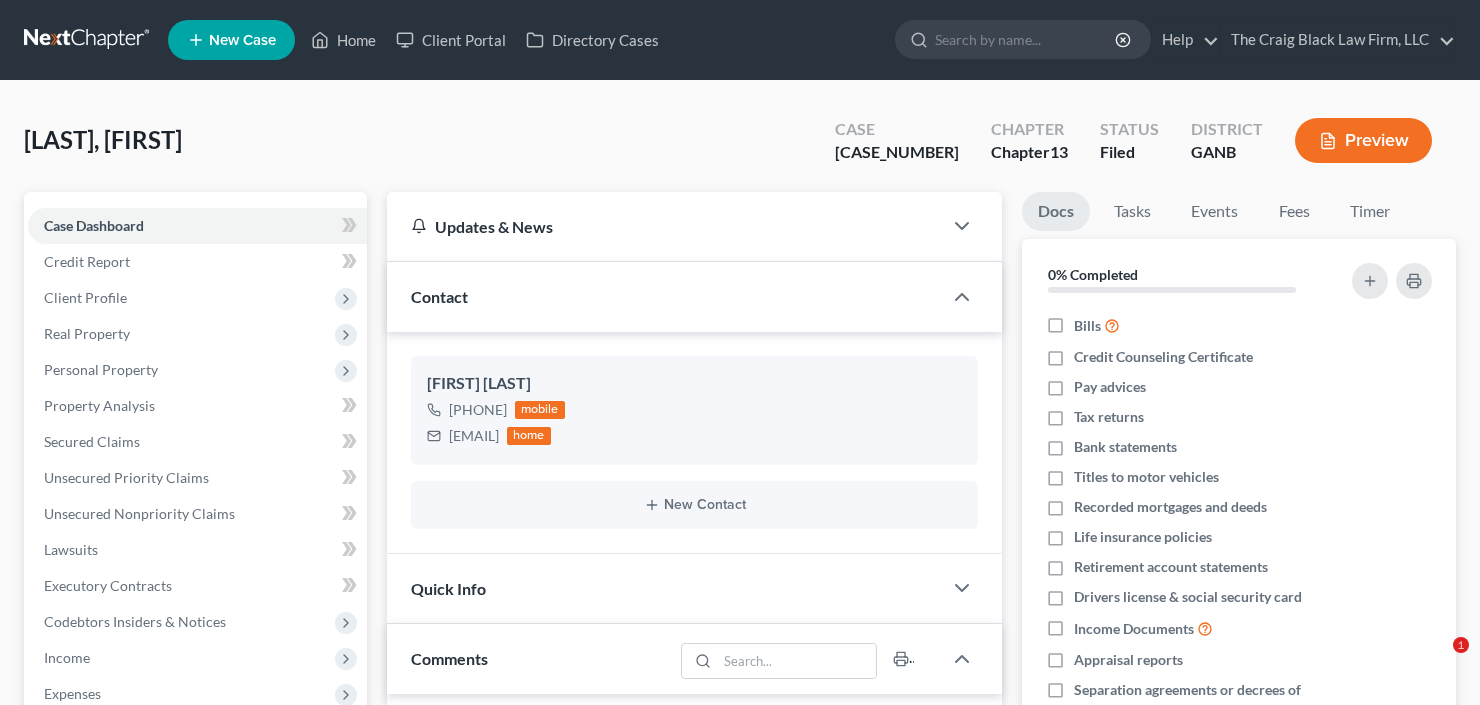 scroll, scrollTop: 0, scrollLeft: 0, axis: both 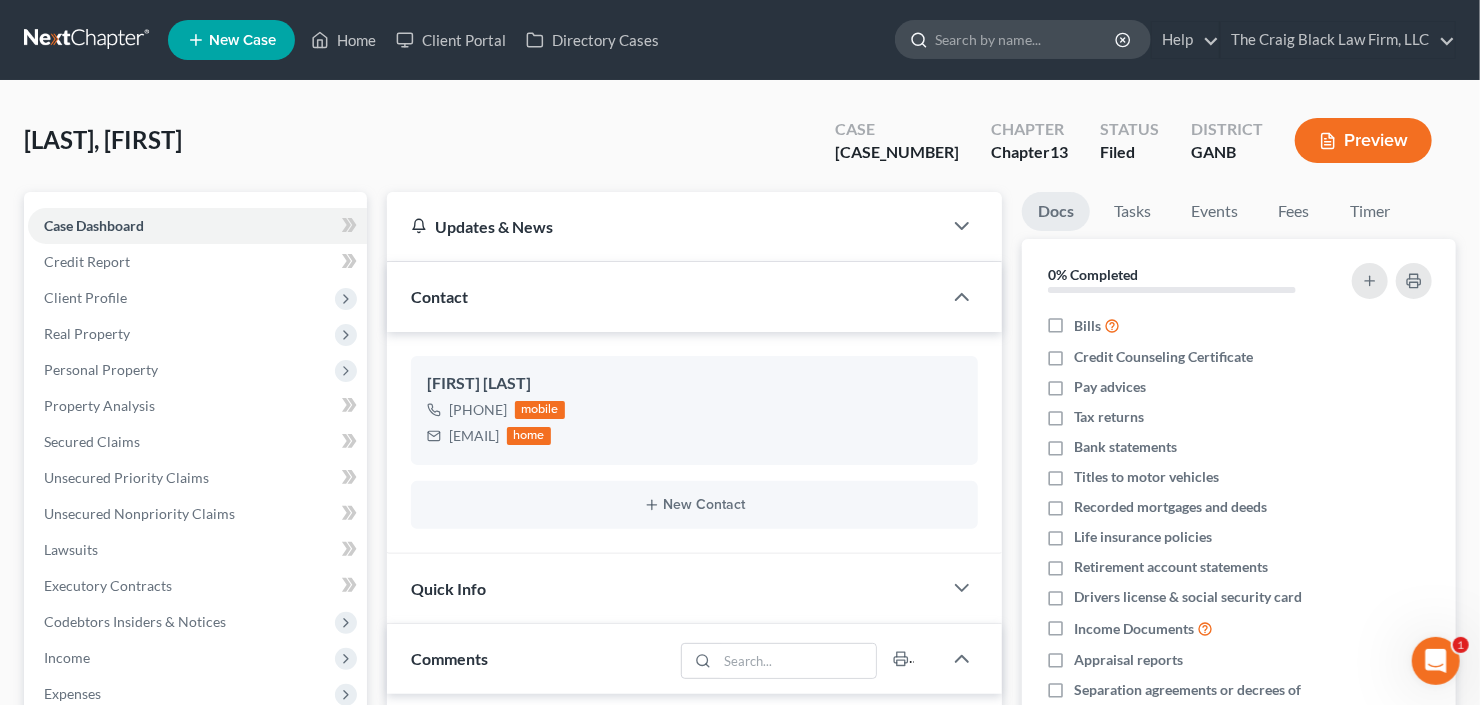 click at bounding box center [1026, 39] 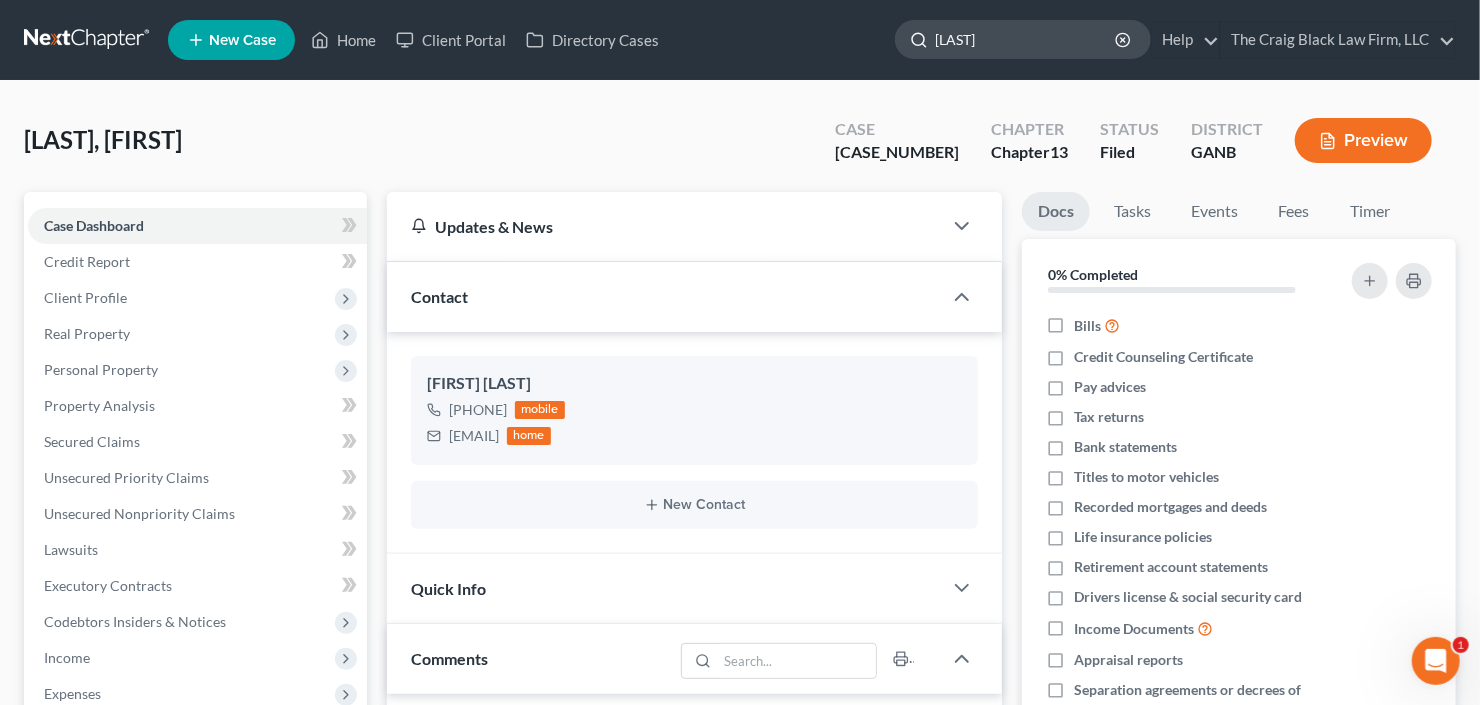 type on "odell" 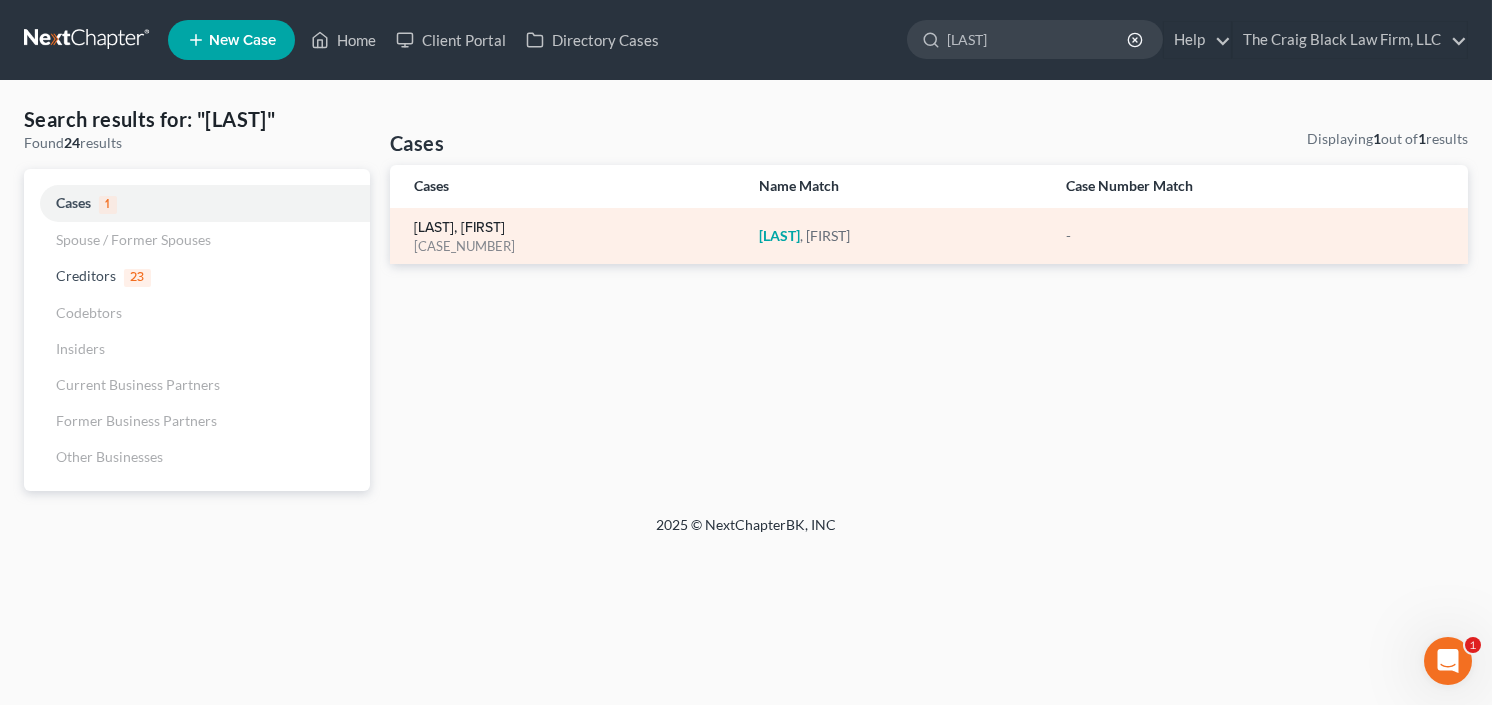 drag, startPoint x: 426, startPoint y: 223, endPoint x: 438, endPoint y: 221, distance: 12.165525 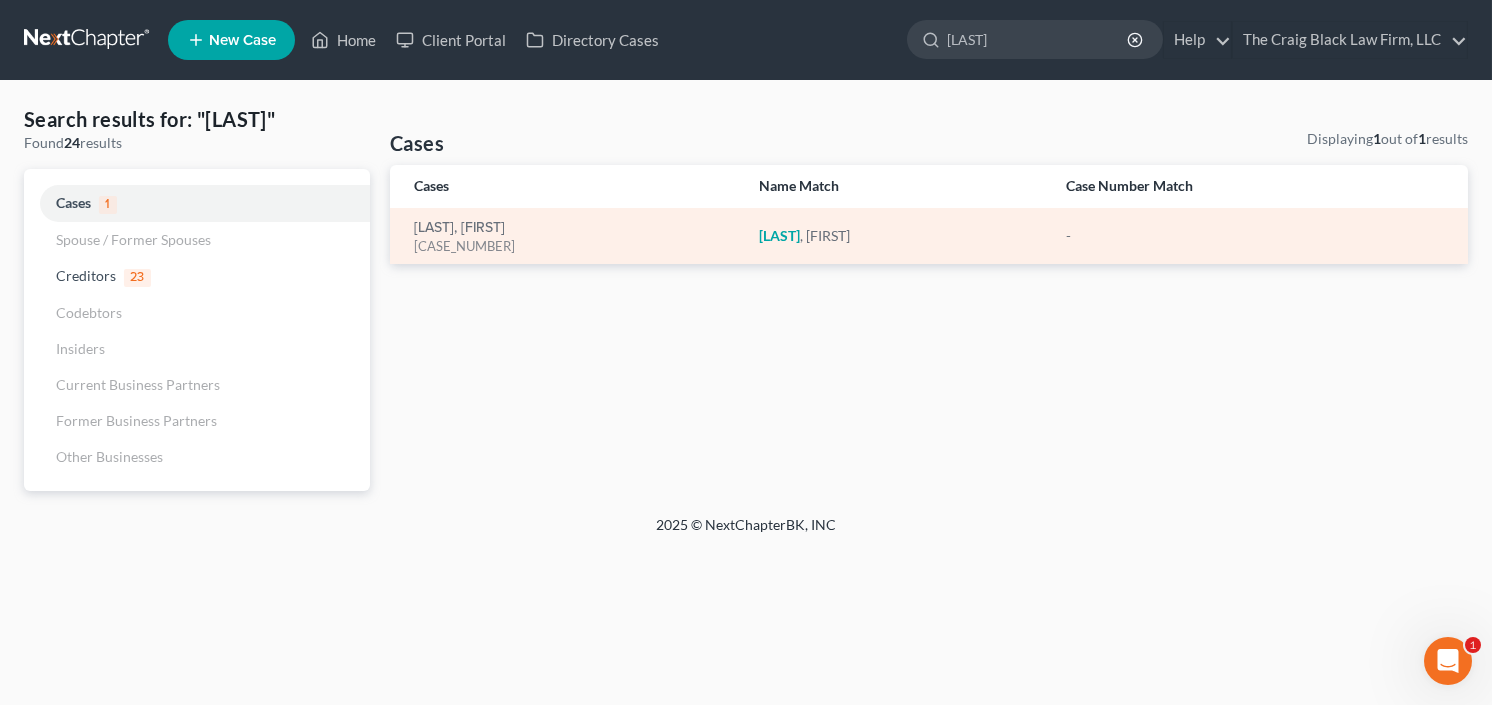 type 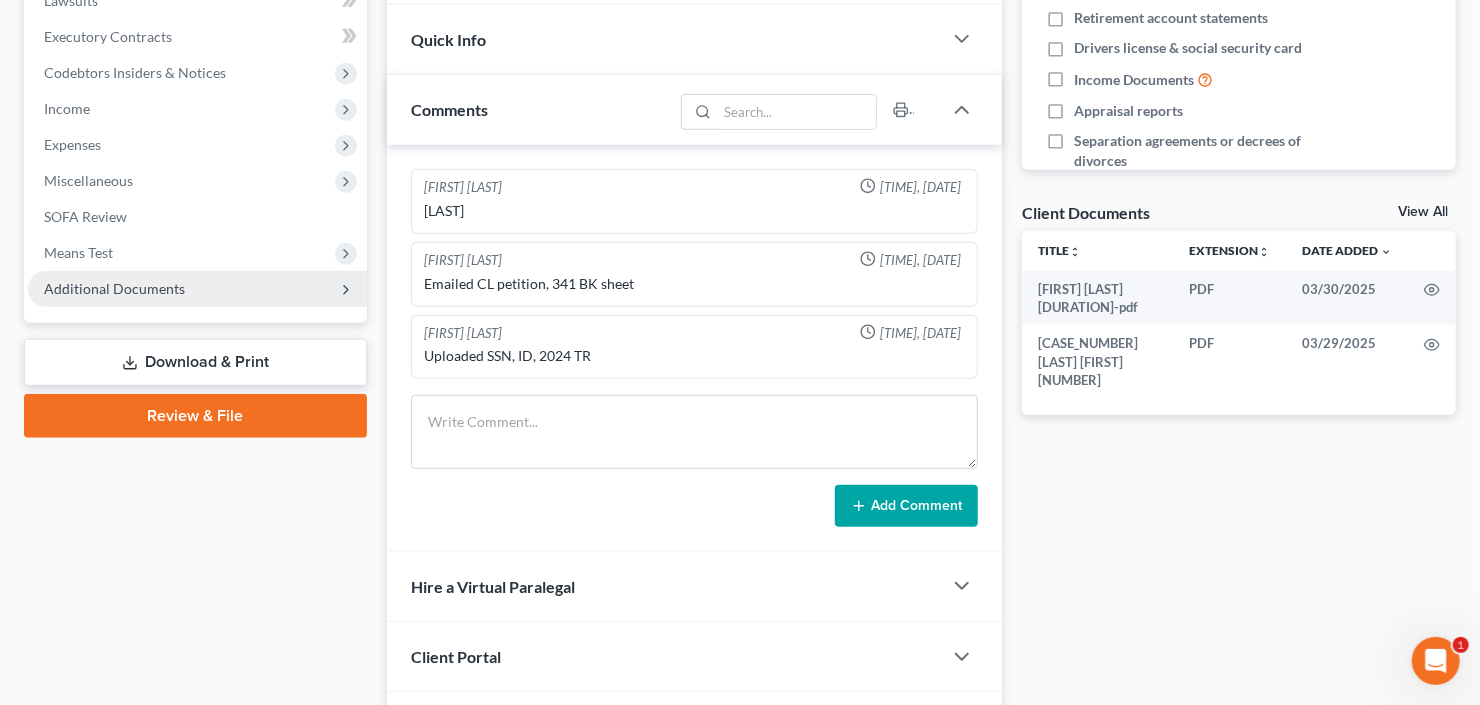 scroll, scrollTop: 560, scrollLeft: 0, axis: vertical 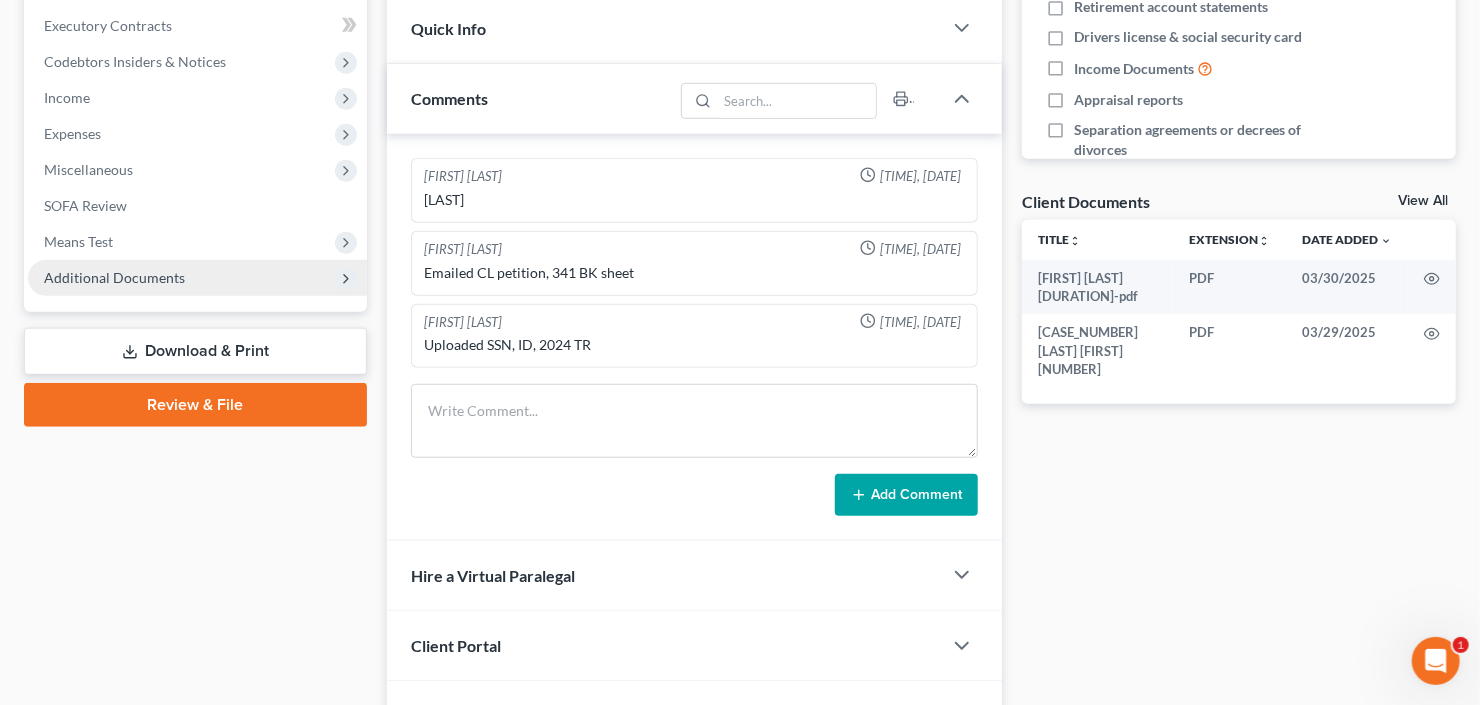 click on "Additional Documents" at bounding box center (114, 277) 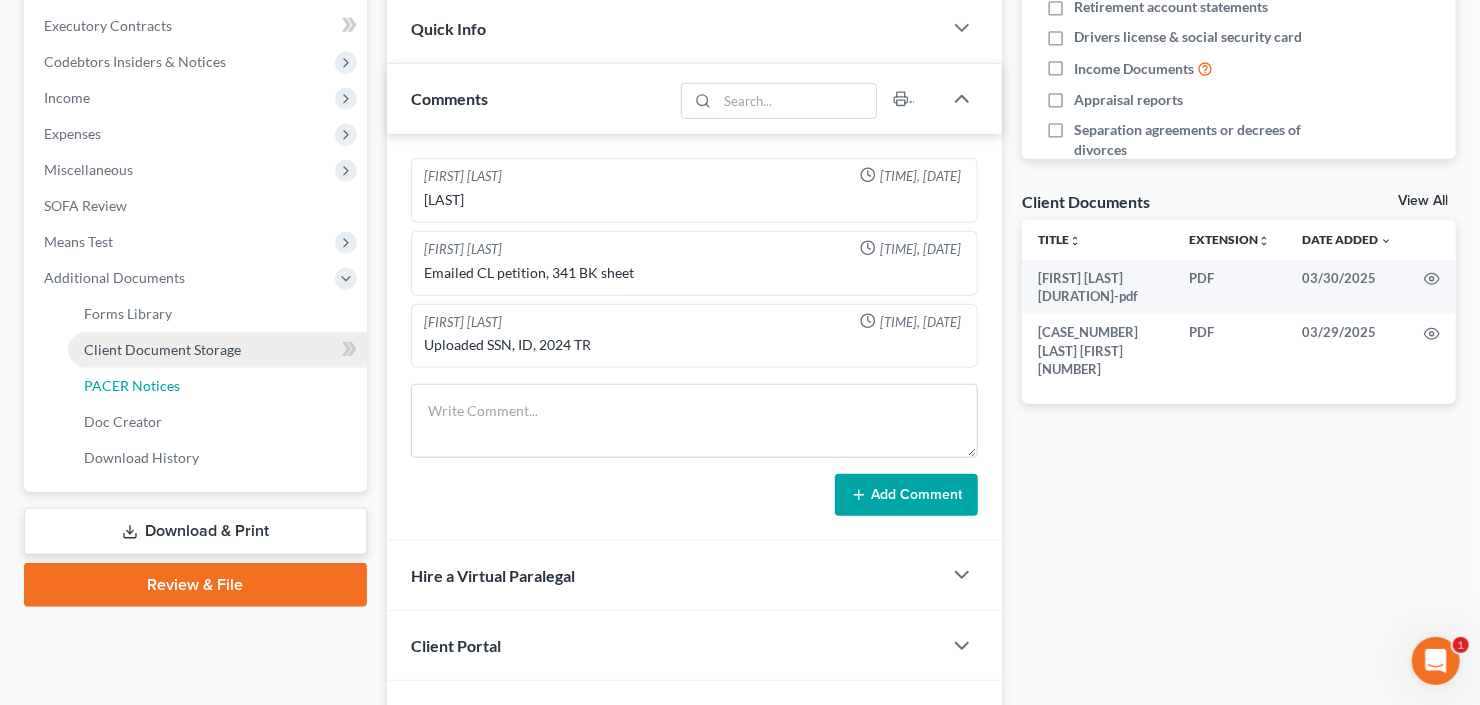 drag, startPoint x: 159, startPoint y: 389, endPoint x: 280, endPoint y: 364, distance: 123.55566 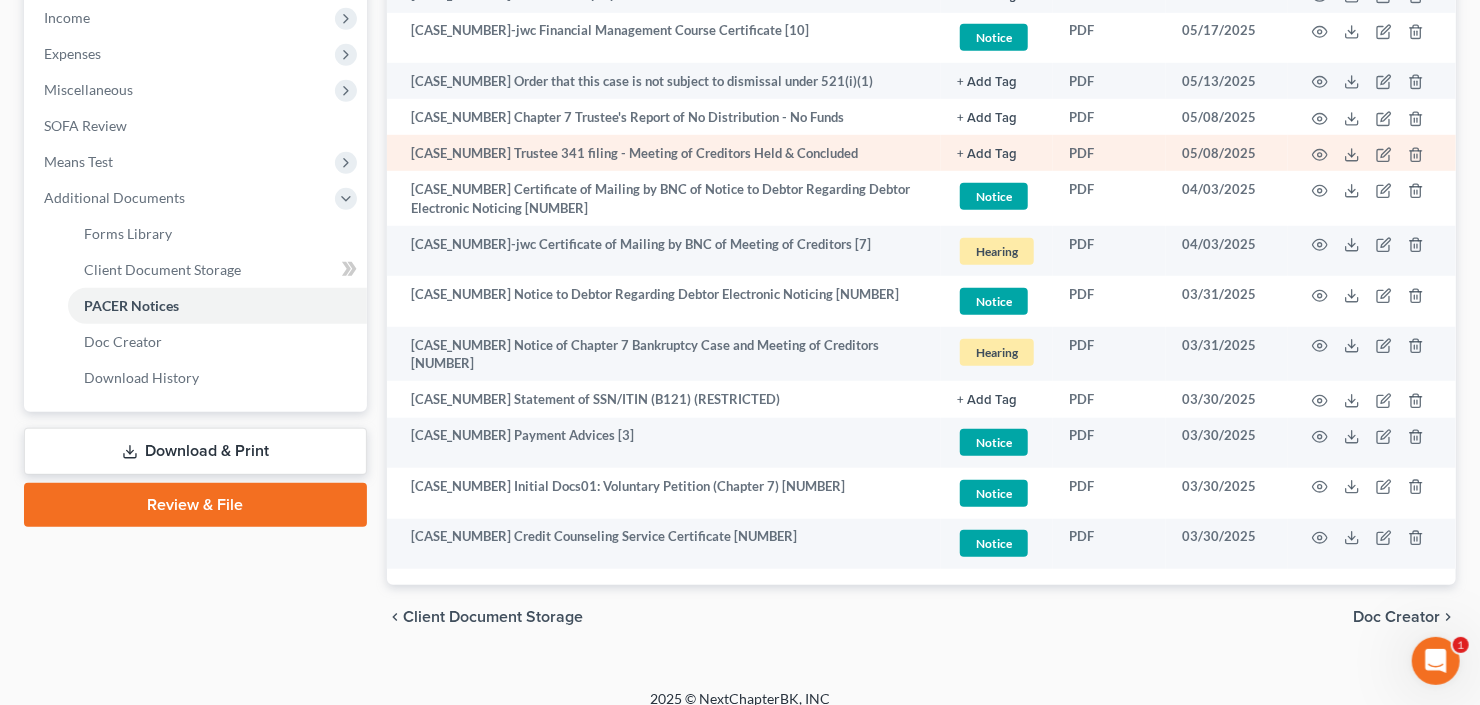 scroll, scrollTop: 400, scrollLeft: 0, axis: vertical 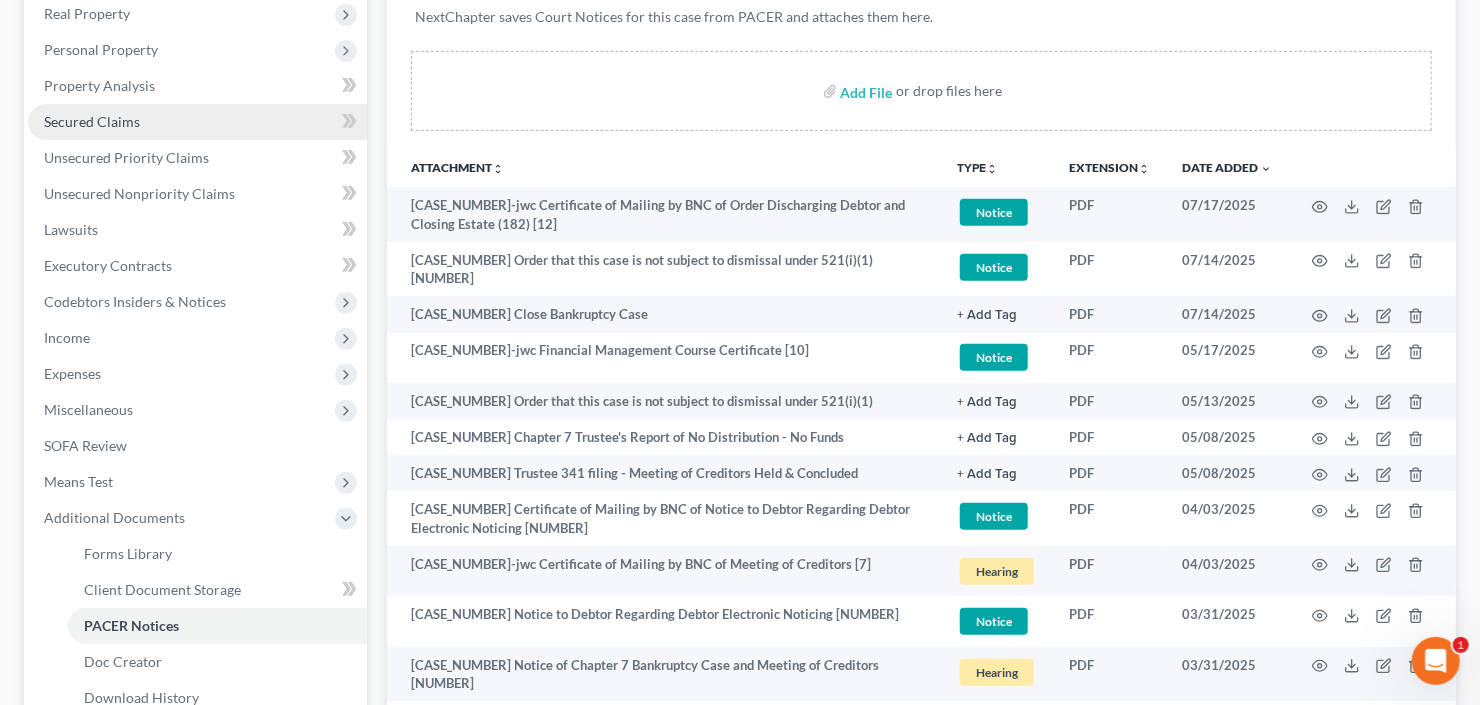 click on "Secured Claims" at bounding box center [92, 121] 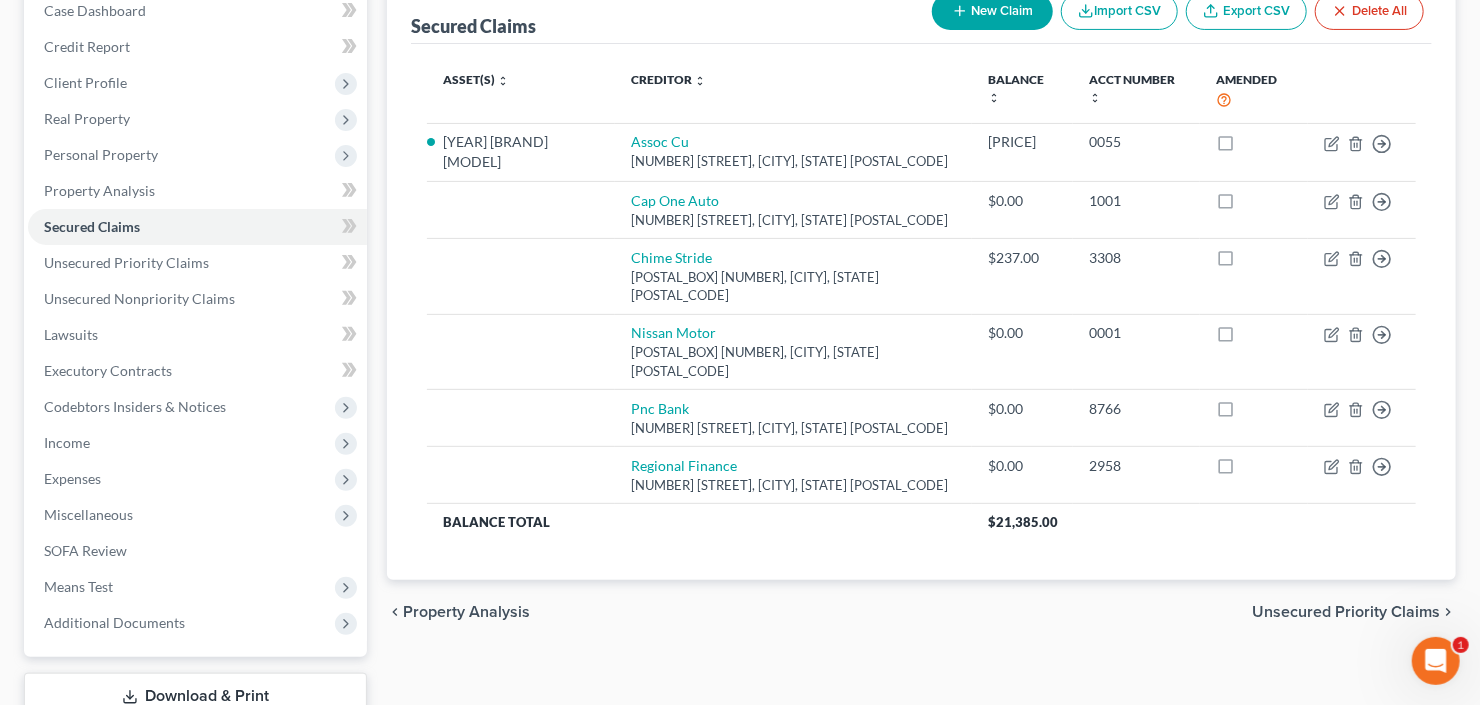 scroll, scrollTop: 240, scrollLeft: 0, axis: vertical 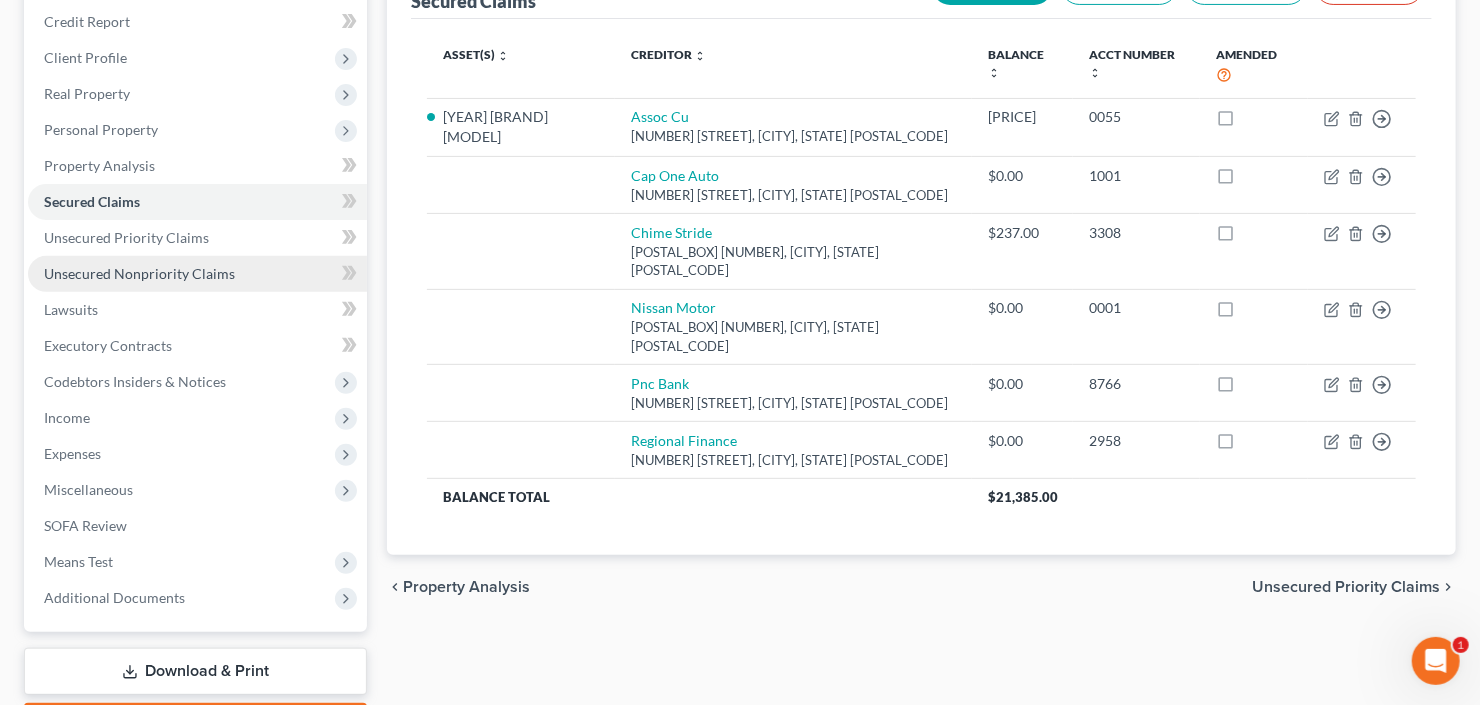 click on "Unsecured Nonpriority Claims" at bounding box center (139, 273) 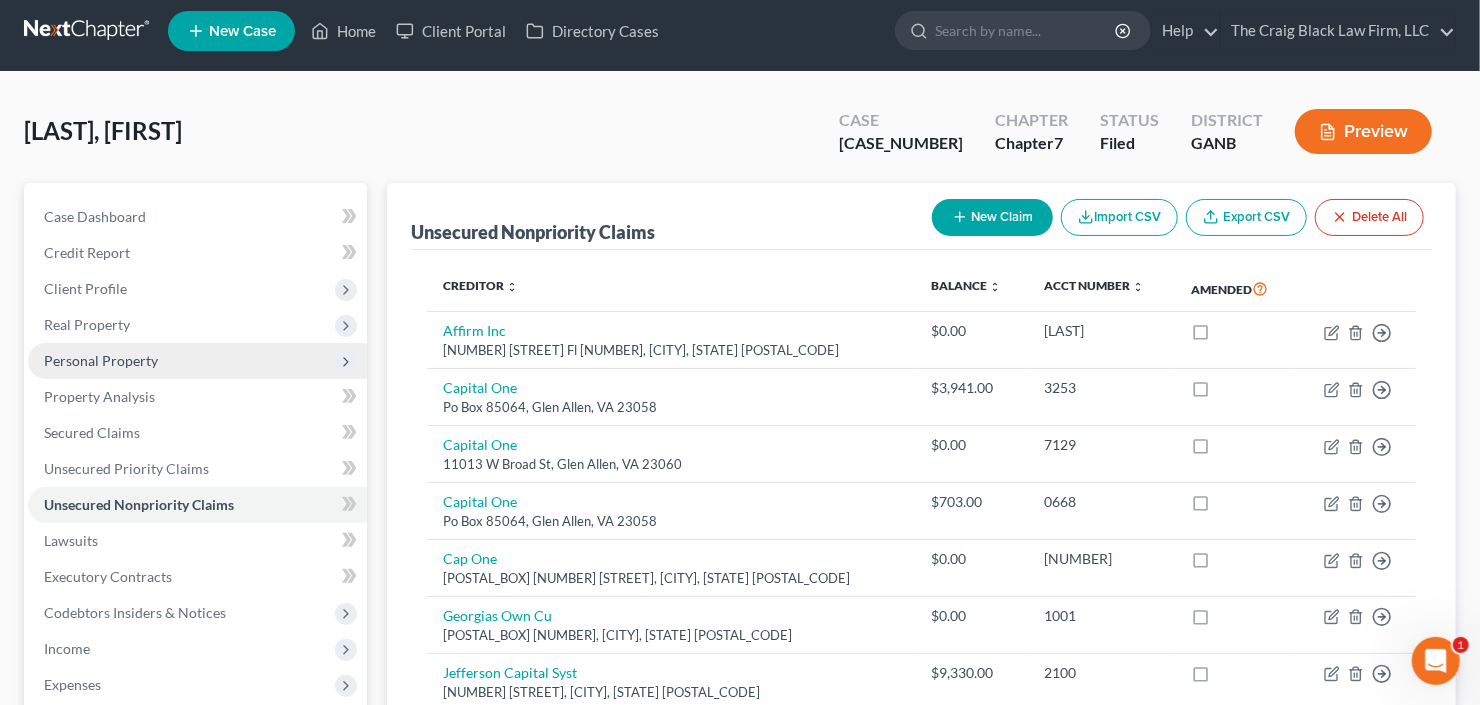 scroll, scrollTop: 8, scrollLeft: 0, axis: vertical 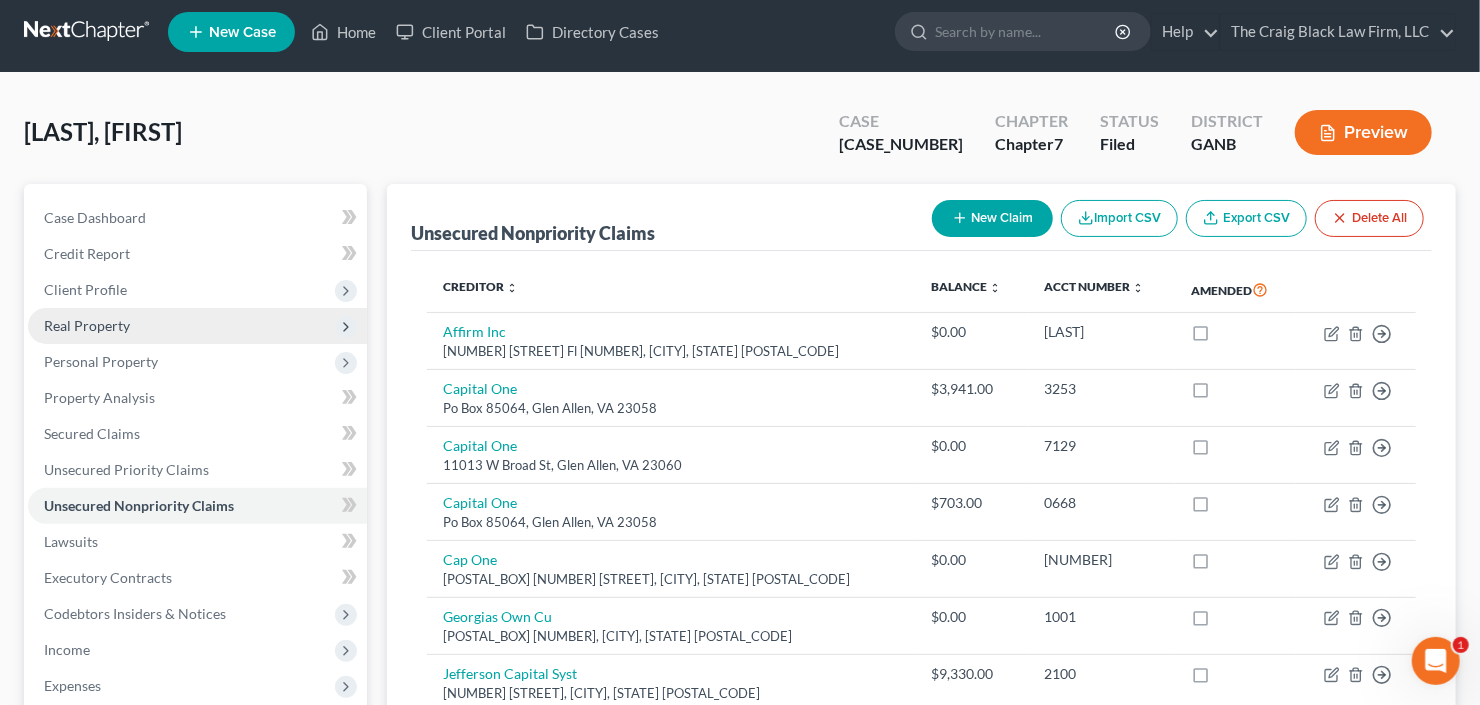 click on "Real Property" at bounding box center (87, 325) 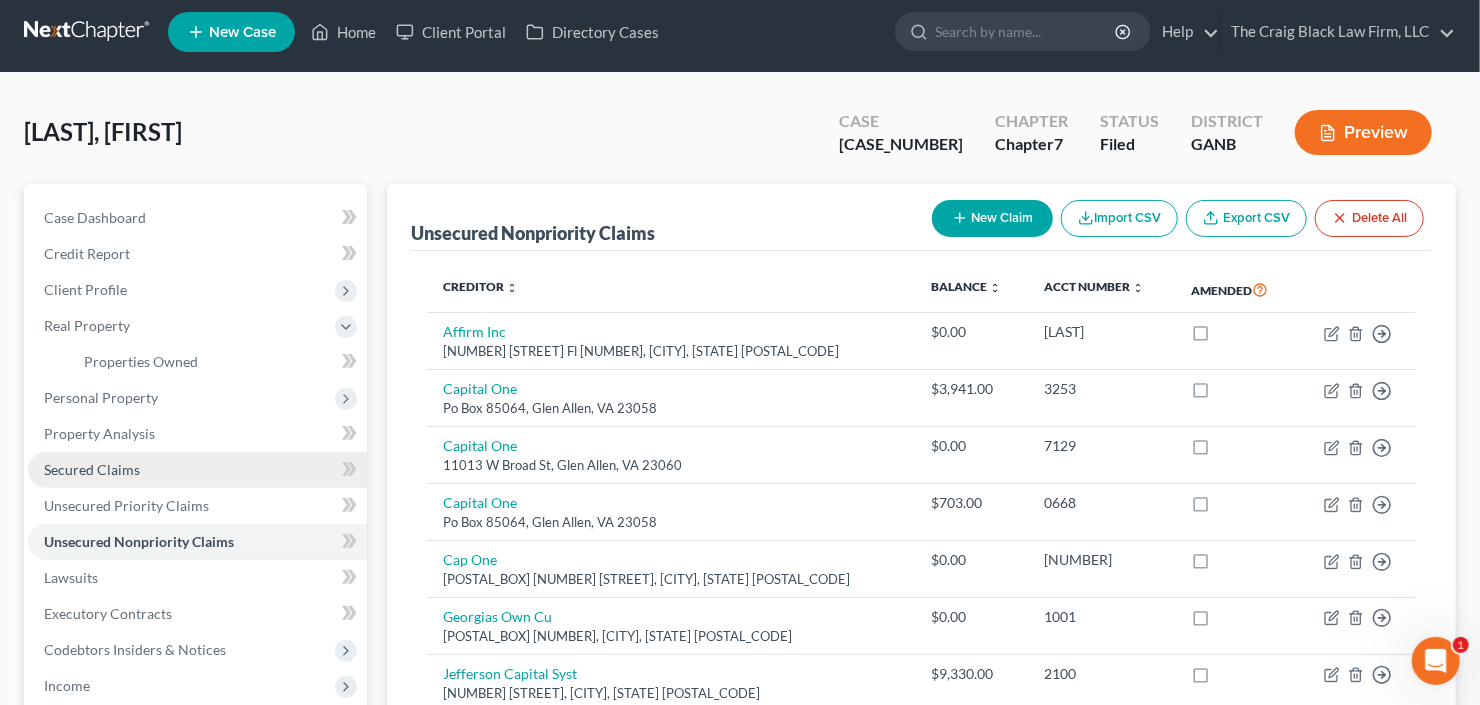 click on "Secured Claims" at bounding box center (92, 469) 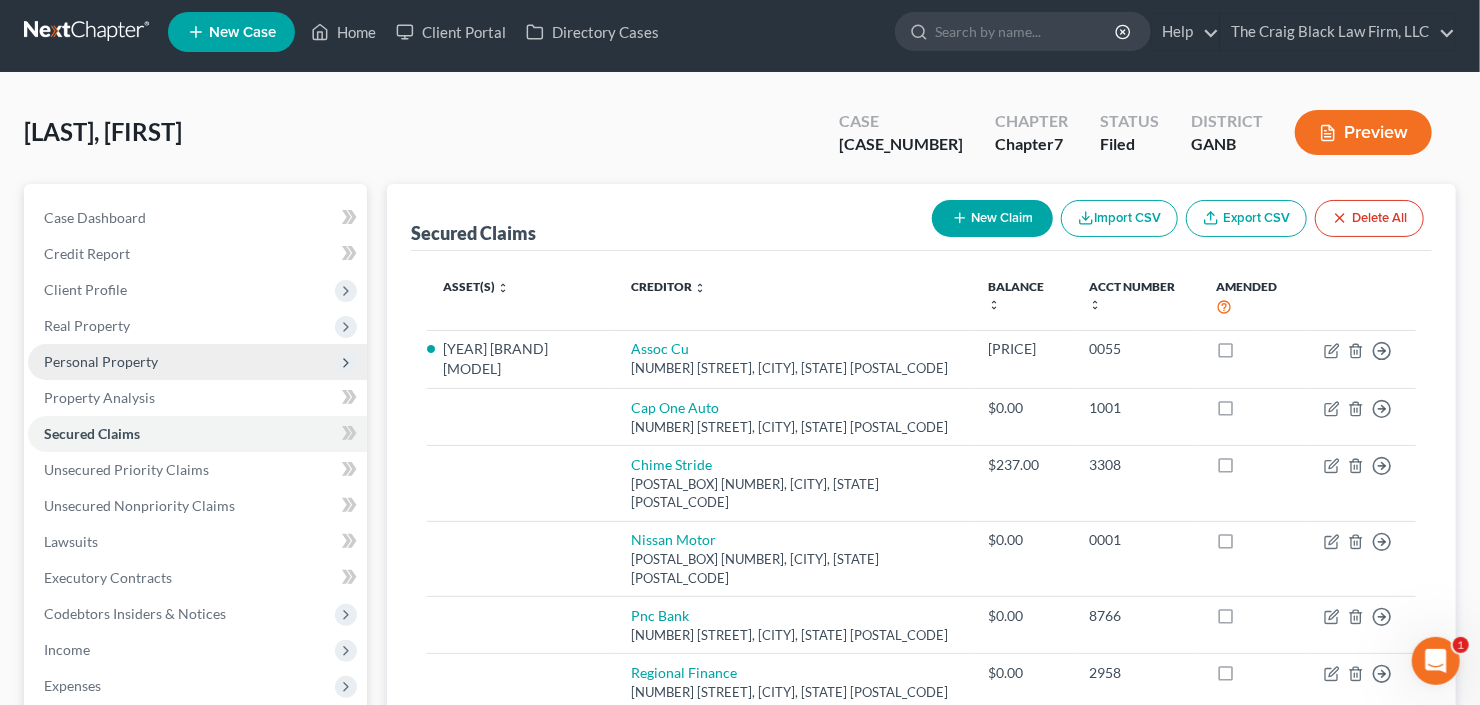 scroll, scrollTop: 0, scrollLeft: 0, axis: both 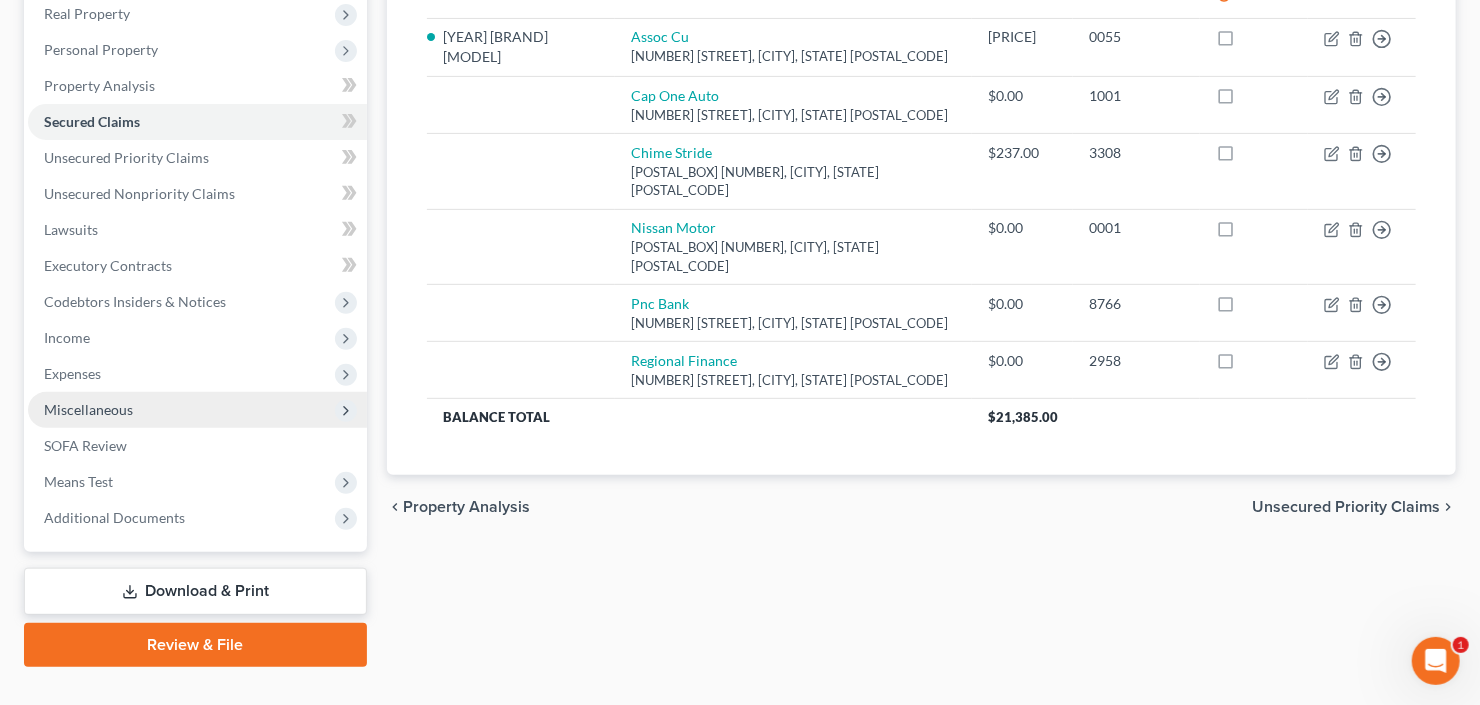 drag, startPoint x: 78, startPoint y: 524, endPoint x: 149, endPoint y: 390, distance: 151.64761 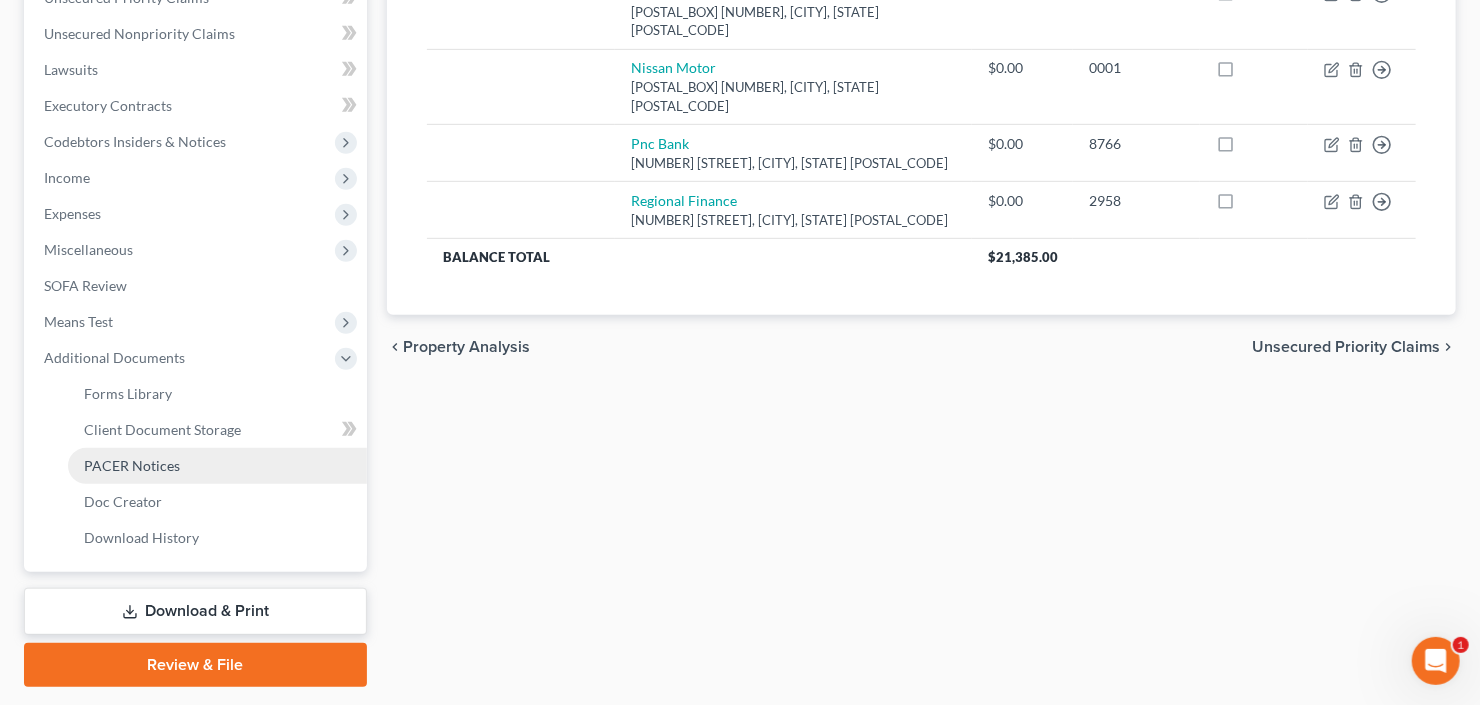 click on "PACER Notices" at bounding box center [132, 465] 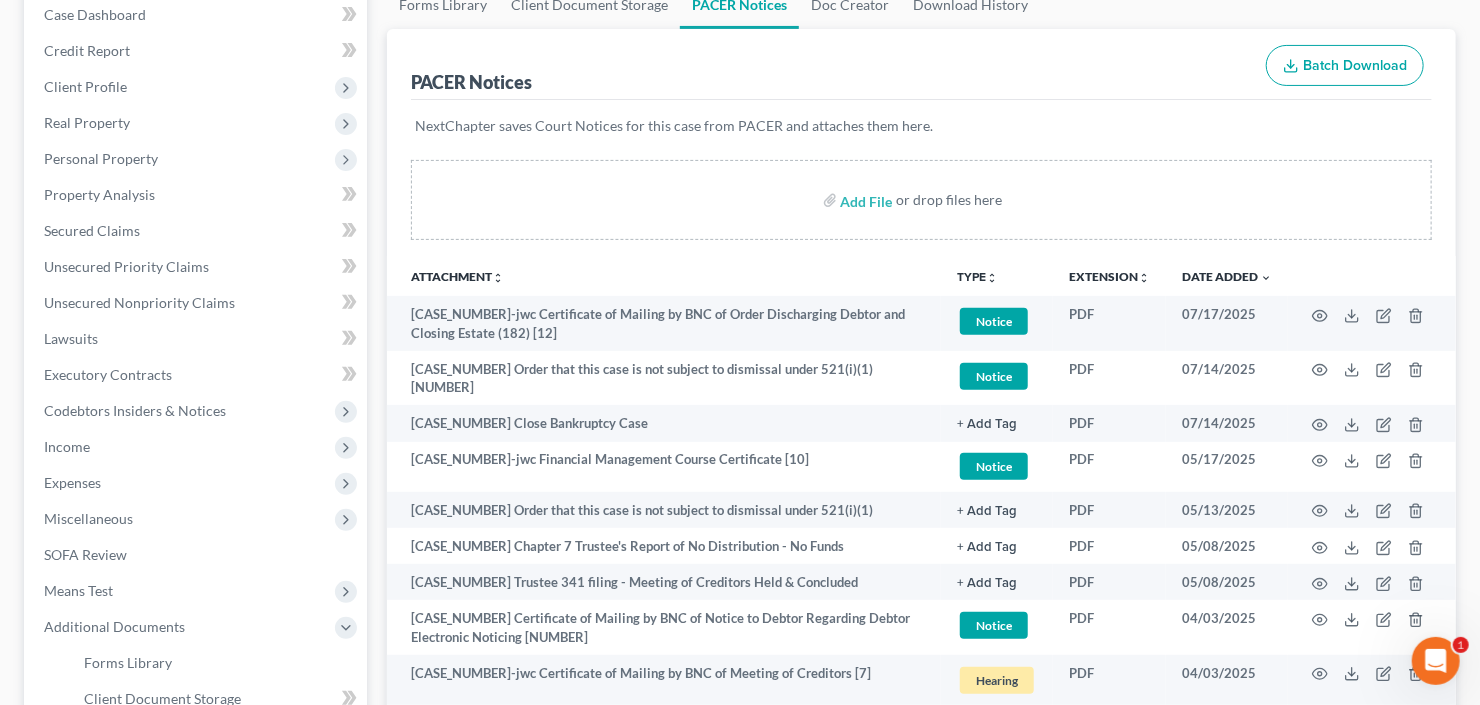 scroll, scrollTop: 160, scrollLeft: 0, axis: vertical 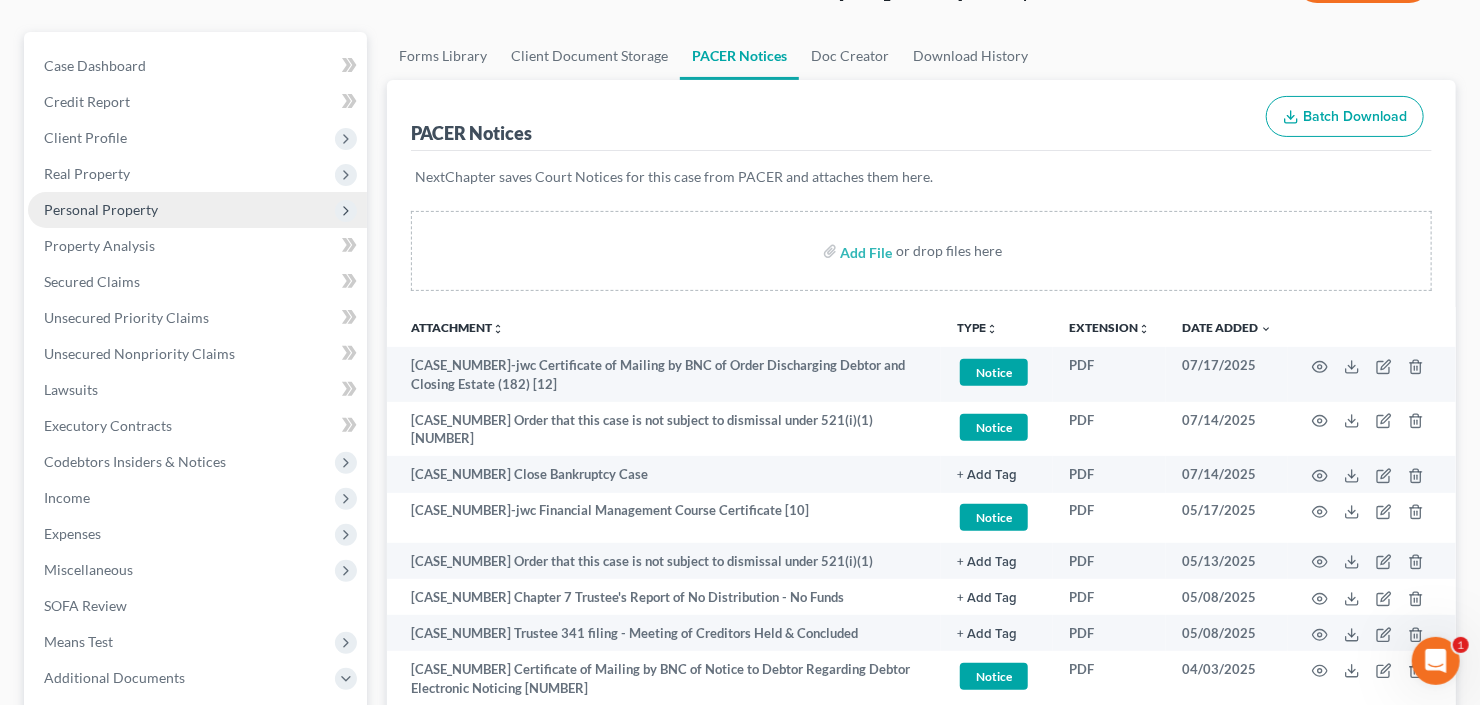 click on "Personal Property" at bounding box center (101, 209) 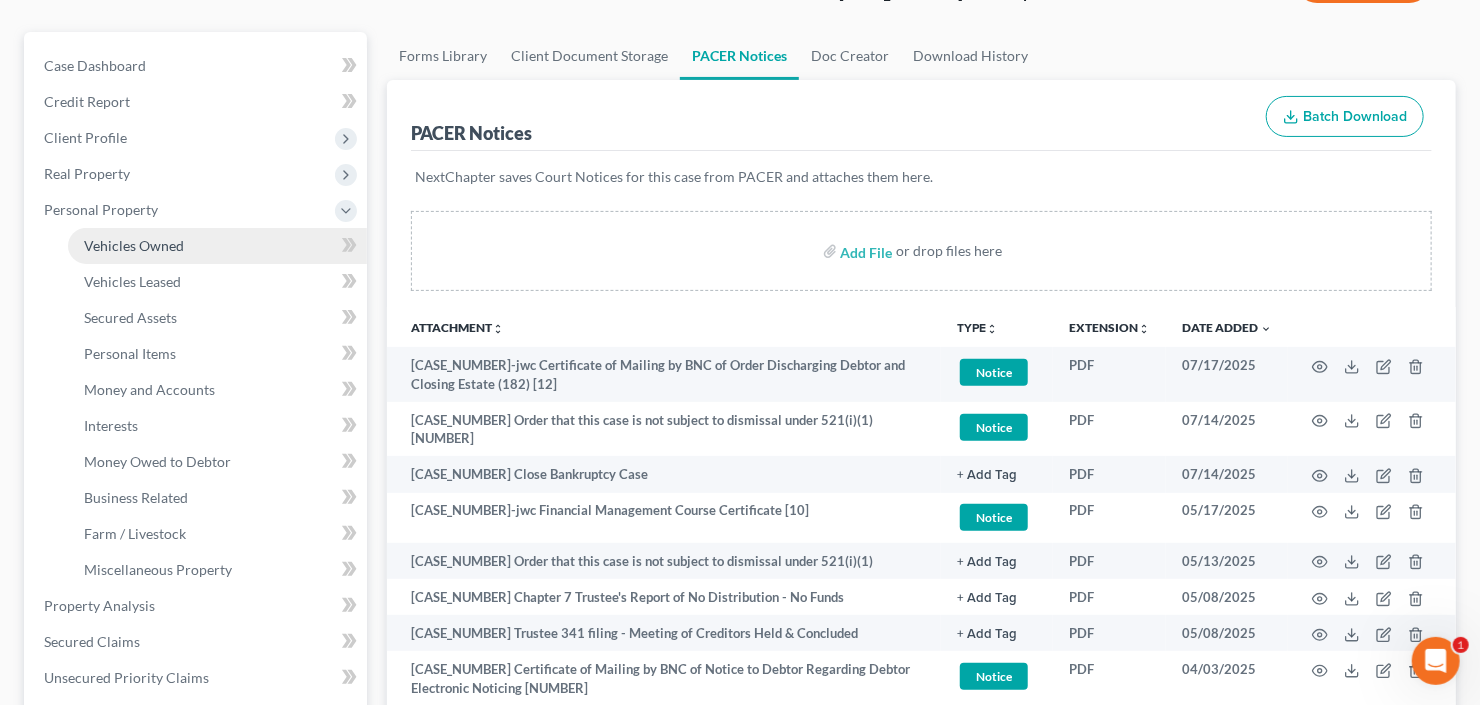click on "Vehicles Owned" at bounding box center (134, 245) 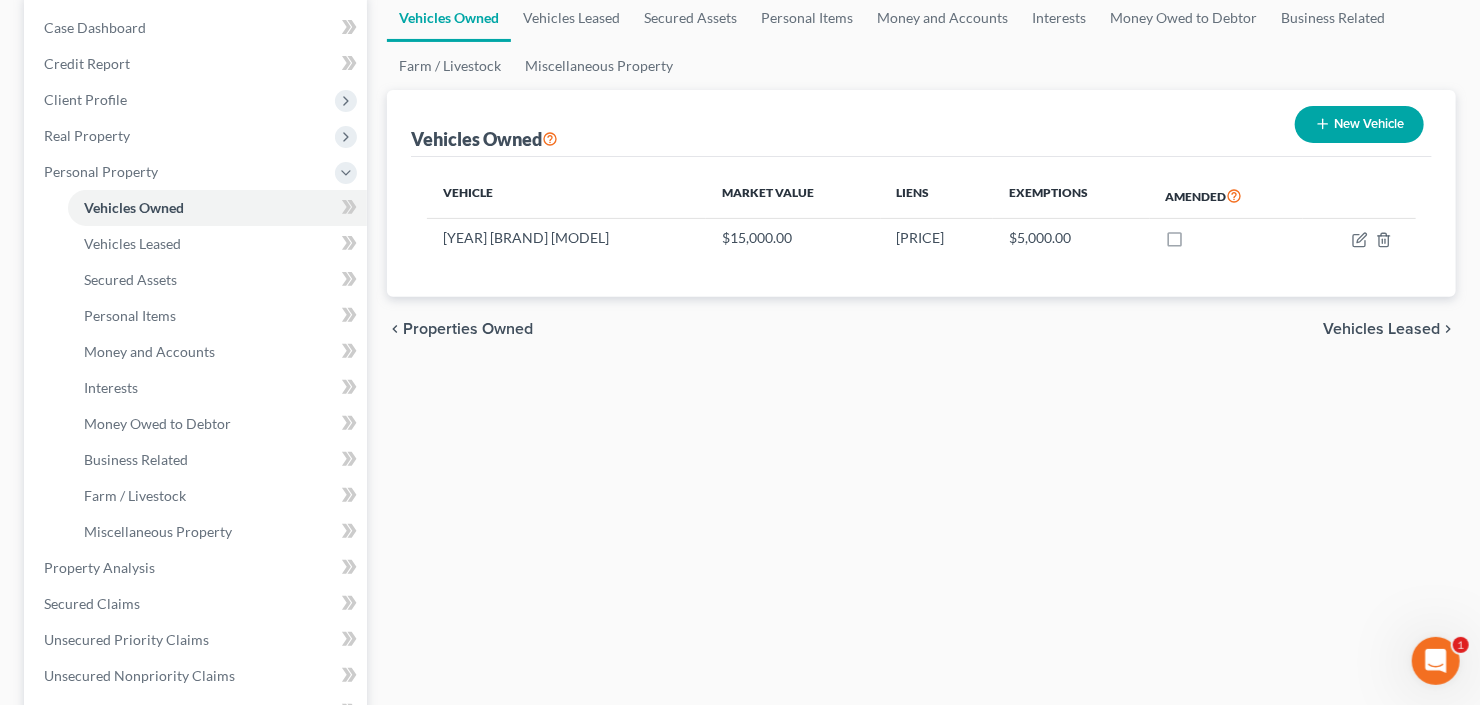 scroll, scrollTop: 160, scrollLeft: 0, axis: vertical 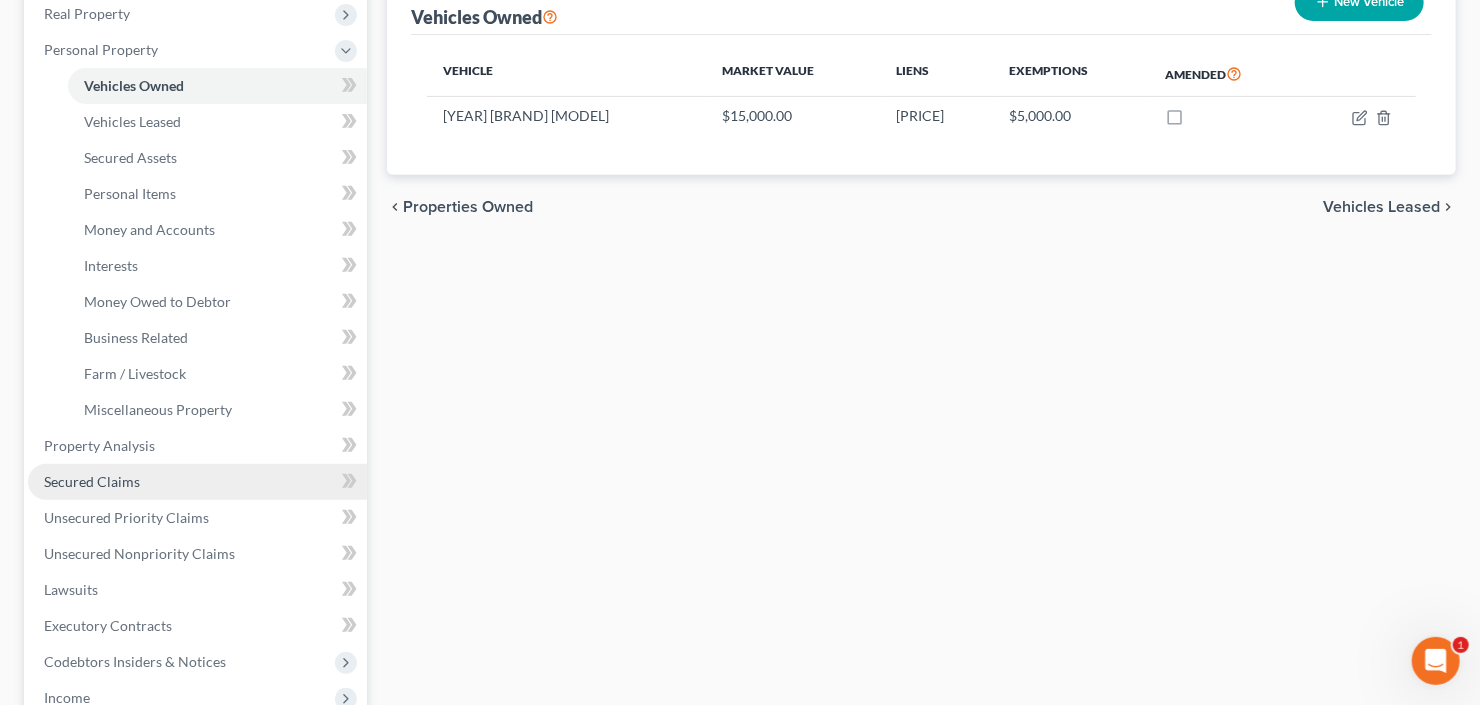 click on "Secured Claims" at bounding box center (197, 482) 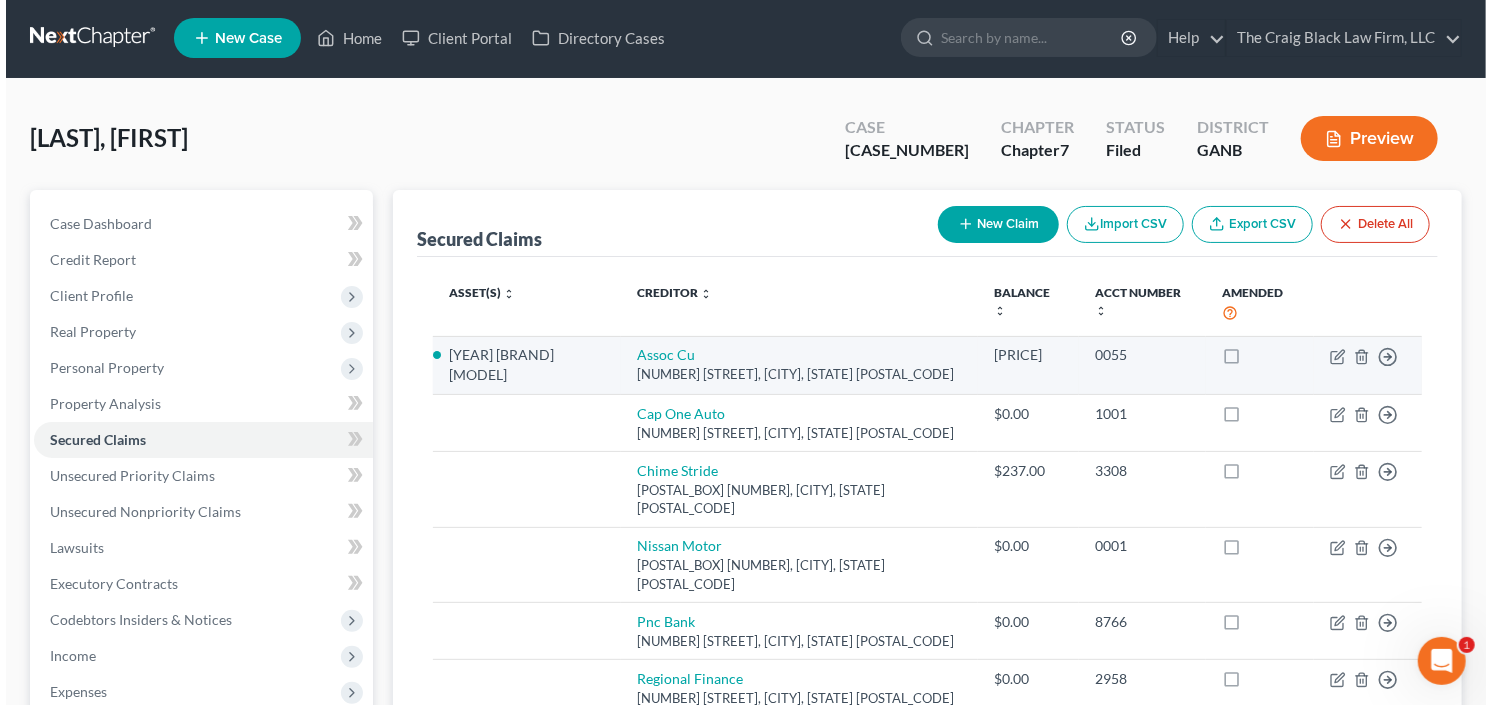 scroll, scrollTop: 0, scrollLeft: 0, axis: both 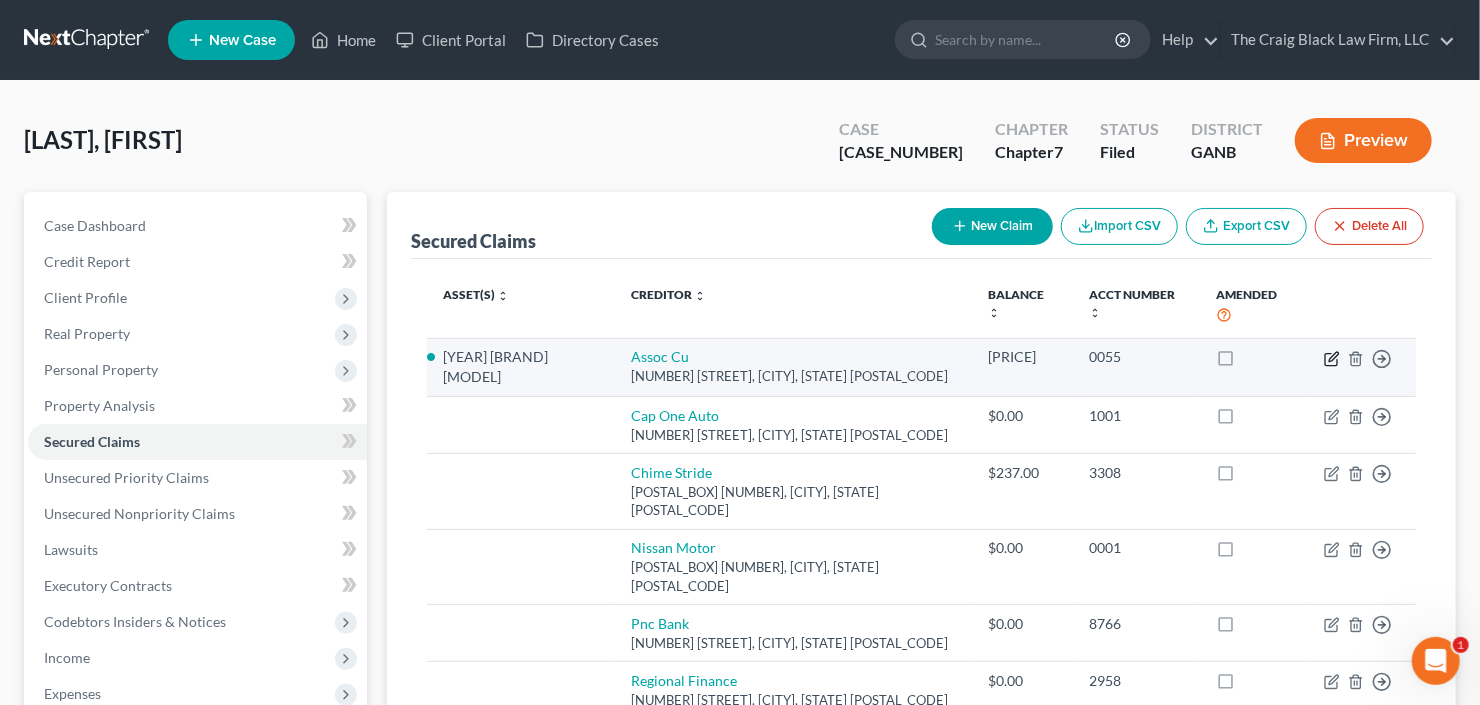 click 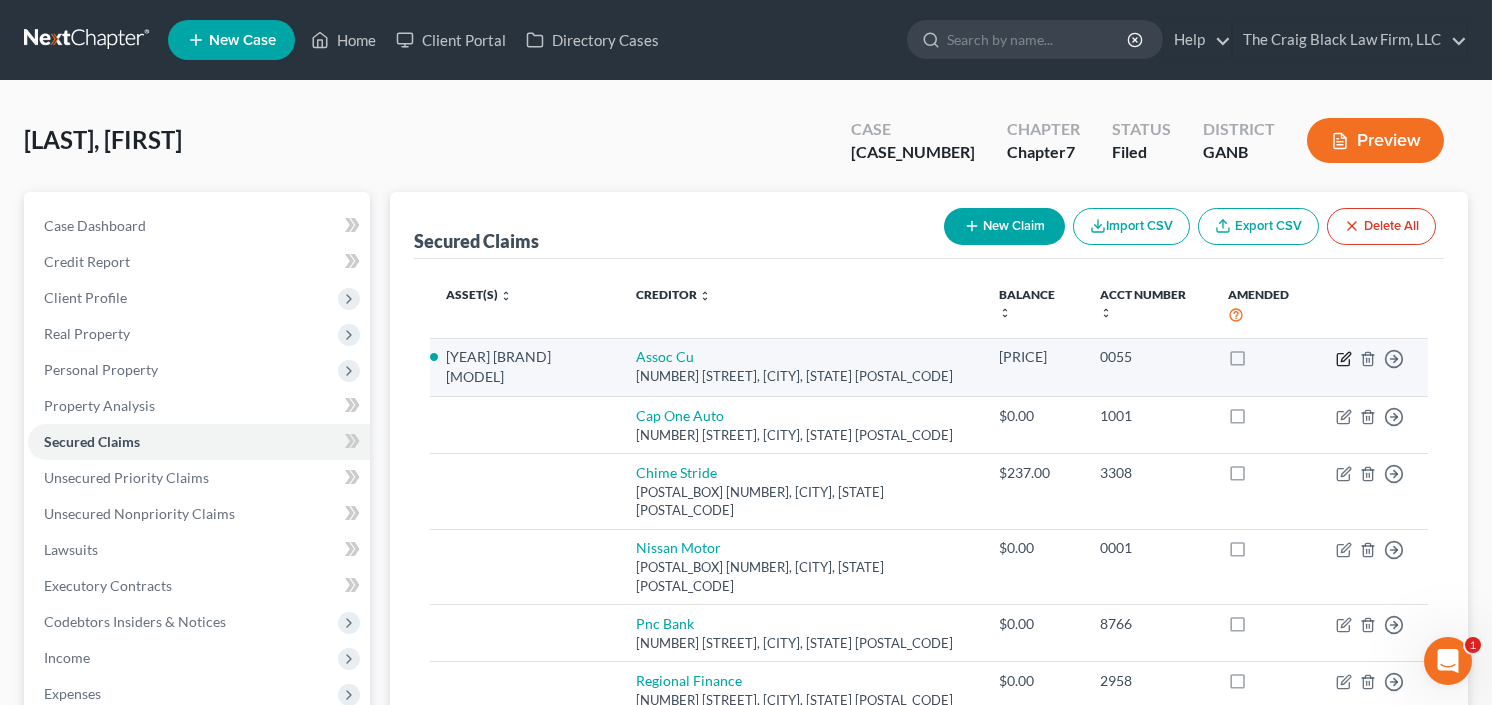 select on "10" 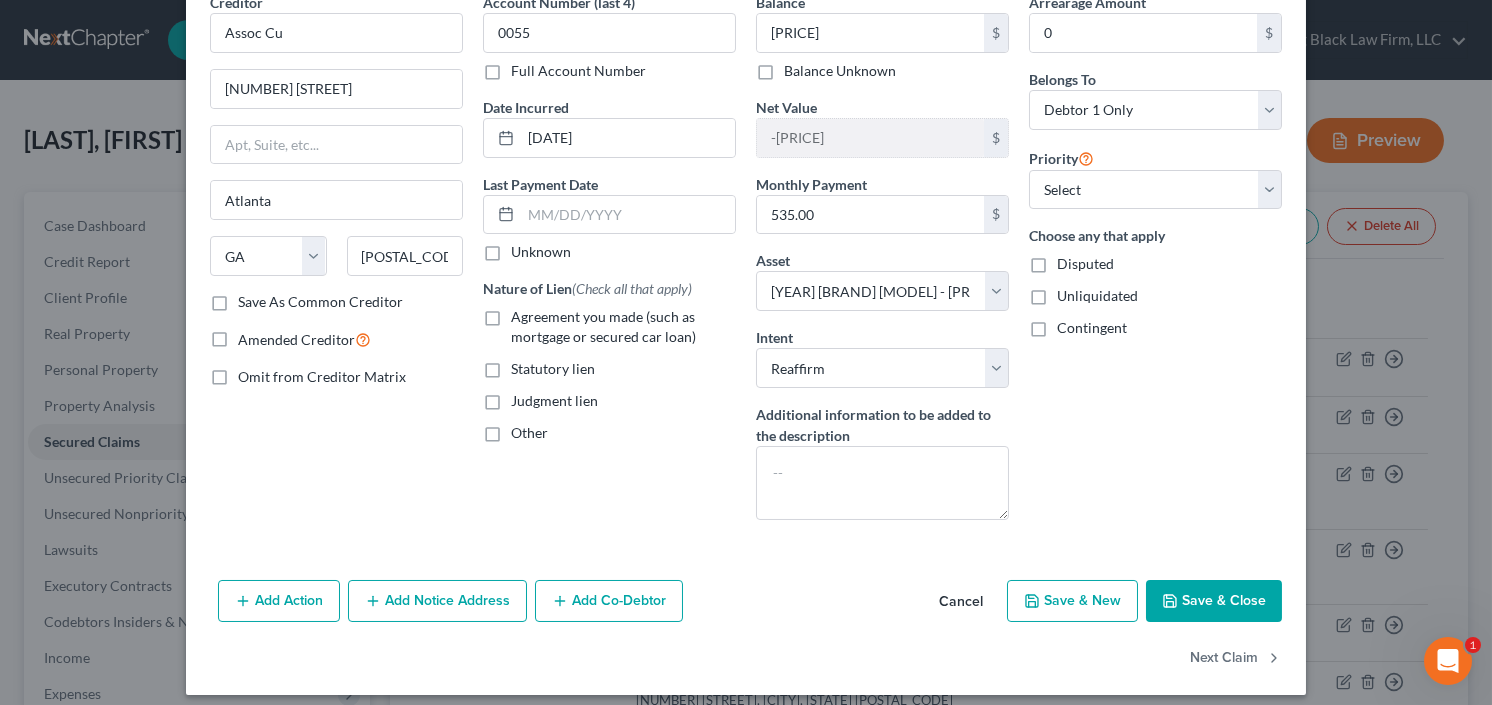scroll, scrollTop: 111, scrollLeft: 0, axis: vertical 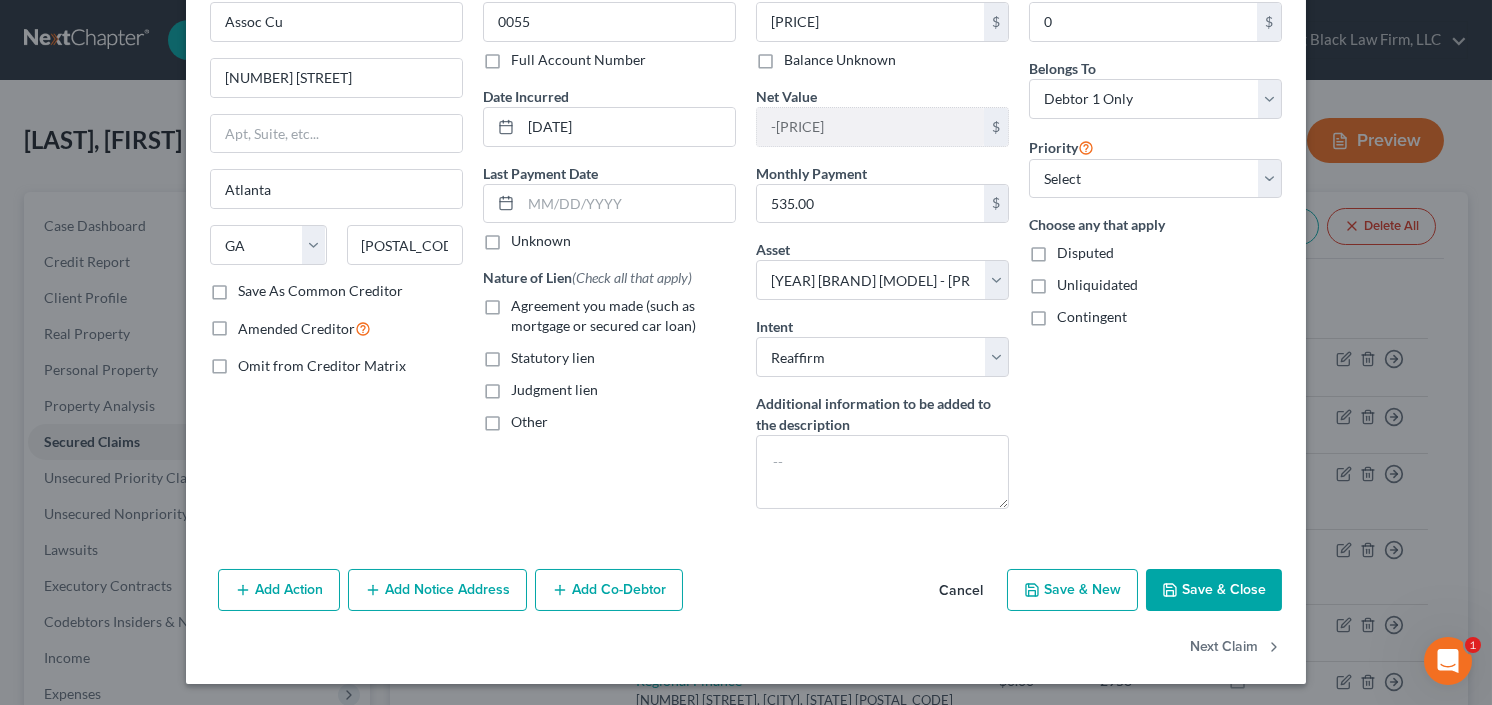 click on "Save & Close" at bounding box center (1214, 590) 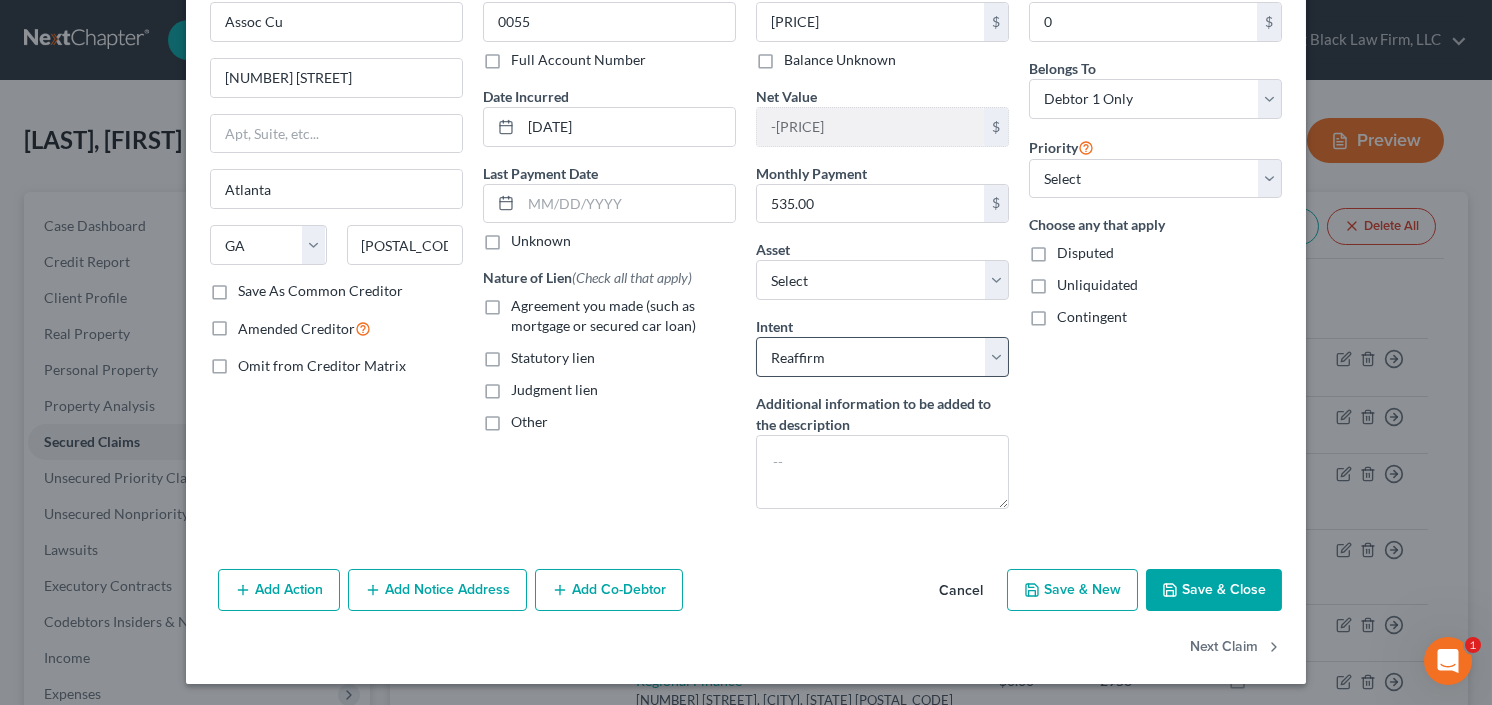 select on "7" 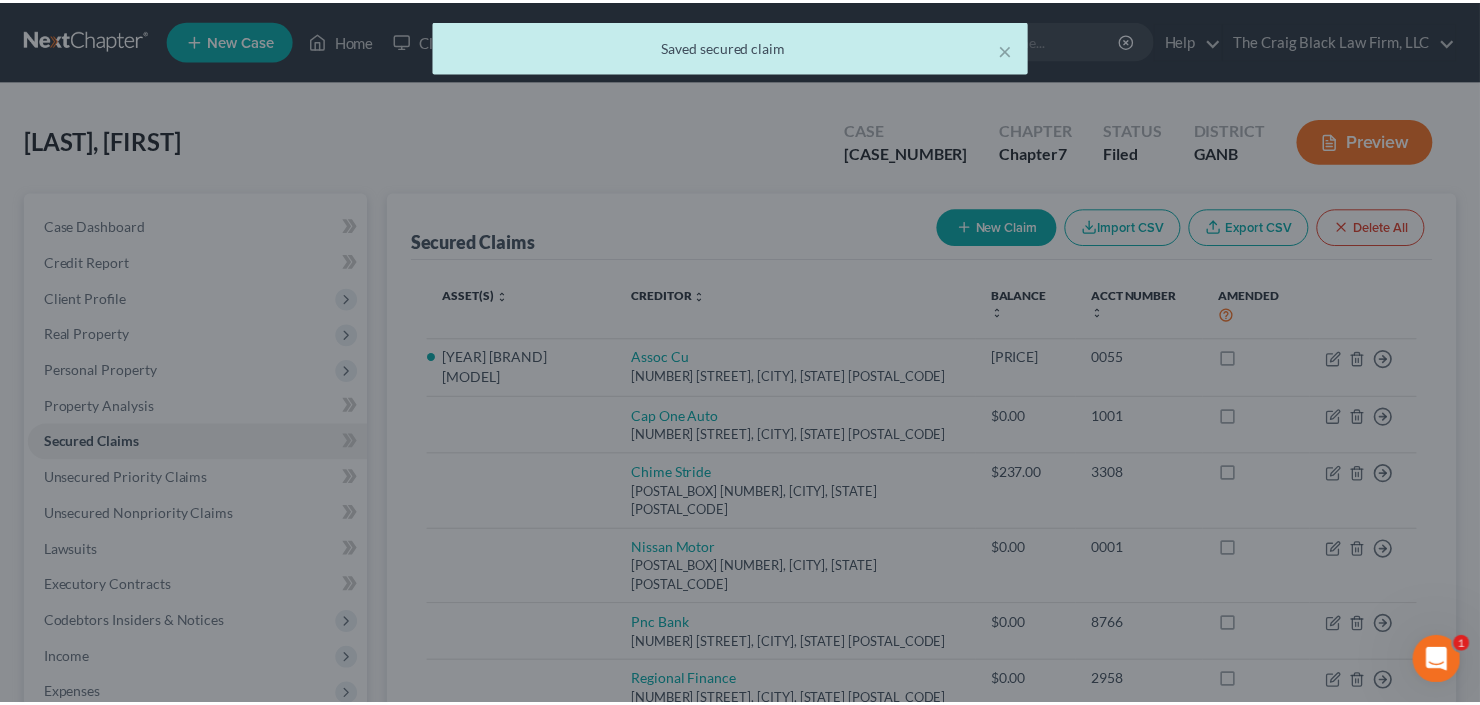 scroll, scrollTop: 0, scrollLeft: 0, axis: both 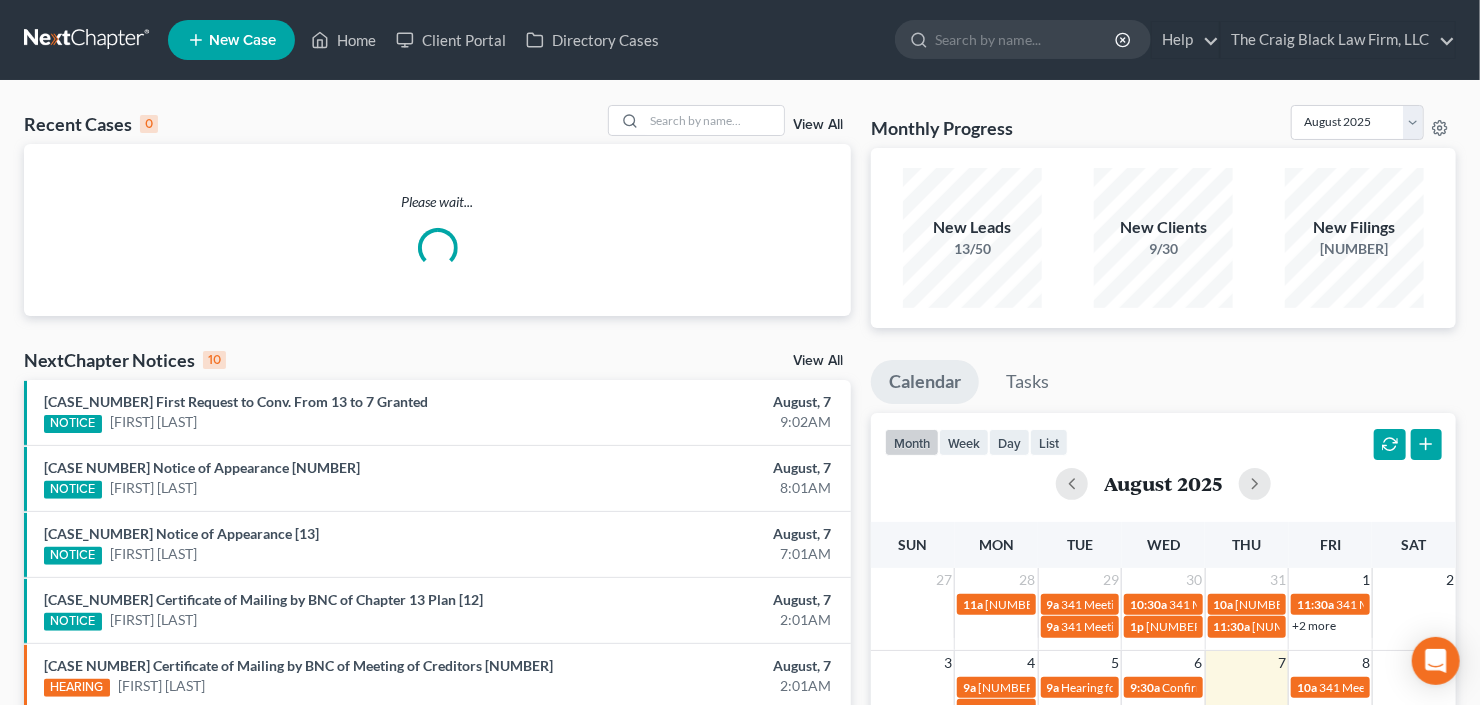 click on "New Case" at bounding box center (231, 40) 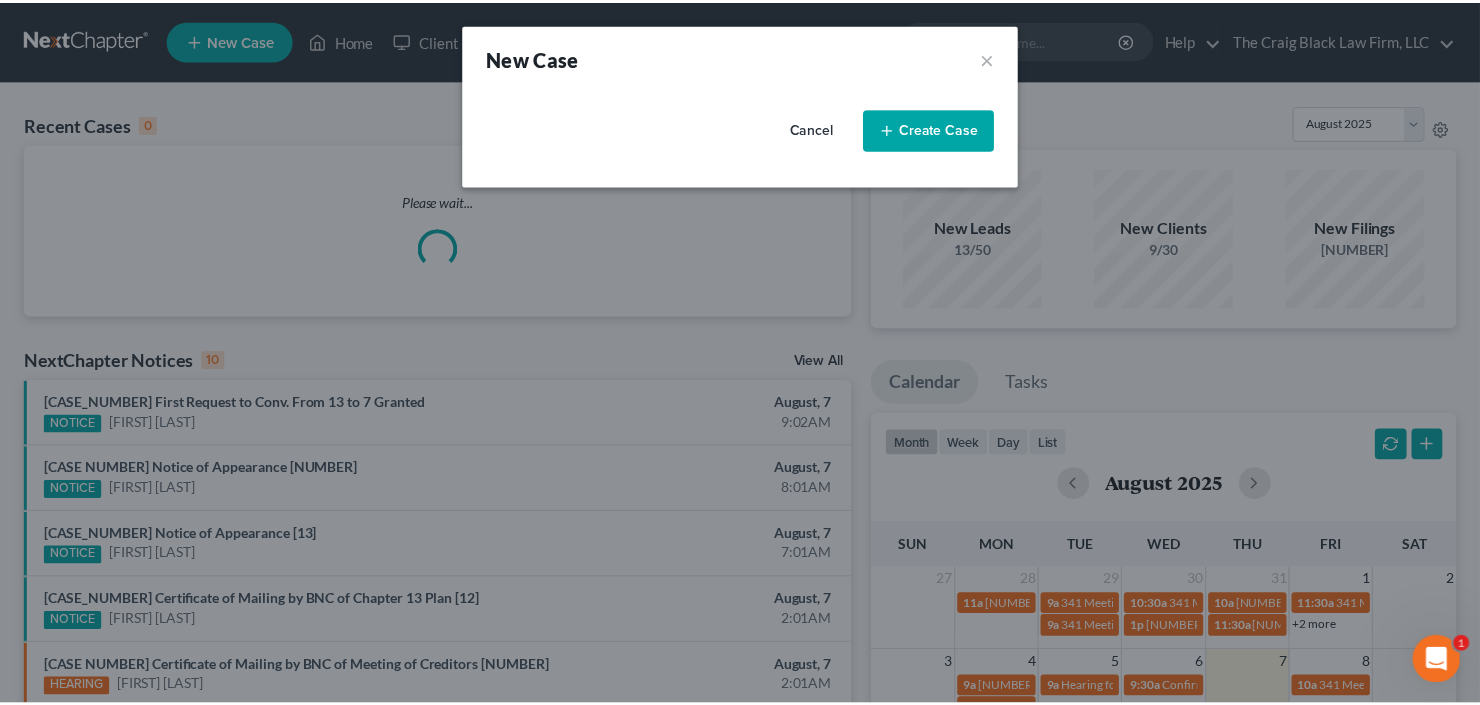 scroll, scrollTop: 0, scrollLeft: 0, axis: both 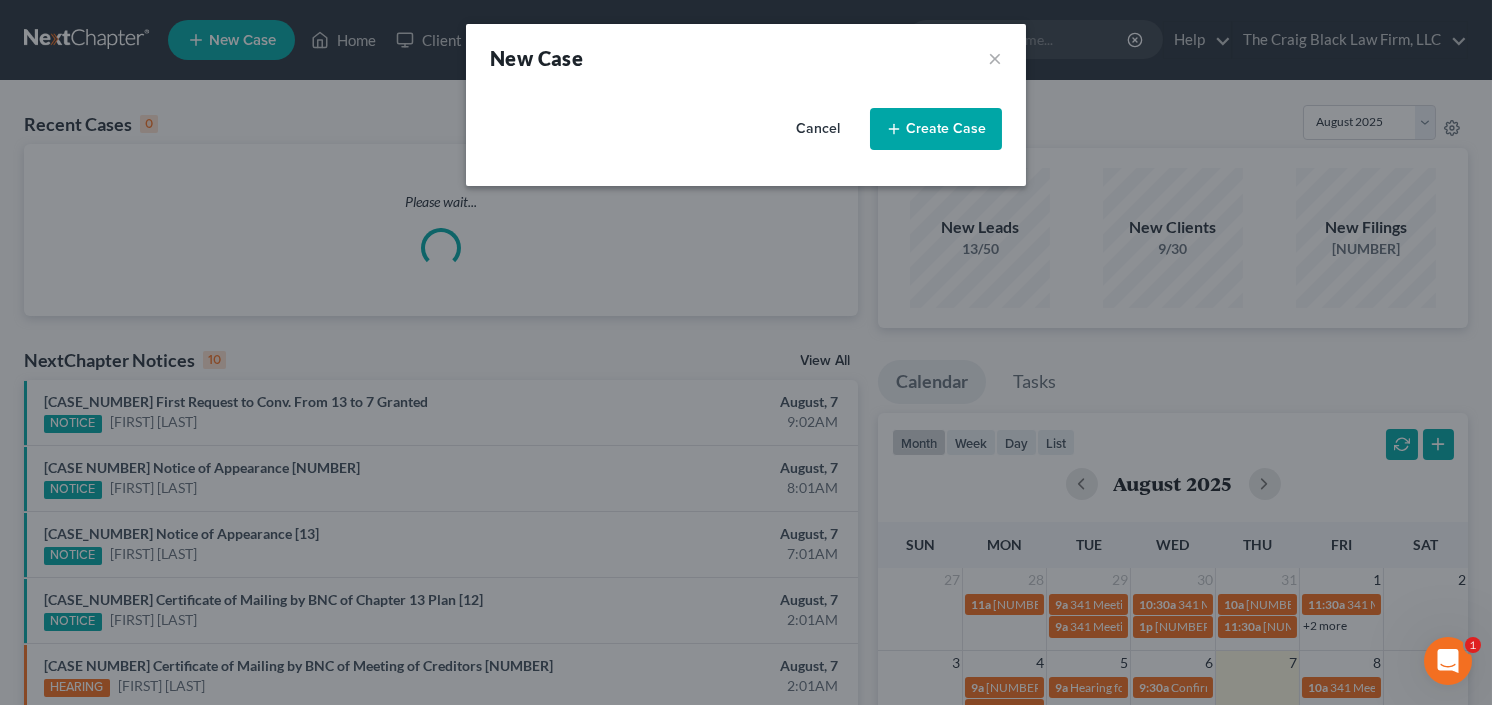 select on "19" 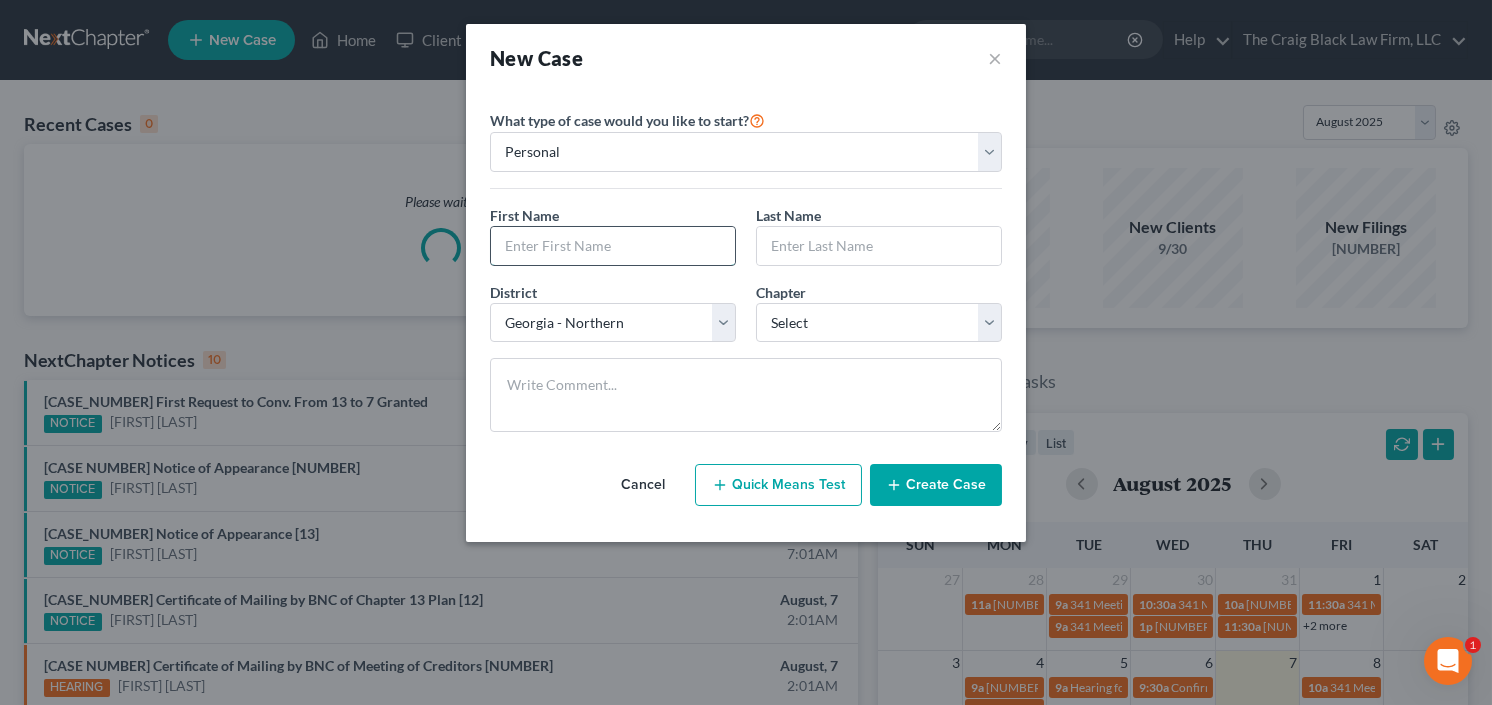 click at bounding box center [613, 246] 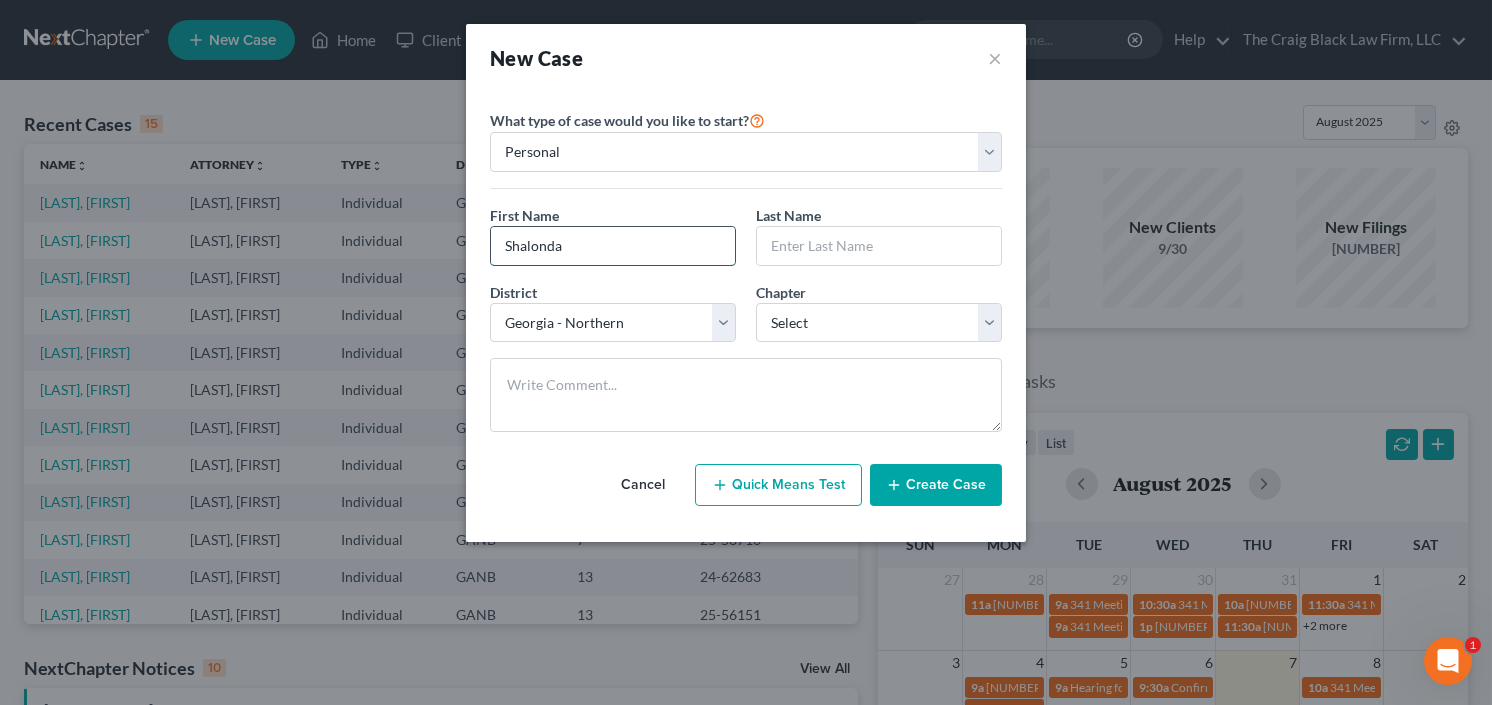 type on "Shalonda" 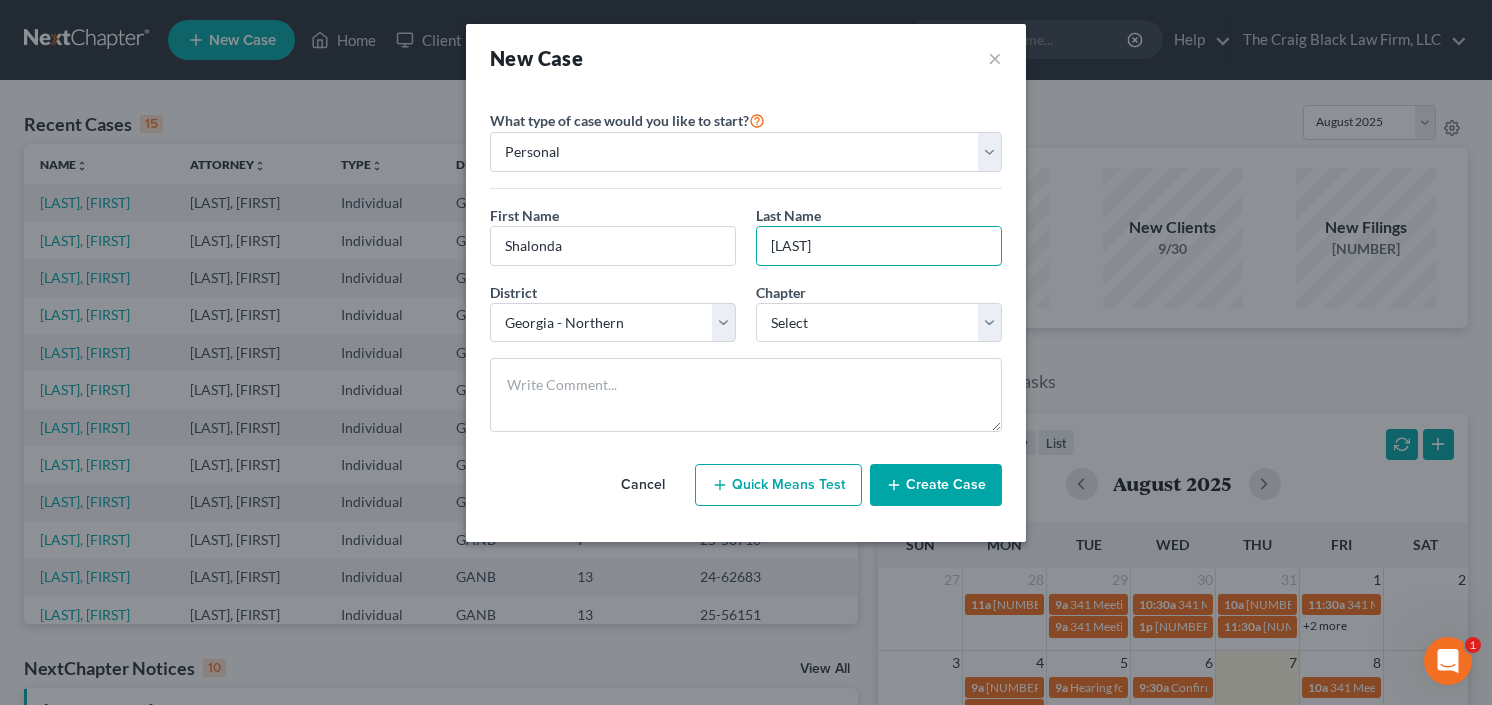 type on "Radford" 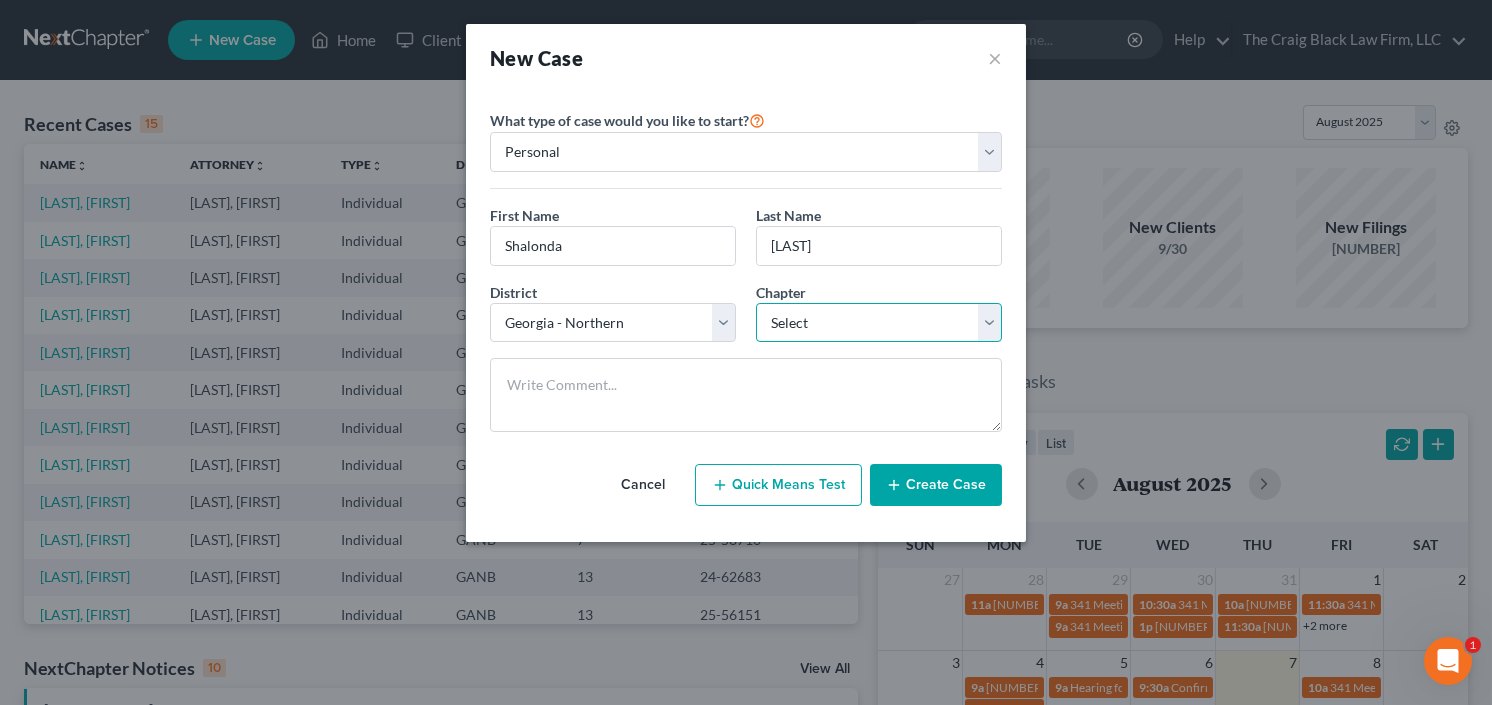 click on "Select 7 11 12 13" at bounding box center [879, 323] 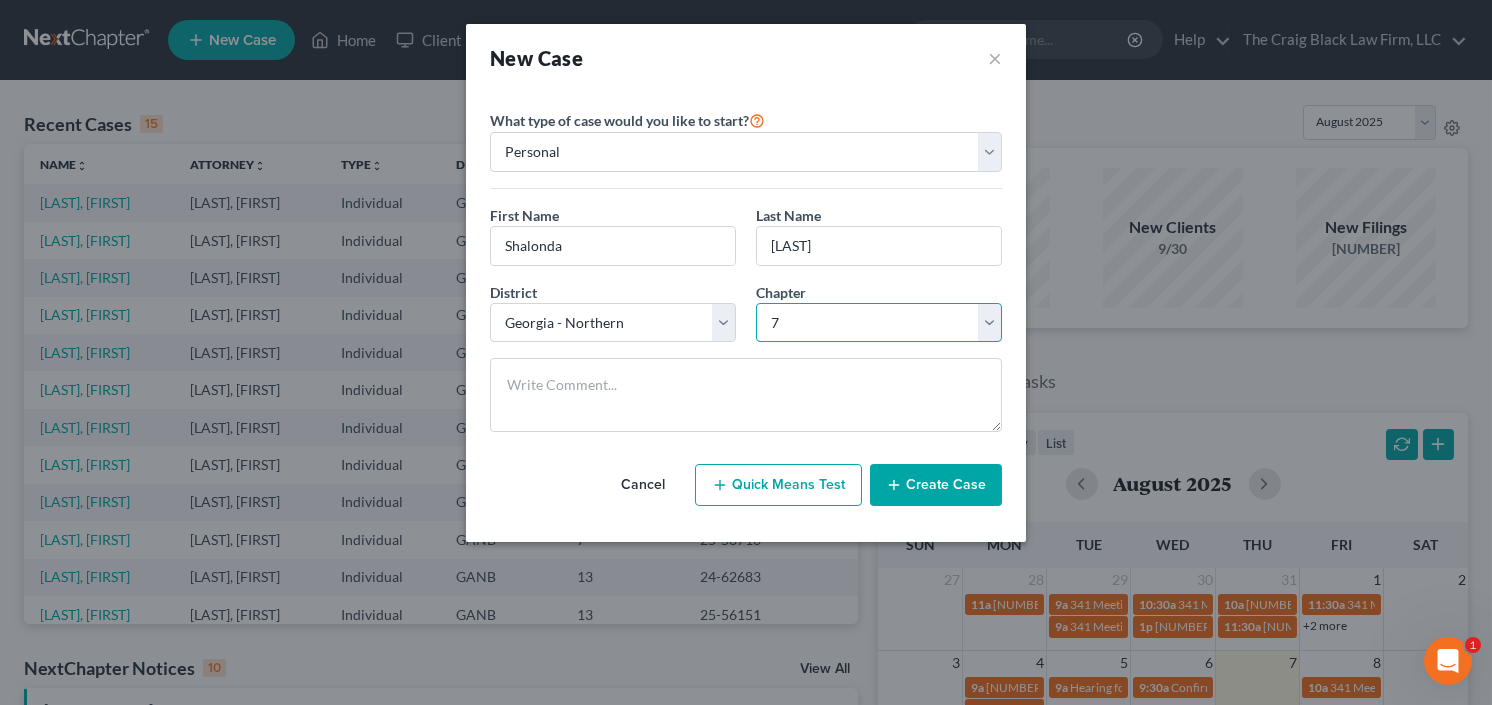 click on "Select 7 11 12 13" at bounding box center (879, 323) 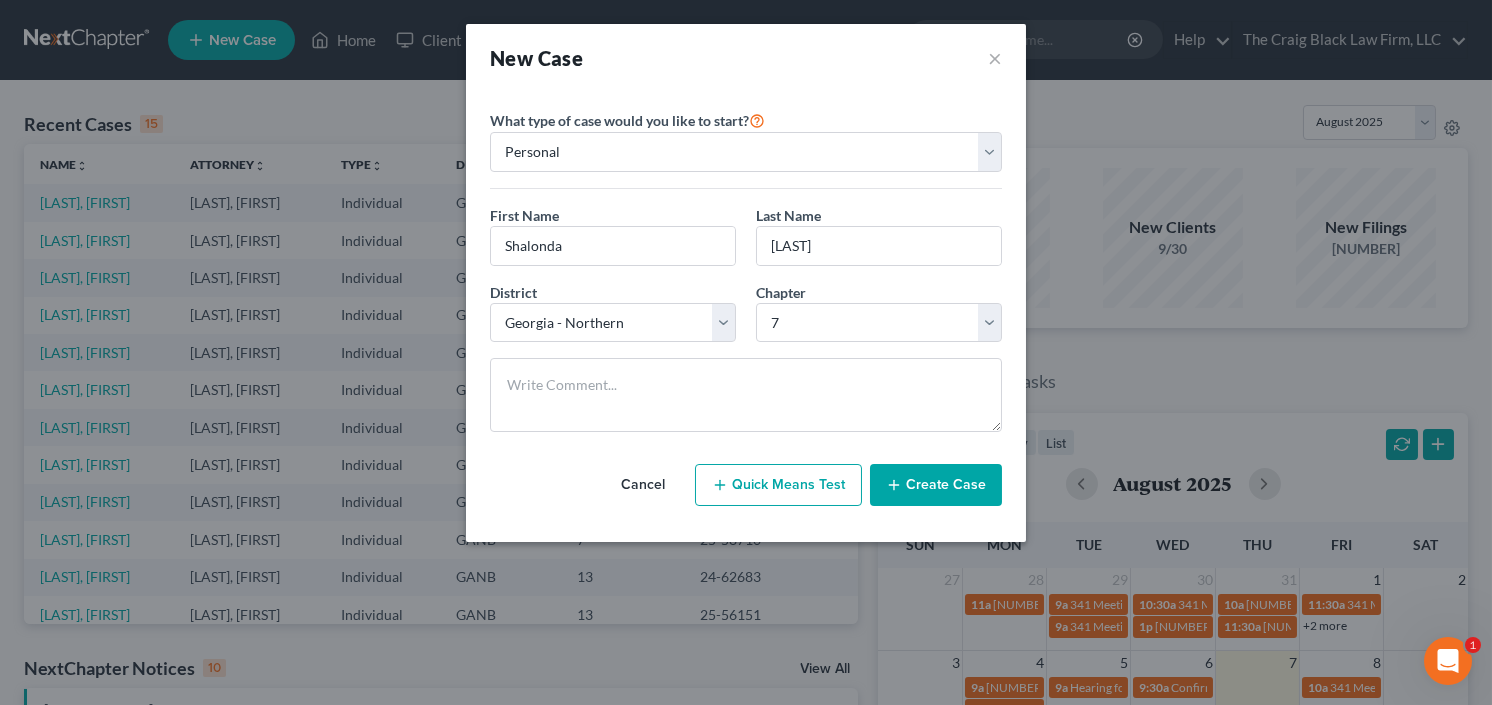 click on "Create Case" at bounding box center [936, 485] 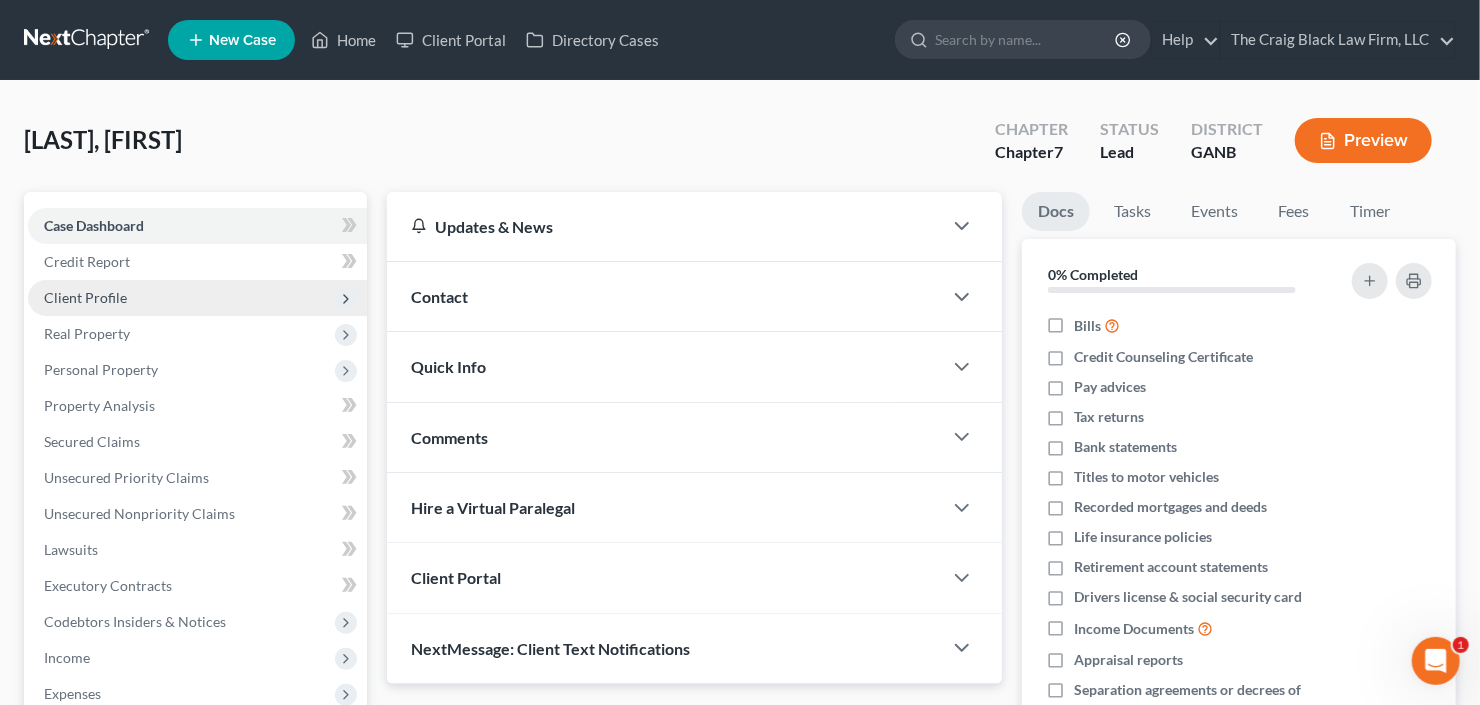 click on "Client Profile" at bounding box center (197, 298) 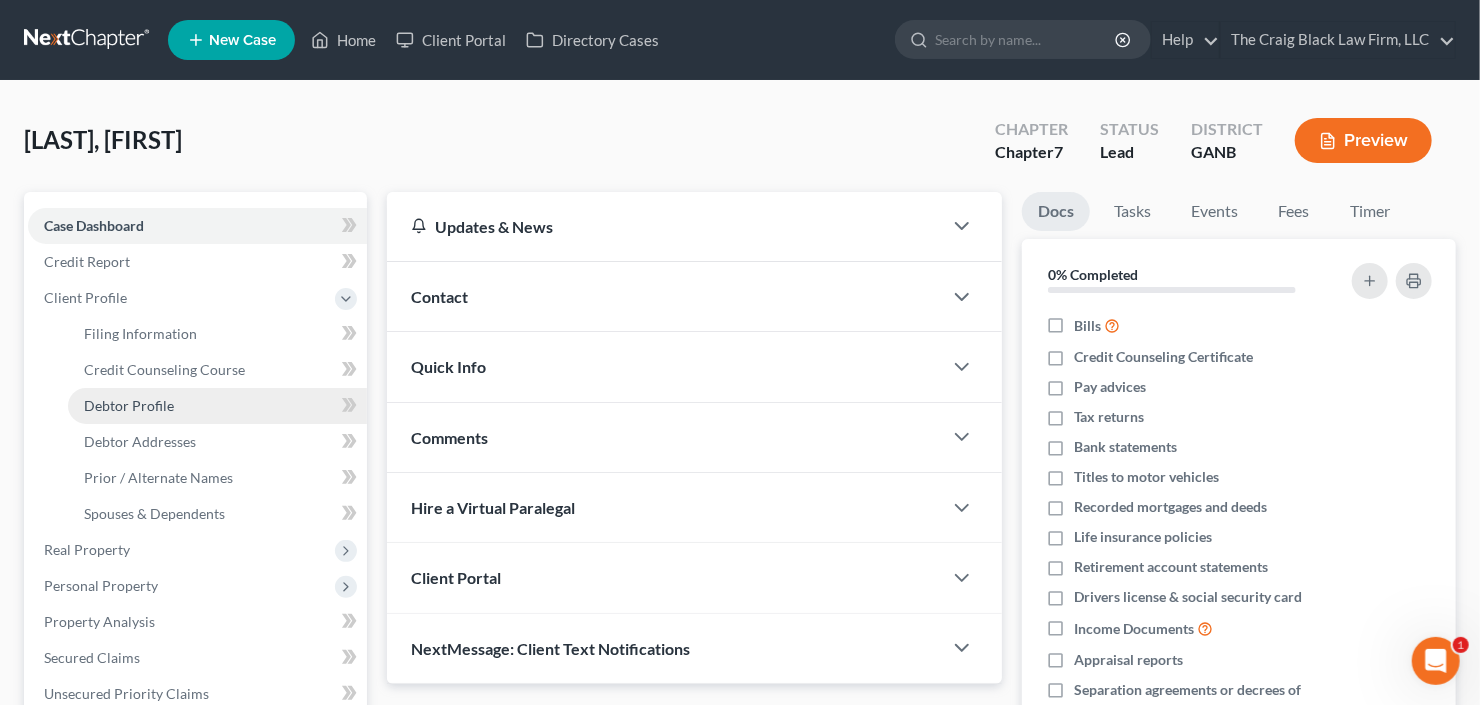 click on "Debtor Profile" at bounding box center (129, 405) 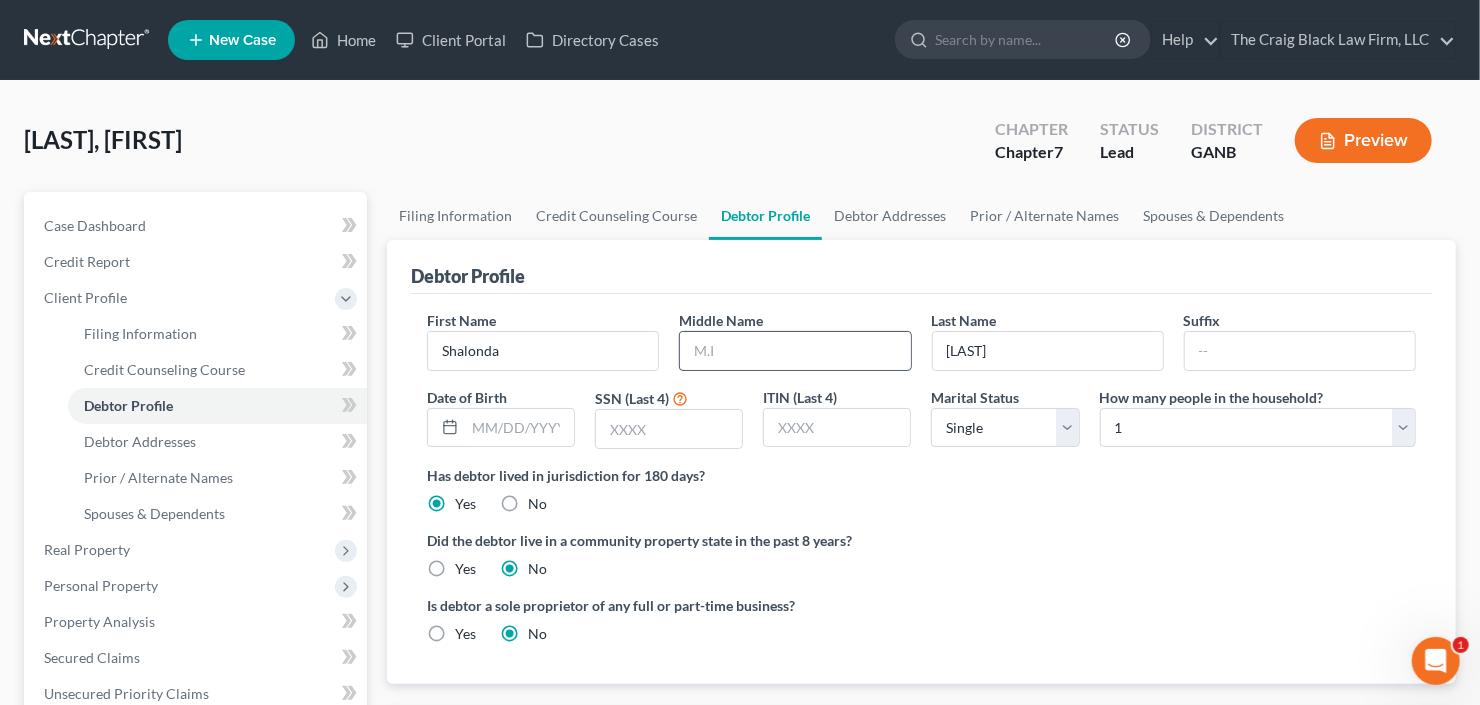 click at bounding box center [795, 351] 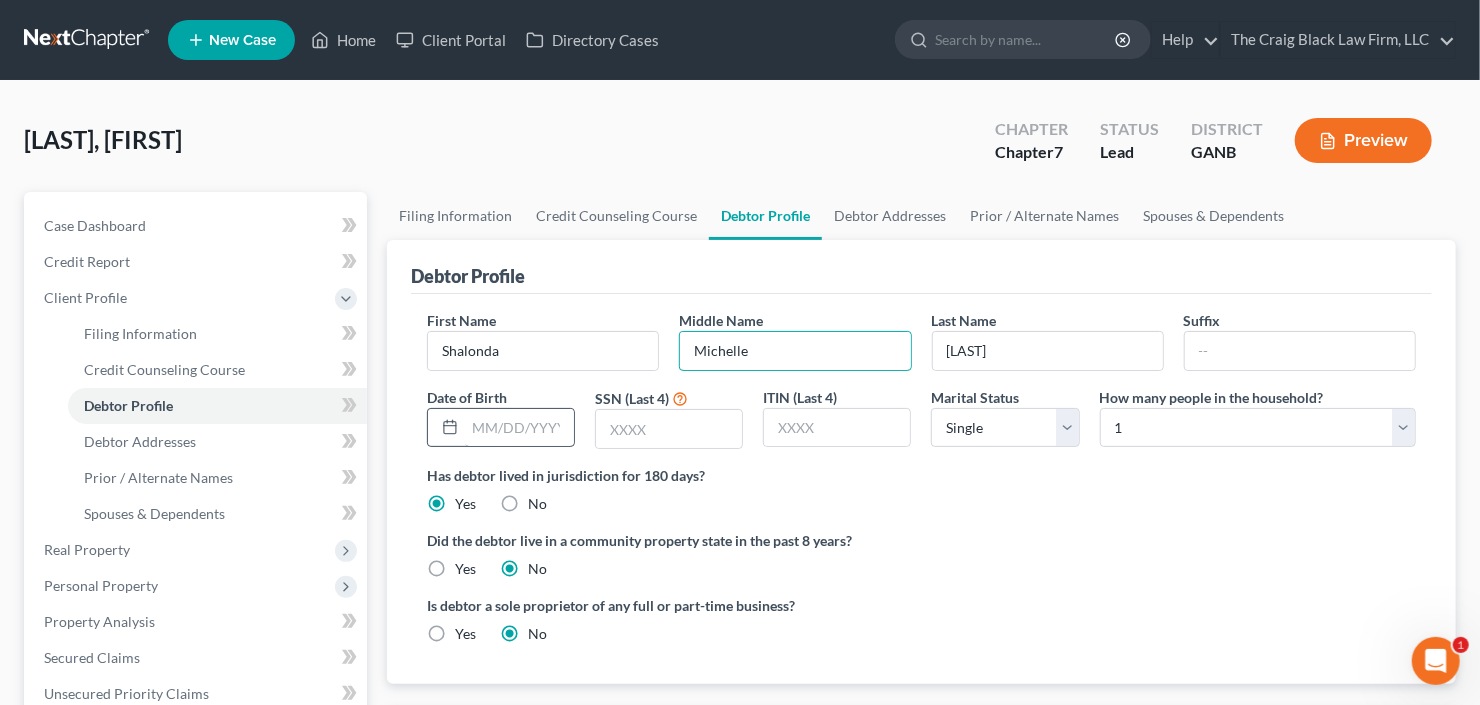 type on "Michelle" 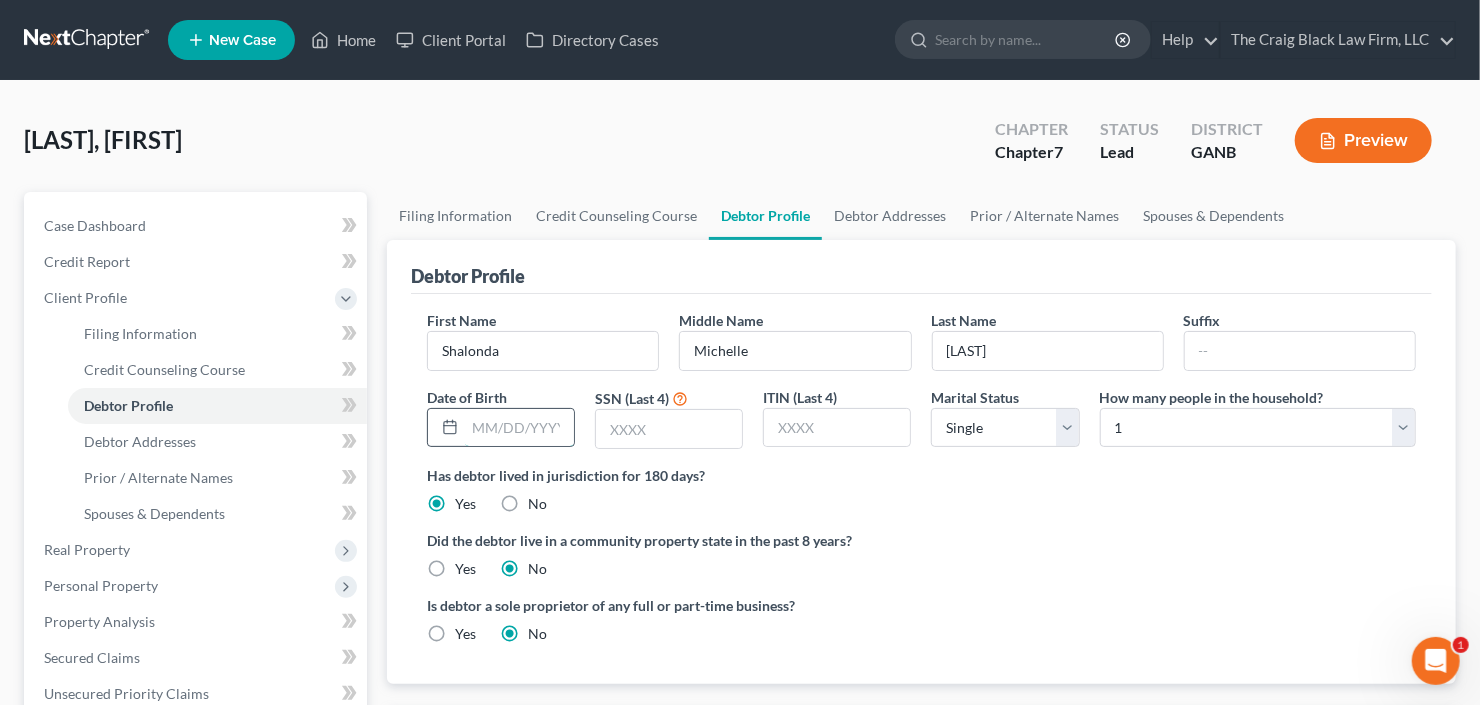 click at bounding box center [519, 428] 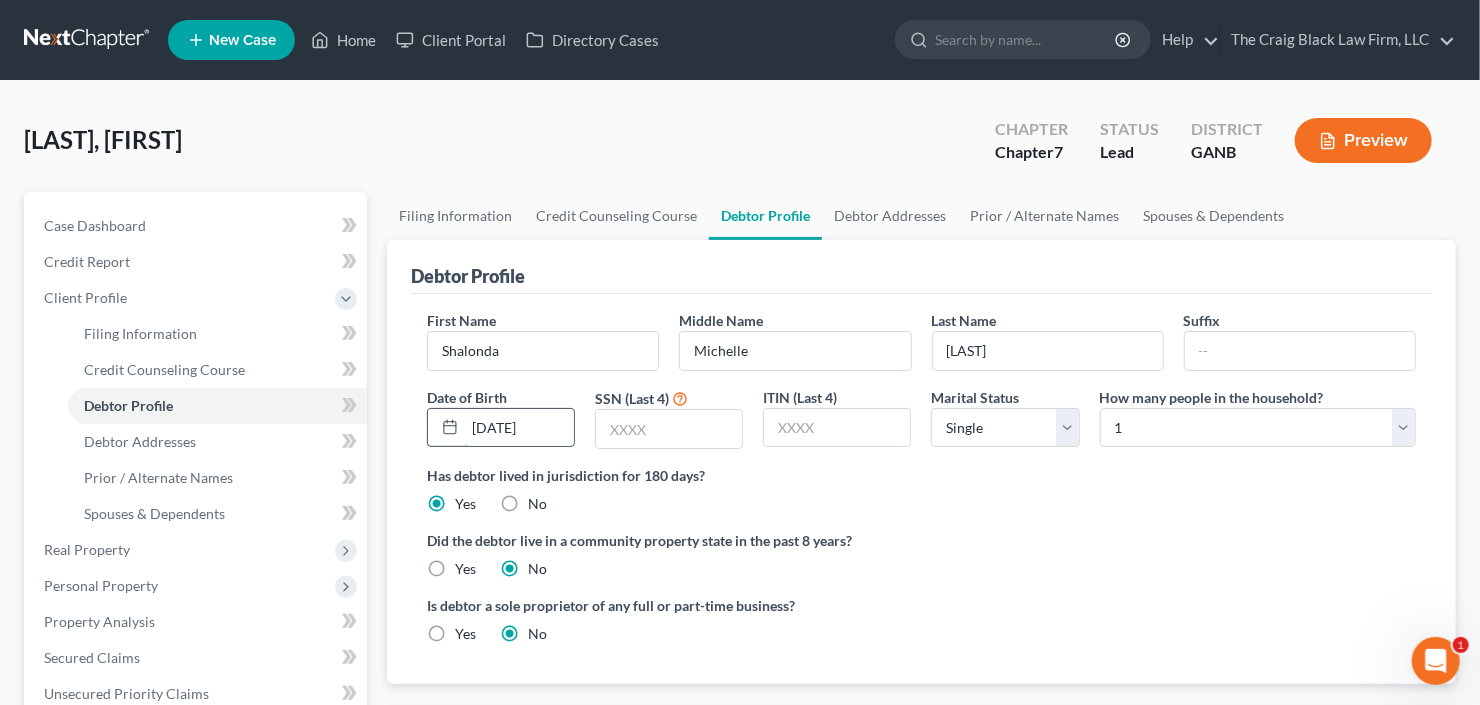 type on "10/03/1985" 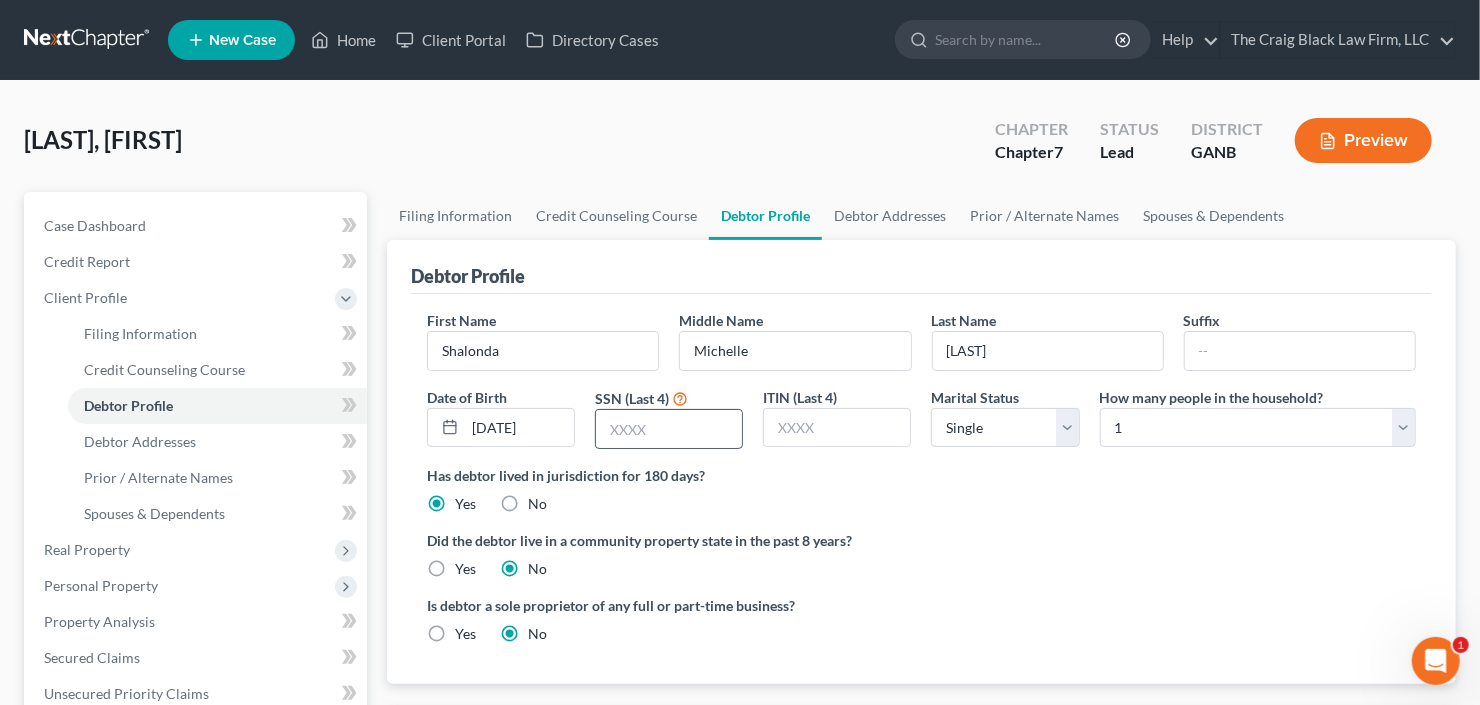 click at bounding box center [669, 429] 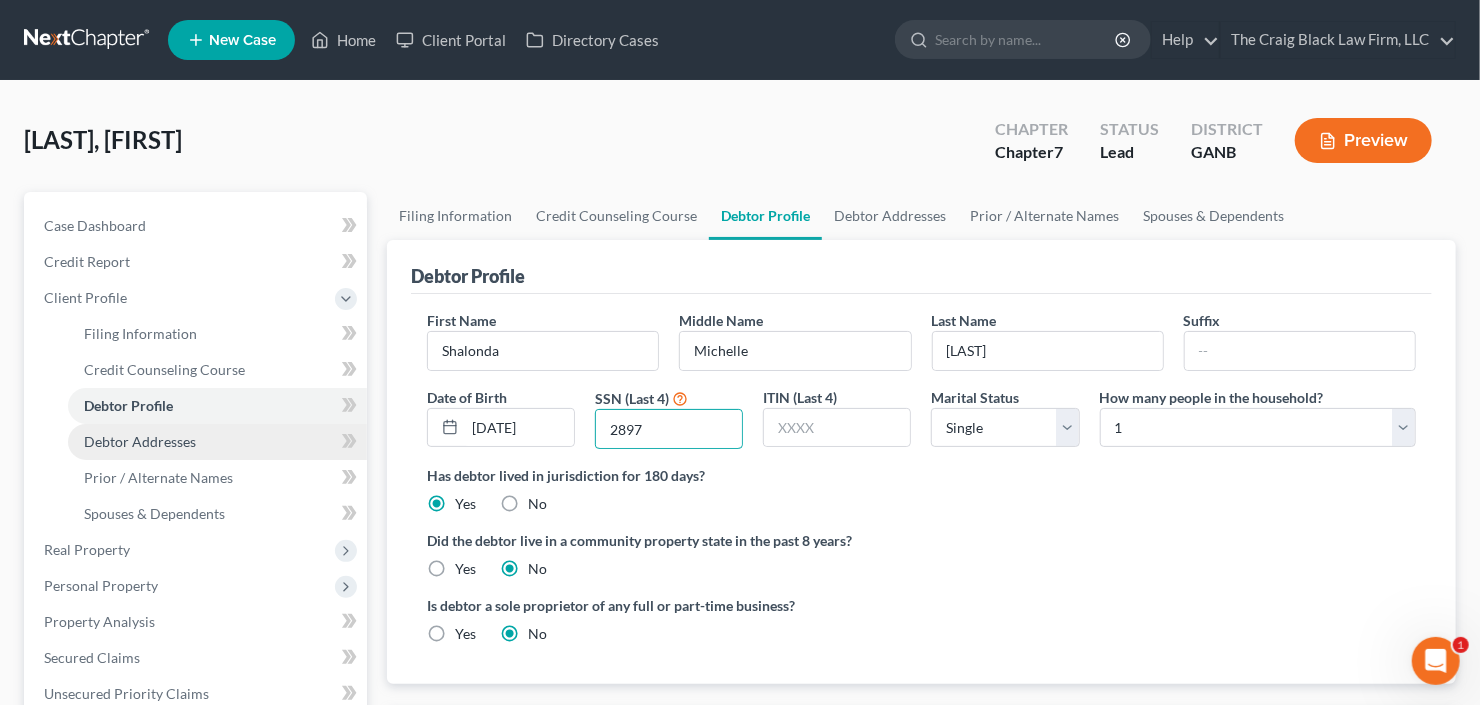 type on "2897" 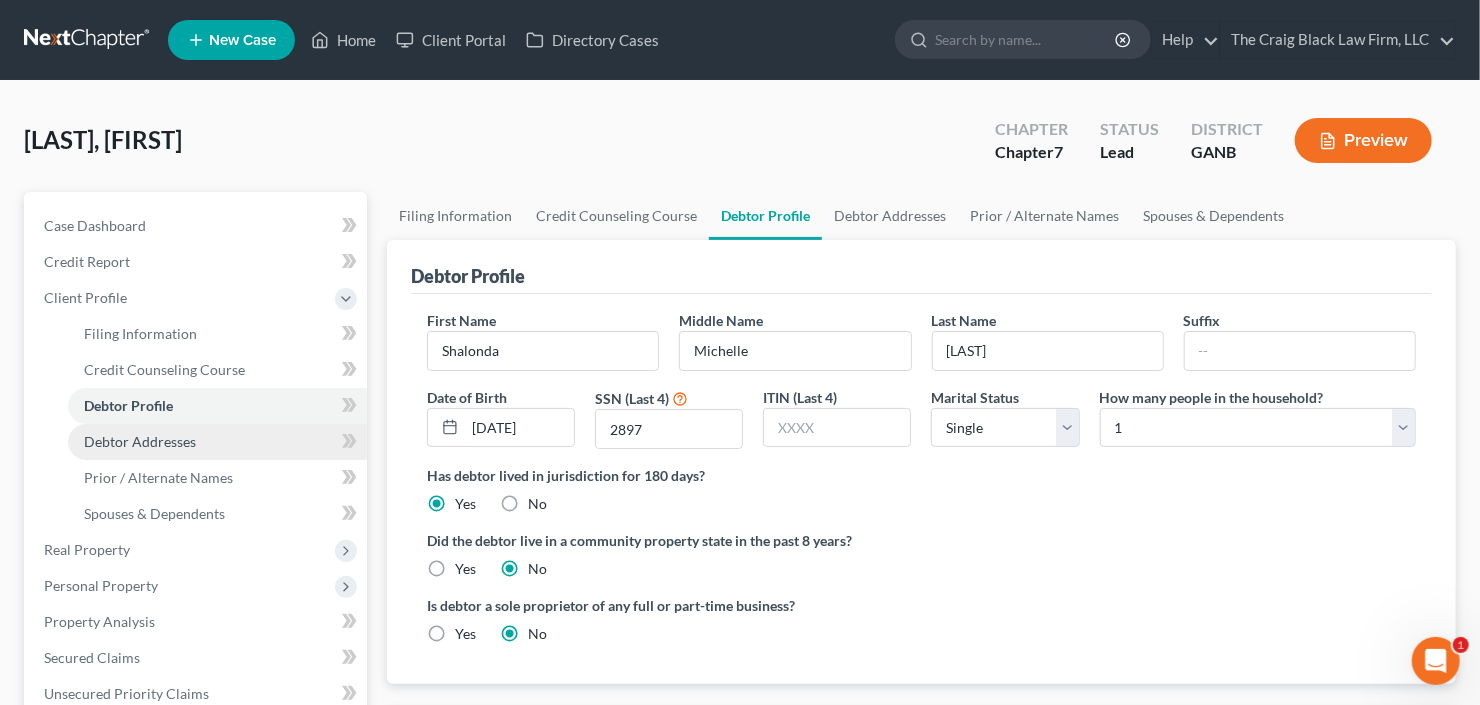 click on "Debtor Addresses" at bounding box center [217, 442] 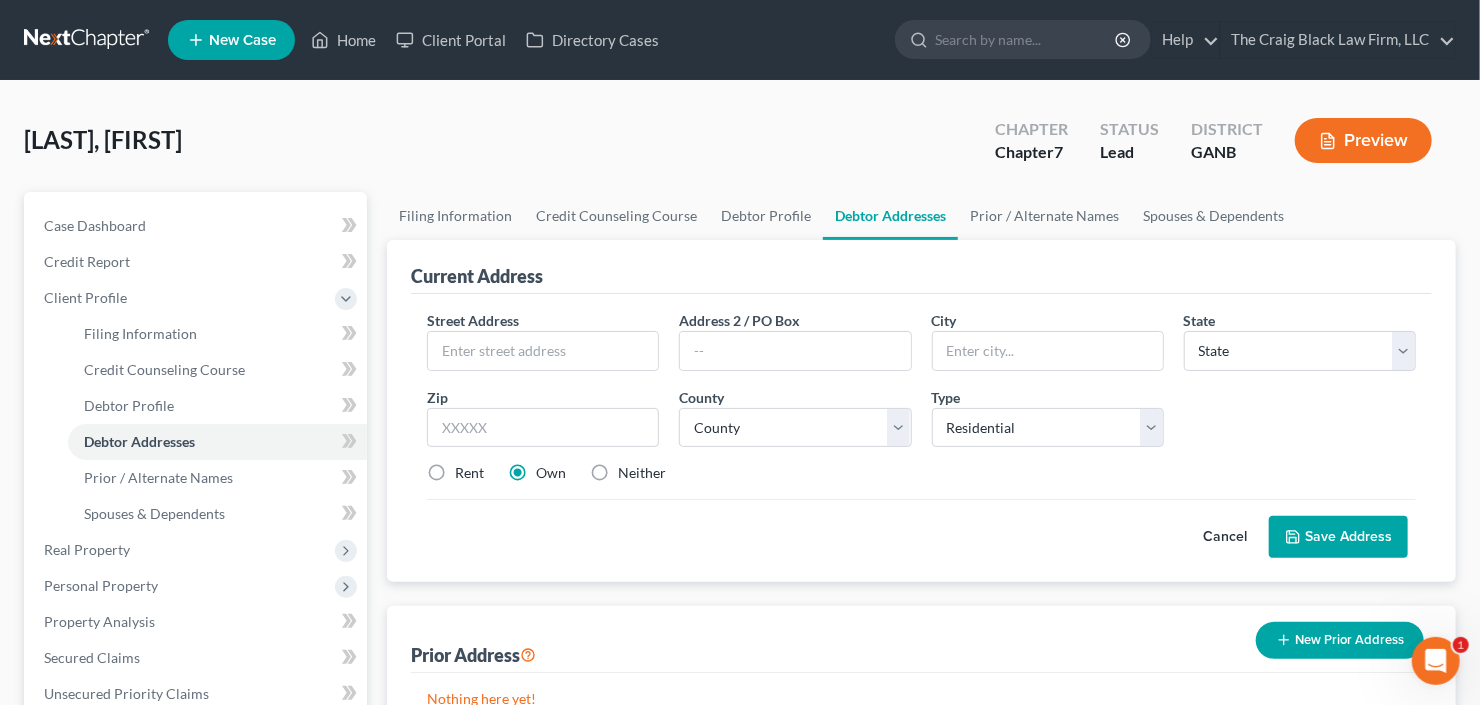click on "Street Address
*
Address 2 / PO Box
City
*
State
*
State AL AK AR AZ CA CO CT DE DC FL GA GU HI ID IL IN IA KS KY LA ME MD MA MI MN MS MO MT NC ND NE NV NH NJ NM NY OH OK OR PA PR RI SC SD TN TX UT VI VA VT WA WV WI WY
Zip
*
County
*
County Type Select Residential Mailing Rental Business Rent Own Neither Save as Property" at bounding box center [921, 405] 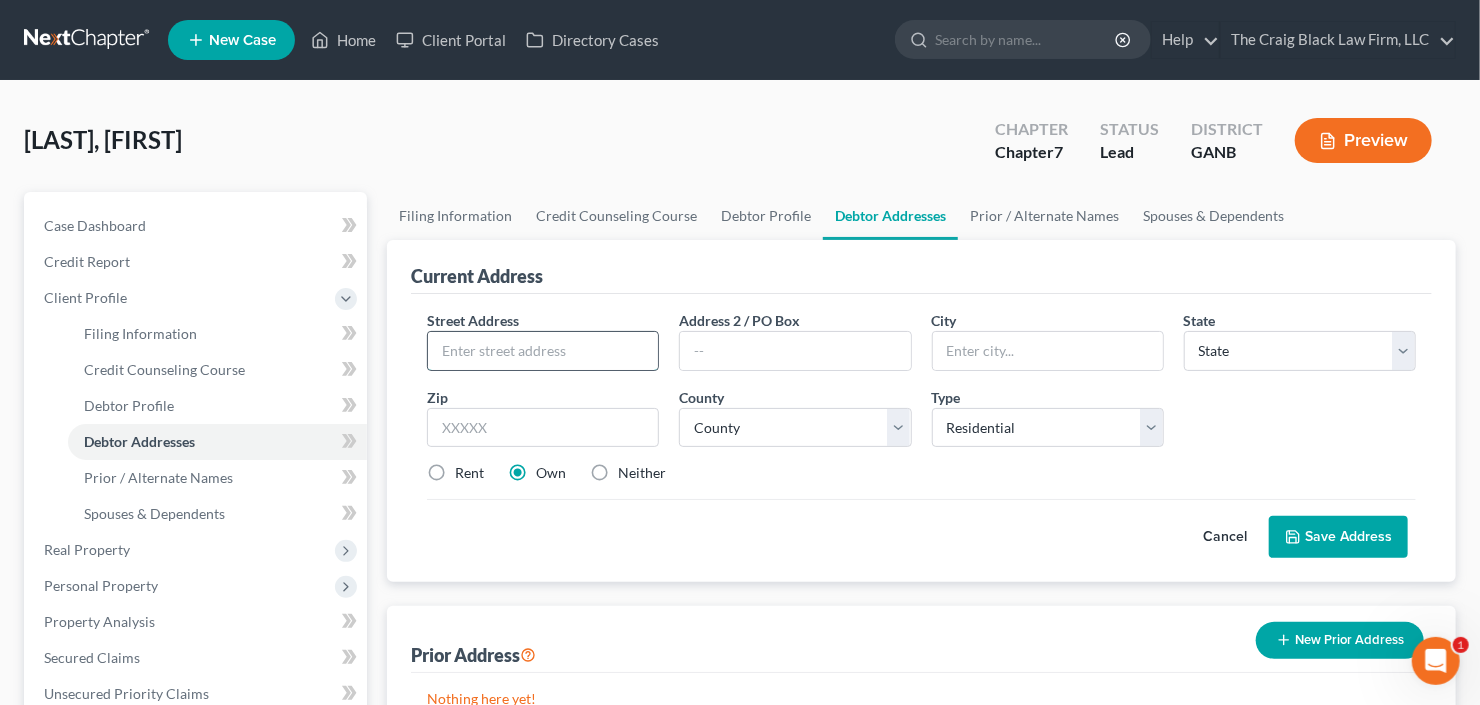 click at bounding box center [543, 351] 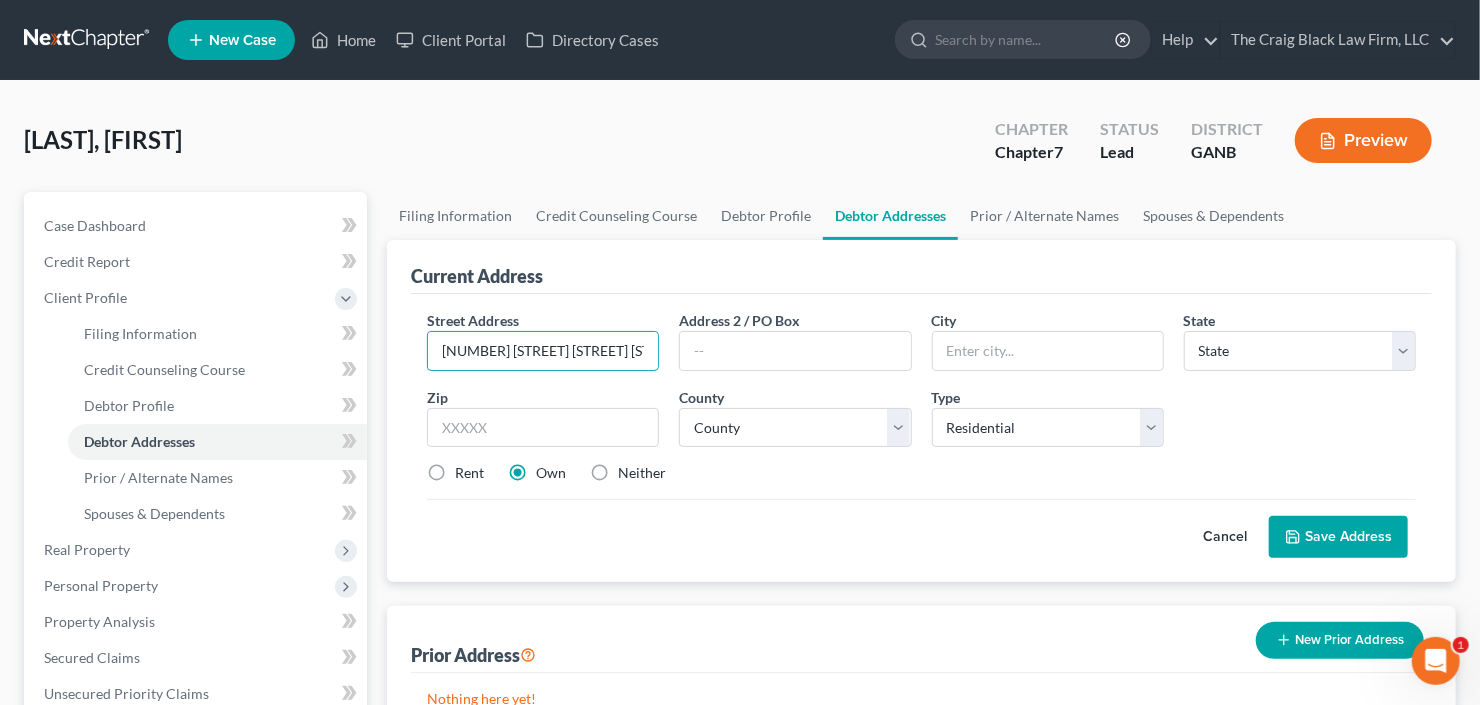 type on "3380 Peachtree RD NE" 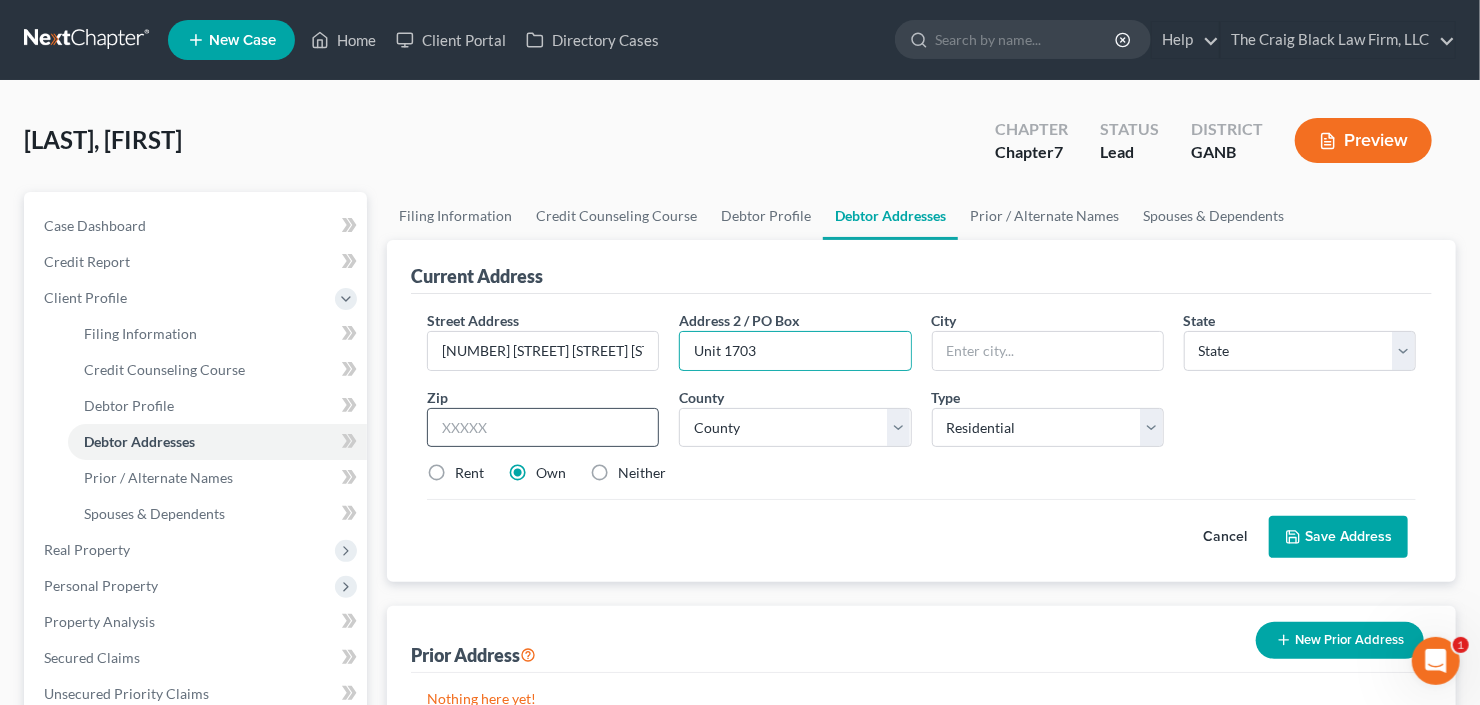 type on "Unit 1703" 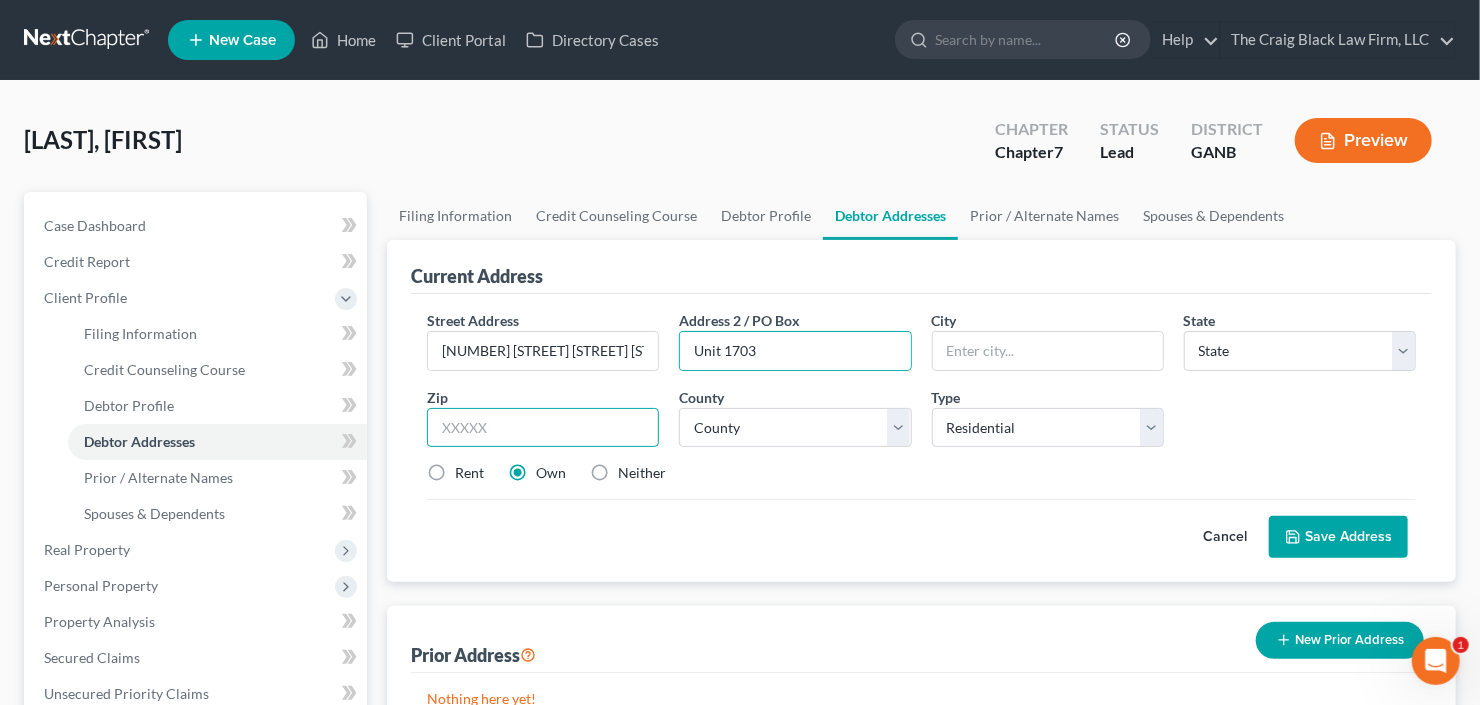 click at bounding box center [543, 428] 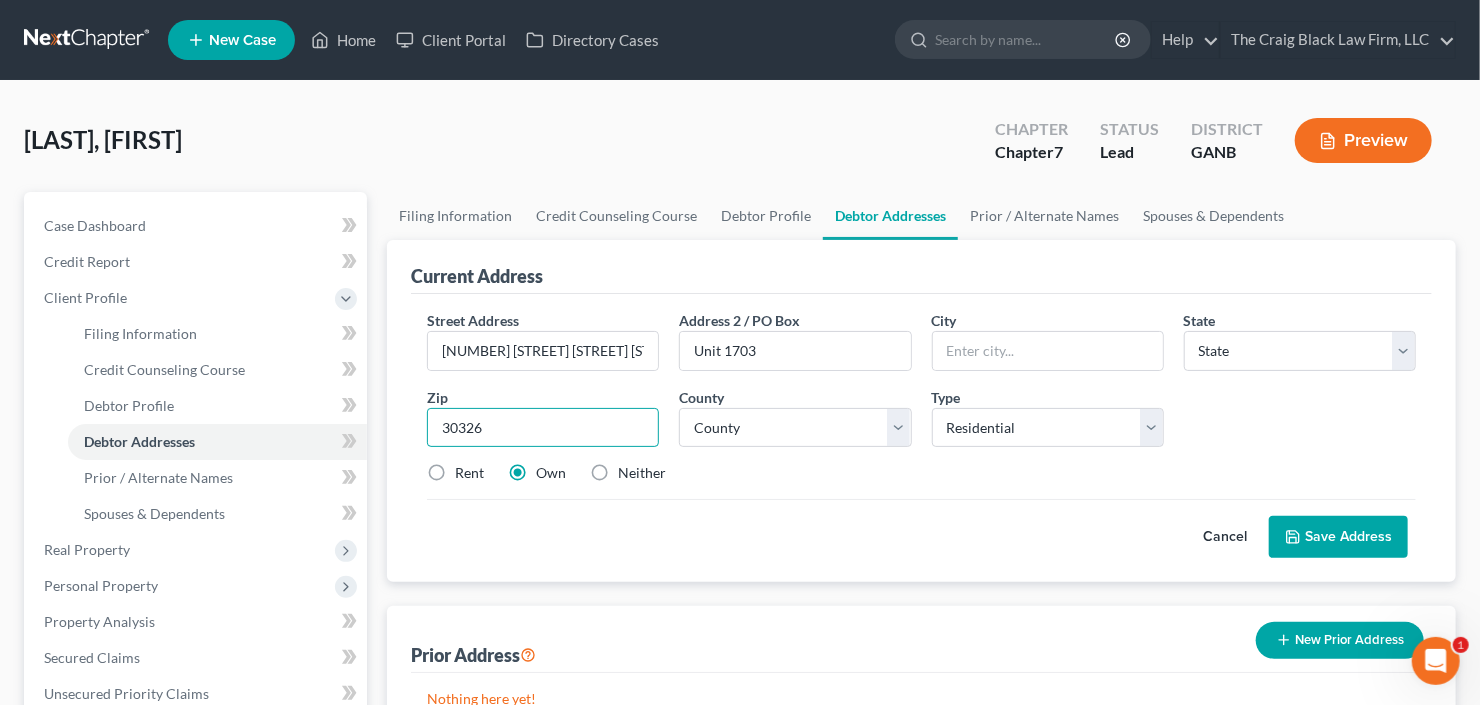type on "30326" 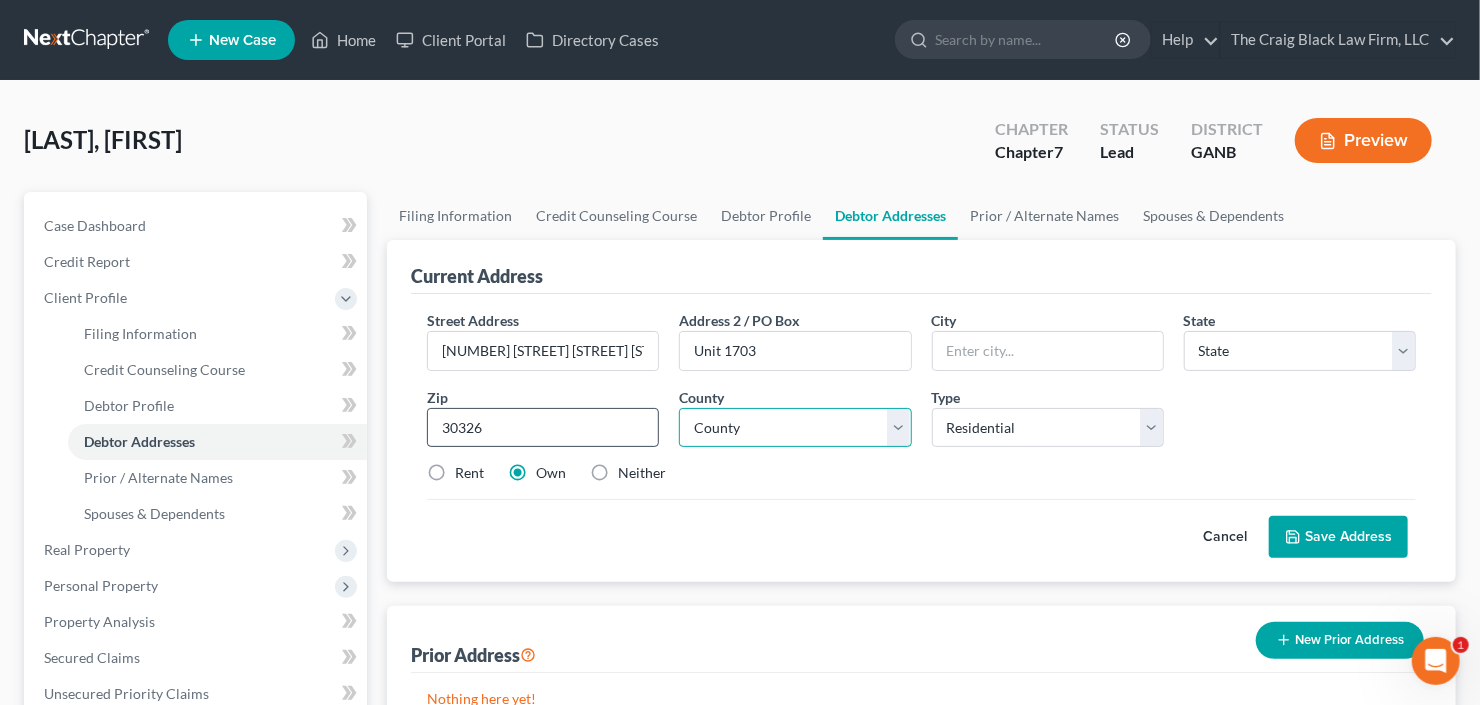 type on "Atlanta" 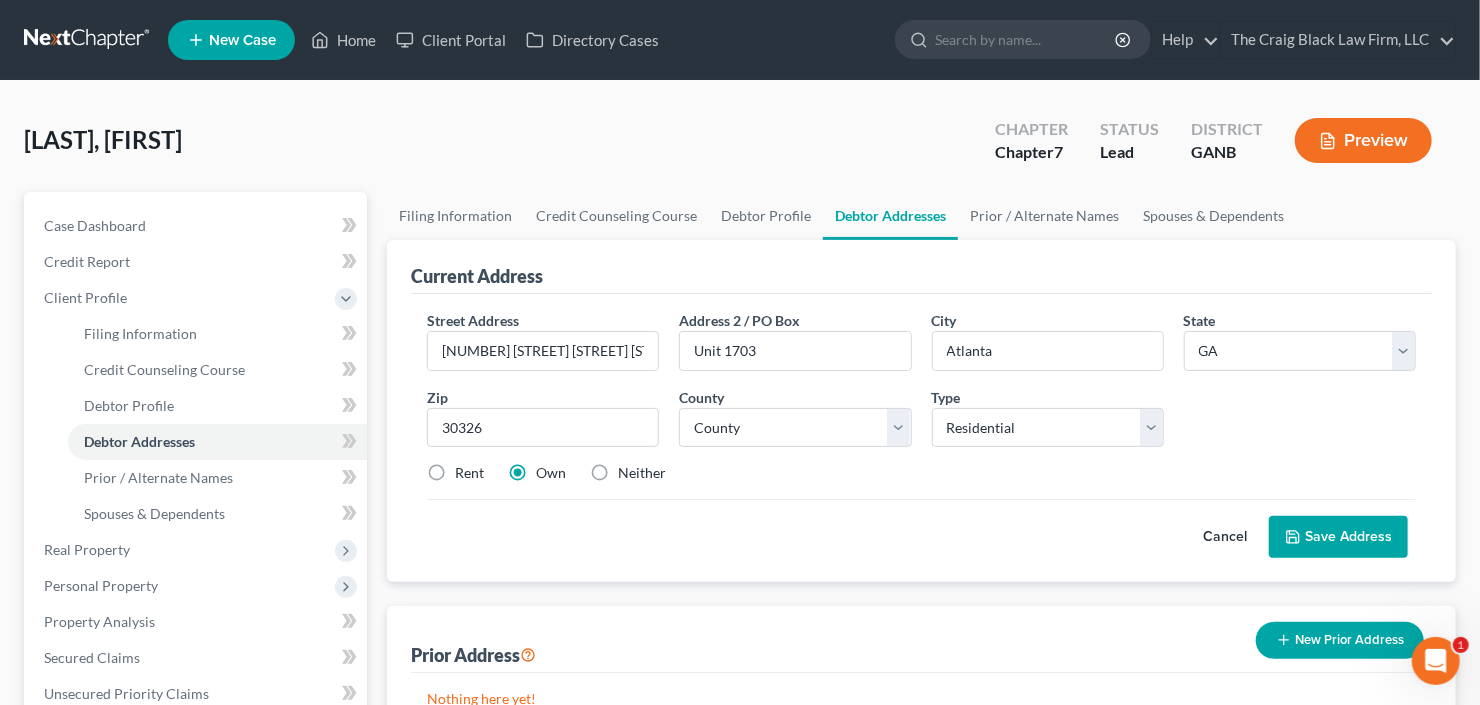 click on "Rent" at bounding box center [469, 473] 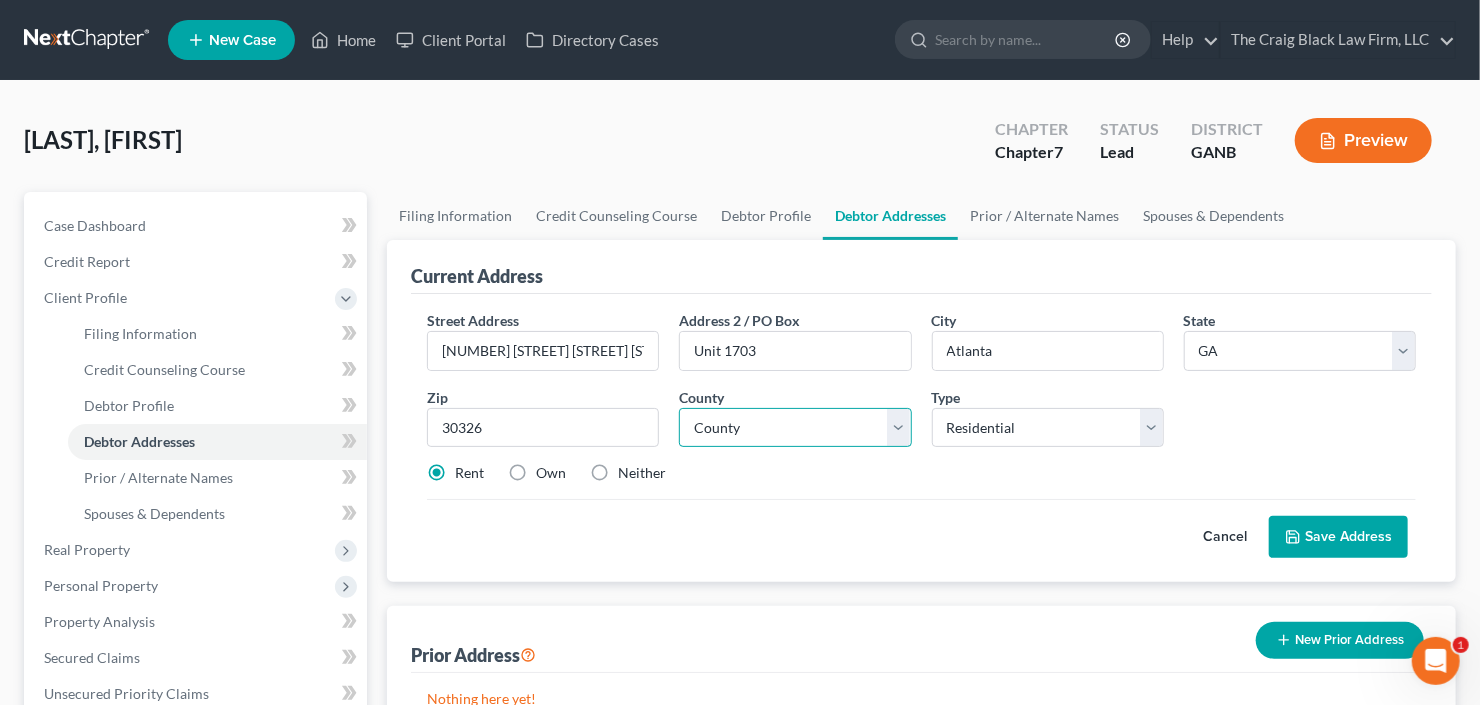 click on "County Appling County Atkinson County Bacon County Baker County Baldwin County Banks County Barrow County Bartow County Ben Hill County Berrien County Bibb County Bleckley County Brantley County Brooks County Bryan County Bulloch County Burke County Butts County Calhoun County Camden County Candler County Carroll County Catoosa County Charlton County Chatham County Chattahoochee County Chattooga County Cherokee County Clarke County Clay County Clayton County Clinch County Cobb County Coffee County Colquitt County Columbia County Cook County Coweta County Crawford County Crisp County Dade County Dawson County DeKalb County Decatur County Dodge County Dooly County Dougherty County Douglas County Early County Echols County Effingham County Elbert County Emanuel County Evans County Fannin County Fayette County Floyd County Forsyth County Franklin County Fulton County Gilmer County Glascock County Glynn County Gordon County Grady County Greene County Gwinnett County Habersham County Hall County Hancock County" at bounding box center (795, 428) 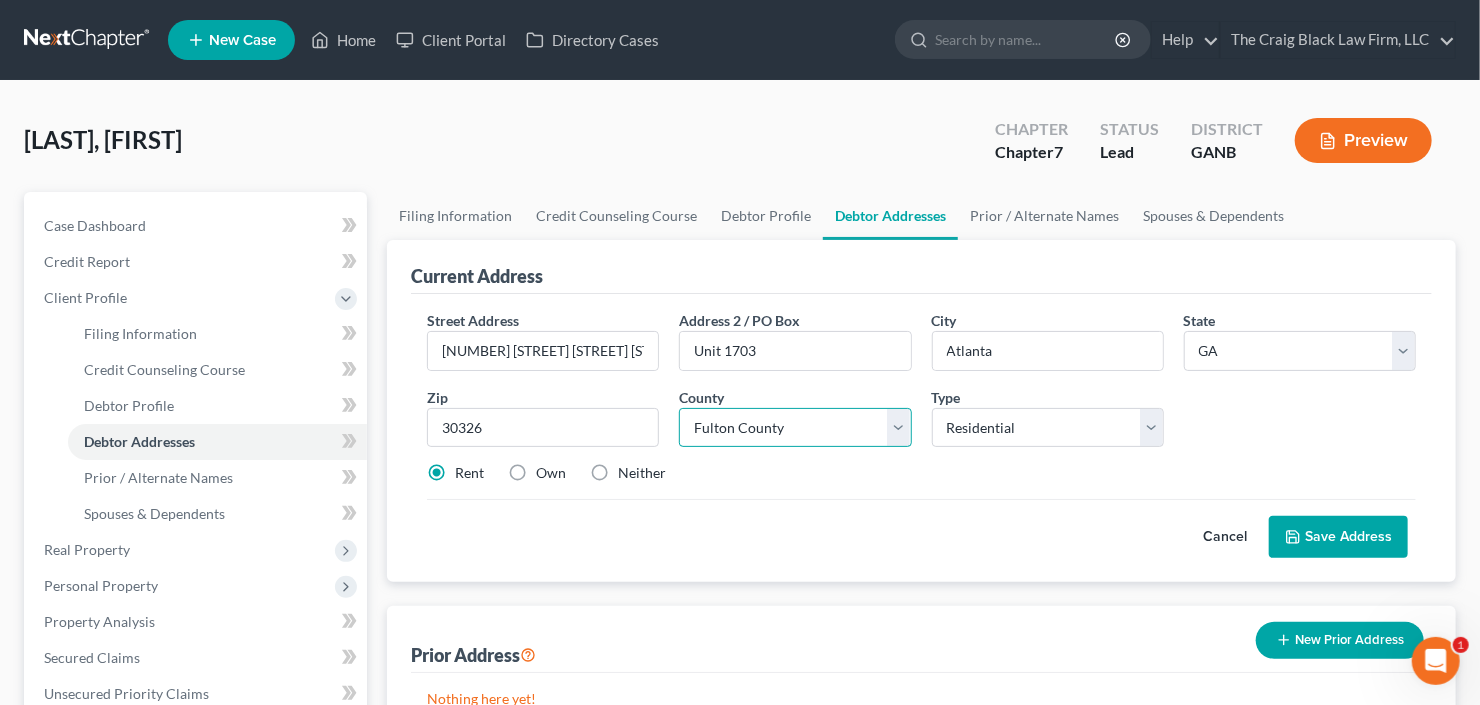 click on "County Appling County Atkinson County Bacon County Baker County Baldwin County Banks County Barrow County Bartow County Ben Hill County Berrien County Bibb County Bleckley County Brantley County Brooks County Bryan County Bulloch County Burke County Butts County Calhoun County Camden County Candler County Carroll County Catoosa County Charlton County Chatham County Chattahoochee County Chattooga County Cherokee County Clarke County Clay County Clayton County Clinch County Cobb County Coffee County Colquitt County Columbia County Cook County Coweta County Crawford County Crisp County Dade County Dawson County DeKalb County Decatur County Dodge County Dooly County Dougherty County Douglas County Early County Echols County Effingham County Elbert County Emanuel County Evans County Fannin County Fayette County Floyd County Forsyth County Franklin County Fulton County Gilmer County Glascock County Glynn County Gordon County Grady County Greene County Gwinnett County Habersham County Hall County Hancock County" at bounding box center [795, 428] 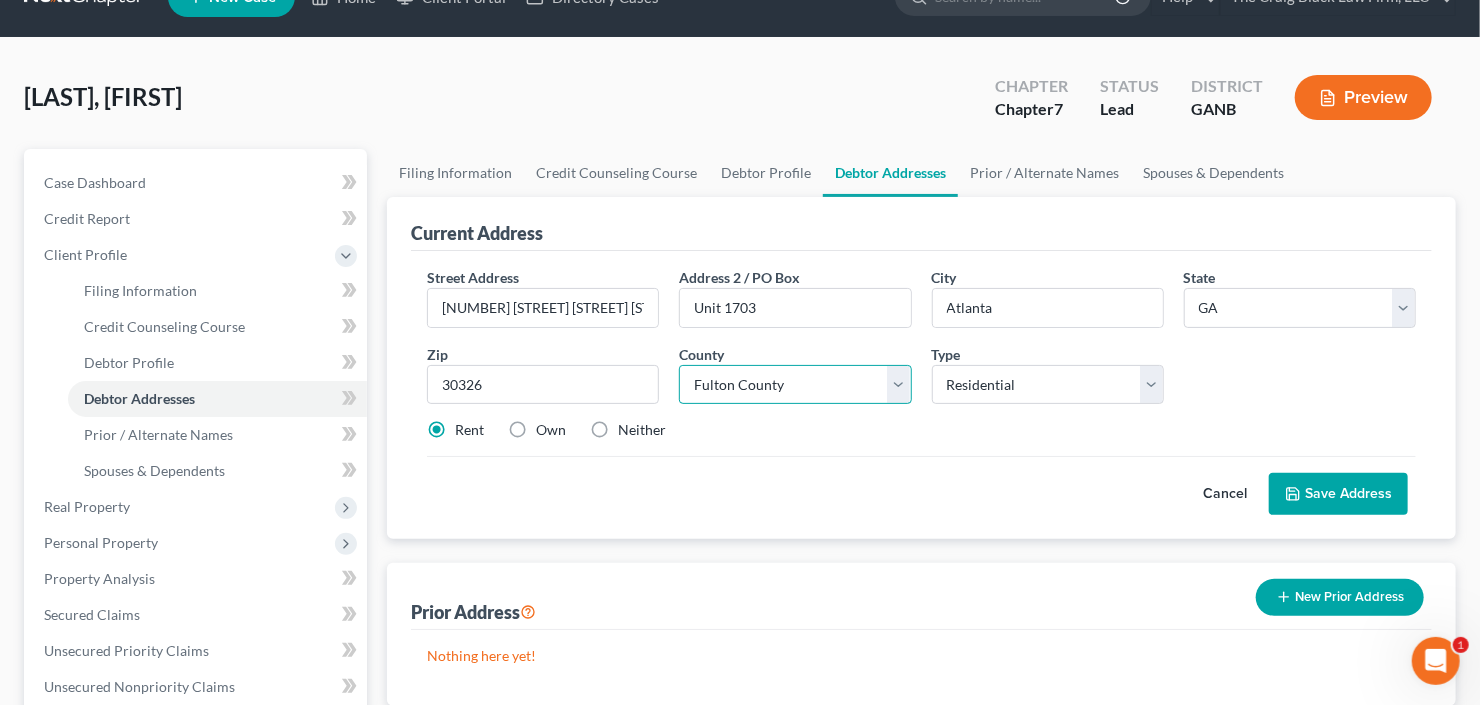 scroll, scrollTop: 80, scrollLeft: 0, axis: vertical 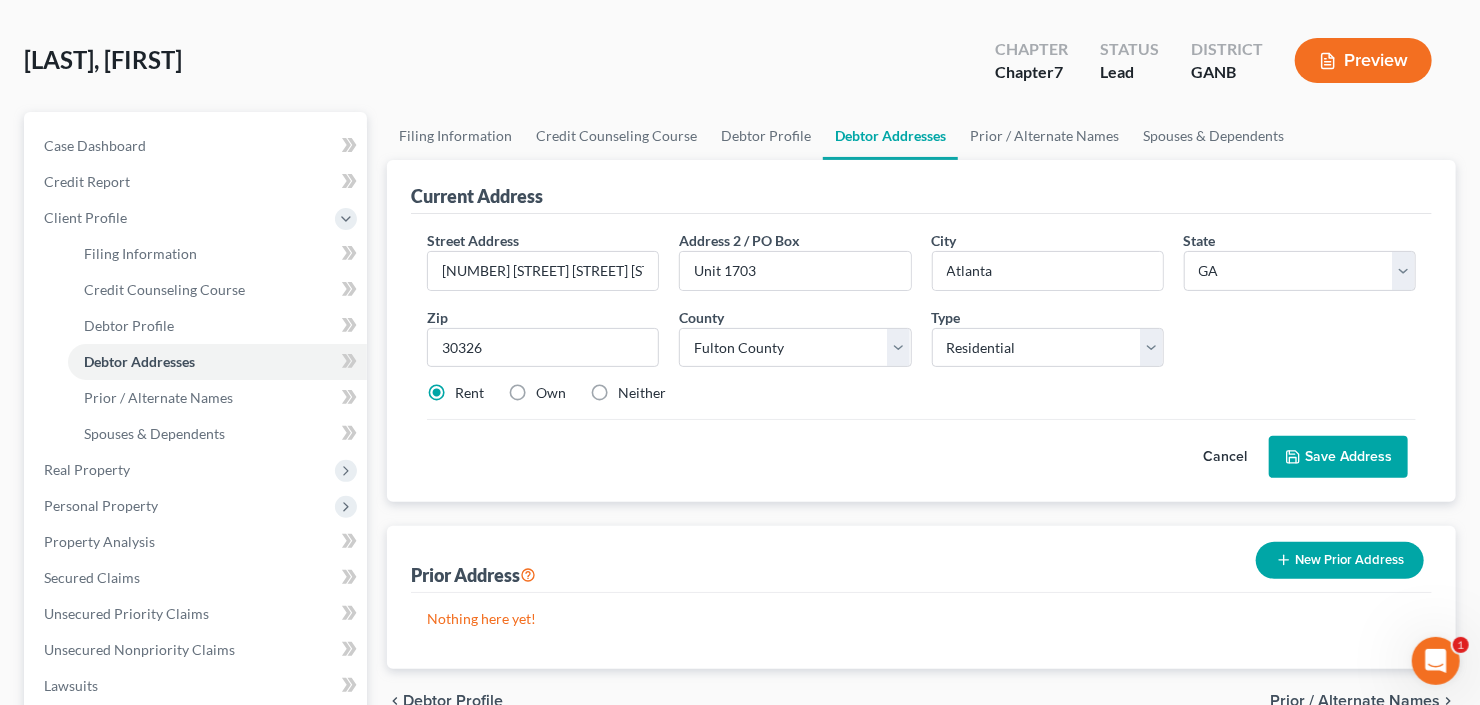click on "New Prior Address" at bounding box center (1340, 560) 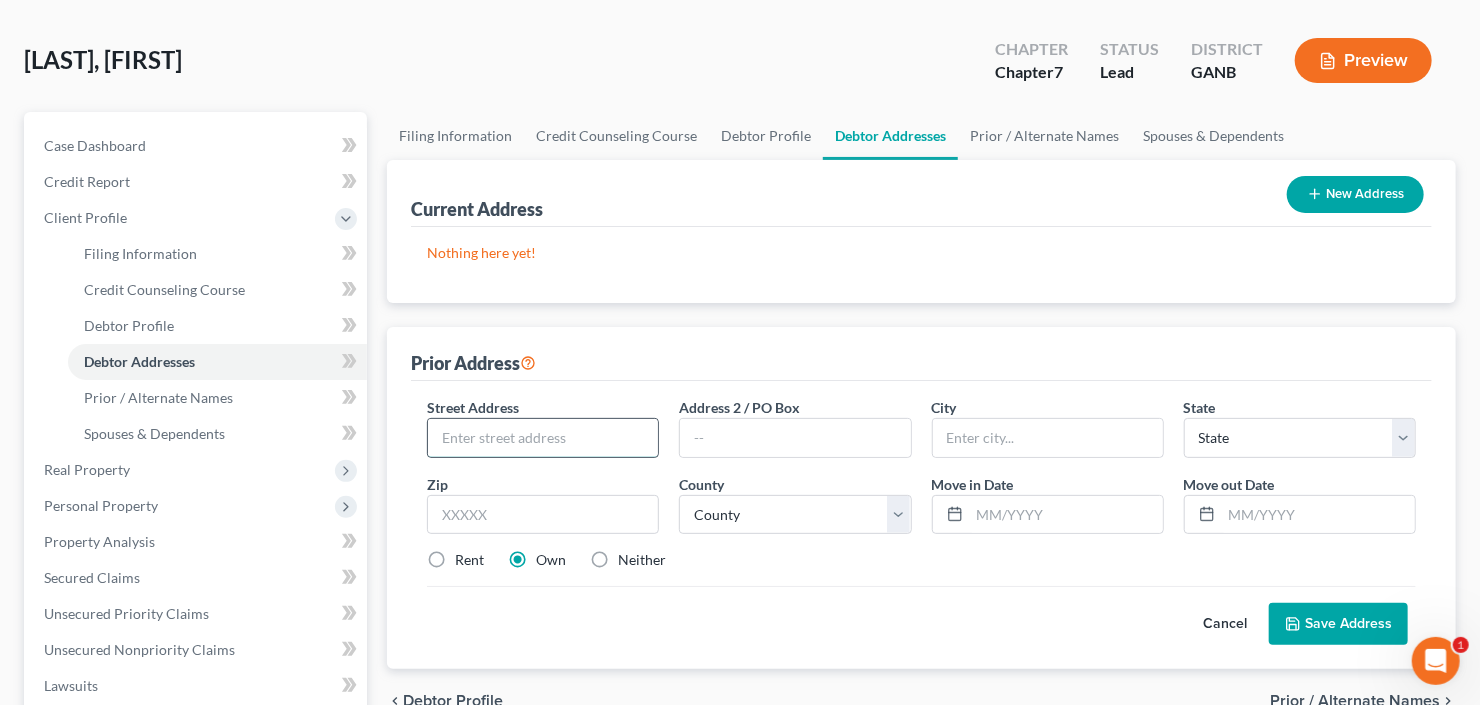 click at bounding box center [543, 438] 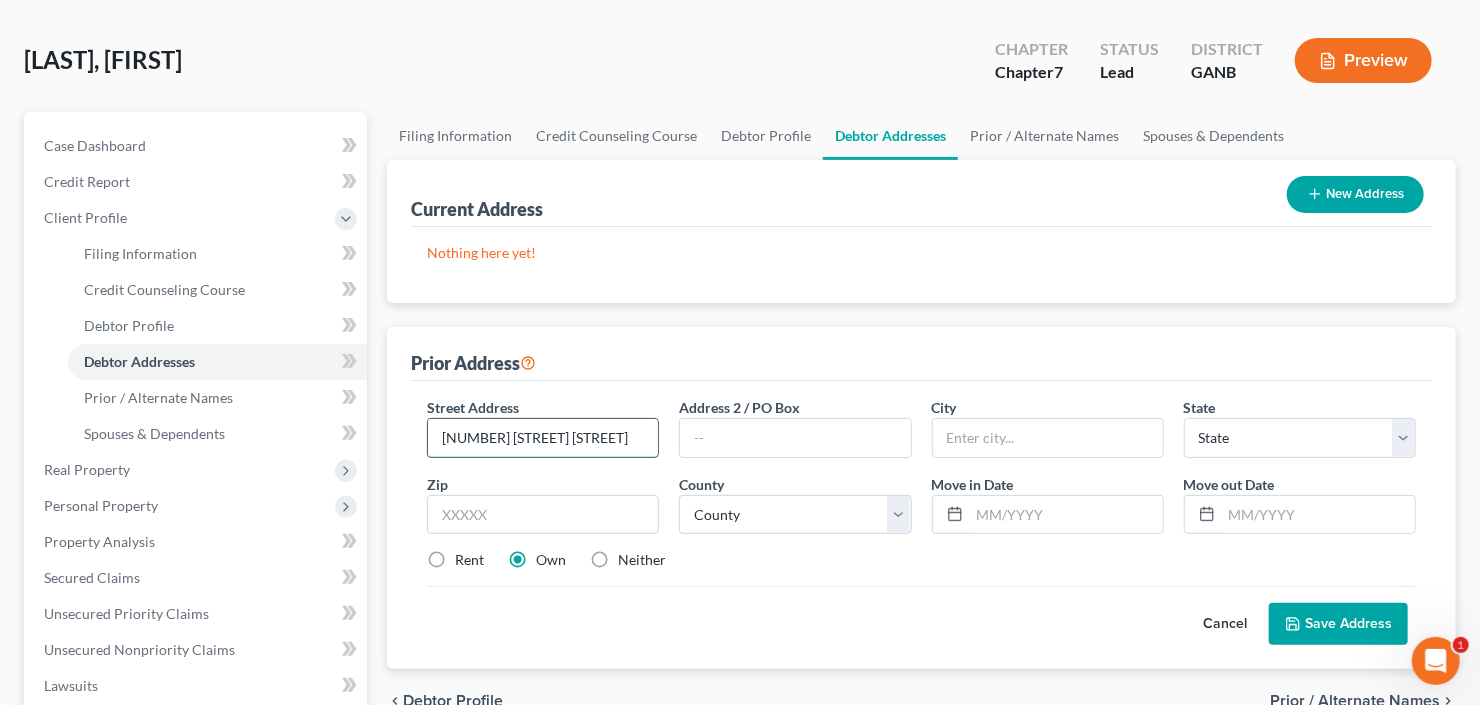 type on "1224 Paul Dr" 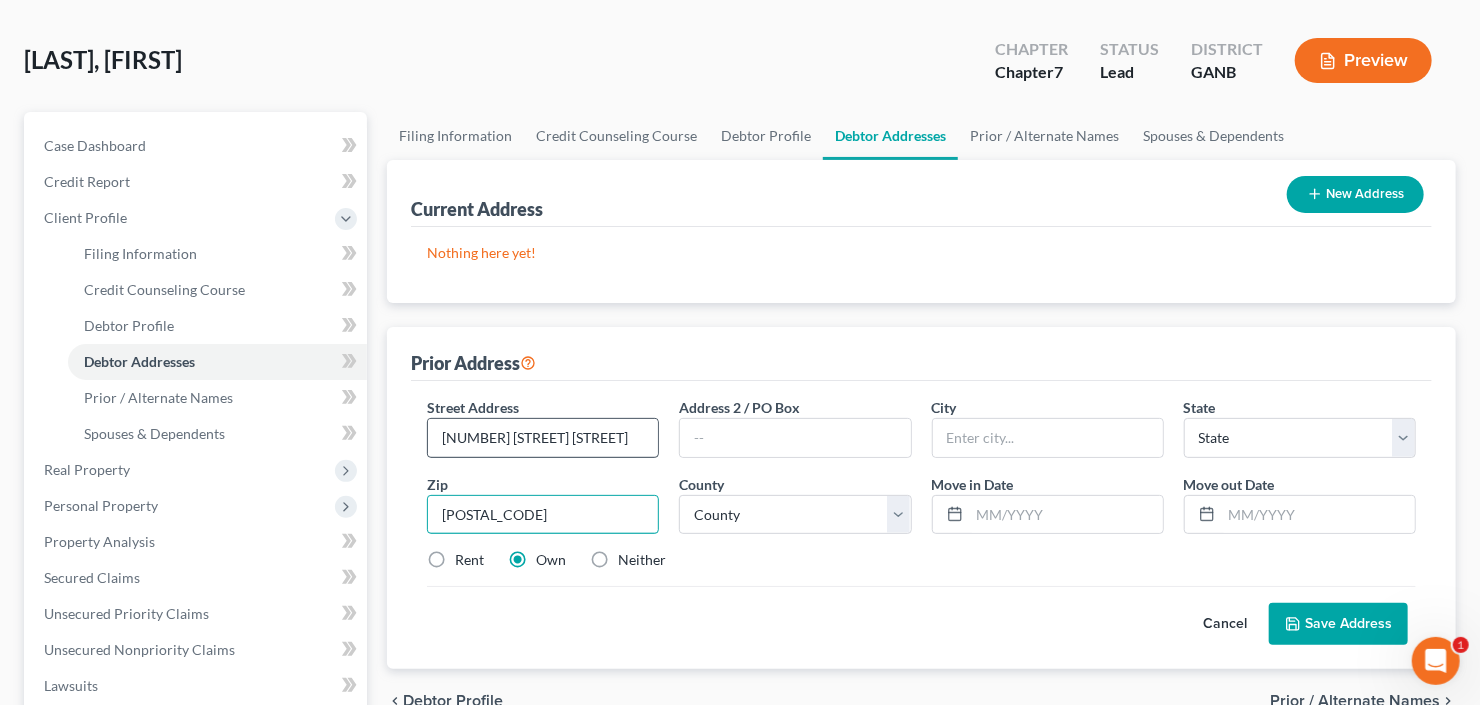 type on "46229" 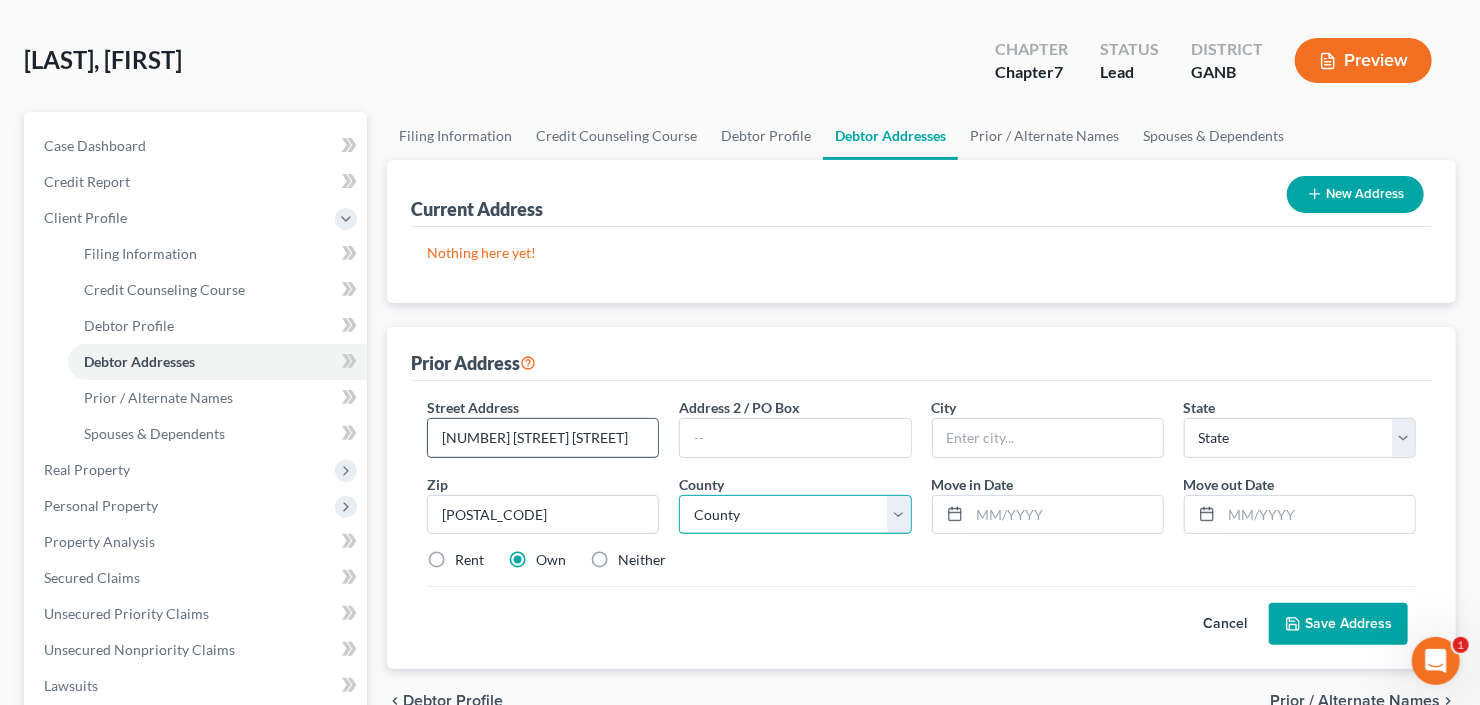 type on "Indianapolis" 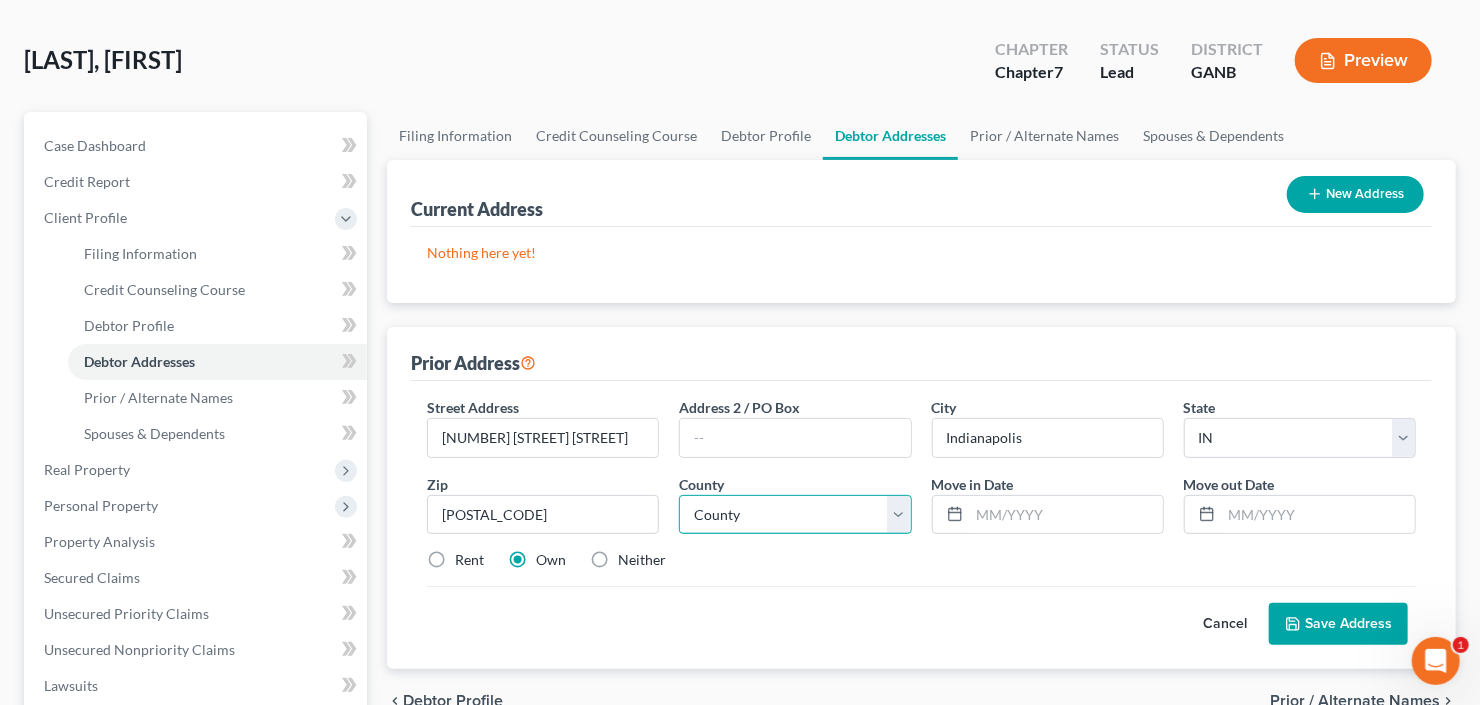 click on "County" at bounding box center (795, 515) 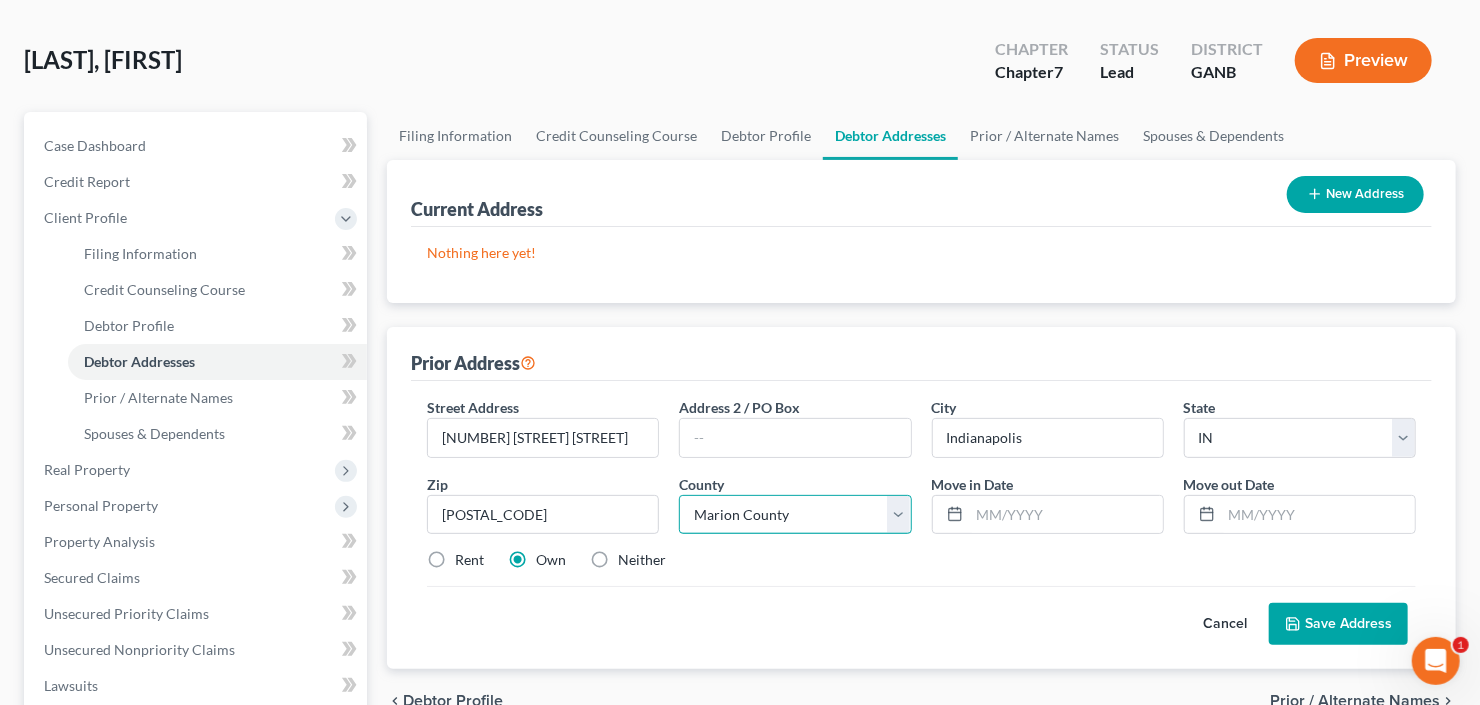 click on "County Adams County Allen County Bartholomew County Benton County Blackford County Boone County Brown County Carroll County Cass County Clark County Clay County Clinton County Crawford County Daviess County DeKalb County Dearborn County Decatur County Delaware County Dubois County Elkhart County Fayette County Floyd County Fountain County Franklin County Fulton County Gibson County Grant County Greene County Hamilton County Hancock County Harrison County Hendricks County Henry County Howard County Huntington County Jackson County Jasper County Jay County Jefferson County Jennings County Johnson County Knox County Kosciusko County LaGrange County LaPorte County Lake County Lawrence County Madison County Marion County Marshall County Martin County Miami County Monroe County Montgomery County Morgan County Newton County Noble County Ohio County Orange County Owen County Parke County Perry County Pike County Porter County Posey County Pulaski County Putnam County Randolph County Ripley County Rush County" at bounding box center (795, 515) 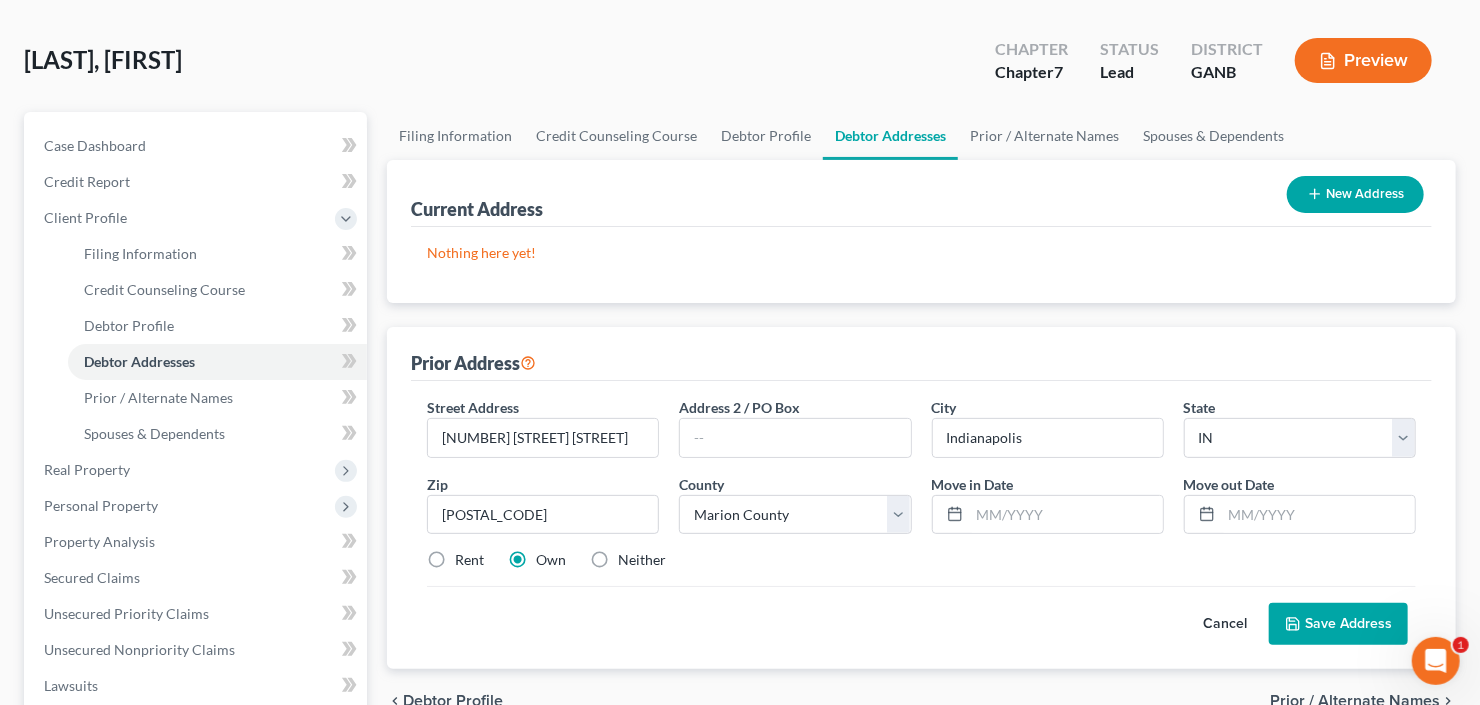 click on "Rent" at bounding box center (469, 560) 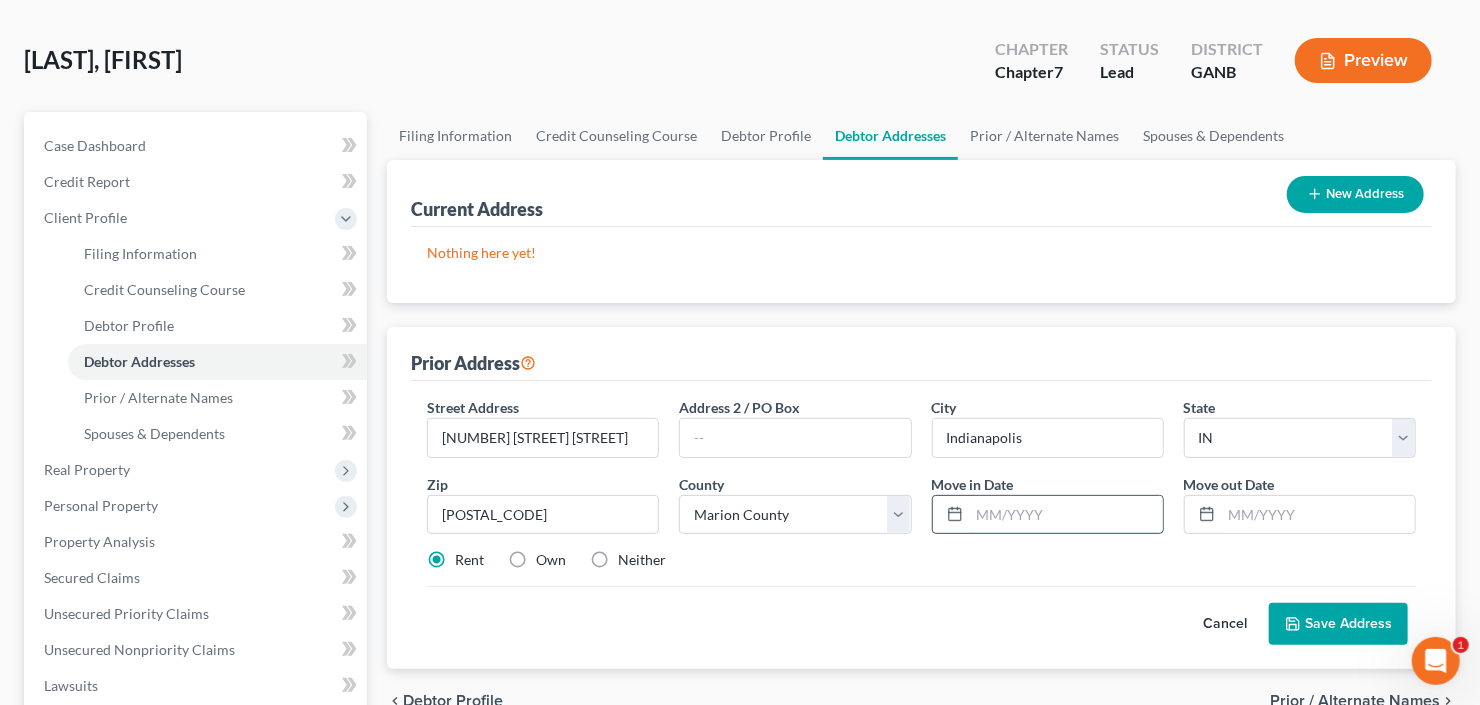 click at bounding box center (1066, 515) 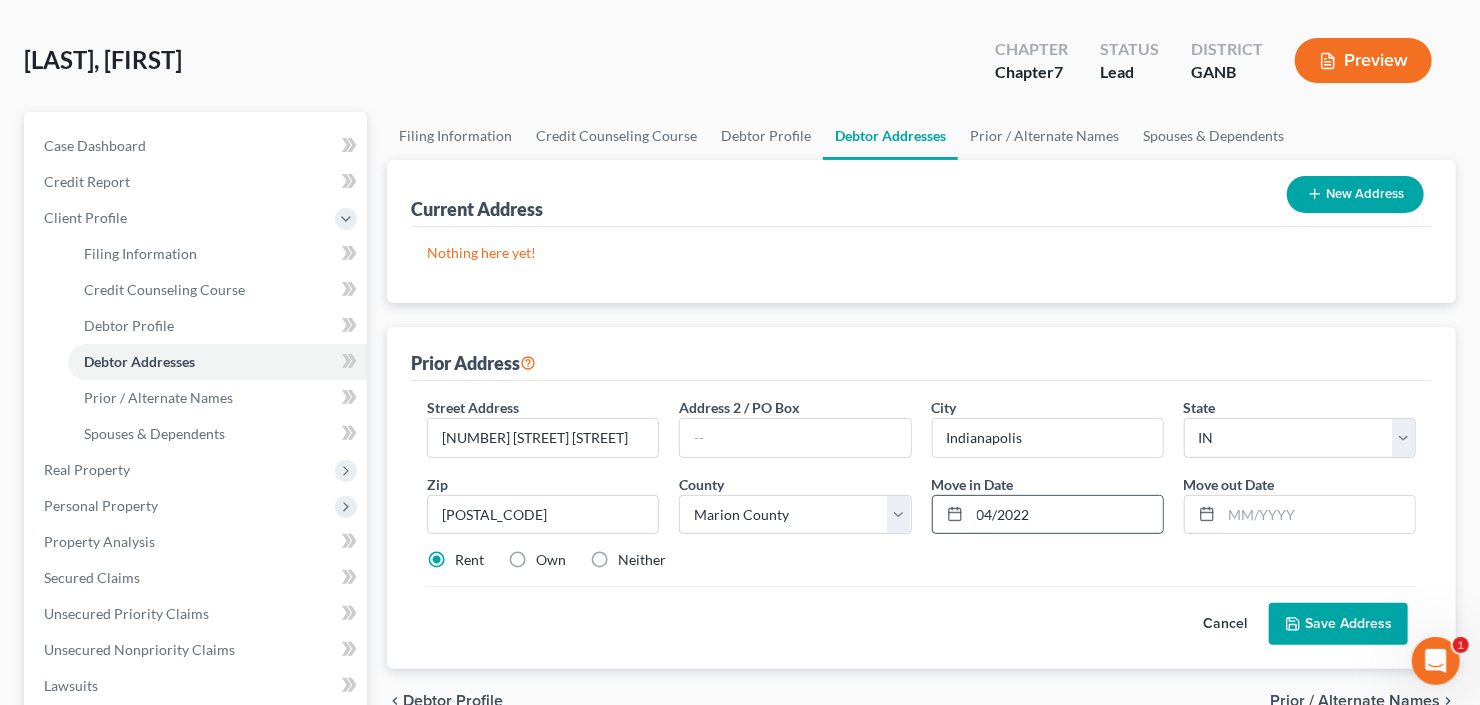 type on "04/2022" 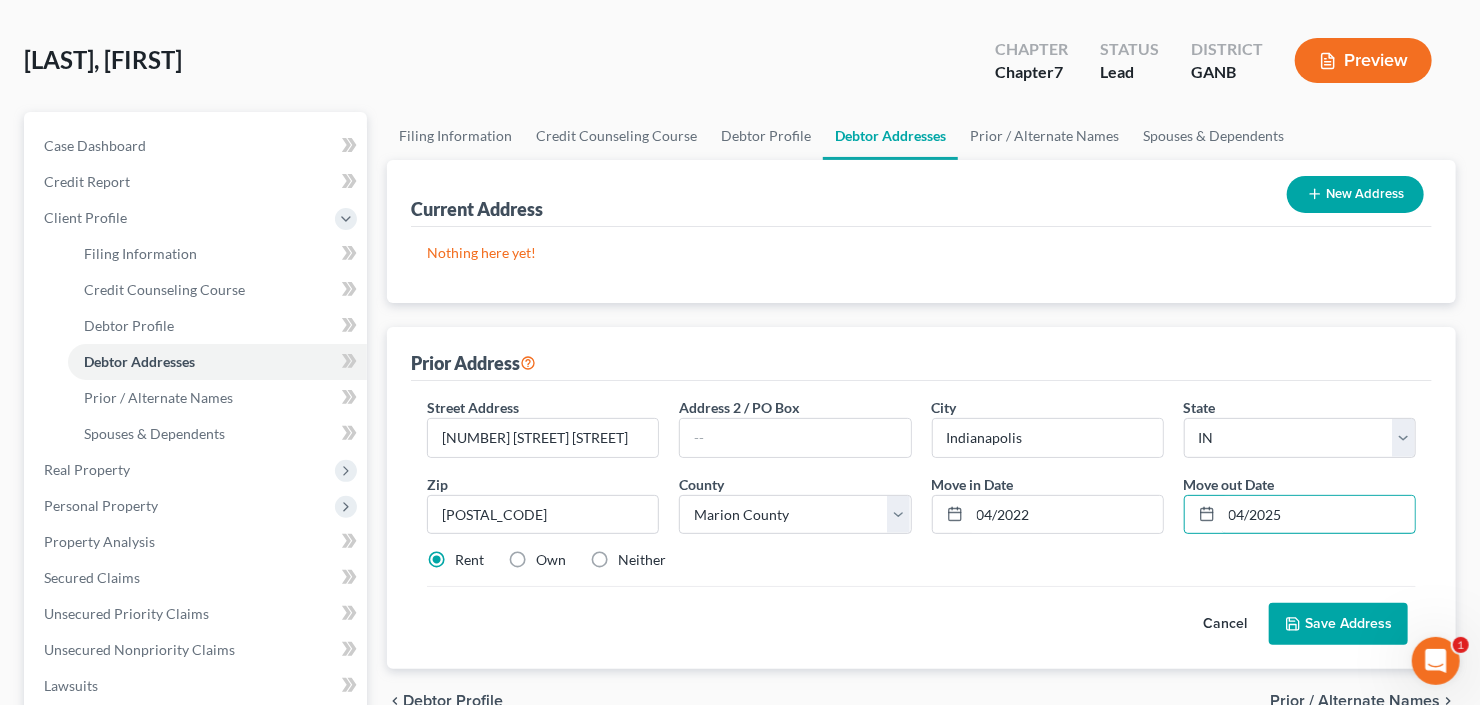 type on "04/2025" 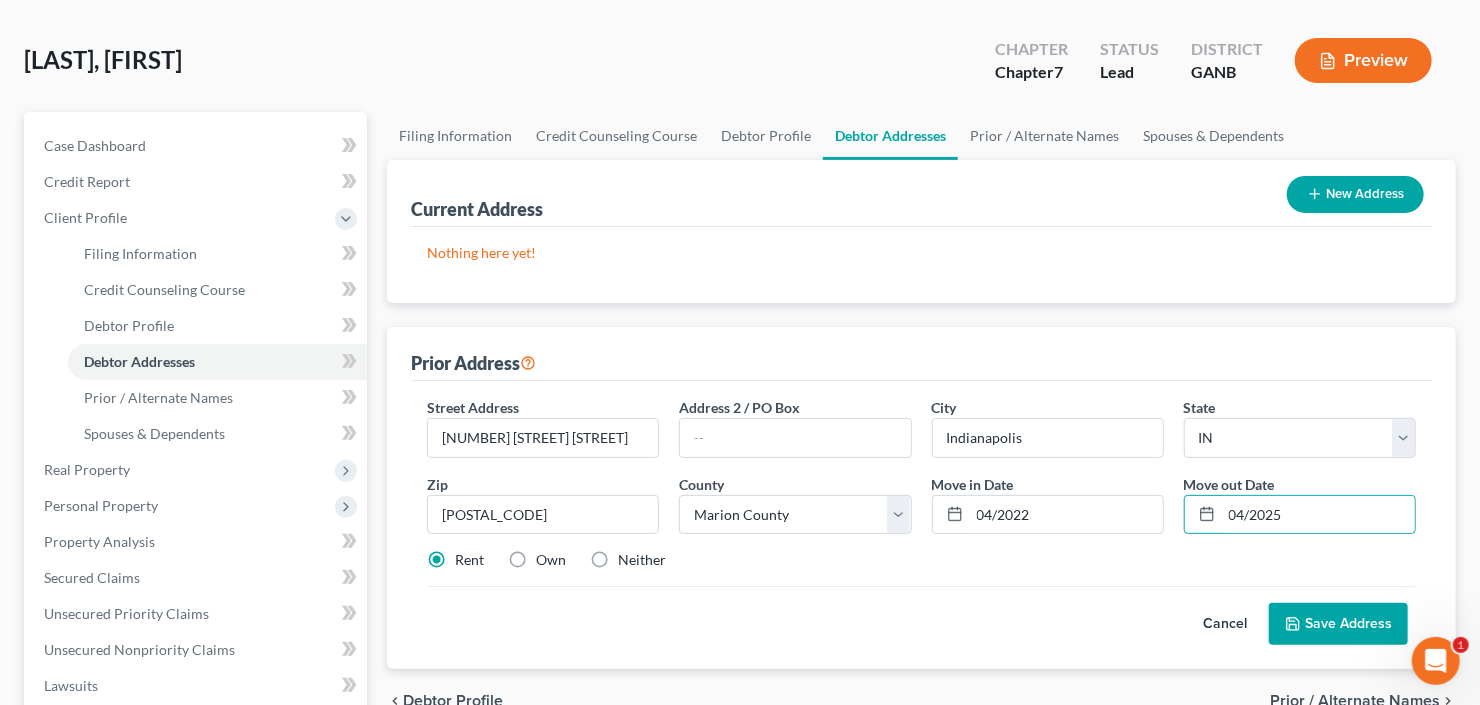 click on "Save Address" at bounding box center [1338, 624] 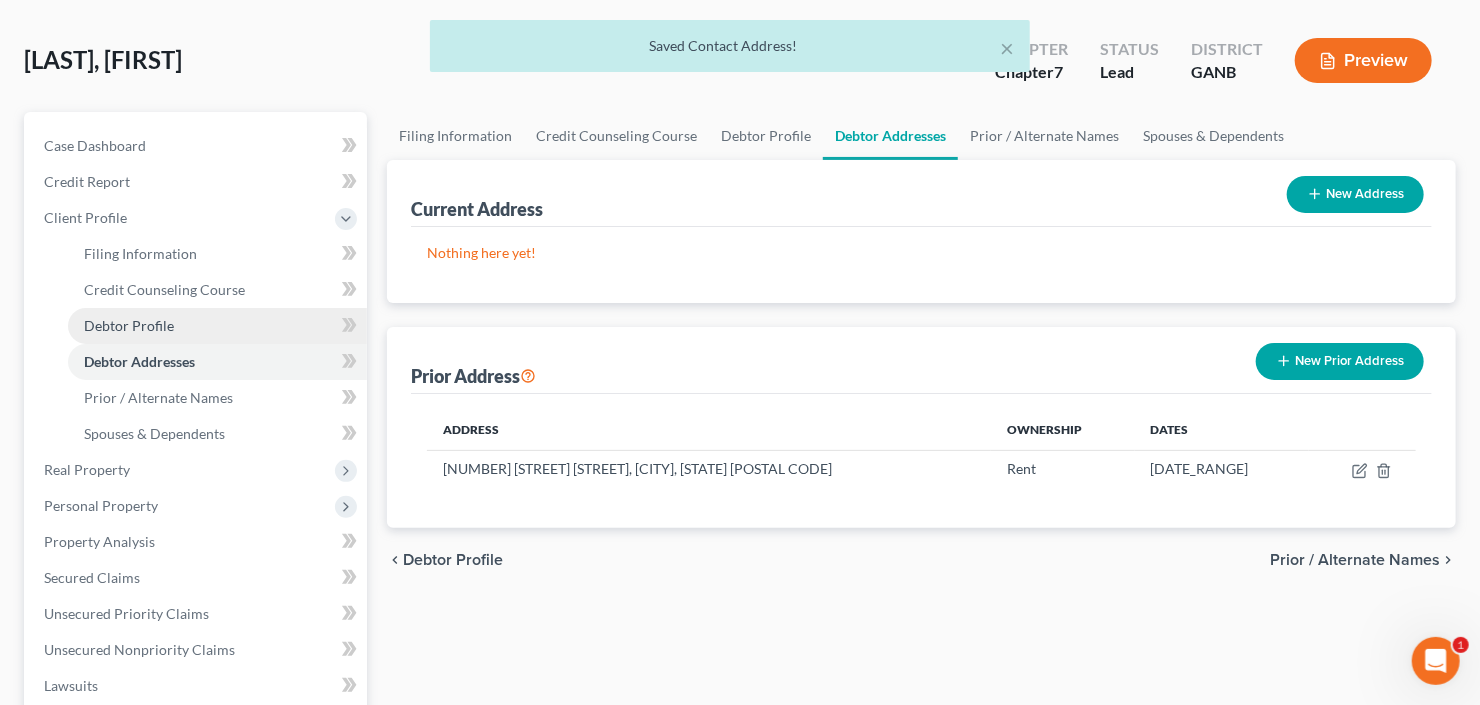 click on "Debtor Profile" at bounding box center [129, 325] 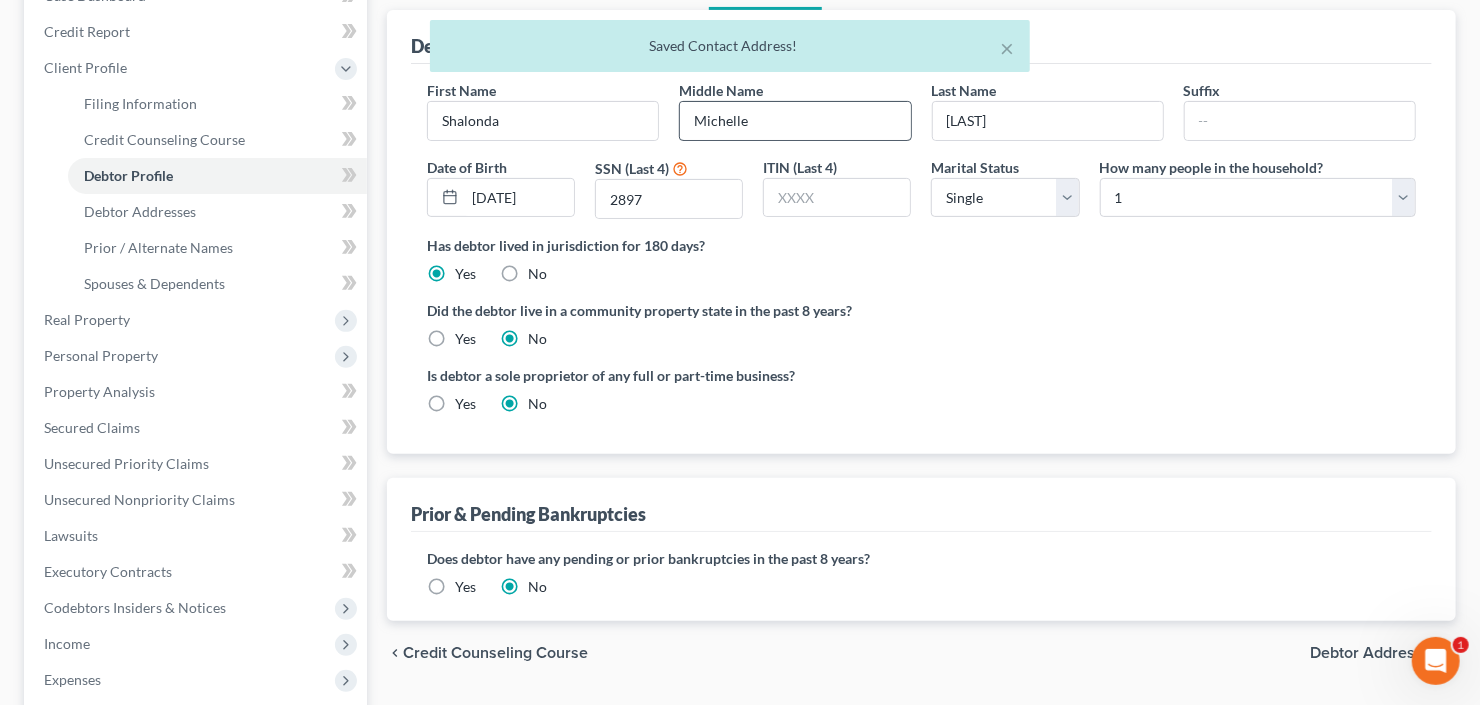 scroll, scrollTop: 80, scrollLeft: 0, axis: vertical 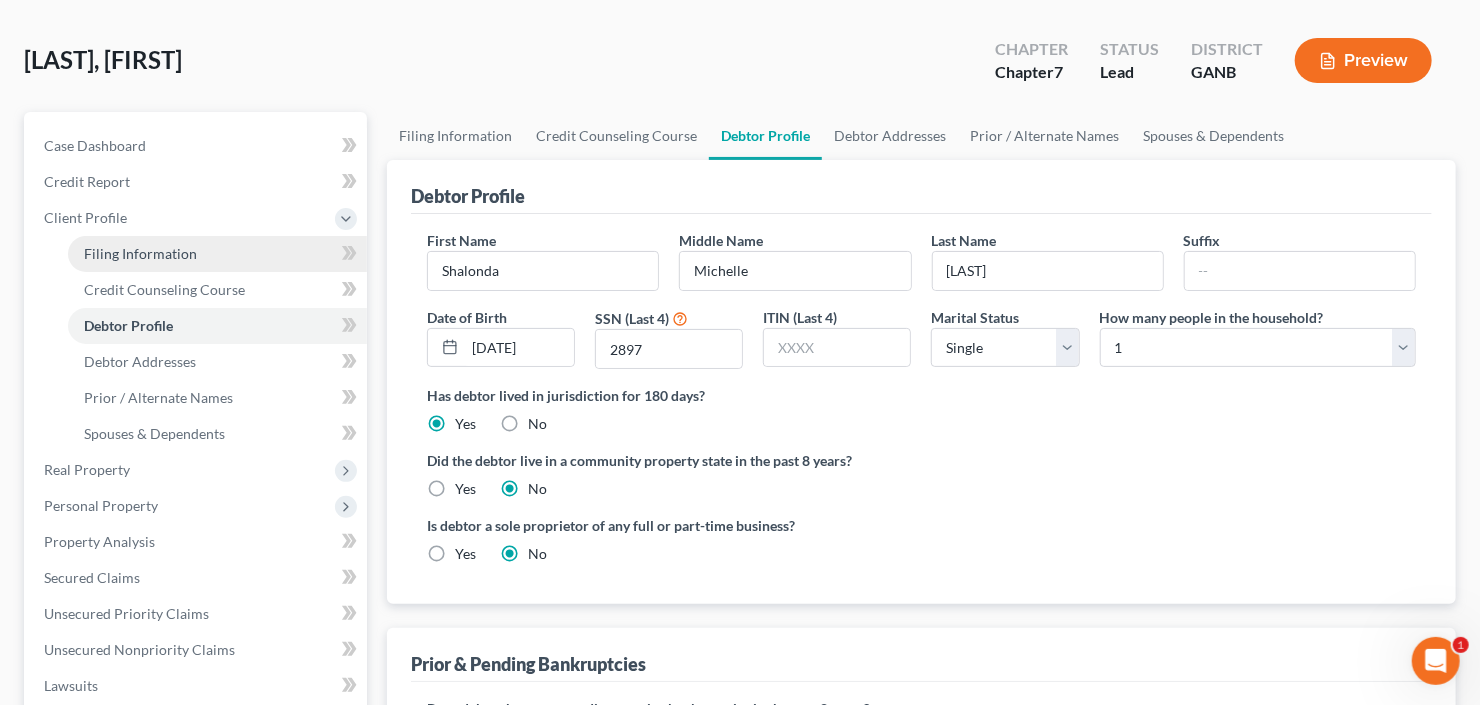 click on "Filing Information" at bounding box center (140, 253) 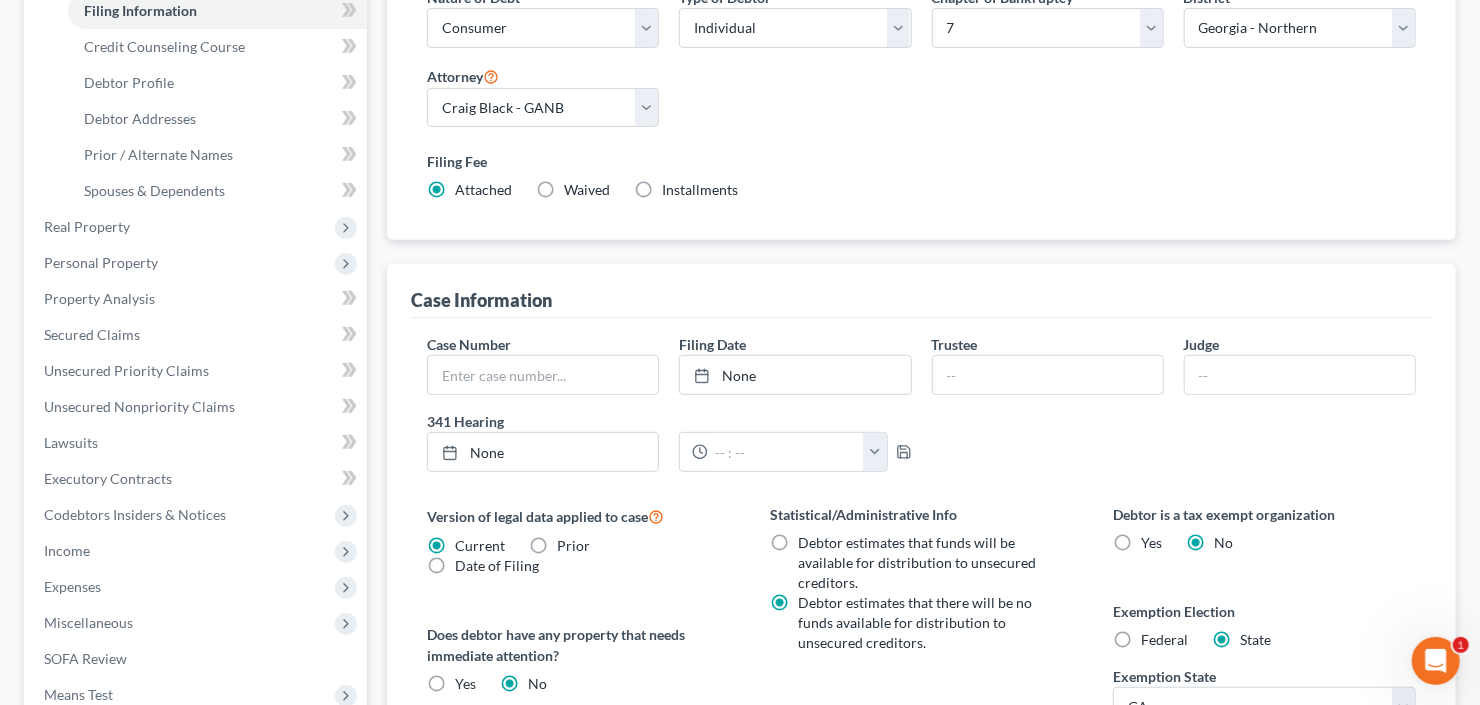 scroll, scrollTop: 400, scrollLeft: 0, axis: vertical 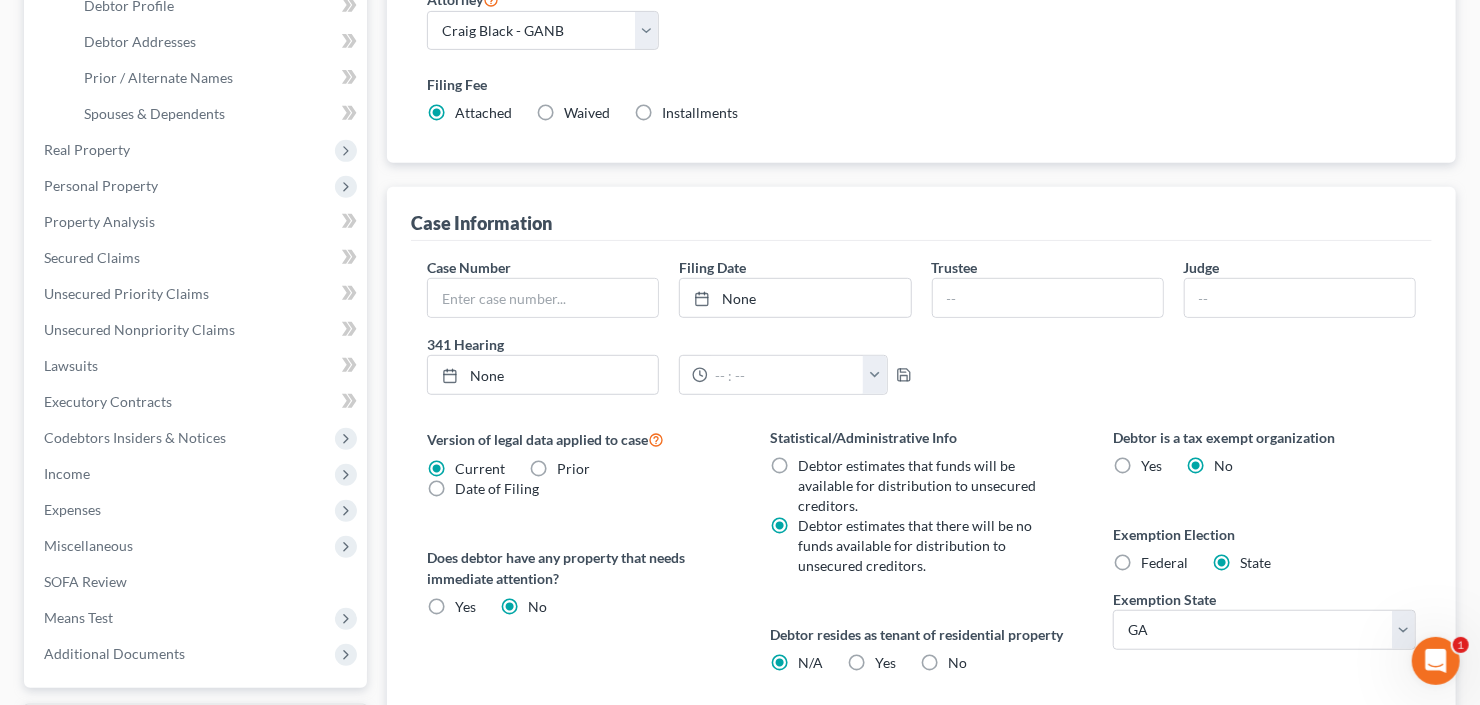 click on "Federal" at bounding box center [1164, 563] 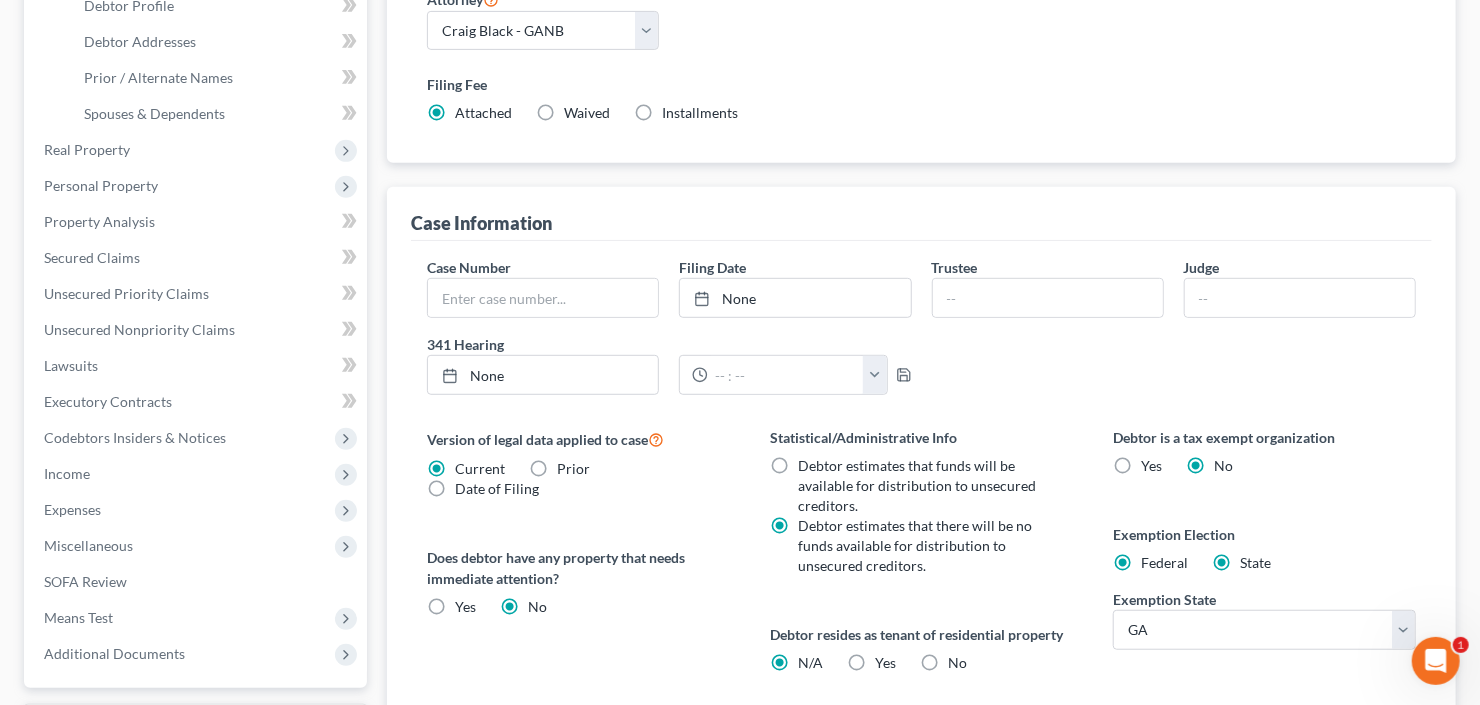 radio on "false" 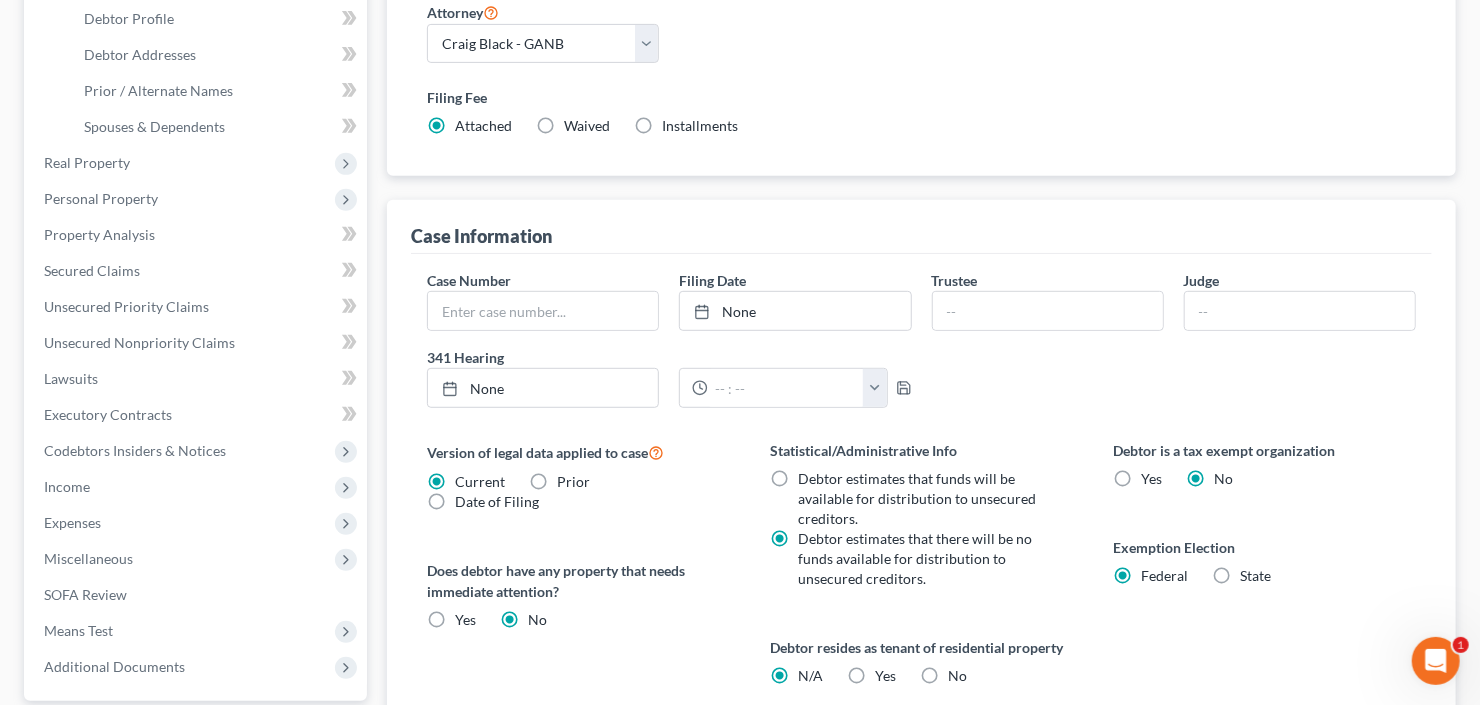 scroll, scrollTop: 480, scrollLeft: 0, axis: vertical 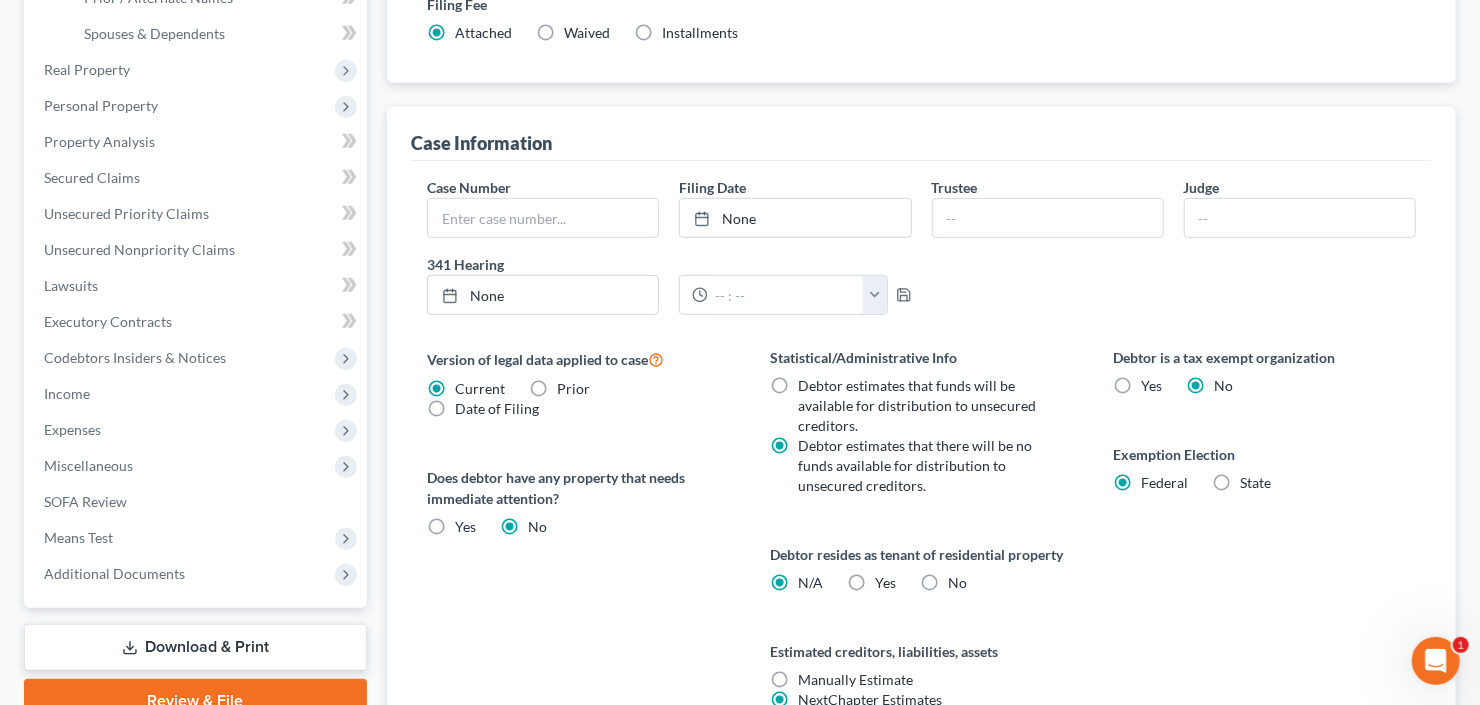 click on "Debtor resides as tenant of residential property N/A Yes Yes No" at bounding box center (921, 568) 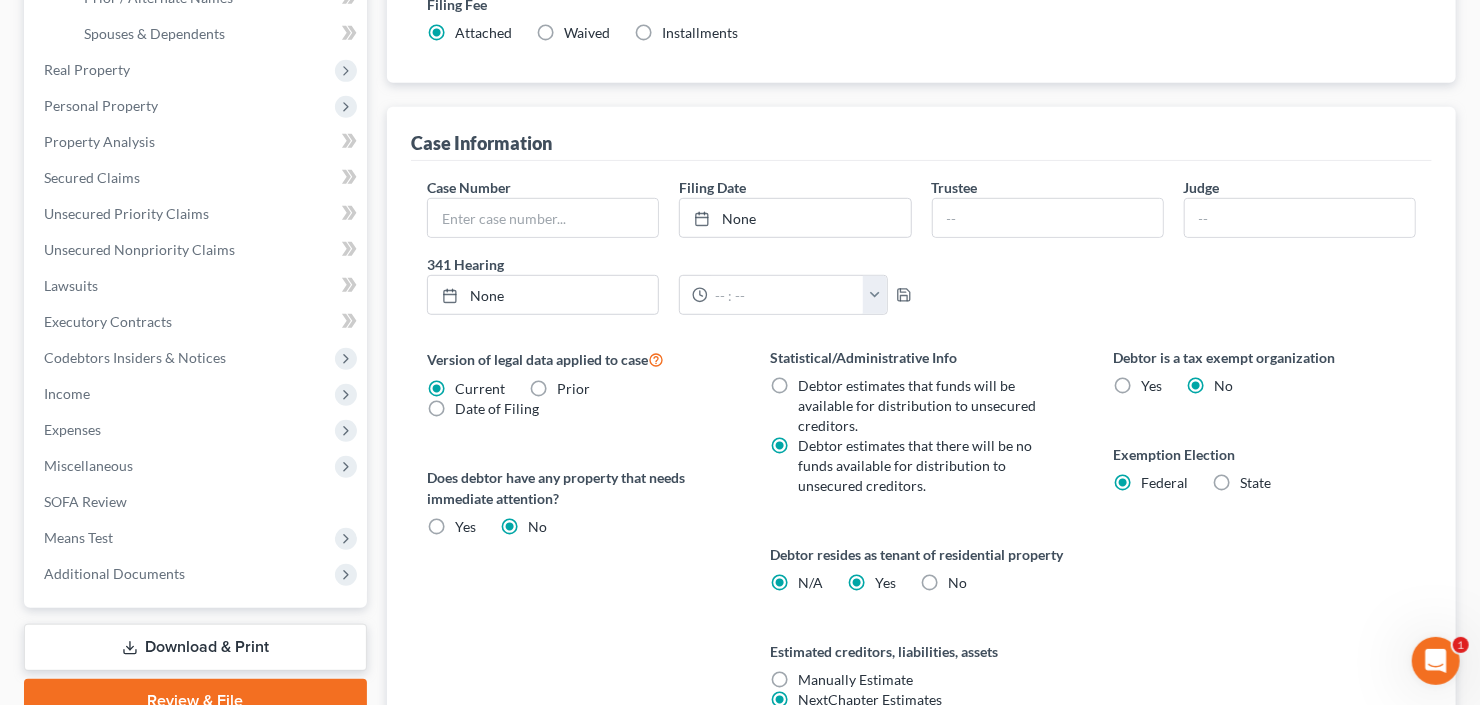radio on "false" 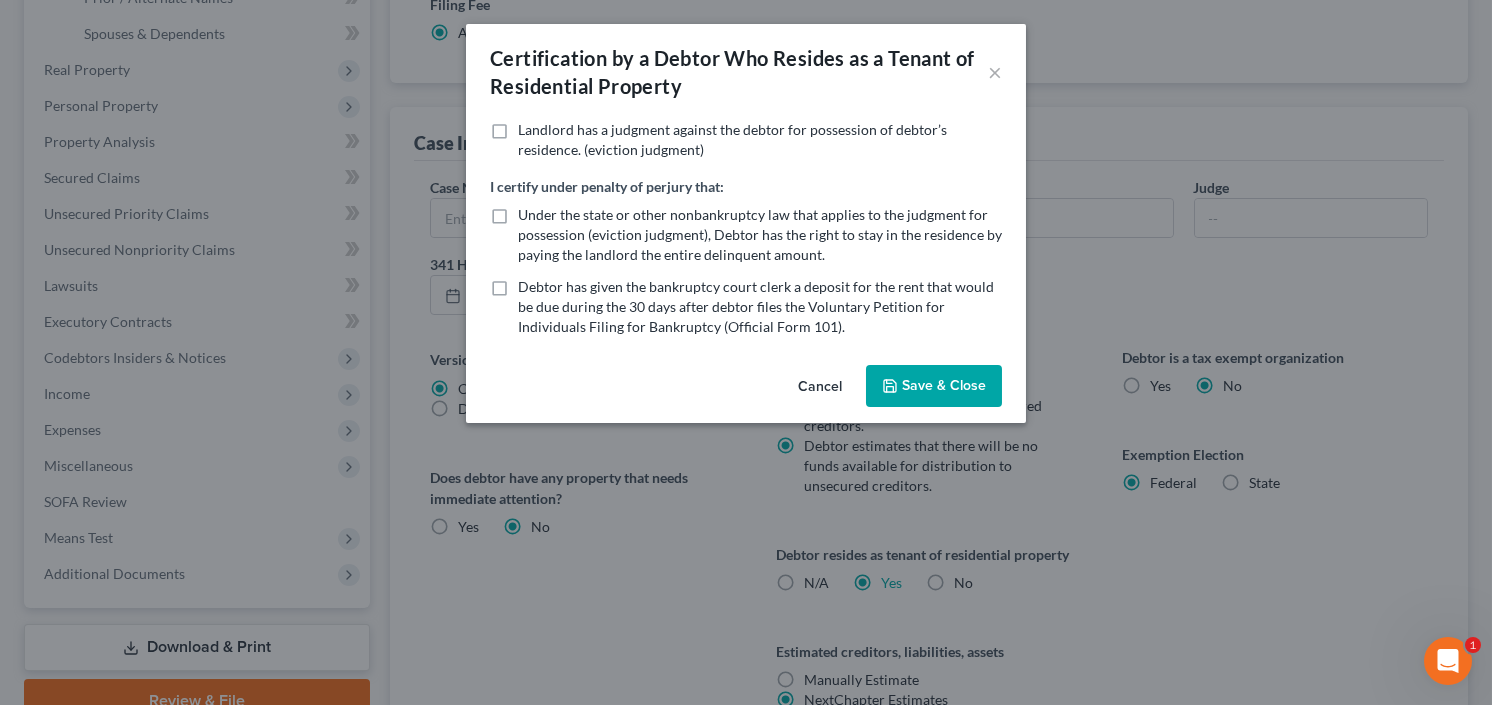 click on "Certification by a Debtor Who Resides as a Tenant of Residential Property × Landlord has a judgment against the debtor for possession of debtor’s residence. (eviction judgment) I certify under penalty of perjury that: Under the state or other nonbankruptcy law that applies to the judgment for possession (eviction judgment), Debtor has the right to stay in the residence by paying the landlord the entire delinquent amount. Debtor has given the bankruptcy court clerk a deposit for the rent that would be due during the 30 days after debtor files the Voluntary Petition for Individuals Filing for Bankruptcy (Official Form 101). Cancel Save & Close" at bounding box center [746, 352] 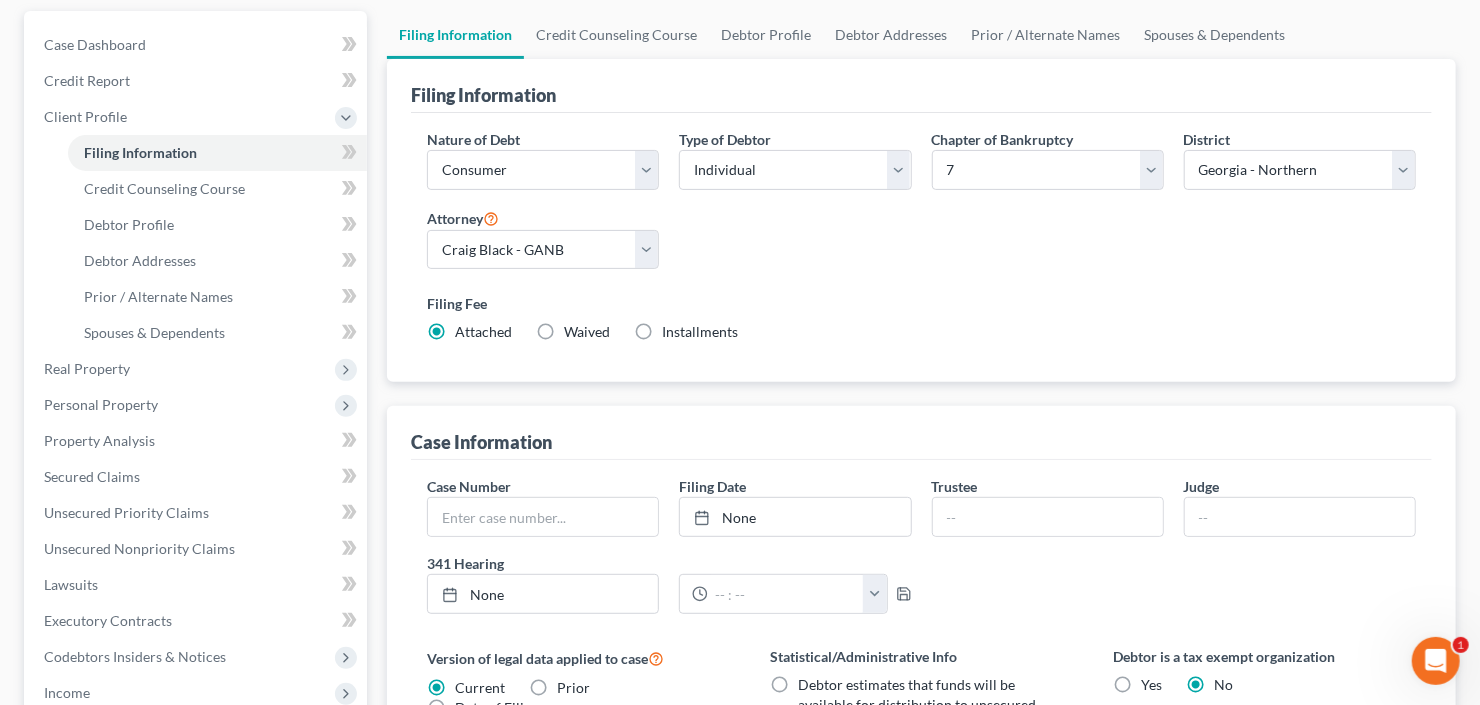 scroll, scrollTop: 80, scrollLeft: 0, axis: vertical 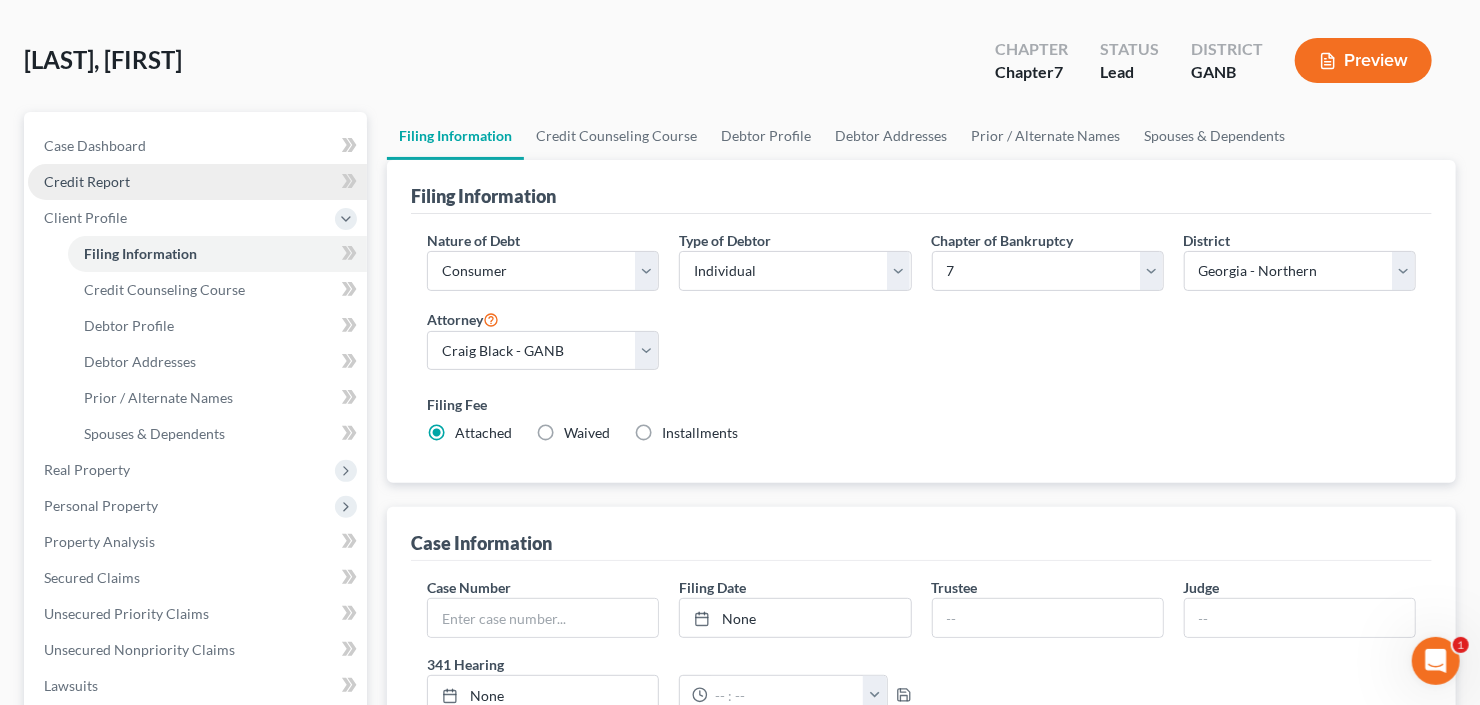 click on "Credit Report" at bounding box center [87, 181] 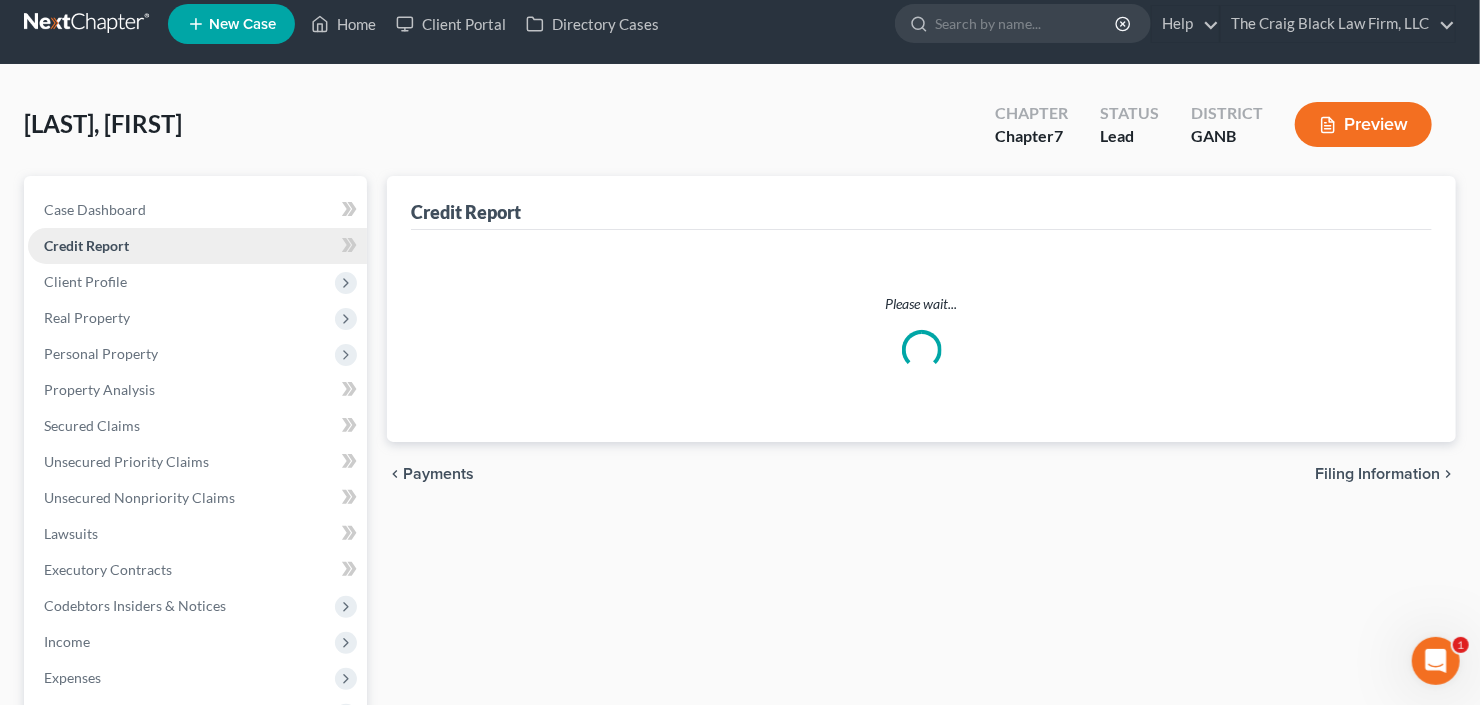 scroll, scrollTop: 0, scrollLeft: 0, axis: both 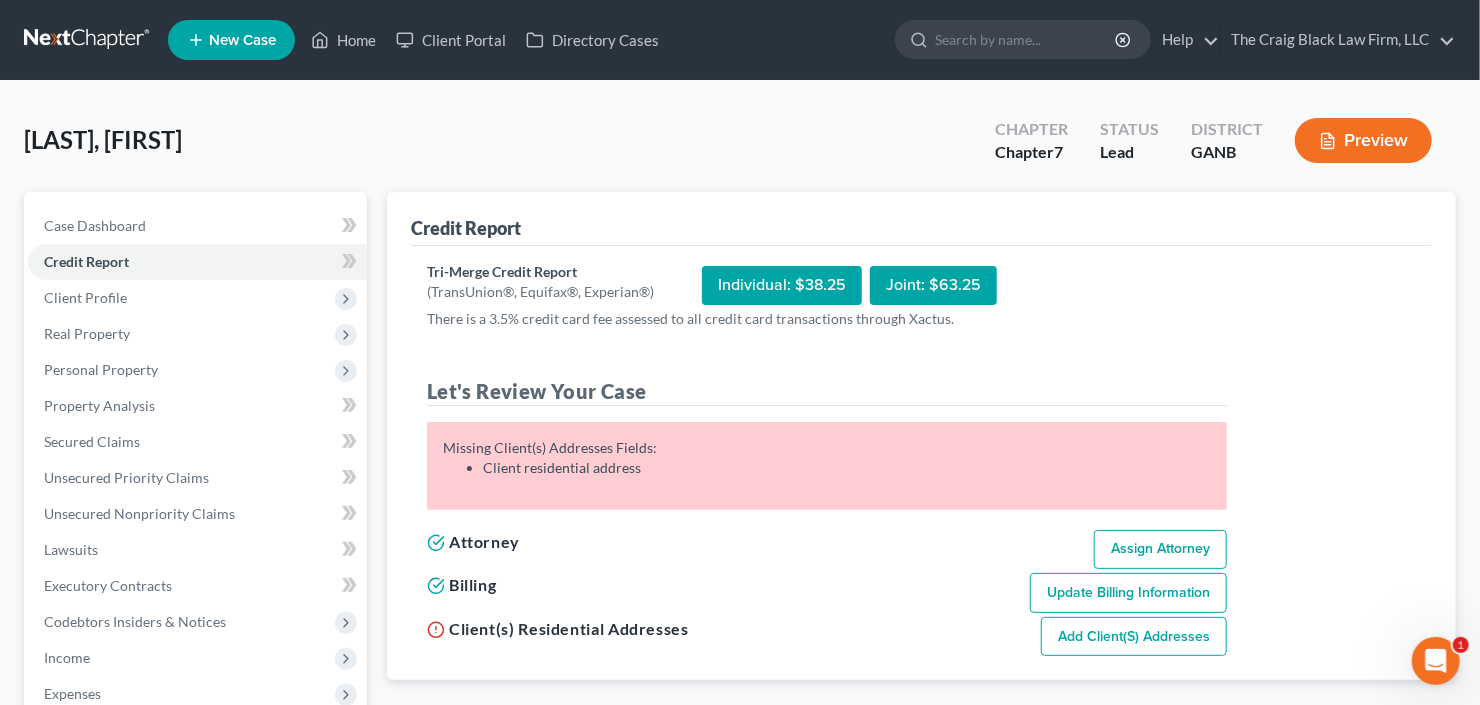 click on "Add Client(s) Addresses" at bounding box center (1134, 637) 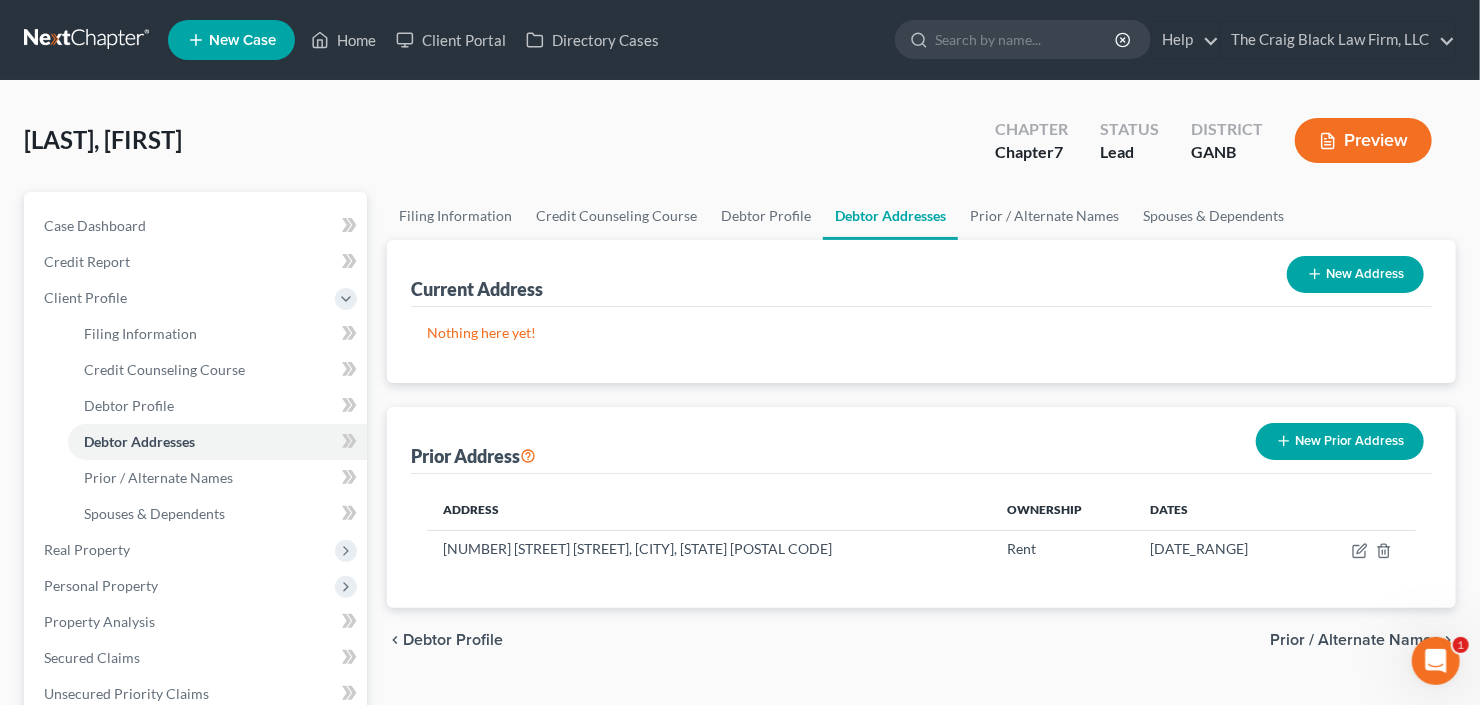 click on "New Address" at bounding box center (1355, 274) 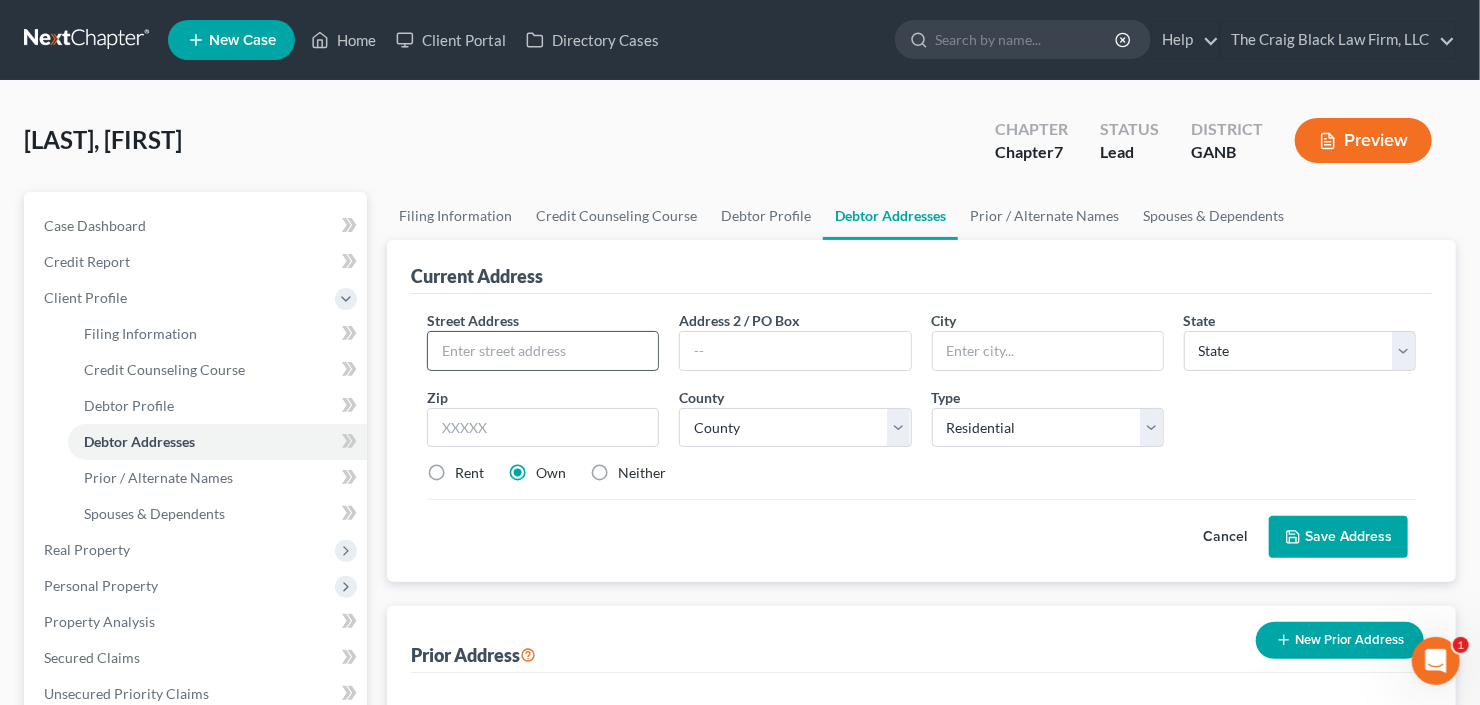 click at bounding box center [543, 351] 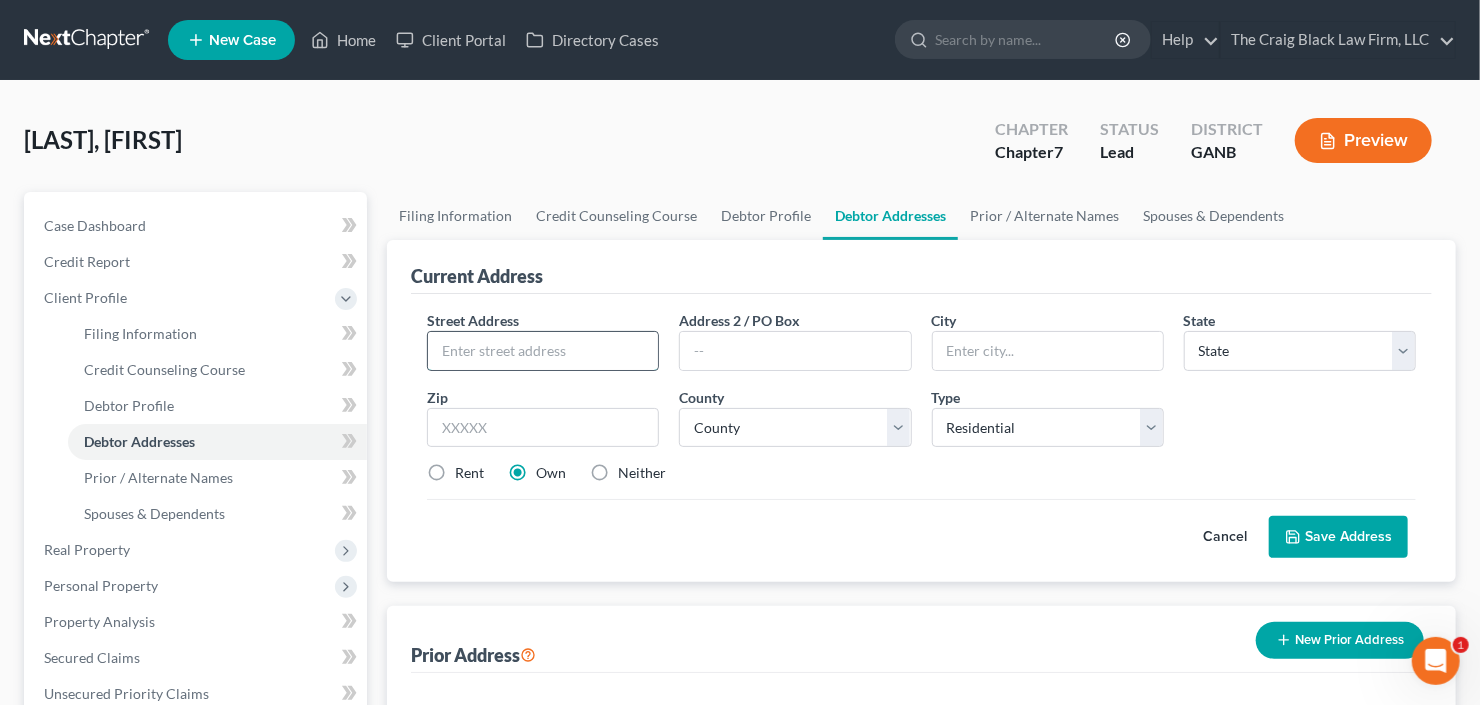 click at bounding box center (543, 351) 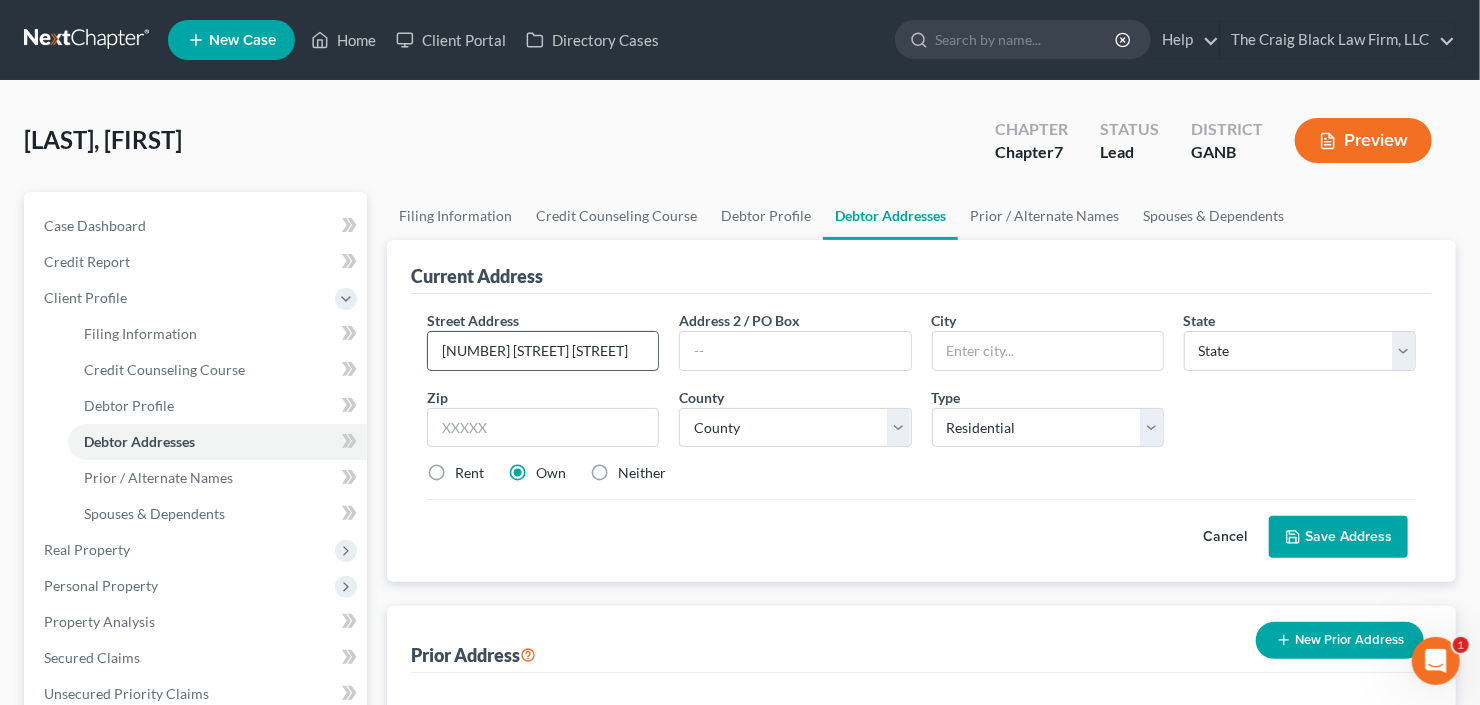 type on "3380 Peachtree Rd NE" 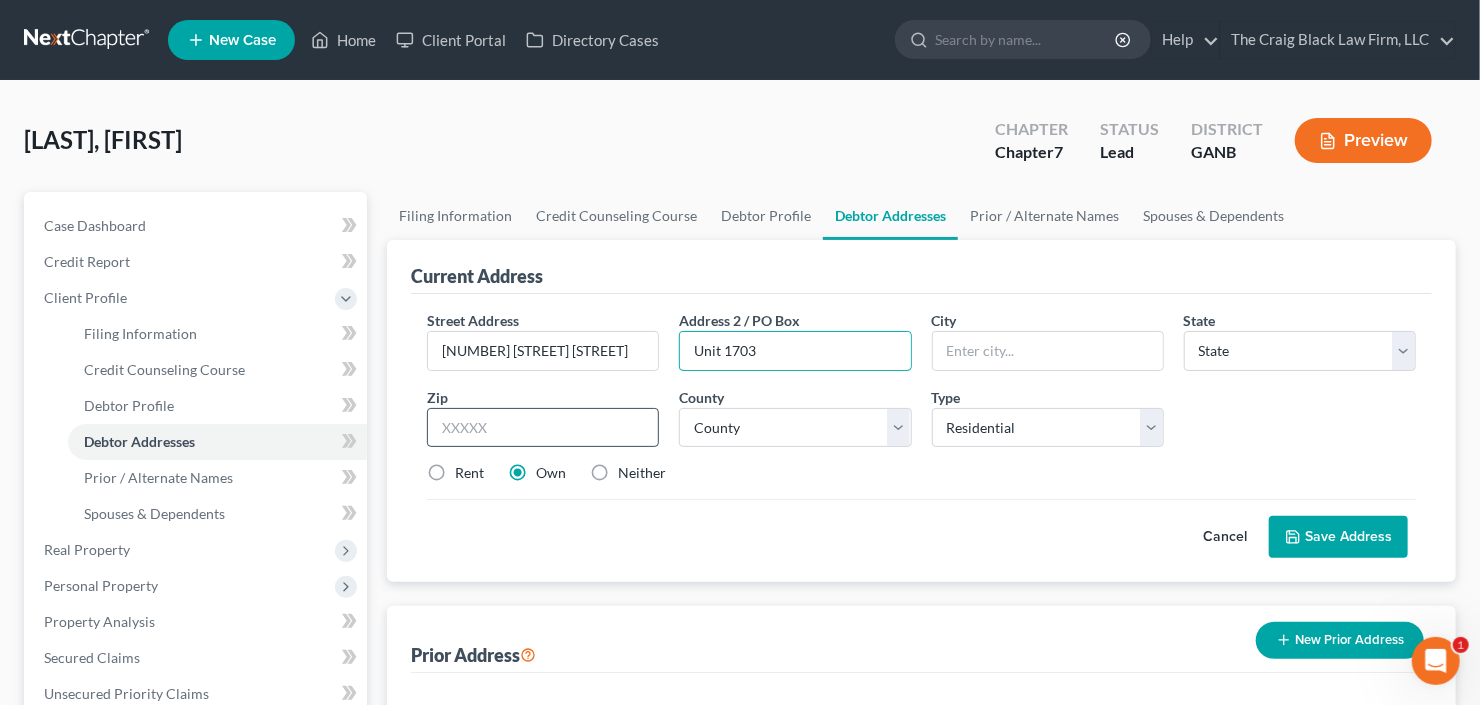 type on "Unit 1703" 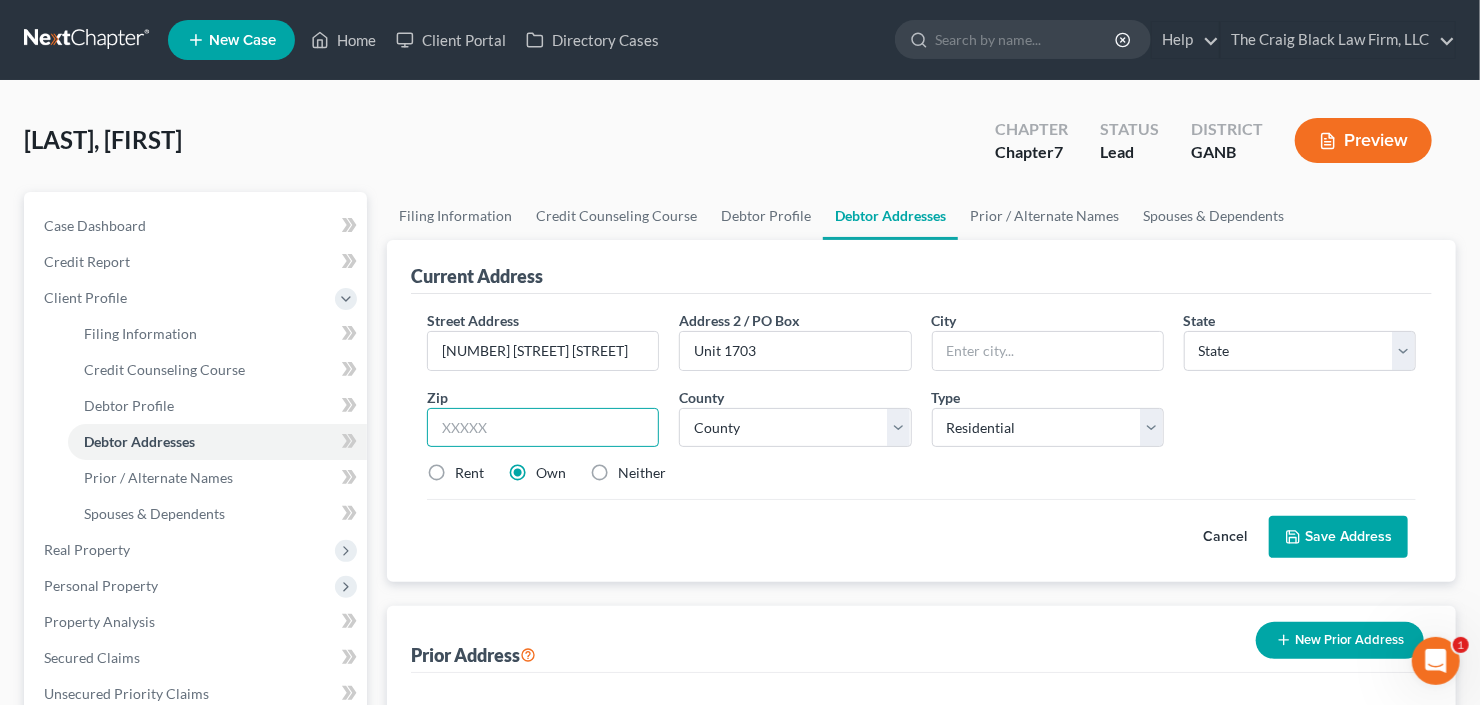 click at bounding box center (543, 428) 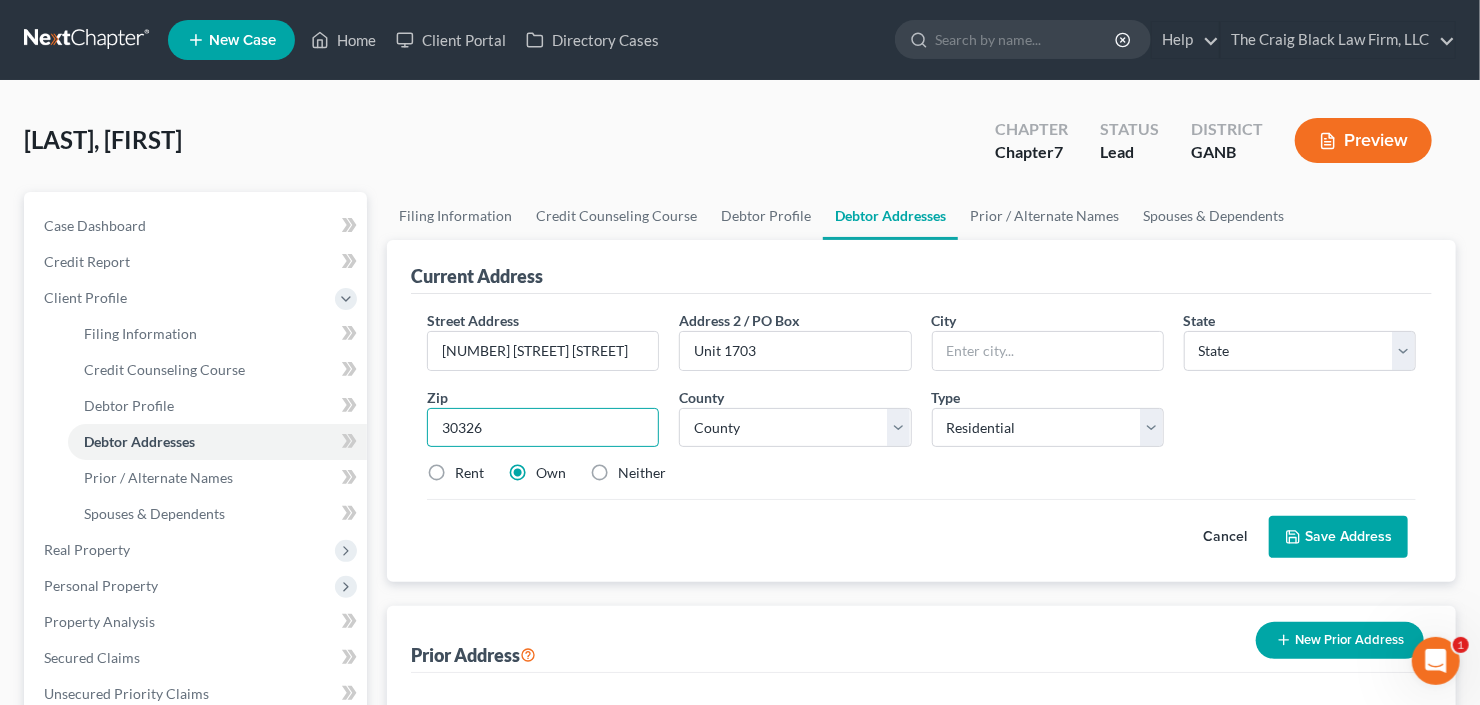 type on "30326" 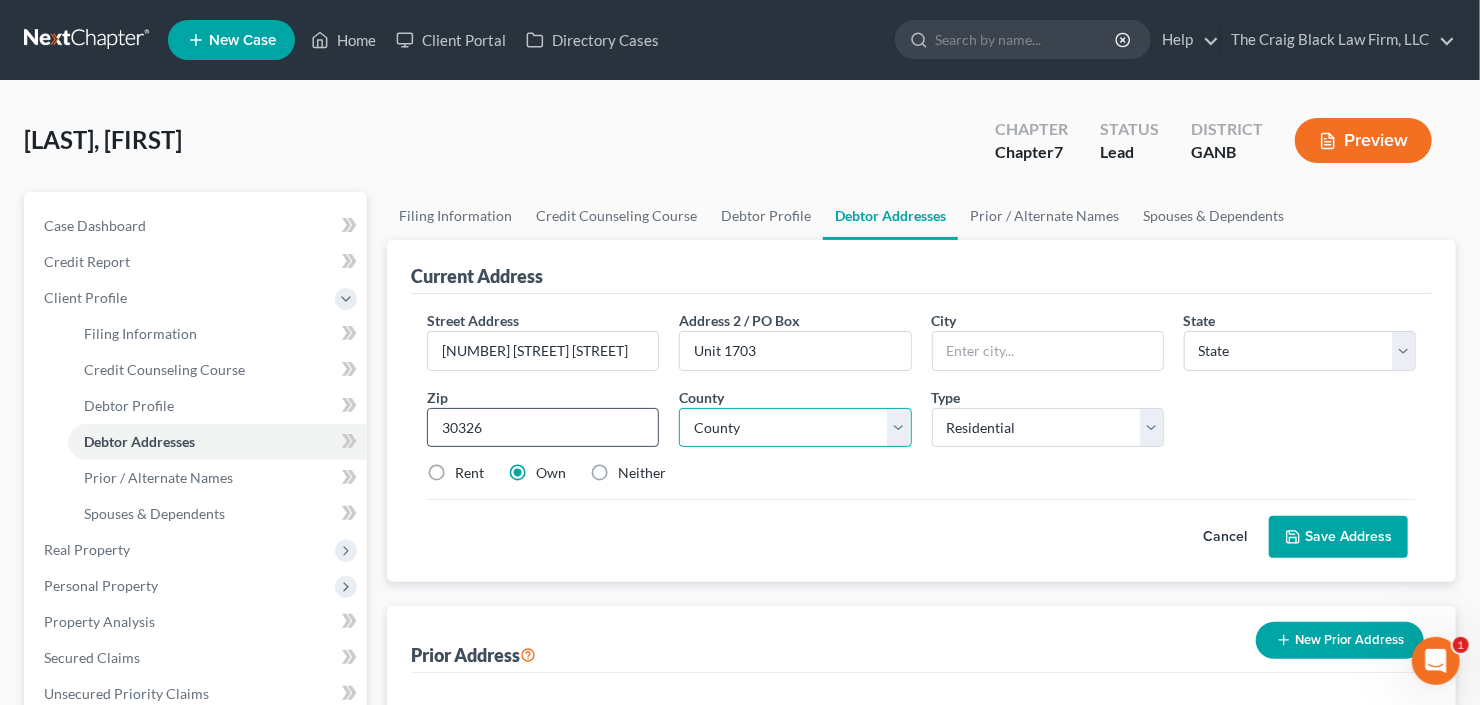 type on "Atlanta" 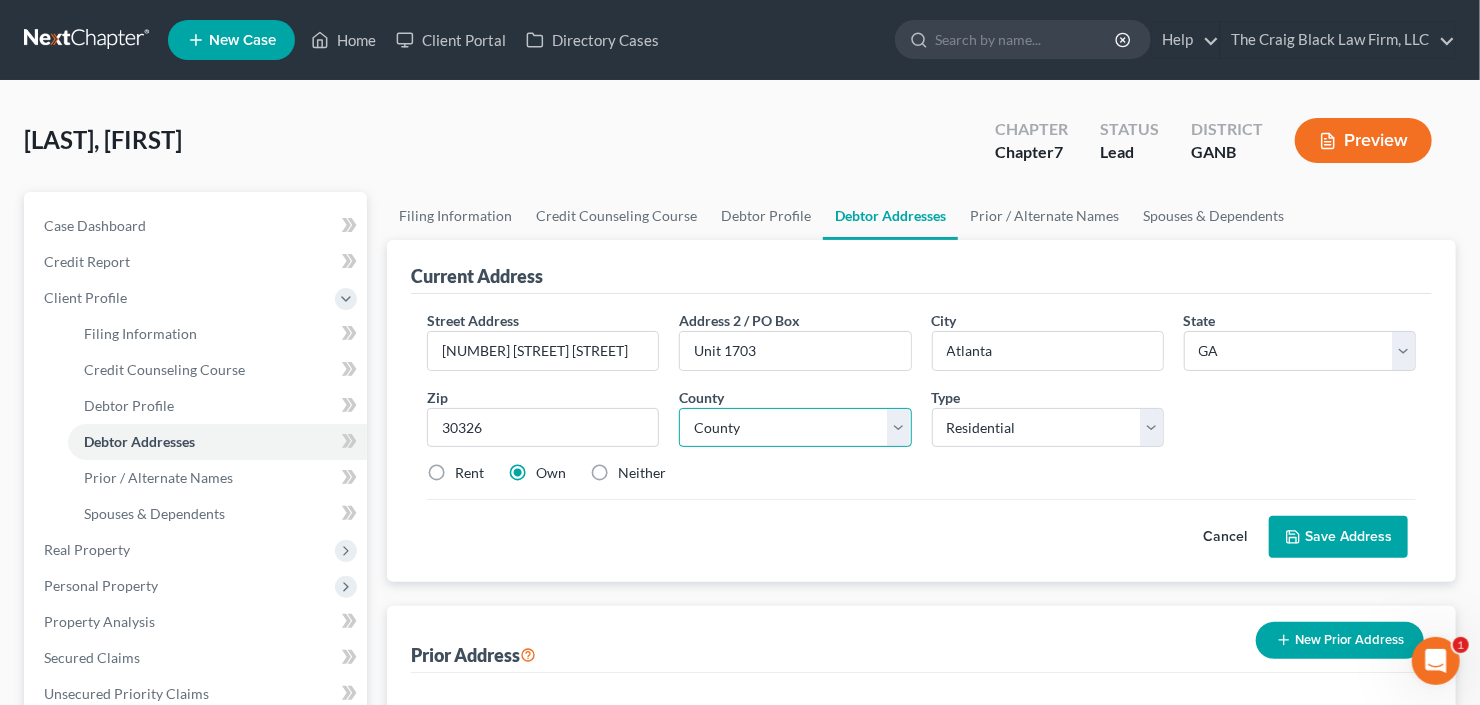 click on "County" at bounding box center [795, 428] 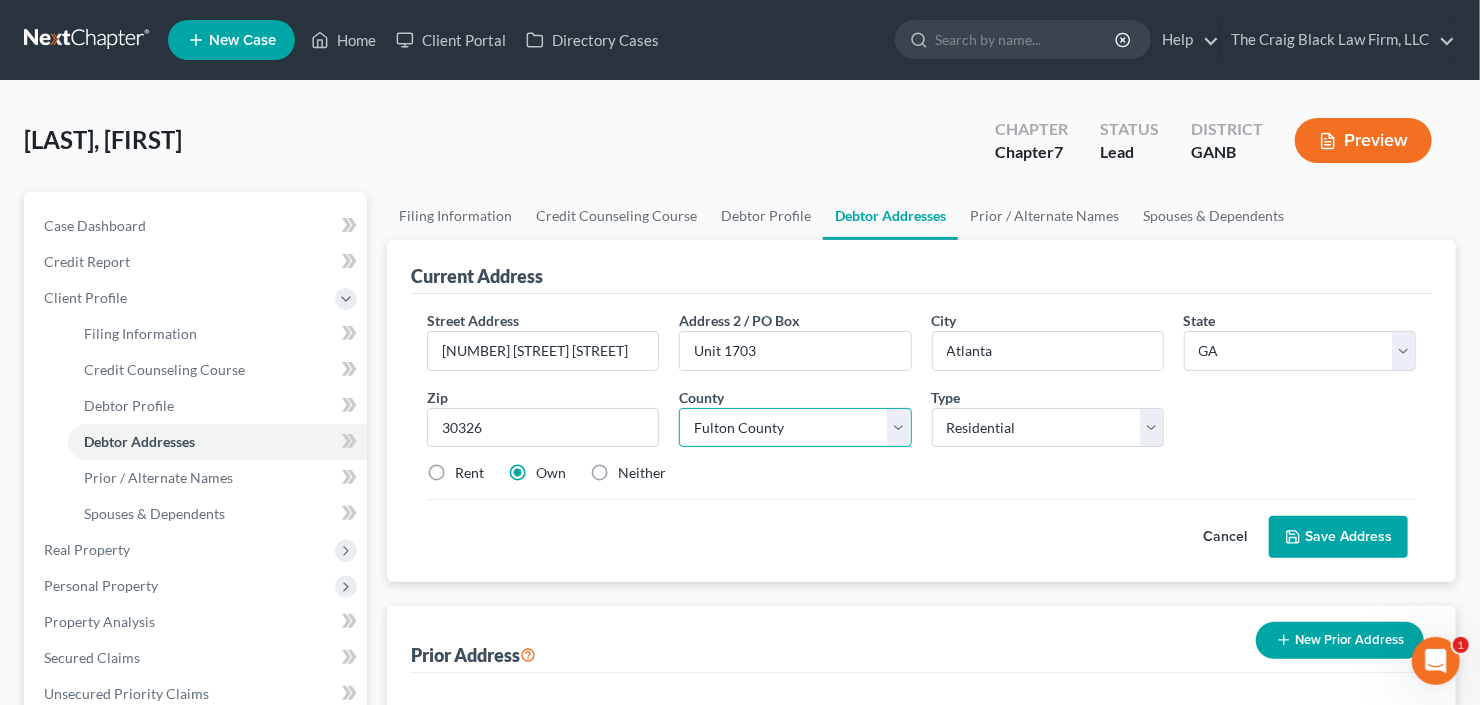 click on "County Appling County Atkinson County Bacon County Baker County Baldwin County Banks County Barrow County Bartow County Ben Hill County Berrien County Bibb County Bleckley County Brantley County Brooks County Bryan County Bulloch County Burke County Butts County Calhoun County Camden County Candler County Carroll County Catoosa County Charlton County Chatham County Chattahoochee County Chattooga County Cherokee County Clarke County Clay County Clayton County Clinch County Cobb County Coffee County Colquitt County Columbia County Cook County Coweta County Crawford County Crisp County Dade County Dawson County DeKalb County Decatur County Dodge County Dooly County Dougherty County Douglas County Early County Echols County Effingham County Elbert County Emanuel County Evans County Fannin County Fayette County Floyd County Forsyth County Franklin County Fulton County Gilmer County Glascock County Glynn County Gordon County Grady County Greene County Gwinnett County Habersham County Hall County Hancock County" at bounding box center (795, 428) 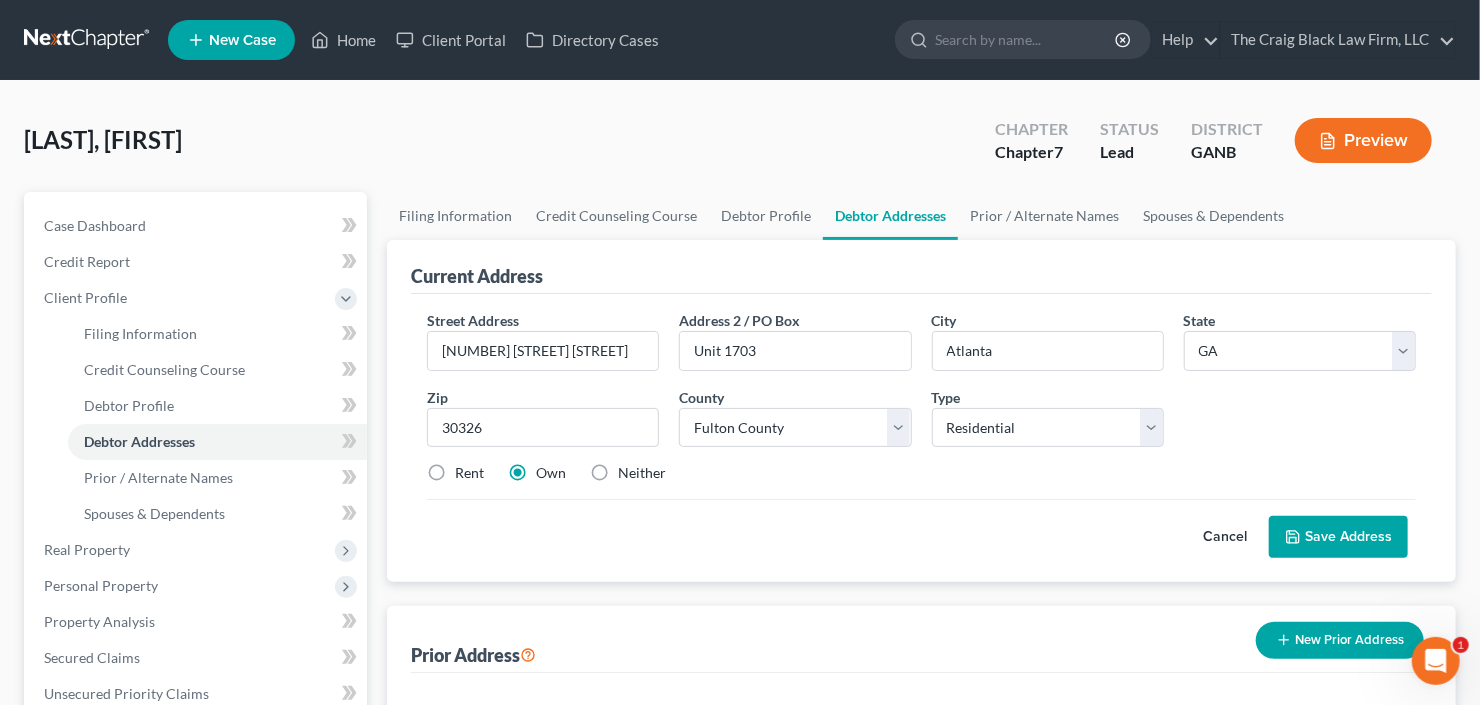 click on "Rent" at bounding box center (469, 473) 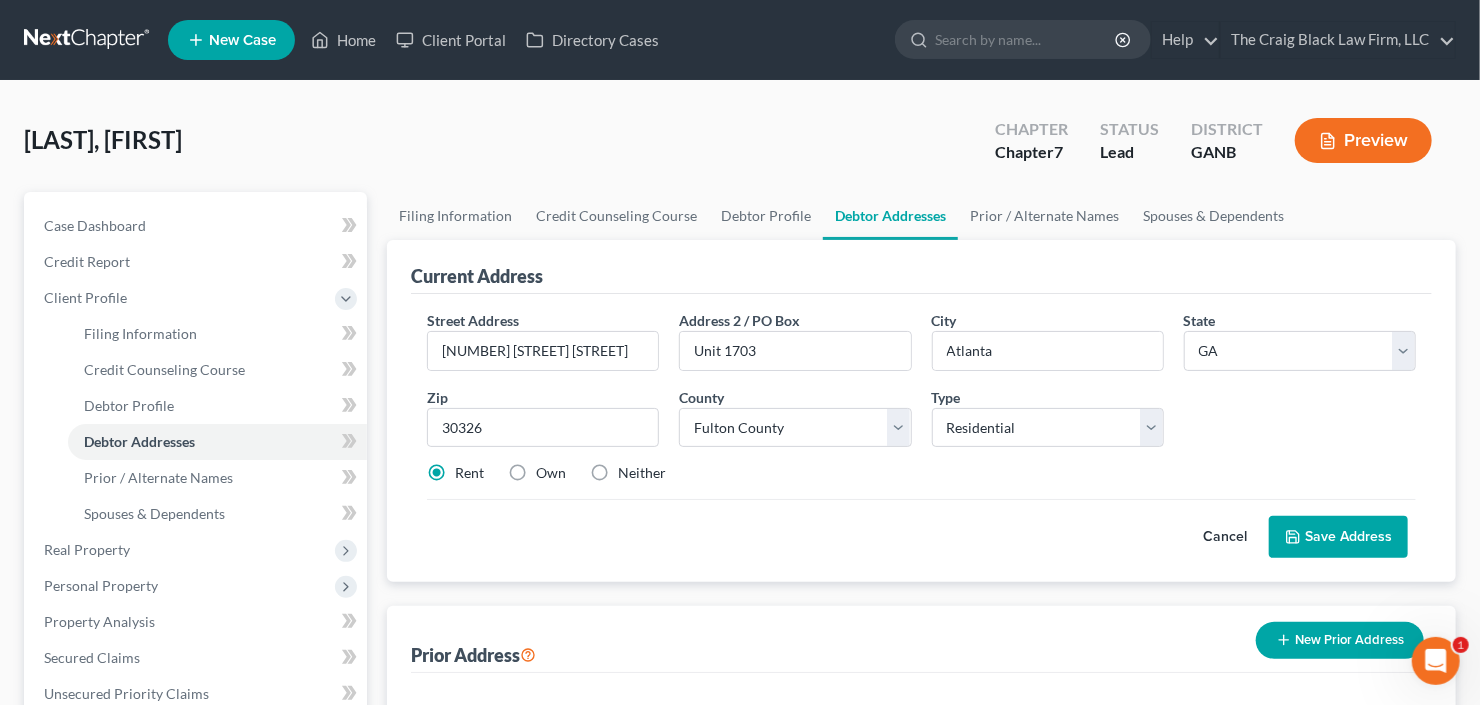 click on "Save Address" at bounding box center [1338, 537] 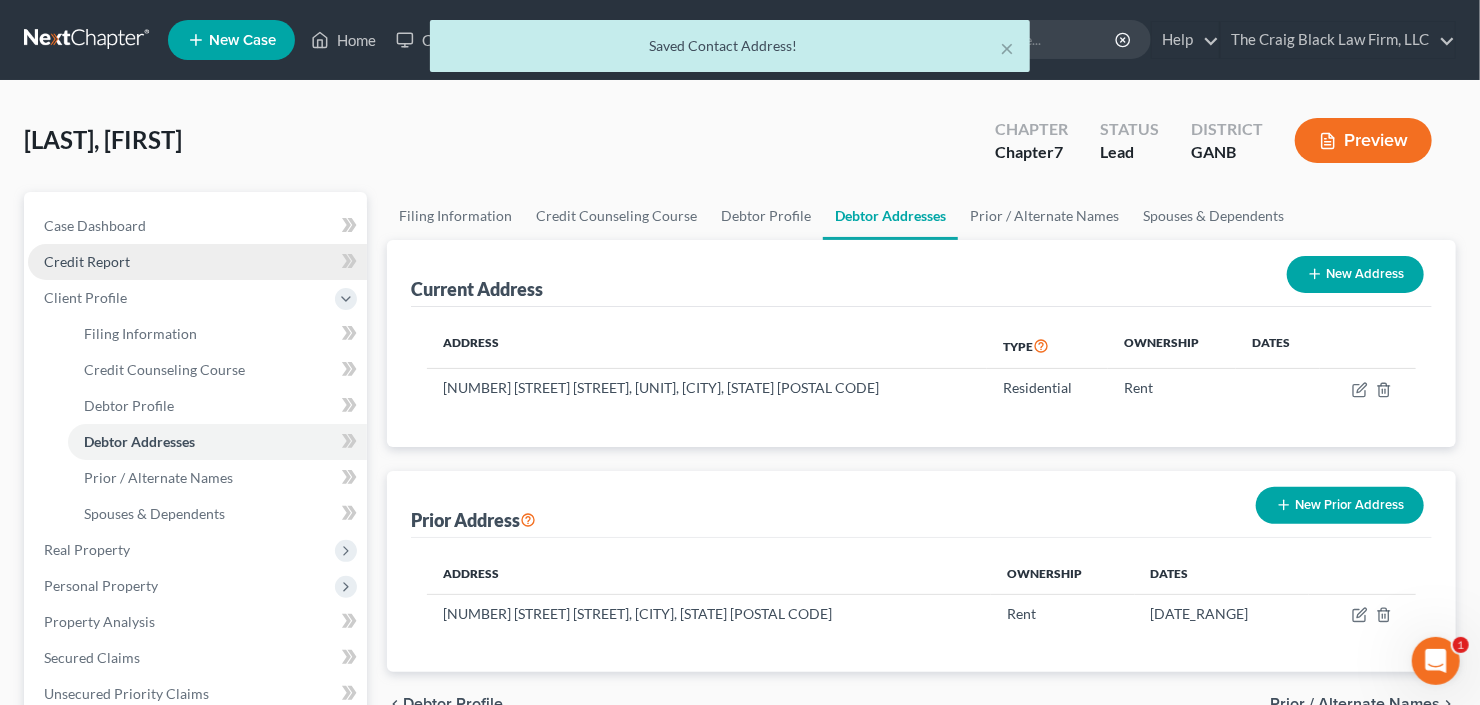 click on "Credit Report" at bounding box center [197, 262] 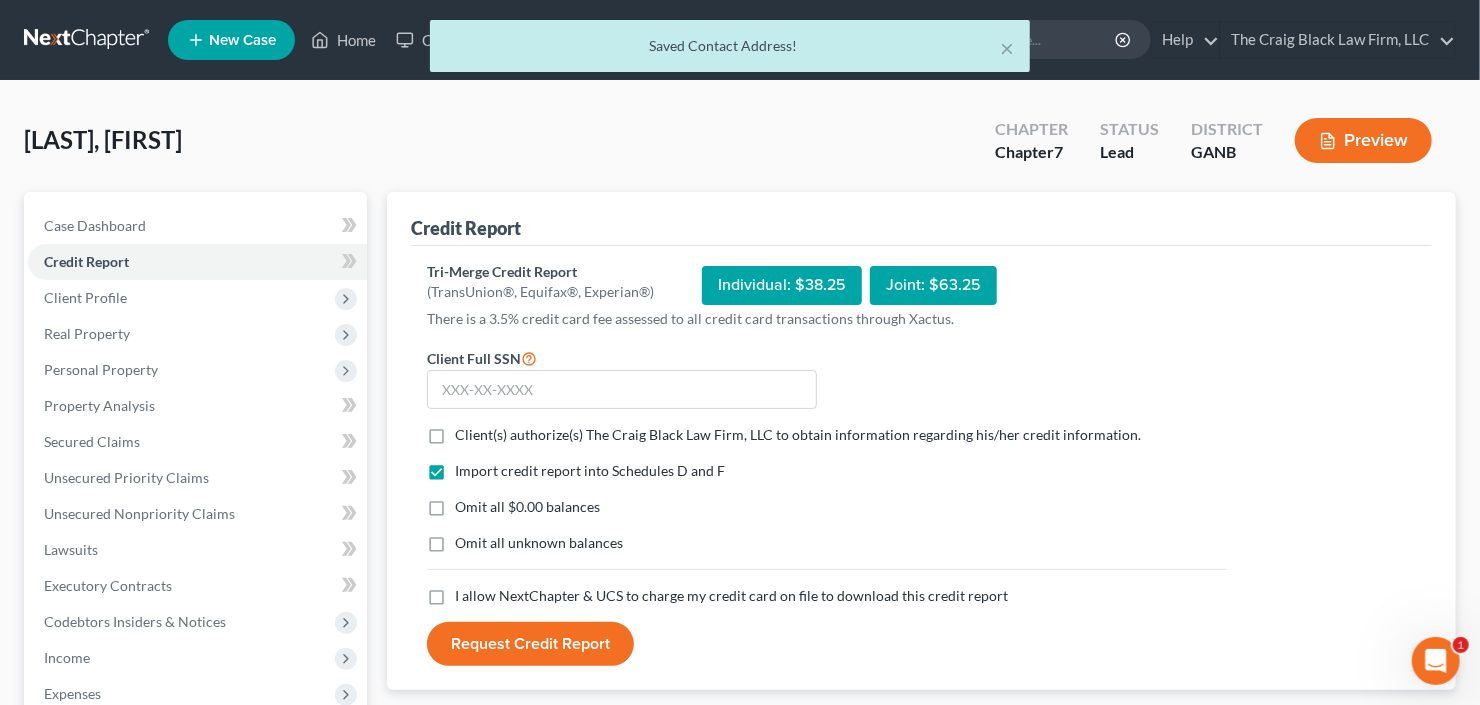 click on "Client(s) authorize(s) The Craig Black Law Firm, LLC to obtain information regarding his/her credit information.
*" at bounding box center [798, 435] 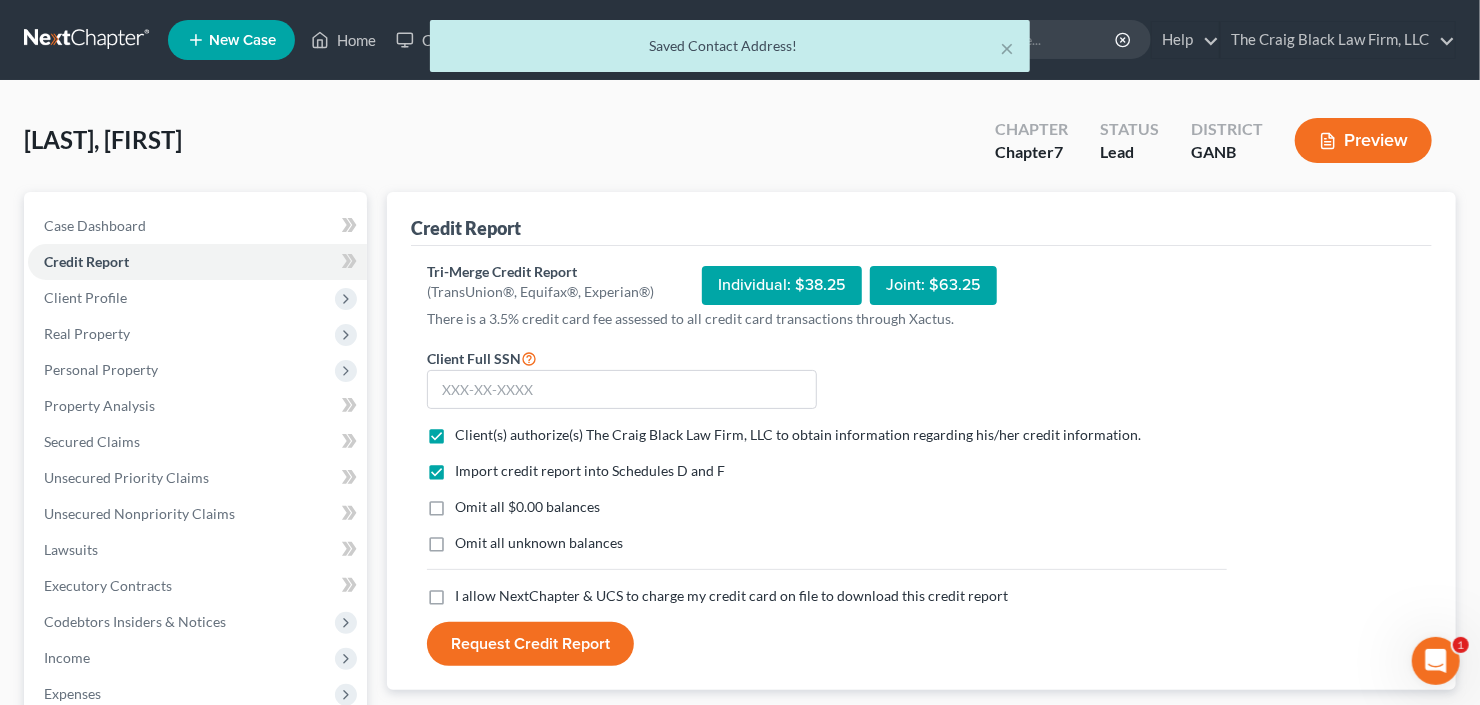 click on "I allow NextChapter & UCS to charge my credit card on file to download this credit report
*" at bounding box center (731, 596) 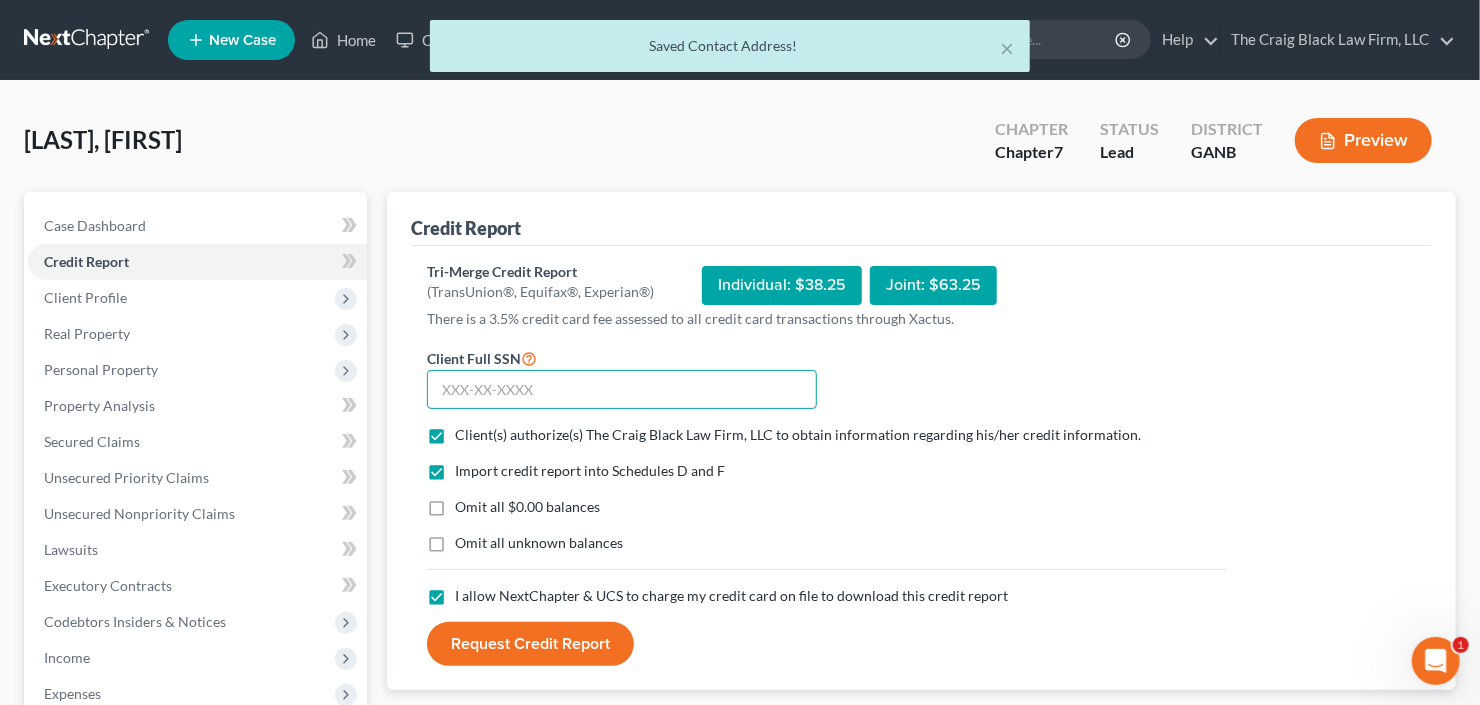click at bounding box center [622, 390] 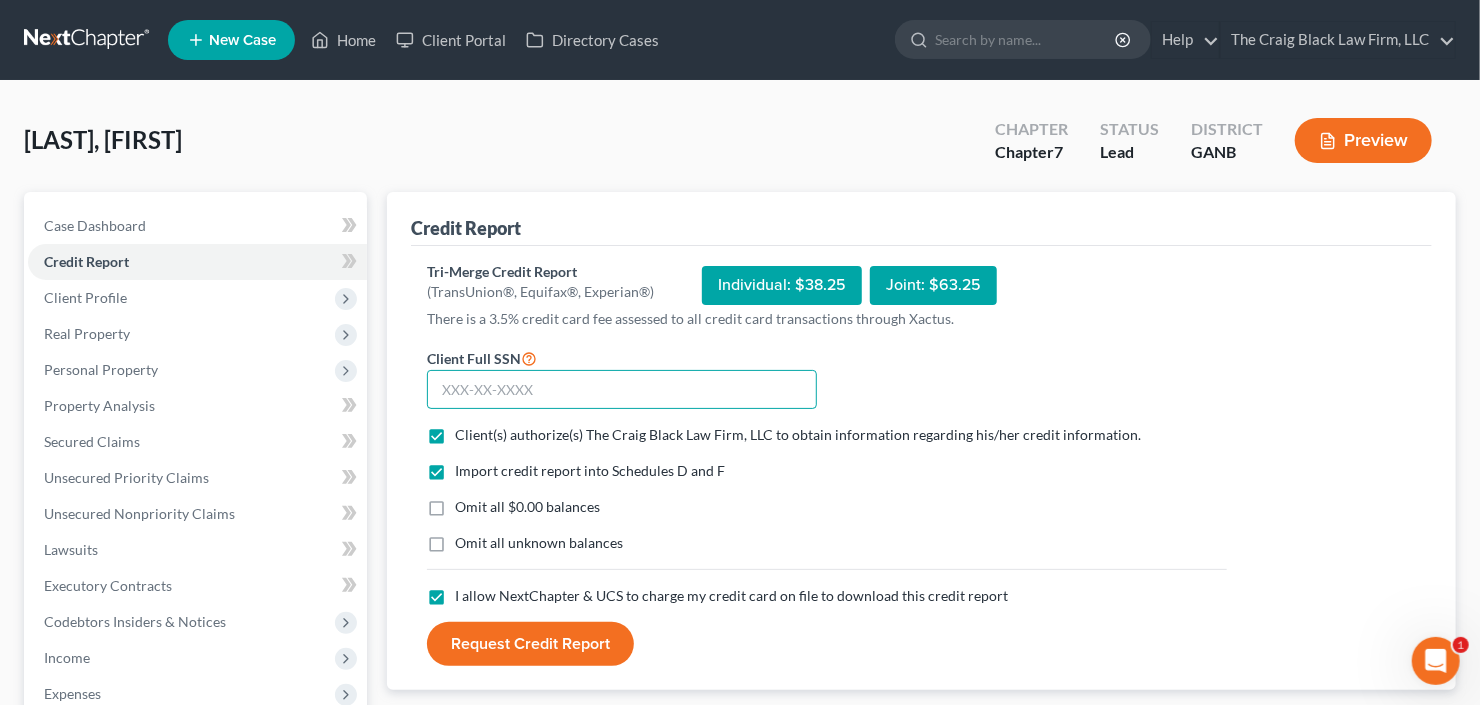 click at bounding box center [622, 390] 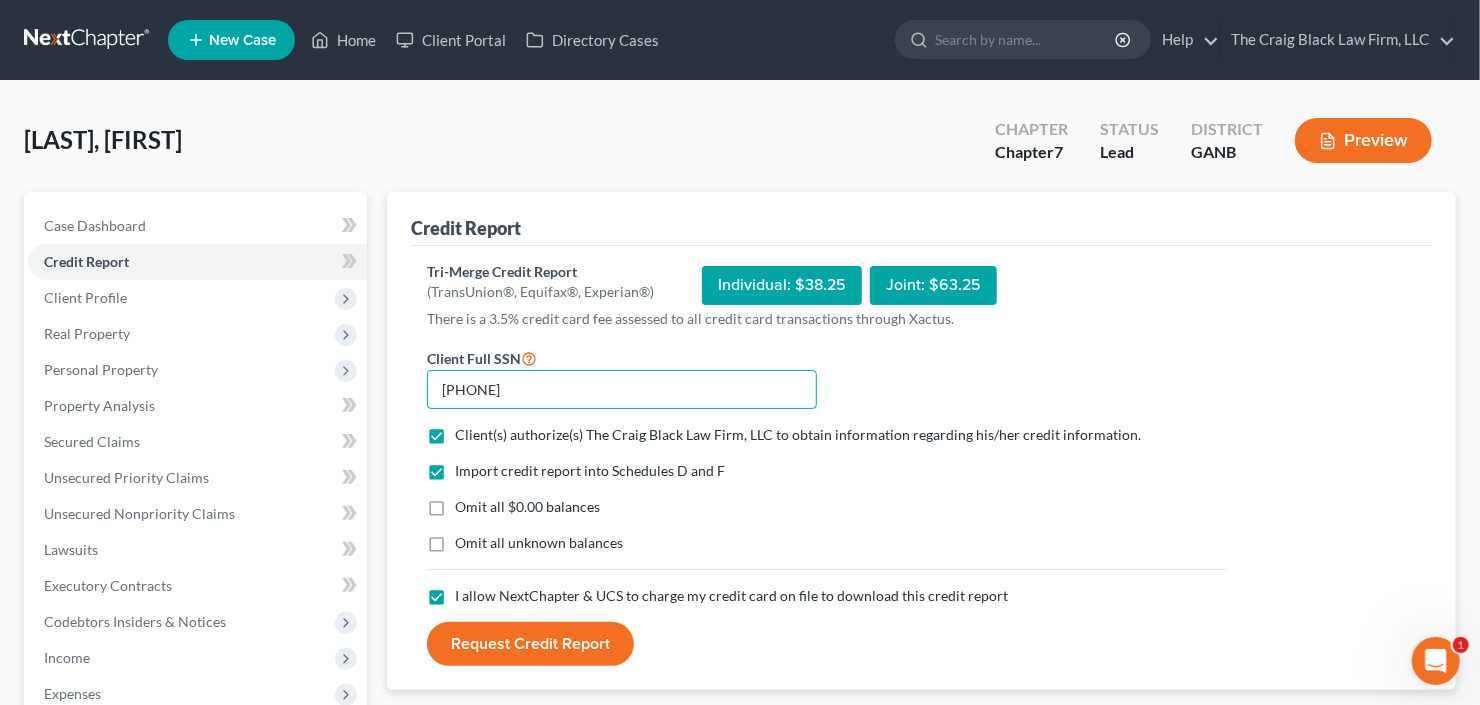 type on "404-27-2897" 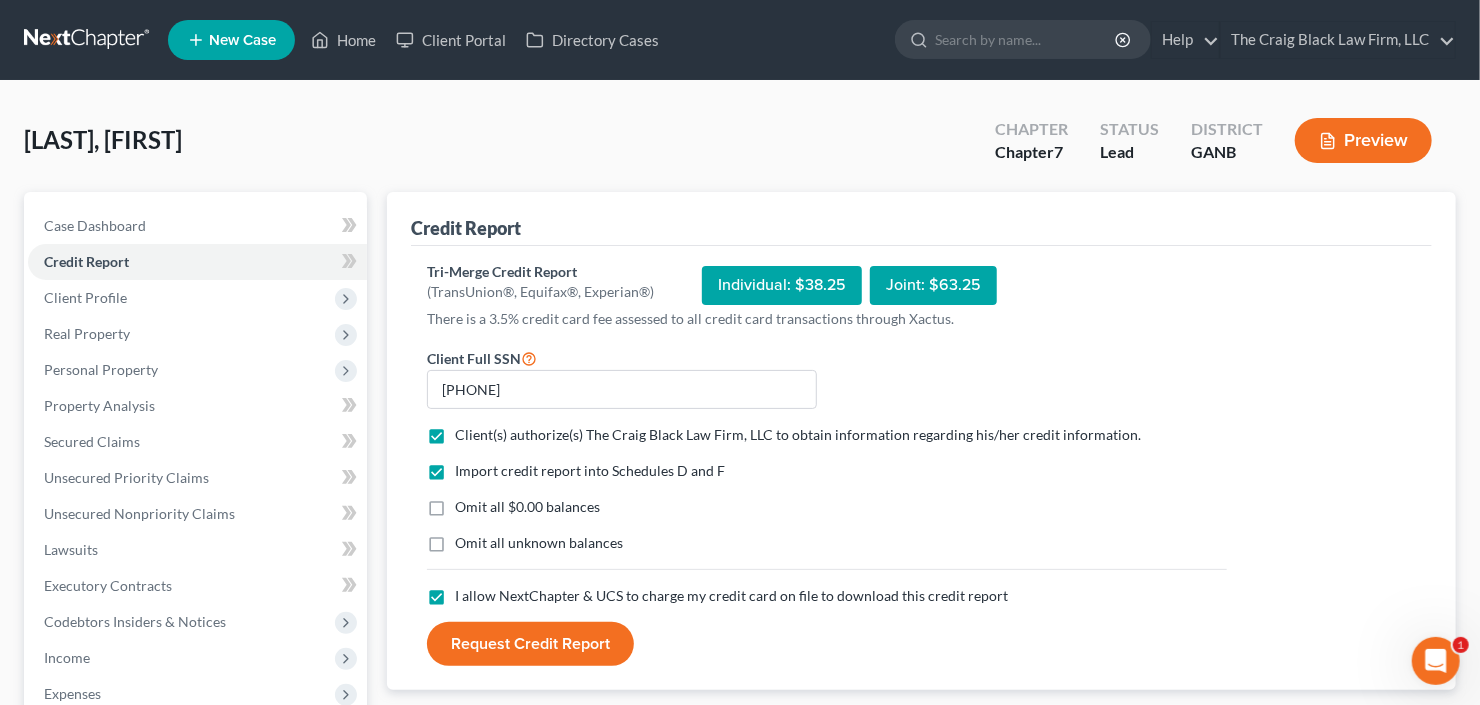 click on "Request Credit Report" at bounding box center (530, 644) 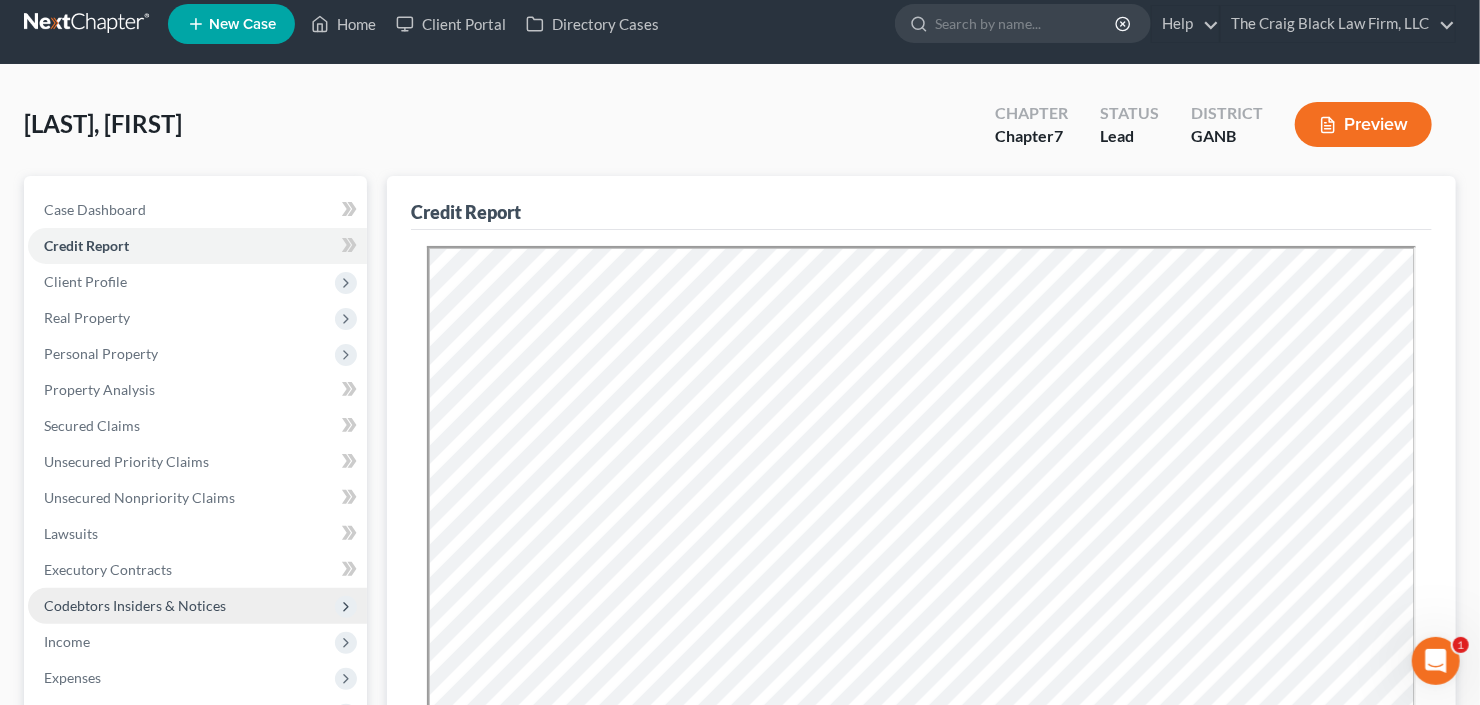 scroll, scrollTop: 240, scrollLeft: 0, axis: vertical 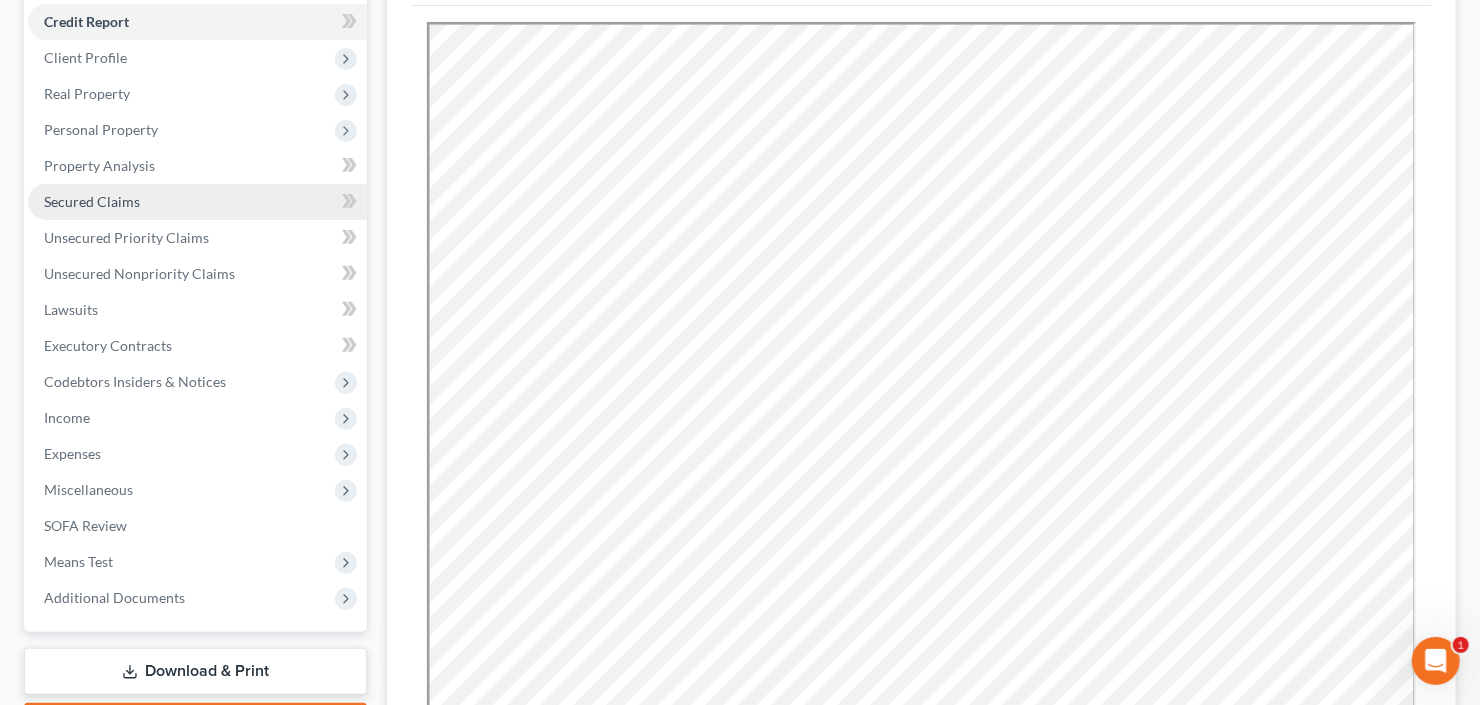 click on "Secured Claims" at bounding box center [92, 201] 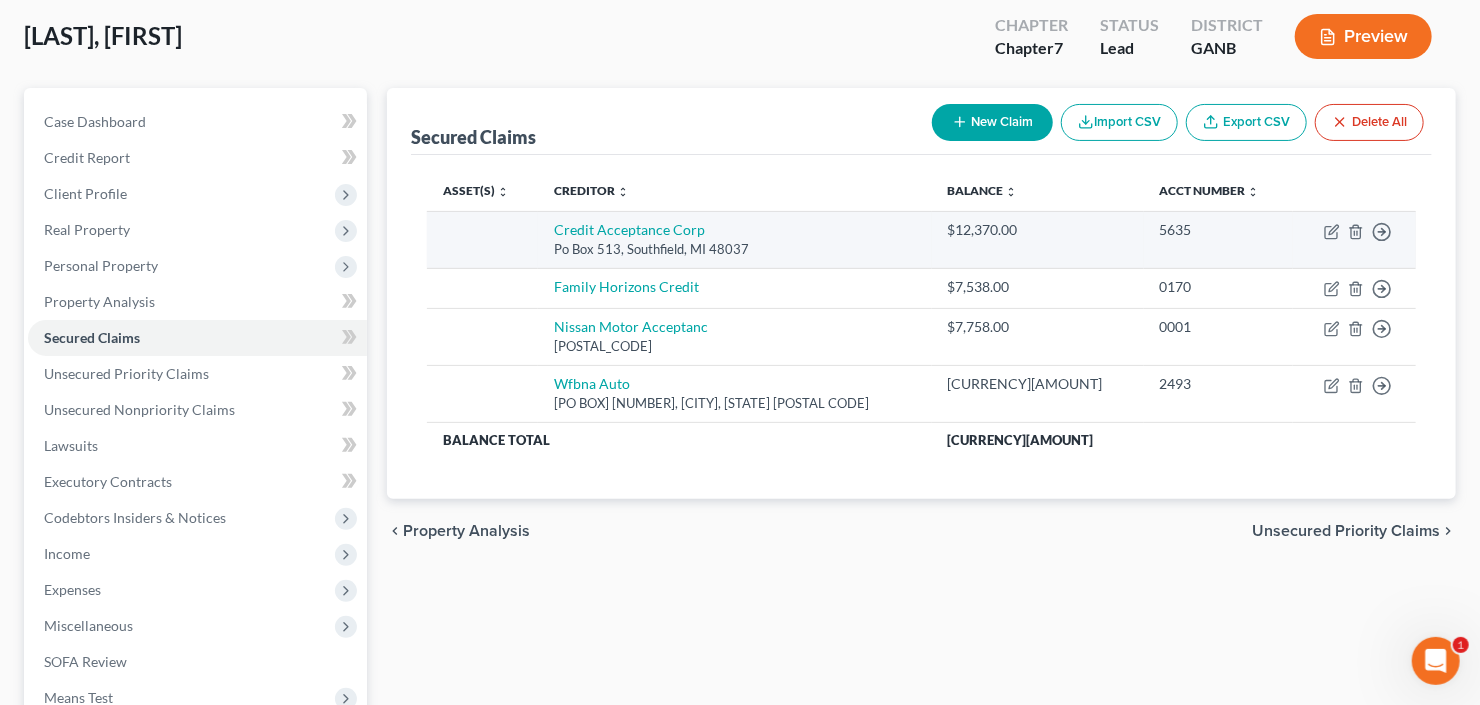 scroll, scrollTop: 160, scrollLeft: 0, axis: vertical 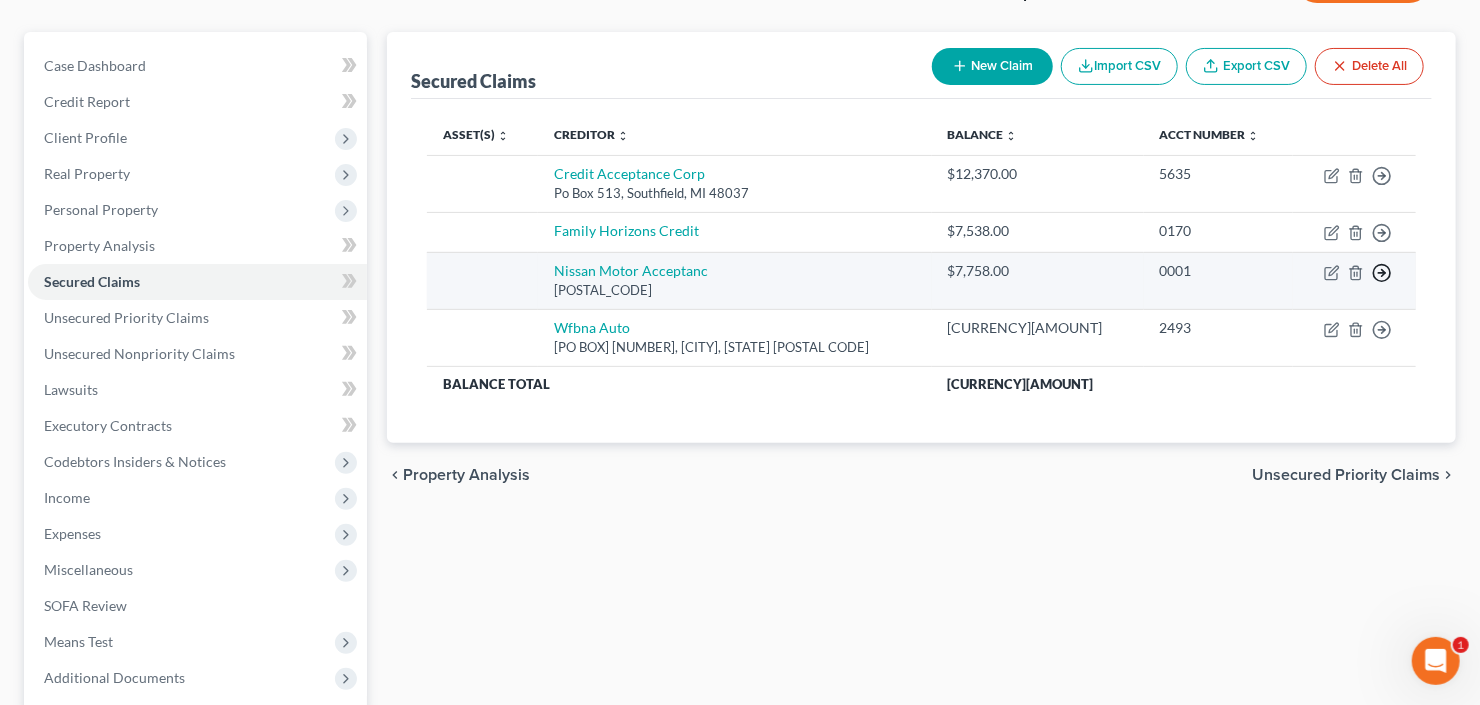 click 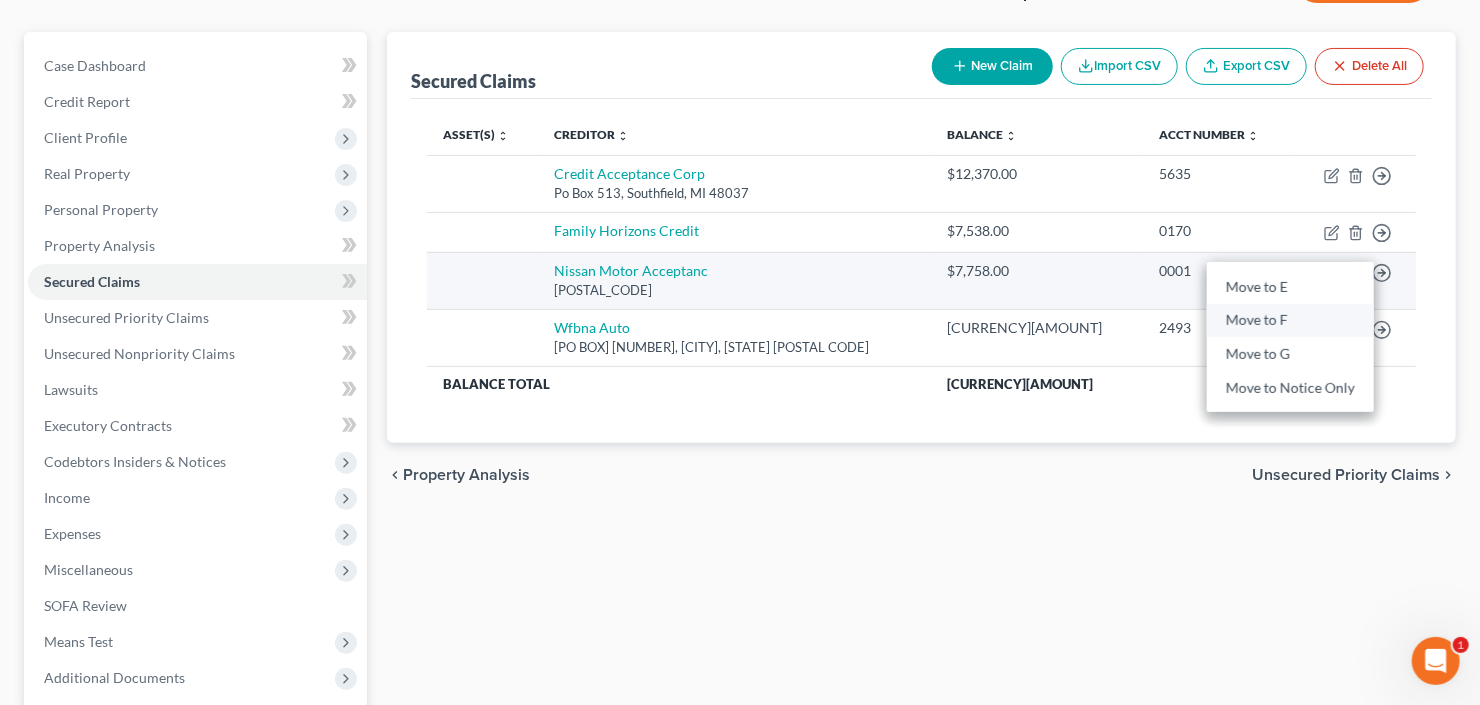 click on "Move to F" at bounding box center (1290, 321) 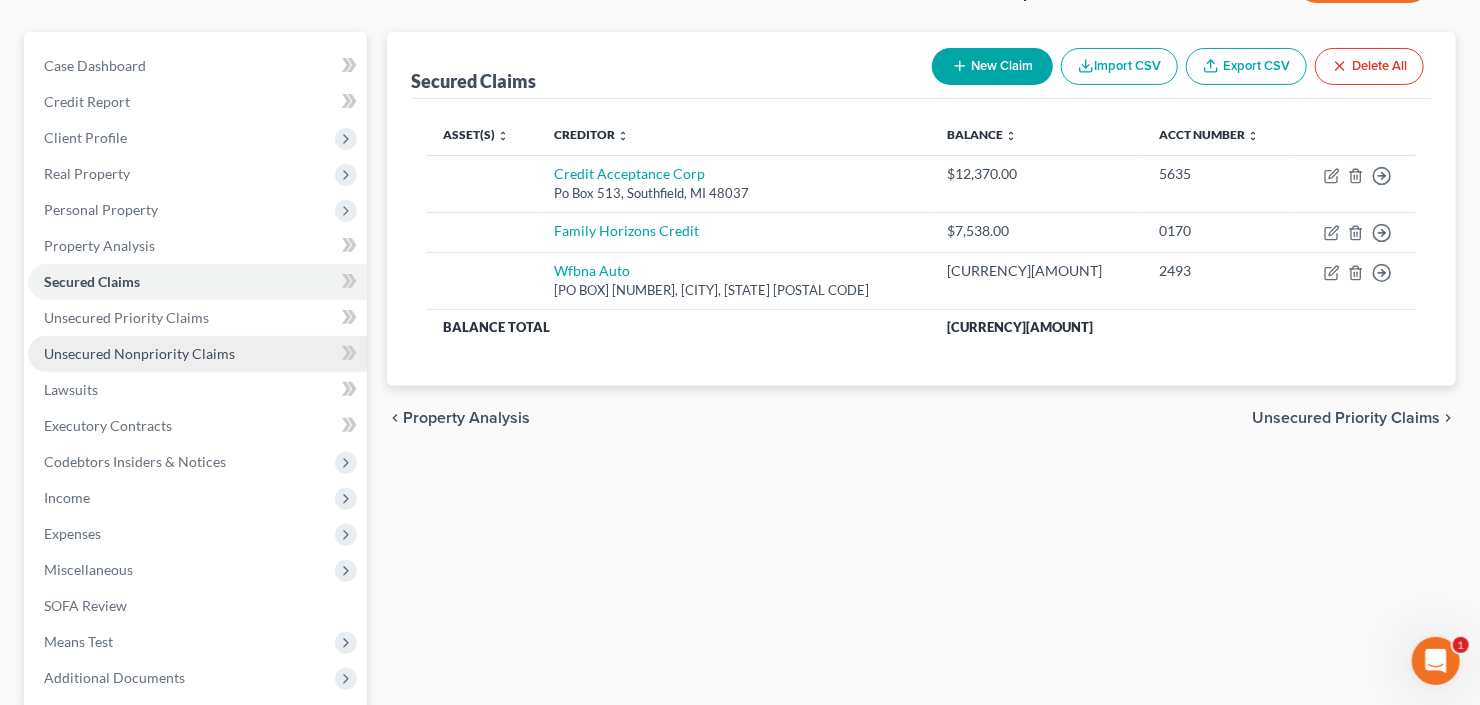 click on "Unsecured Nonpriority Claims" at bounding box center [139, 353] 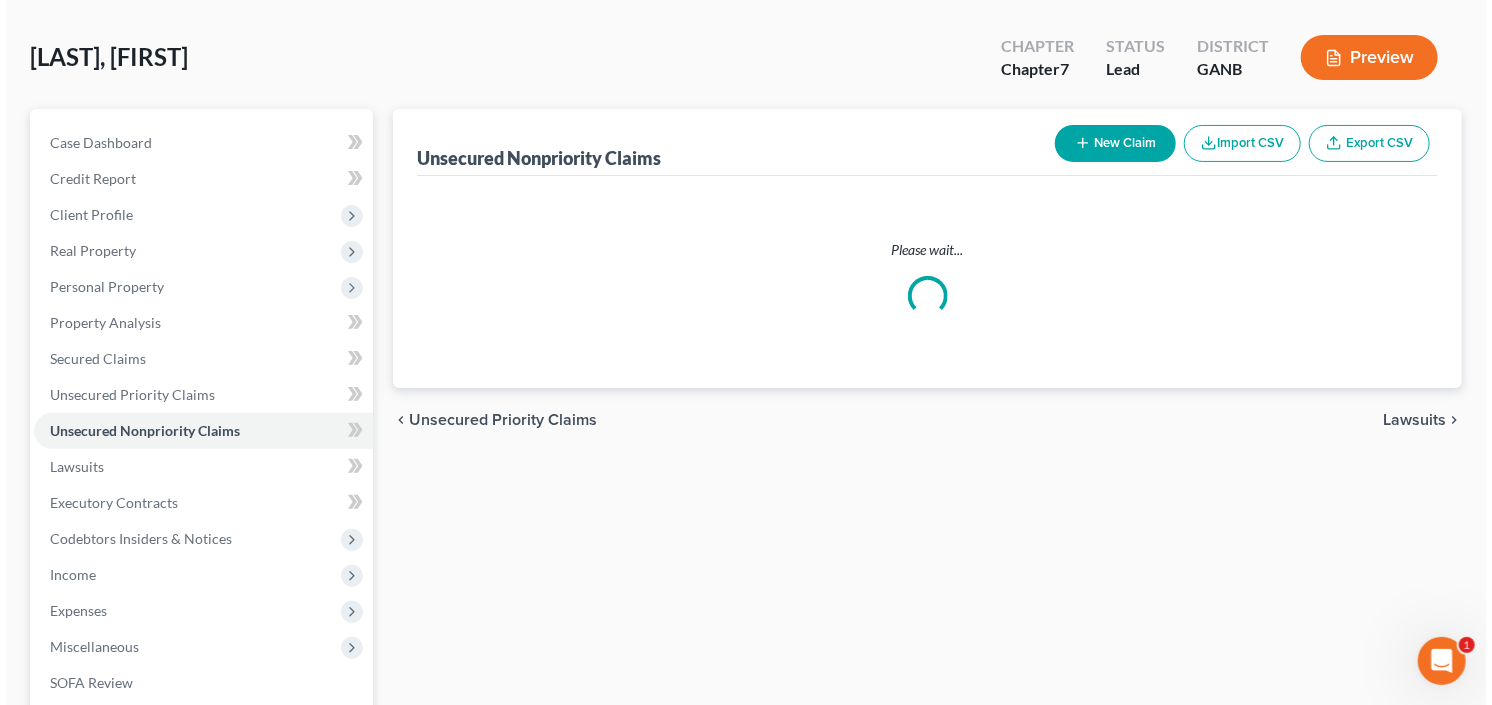 scroll, scrollTop: 0, scrollLeft: 0, axis: both 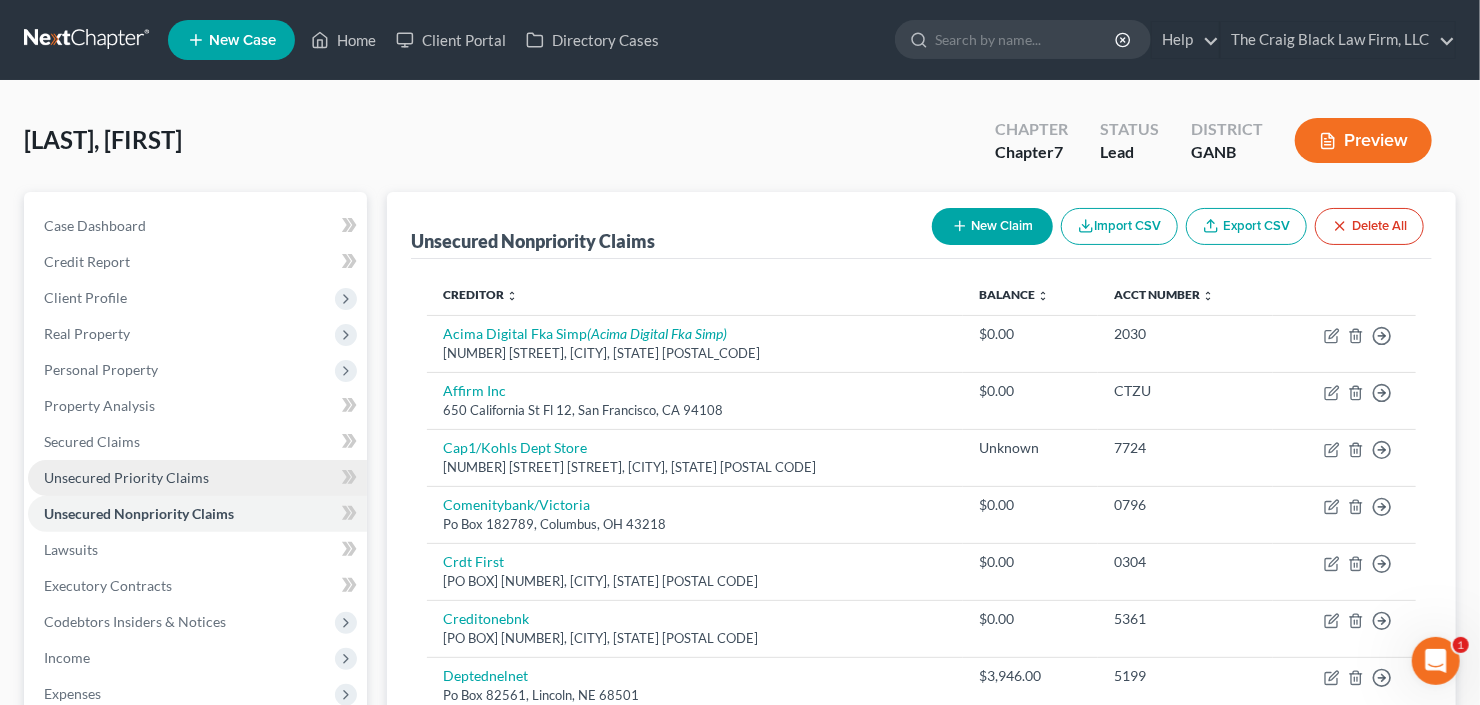 click on "Unsecured Priority Claims" at bounding box center [126, 477] 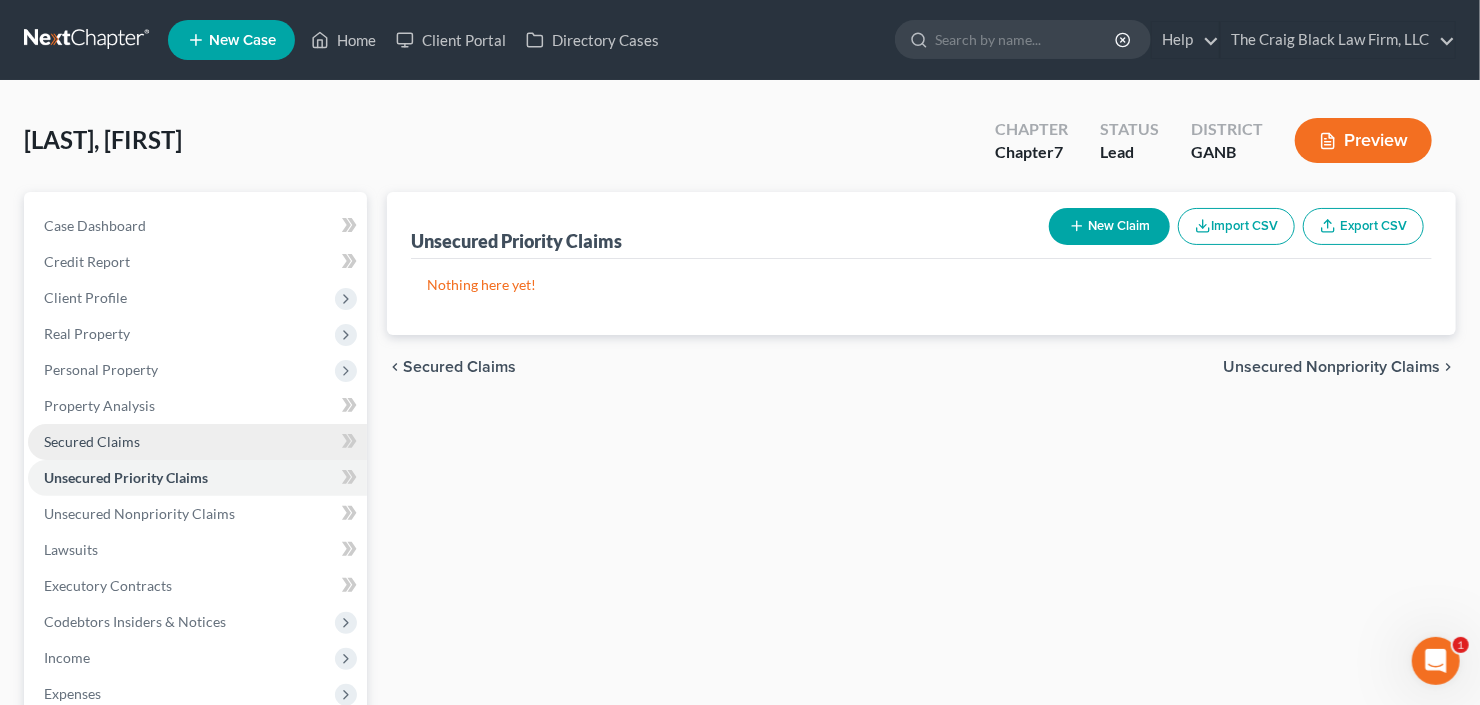click on "Secured Claims" at bounding box center (92, 441) 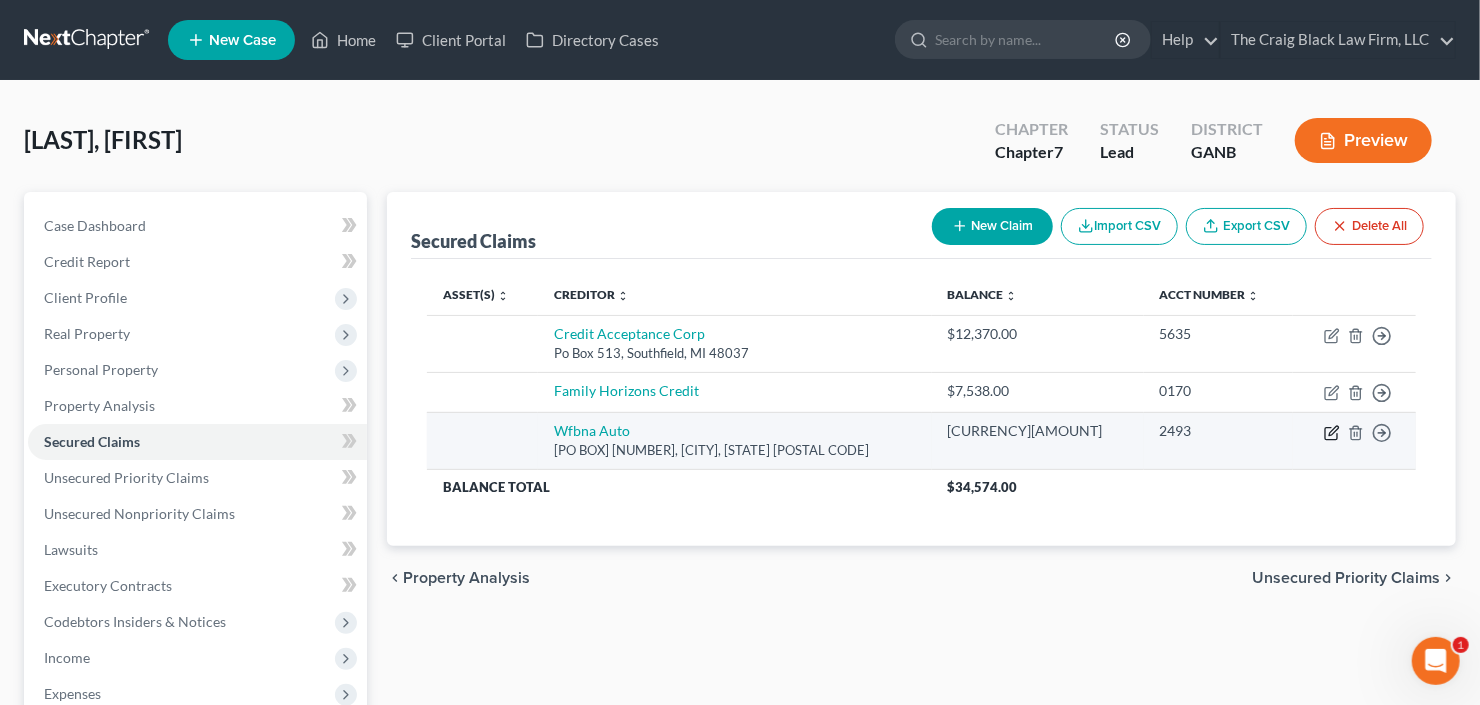 click 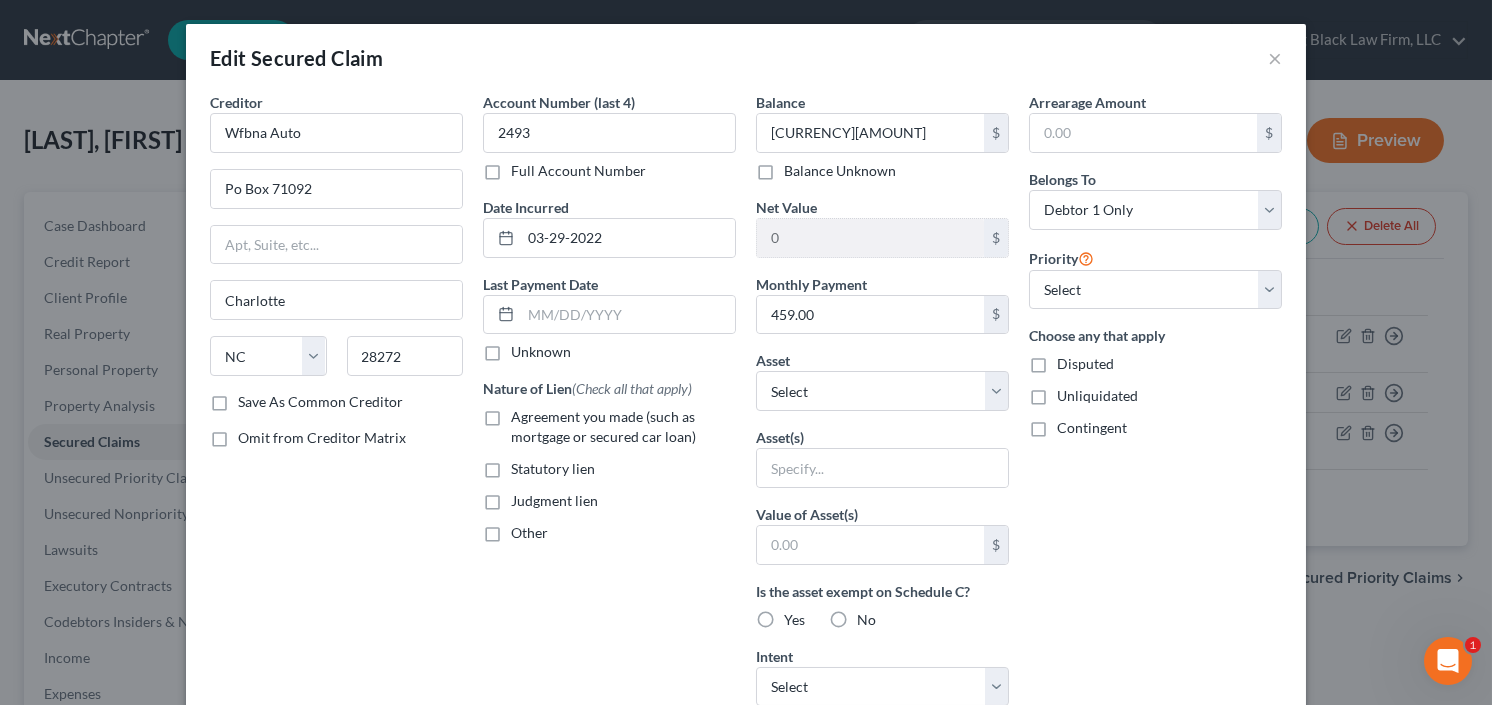 click on "Agreement you made (such as mortgage or secured car loan)" at bounding box center (623, 427) 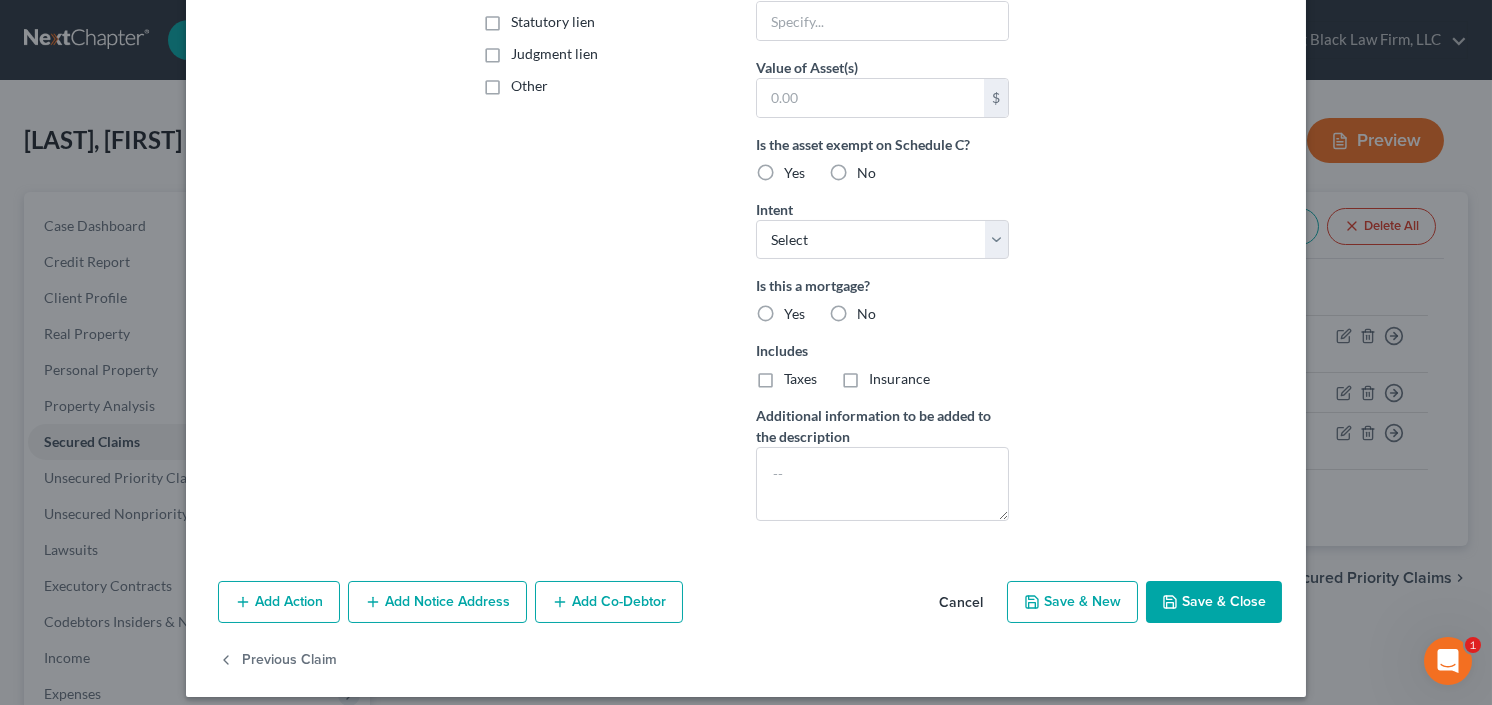 scroll, scrollTop: 459, scrollLeft: 0, axis: vertical 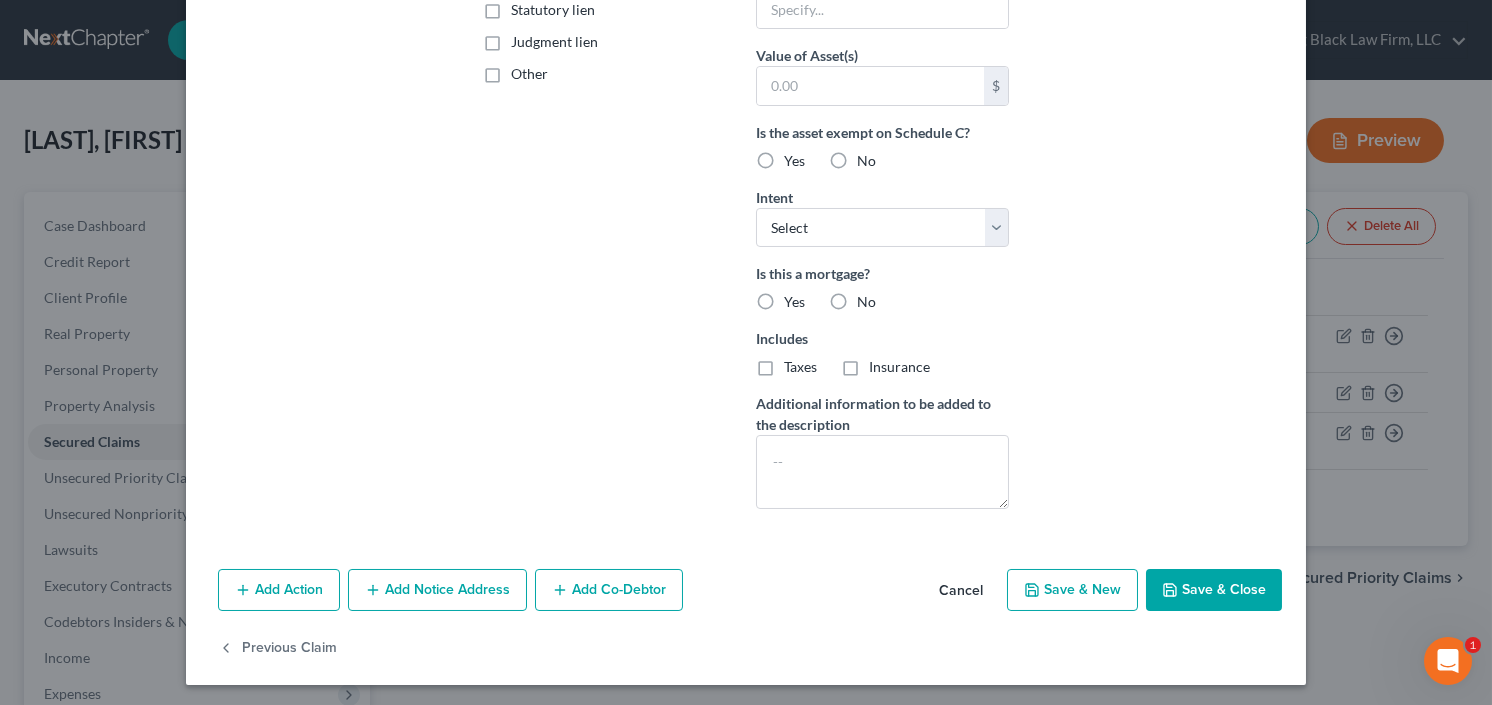 click on "Add Action" at bounding box center [279, 590] 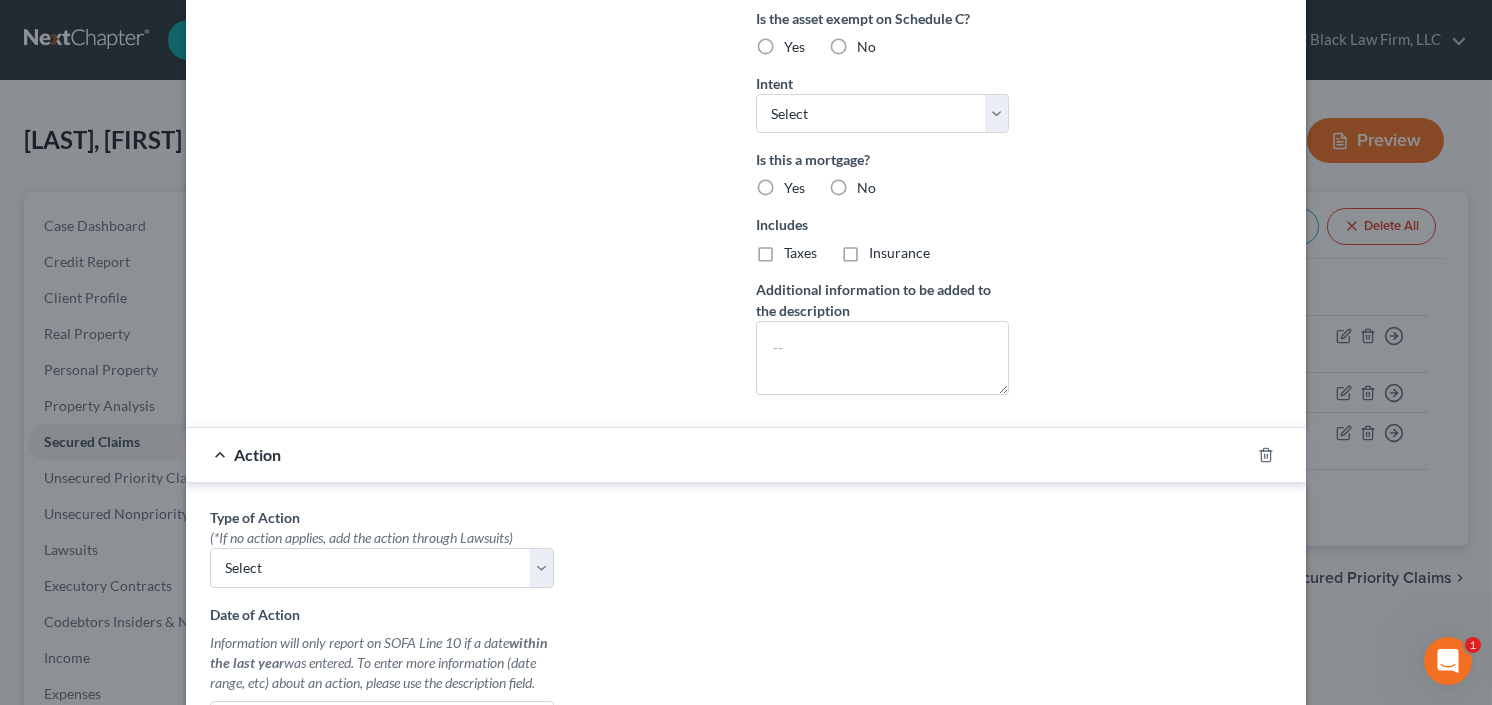 scroll, scrollTop: 699, scrollLeft: 0, axis: vertical 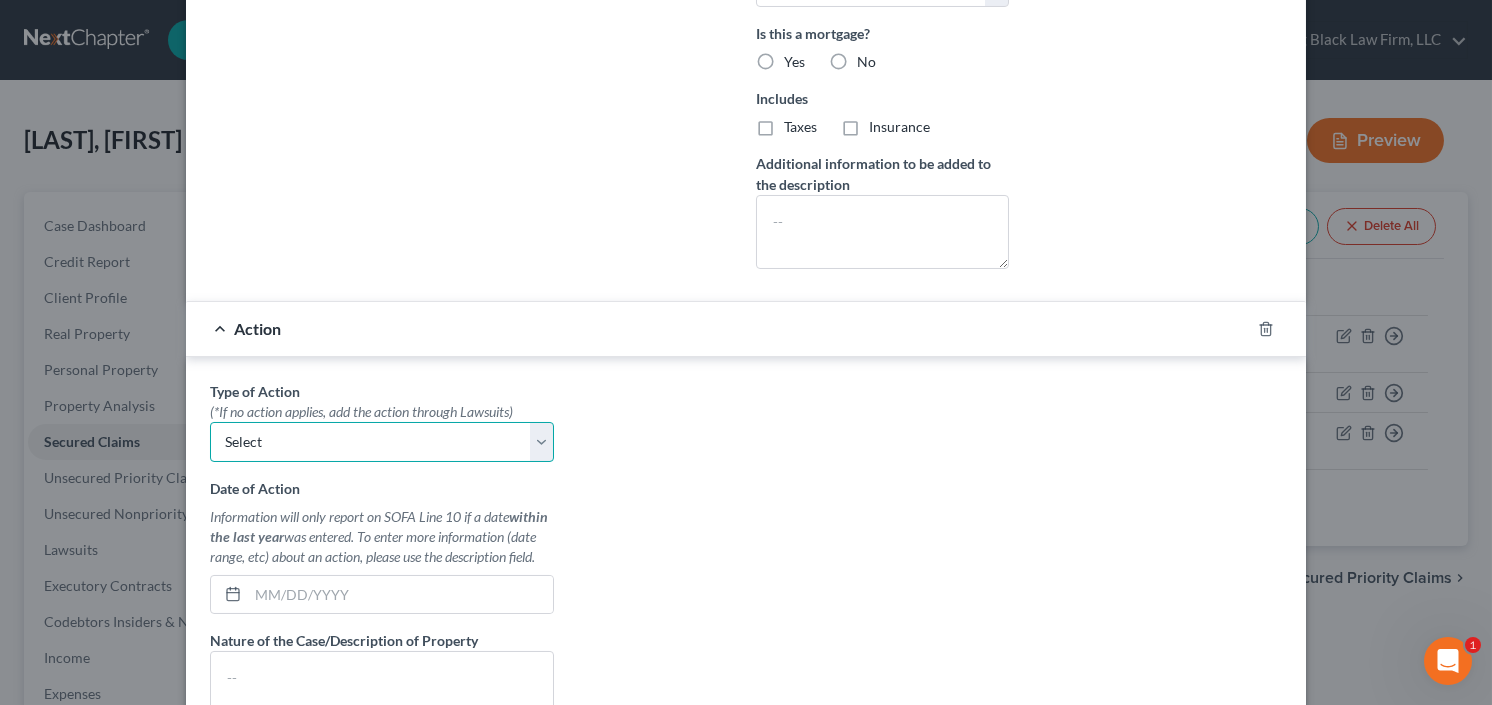click on "Select Repossession Garnishment Foreclosure Personal Injury Attached, Seized, Or Levied" at bounding box center [382, 442] 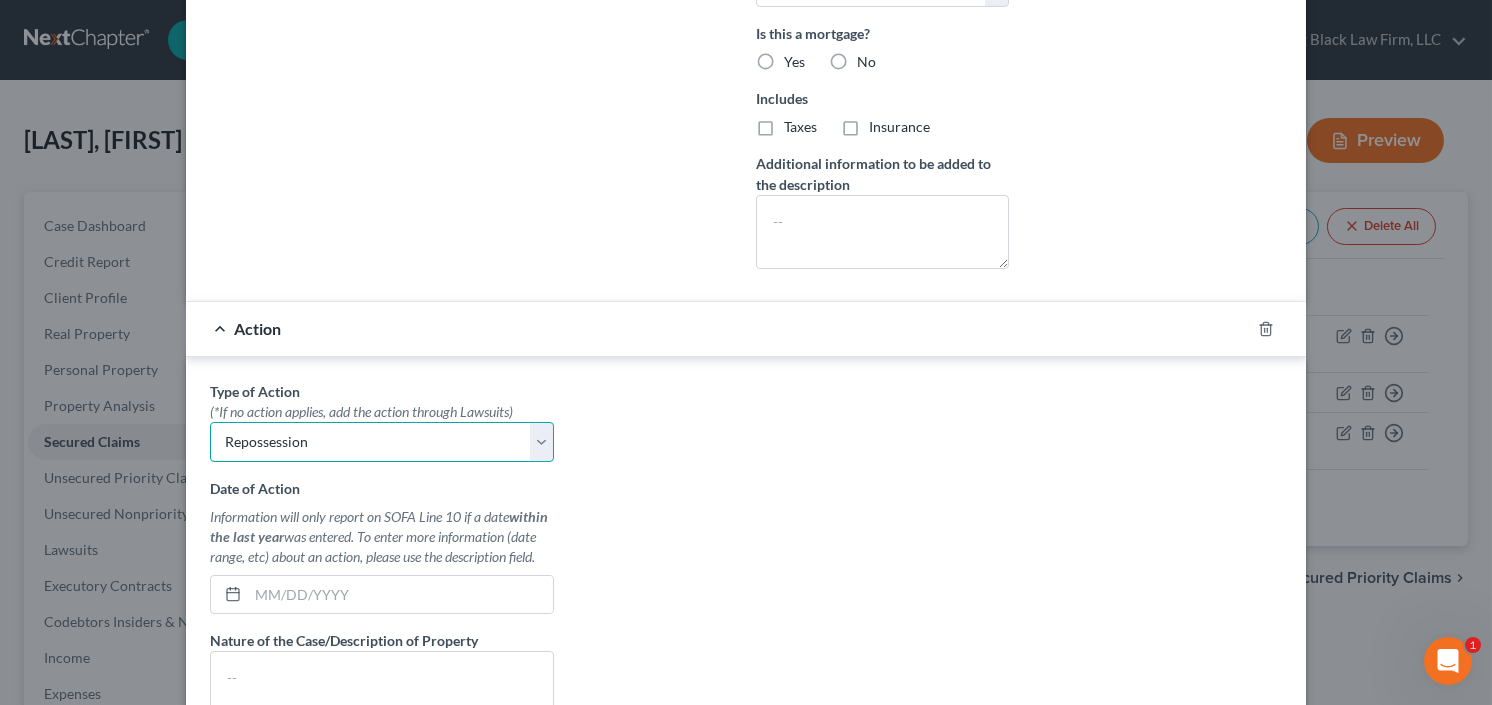 click on "Select Repossession Garnishment Foreclosure Personal Injury Attached, Seized, Or Levied" at bounding box center (382, 442) 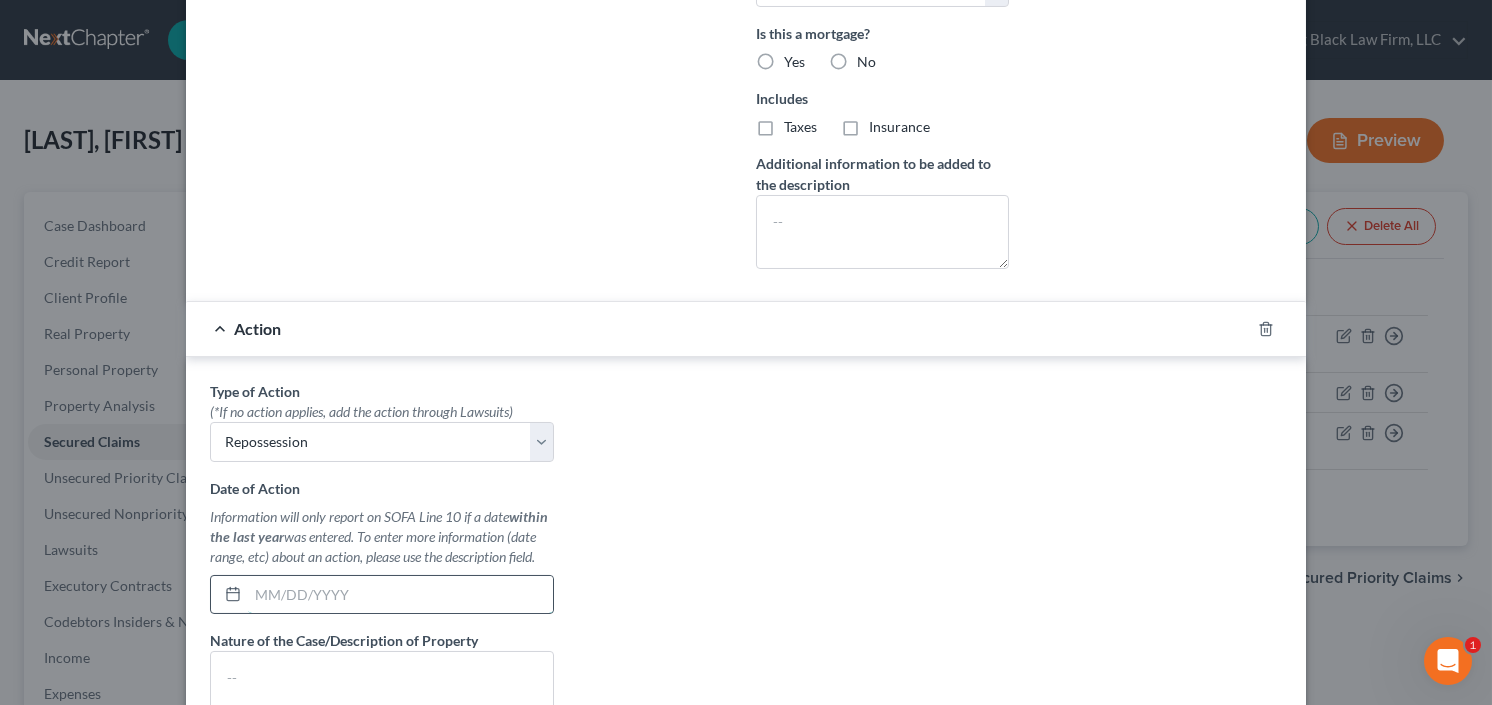 click at bounding box center (400, 595) 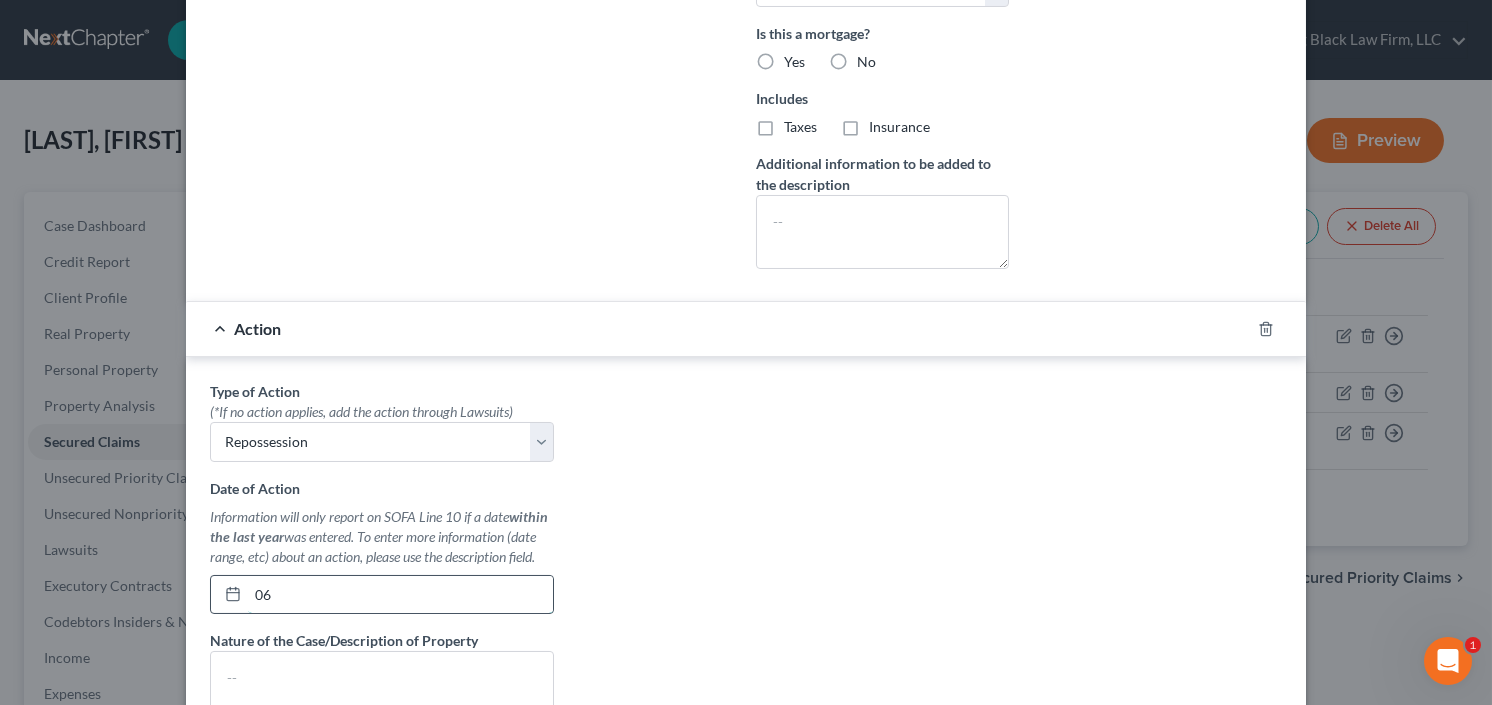 type on "0" 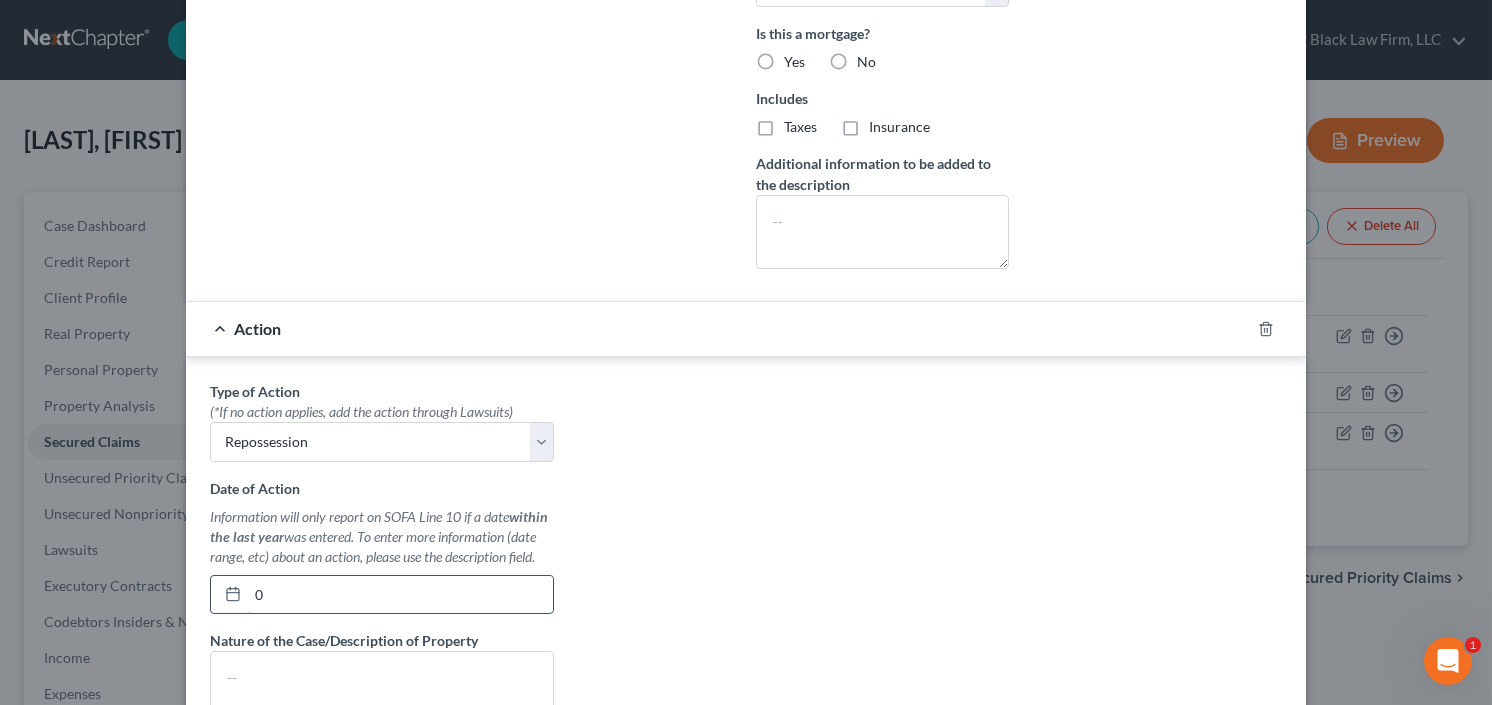 type 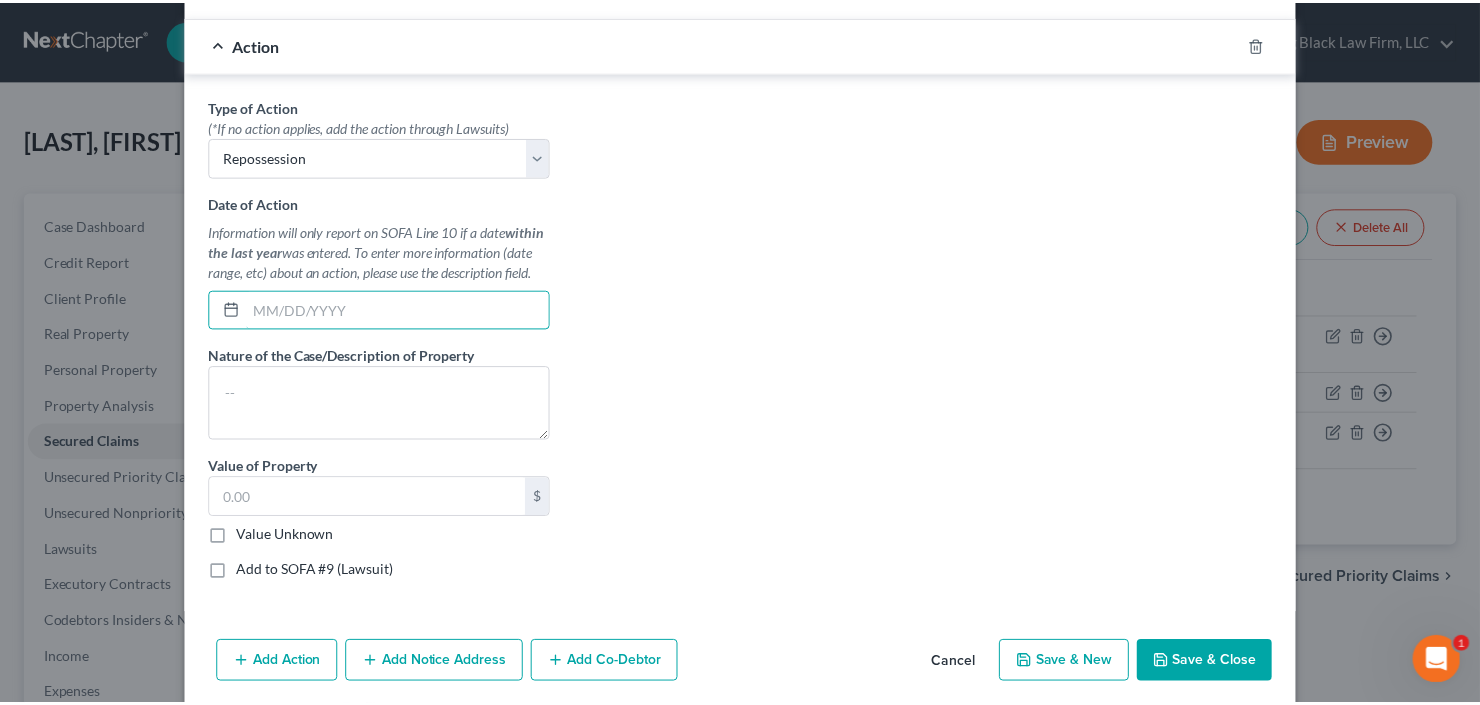 scroll, scrollTop: 1053, scrollLeft: 0, axis: vertical 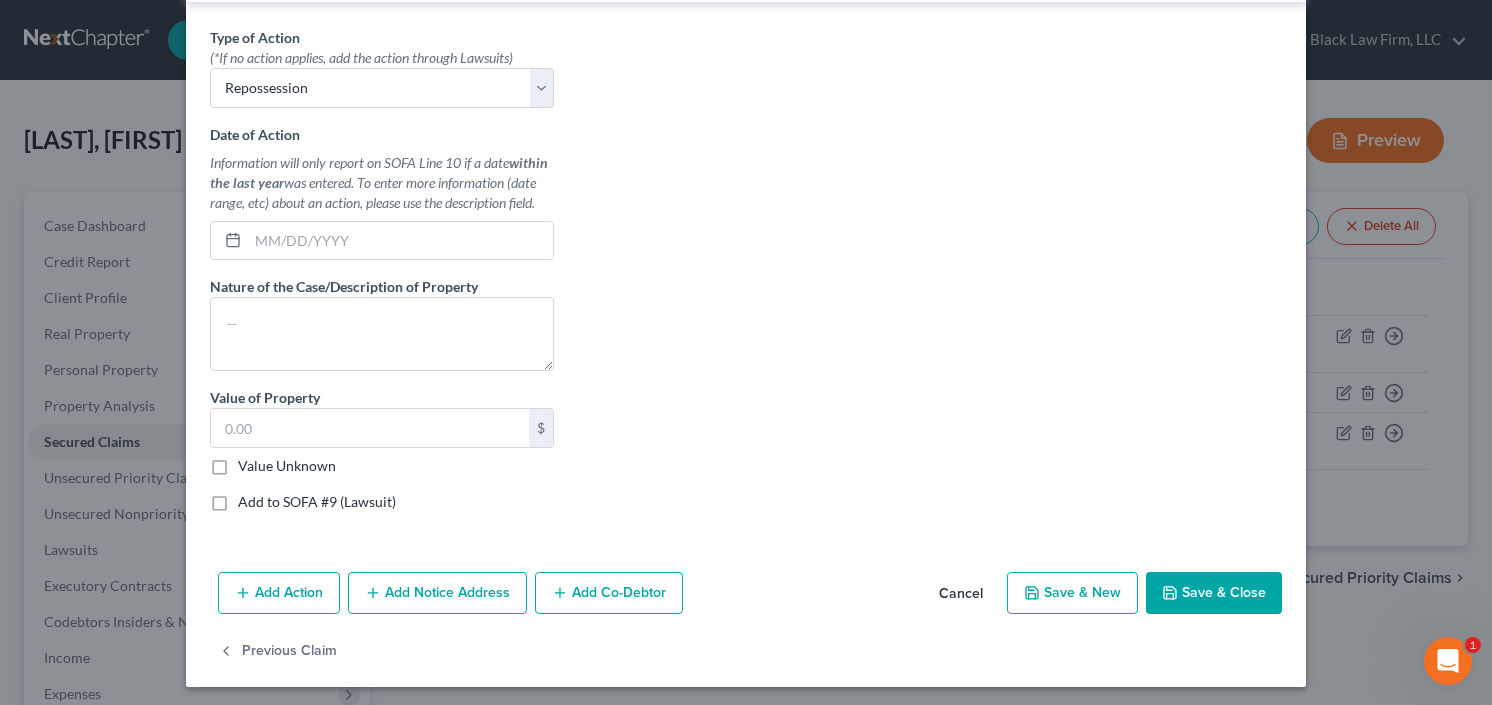 click on "Cancel" at bounding box center [961, 594] 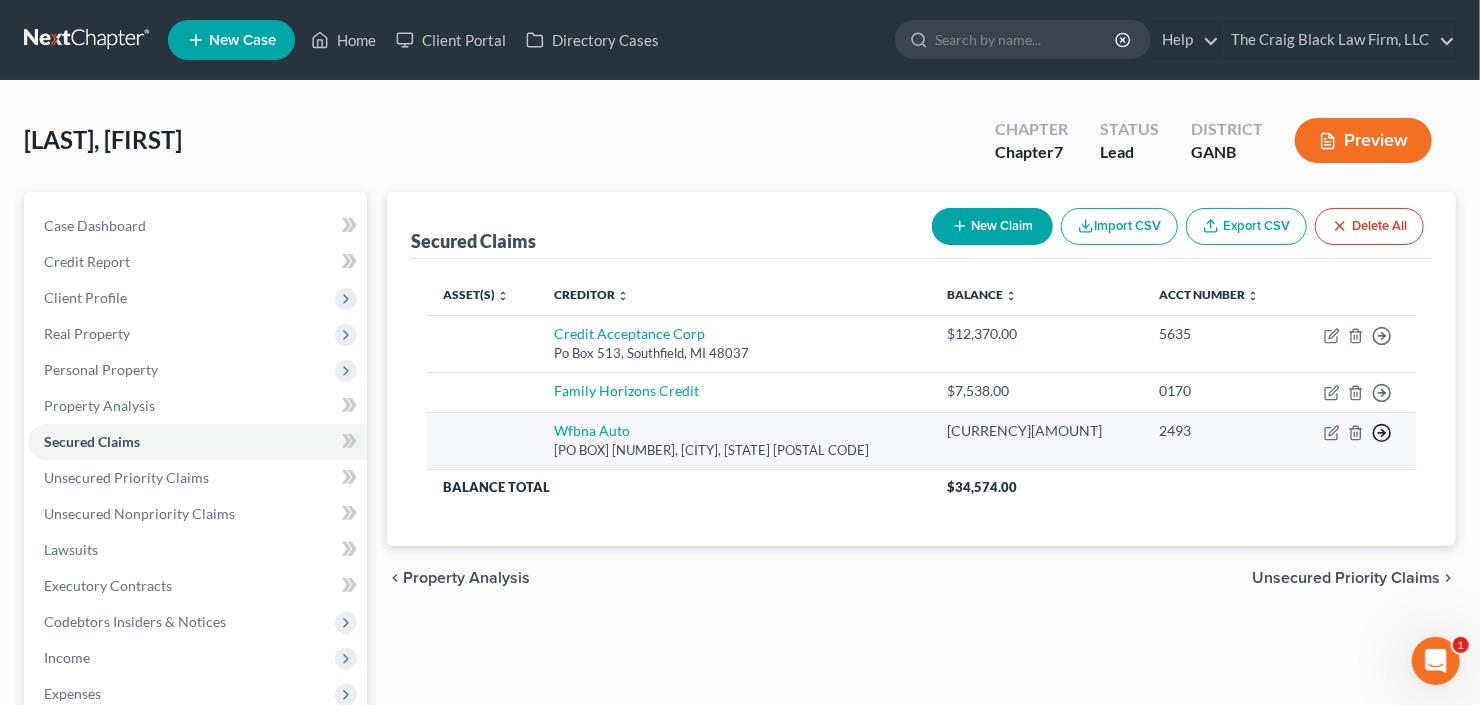 click 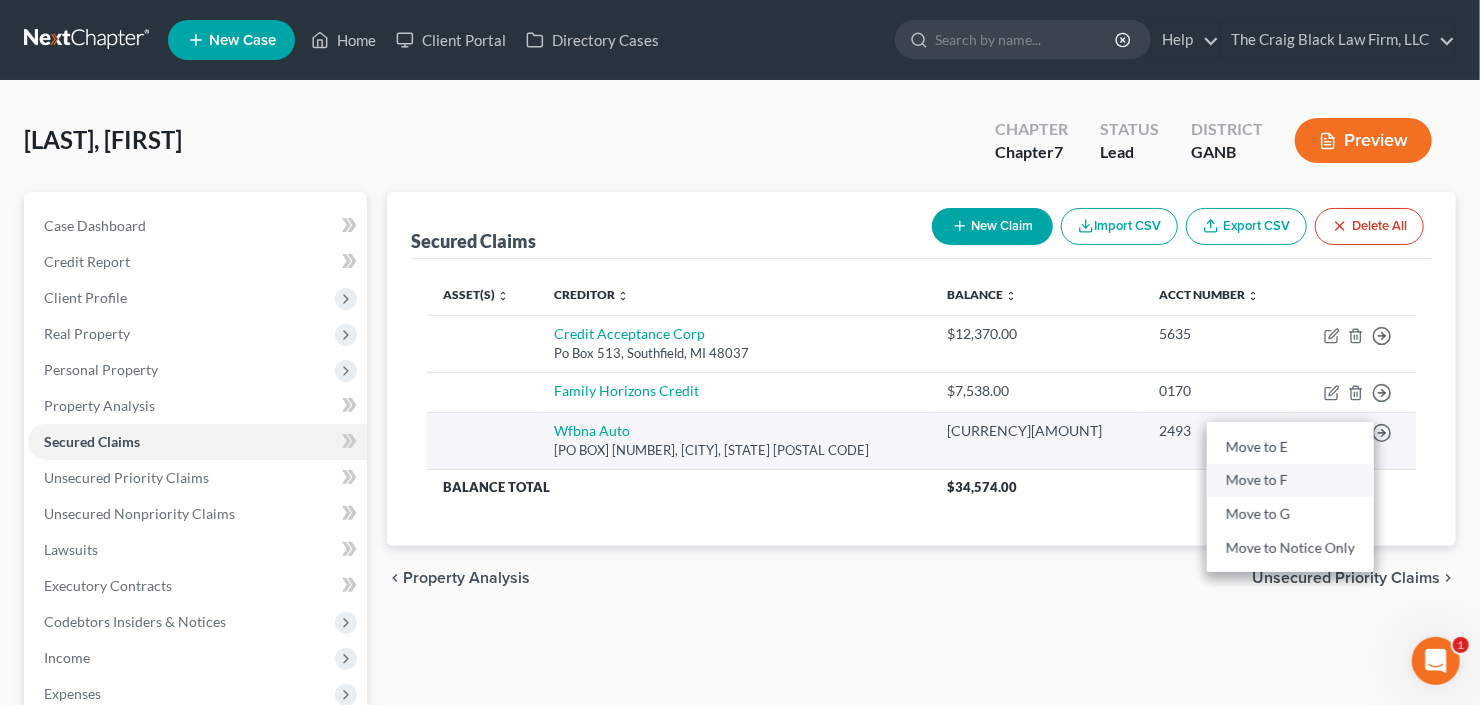 click on "Move to F" at bounding box center (1290, 481) 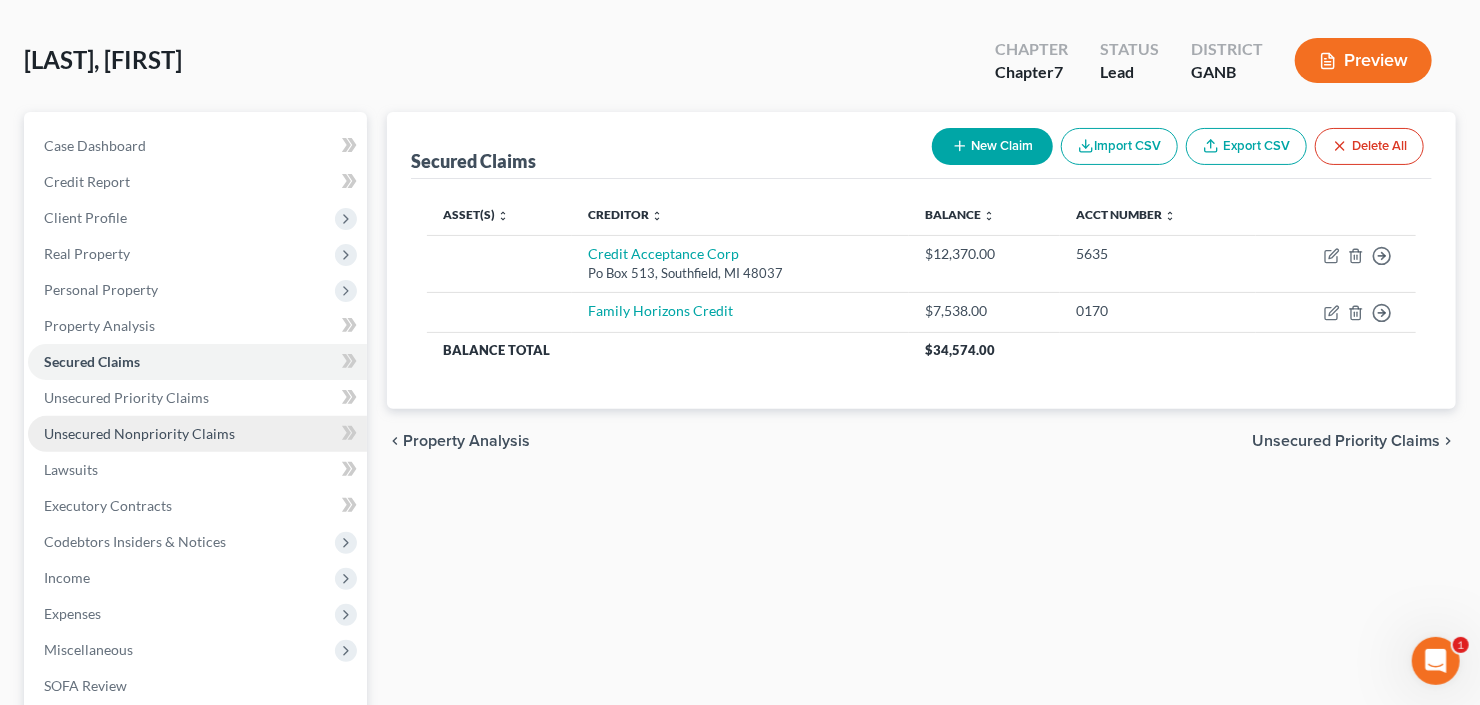 click on "Unsecured Nonpriority Claims" at bounding box center [139, 433] 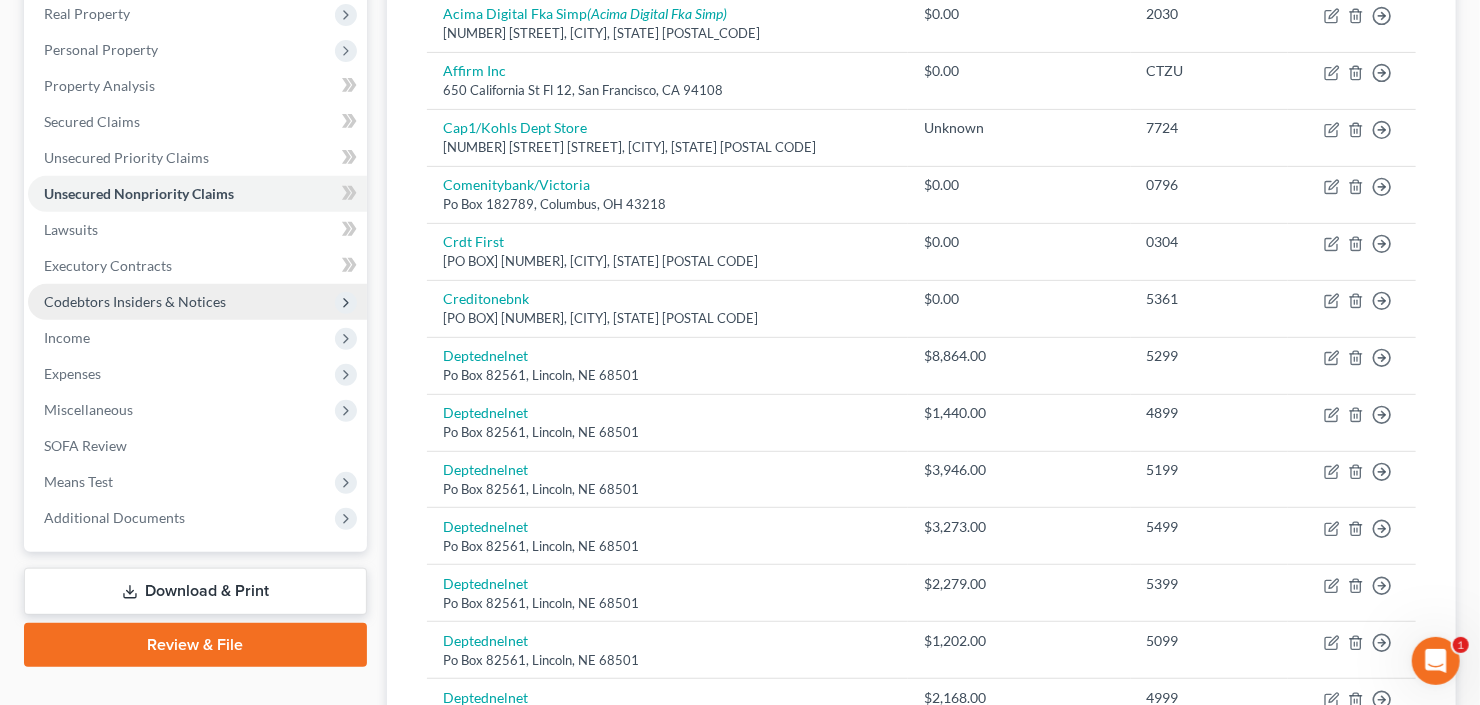 scroll, scrollTop: 0, scrollLeft: 0, axis: both 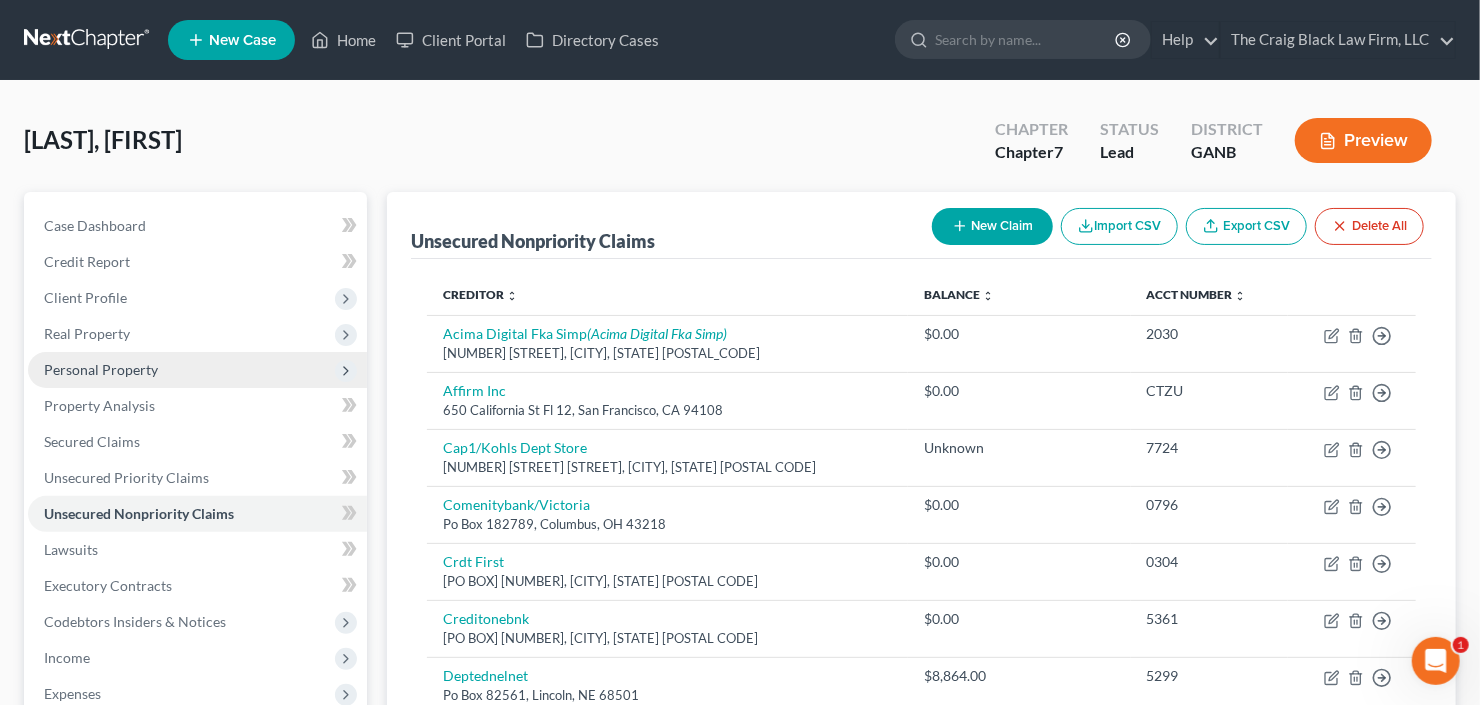 click on "Personal Property" at bounding box center [197, 370] 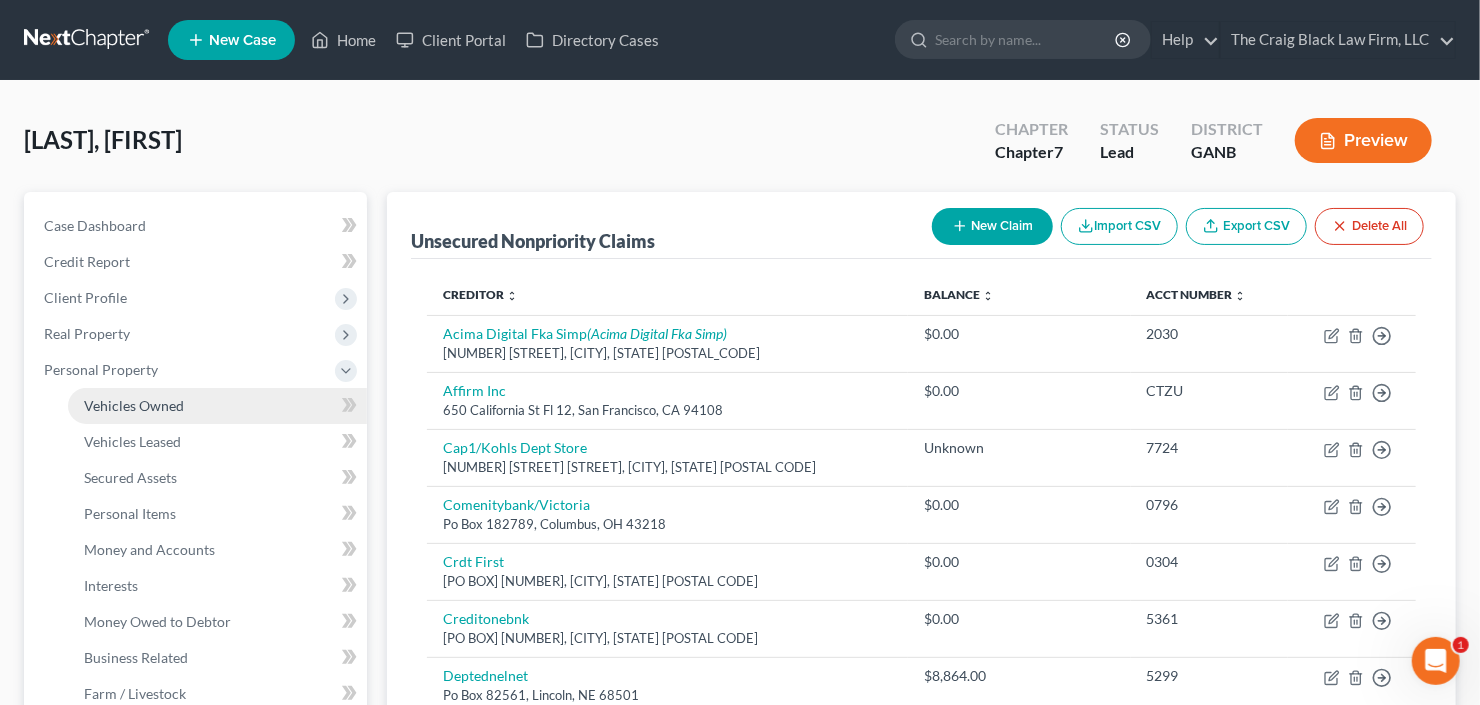 click on "Vehicles Owned" at bounding box center (134, 405) 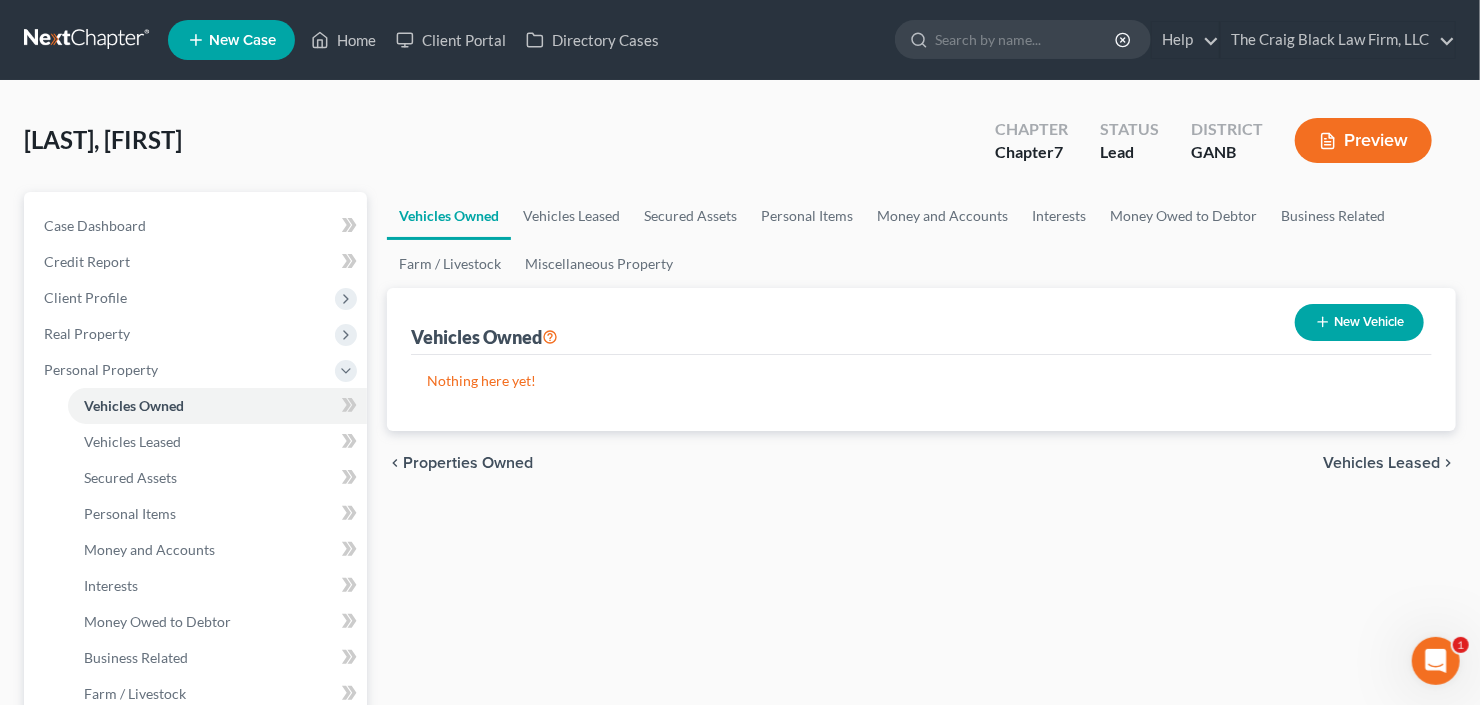 click on "New Vehicle" at bounding box center [1359, 322] 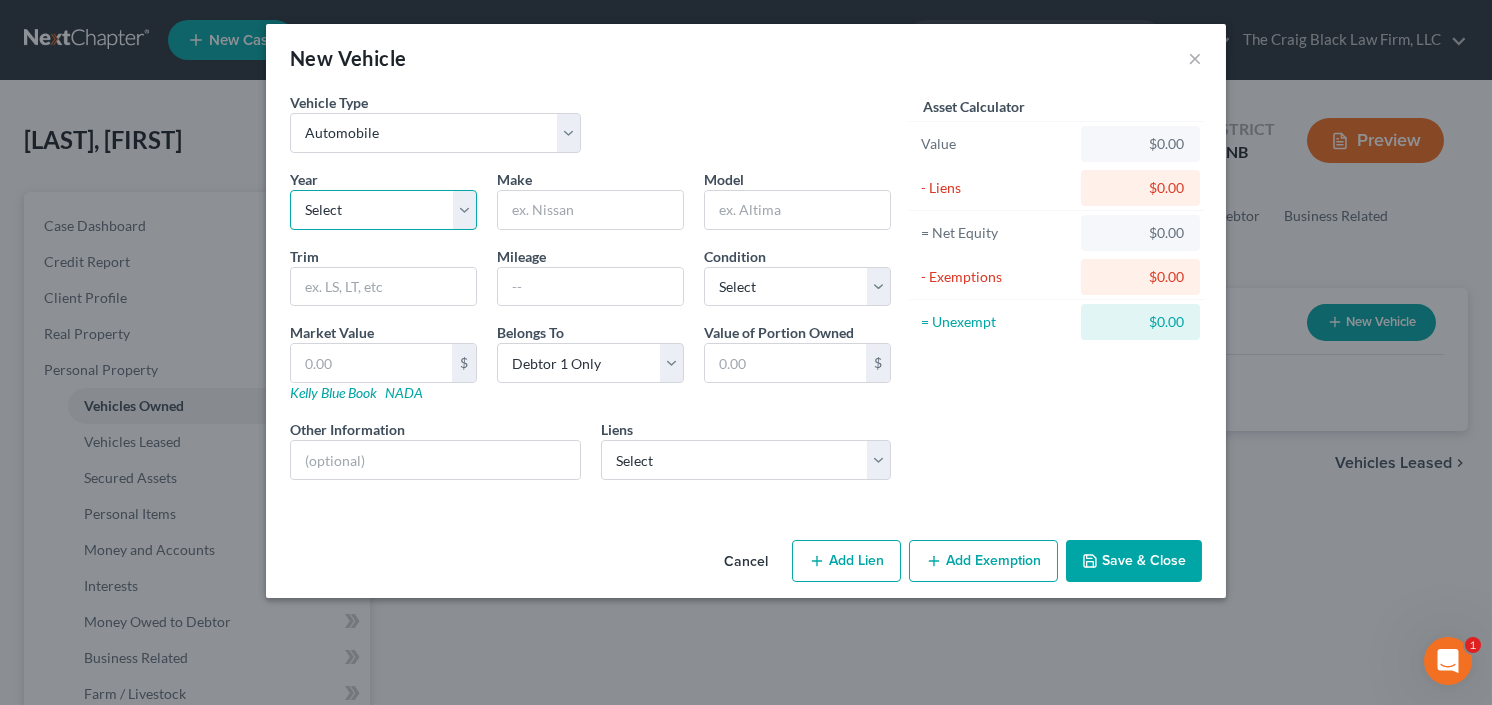 click on "Select 2026 2025 2024 2023 2022 2021 2020 2019 2018 2017 2016 2015 2014 2013 2012 2011 2010 2009 2008 2007 2006 2005 2004 2003 2002 2001 2000 1999 1998 1997 1996 1995 1994 1993 1992 1991 1990 1989 1988 1987 1986 1985 1984 1983 1982 1981 1980 1979 1978 1977 1976 1975 1974 1973 1972 1971 1970 1969 1968 1967 1966 1965 1964 1963 1962 1961 1960 1959 1958 1957 1956 1955 1954 1953 1952 1951 1950 1949 1948 1947 1946 1945 1944 1943 1942 1941 1940 1939 1938 1937 1936 1935 1934 1933 1932 1931 1930 1929 1928 1927 1926 1925 1924 1923 1922 1921 1920 1919 1918 1917 1916 1915 1914 1913 1912 1911 1910 1909 1908 1907 1906 1905 1904 1903 1902 1901" at bounding box center (383, 210) 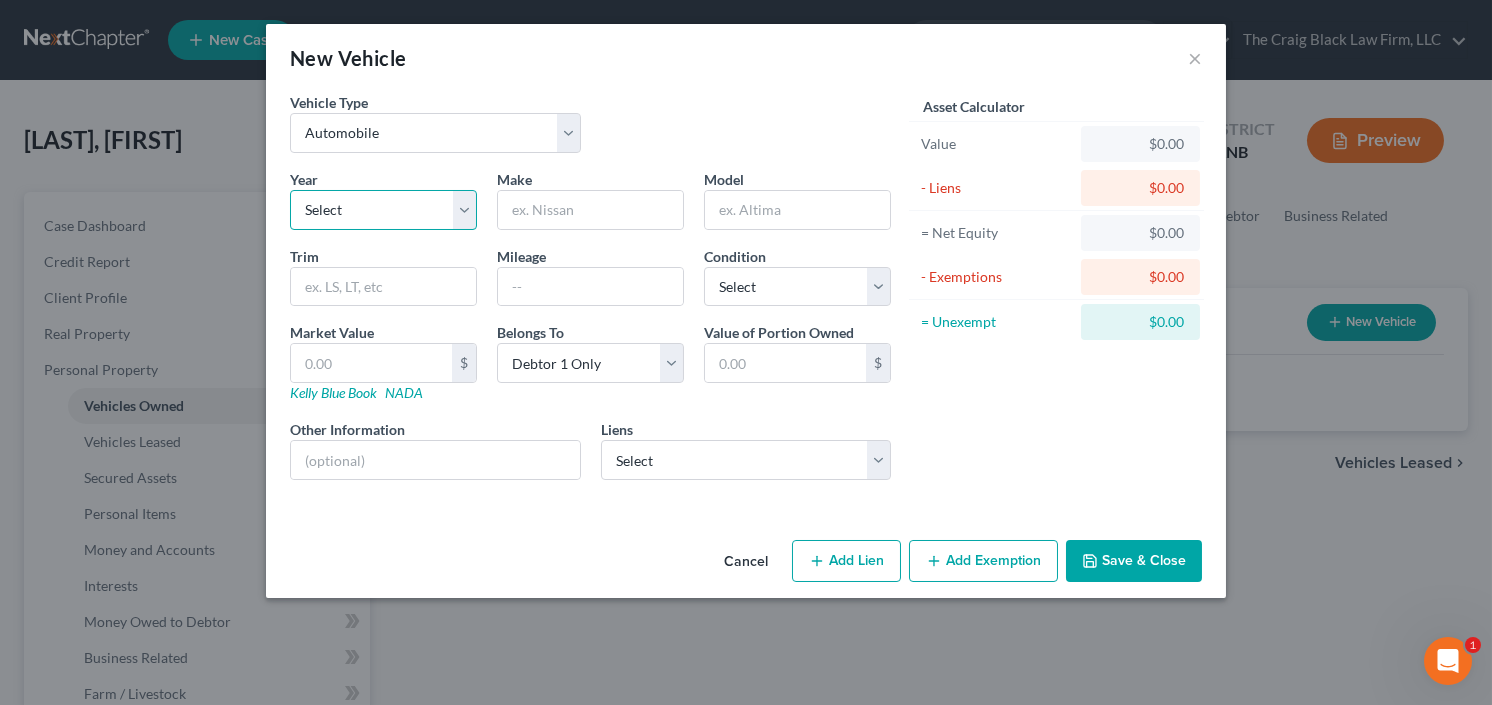select on "9" 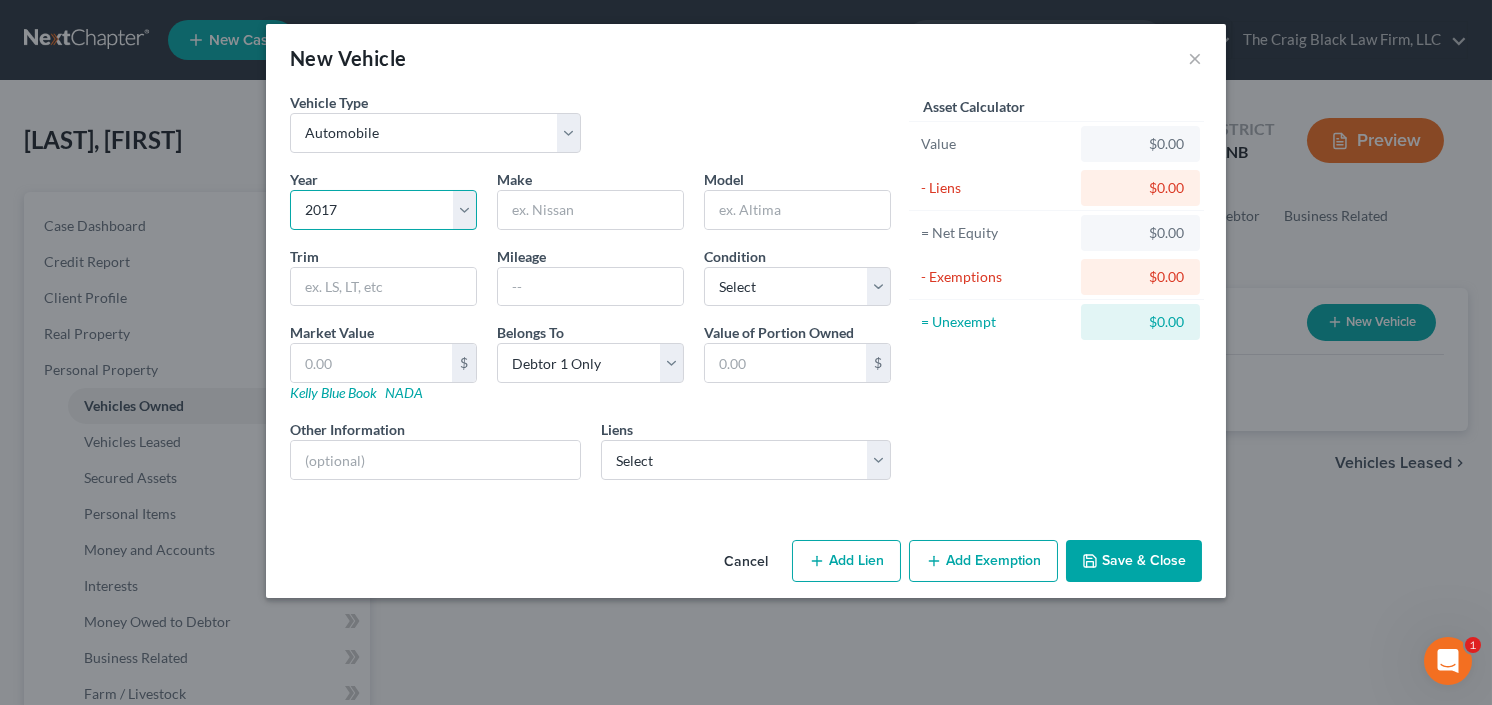 click on "Select 2026 2025 2024 2023 2022 2021 2020 2019 2018 2017 2016 2015 2014 2013 2012 2011 2010 2009 2008 2007 2006 2005 2004 2003 2002 2001 2000 1999 1998 1997 1996 1995 1994 1993 1992 1991 1990 1989 1988 1987 1986 1985 1984 1983 1982 1981 1980 1979 1978 1977 1976 1975 1974 1973 1972 1971 1970 1969 1968 1967 1966 1965 1964 1963 1962 1961 1960 1959 1958 1957 1956 1955 1954 1953 1952 1951 1950 1949 1948 1947 1946 1945 1944 1943 1942 1941 1940 1939 1938 1937 1936 1935 1934 1933 1932 1931 1930 1929 1928 1927 1926 1925 1924 1923 1922 1921 1920 1919 1918 1917 1916 1915 1914 1913 1912 1911 1910 1909 1908 1907 1906 1905 1904 1903 1902 1901" at bounding box center (383, 210) 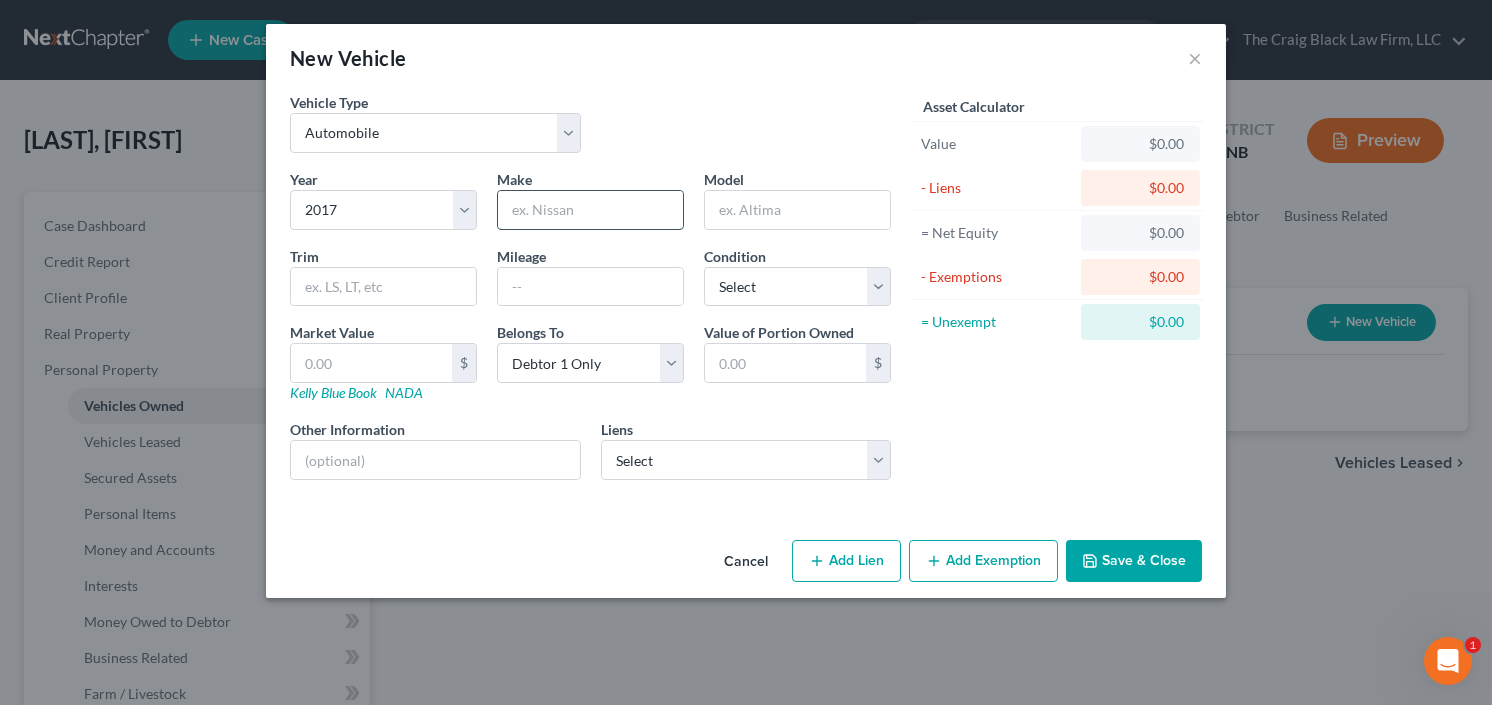 click at bounding box center [590, 210] 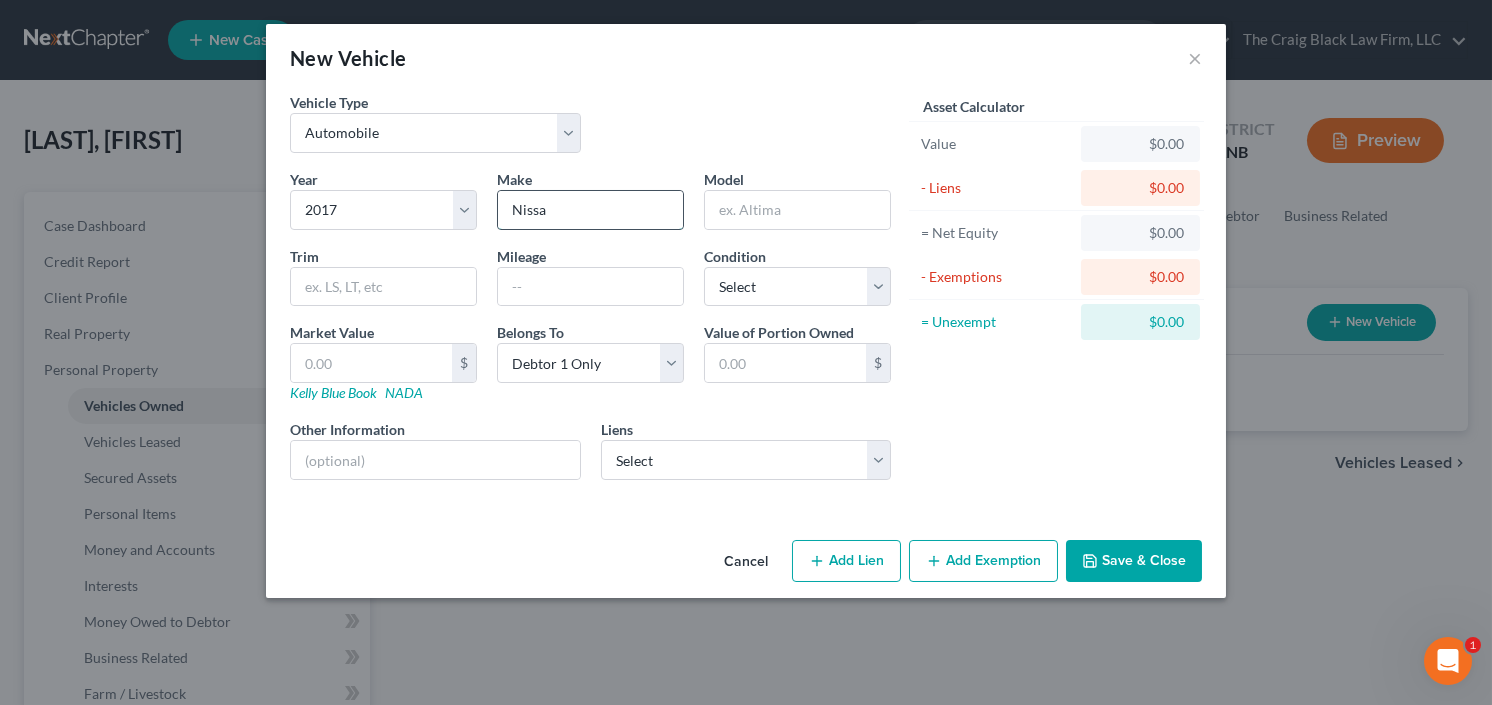 type on "Nissan" 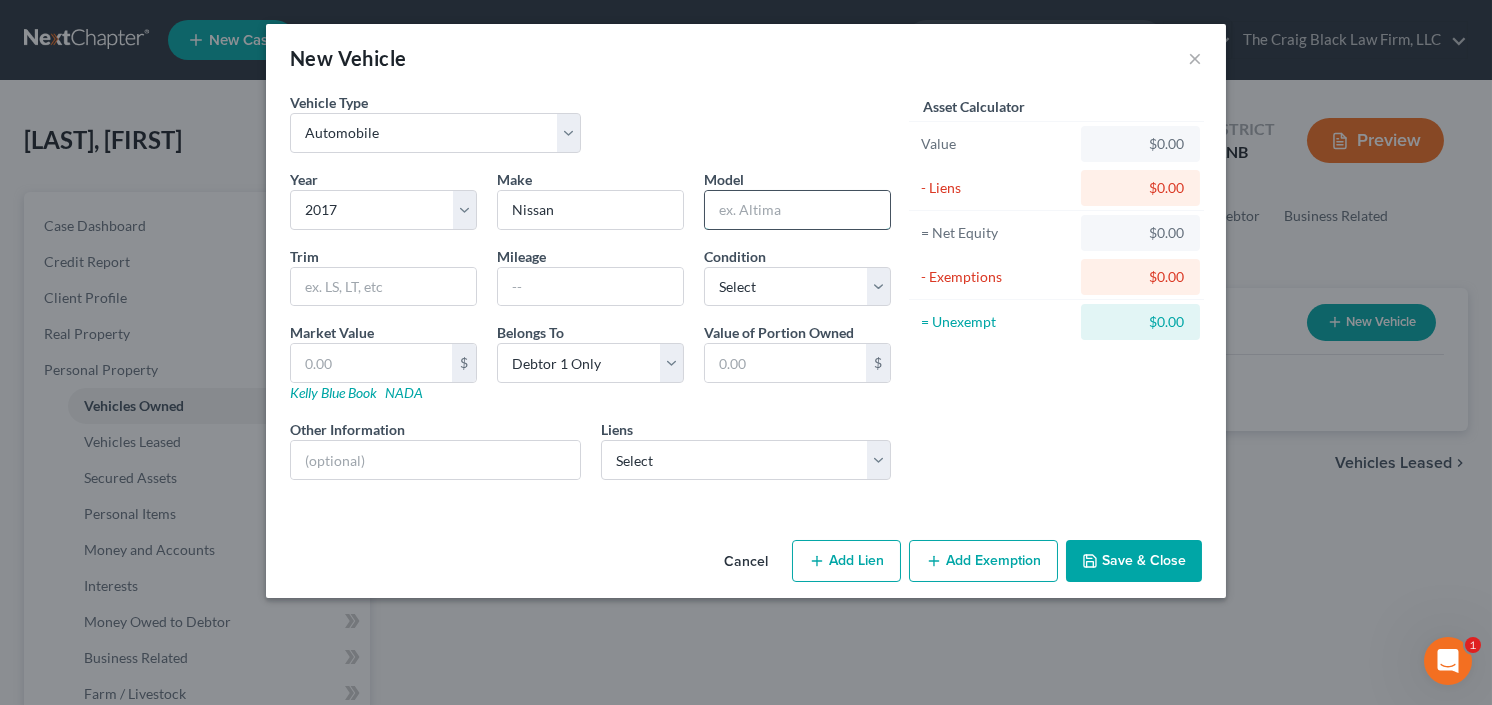 click at bounding box center [797, 210] 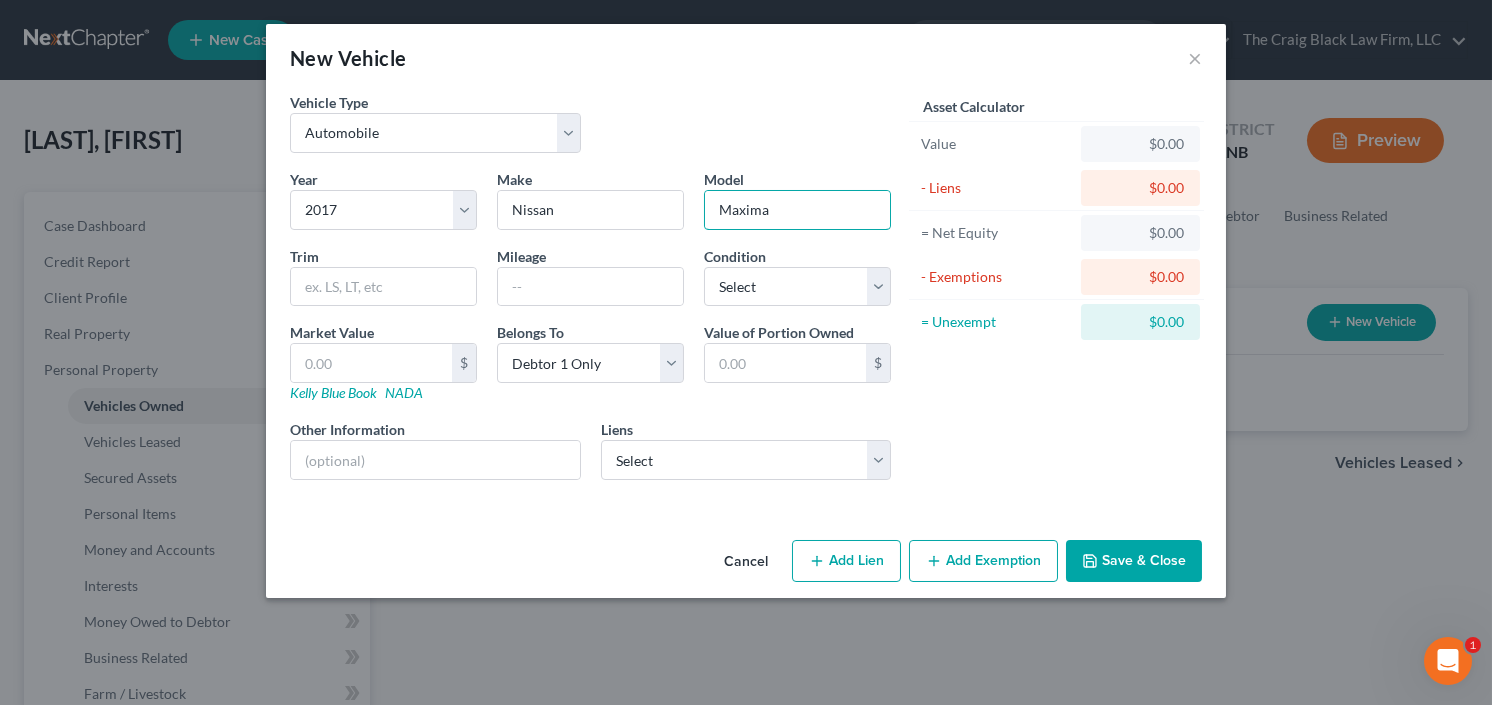 type on "Maxima" 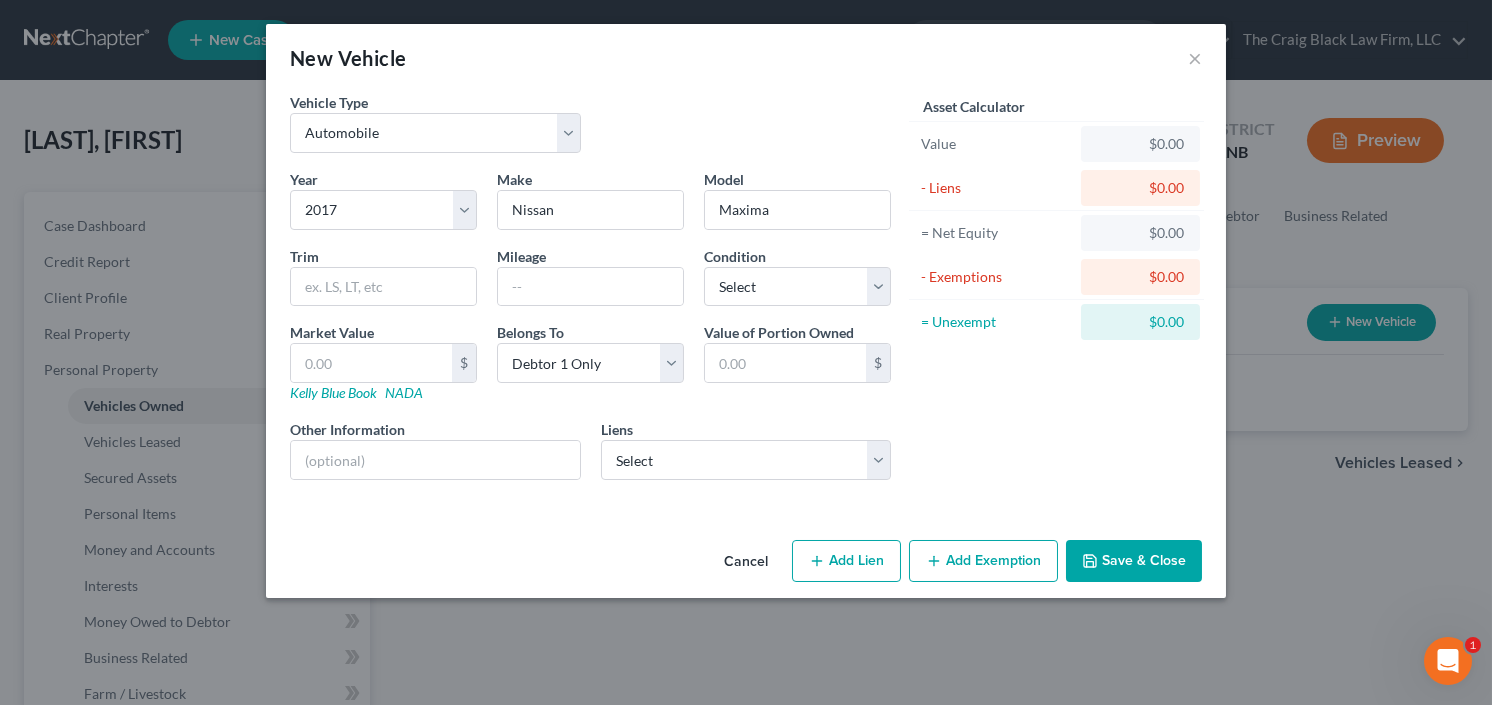 click on "Save & Close" at bounding box center [1134, 561] 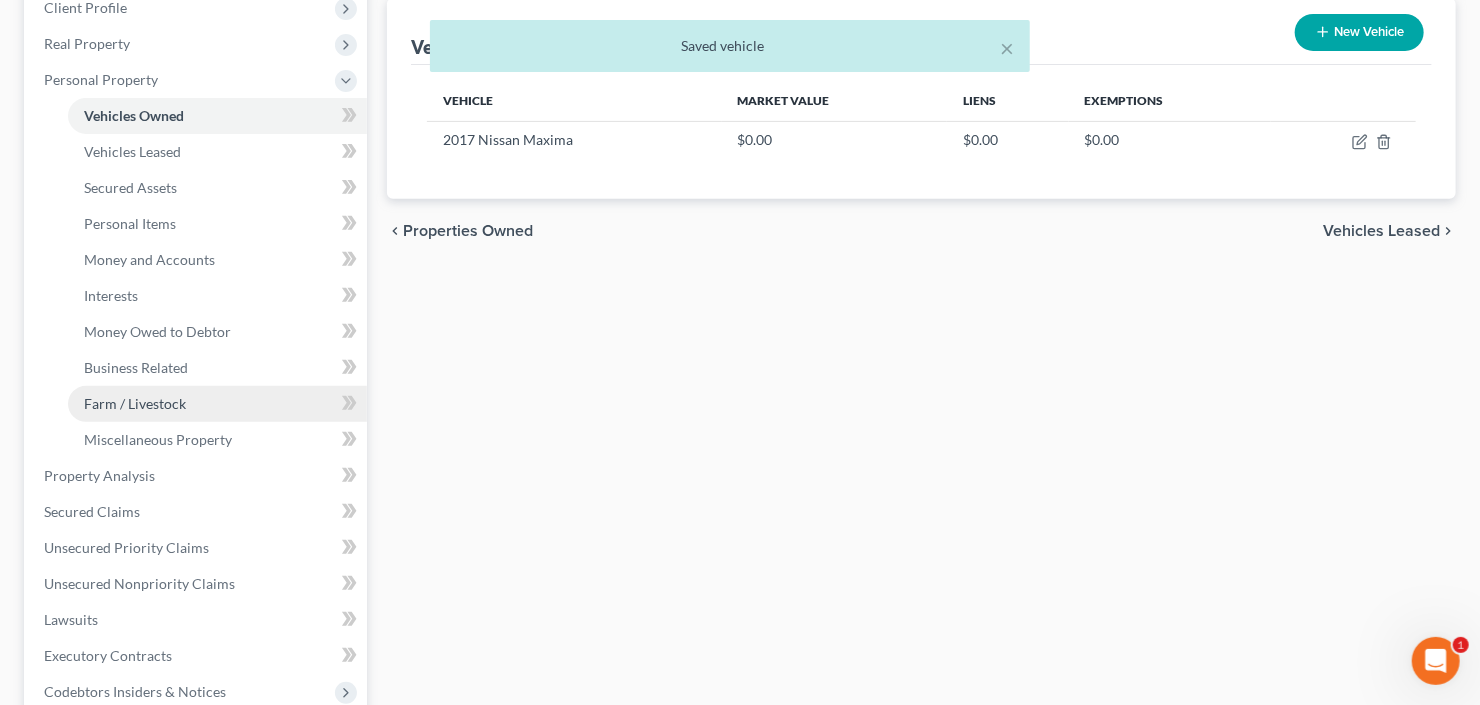 scroll, scrollTop: 320, scrollLeft: 0, axis: vertical 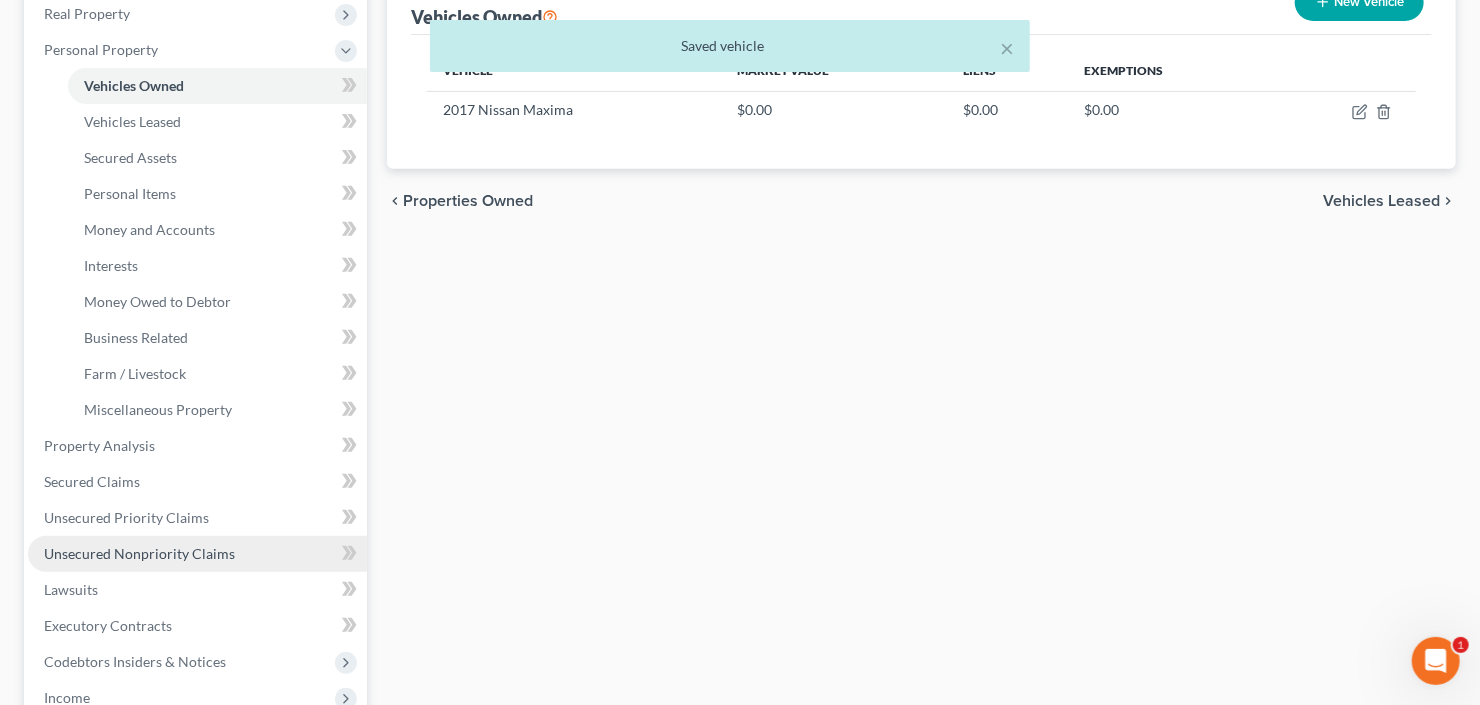 click on "Unsecured Nonpriority Claims" at bounding box center [139, 553] 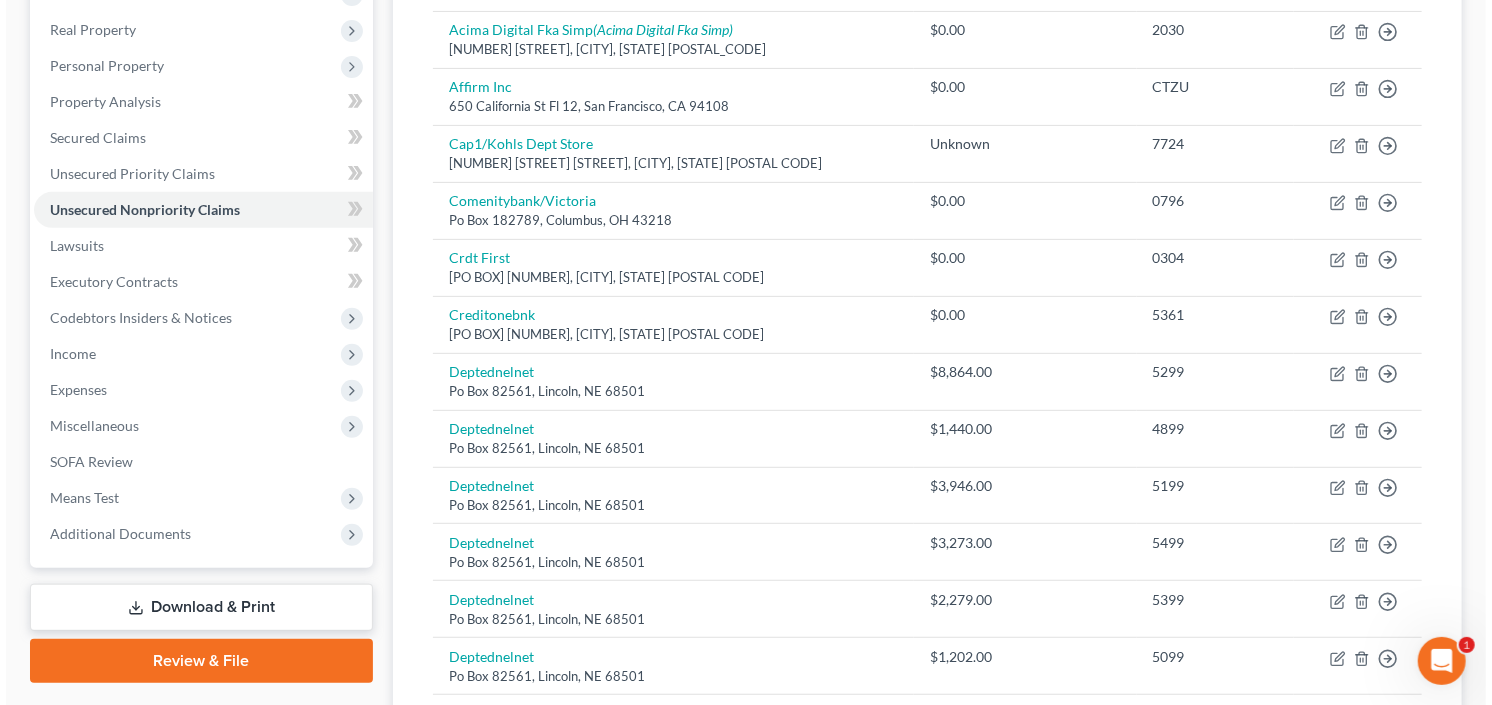 scroll, scrollTop: 0, scrollLeft: 0, axis: both 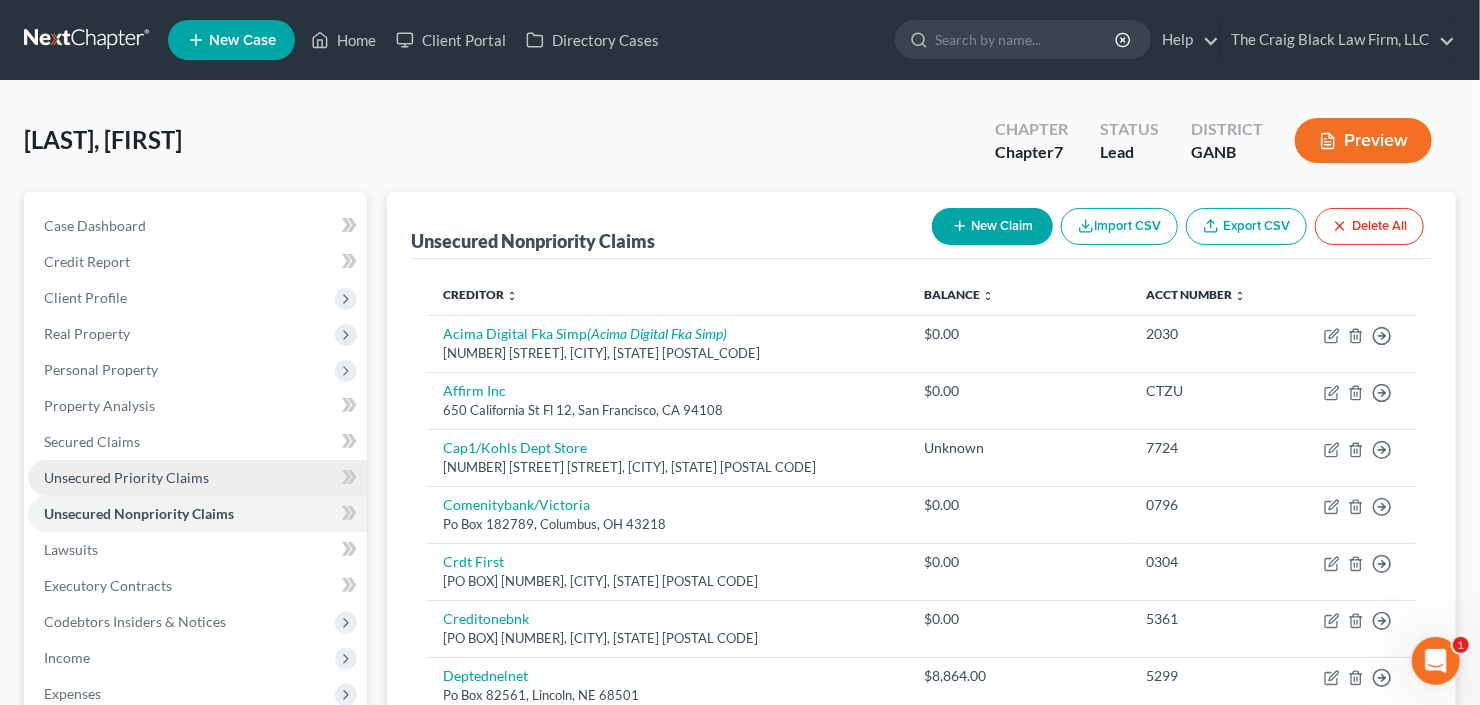 click on "Unsecured Priority Claims" at bounding box center [126, 477] 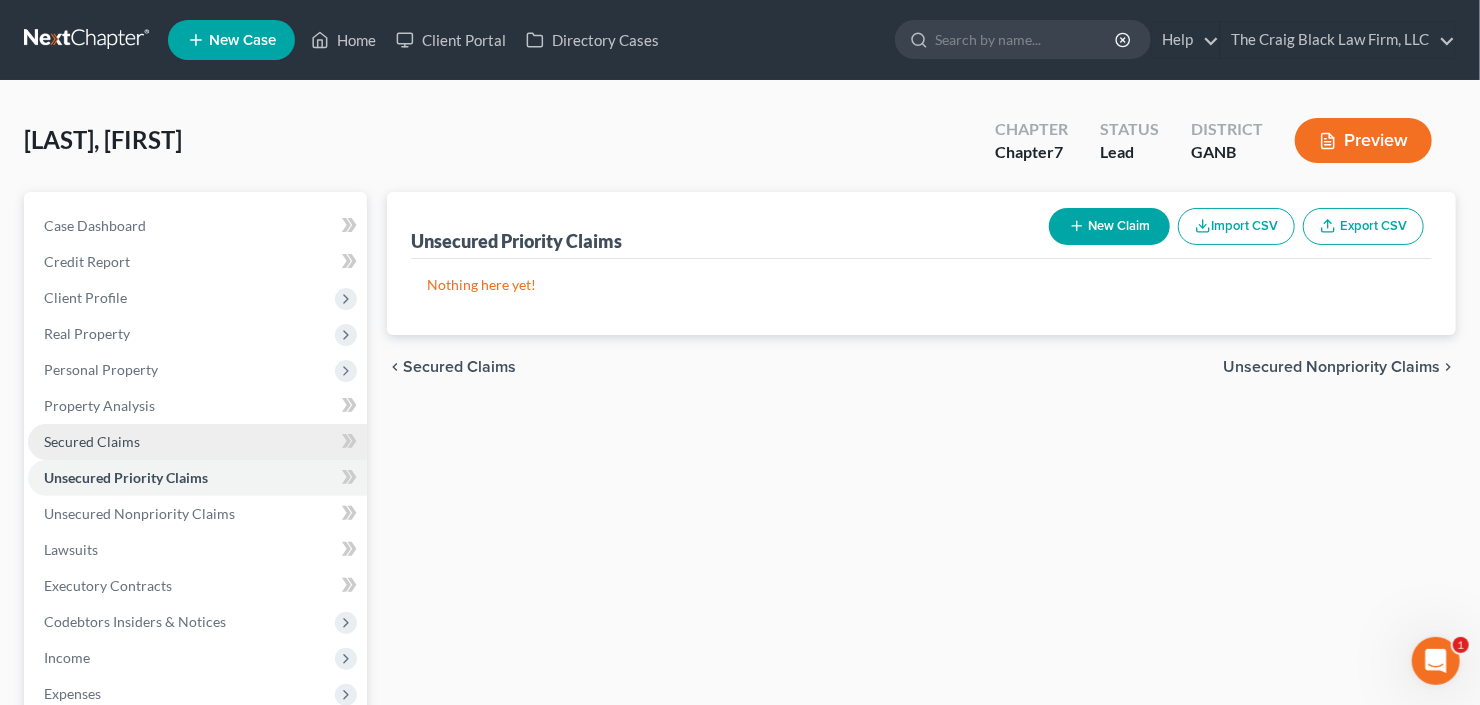 click on "Secured Claims" at bounding box center (92, 441) 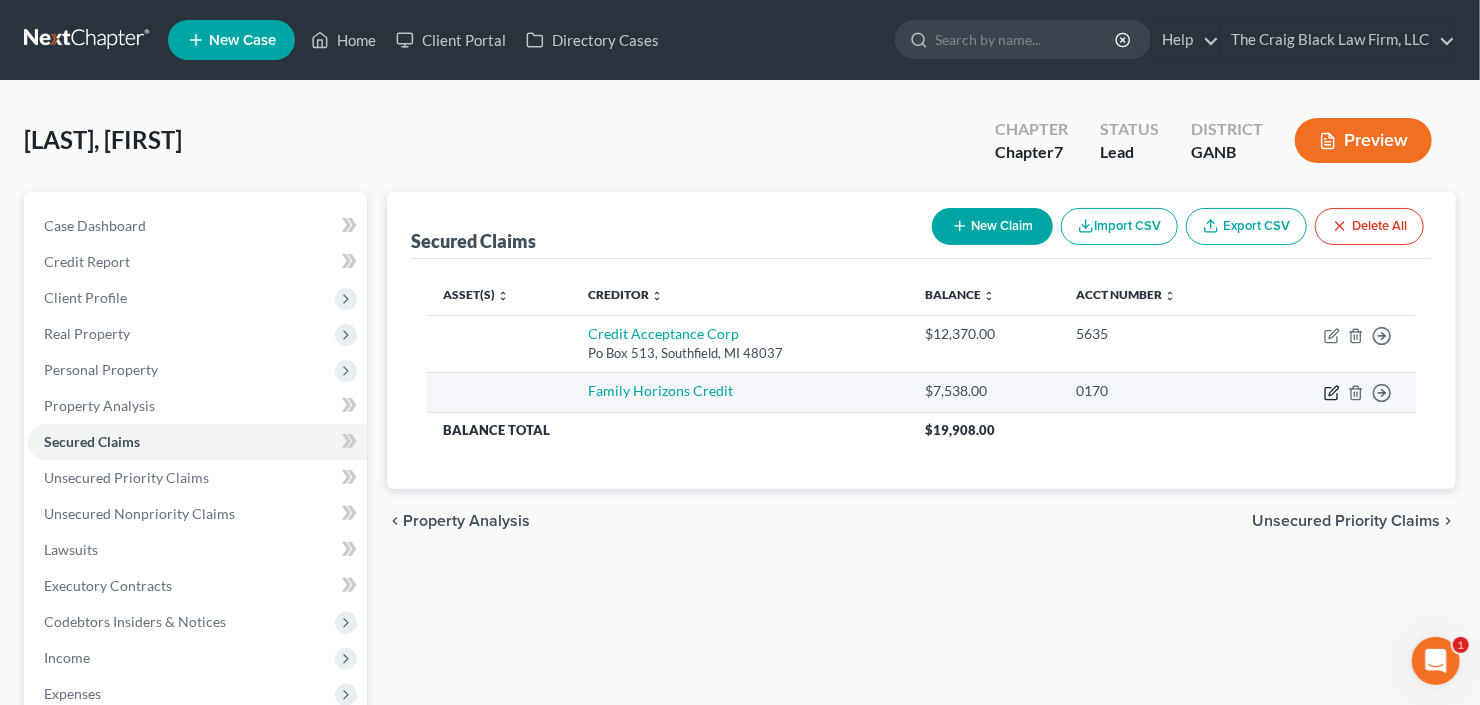 click 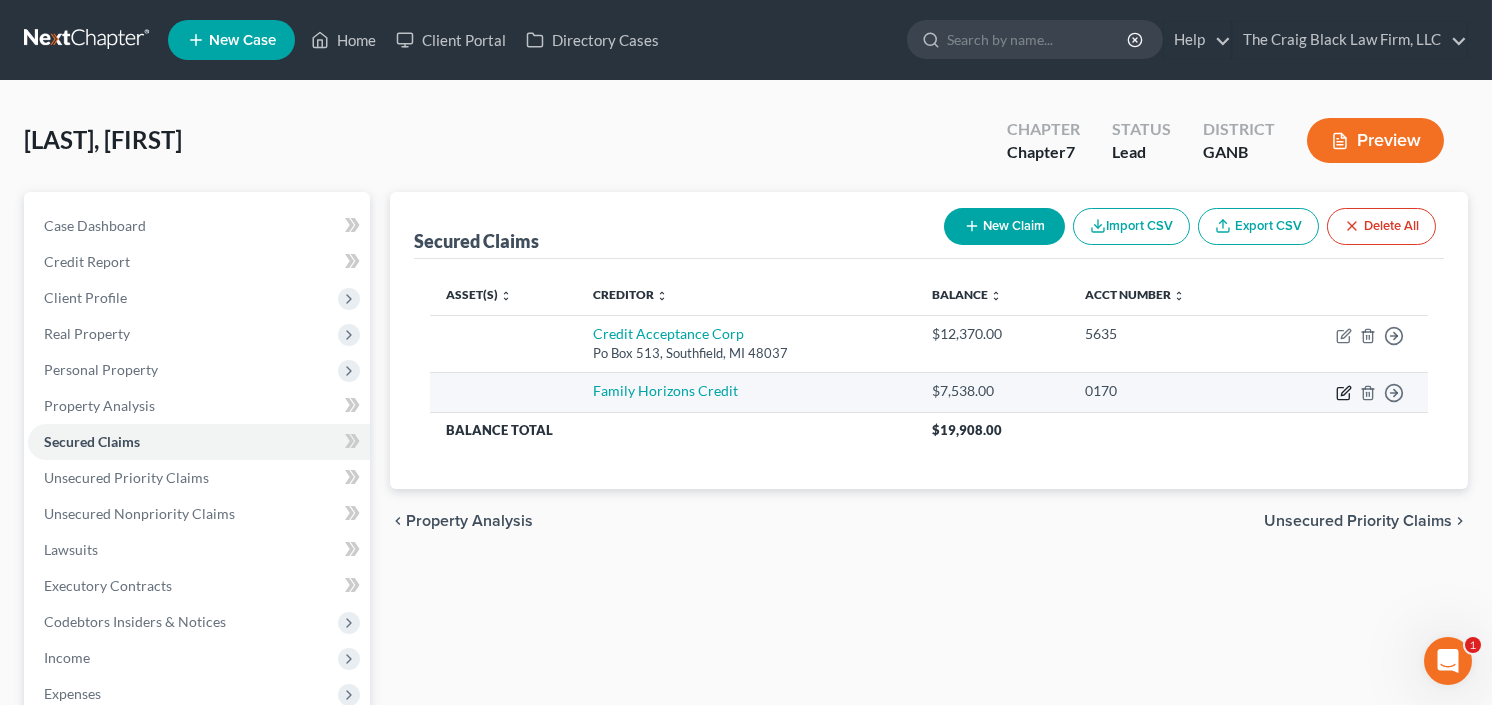select on "0" 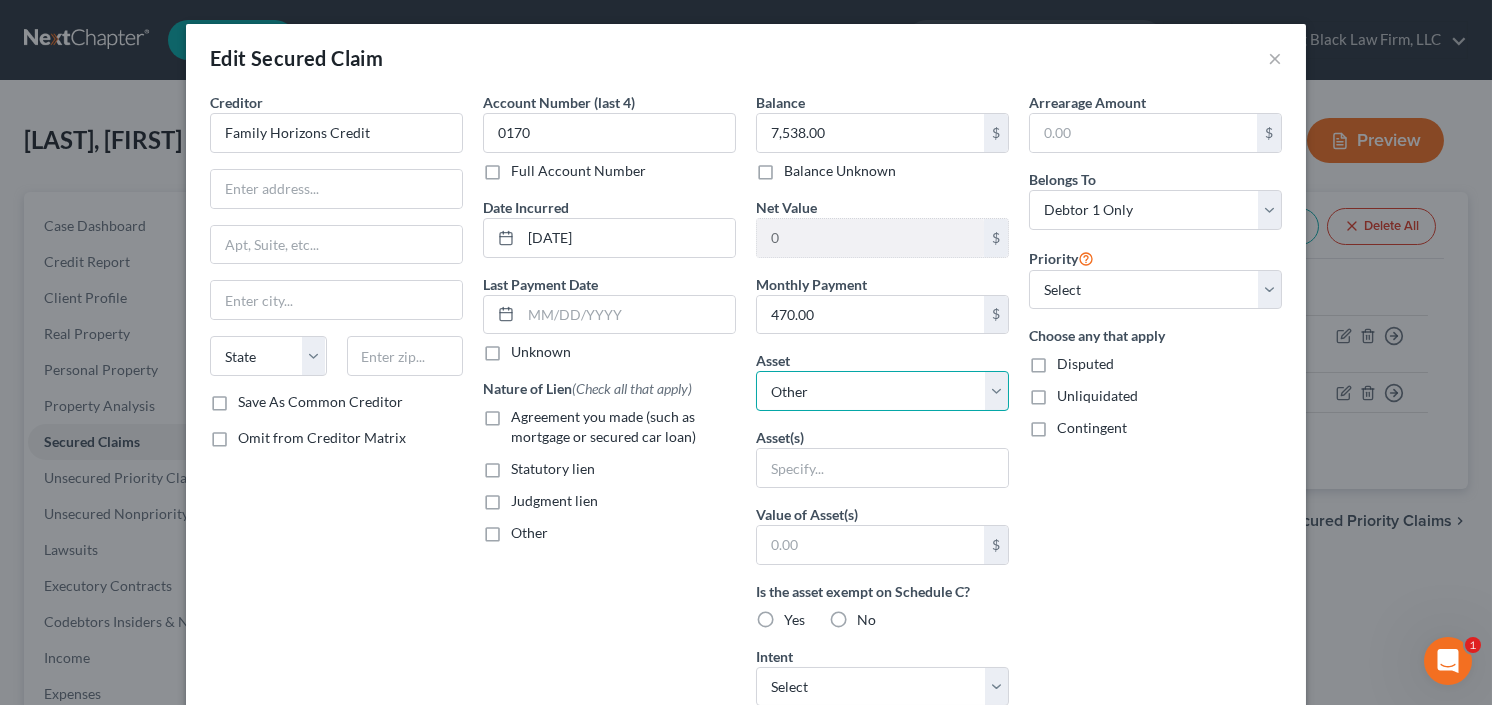 click on "Select Other Multiple Assets 2017 Nissan Maxima - $0.0" at bounding box center [882, 391] 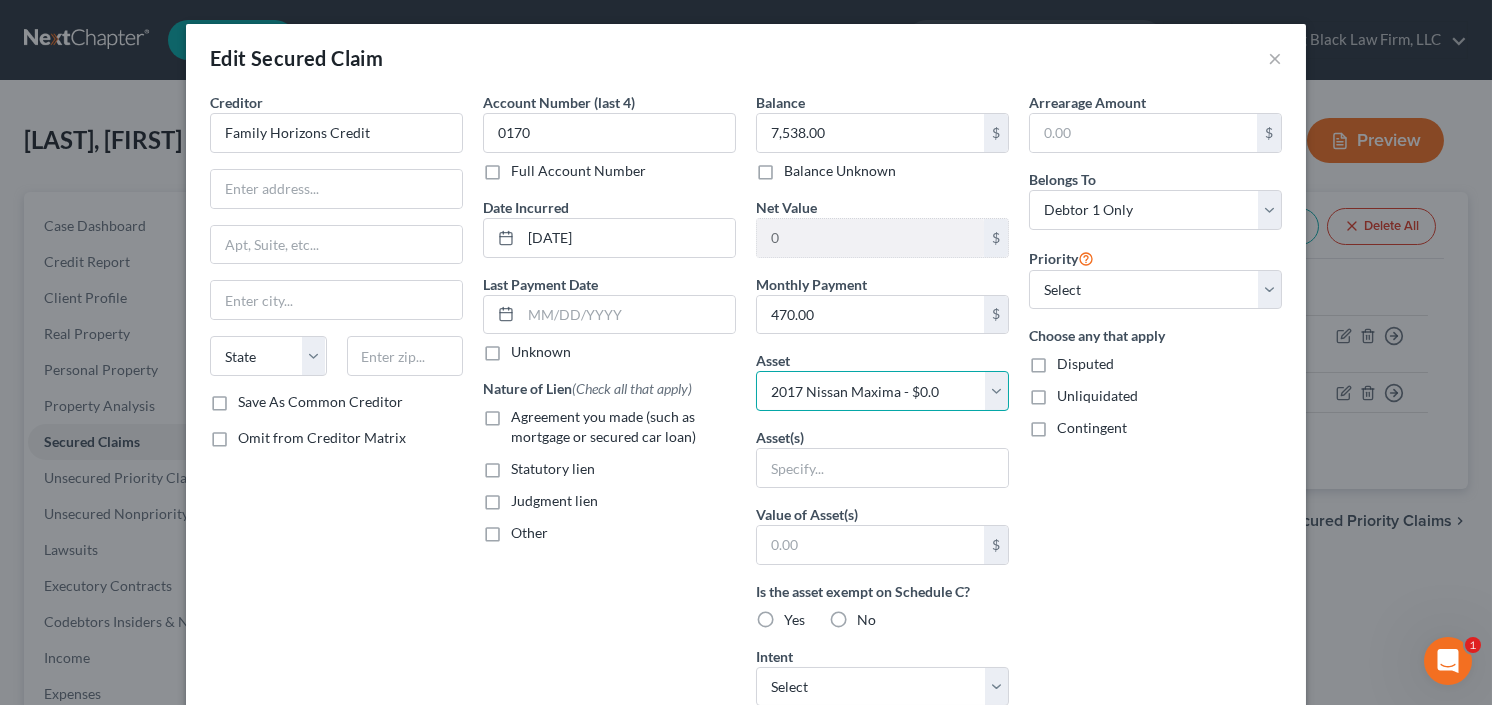 click on "Select Other Multiple Assets 2017 Nissan Maxima - $0.0" at bounding box center [882, 391] 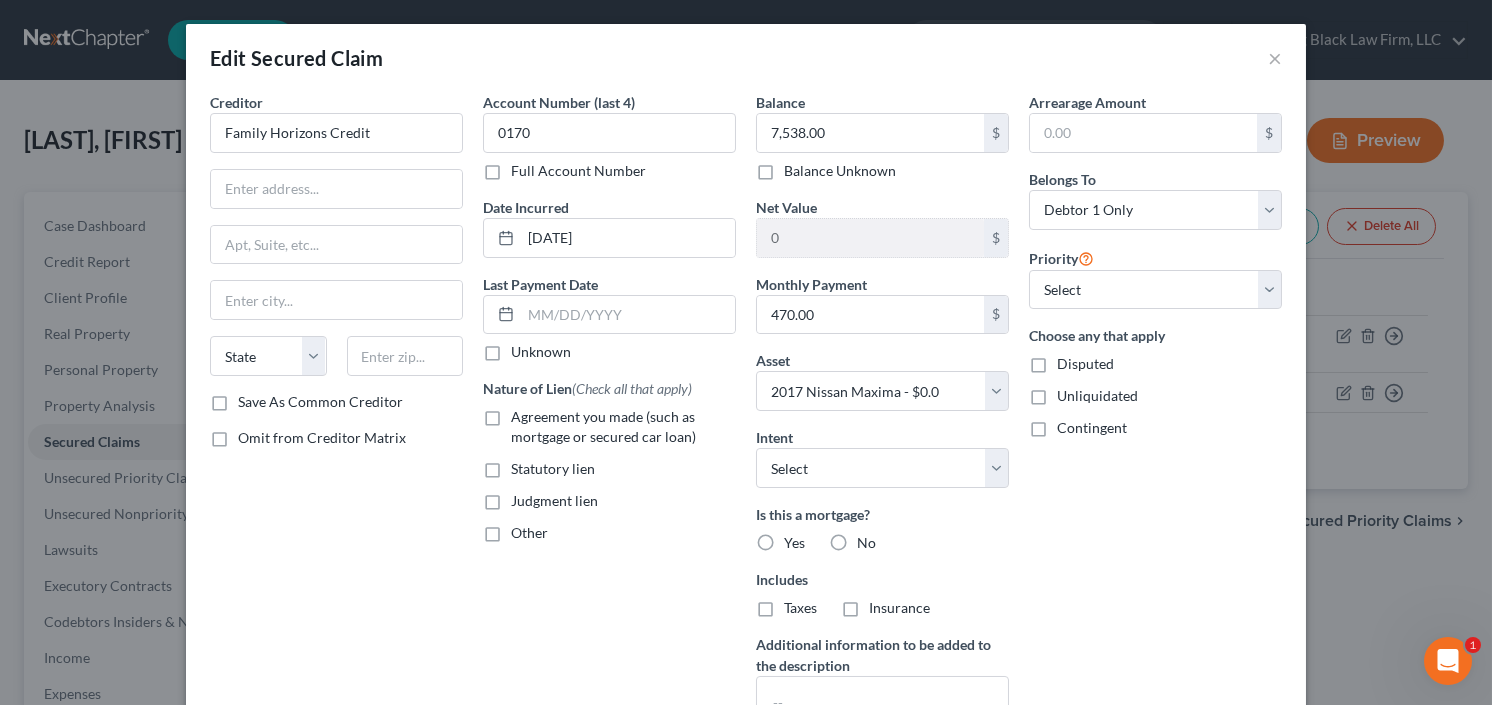 click on "Agreement you made (such as mortgage or secured car loan)" at bounding box center [623, 427] 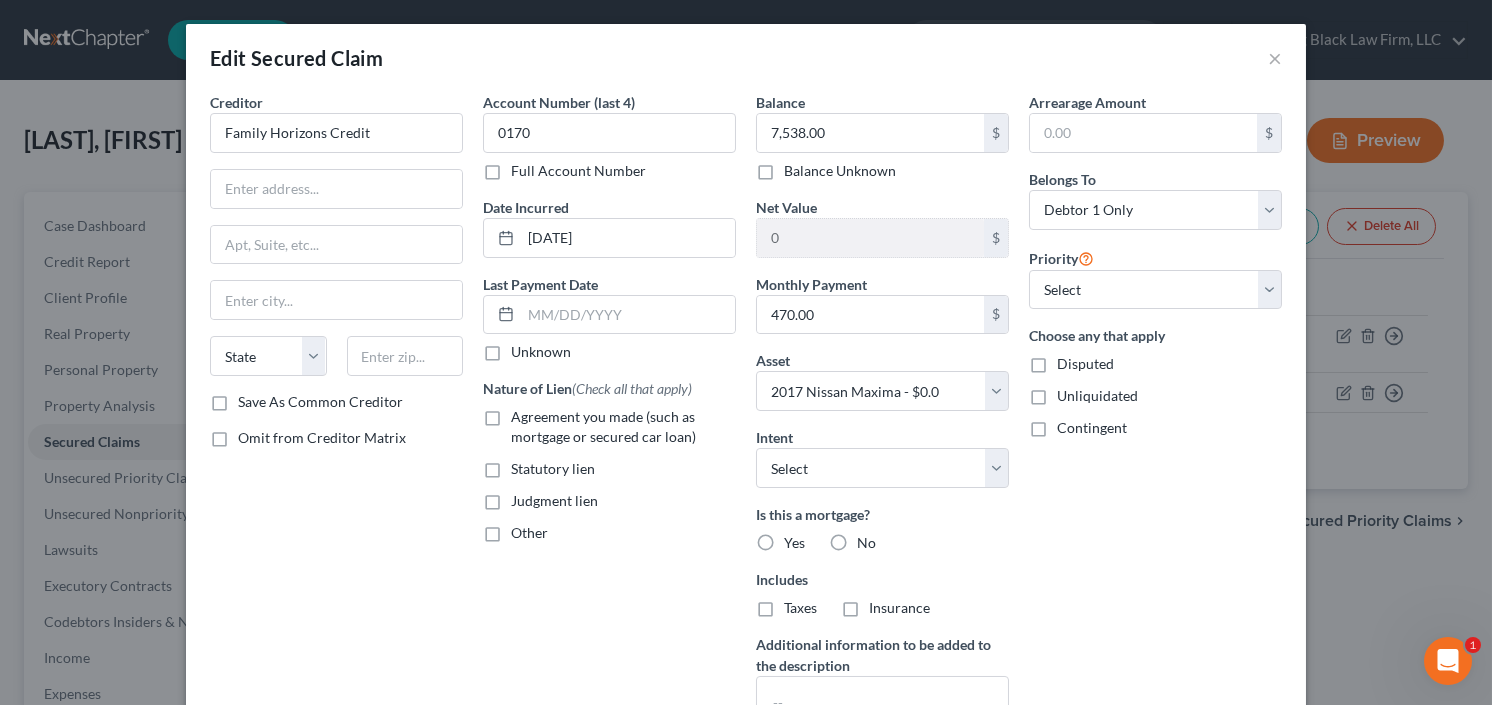 click on "Agreement you made (such as mortgage or secured car loan)" at bounding box center [525, 413] 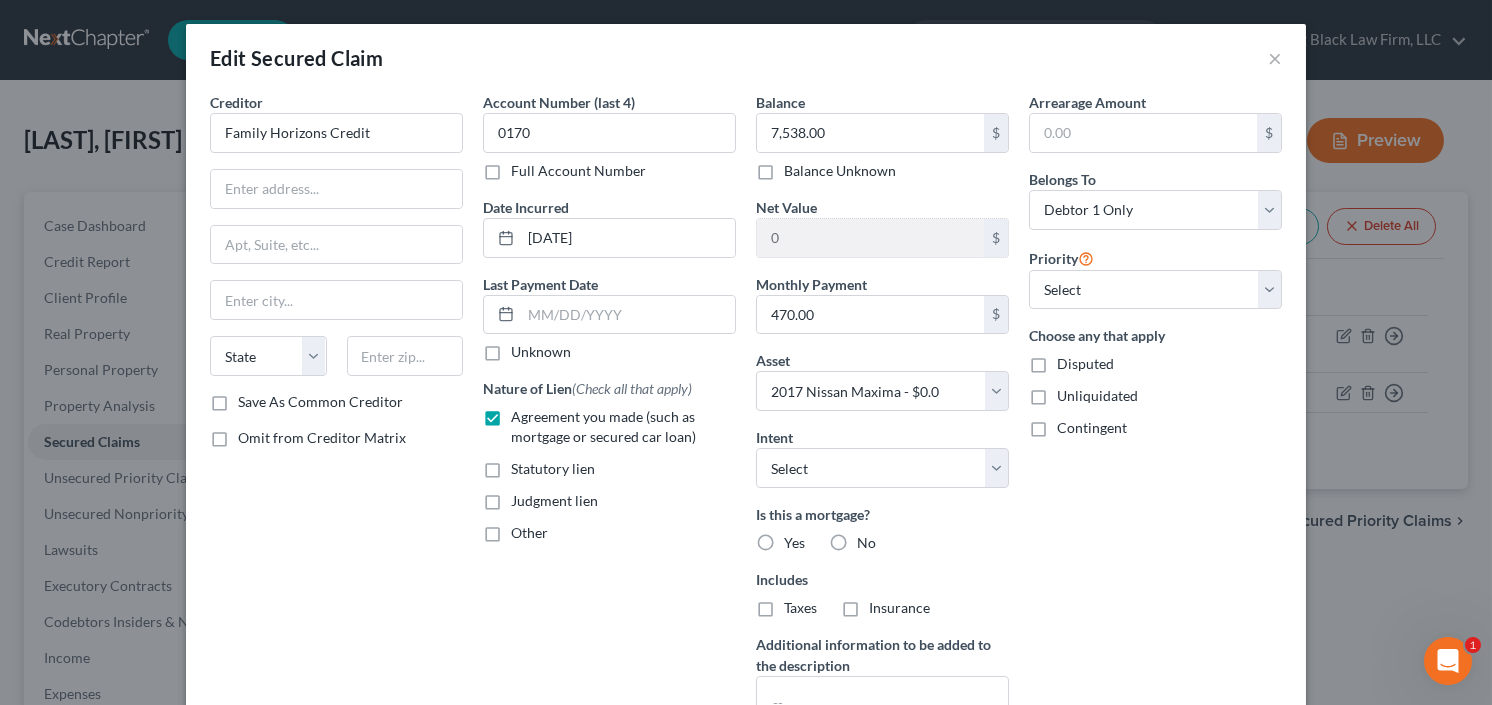click on "No" at bounding box center (866, 543) 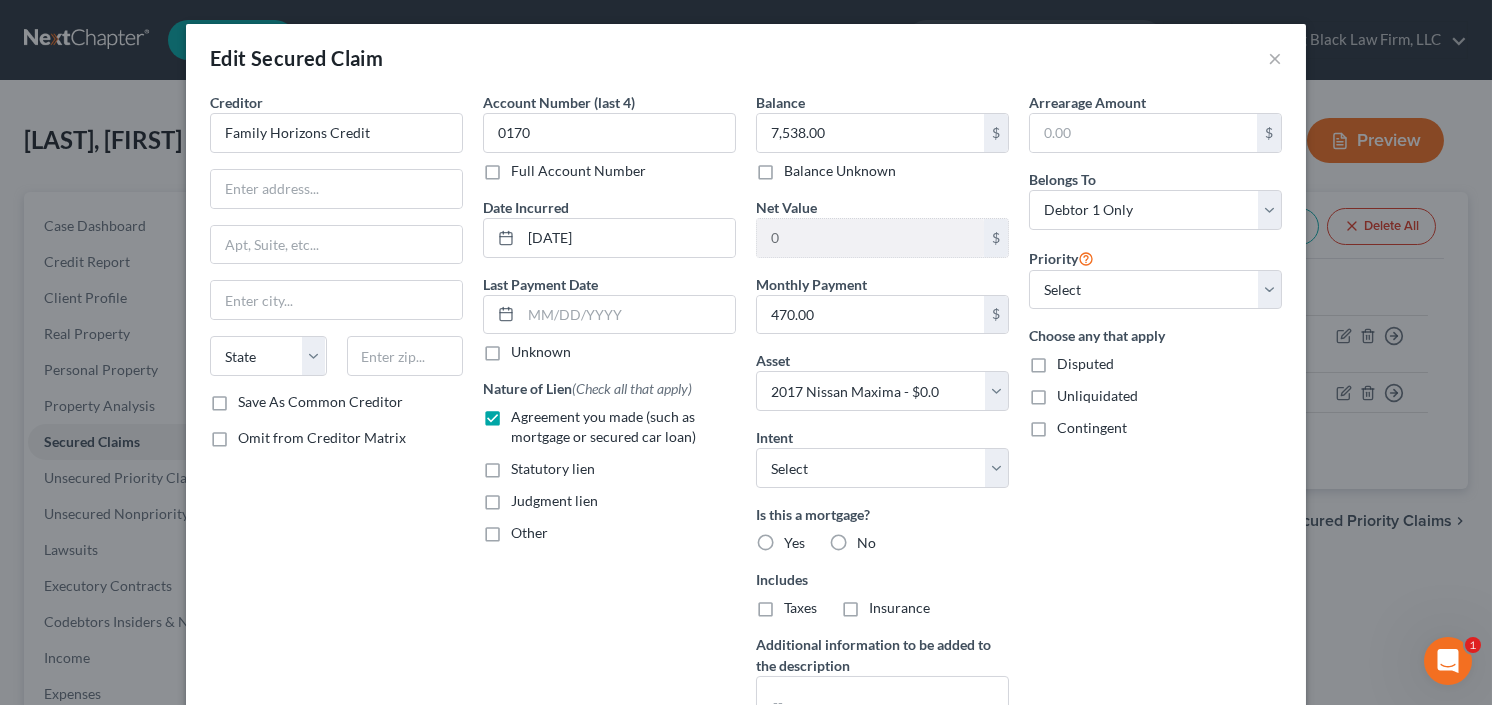 click on "No" at bounding box center (871, 539) 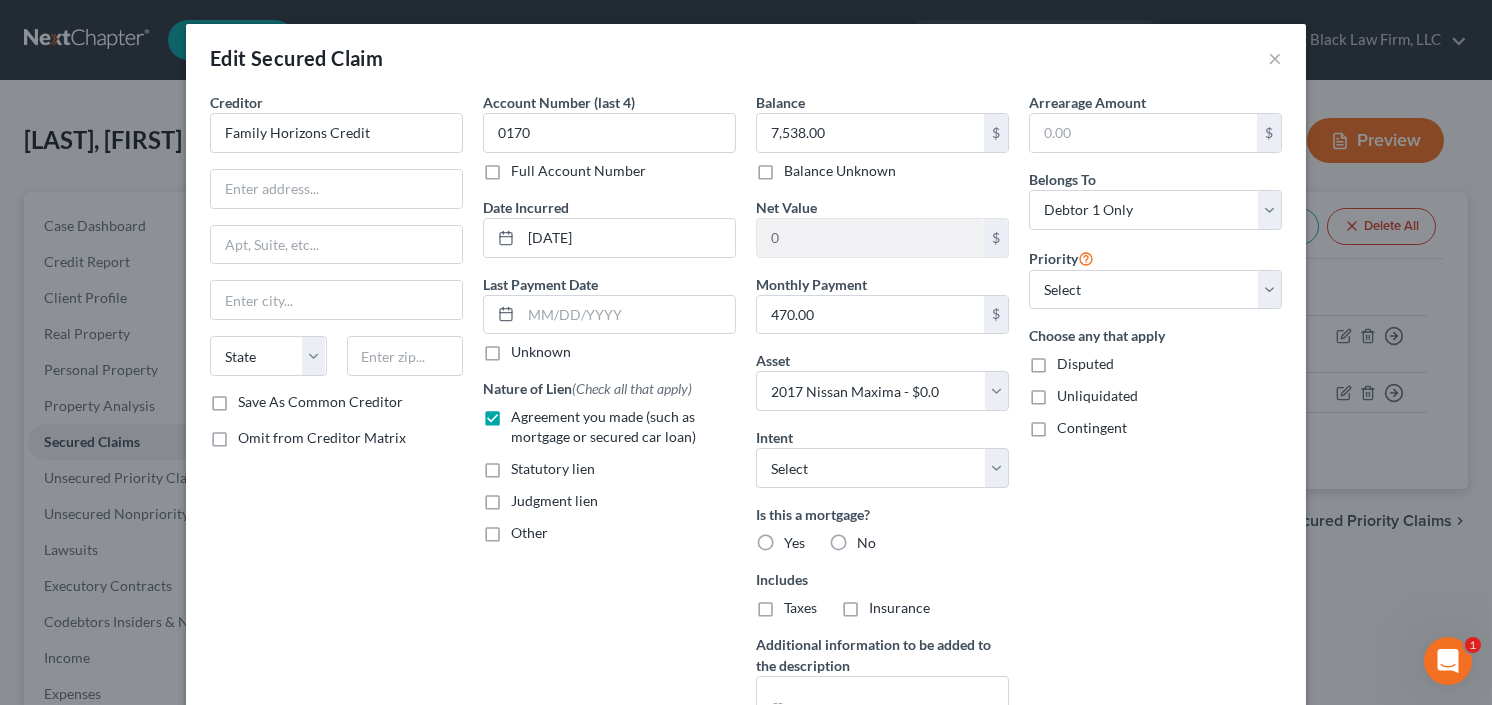 radio on "true" 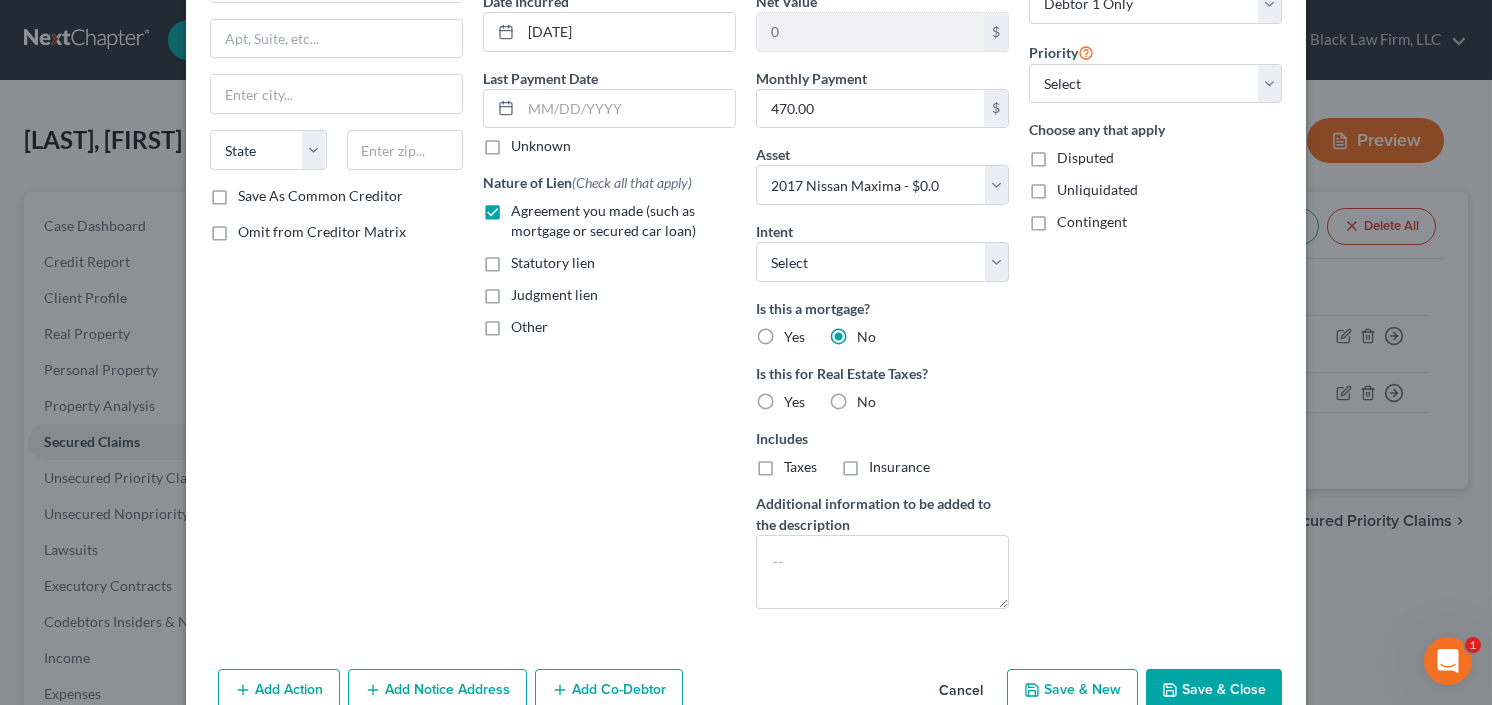 scroll, scrollTop: 306, scrollLeft: 0, axis: vertical 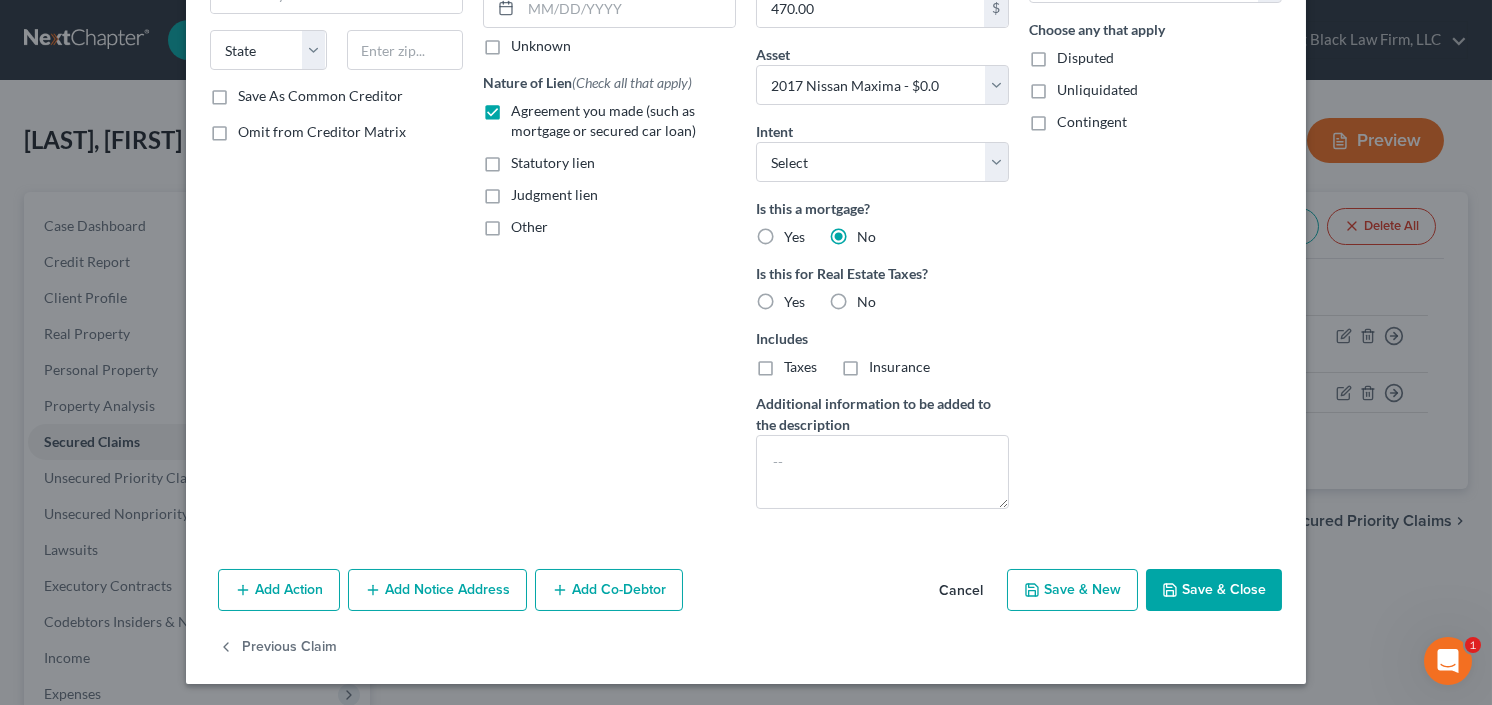 click on "Save & Close" at bounding box center (1214, 590) 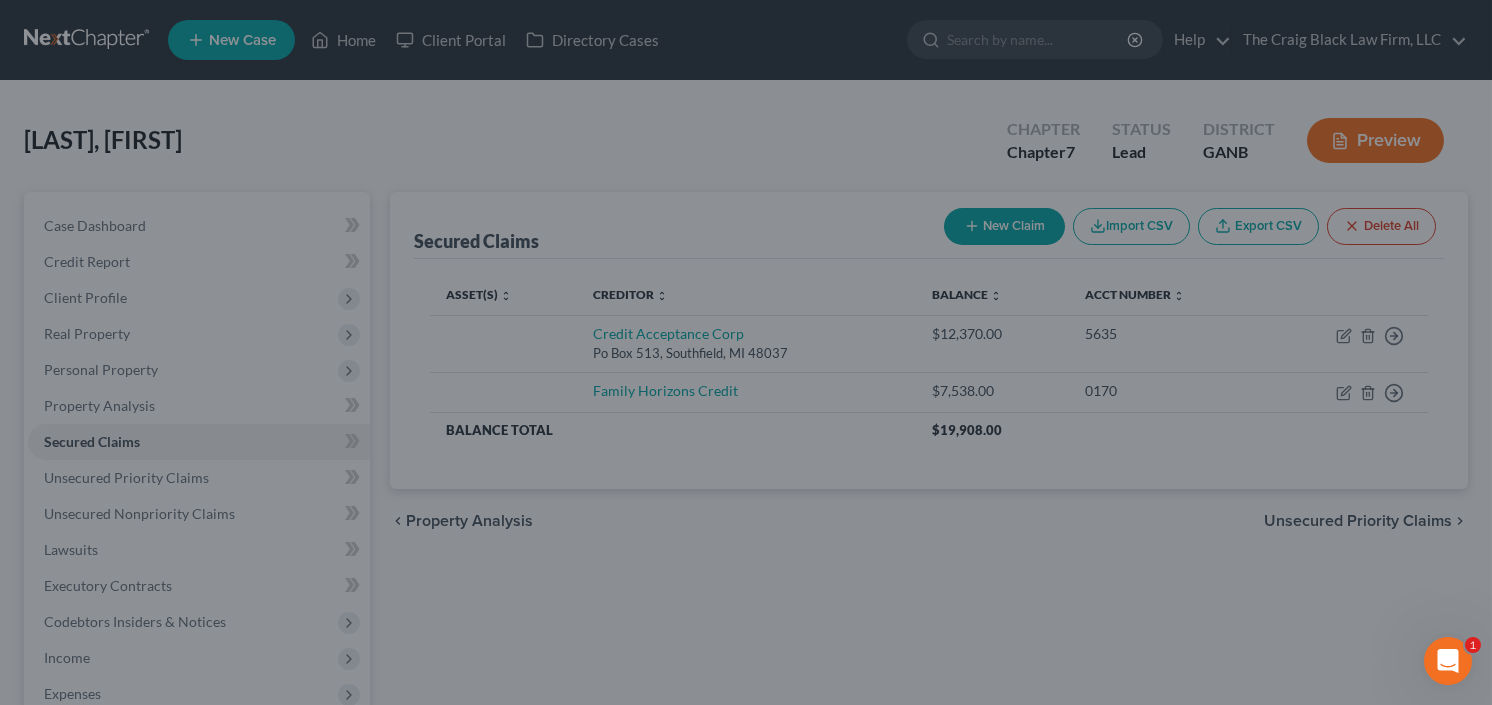 type on "-7,538.00" 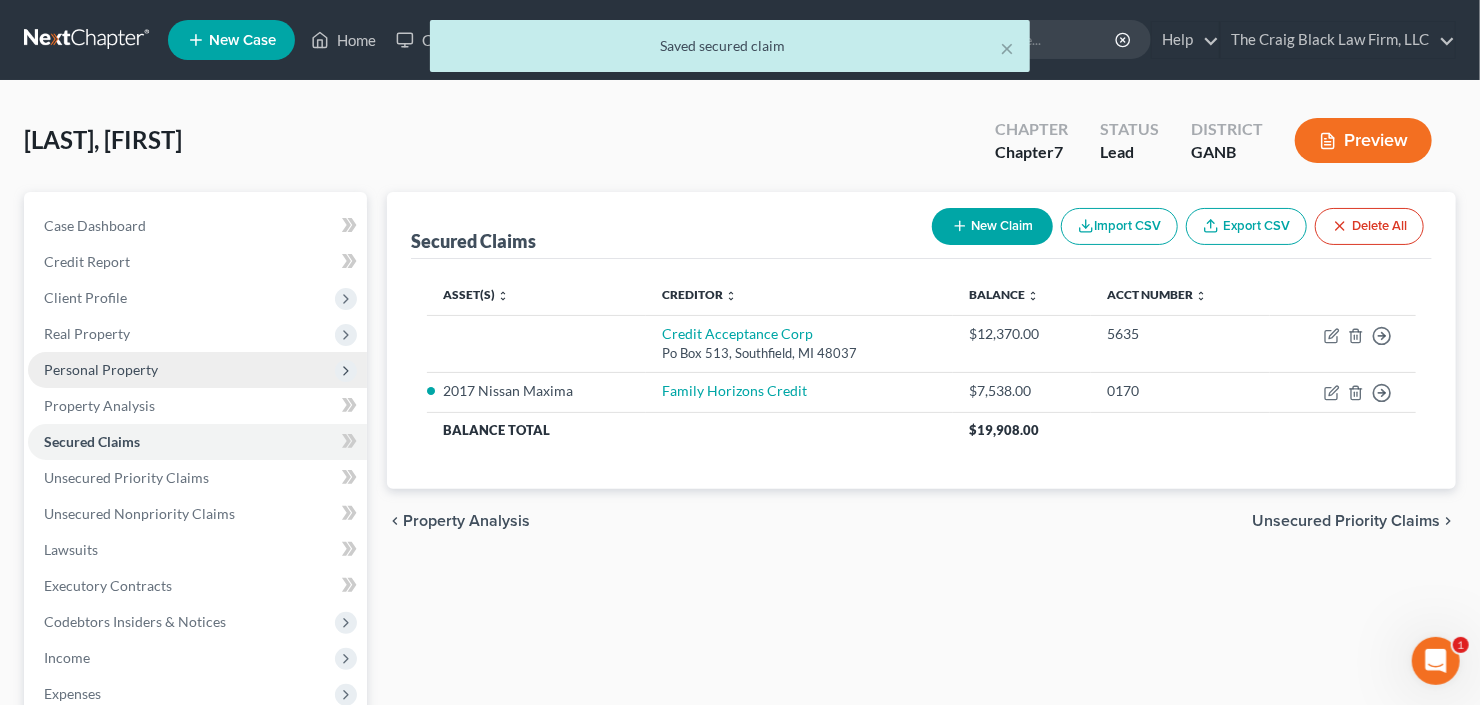 click on "Personal Property" at bounding box center [101, 369] 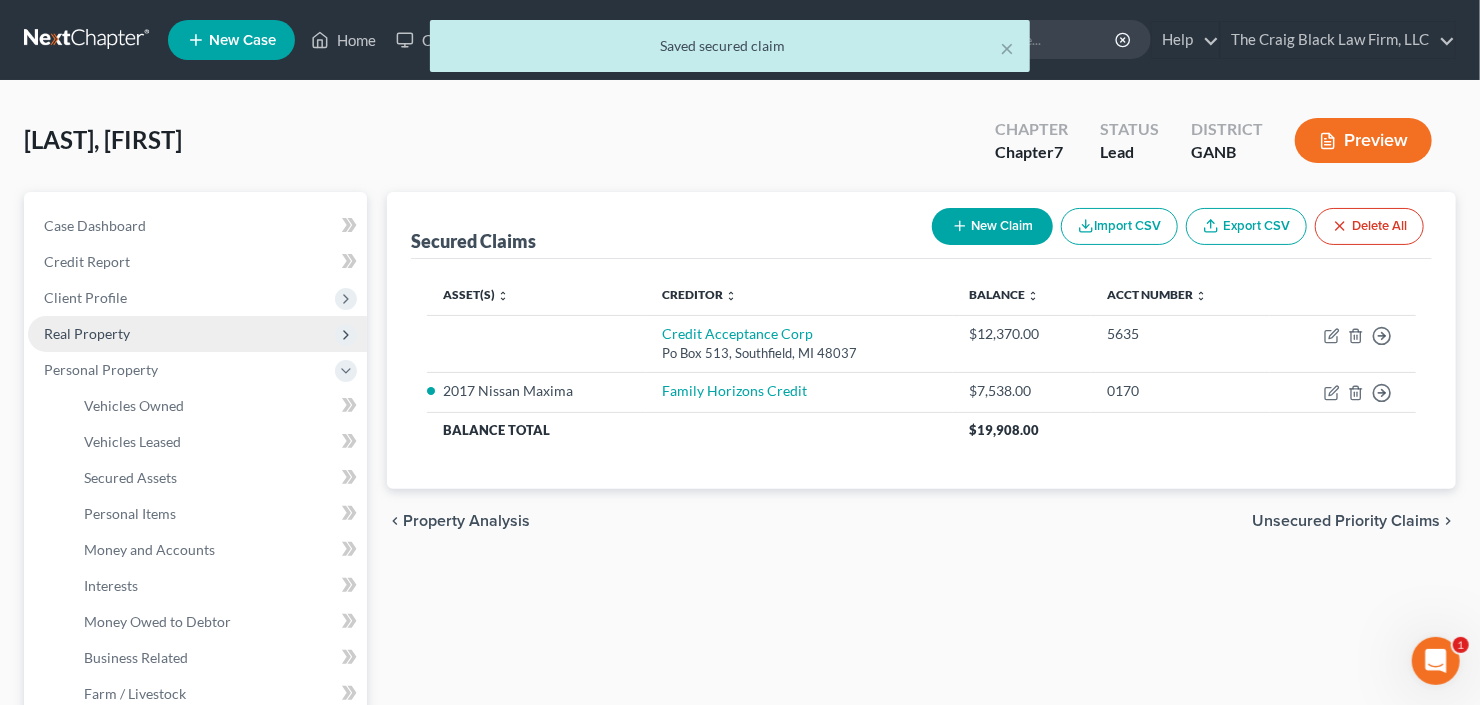 click on "Real Property" at bounding box center (197, 334) 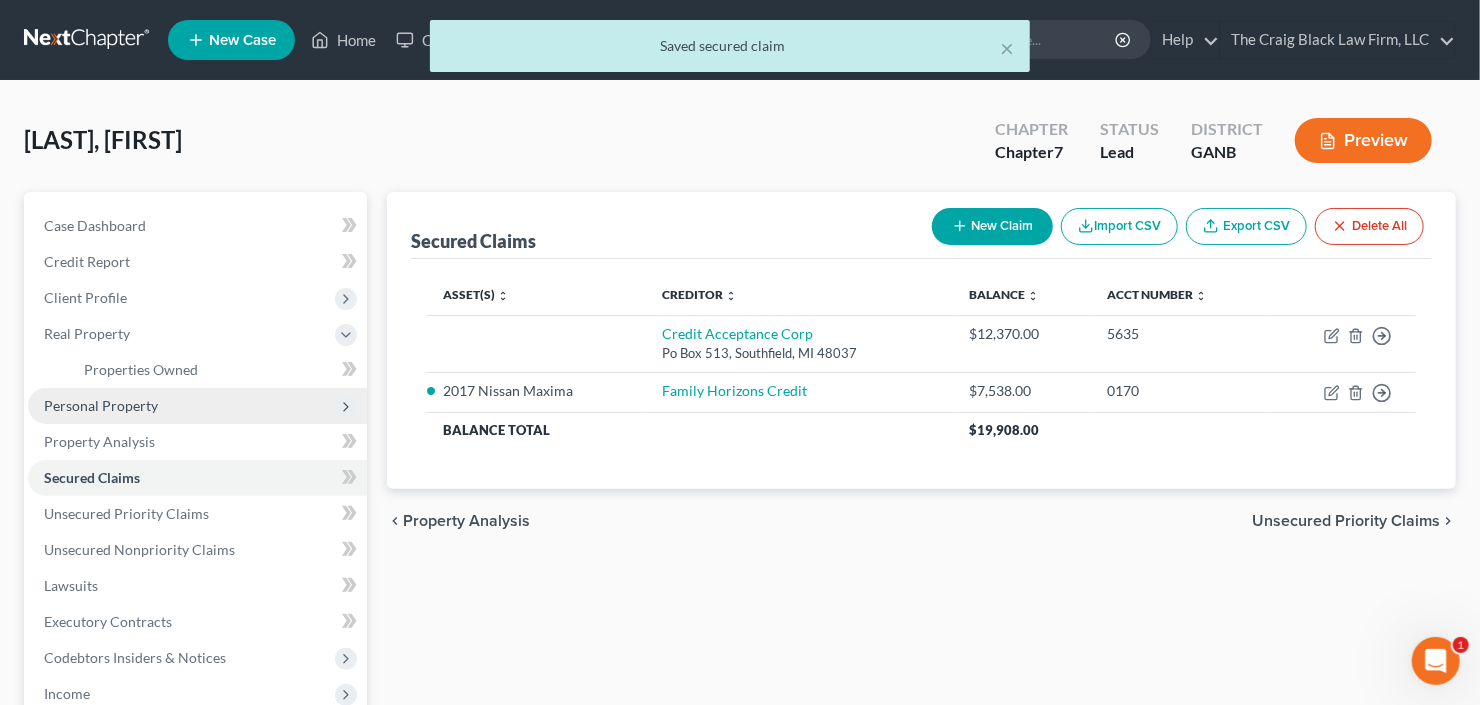 click on "Personal Property" at bounding box center (101, 405) 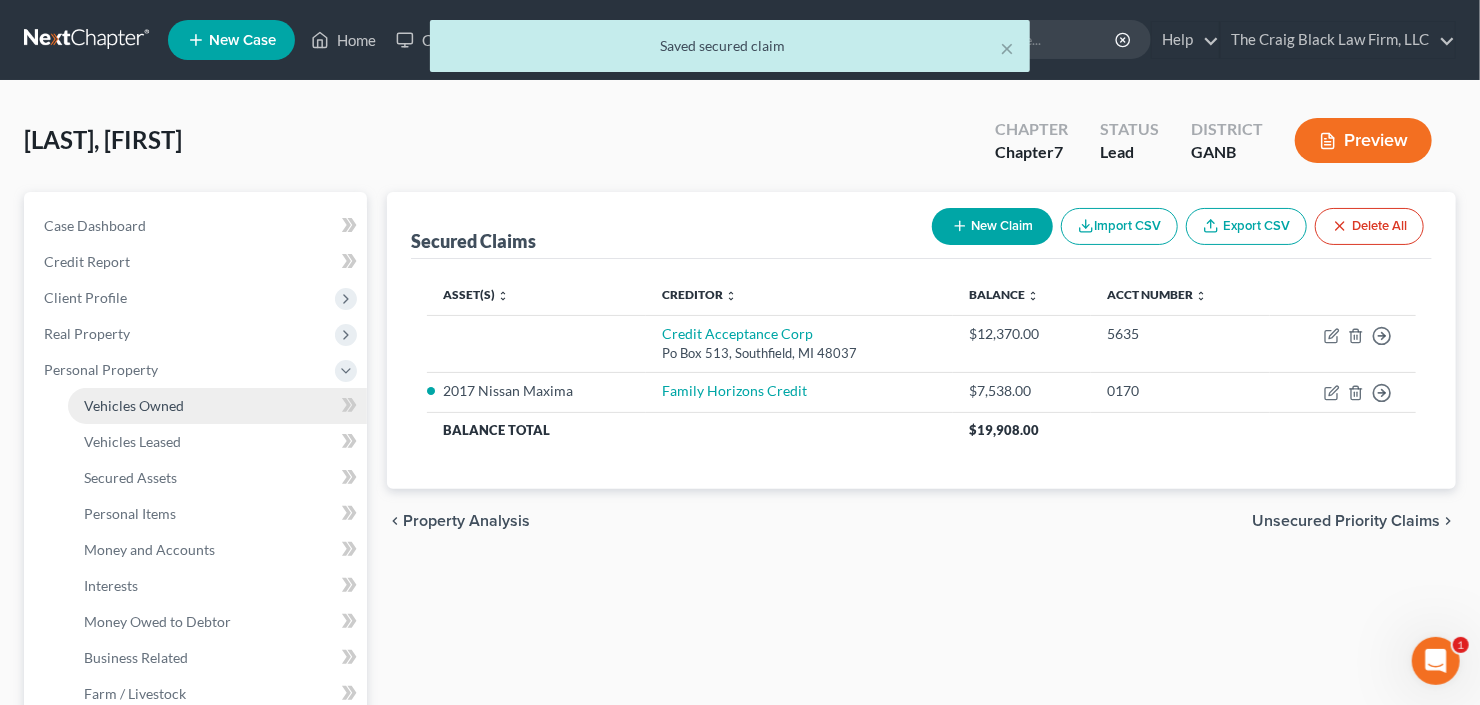 click on "Vehicles Owned" at bounding box center [217, 406] 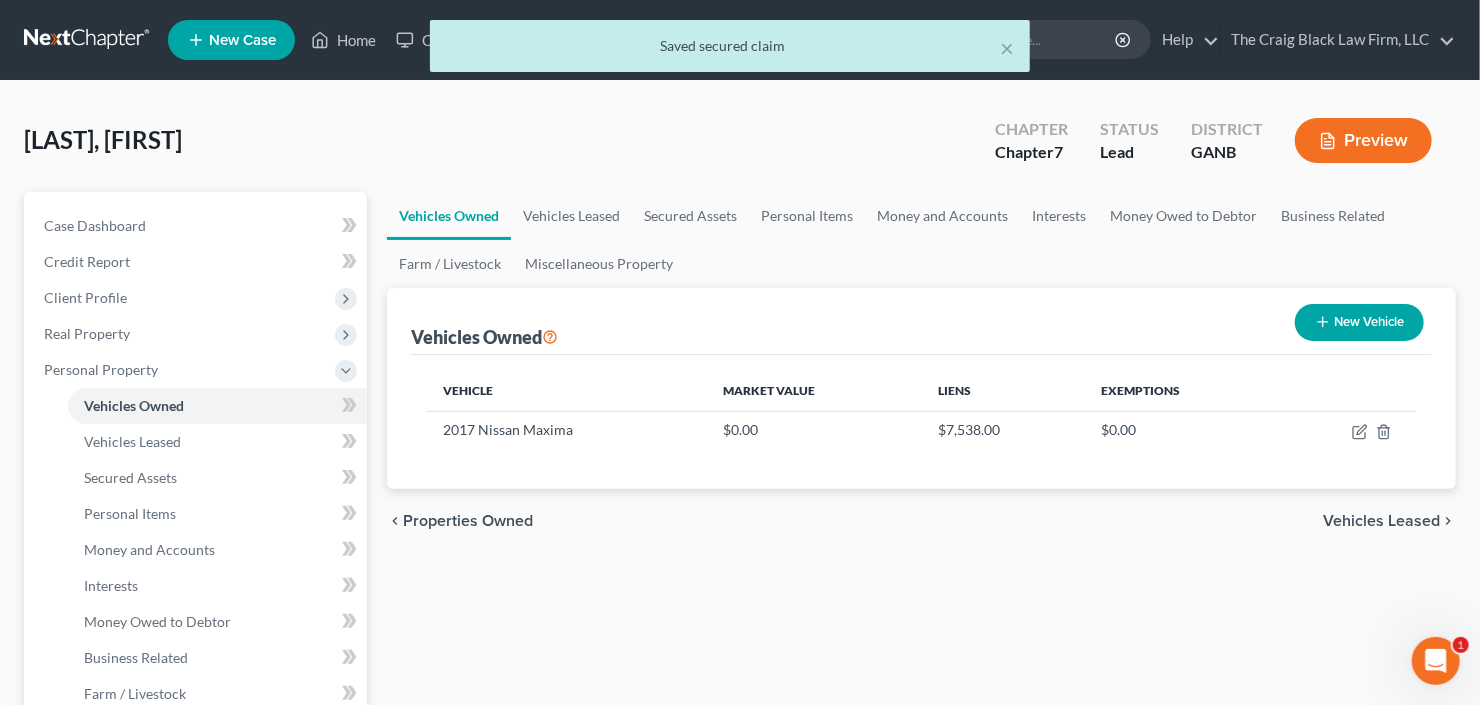 click on "New Vehicle" at bounding box center [1359, 322] 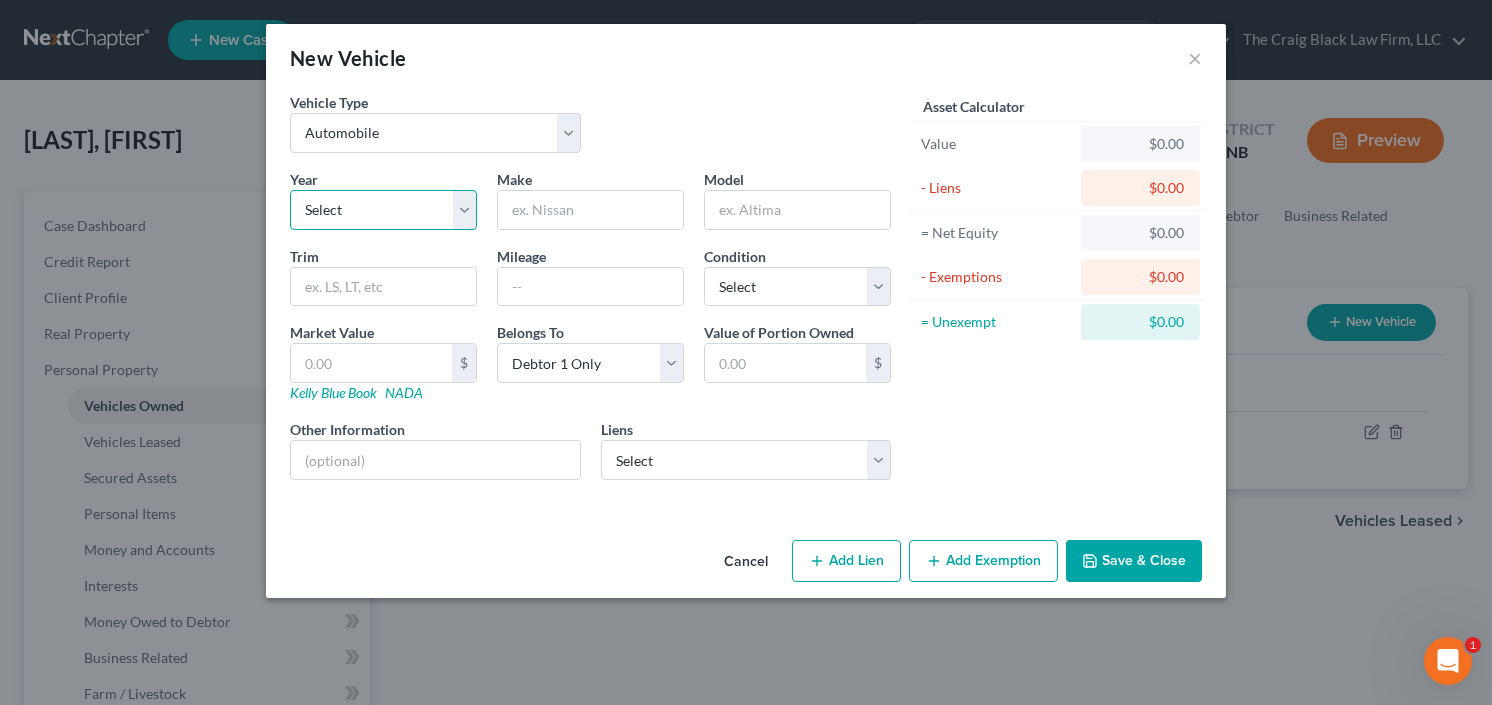 drag, startPoint x: 401, startPoint y: 206, endPoint x: 389, endPoint y: 227, distance: 24.186773 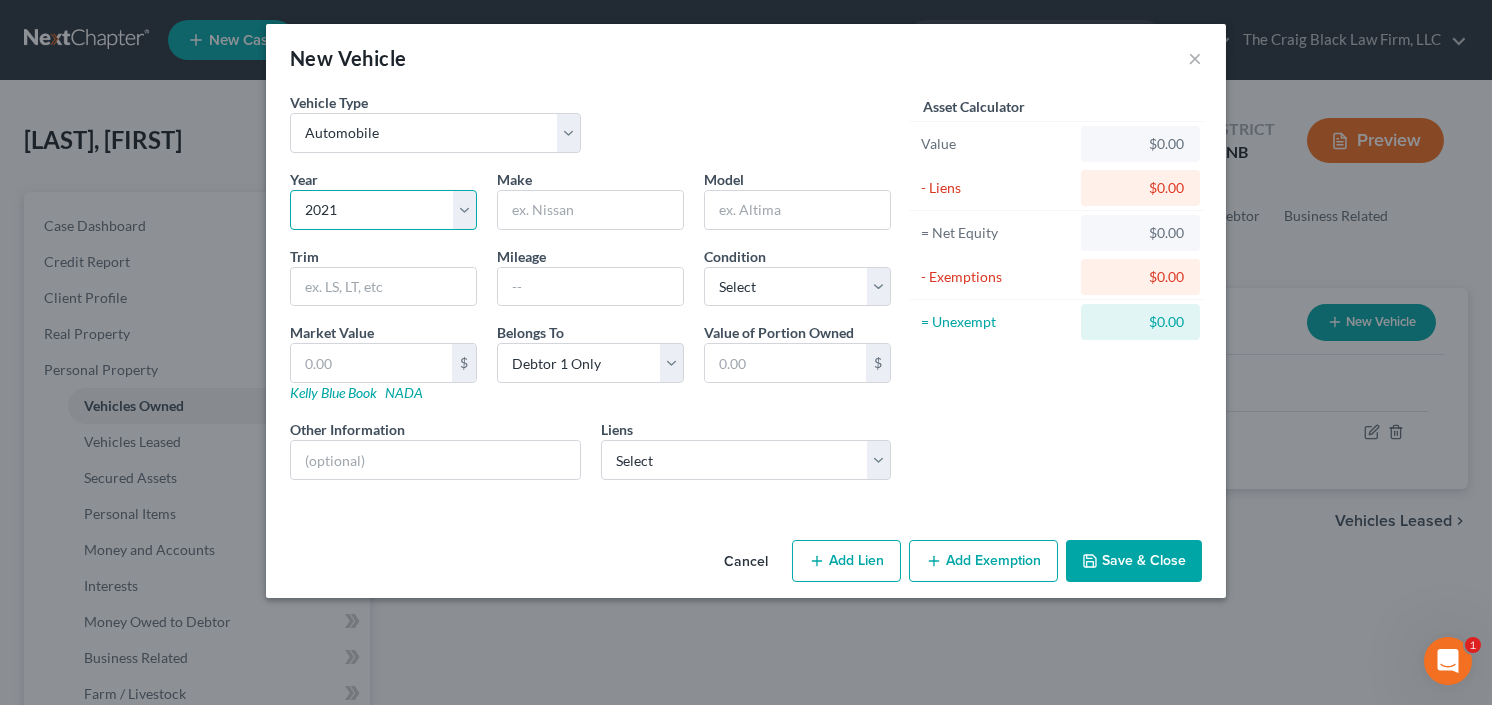 click on "Select 2026 2025 2024 2023 2022 2021 2020 2019 2018 2017 2016 2015 2014 2013 2012 2011 2010 2009 2008 2007 2006 2005 2004 2003 2002 2001 2000 1999 1998 1997 1996 1995 1994 1993 1992 1991 1990 1989 1988 1987 1986 1985 1984 1983 1982 1981 1980 1979 1978 1977 1976 1975 1974 1973 1972 1971 1970 1969 1968 1967 1966 1965 1964 1963 1962 1961 1960 1959 1958 1957 1956 1955 1954 1953 1952 1951 1950 1949 1948 1947 1946 1945 1944 1943 1942 1941 1940 1939 1938 1937 1936 1935 1934 1933 1932 1931 1930 1929 1928 1927 1926 1925 1924 1923 1922 1921 1920 1919 1918 1917 1916 1915 1914 1913 1912 1911 1910 1909 1908 1907 1906 1905 1904 1903 1902 1901" at bounding box center [383, 210] 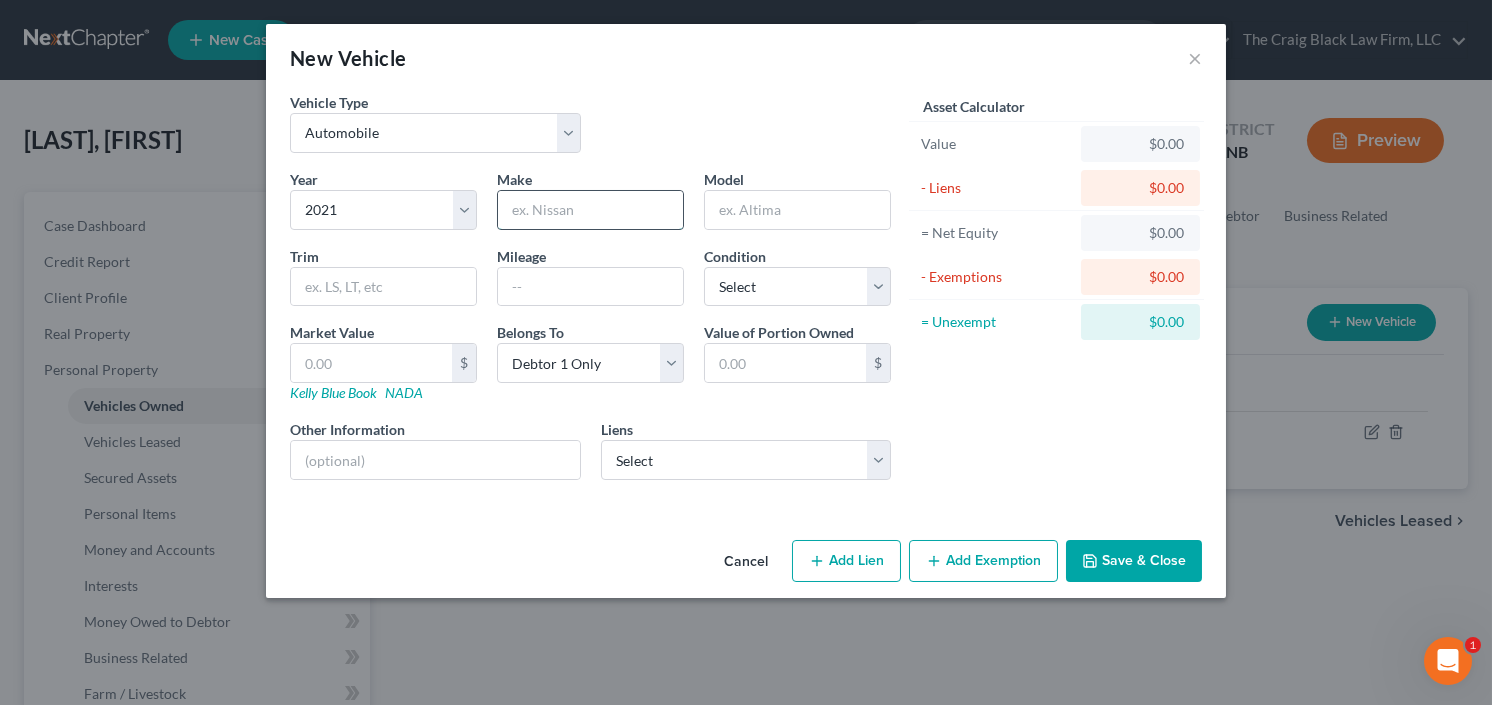 click at bounding box center (590, 210) 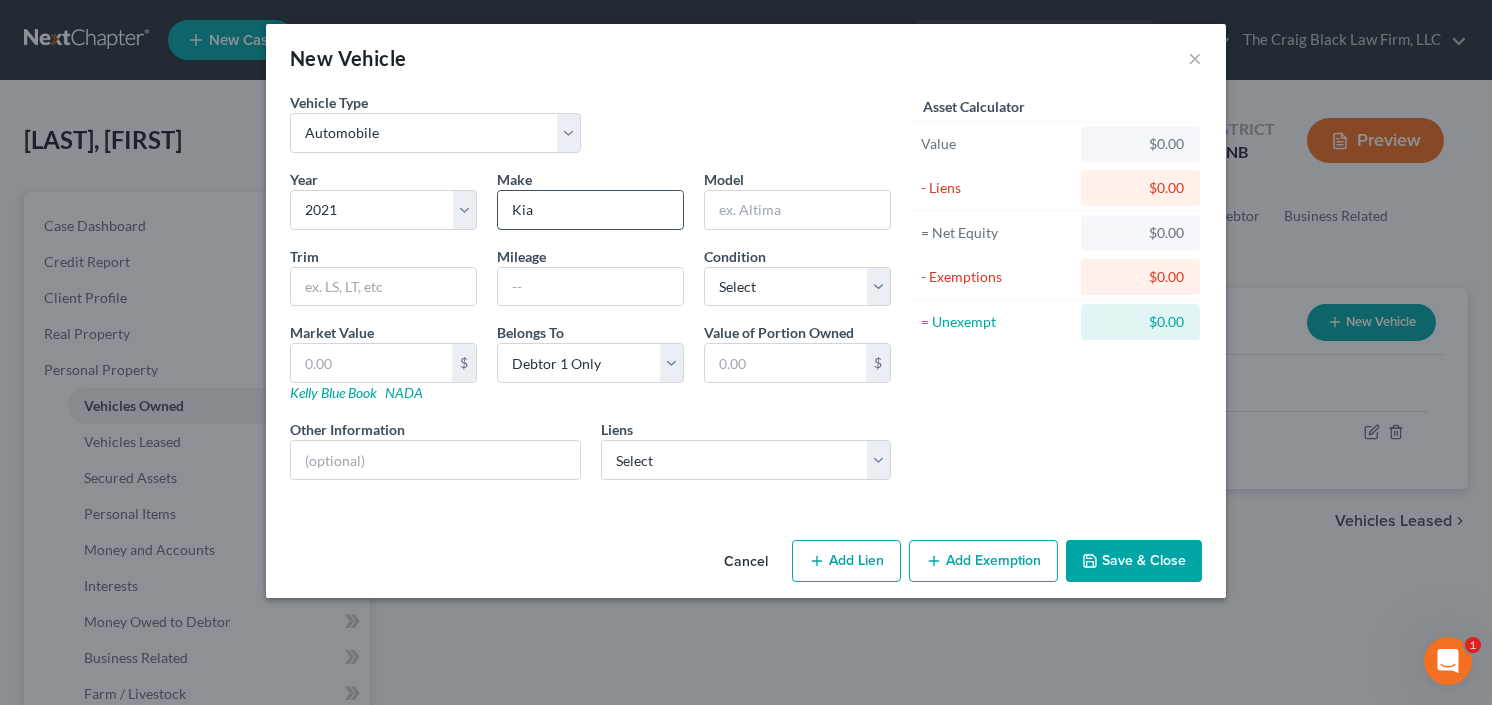 type on "Kia" 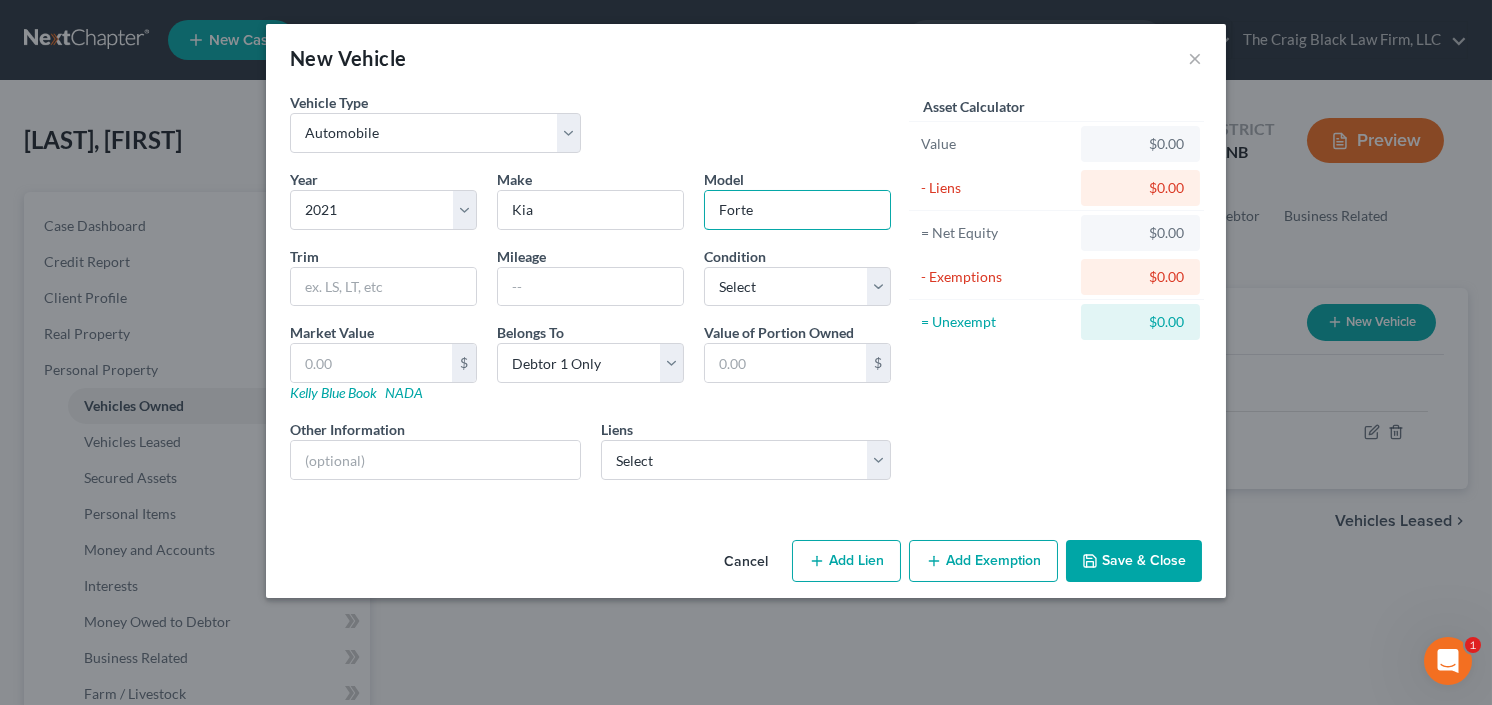 type on "Forte" 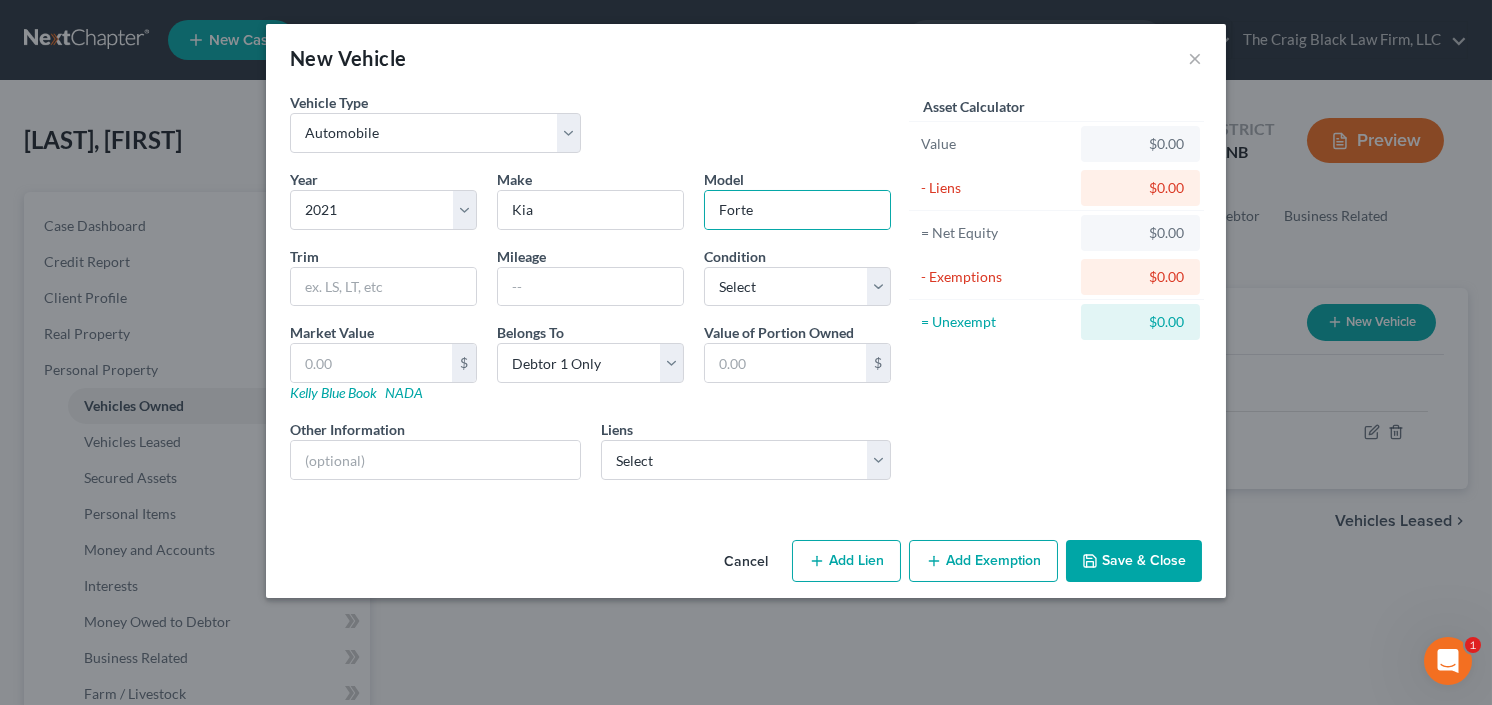 click on "Year Select 2026 2025 2024 2023 2022 2021 2020 2019 2018 2017 2016 2015 2014 2013 2012 2011 2010 2009 2008 2007 2006 2005 2004 2003 2002 2001 2000 1999 1998 1997 1996 1995 1994 1993 1992 1991 1990 1989 1988 1987 1986 1985 1984 1983 1982 1981 1980 1979 1978 1977 1976 1975 1974 1973 1972 1971 1970 1969 1968 1967 1966 1965 1964 1963 1962 1961 1960 1959 1958 1957 1956 1955 1954 1953 1952 1951 1950 1949 1948 1947 1946 1945 1944 1943 1942 1941 1940 1939 1938 1937 1936 1935 1934 1933 1932 1931 1930 1929 1928 1927 1926 1925 1924 1923 1922 1921 1920 1919 1918 1917 1916 1915 1914 1913 1912 1911 1910 1909 1908 1907 1906 1905 1904 1903 1902 1901
Make
*
Kia Model Forte Trim Mileage Condition Select Excellent Very Good Good Fair Poor Market Value $ Kelly Blue Book NADA
Belongs To
*
Select Debtor 1 Only Debtor 2 Only Debtor 1 And Debtor 2 Only At Least One Of The Debtors And Another Community Property Value of Portion Owned $ Other Information
Liens
Select" at bounding box center (590, 332) 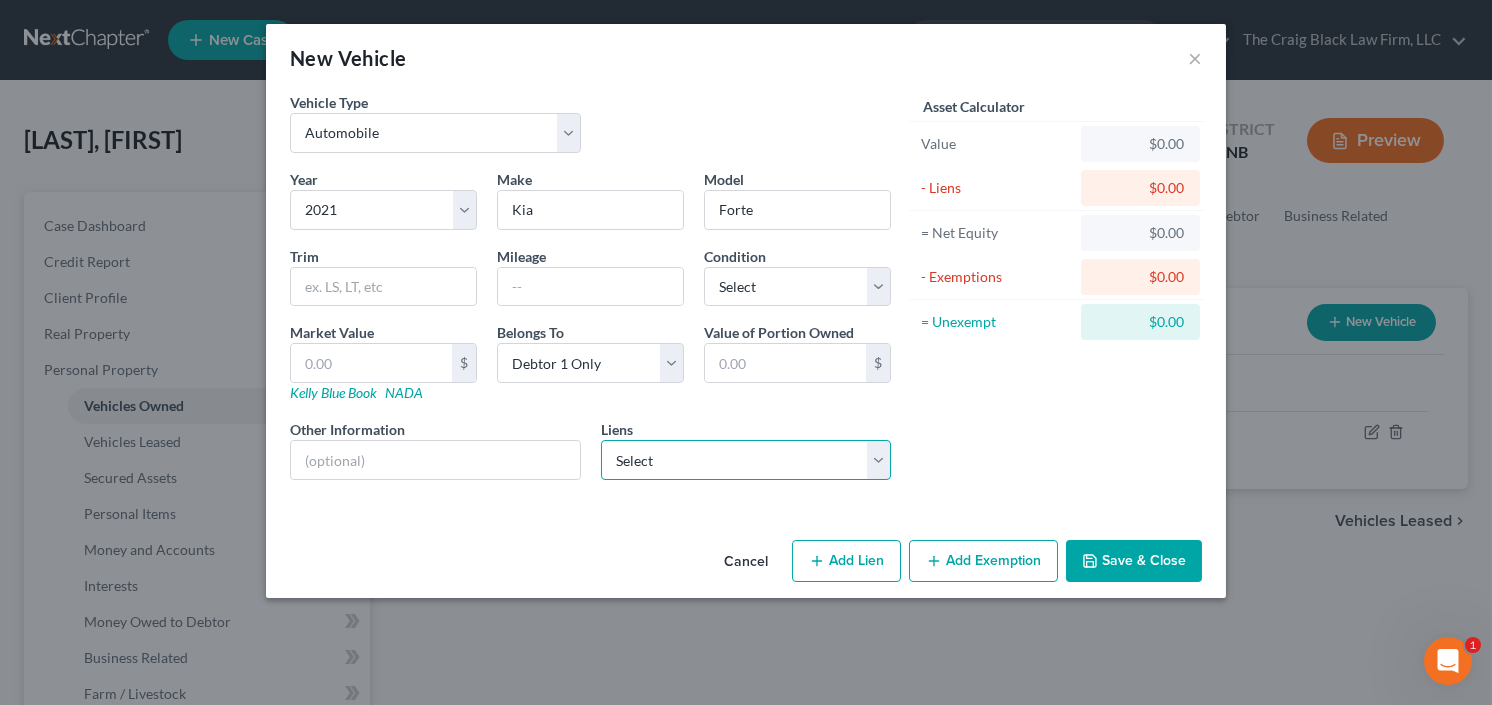 click on "Select Credit Acceptance Corp - $12,370.00" at bounding box center [746, 460] 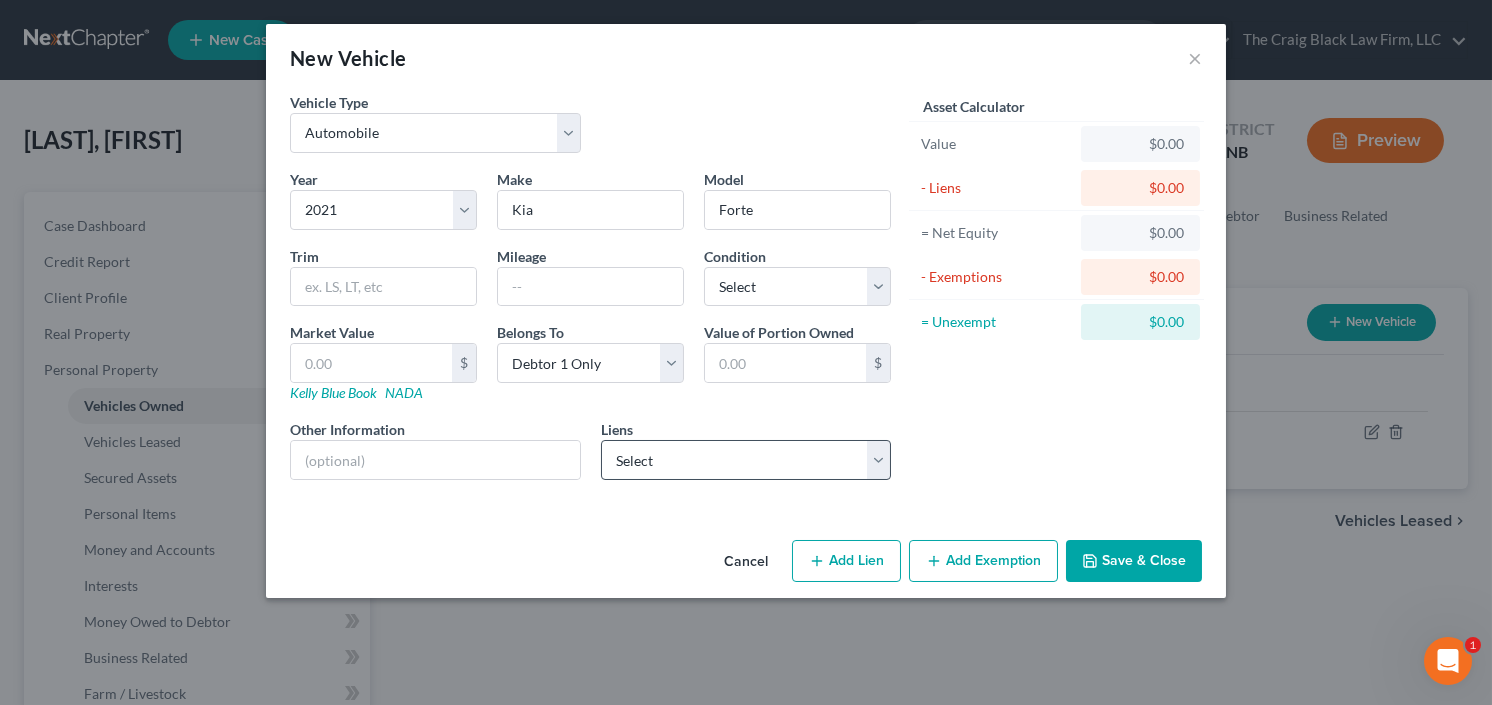 select on "23" 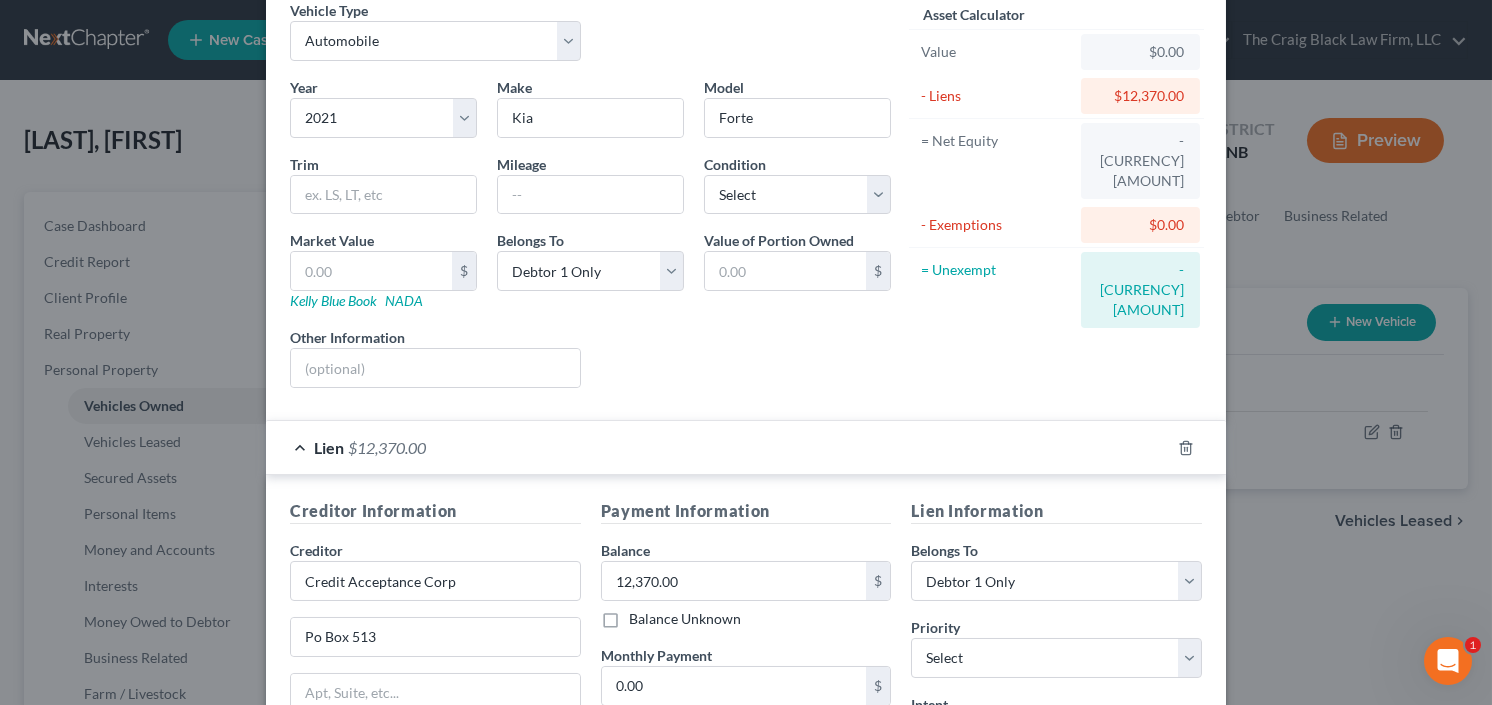scroll, scrollTop: 320, scrollLeft: 0, axis: vertical 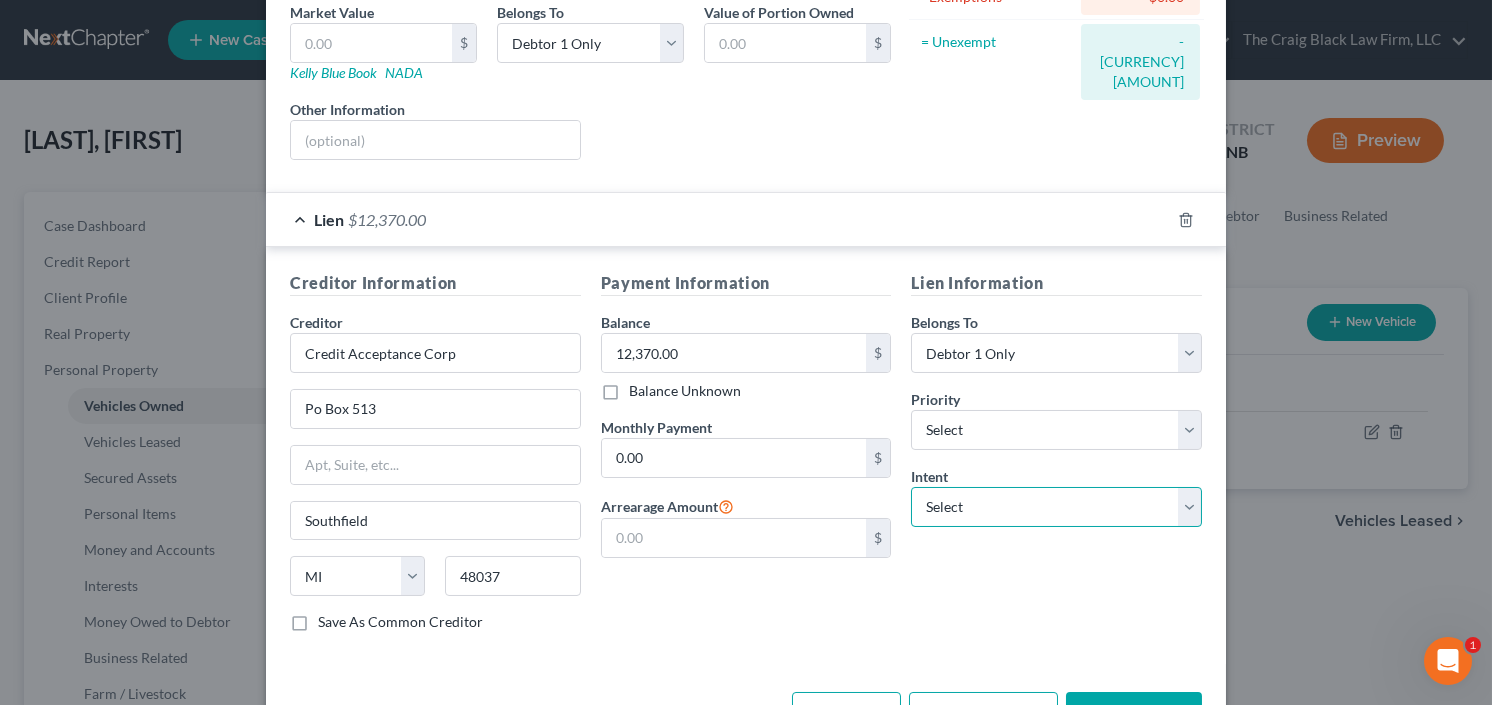 click on "Select Surrender Redeem Reaffirm Avoid Other" at bounding box center (1056, 507) 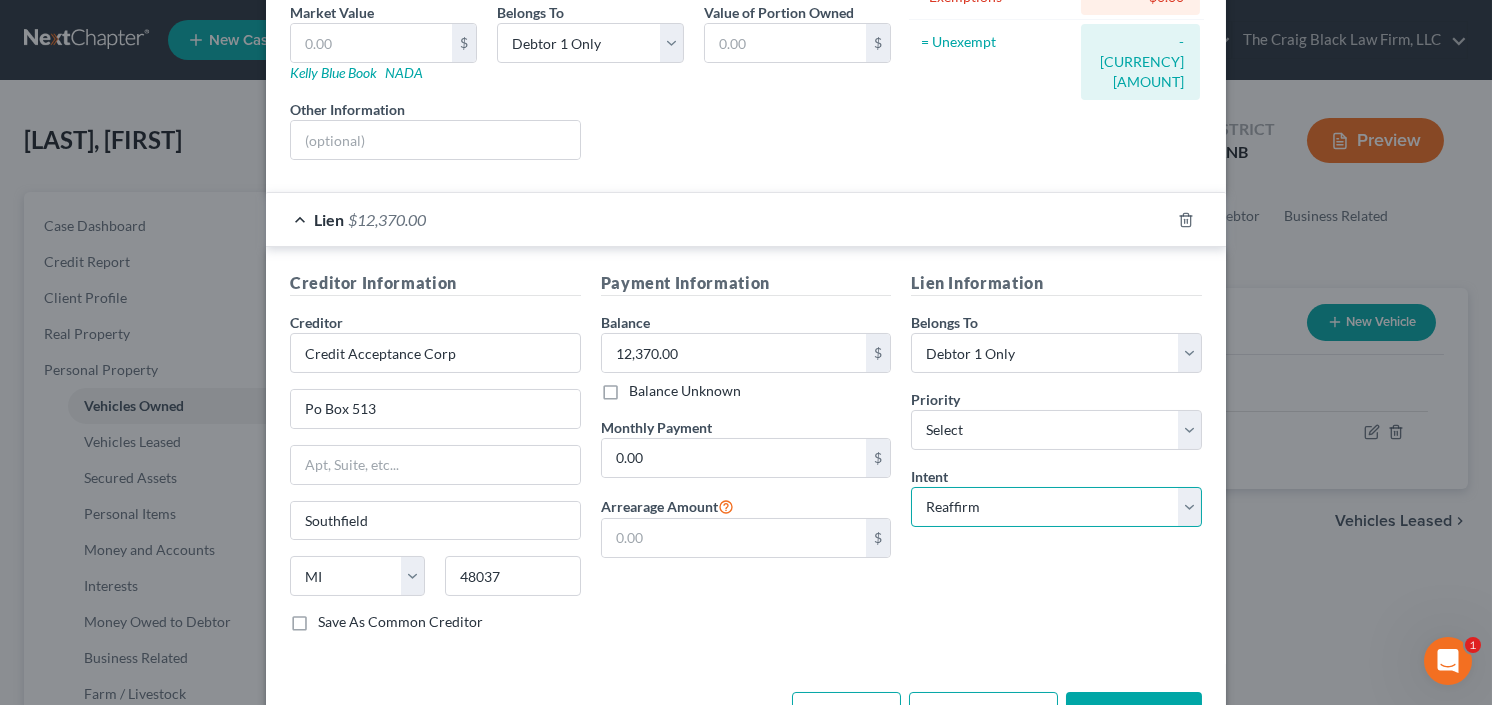 click on "Select Surrender Redeem Reaffirm Avoid Other" at bounding box center [1056, 507] 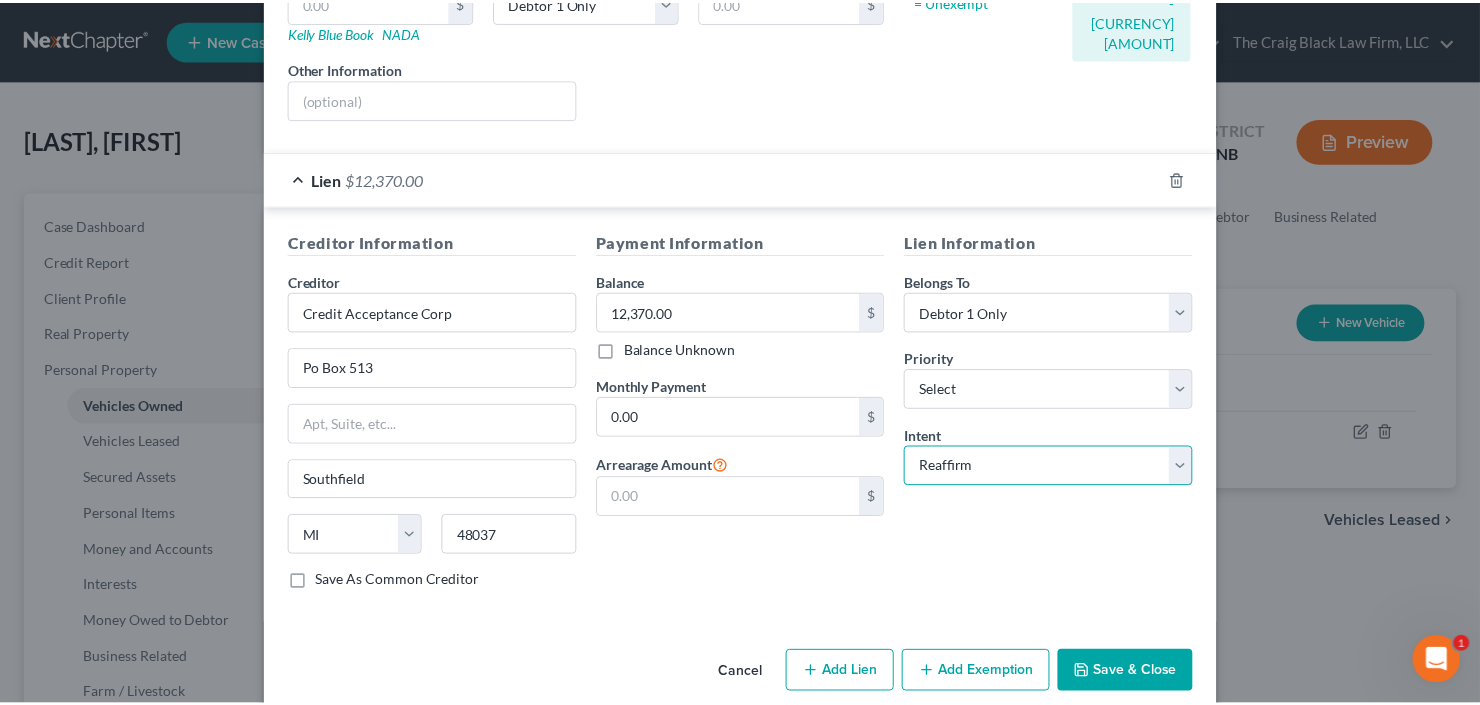 scroll, scrollTop: 383, scrollLeft: 0, axis: vertical 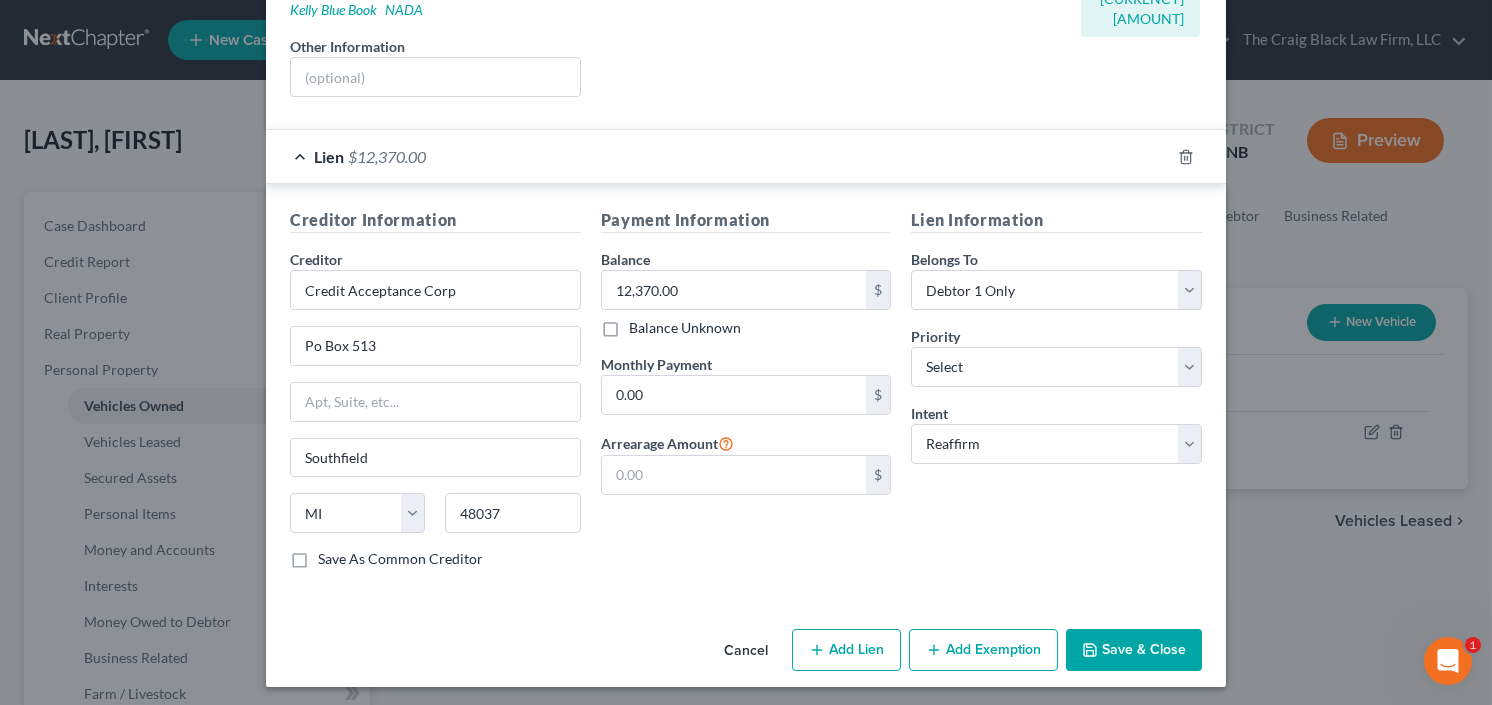 click on "Save & Close" at bounding box center [1134, 650] 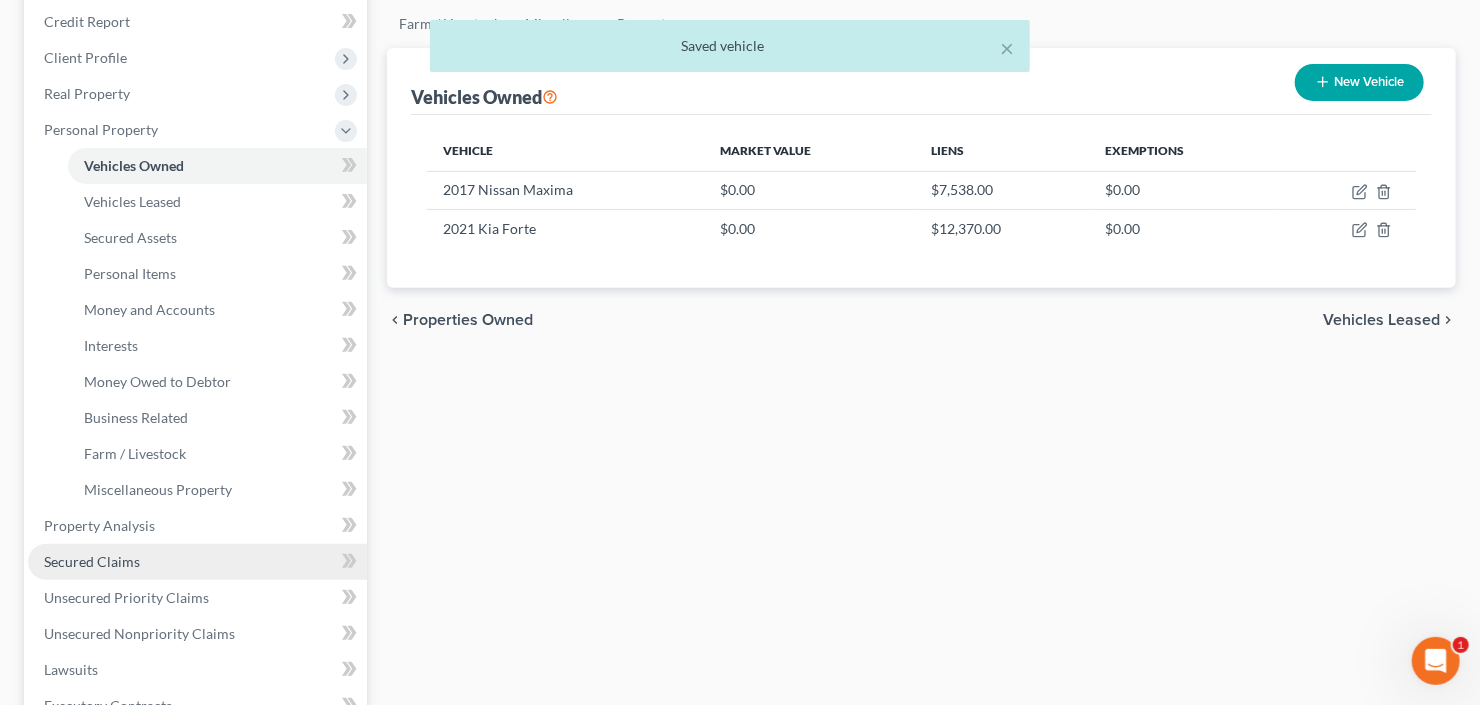 click on "Secured Claims" at bounding box center [92, 561] 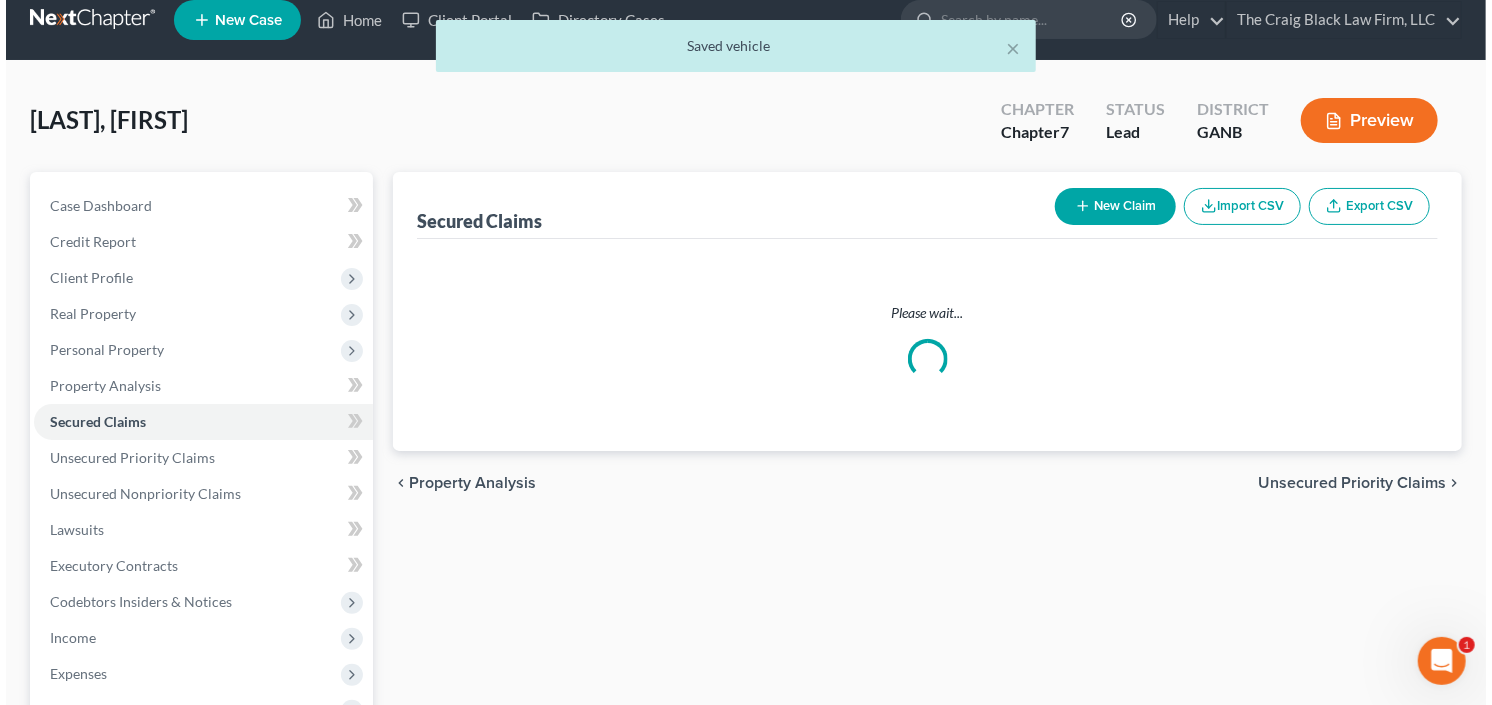 scroll, scrollTop: 0, scrollLeft: 0, axis: both 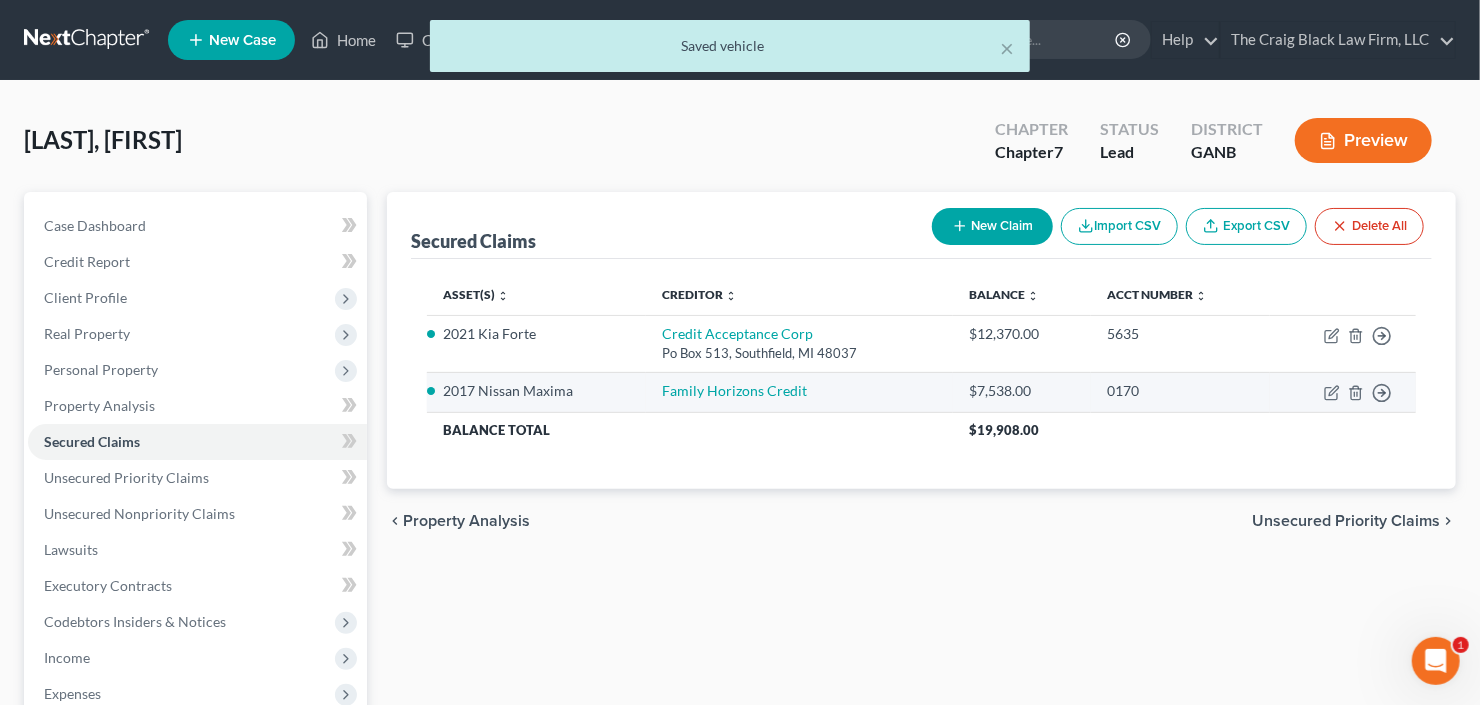 click on "Move to E Move to F Move to G Move to Notice Only" at bounding box center [1343, 392] 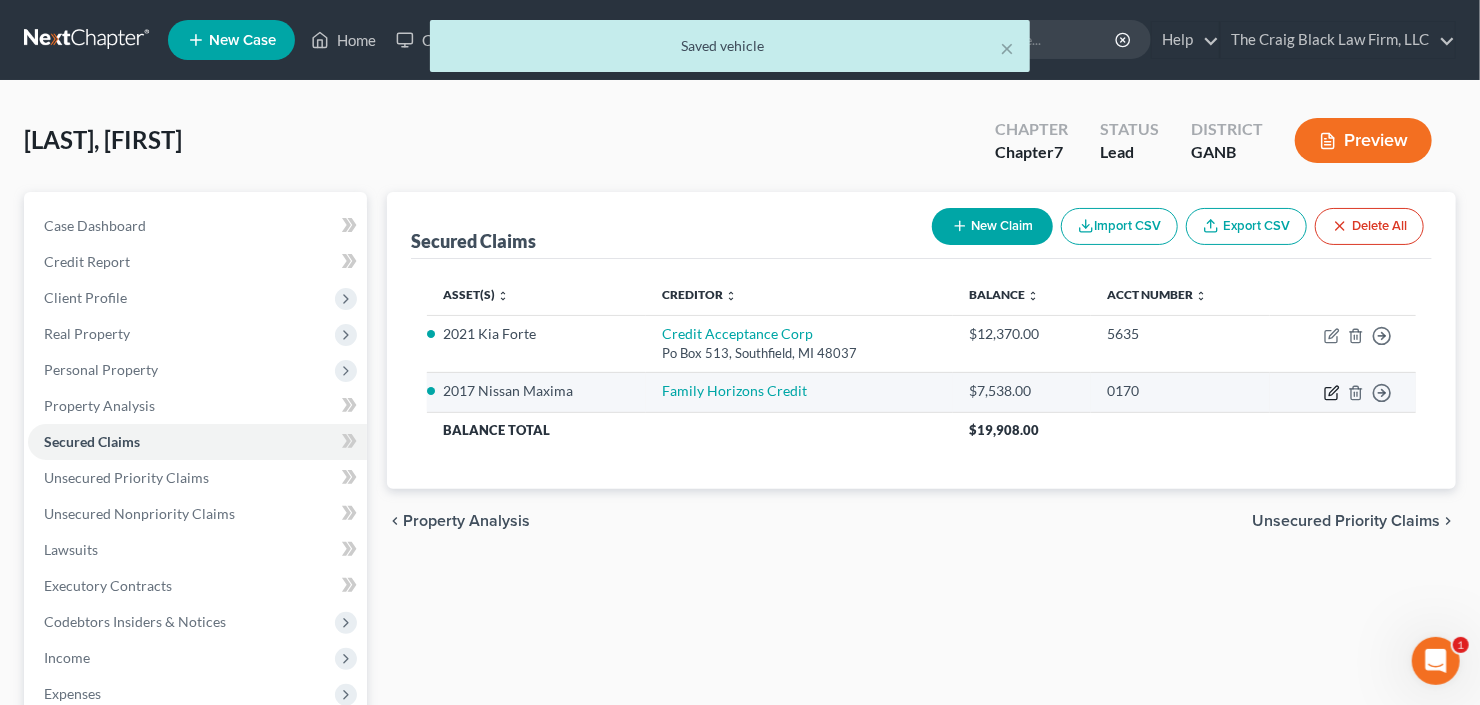 click 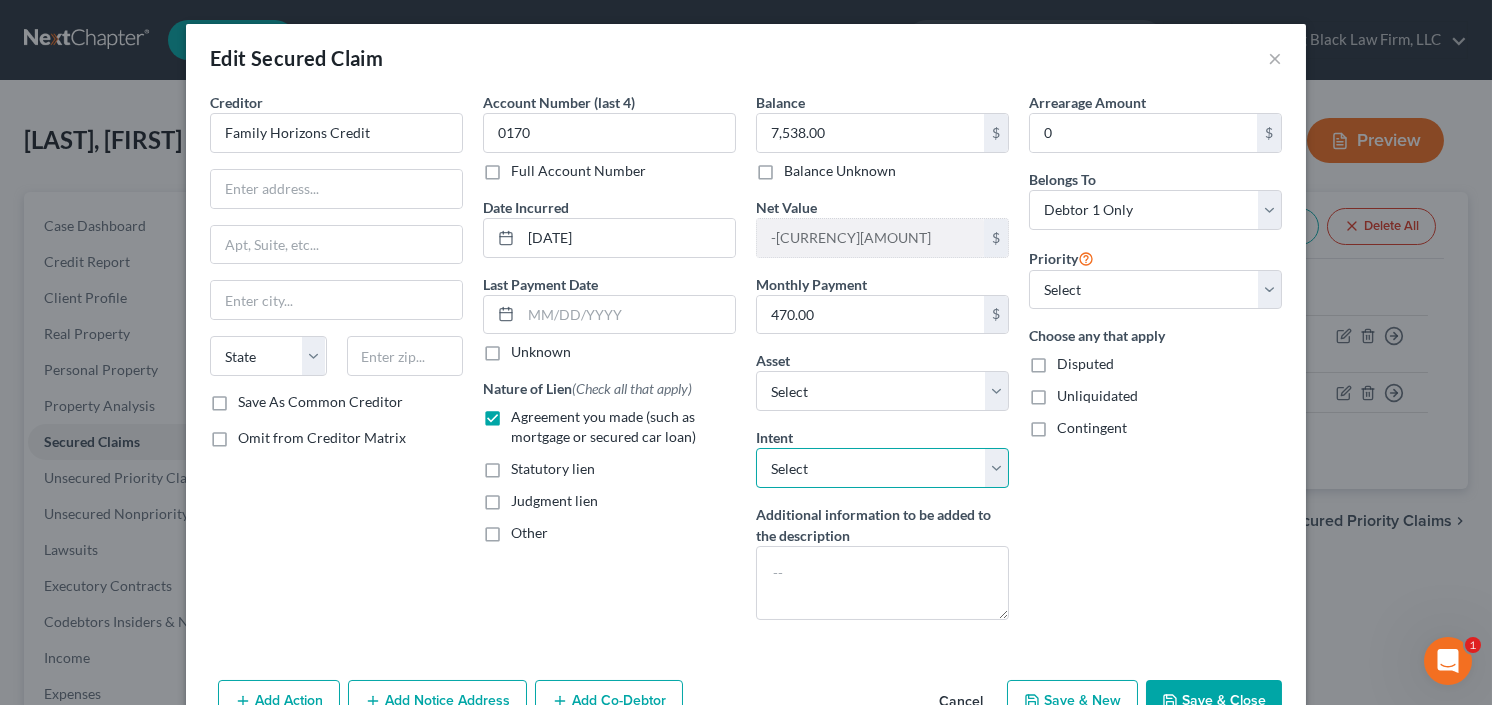 click on "Select Surrender Redeem Reaffirm Avoid Other" at bounding box center (882, 468) 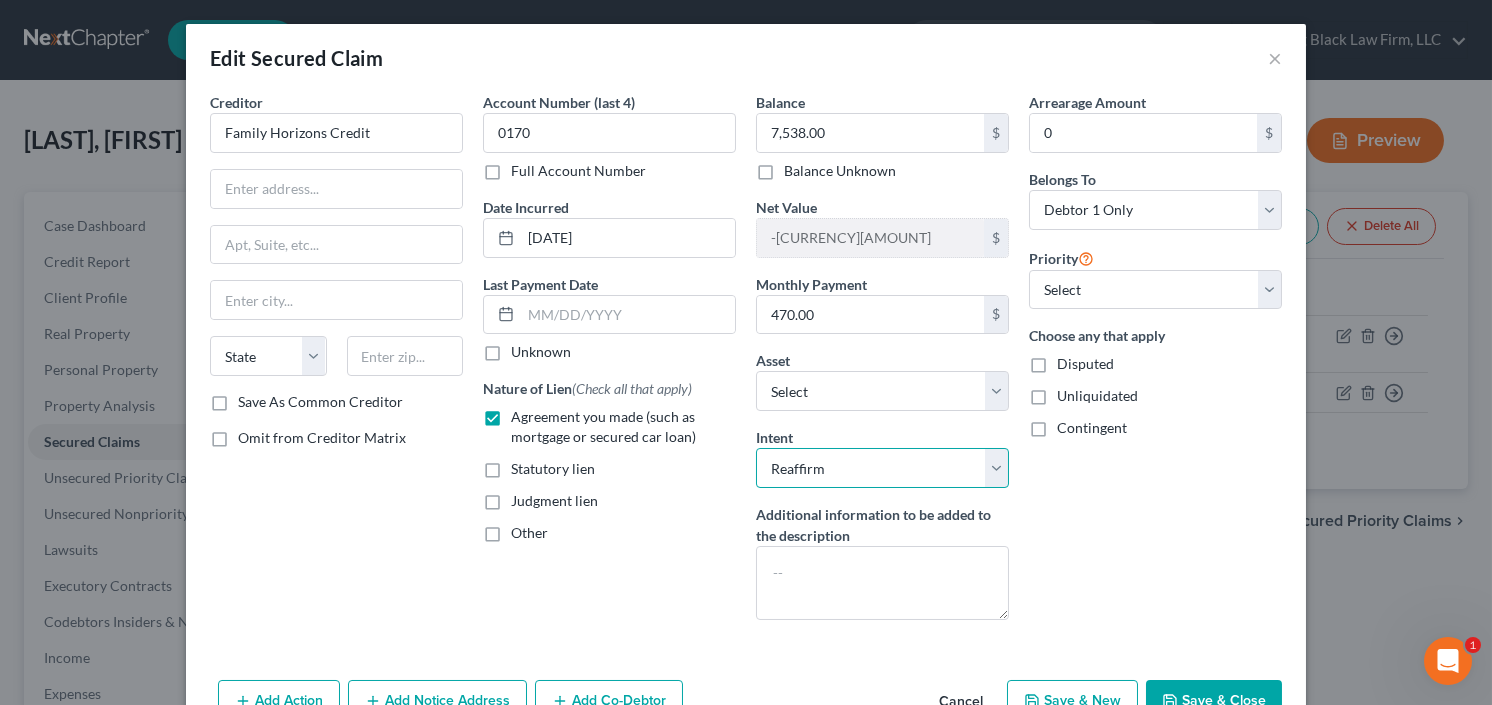 click on "Select Surrender Redeem Reaffirm Avoid Other" at bounding box center (882, 468) 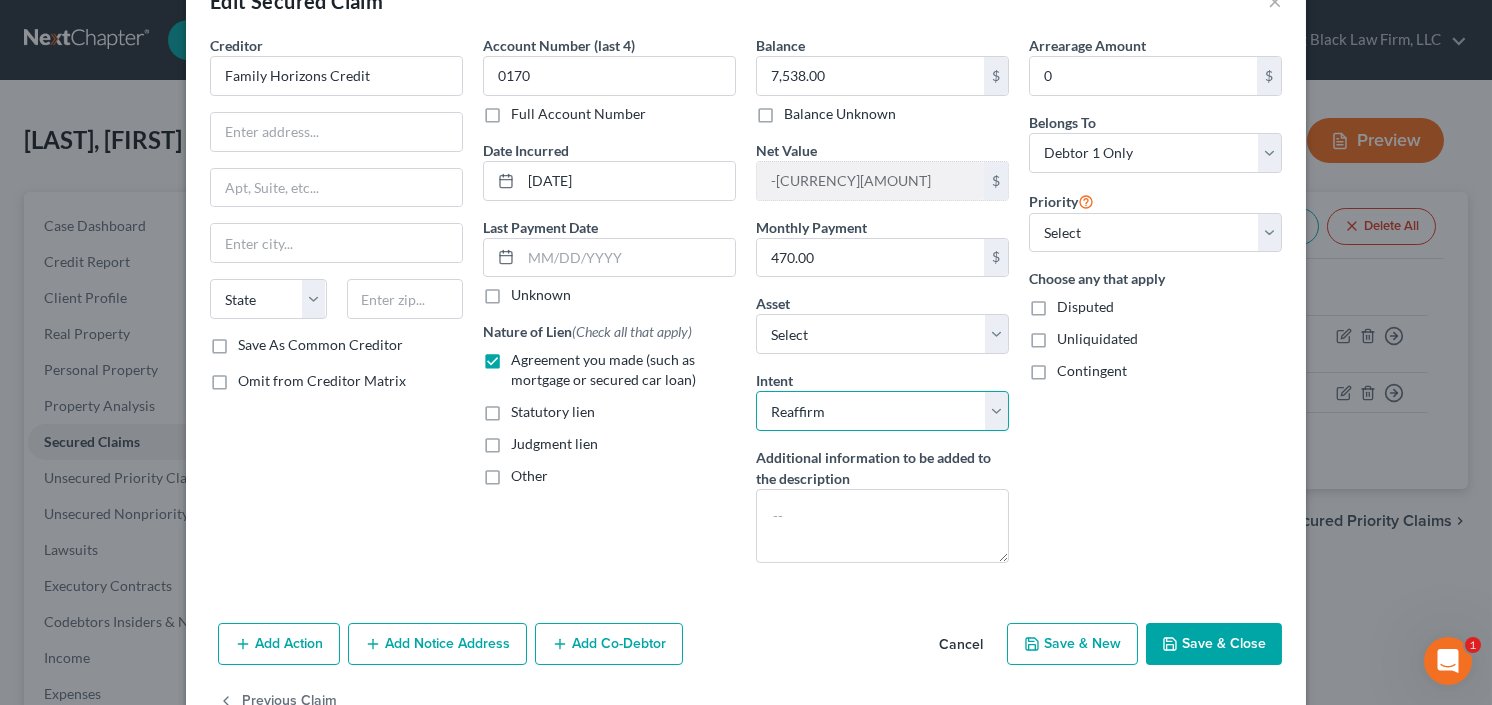 scroll, scrollTop: 111, scrollLeft: 0, axis: vertical 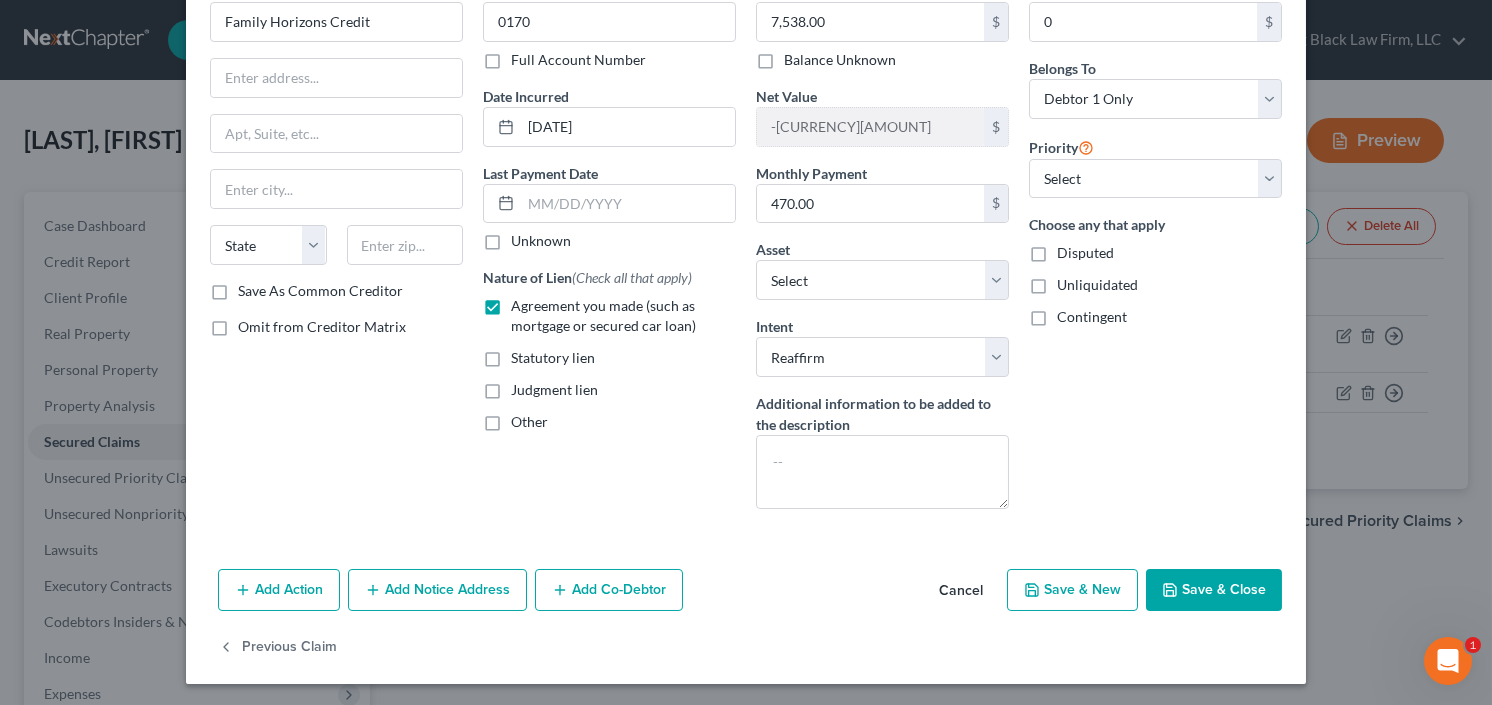click on "Save & Close" at bounding box center (1214, 590) 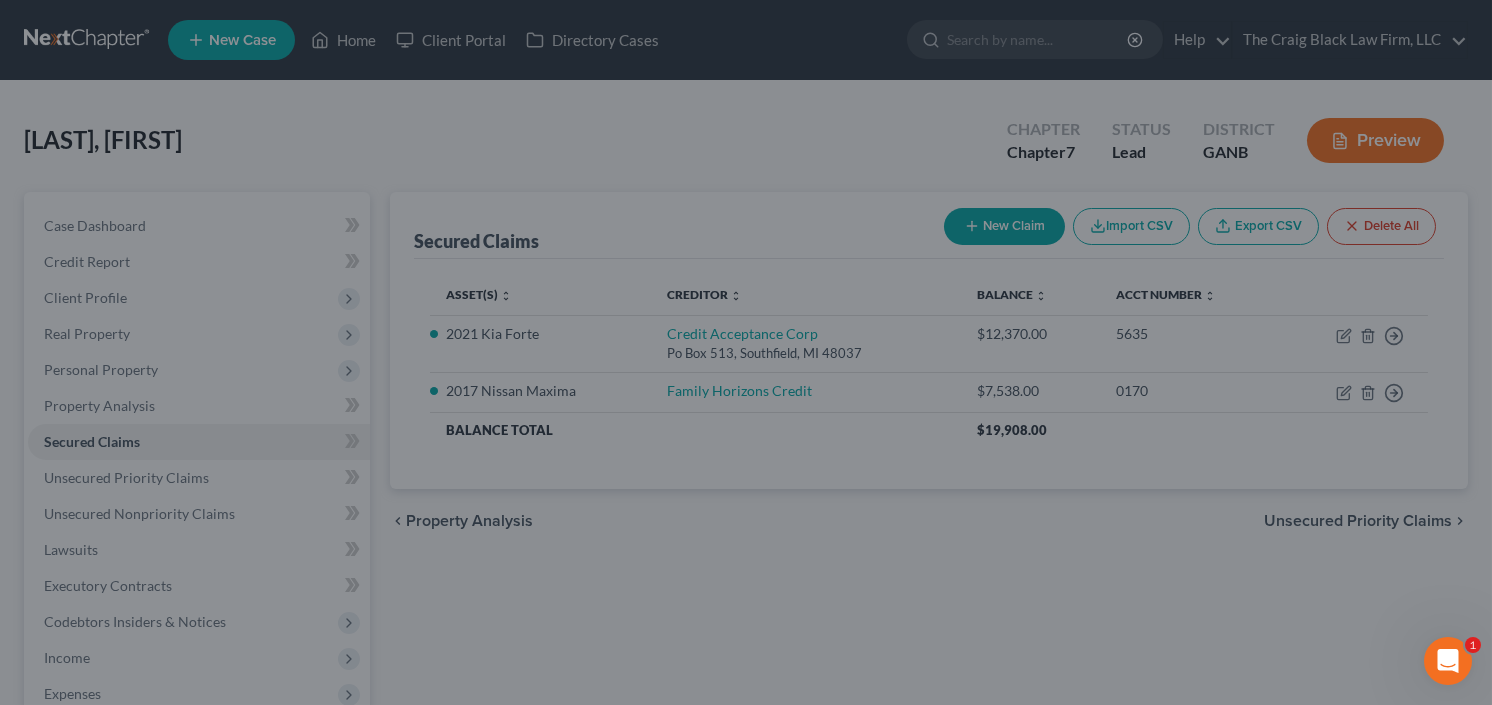 select on "2" 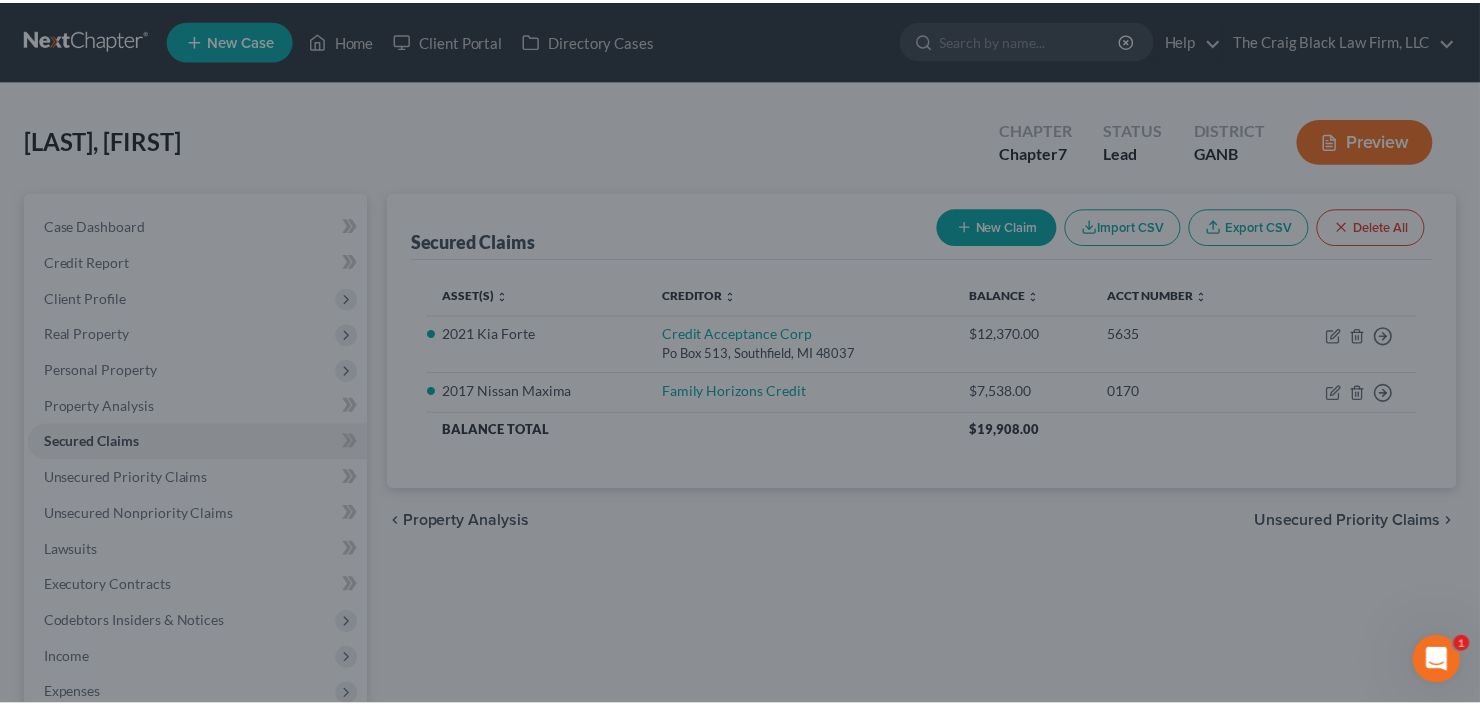 scroll, scrollTop: 0, scrollLeft: 0, axis: both 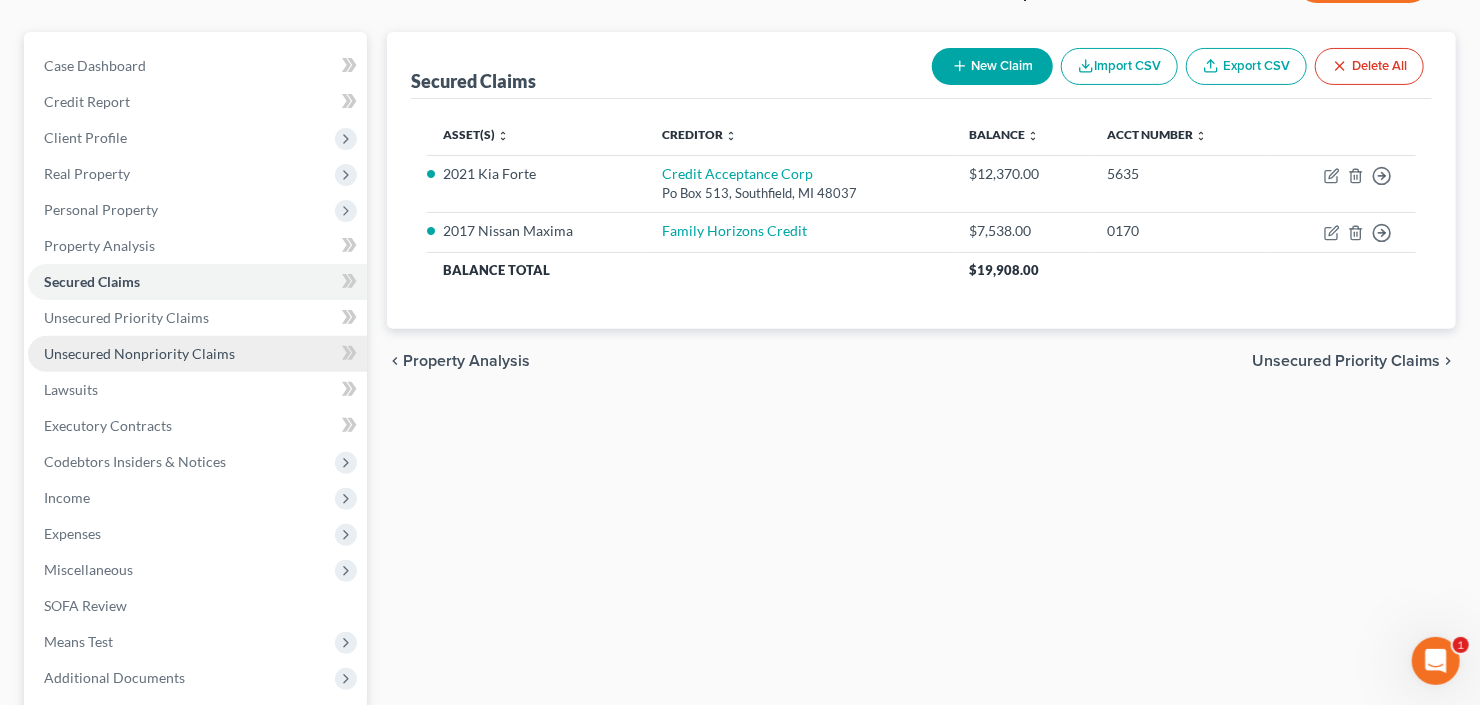 click on "Unsecured Nonpriority Claims" at bounding box center [139, 353] 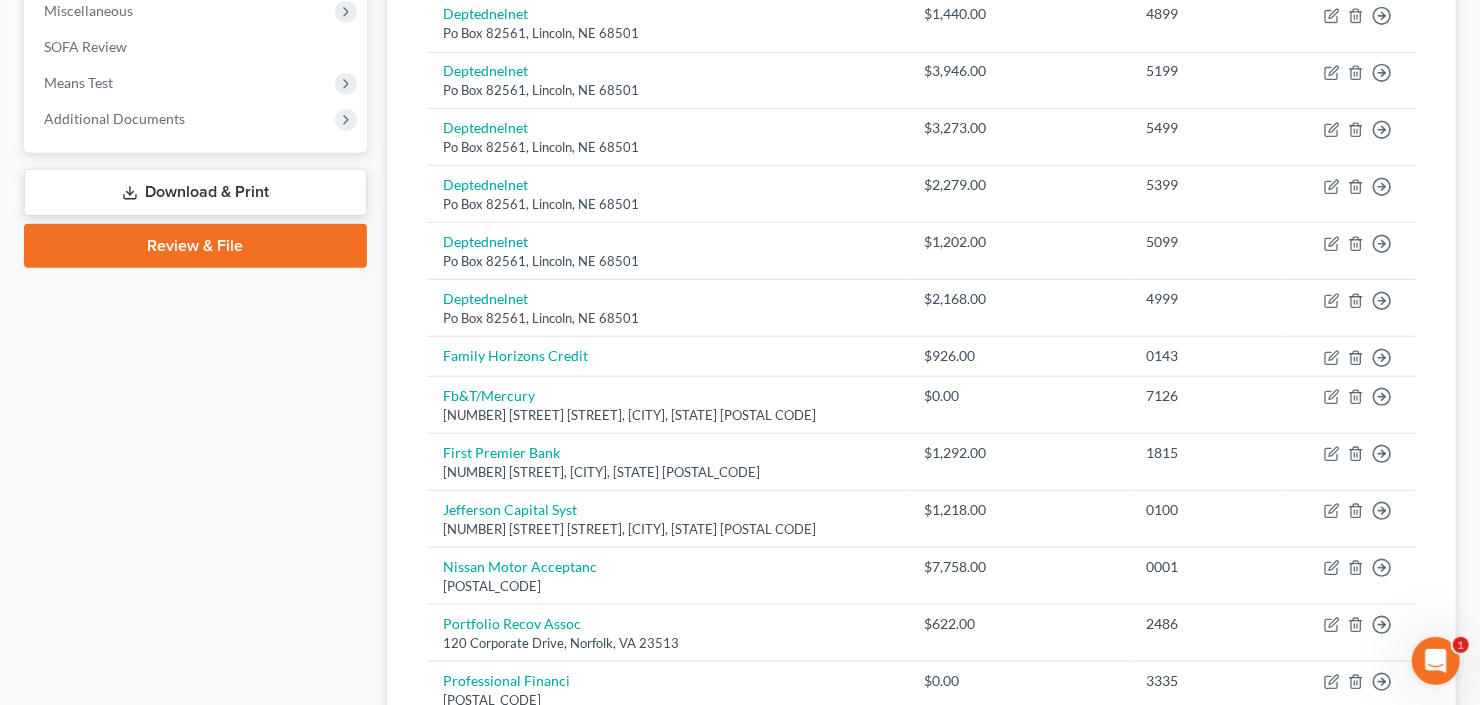scroll, scrollTop: 720, scrollLeft: 0, axis: vertical 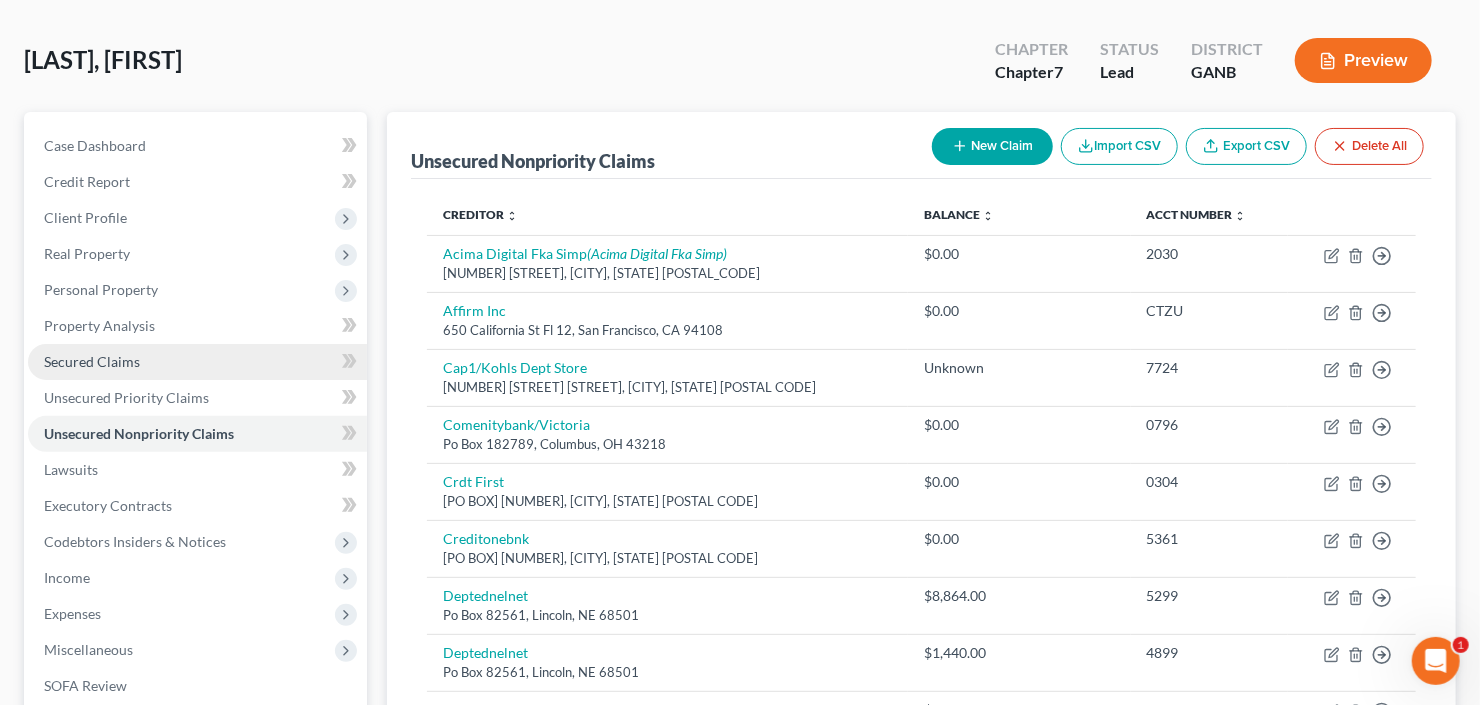 click on "Secured Claims" at bounding box center [92, 361] 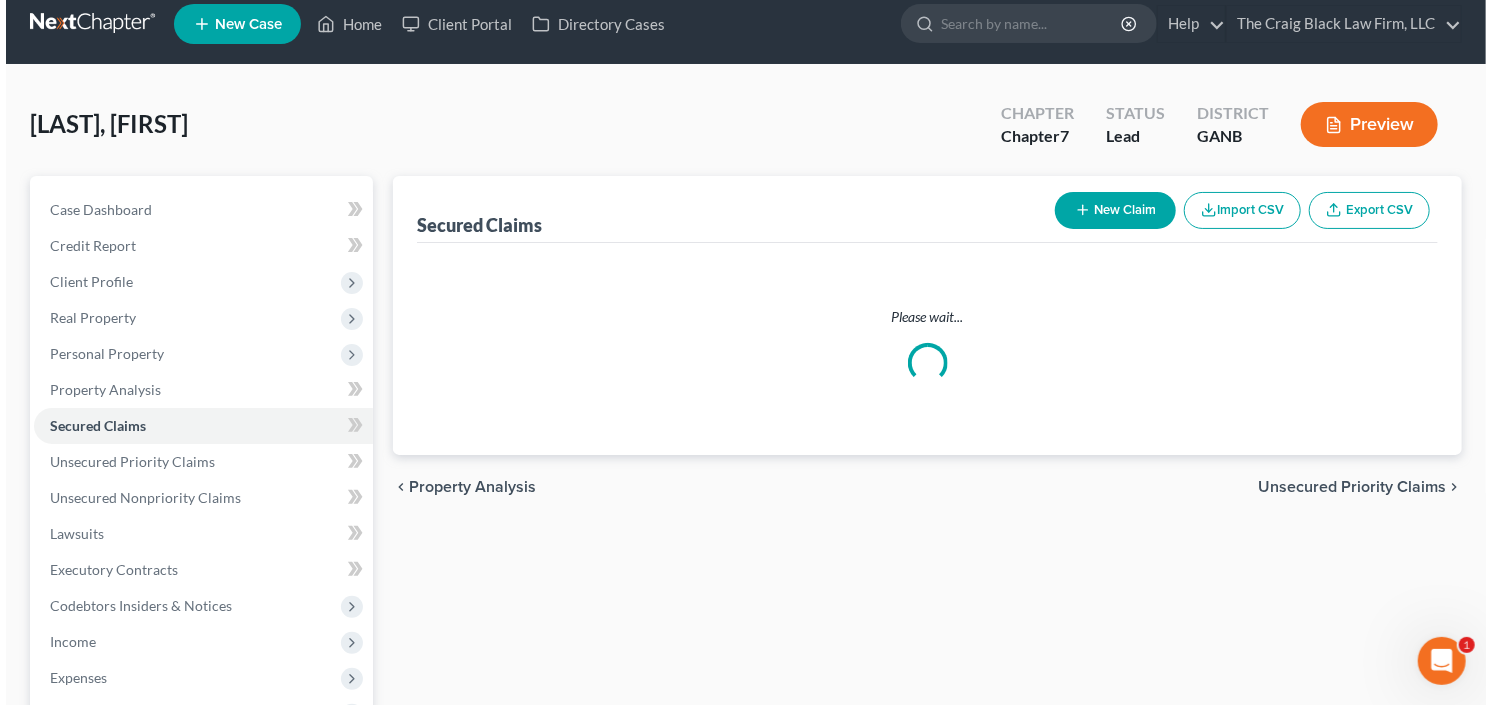 scroll, scrollTop: 0, scrollLeft: 0, axis: both 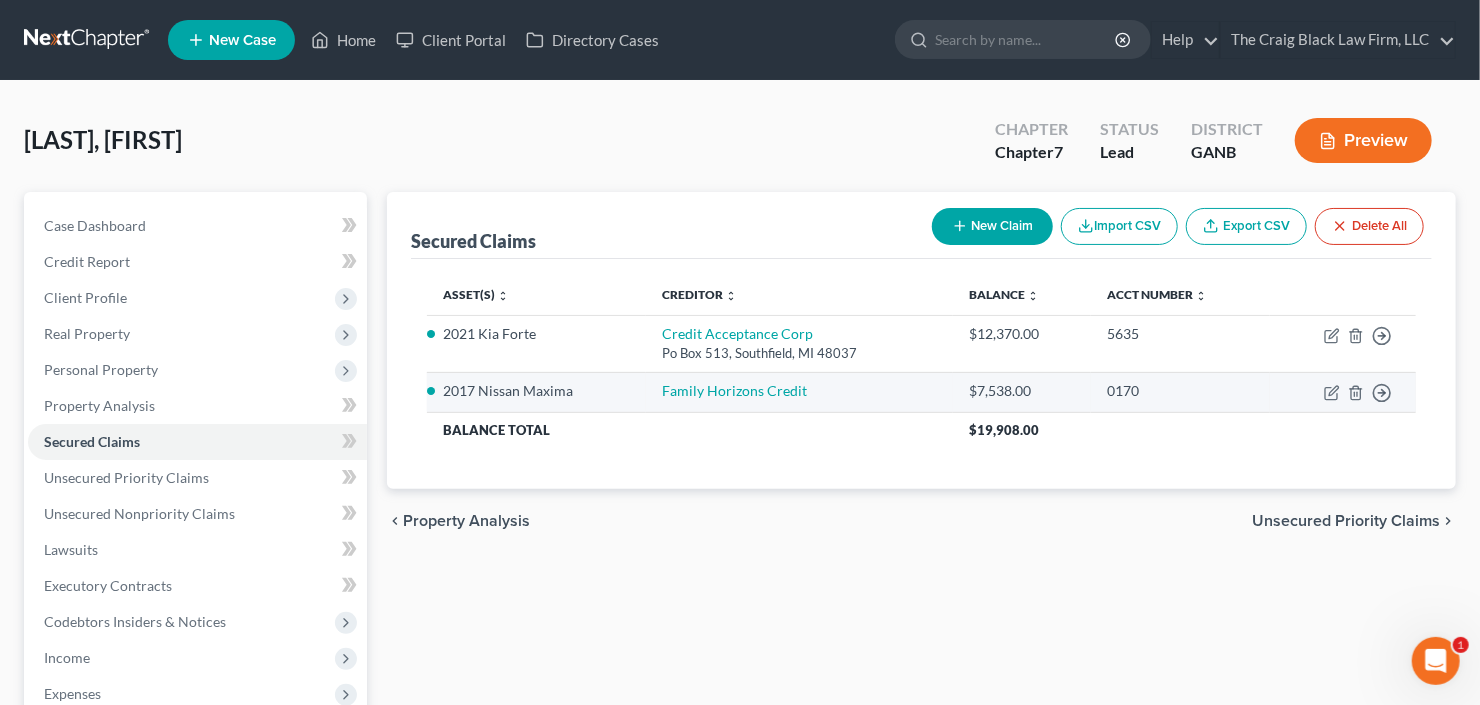 click on "Move to E Move to F Move to G Move to Notice Only" at bounding box center [1343, 392] 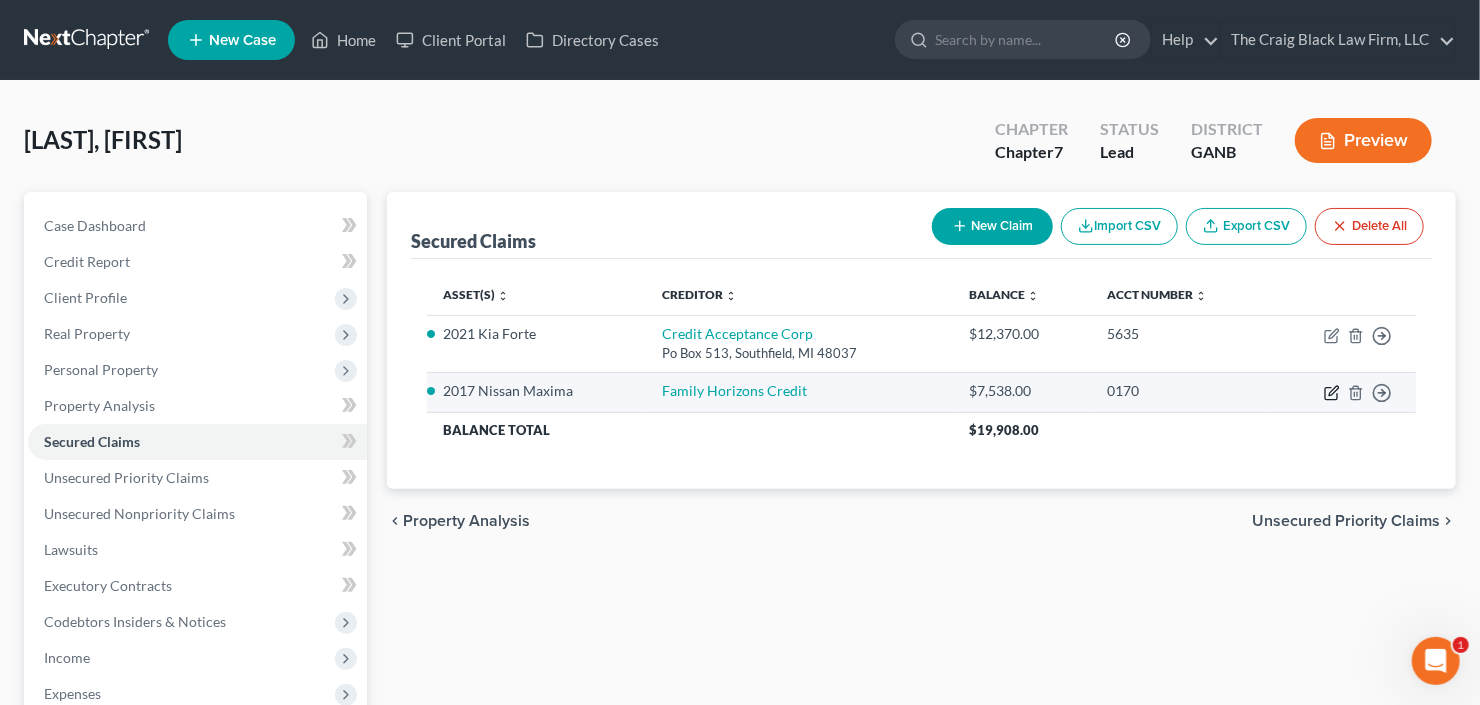 click 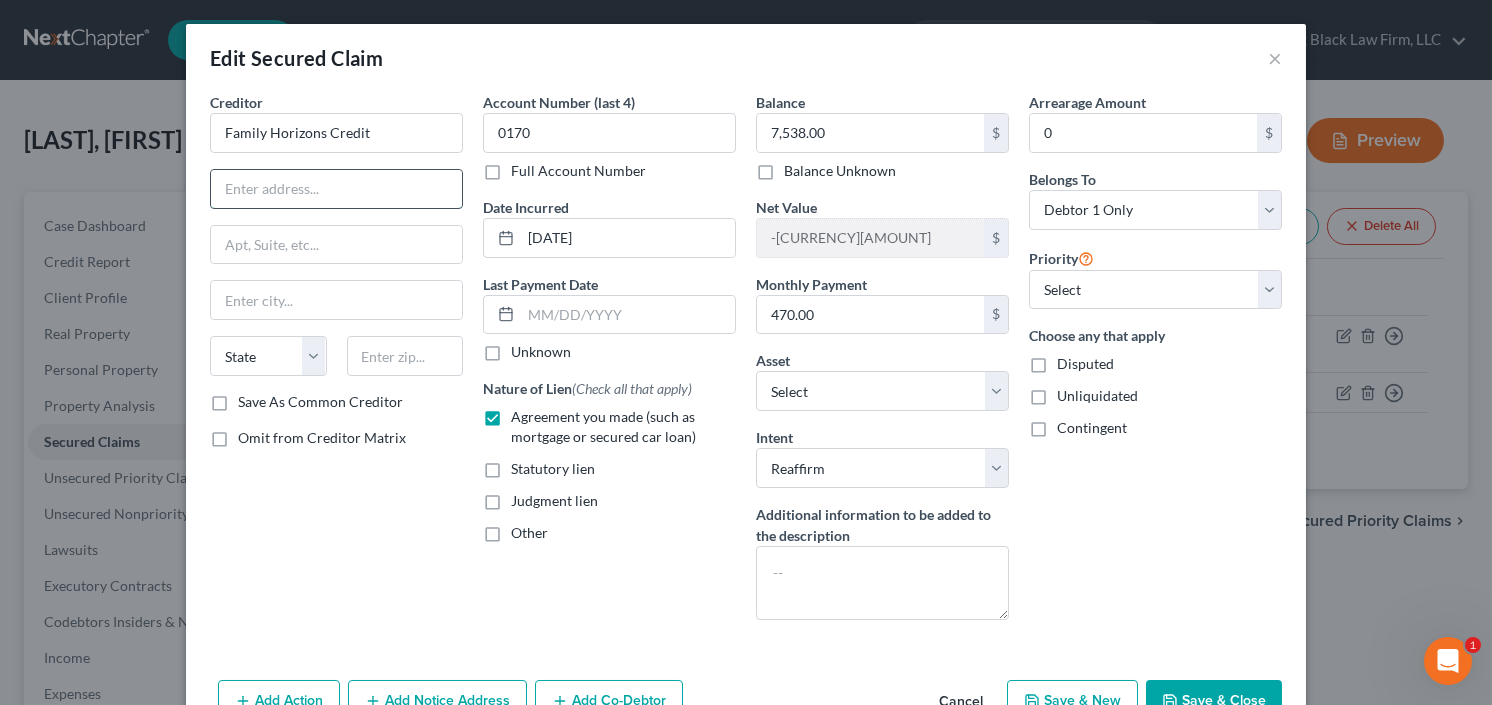 paste on "6665 E 21st Street, Indianapolis, IN 46219" 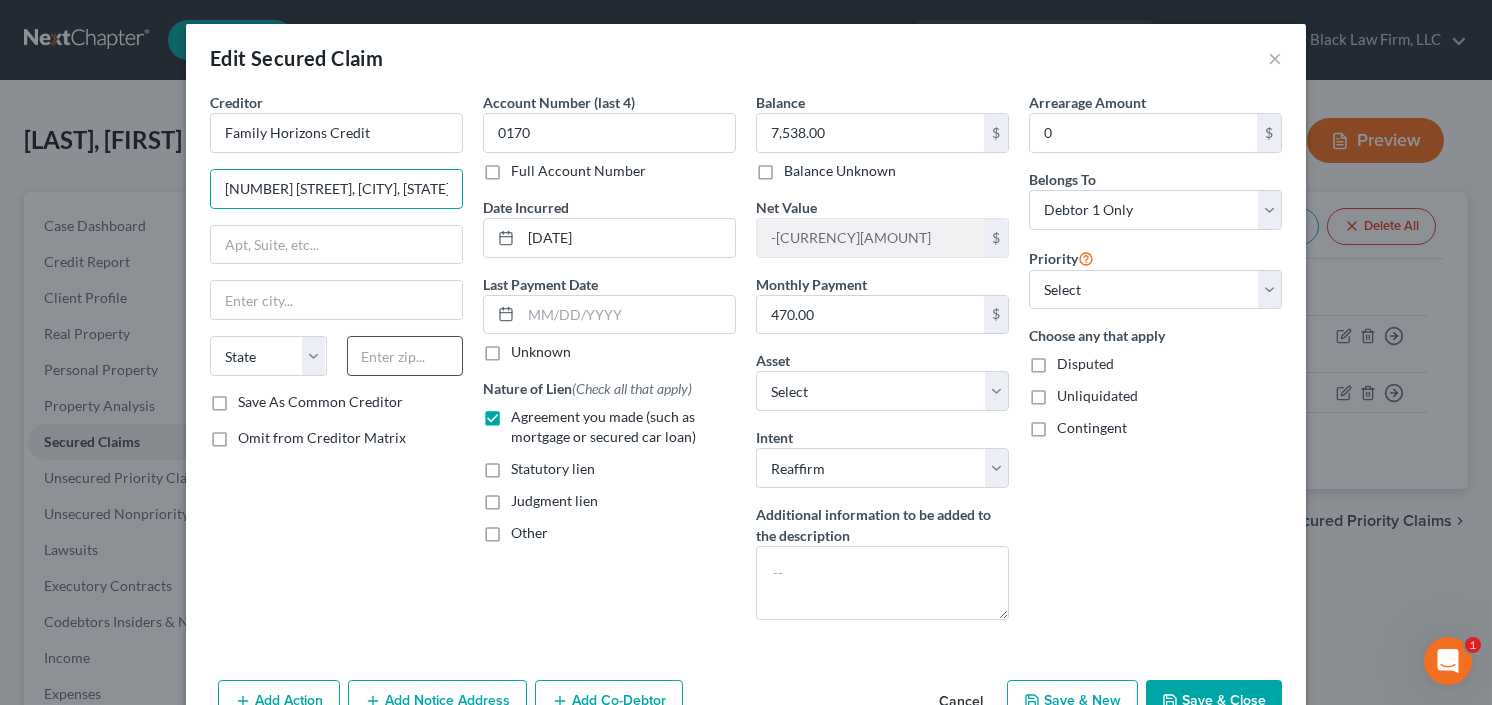 scroll, scrollTop: 0, scrollLeft: 34, axis: horizontal 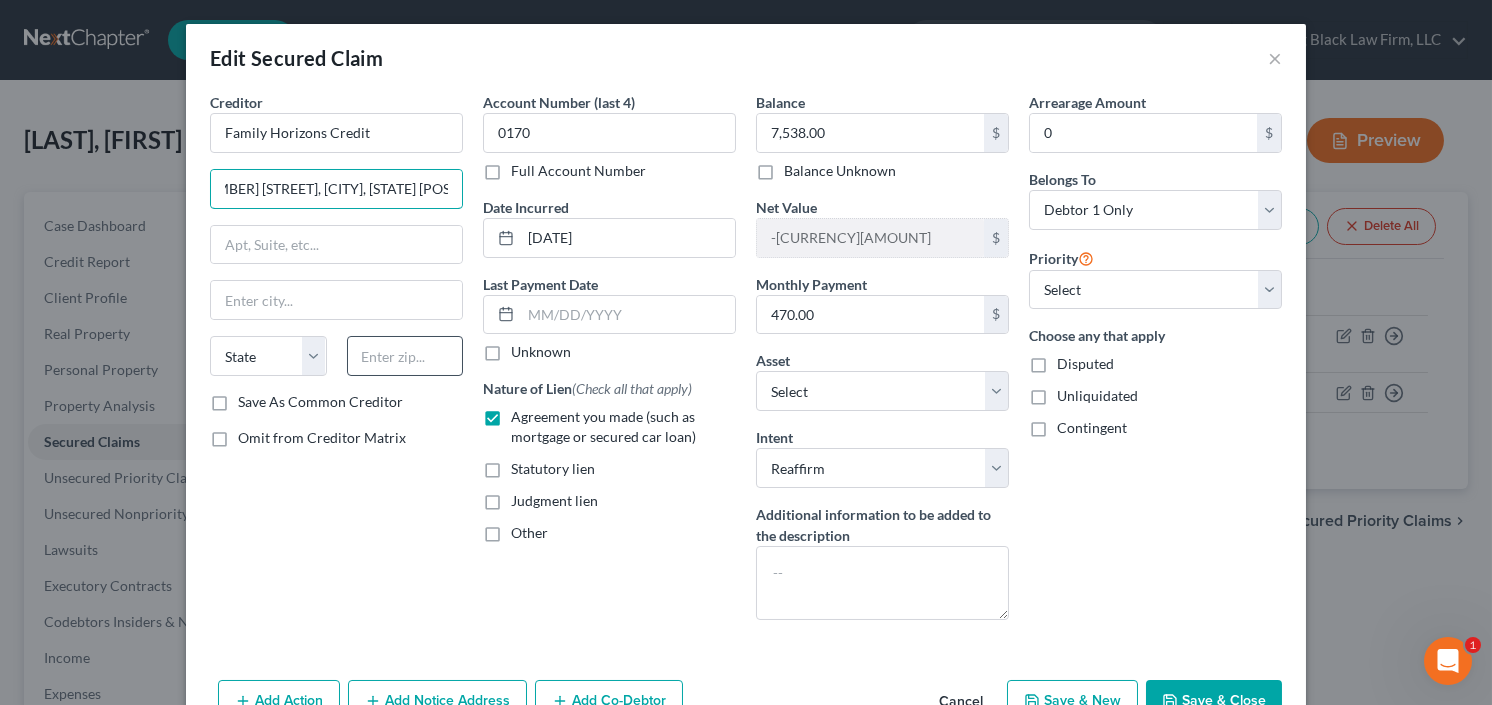 type on "6665 E 21st Street, Indianapolis, IN 46219" 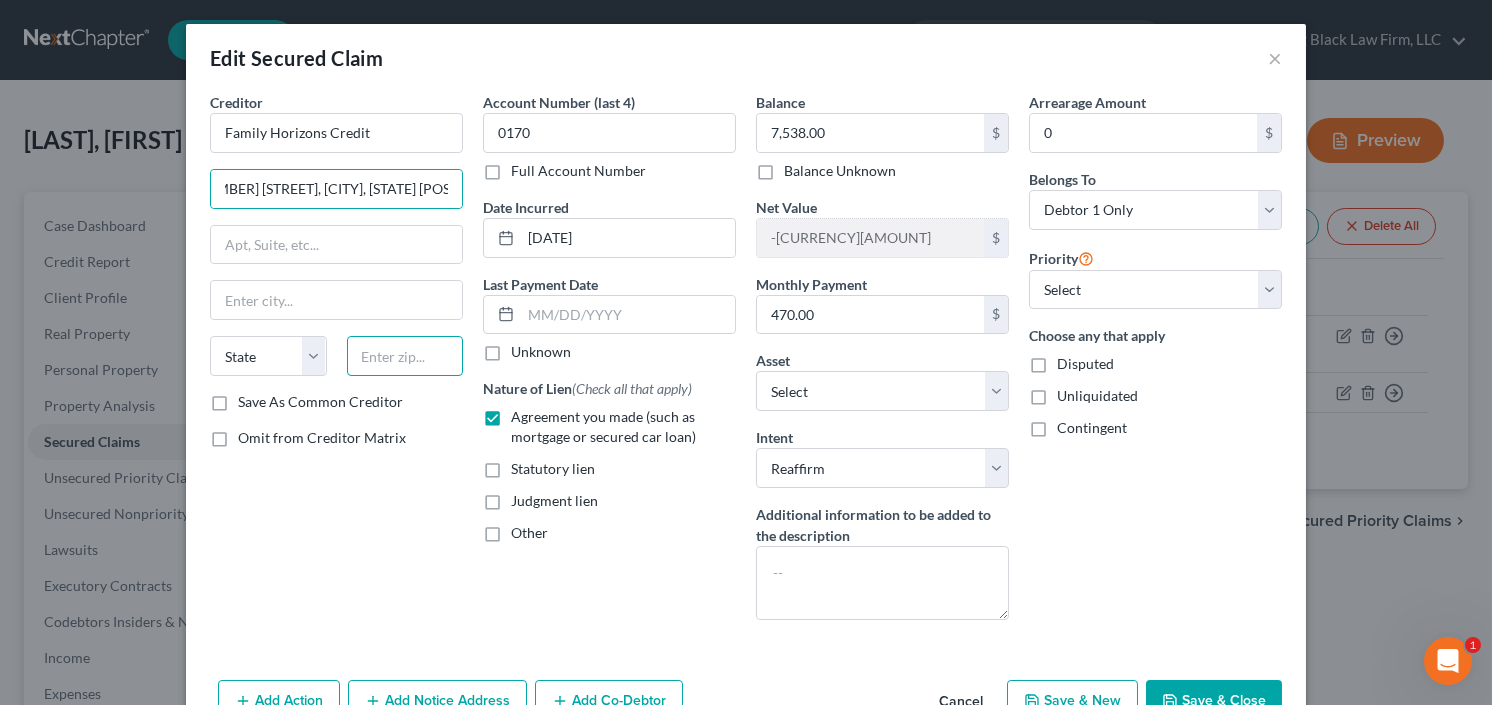 click at bounding box center (405, 356) 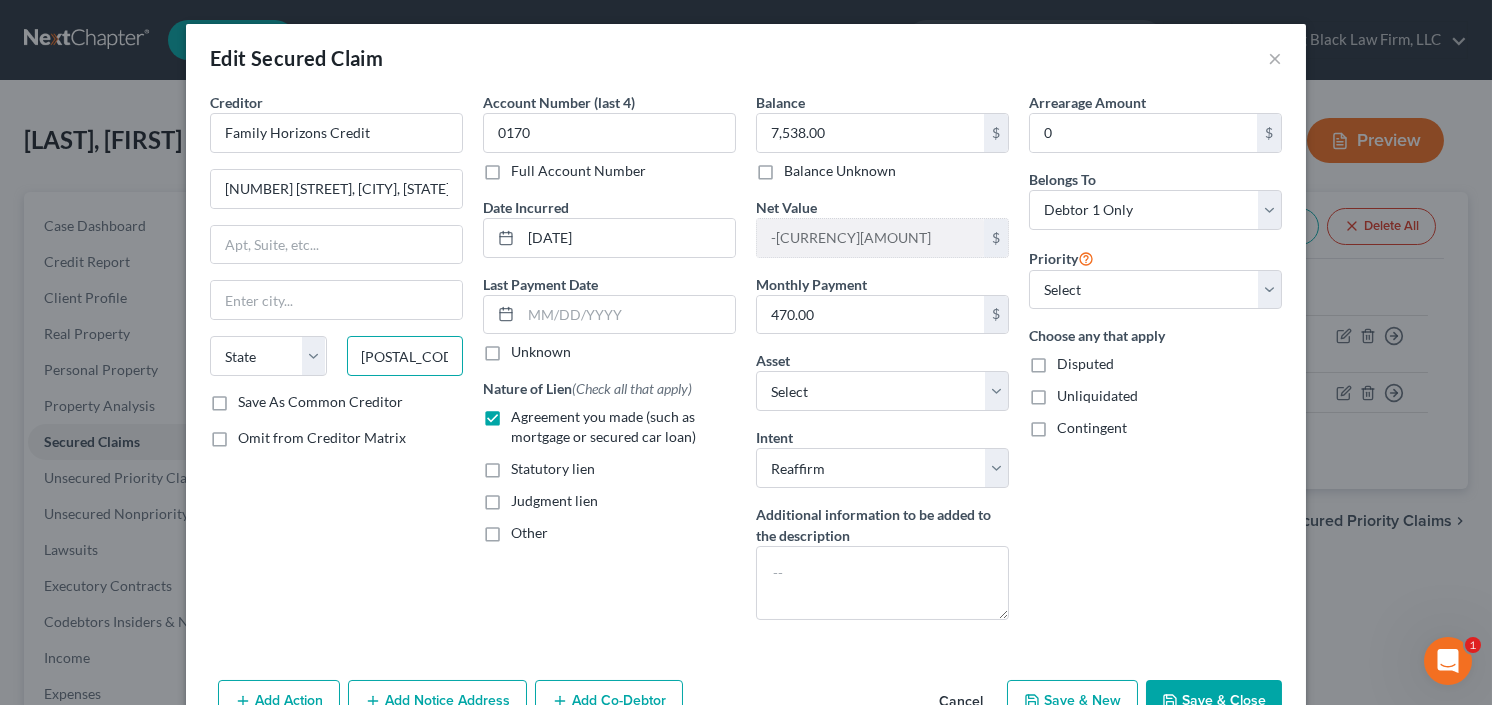 type on "46219" 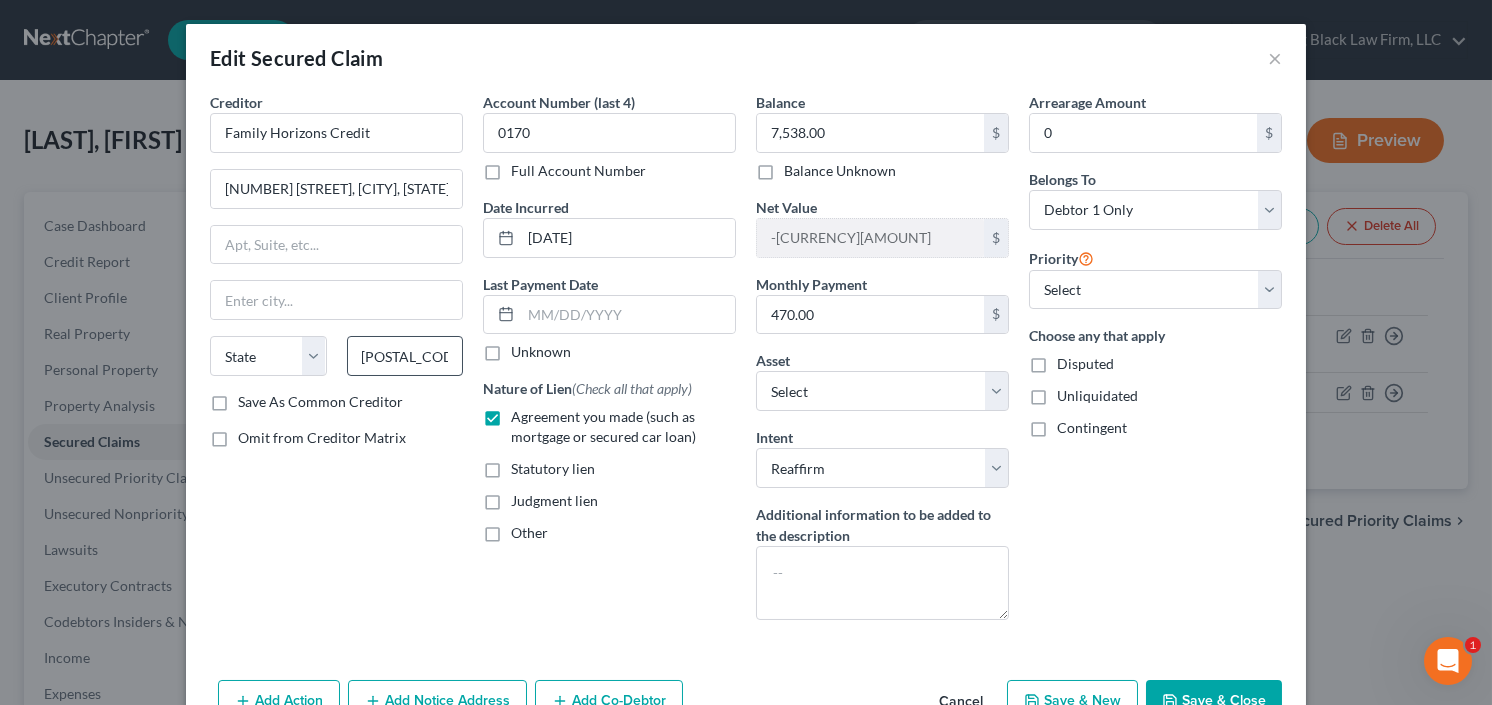 type on "Indianapolis" 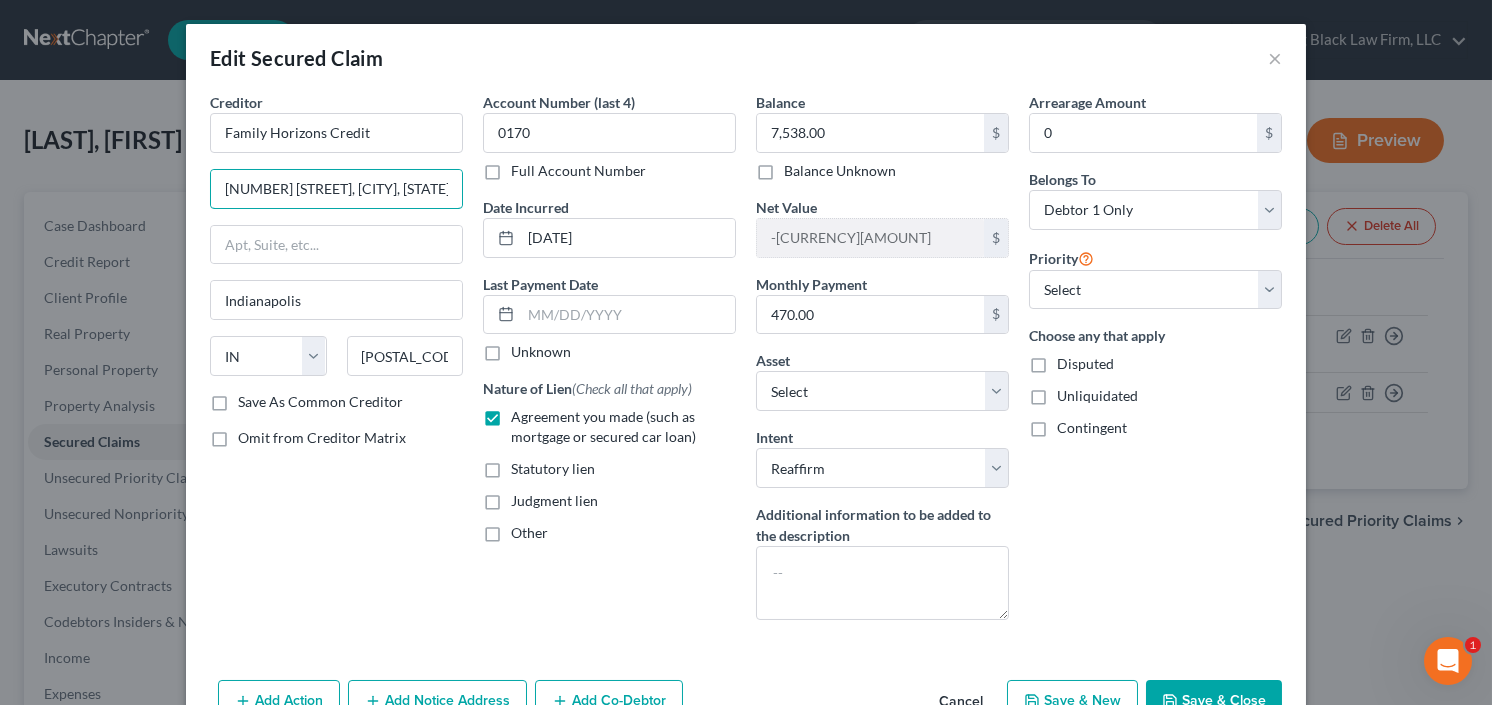 drag, startPoint x: 333, startPoint y: 196, endPoint x: 721, endPoint y: 185, distance: 388.15588 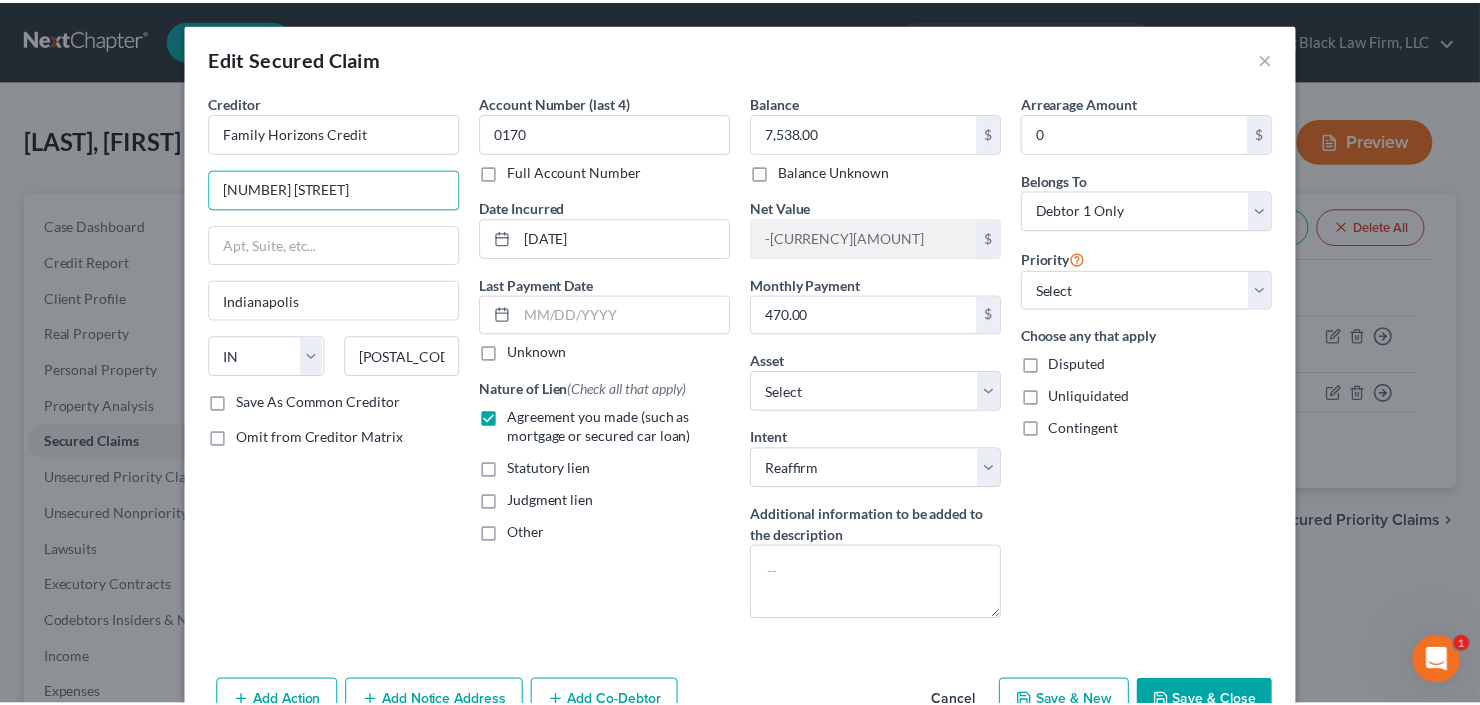 scroll, scrollTop: 0, scrollLeft: 0, axis: both 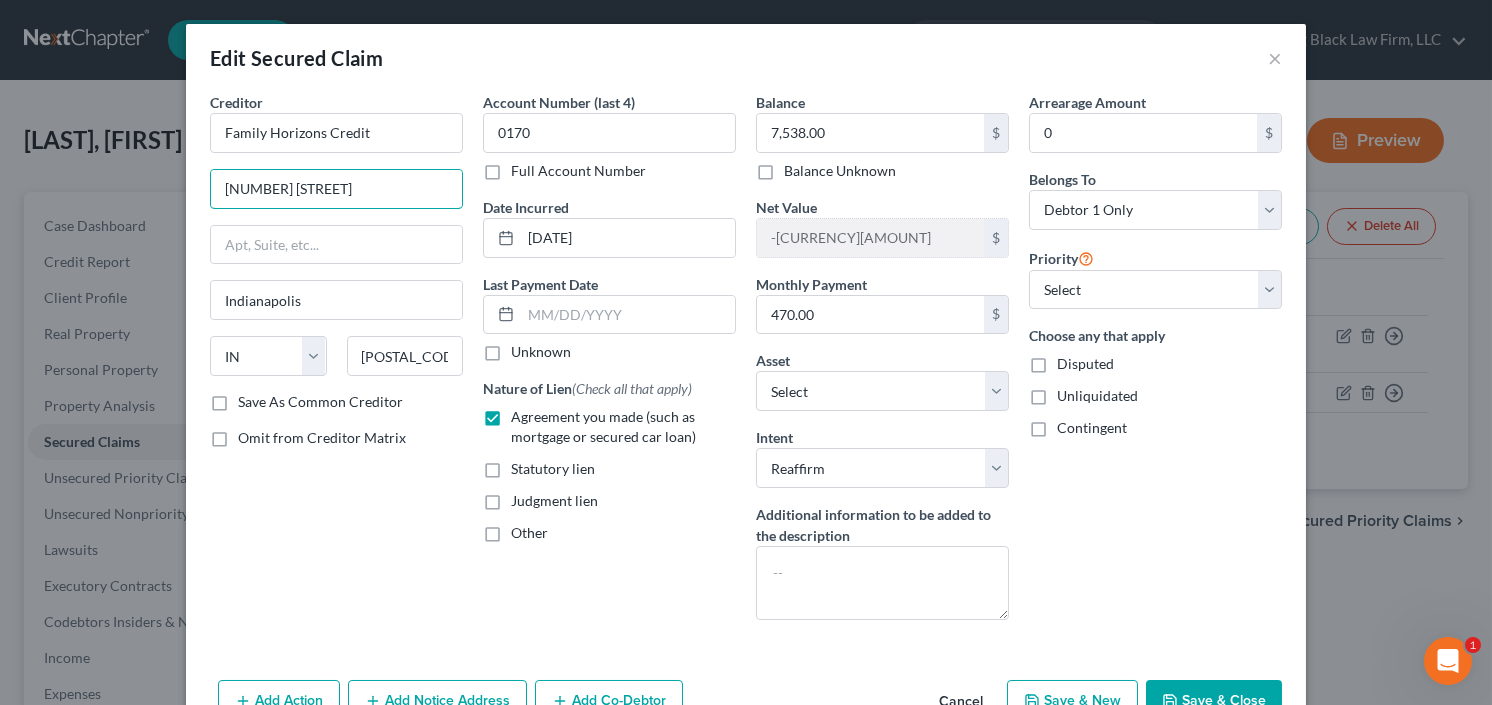 type on "6665 E 21st Street" 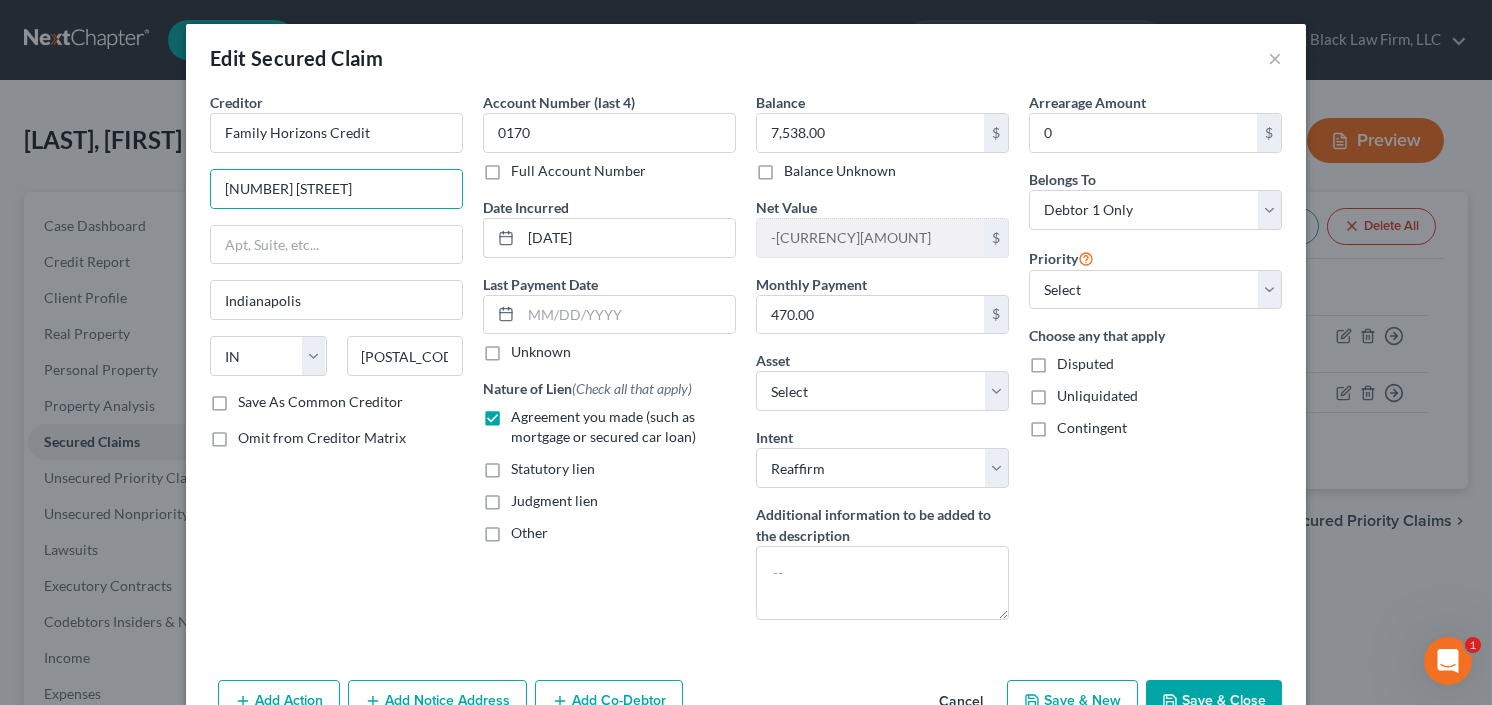click on "Save As Common Creditor" at bounding box center [320, 402] 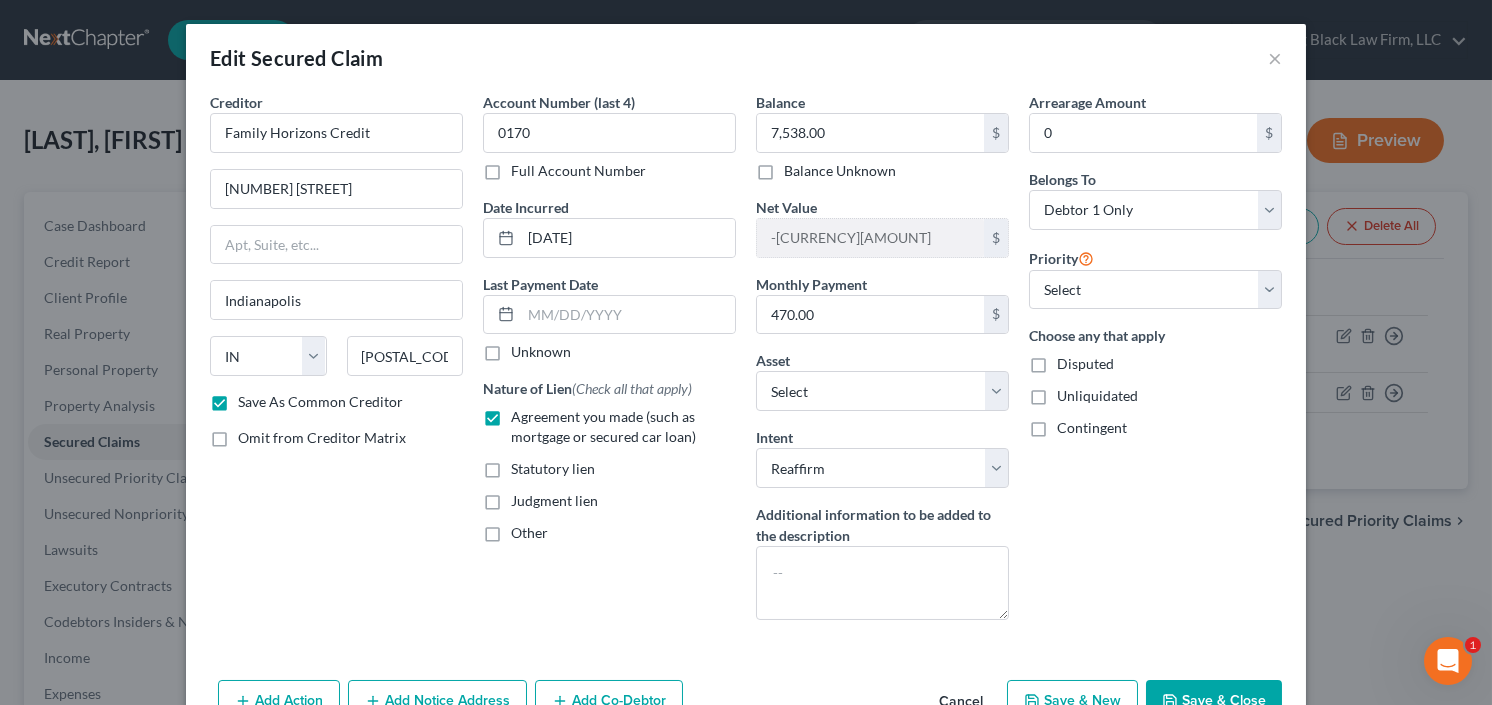 click on "Save & Close" at bounding box center [1214, 701] 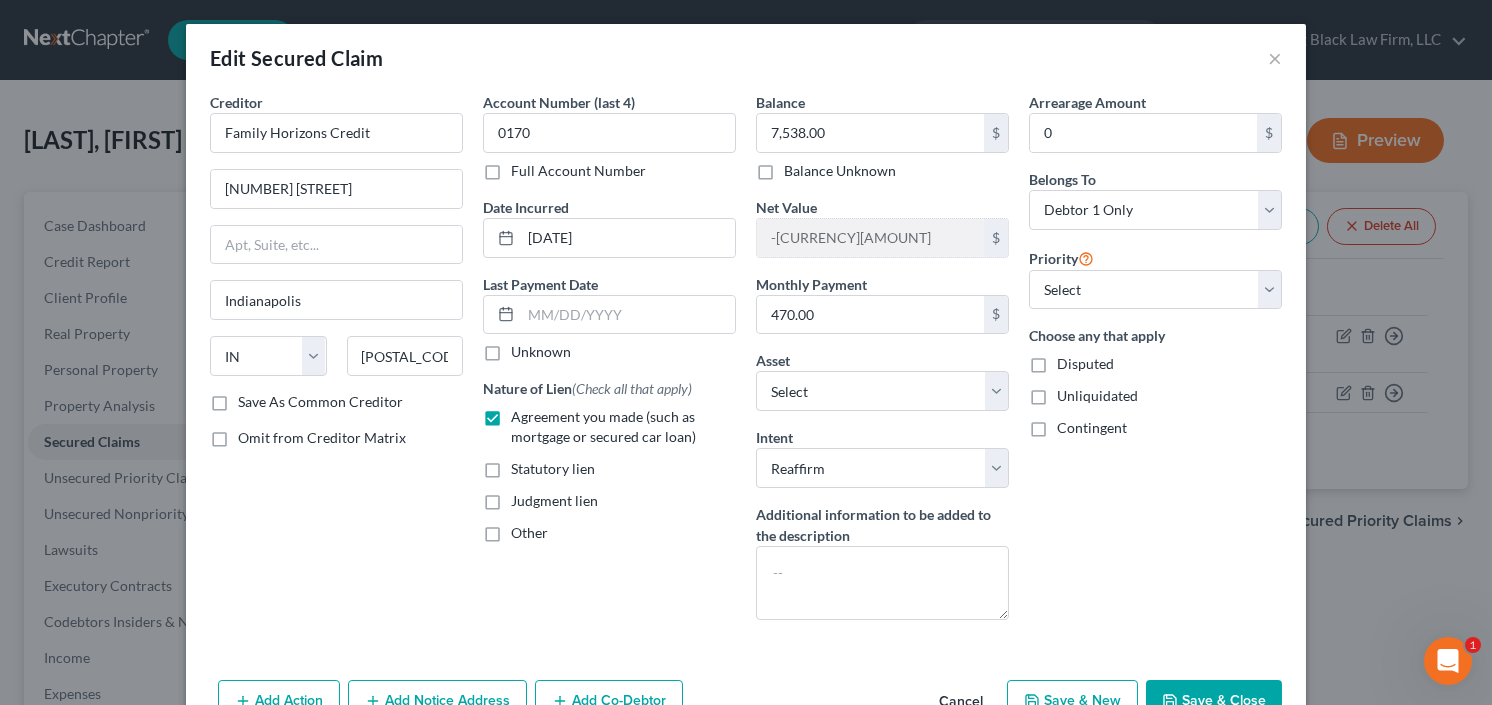 checkbox on "false" 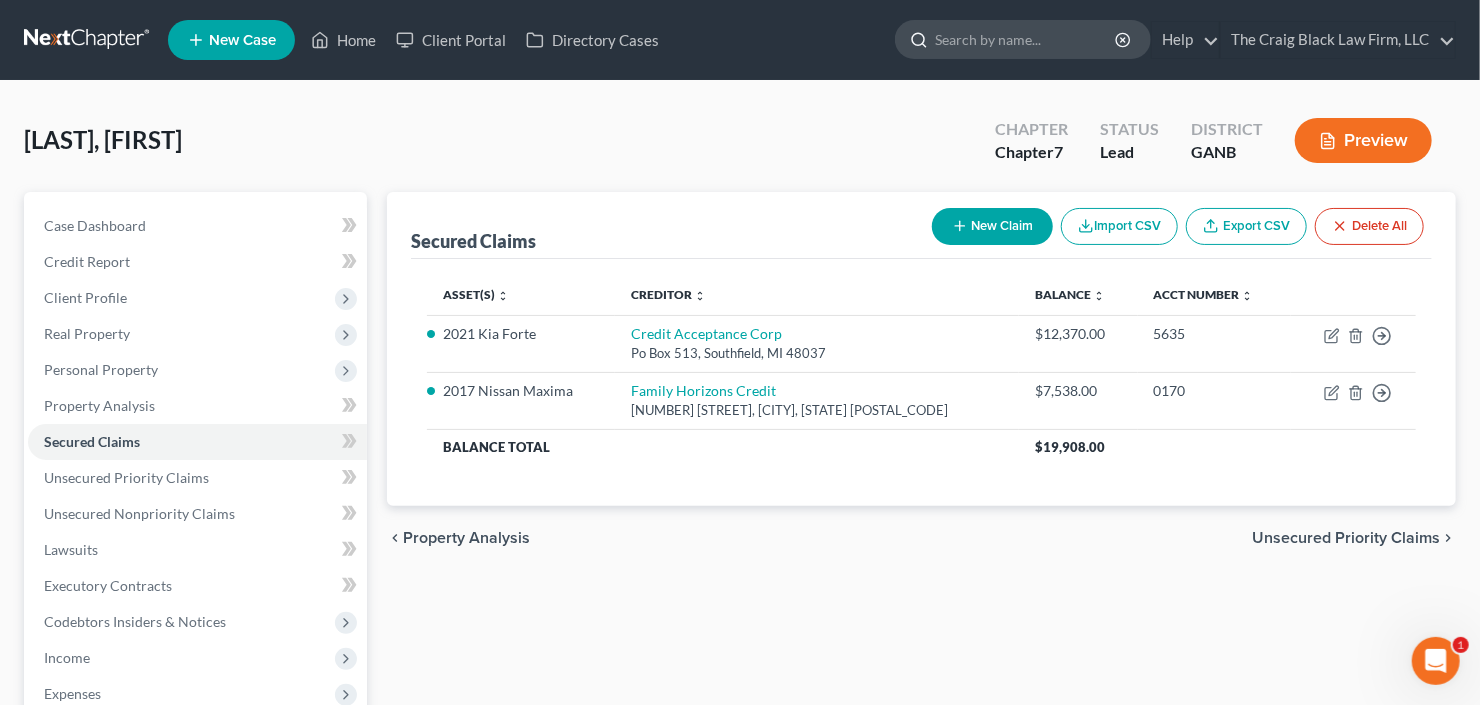 click at bounding box center [1026, 39] 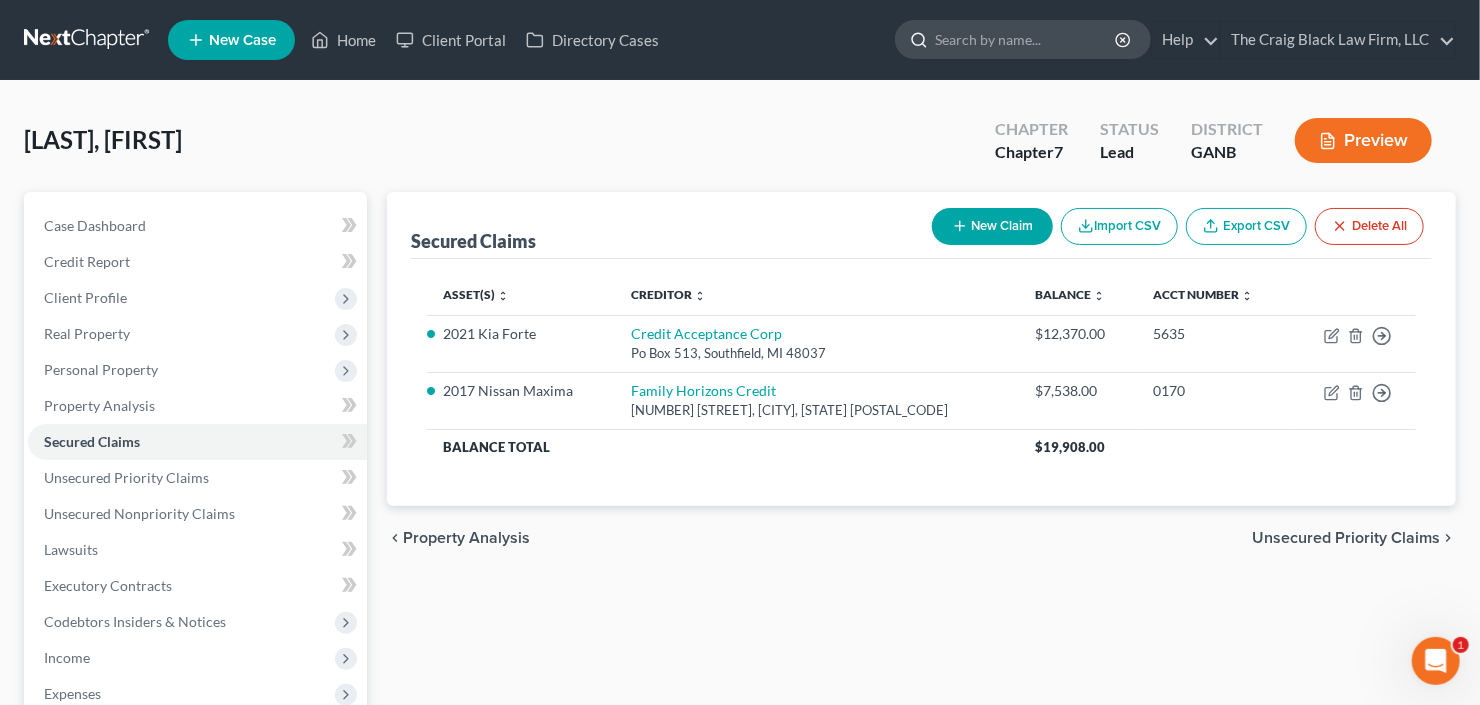 click at bounding box center (1026, 39) 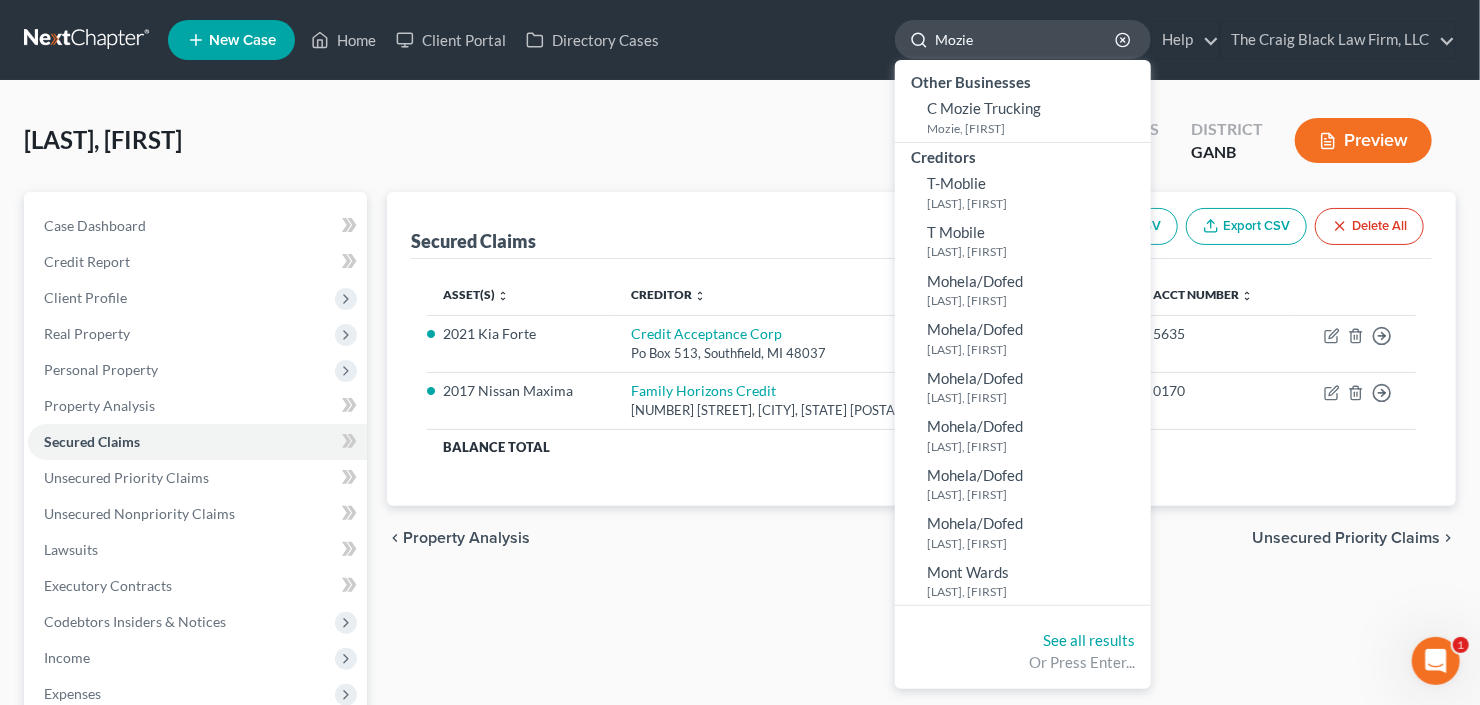 type on "mozie" 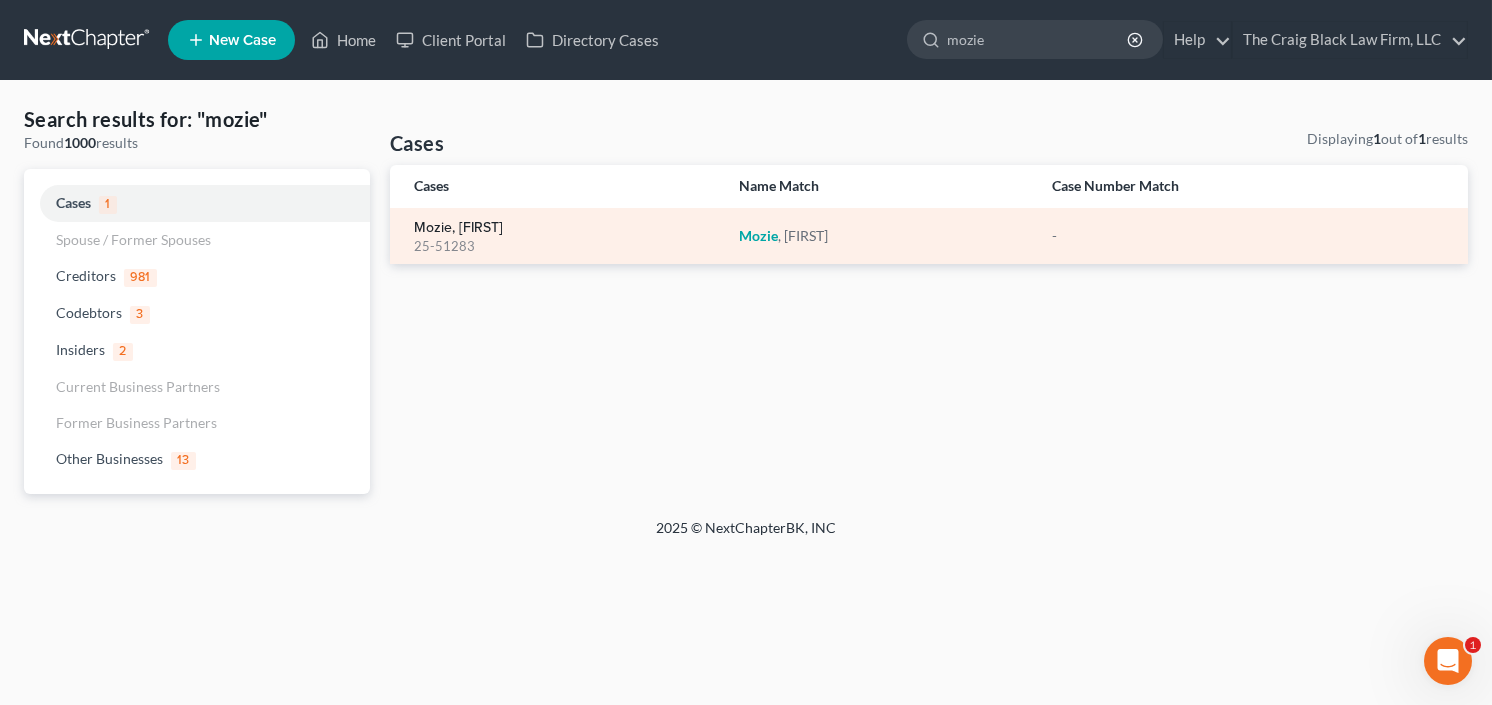 click on "Mozie, Curtis" at bounding box center (458, 228) 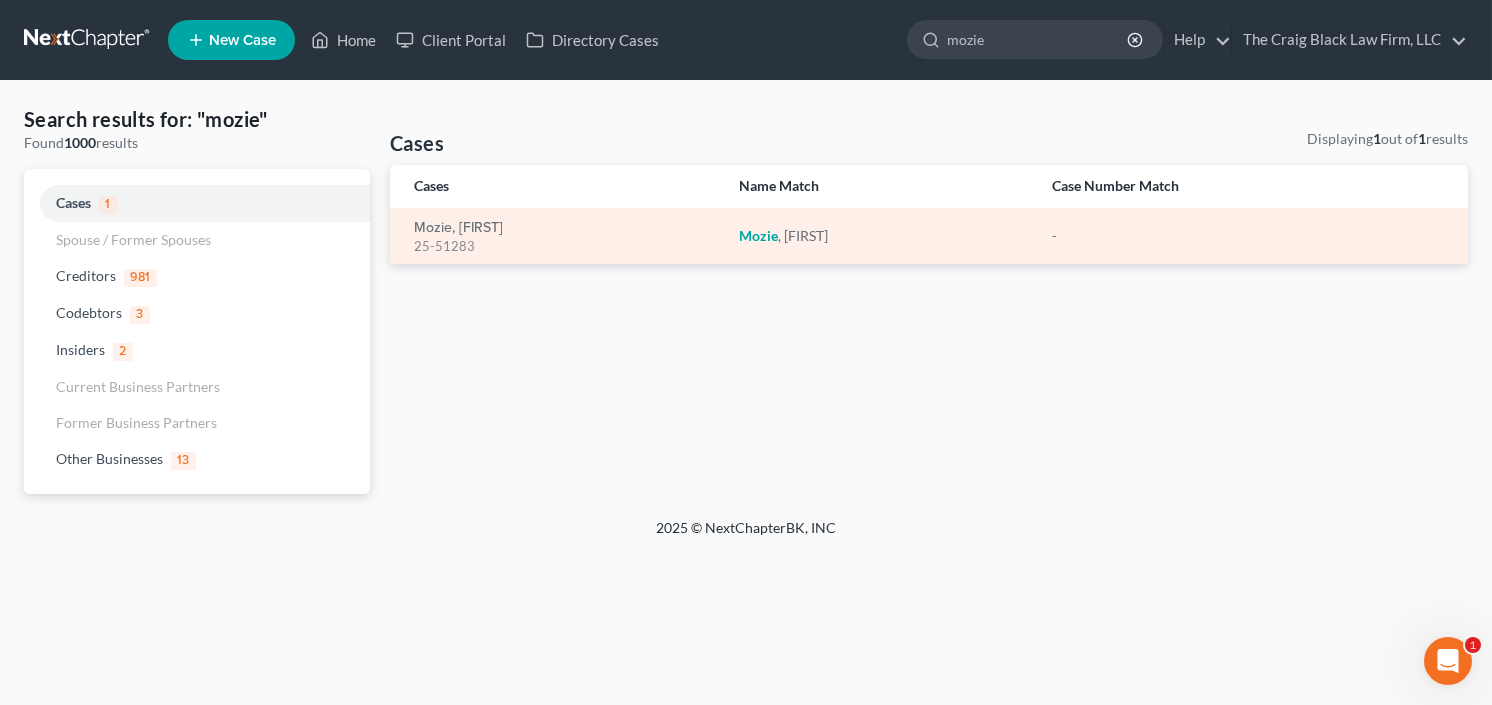 type 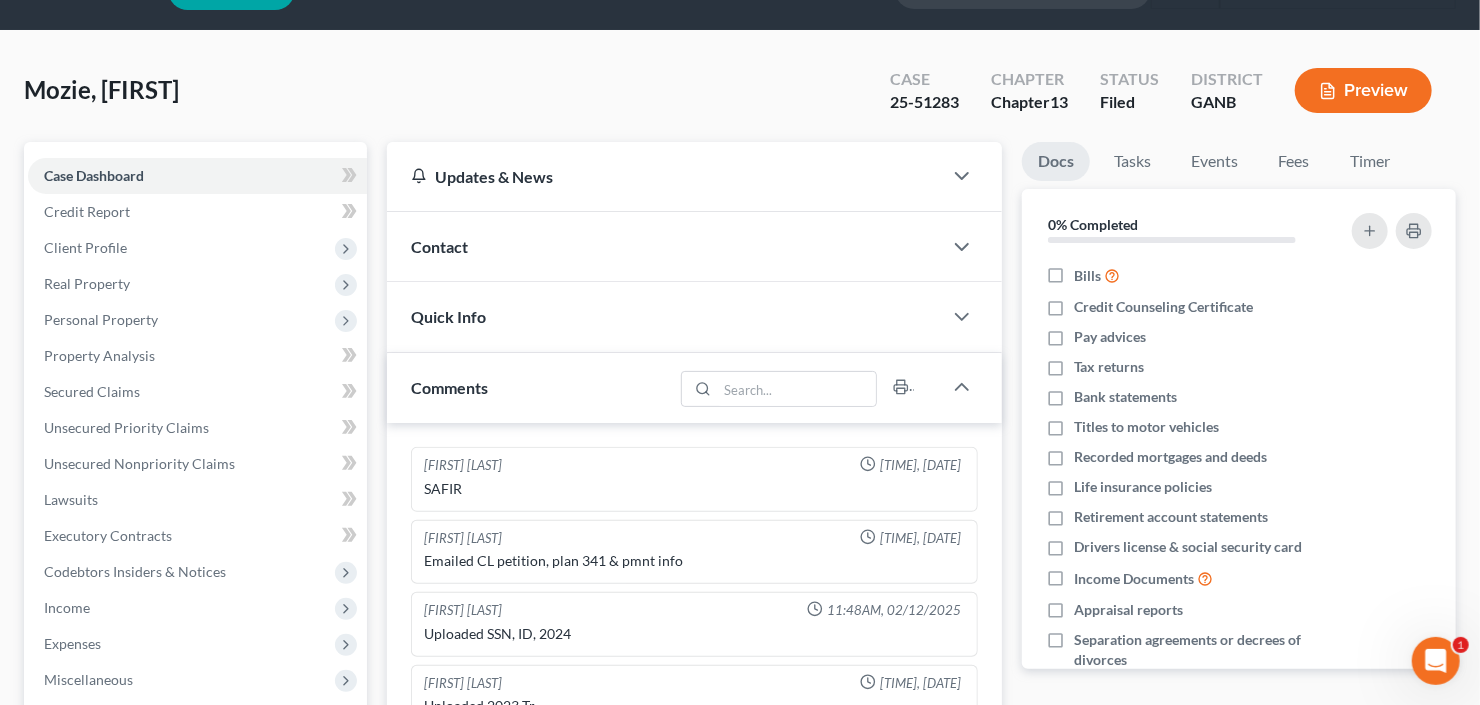 scroll, scrollTop: 159, scrollLeft: 0, axis: vertical 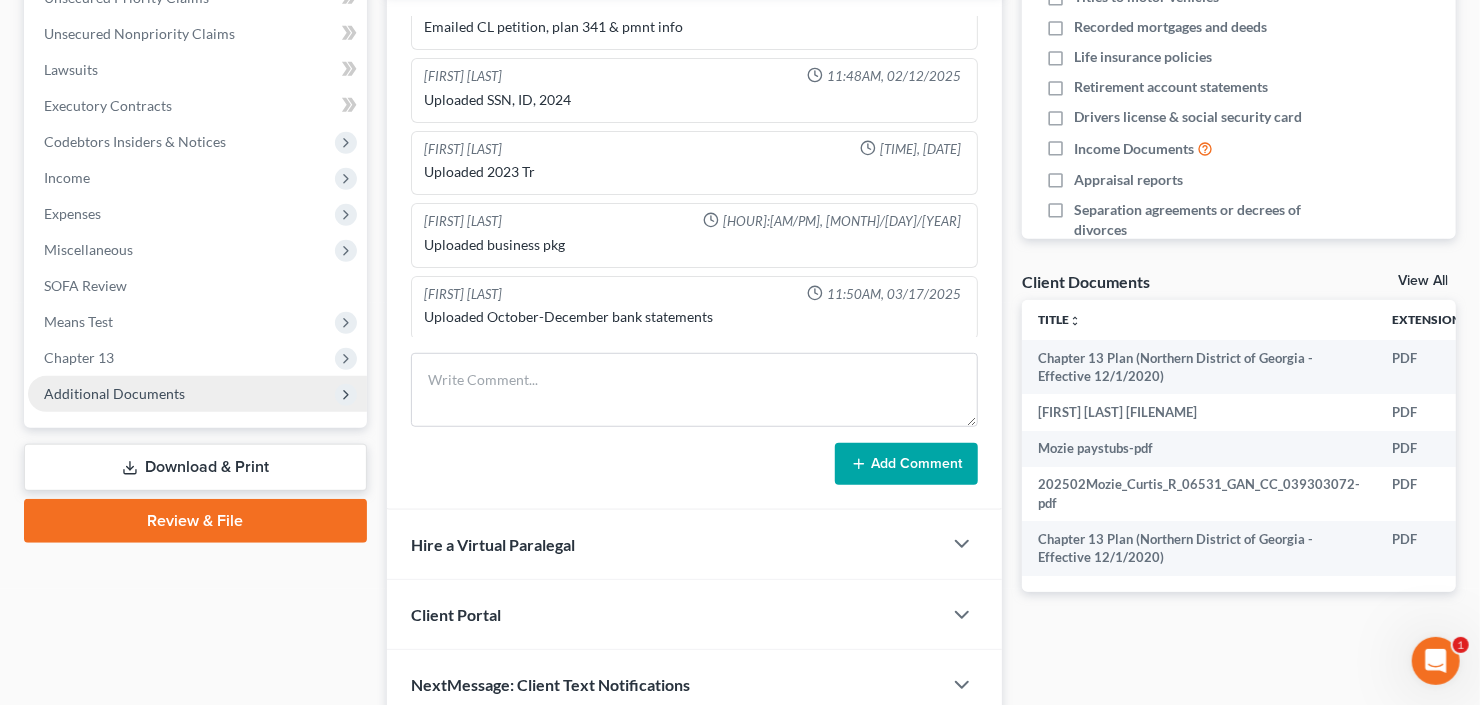 click on "Additional Documents" at bounding box center (114, 393) 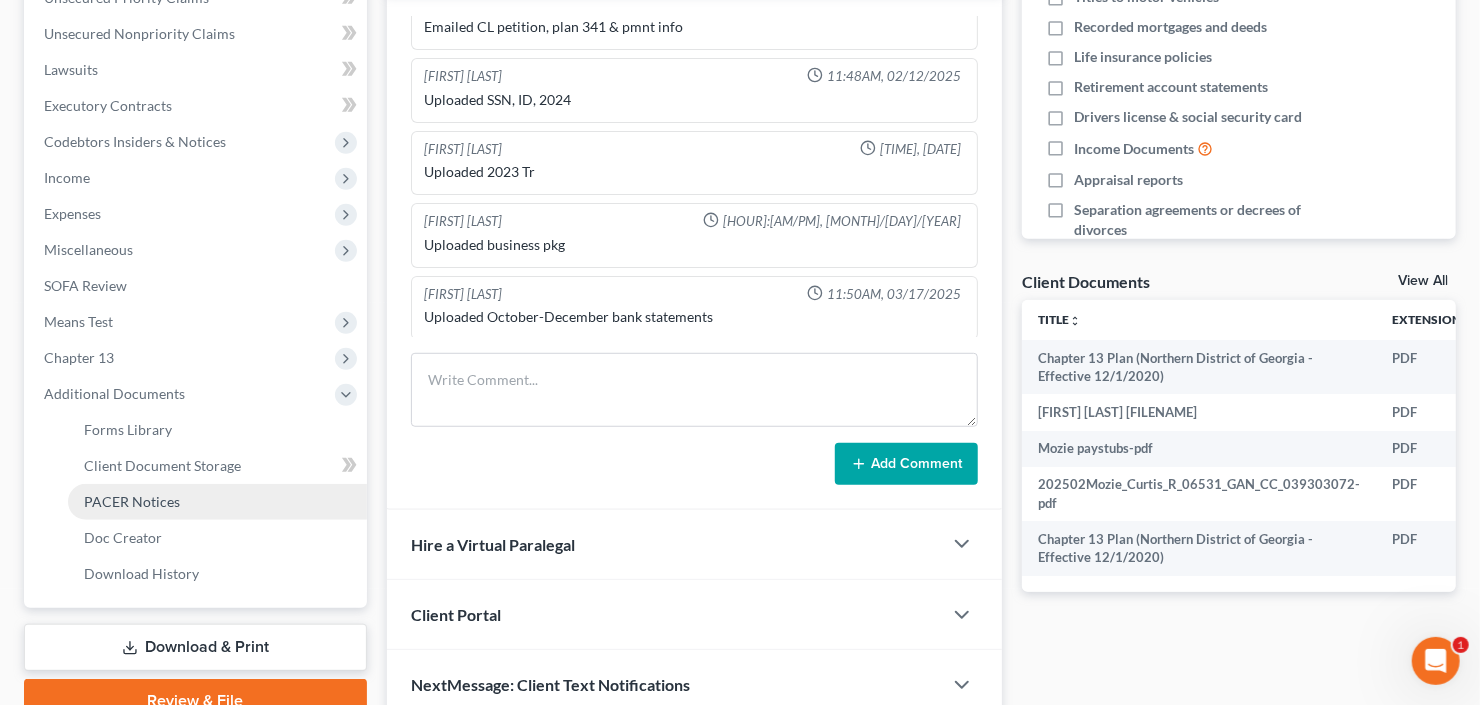 click on "PACER Notices" at bounding box center (132, 501) 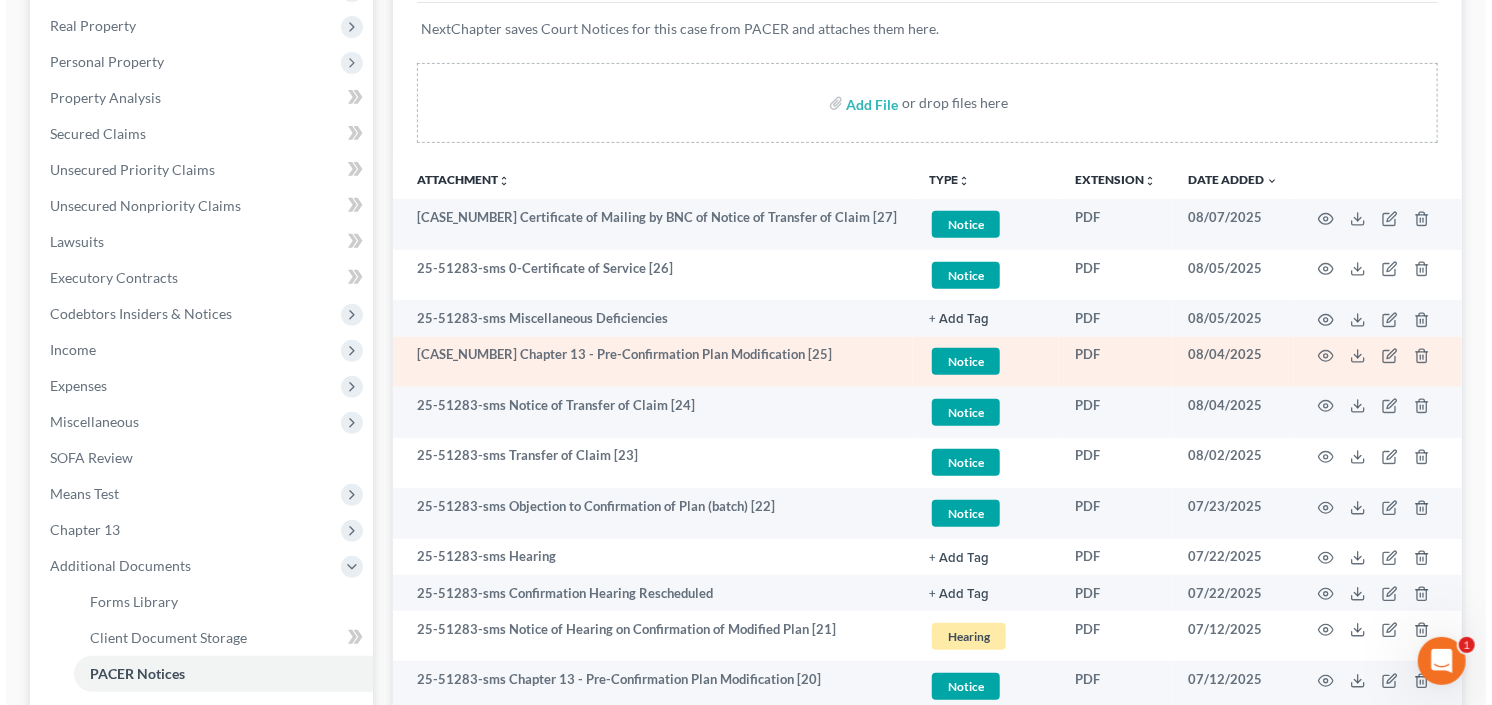 scroll, scrollTop: 320, scrollLeft: 0, axis: vertical 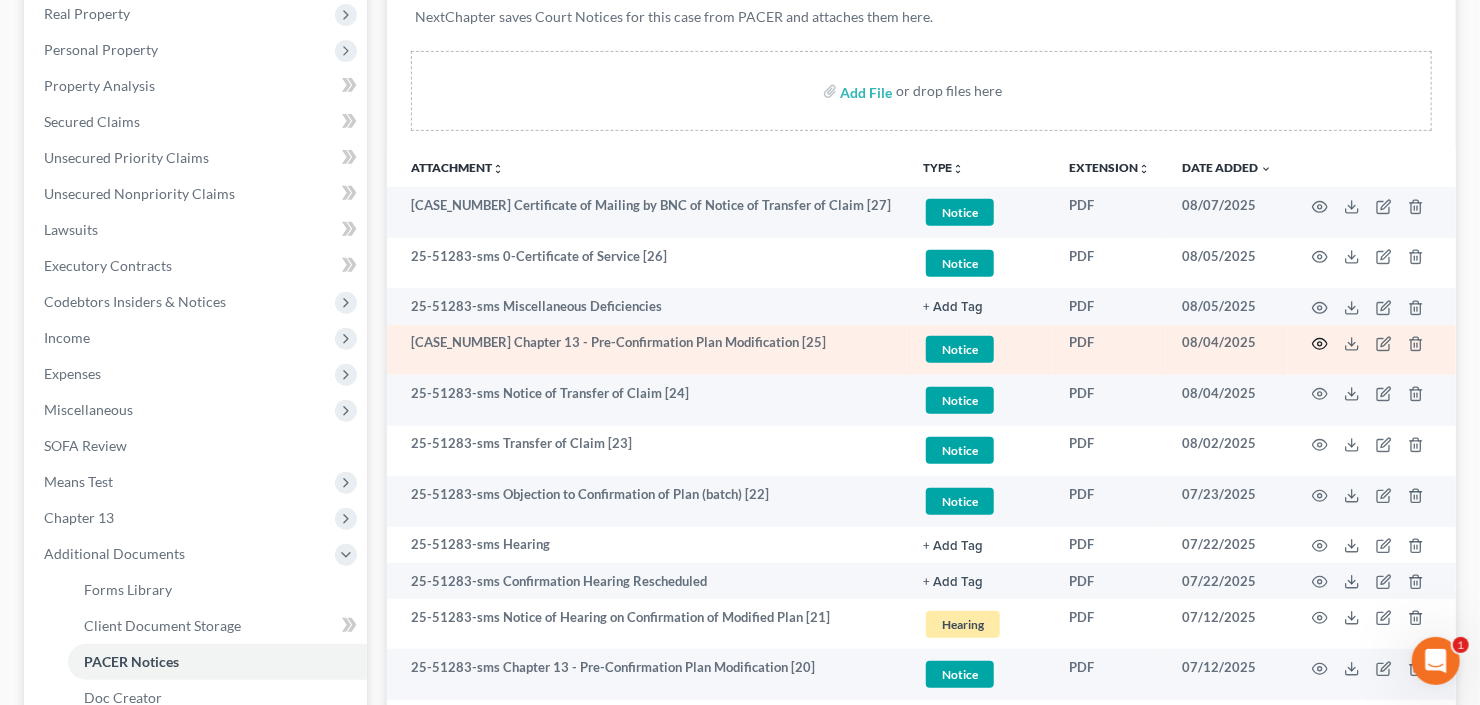 click 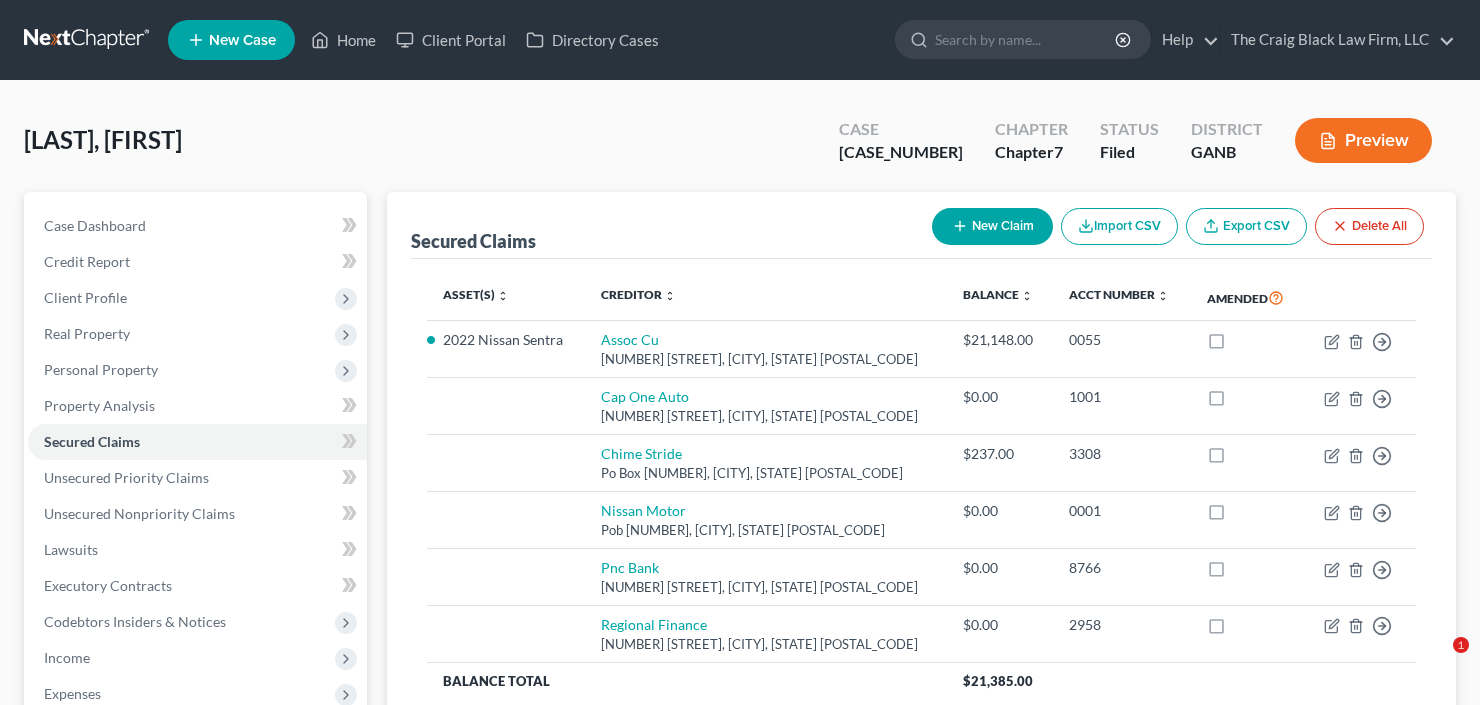 scroll, scrollTop: 0, scrollLeft: 0, axis: both 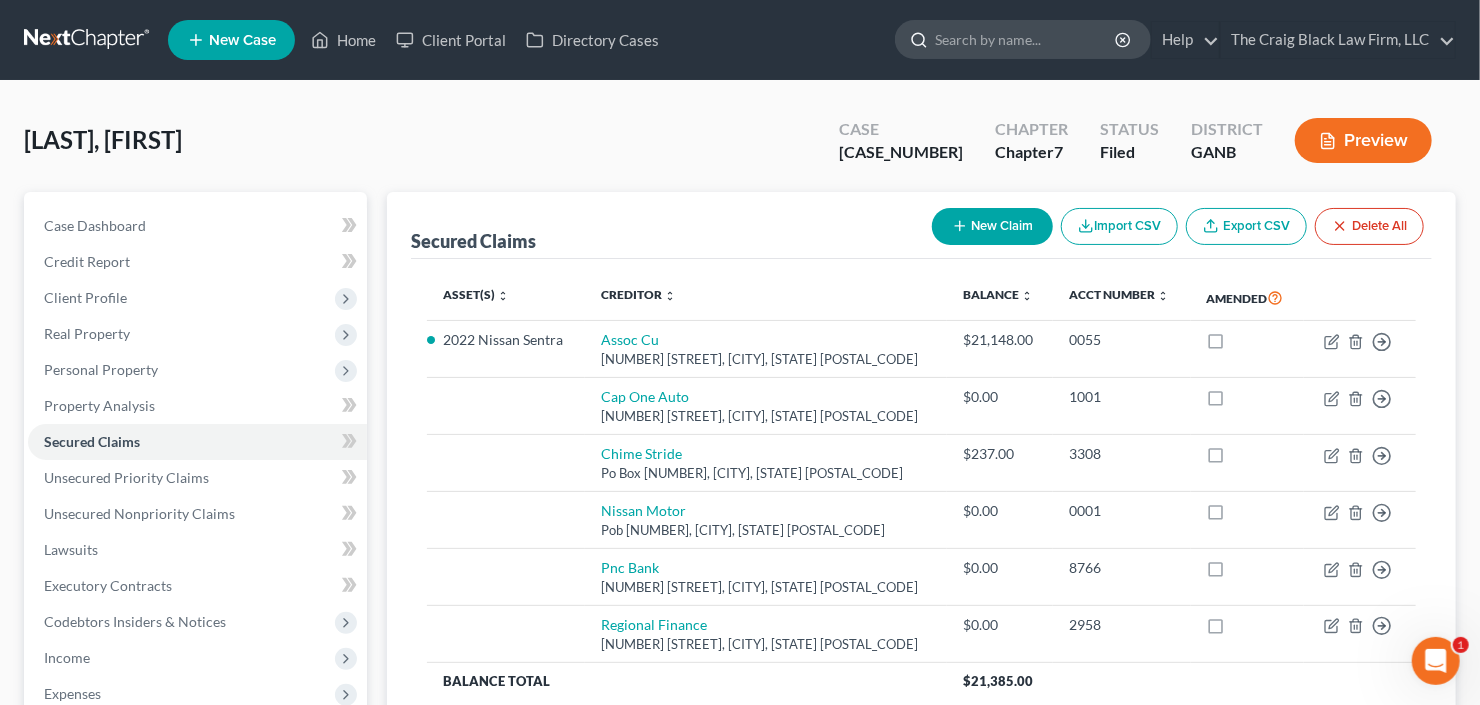 click at bounding box center (1026, 39) 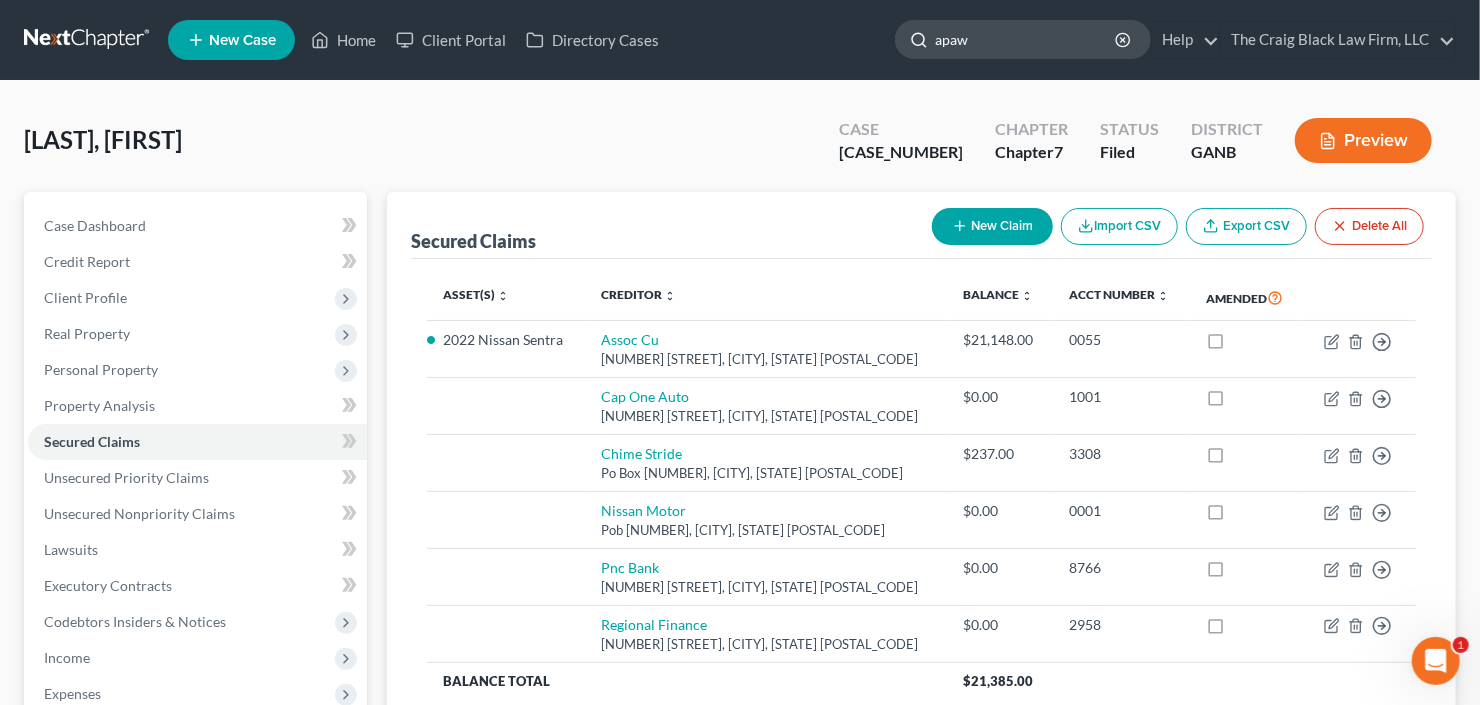 type on "apaw" 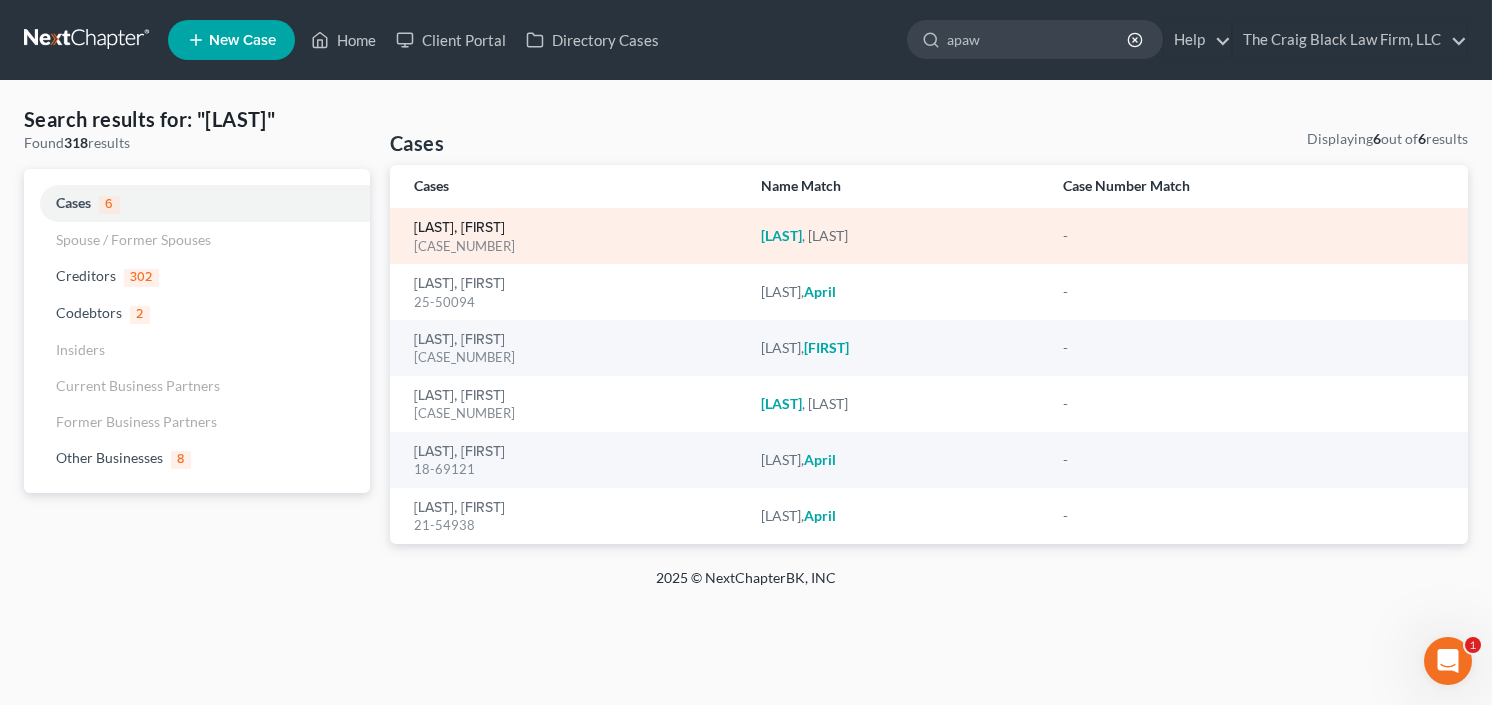 click on "[LAST], [FIRST]" at bounding box center [459, 228] 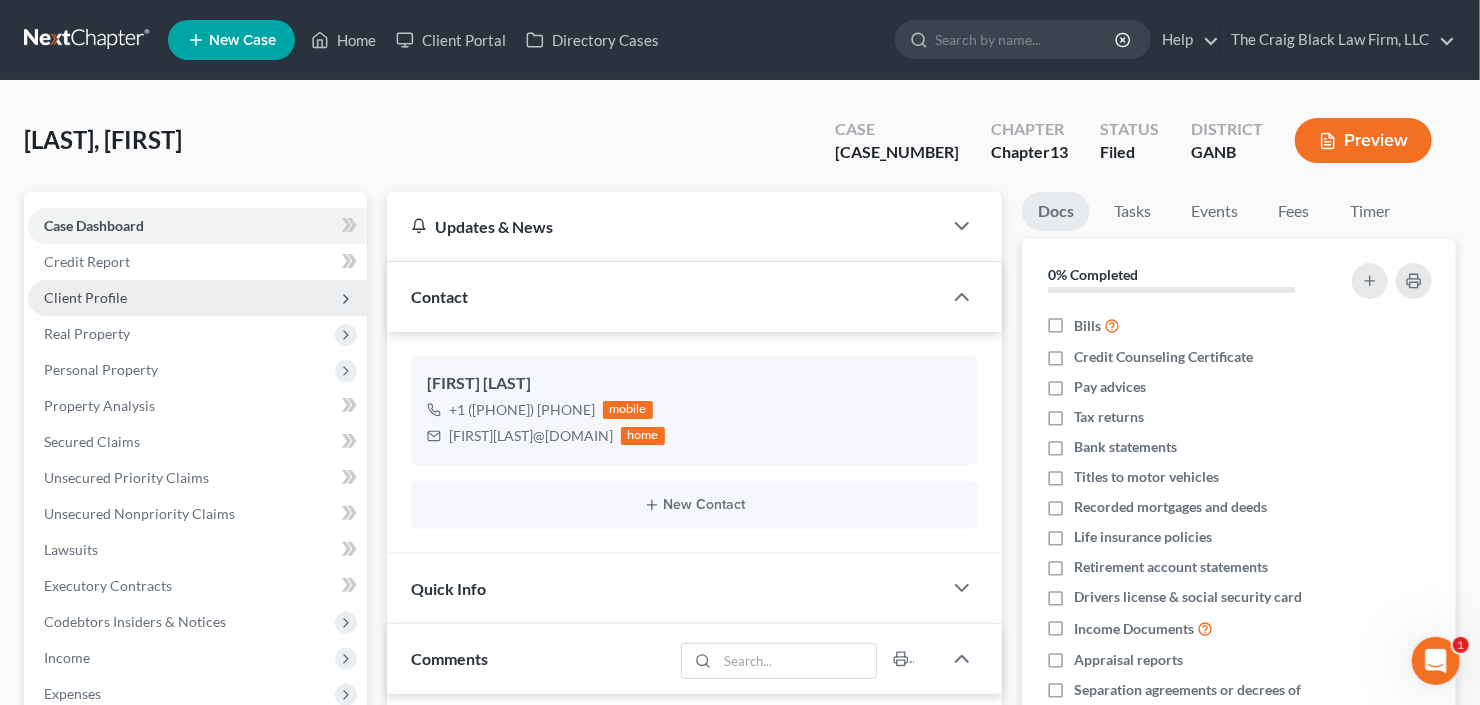 click on "Client Profile" at bounding box center (85, 297) 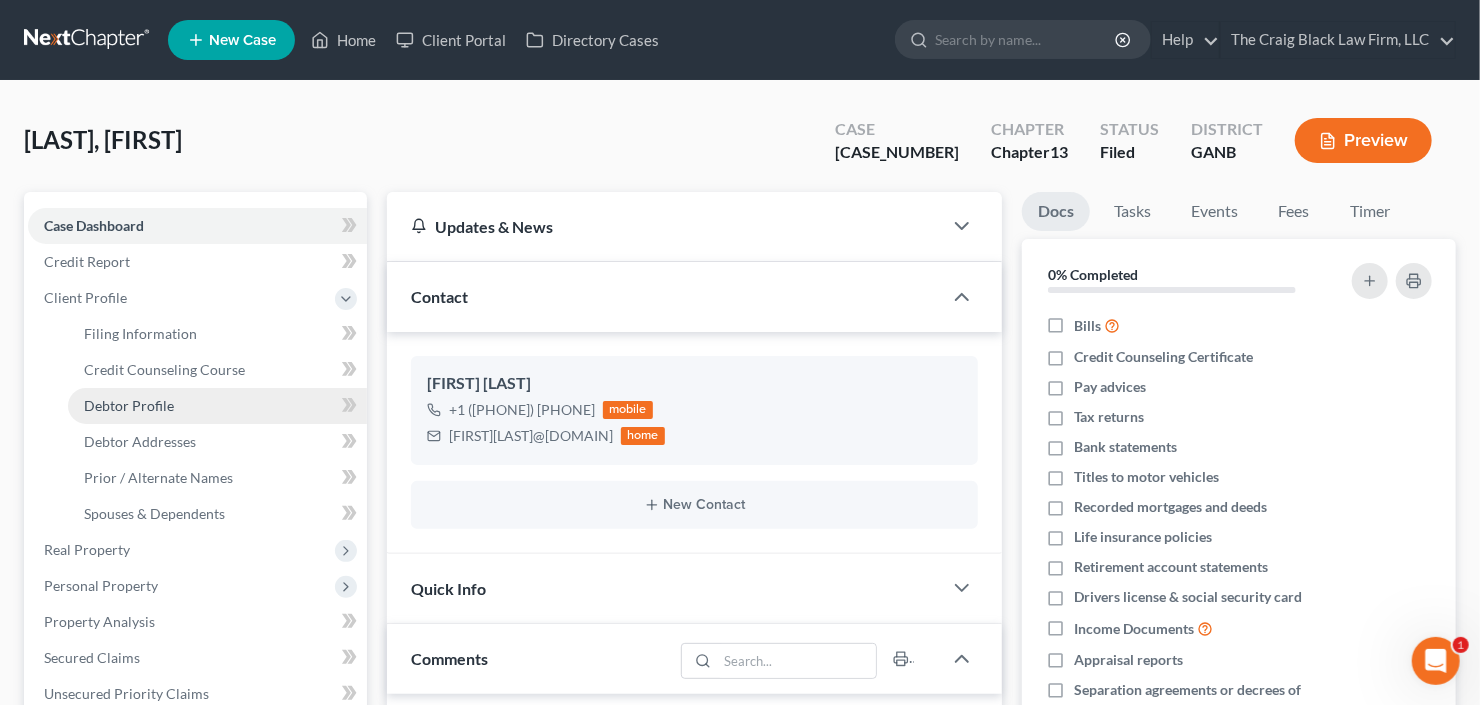 click on "Debtor Profile" at bounding box center (129, 405) 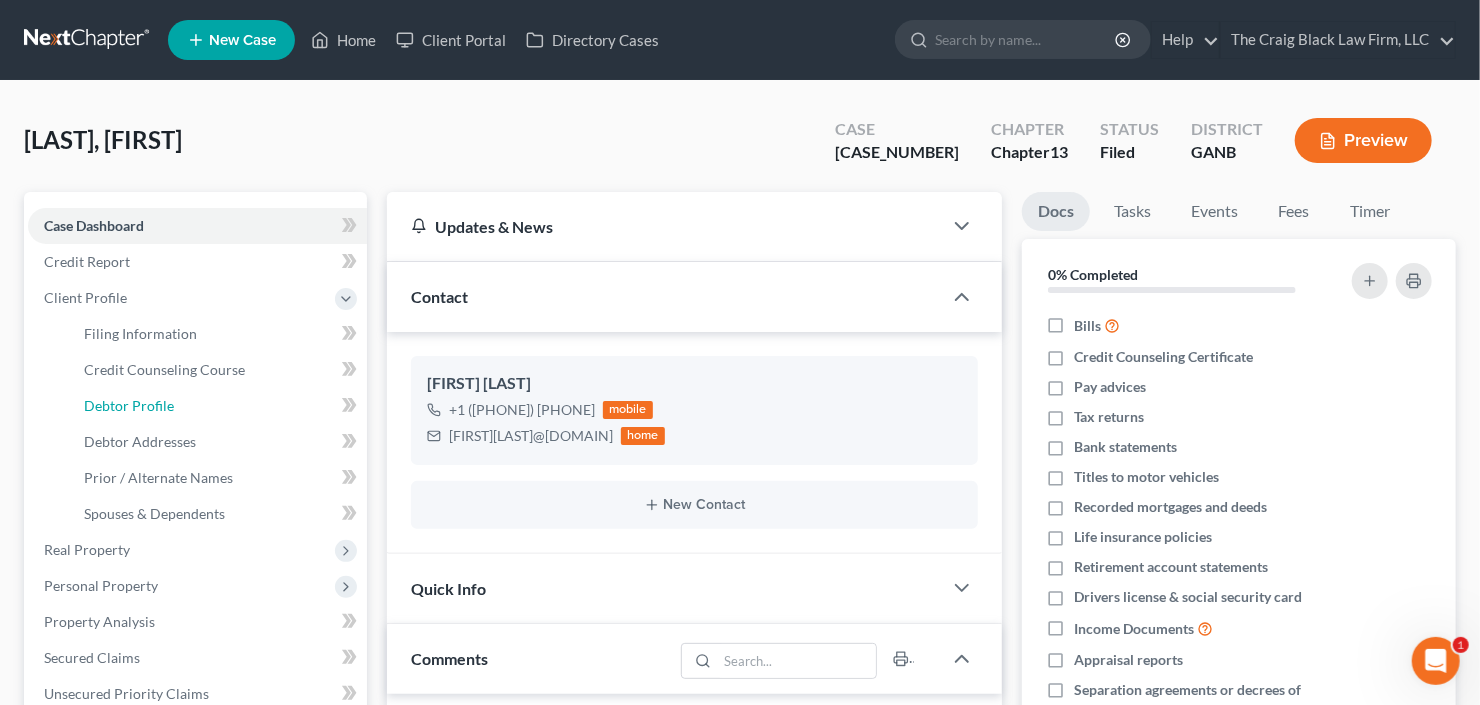 select on "0" 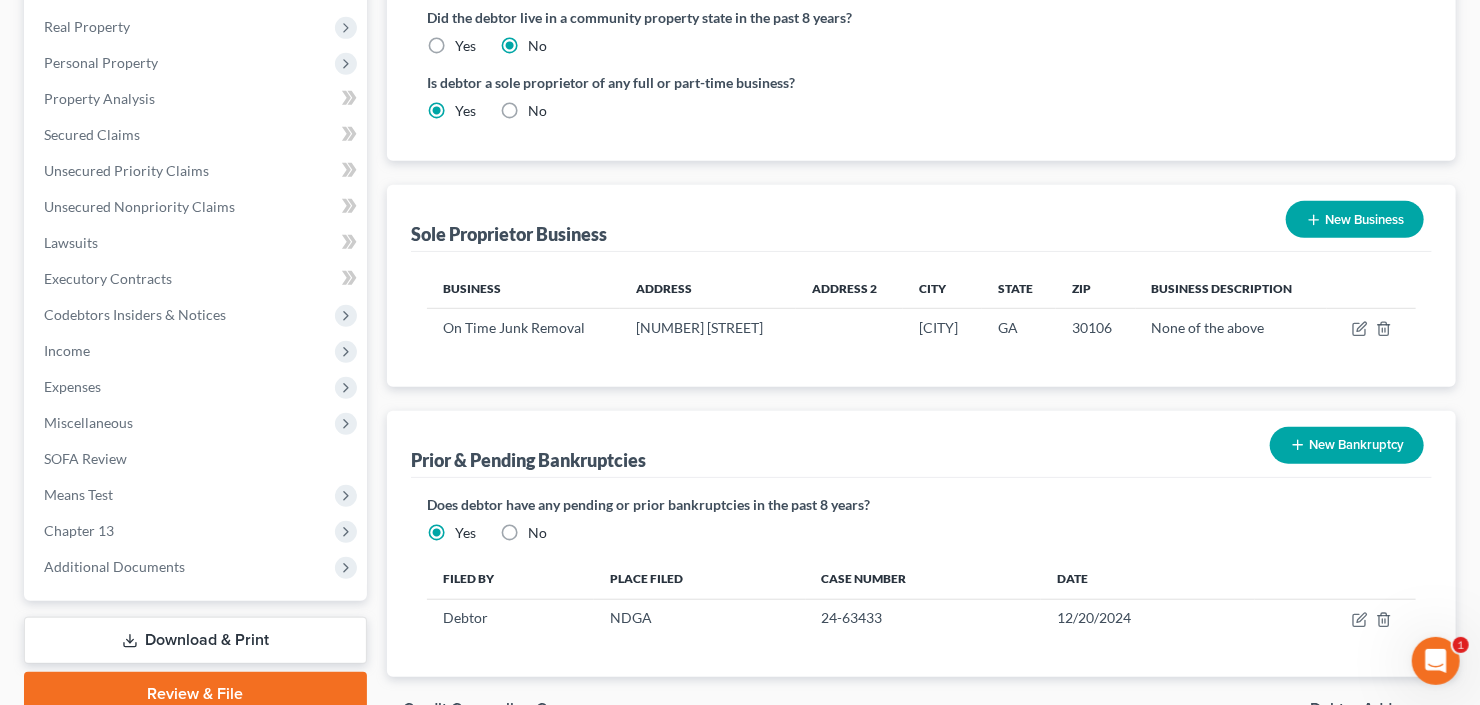 scroll, scrollTop: 560, scrollLeft: 0, axis: vertical 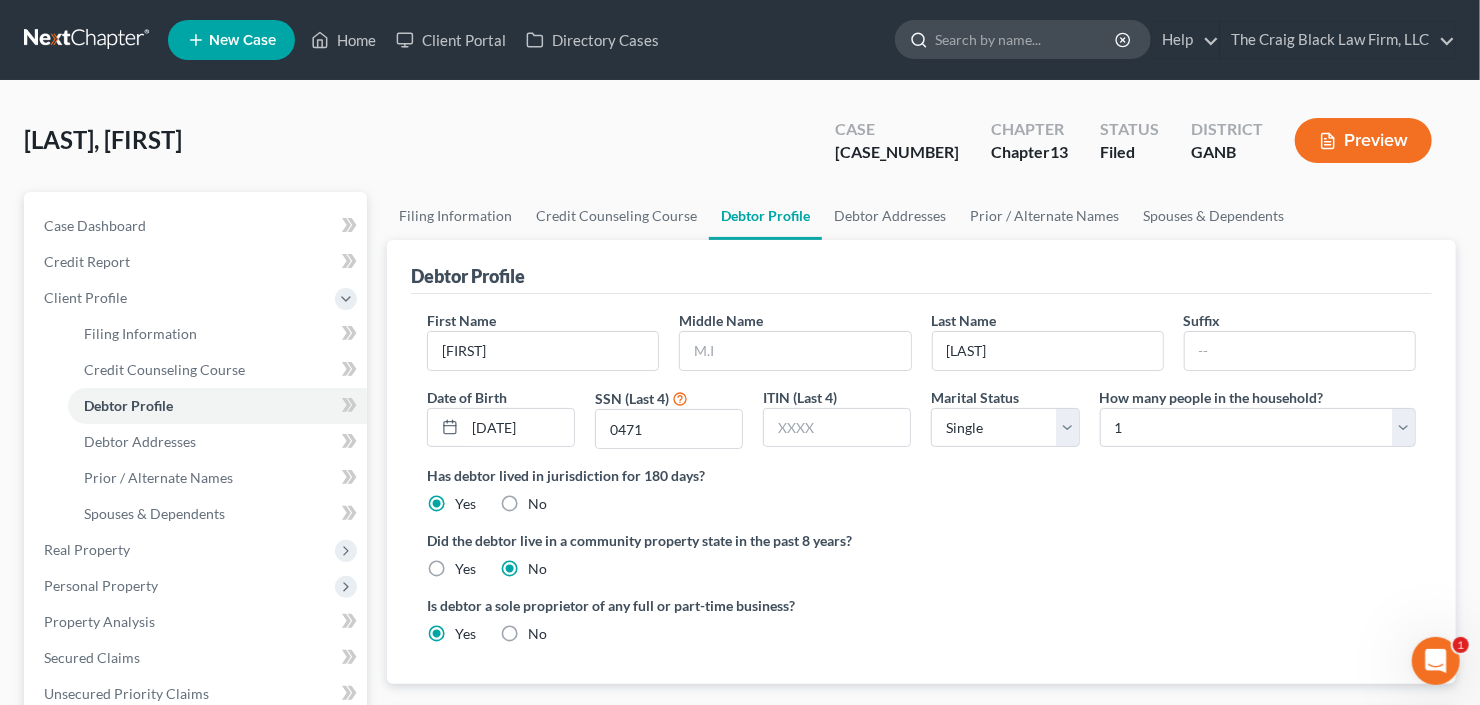 click at bounding box center [1026, 39] 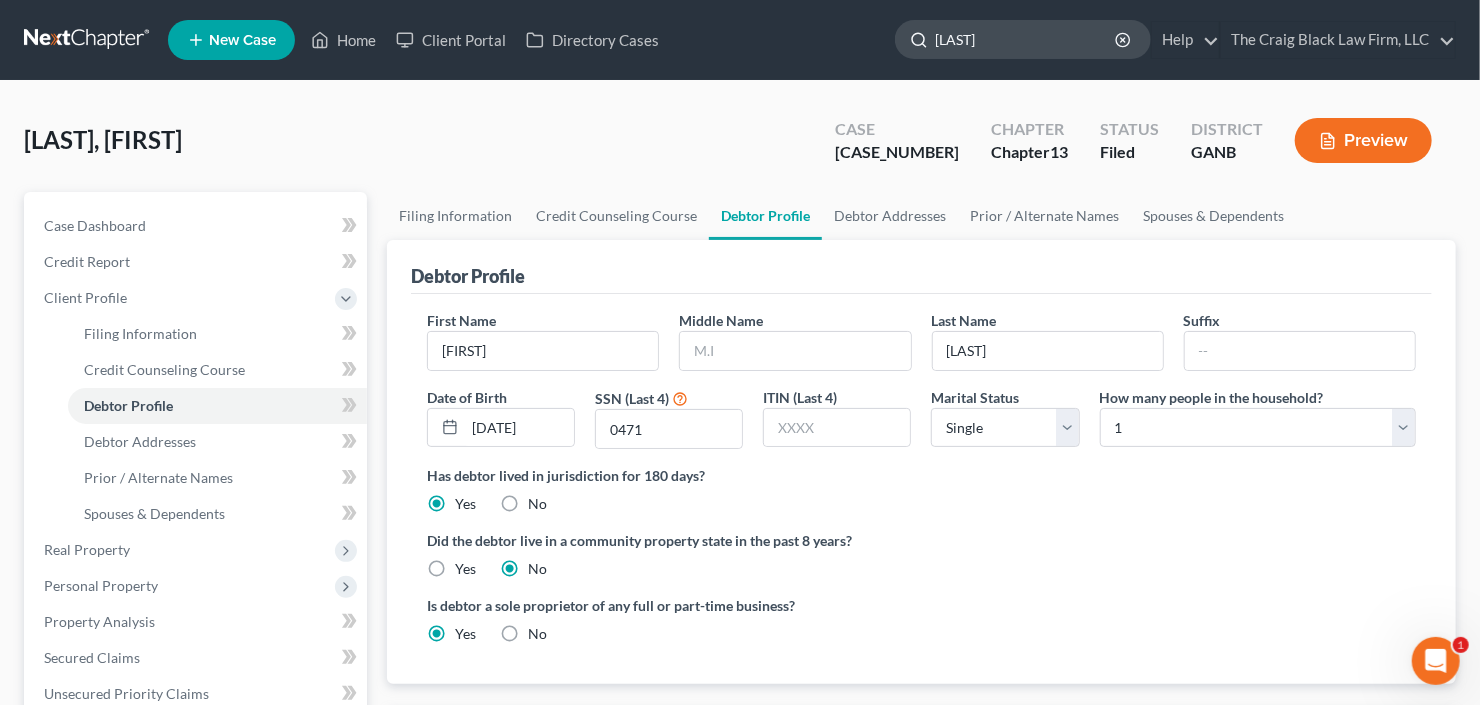 type on "[LAST_NAME]" 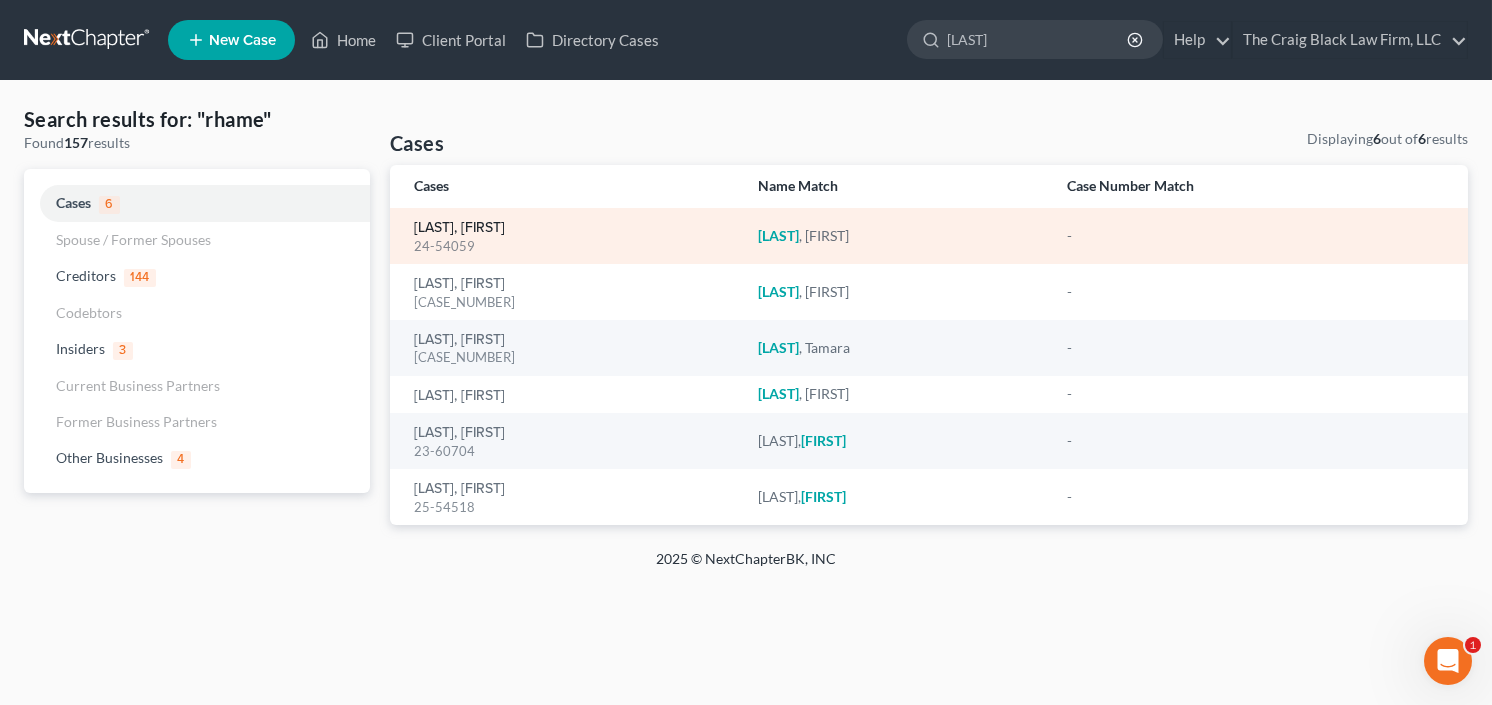 click on "[LAST], [FIRST]" at bounding box center (459, 228) 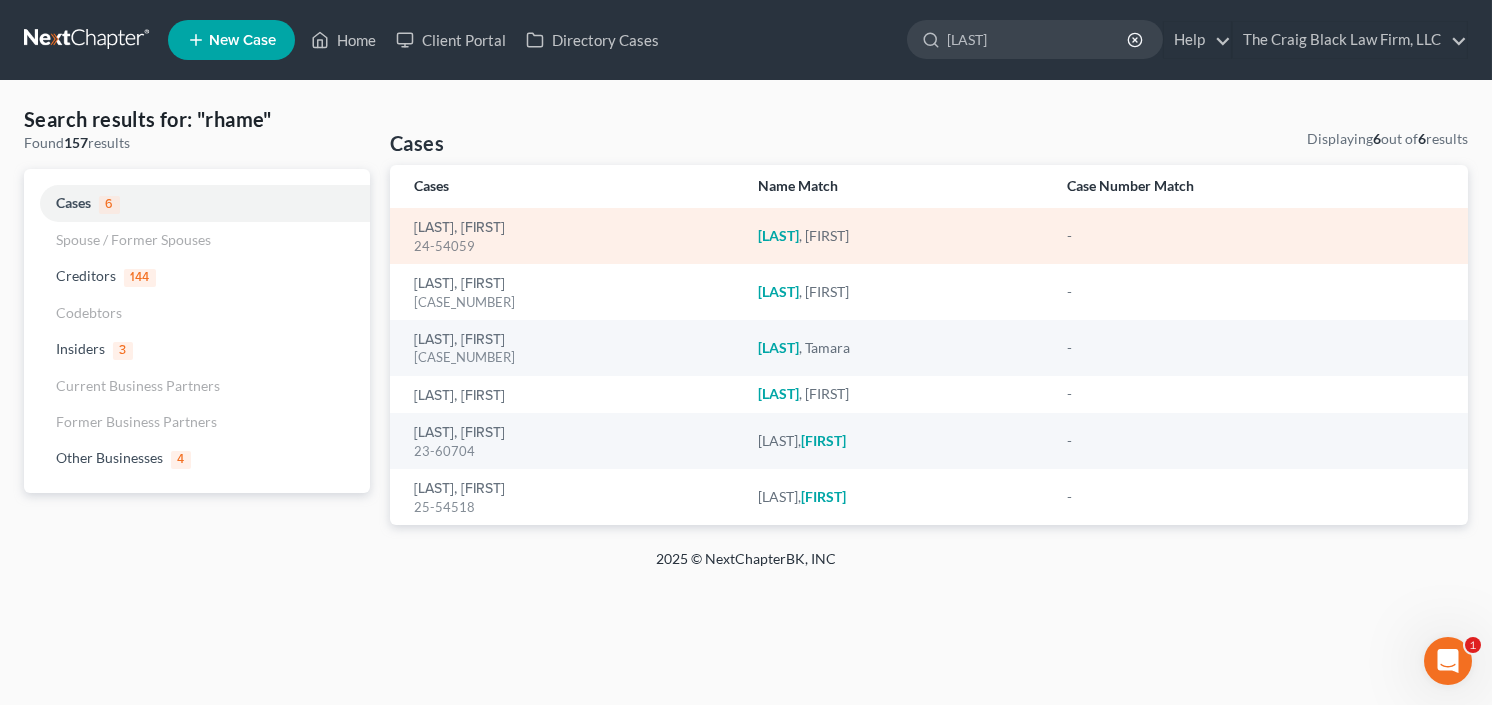 type 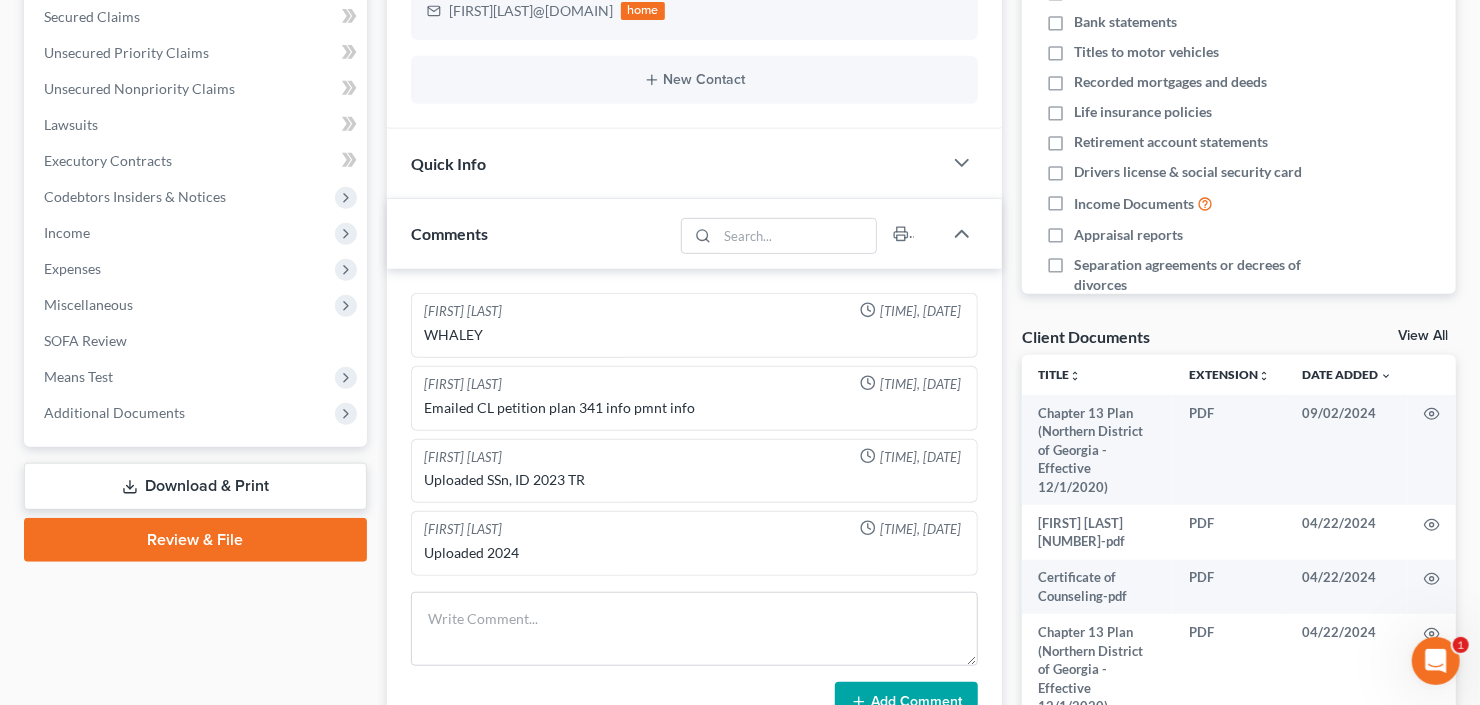 scroll, scrollTop: 640, scrollLeft: 0, axis: vertical 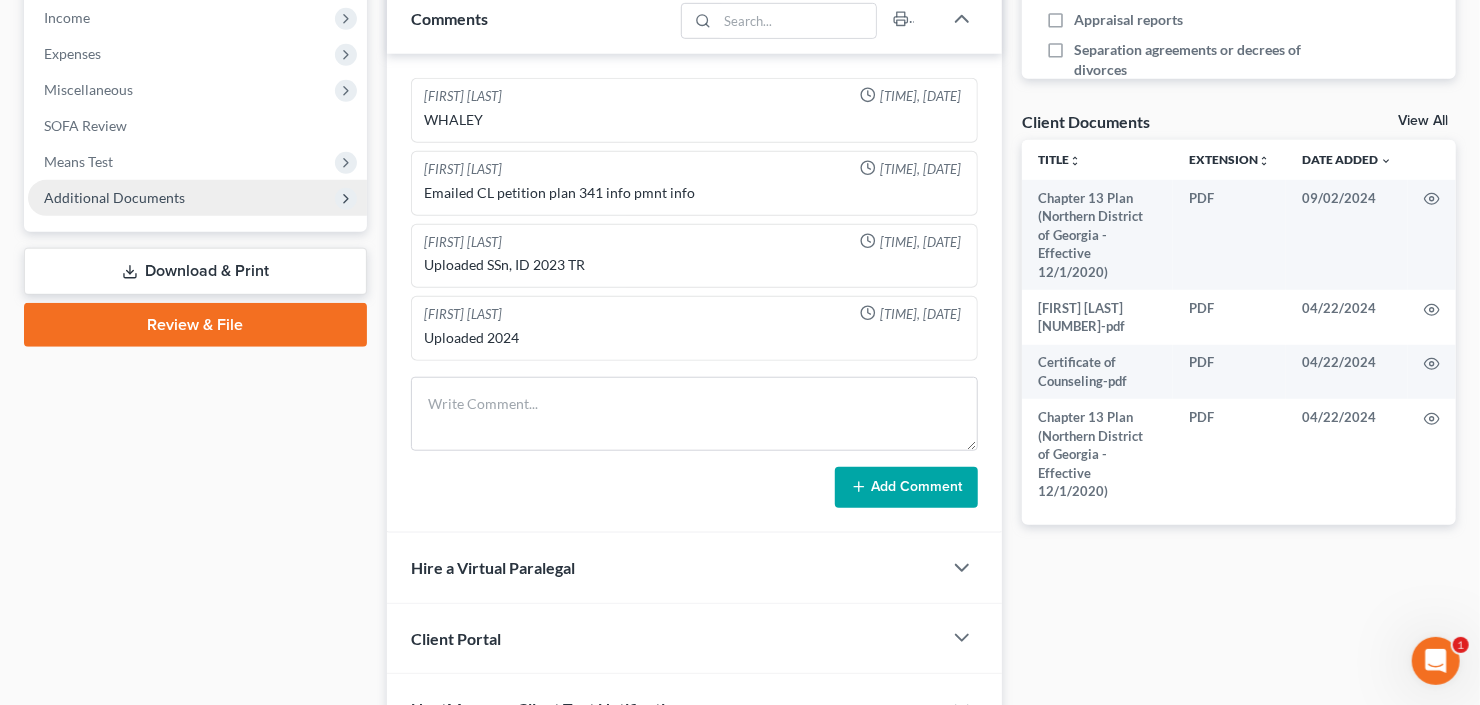 click on "Additional Documents" at bounding box center [114, 197] 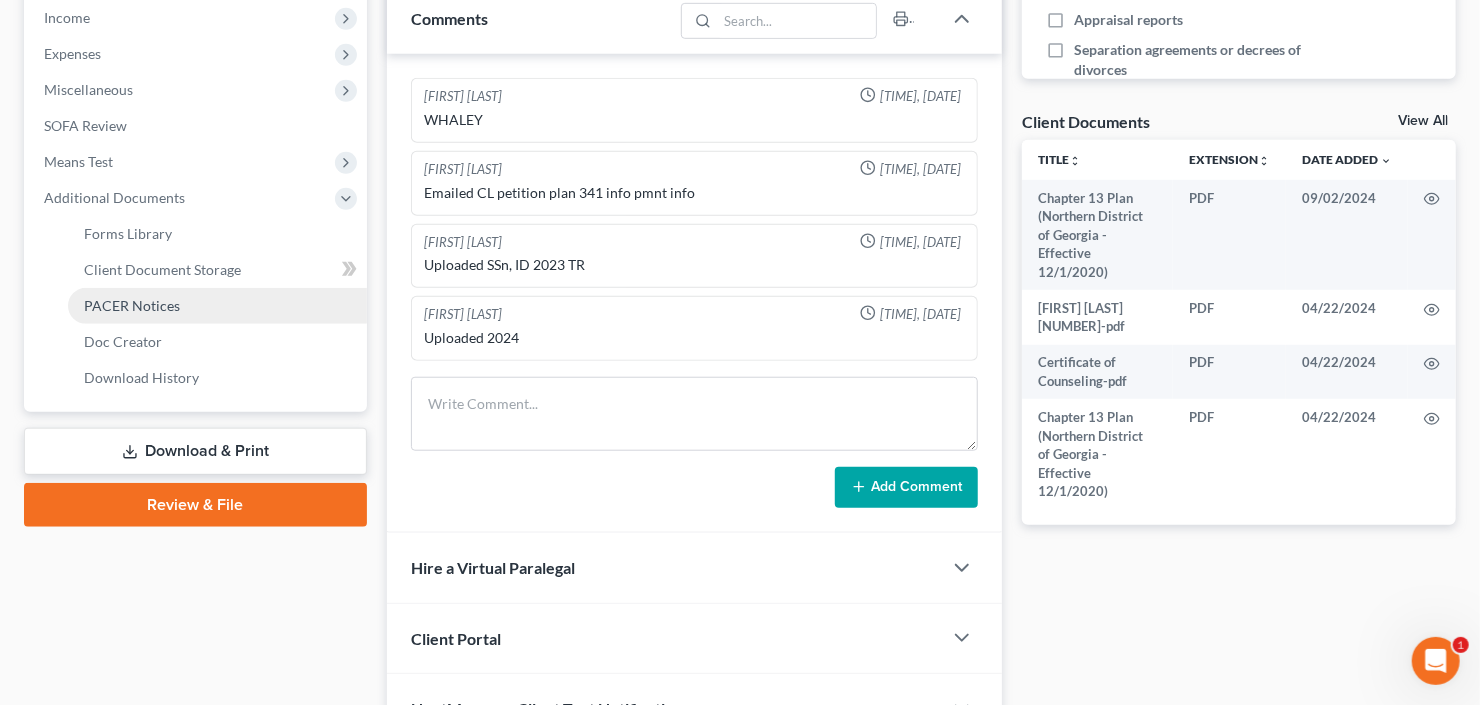 click on "PACER Notices" at bounding box center [217, 306] 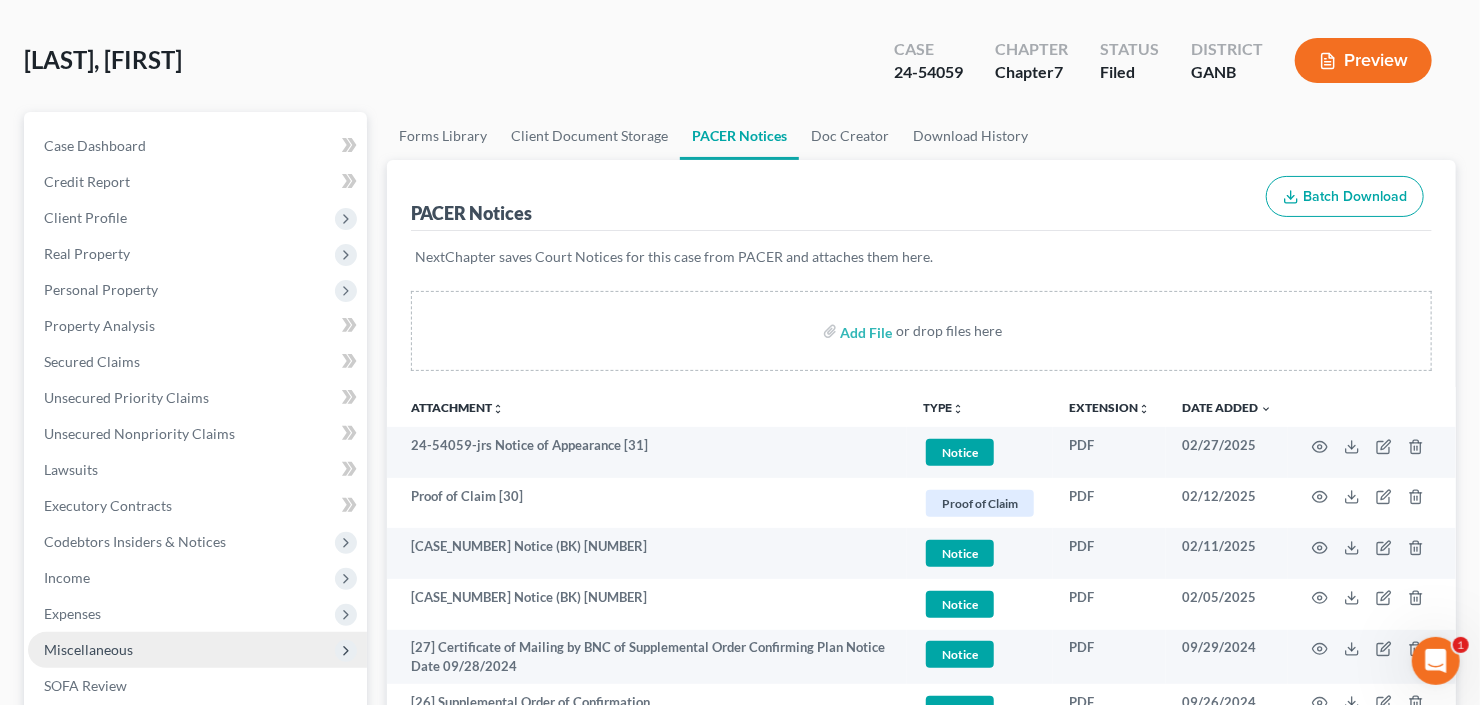 scroll, scrollTop: 240, scrollLeft: 0, axis: vertical 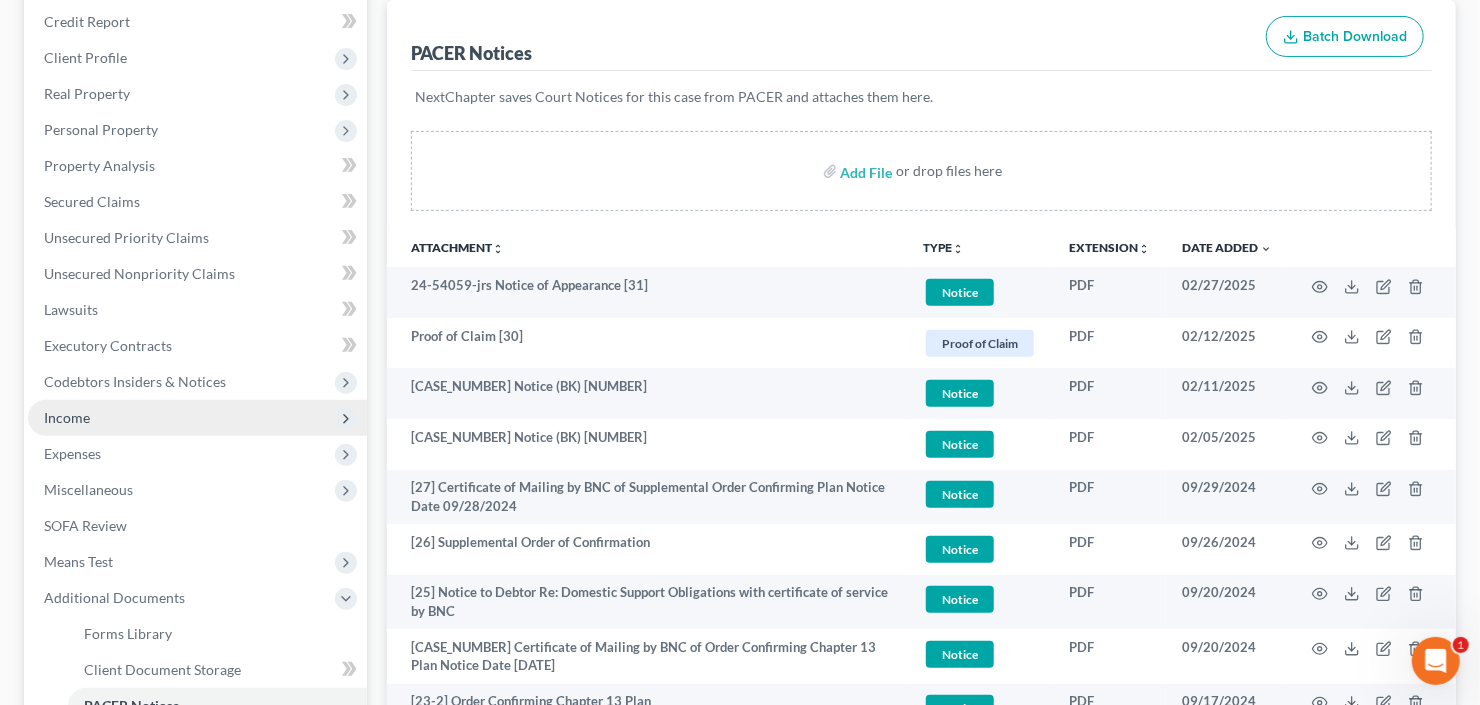 click on "Income" at bounding box center [67, 417] 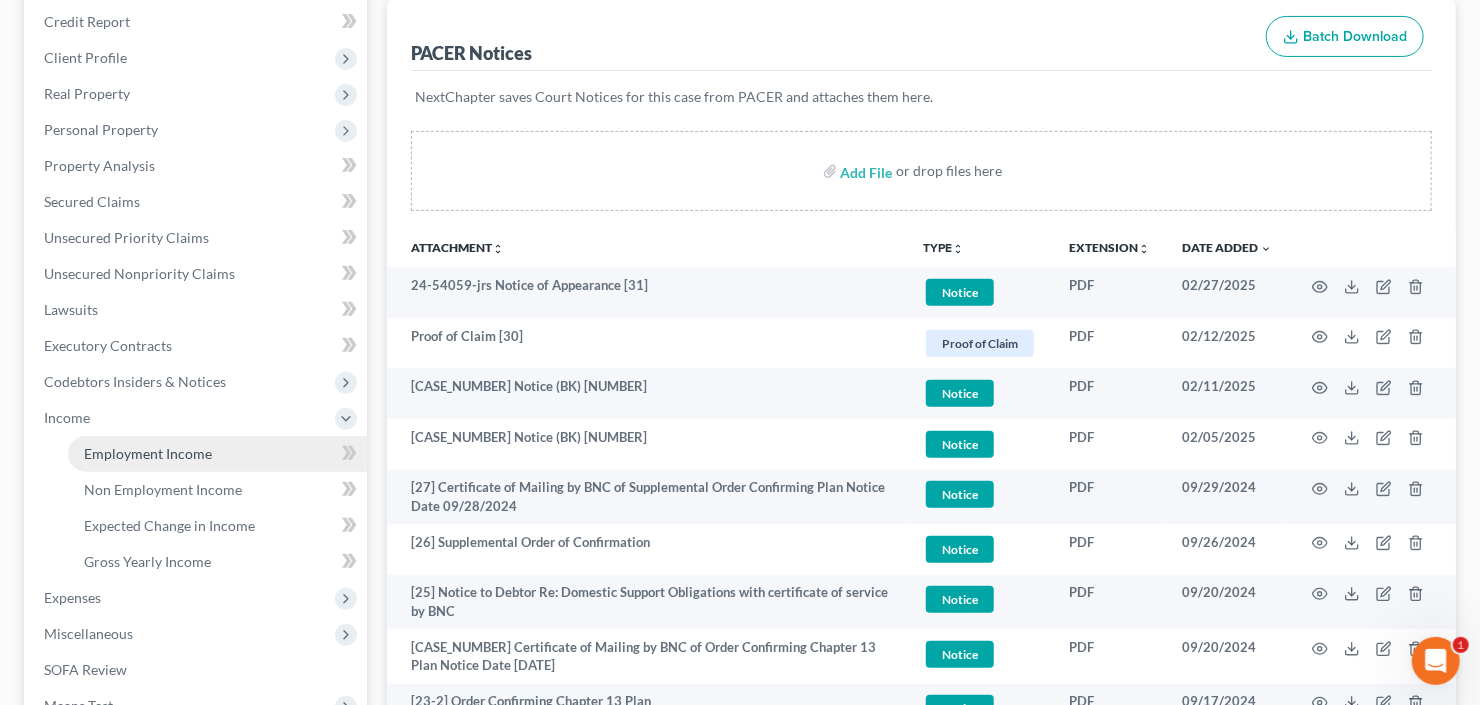 click on "Employment Income" at bounding box center (148, 453) 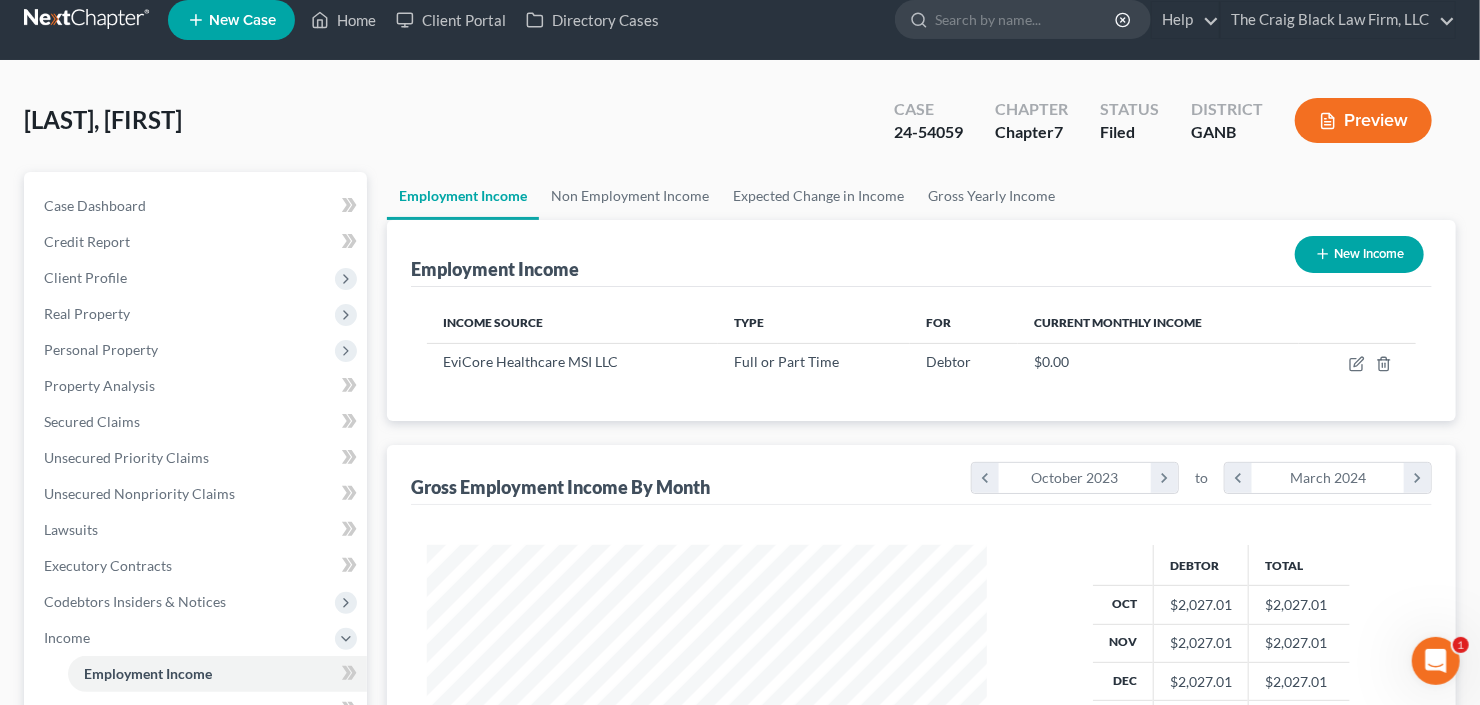 scroll, scrollTop: 0, scrollLeft: 0, axis: both 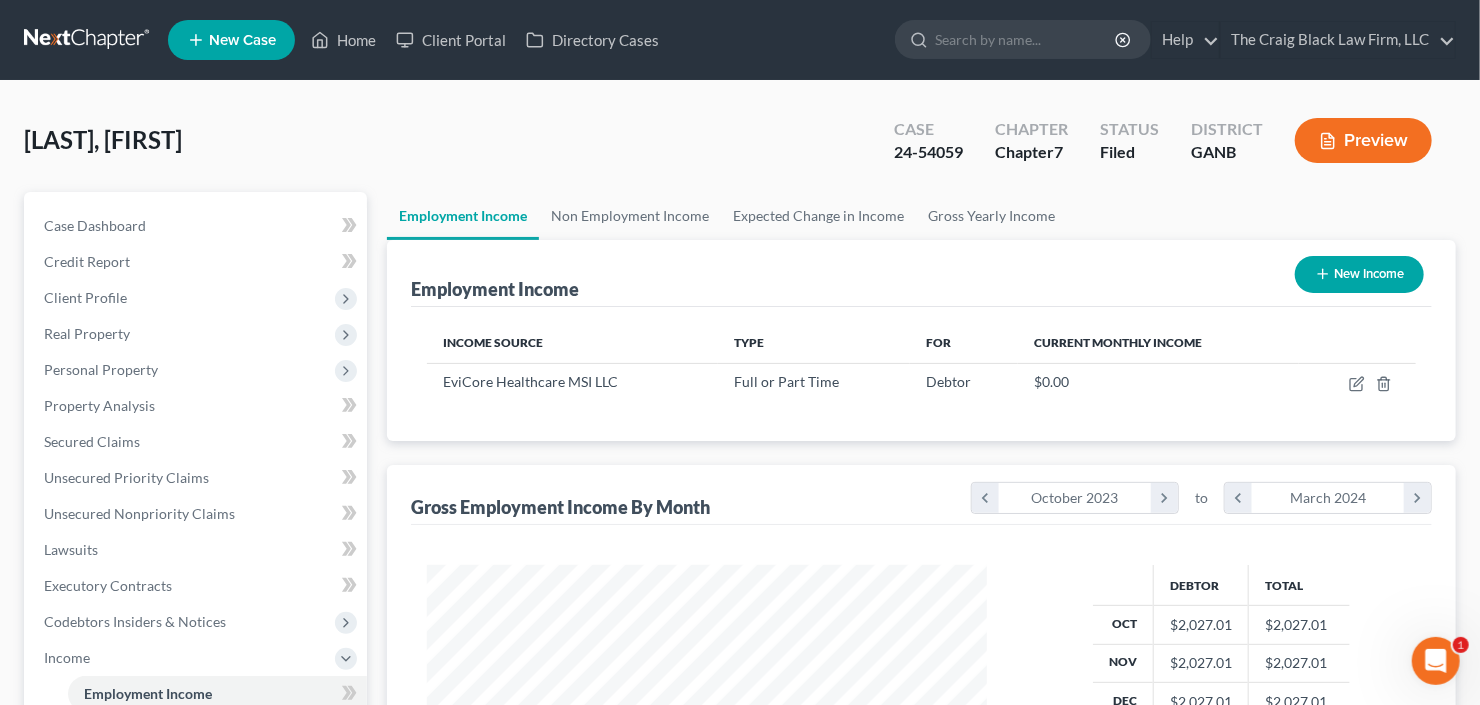 click on "New Income" at bounding box center (1359, 274) 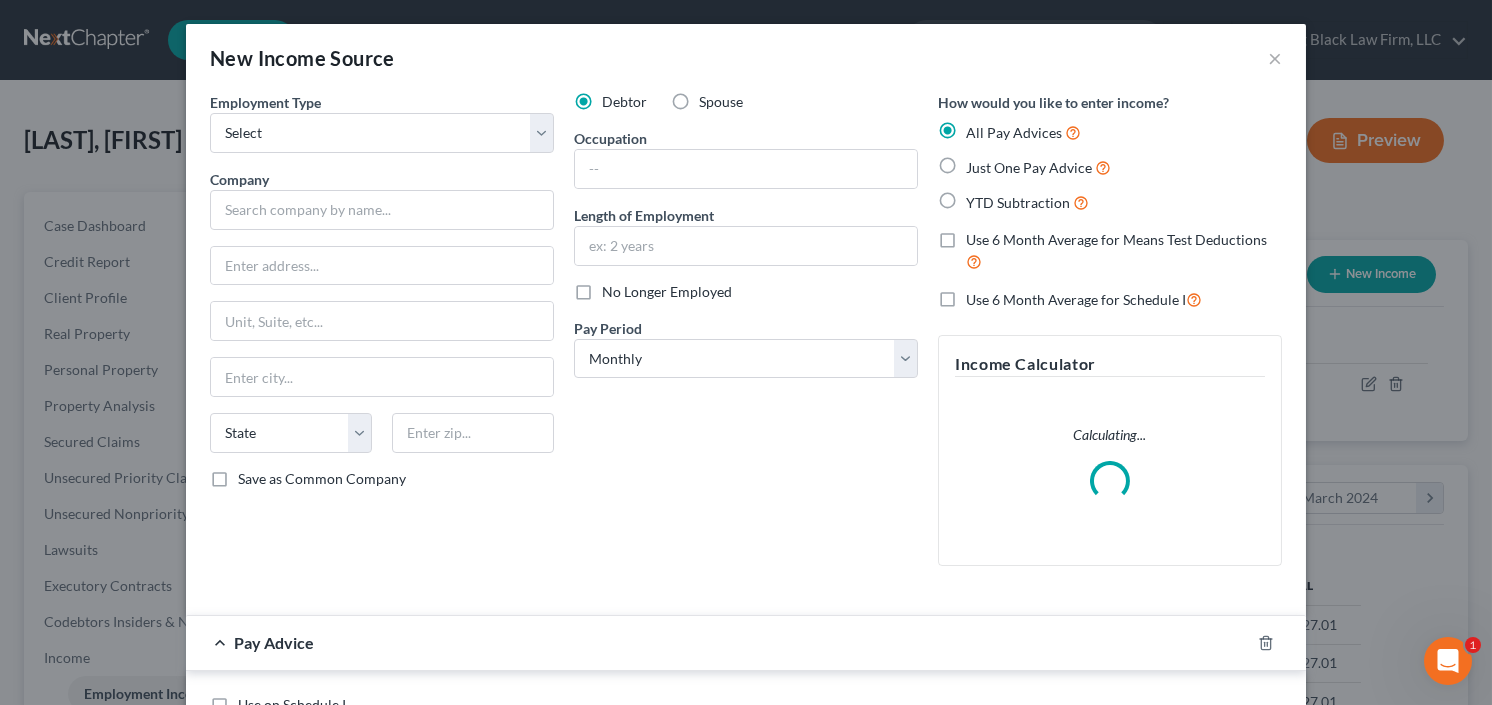 scroll, scrollTop: 999643, scrollLeft: 999394, axis: both 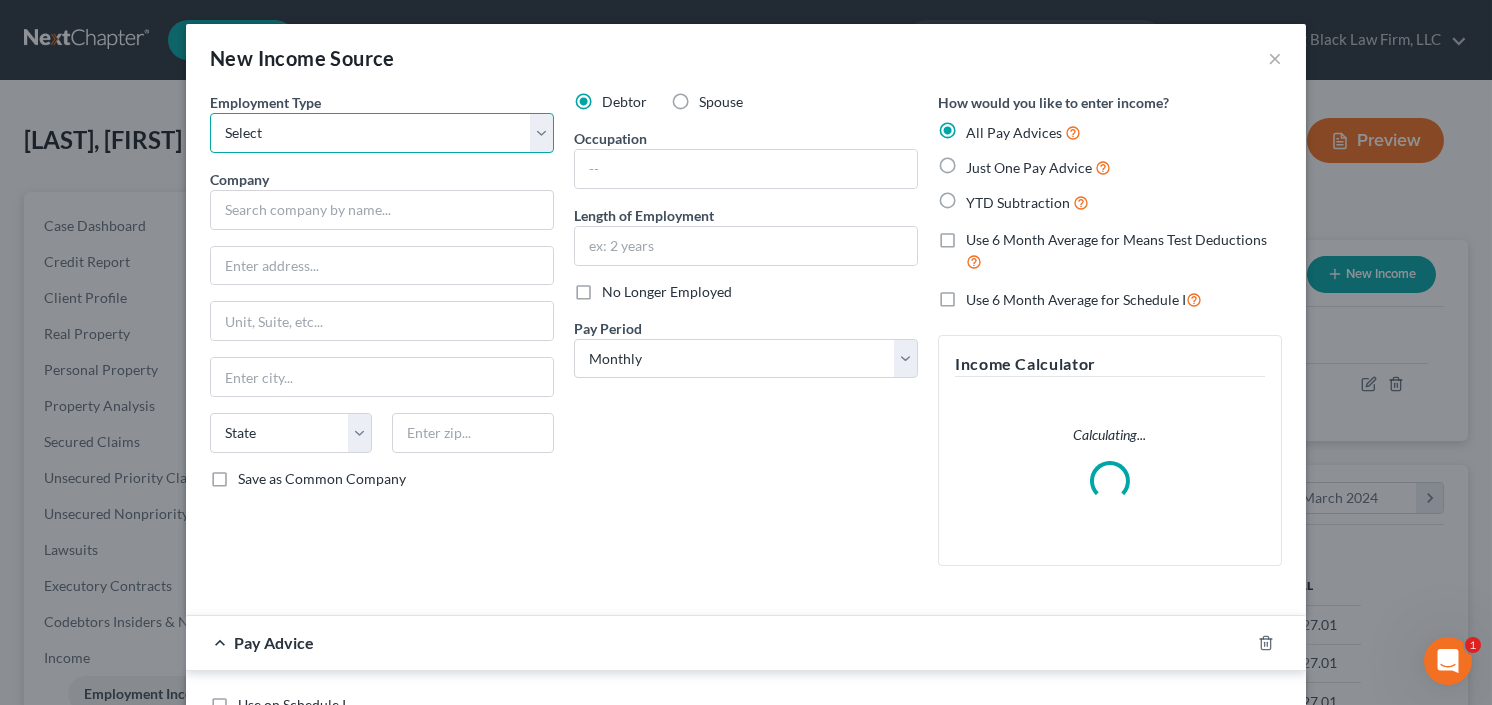 click on "Select Full or Part Time Employment Self Employment" at bounding box center [382, 133] 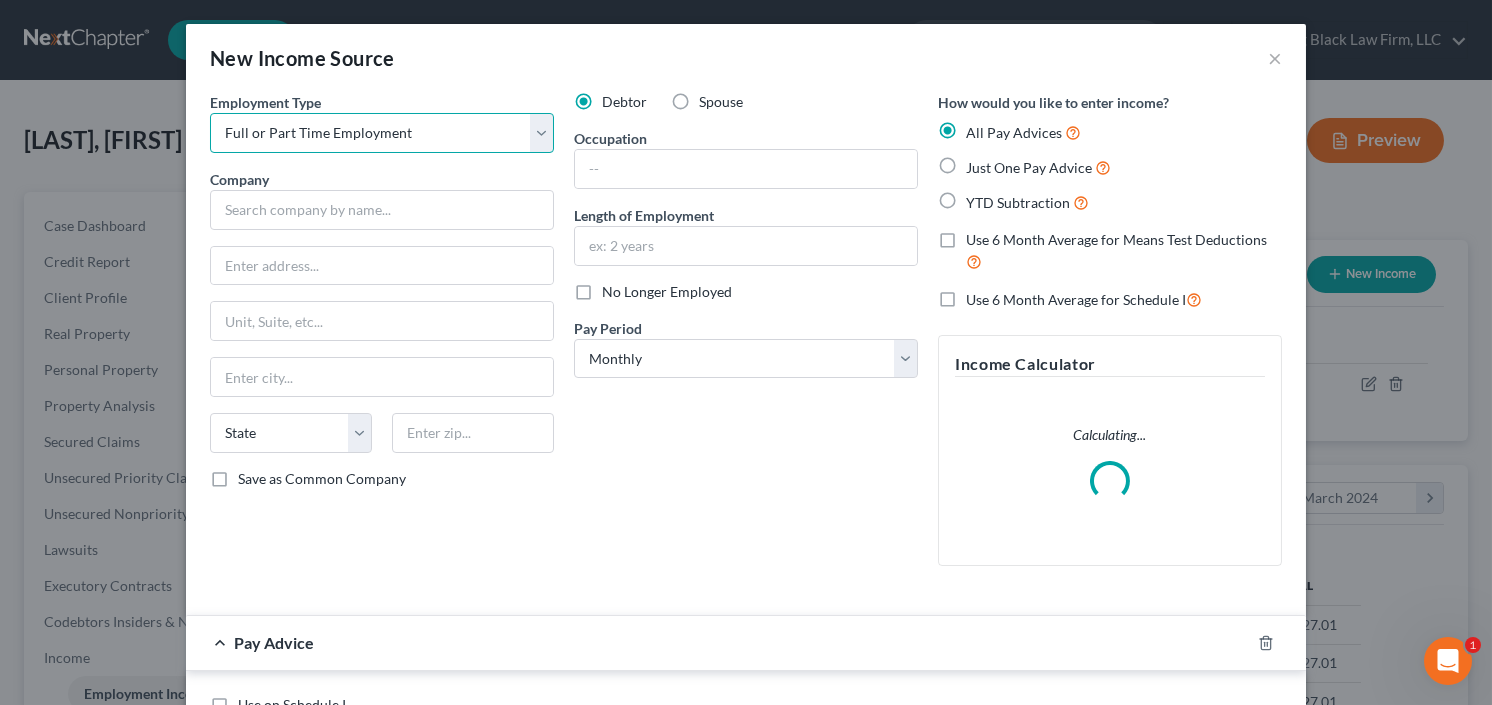 click on "Select Full or Part Time Employment Self Employment" at bounding box center [382, 133] 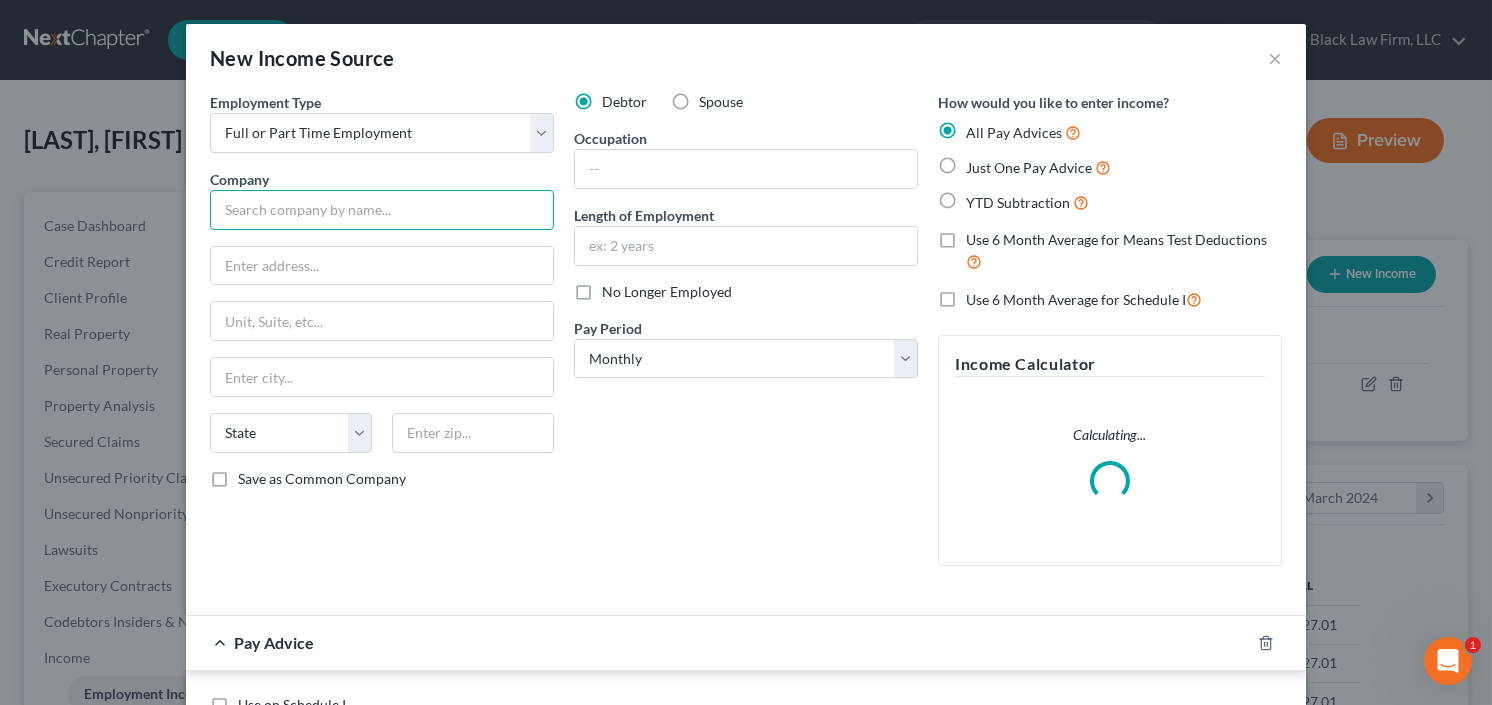 click at bounding box center (382, 210) 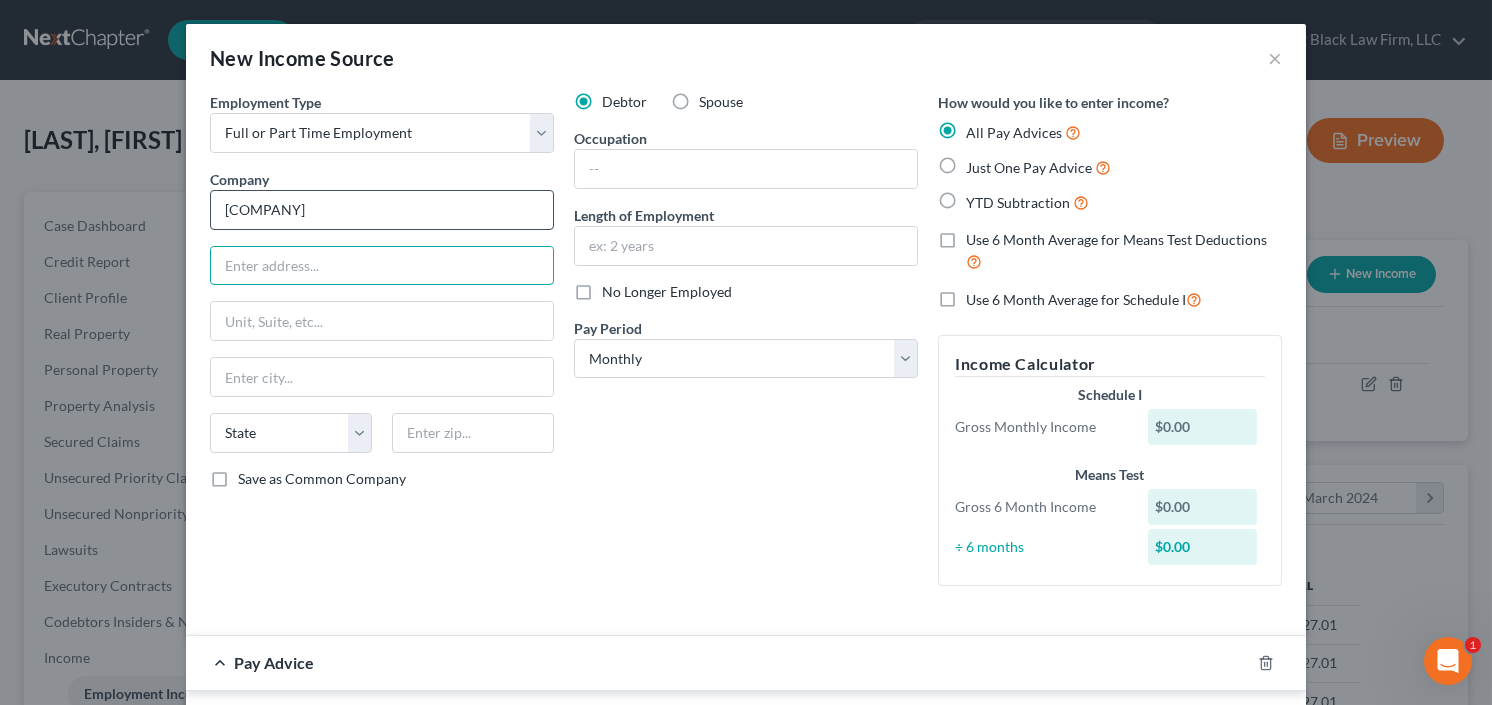 type on "Steno Agency Inc" 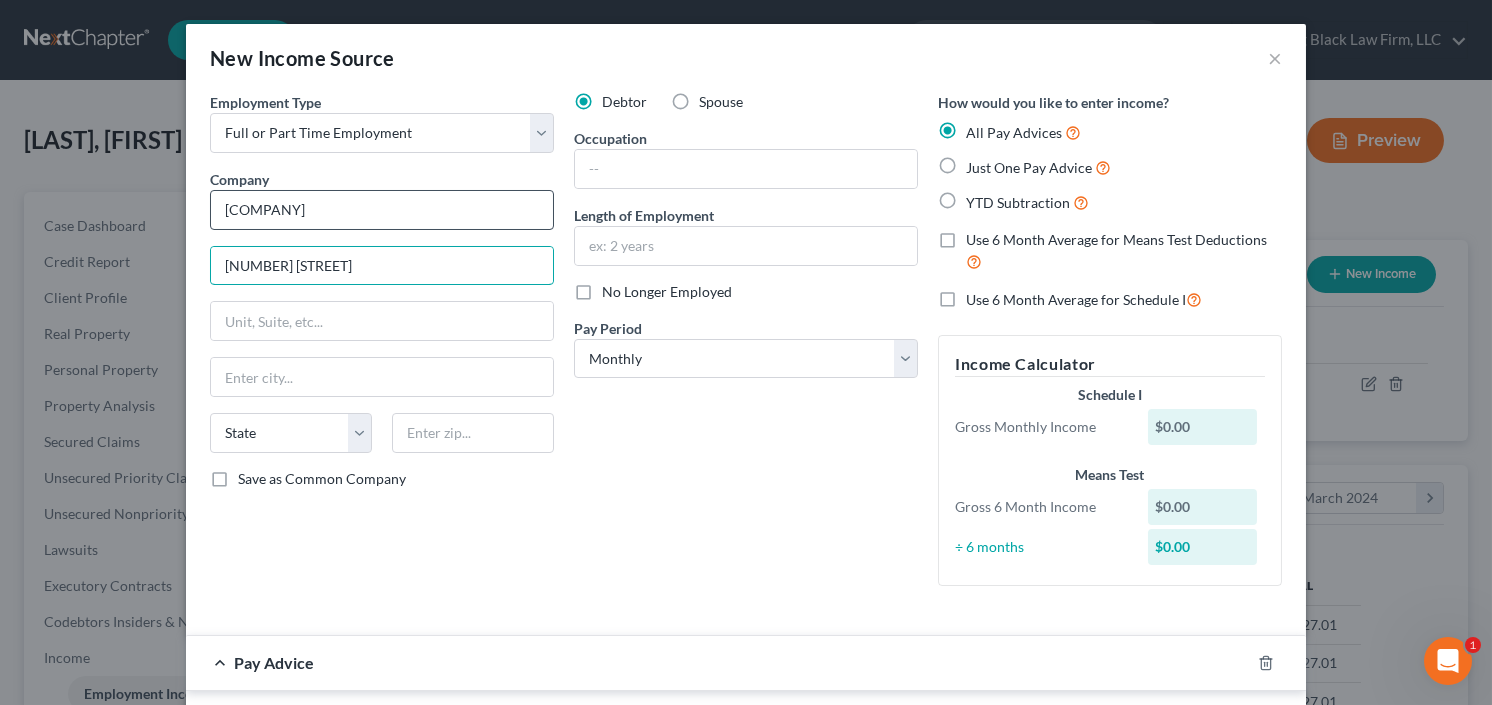 type on "315 W 9th St" 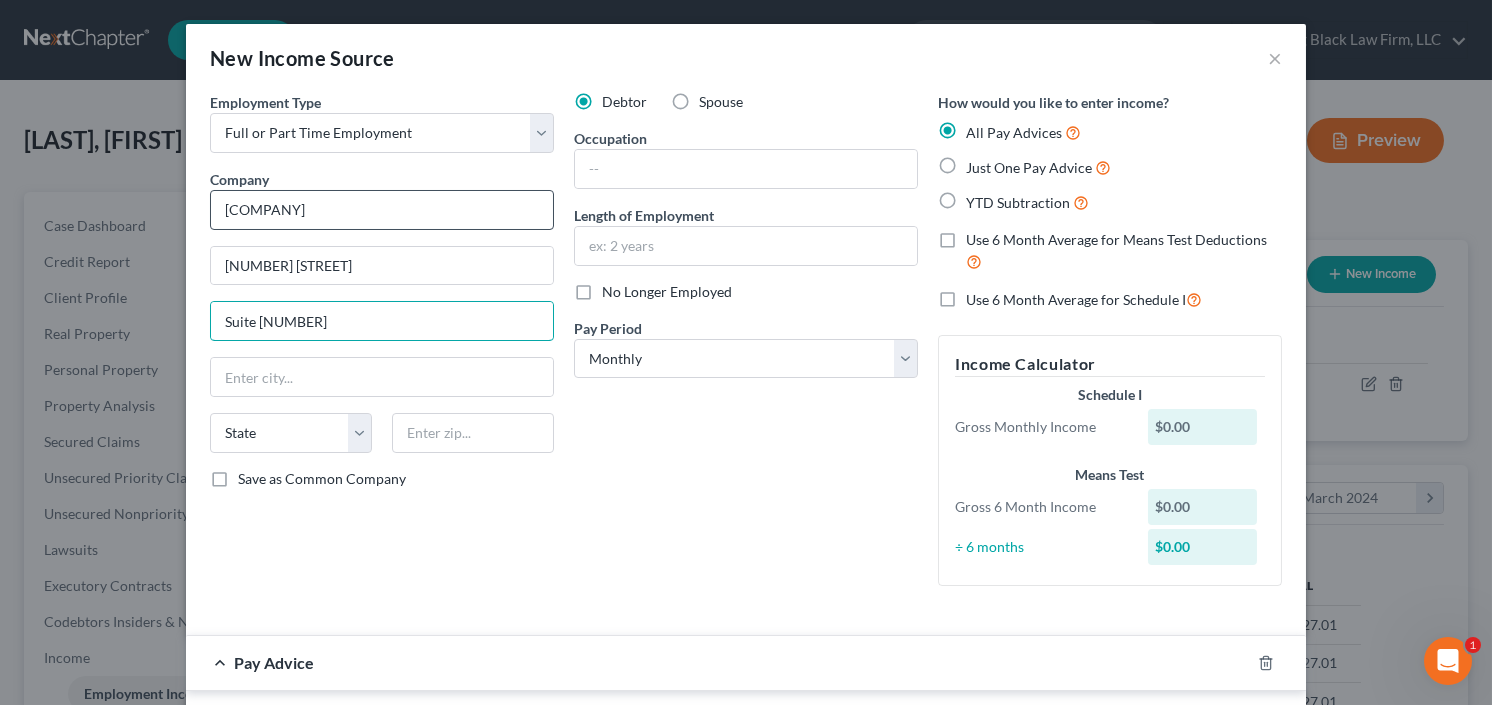 type on "Suite 807" 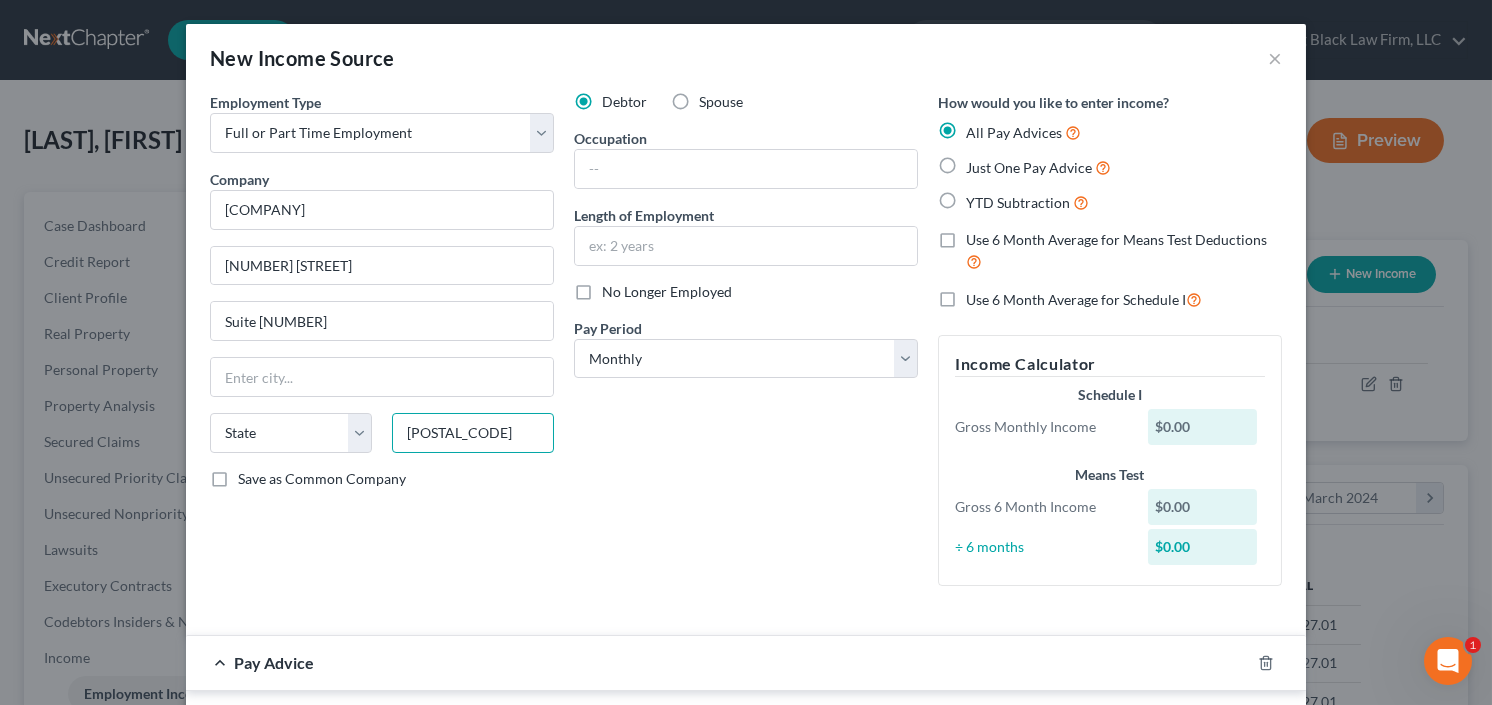 type on "90015" 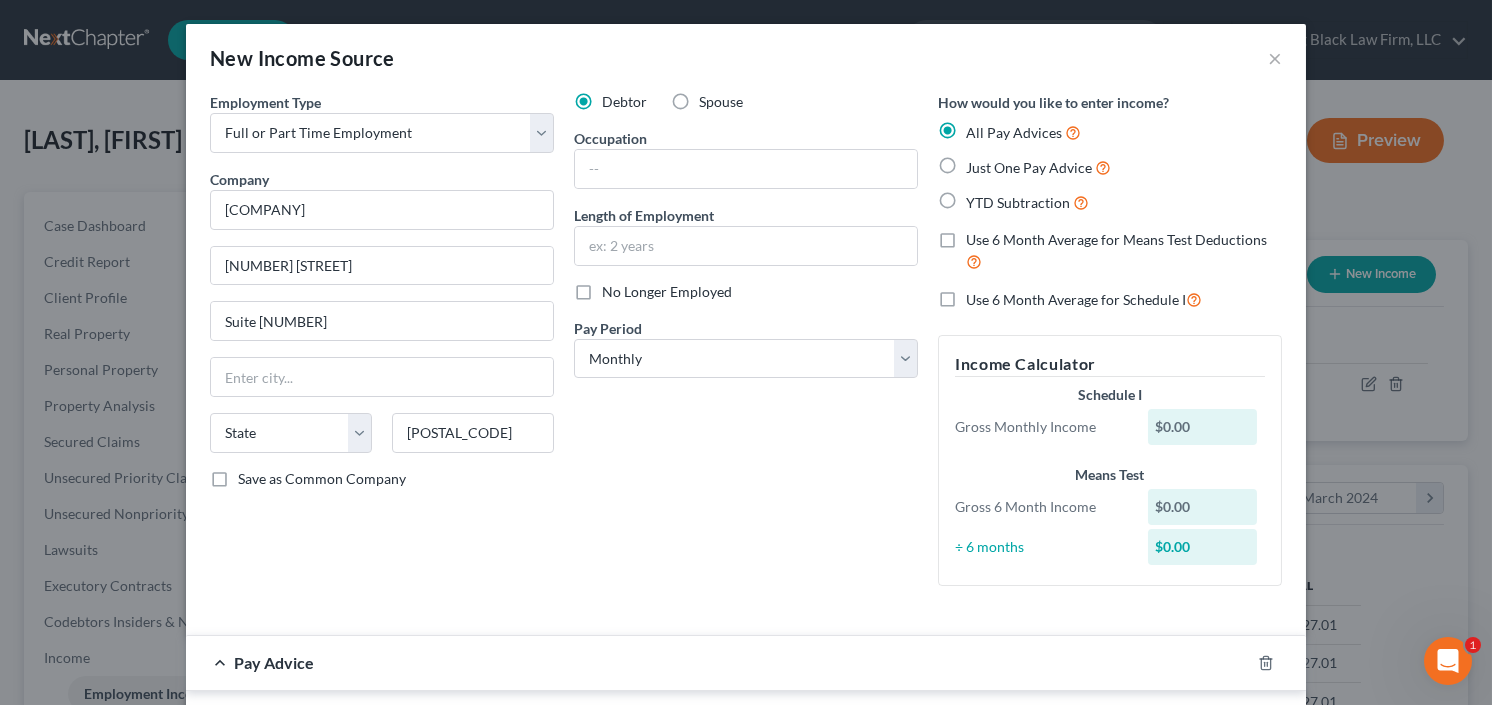 type on "Los Angeles" 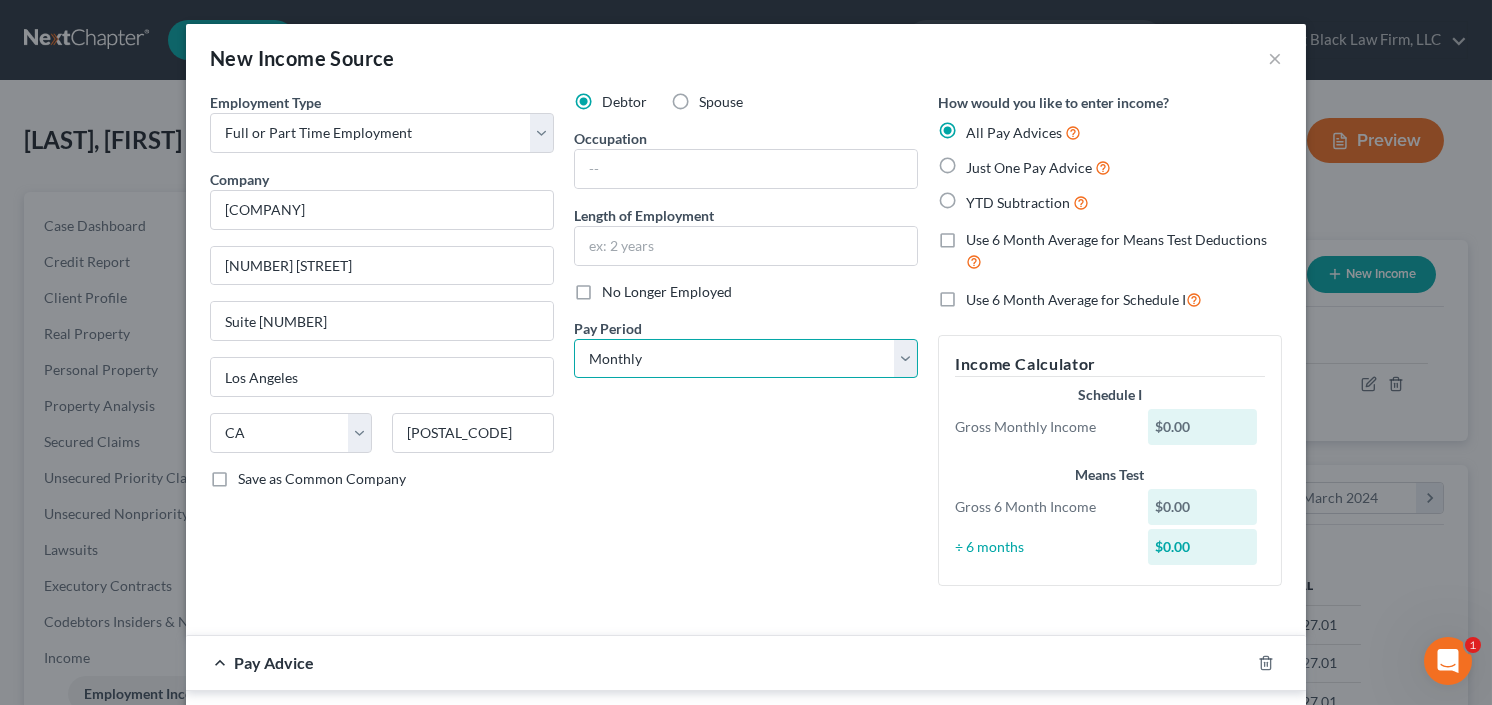 click on "Select Monthly Twice Monthly Every Other Week Weekly" at bounding box center [746, 359] 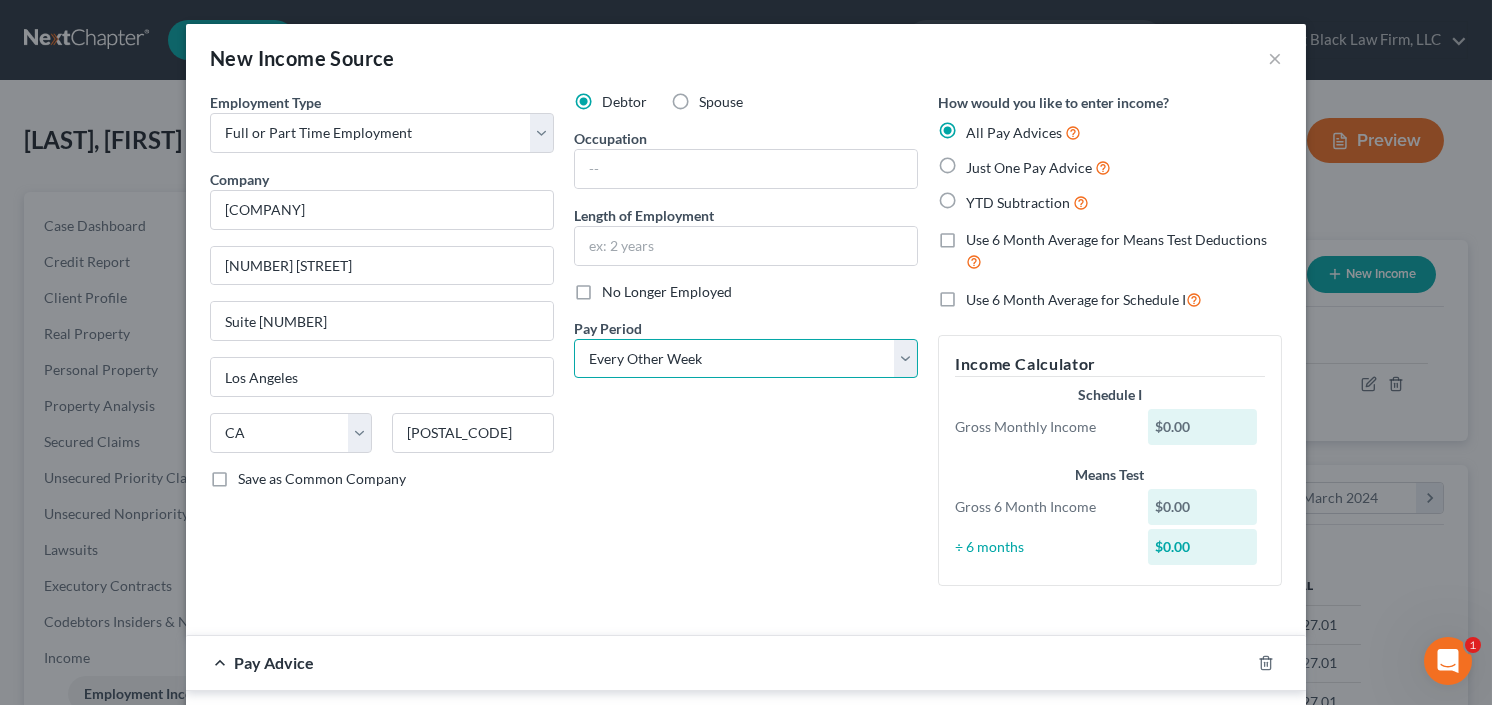 click on "Select Monthly Twice Monthly Every Other Week Weekly" at bounding box center [746, 359] 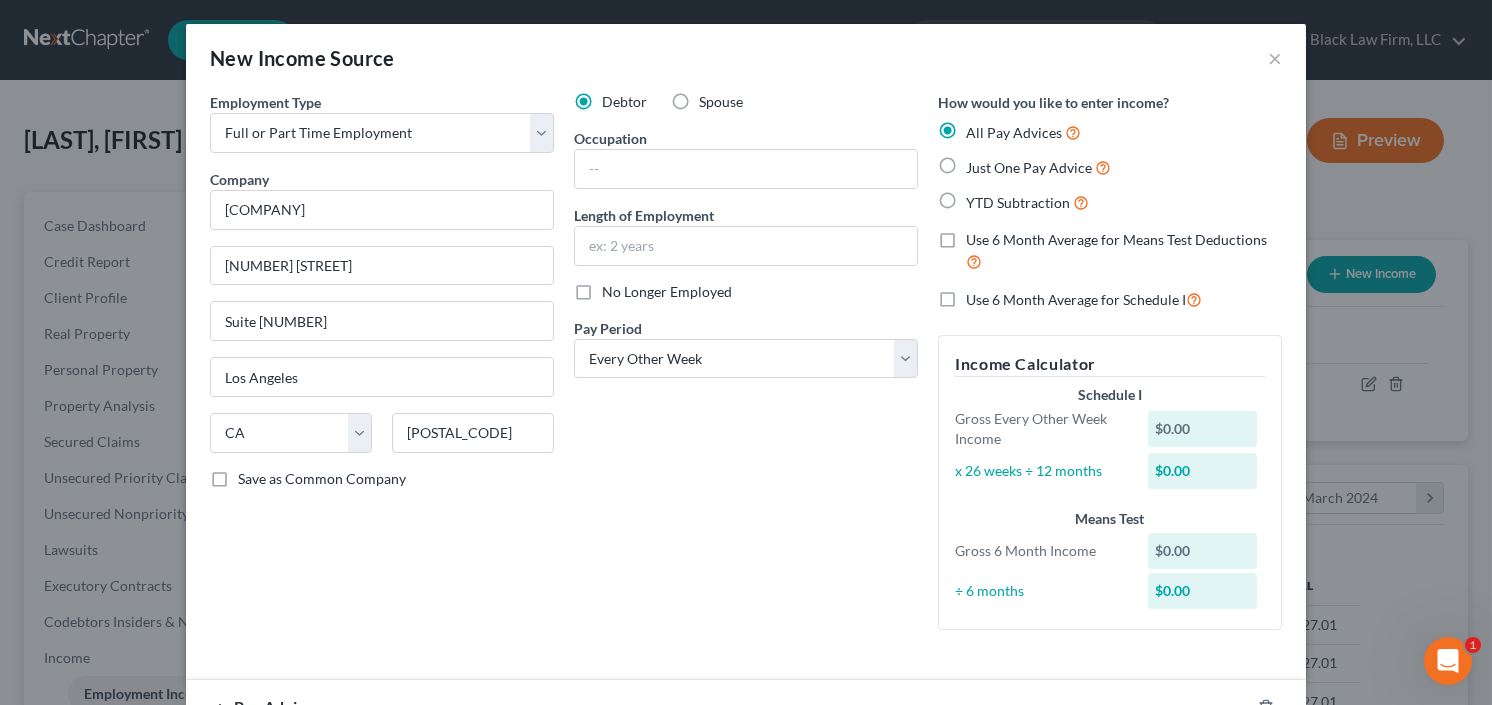 click on "YTD Subtraction" at bounding box center (1027, 202) 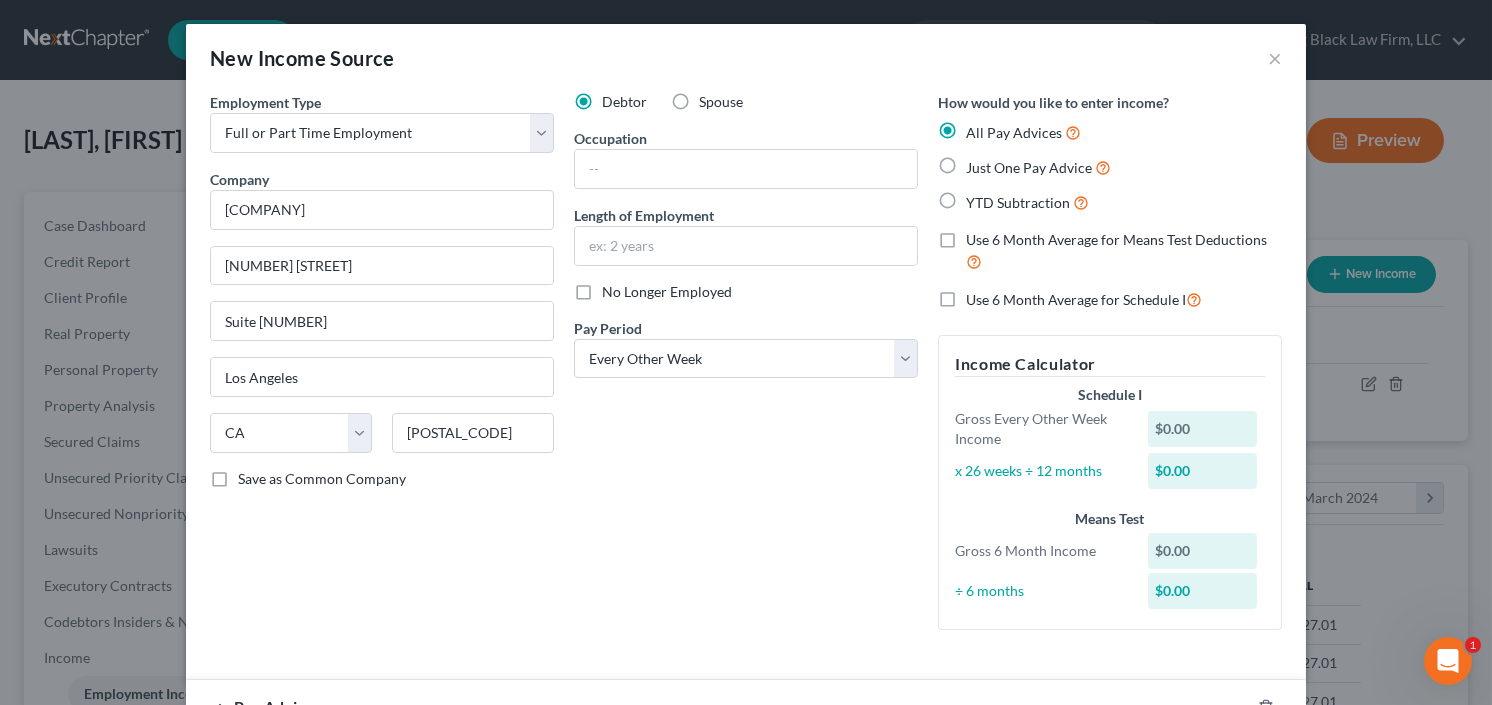 click on "YTD Subtraction" at bounding box center [980, 197] 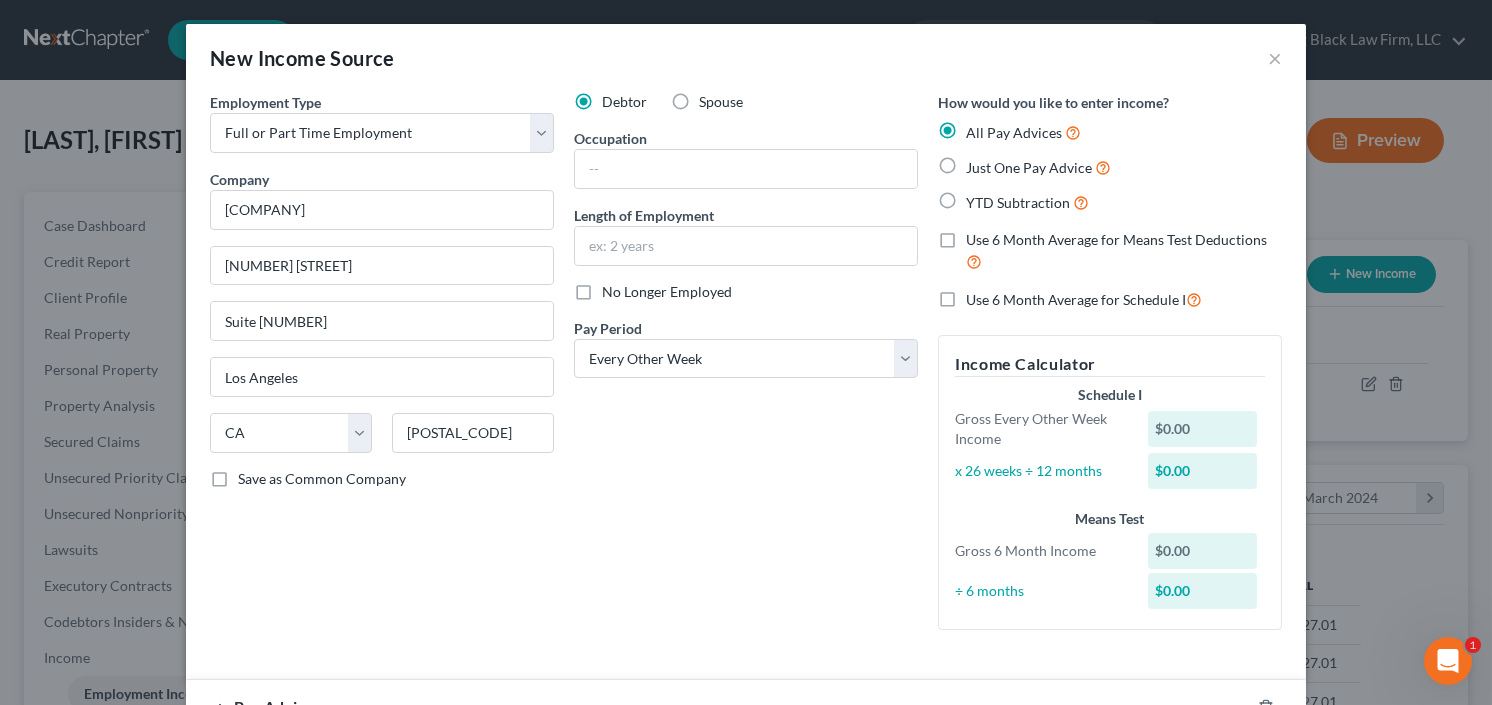 radio on "true" 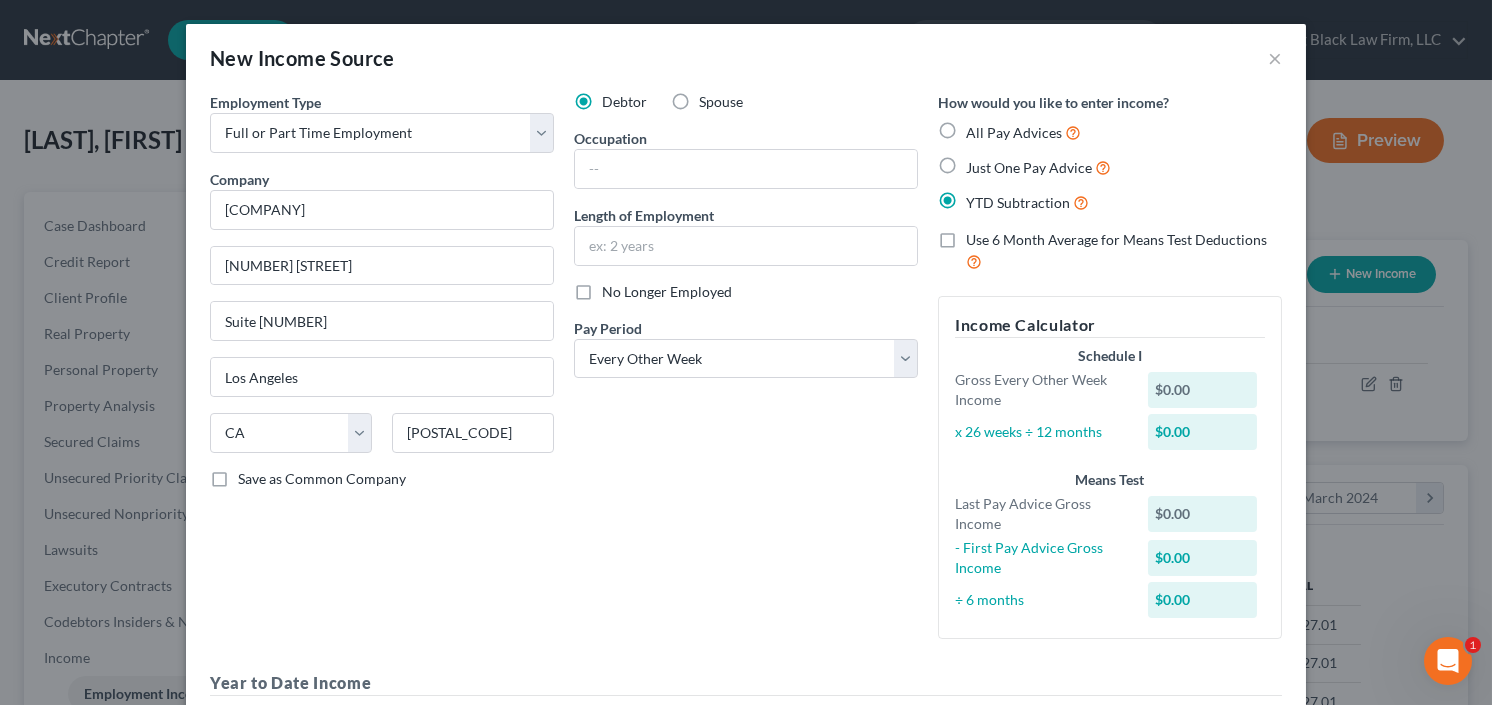 click on "Just One Pay Advice" at bounding box center [1038, 167] 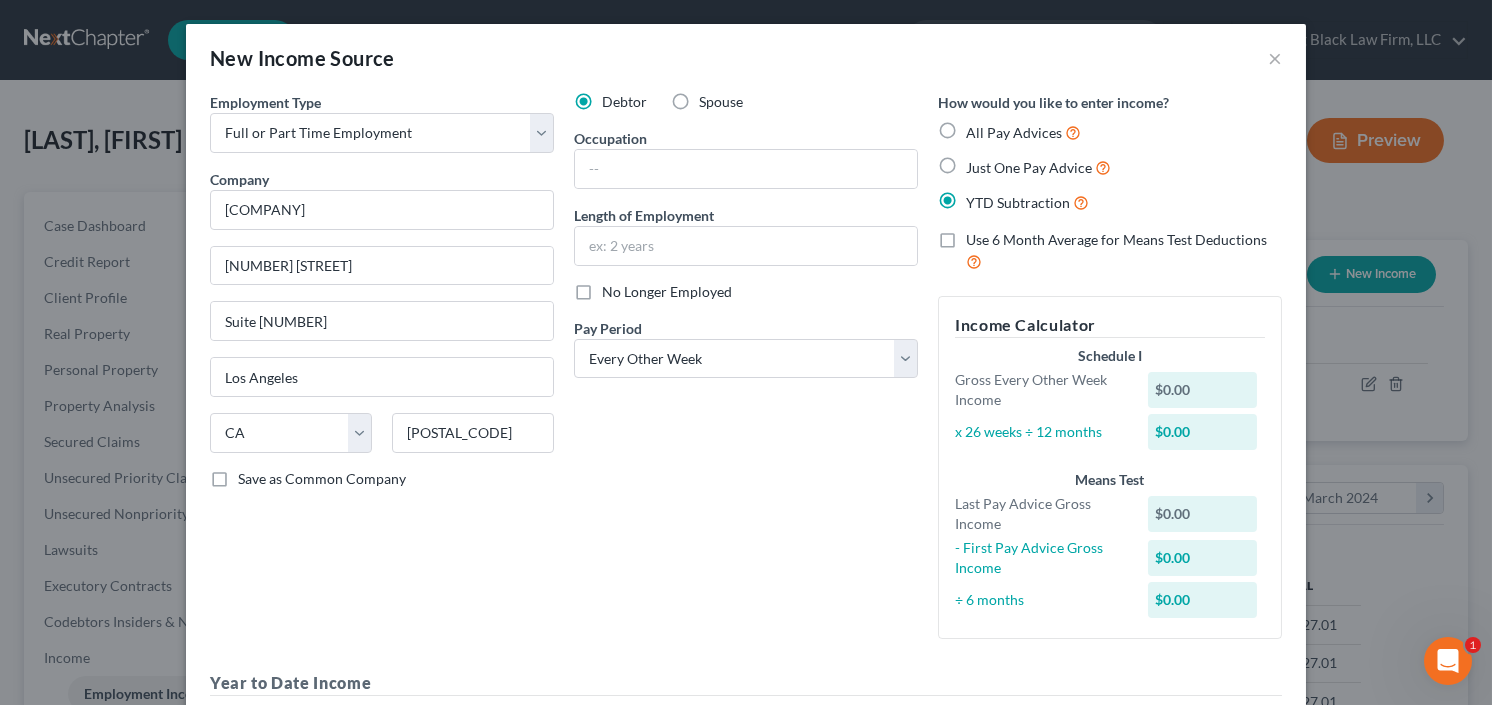 click on "Just One Pay Advice" at bounding box center (980, 162) 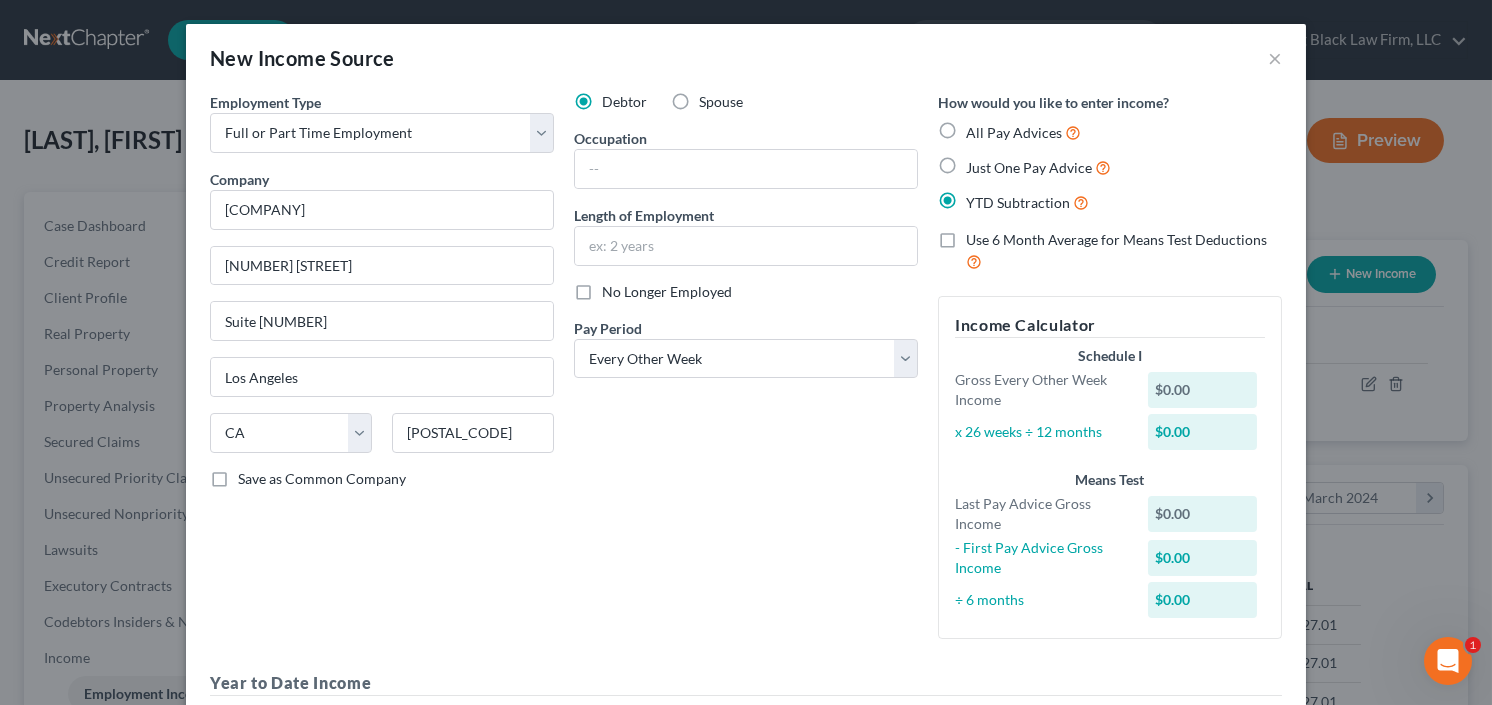 radio on "true" 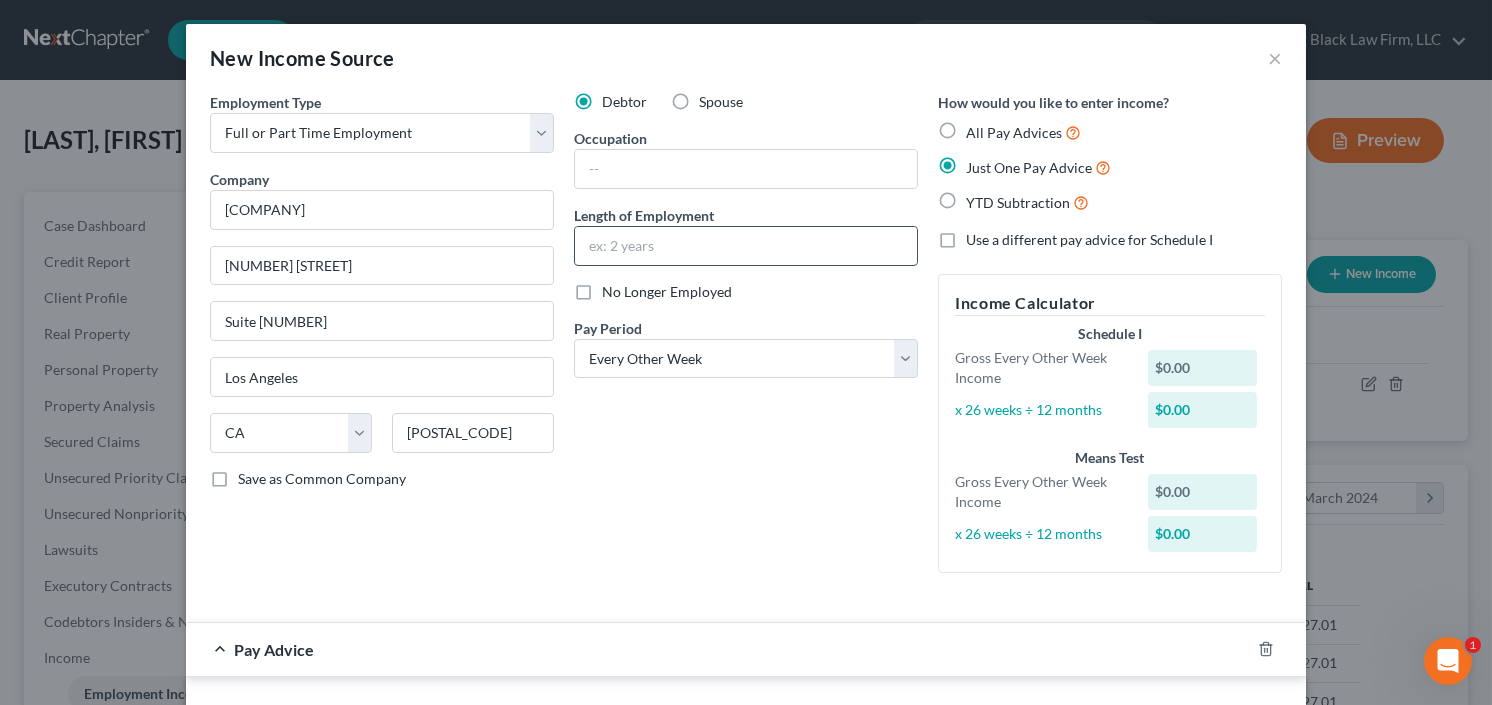 click at bounding box center (746, 246) 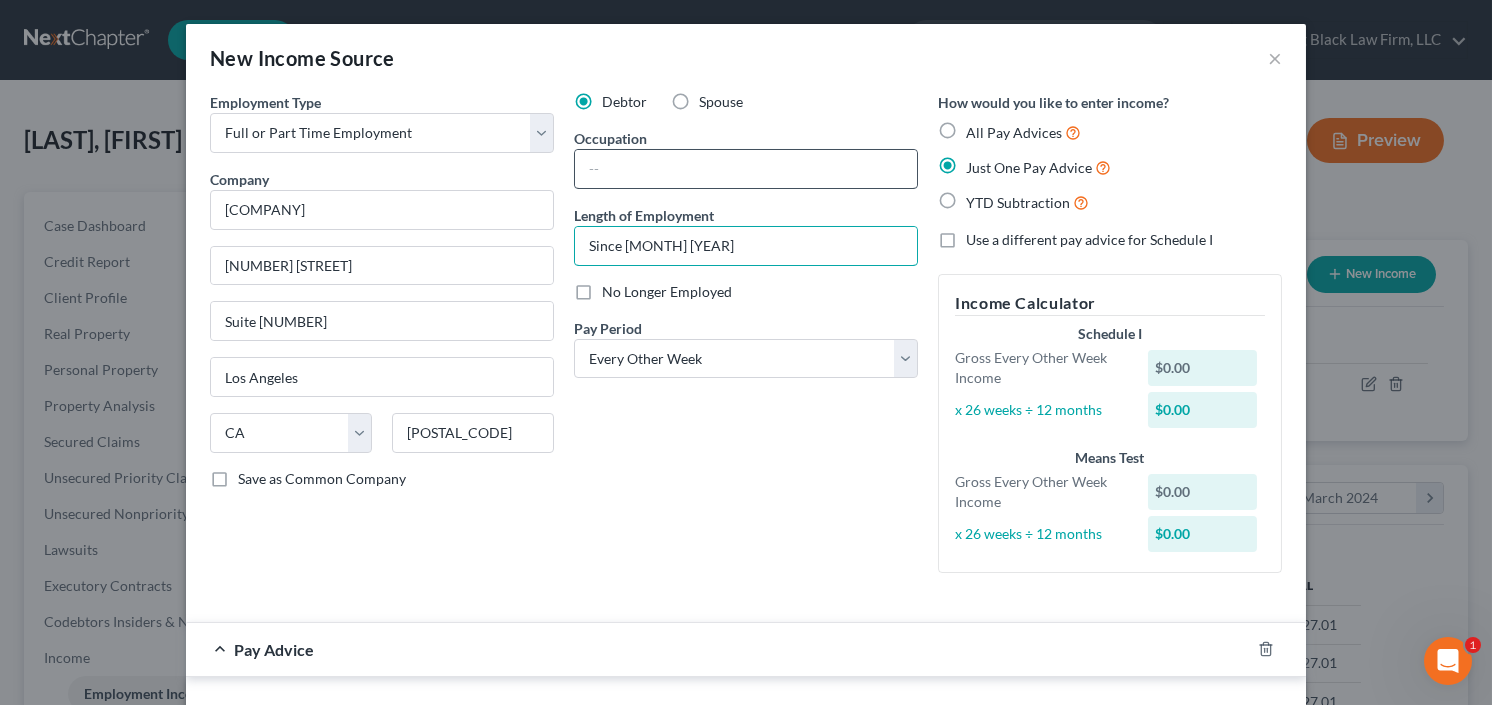 type on "Since Feb 2025" 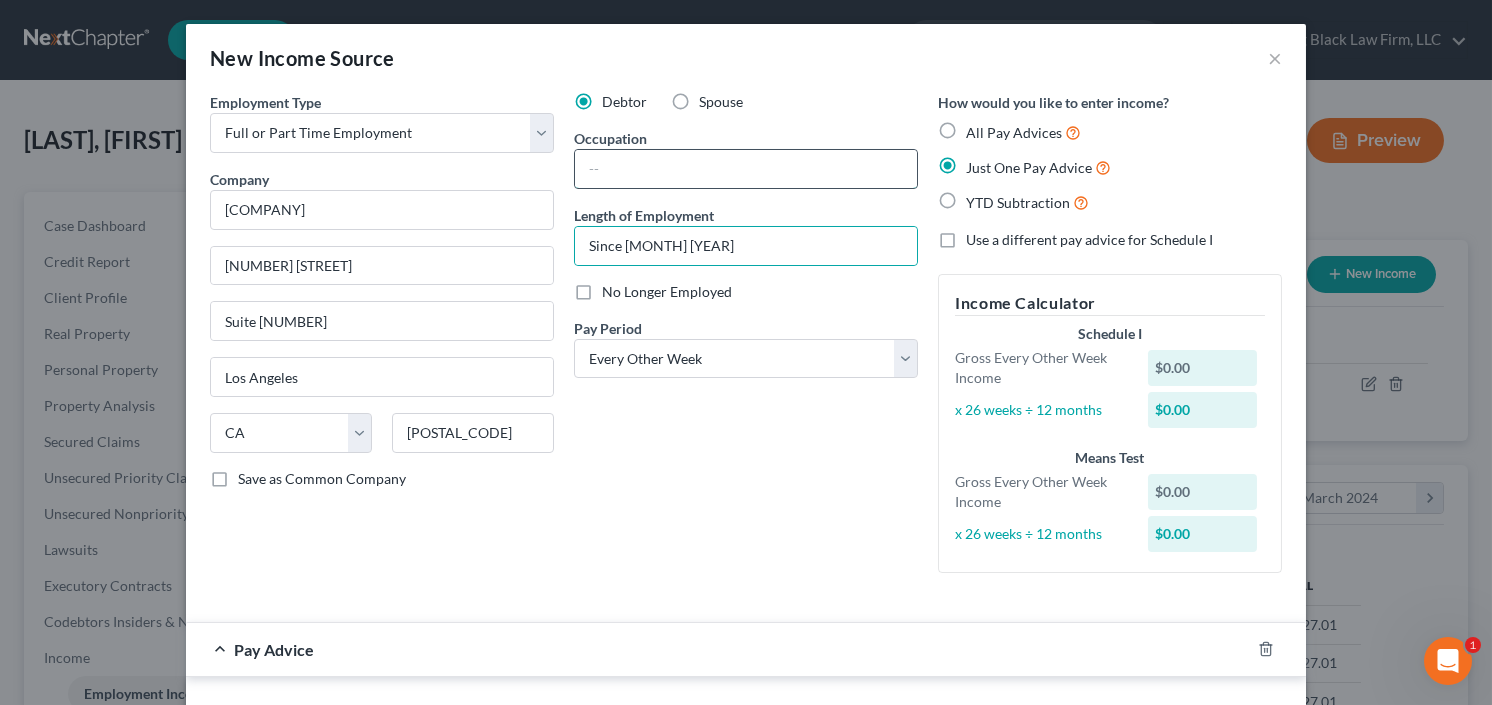 click at bounding box center (746, 169) 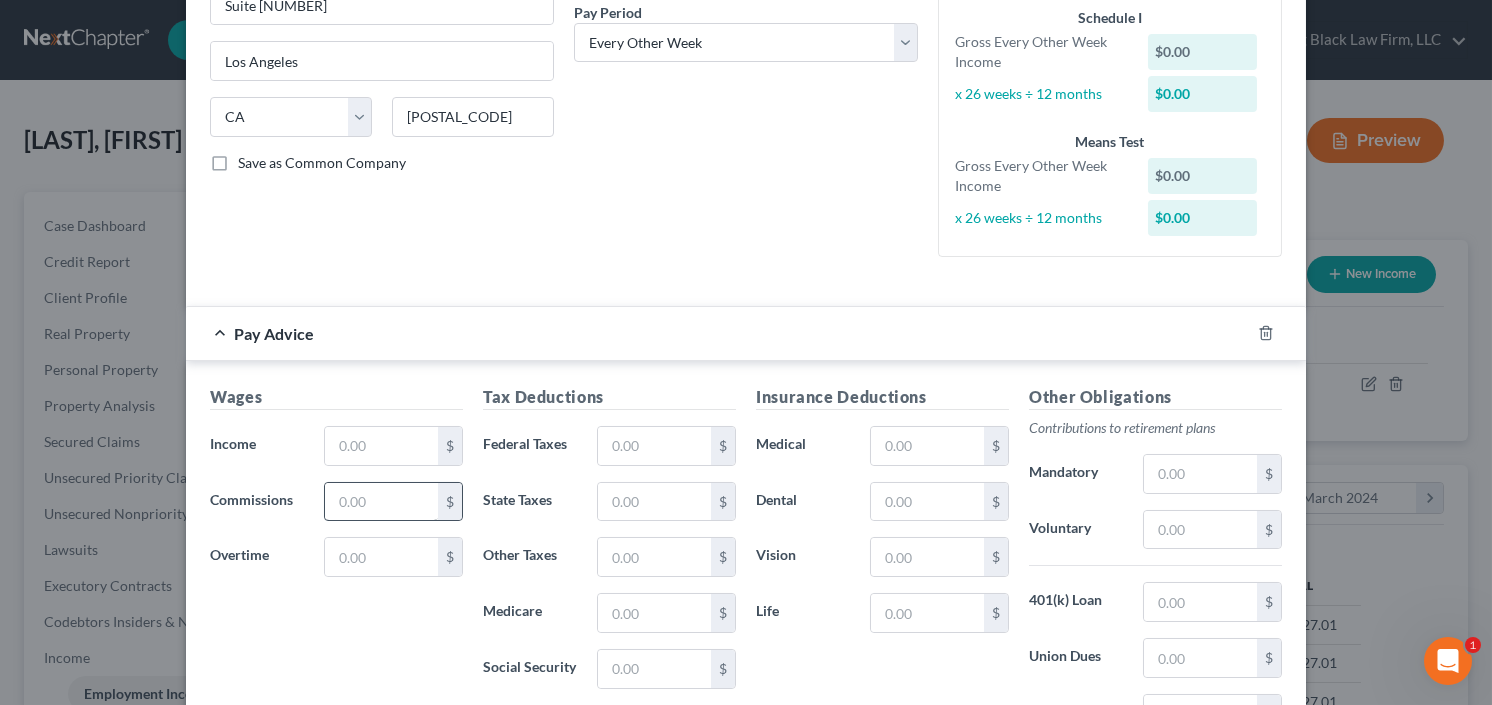 scroll, scrollTop: 320, scrollLeft: 0, axis: vertical 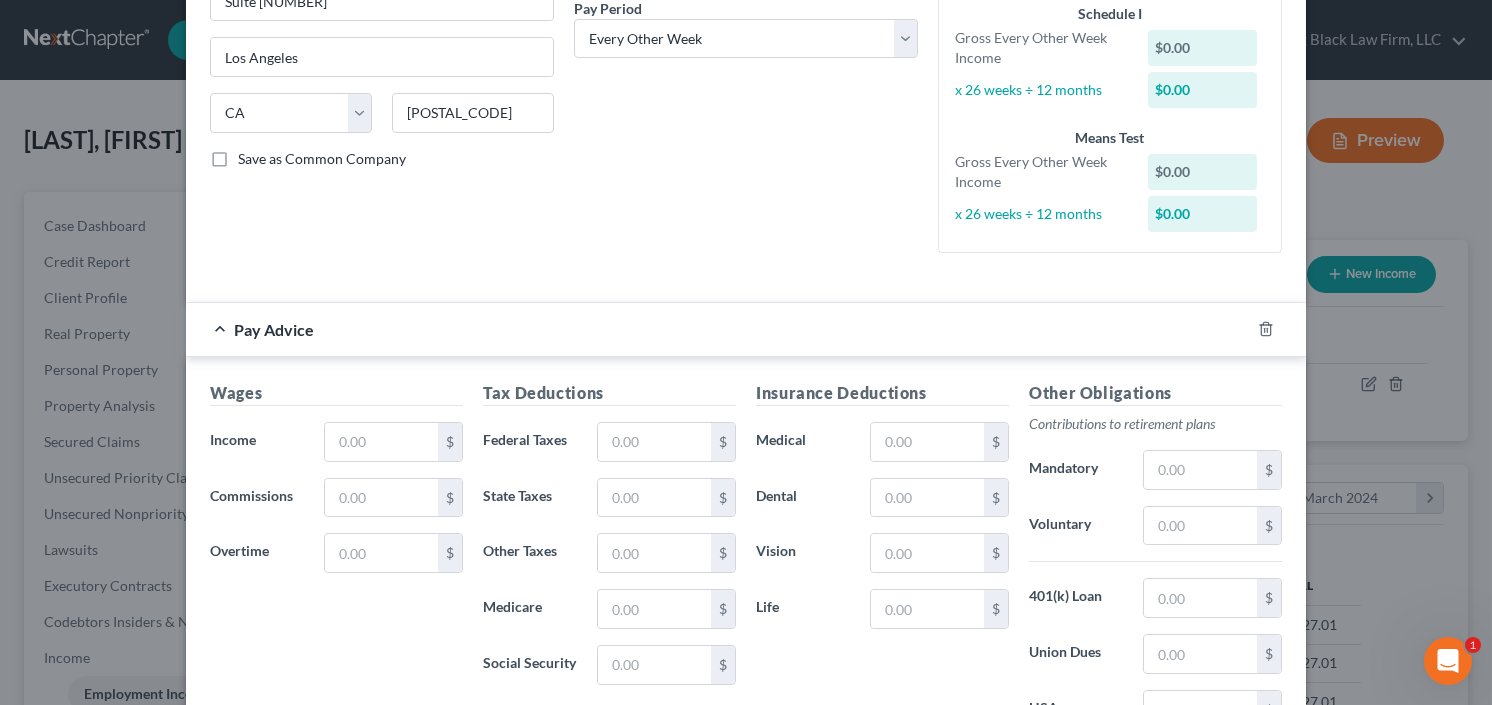 type on "Videographer" 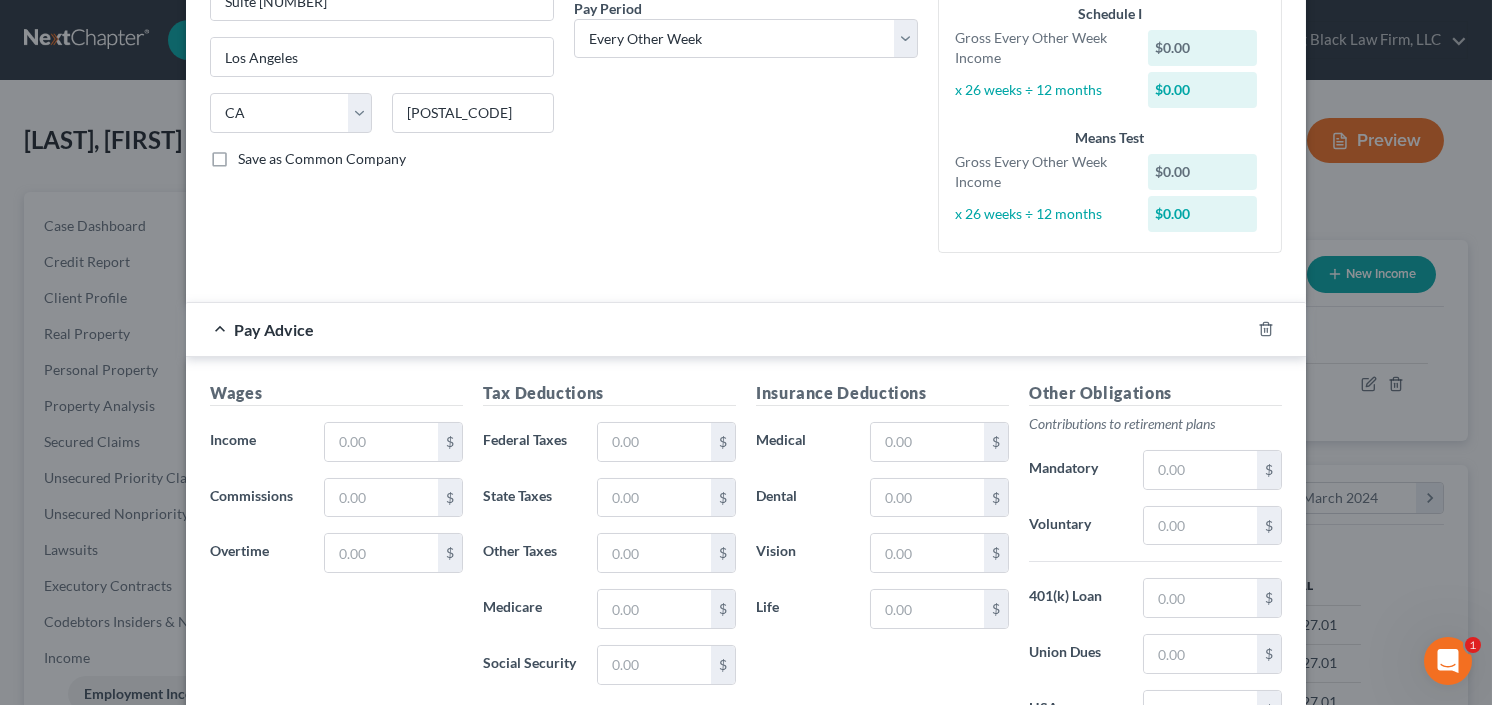 click on "Wages
Income
*
$ Commissions $ Overtime $" at bounding box center (336, 541) 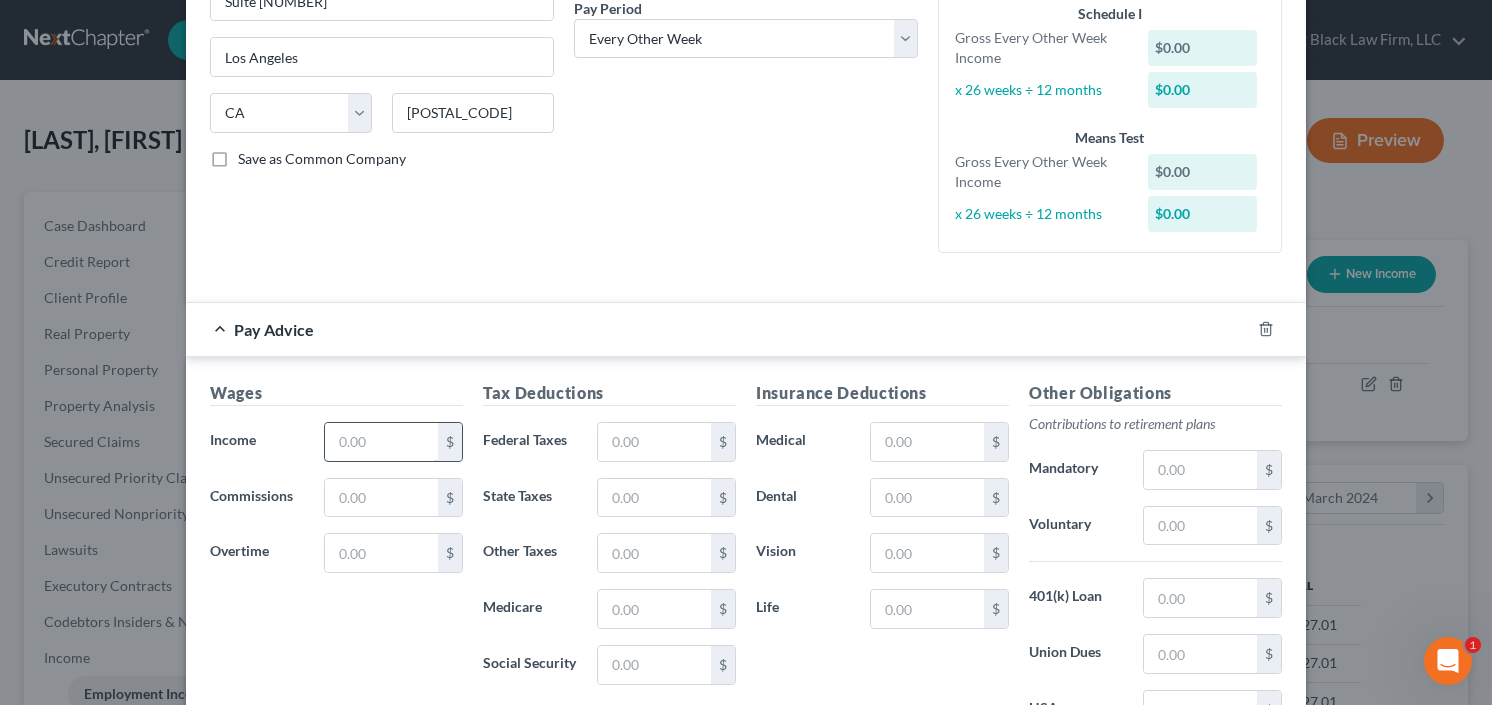 click at bounding box center [381, 442] 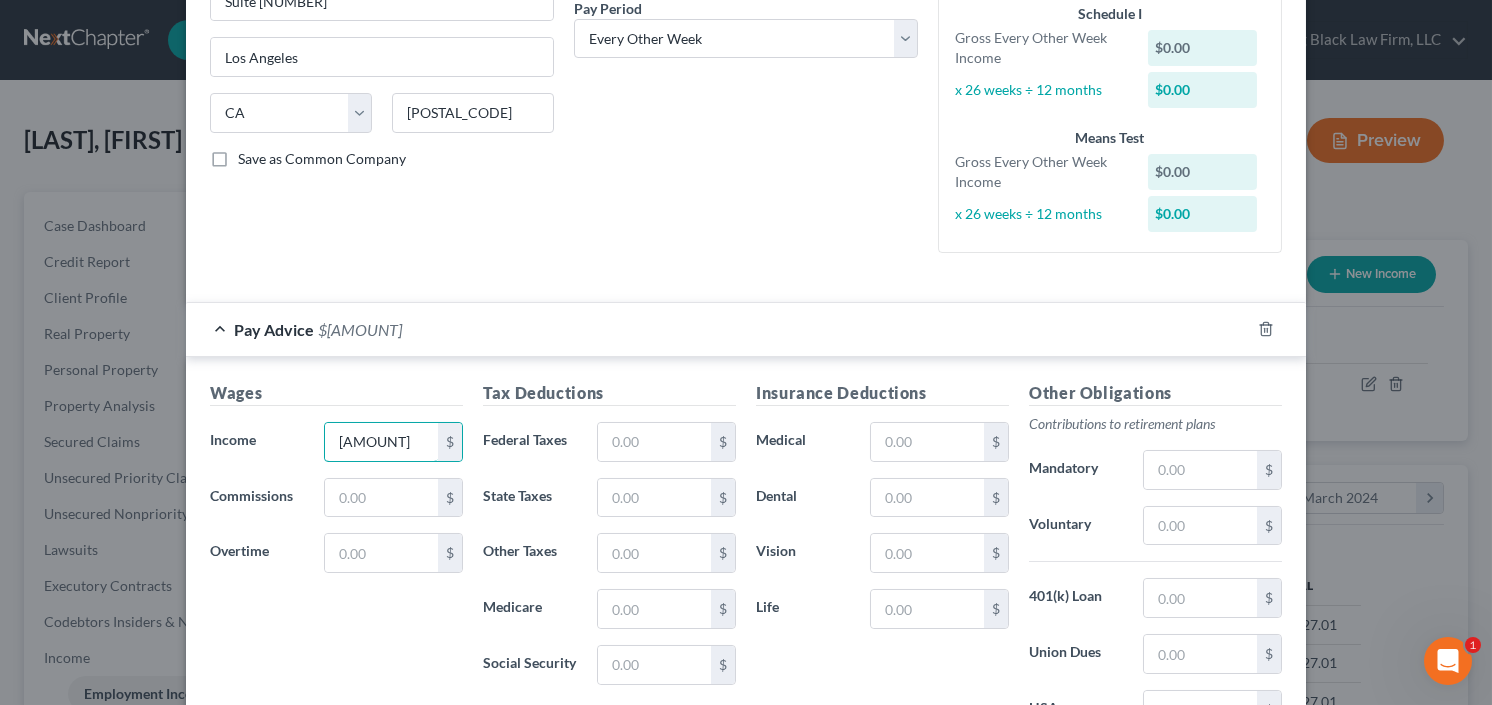 scroll, scrollTop: 0, scrollLeft: 0, axis: both 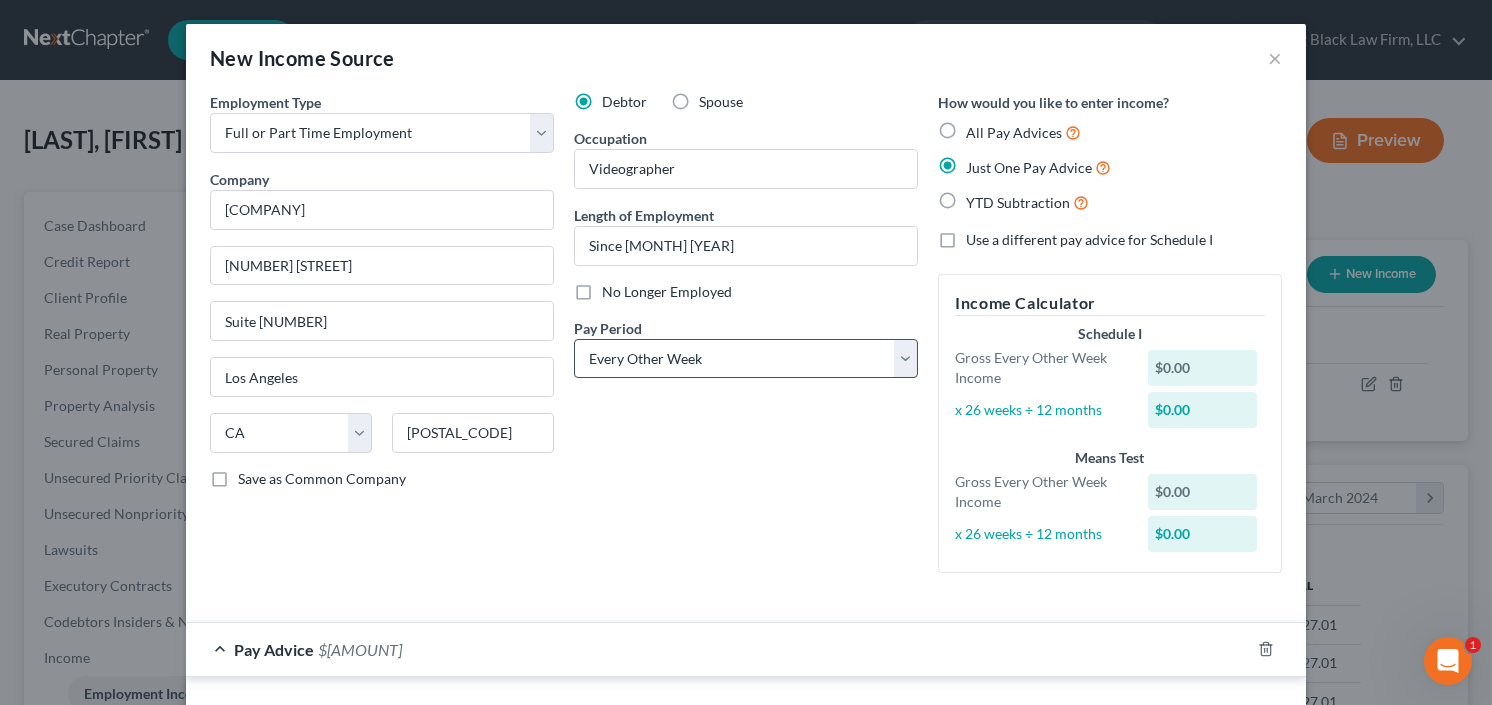 type on "422.67" 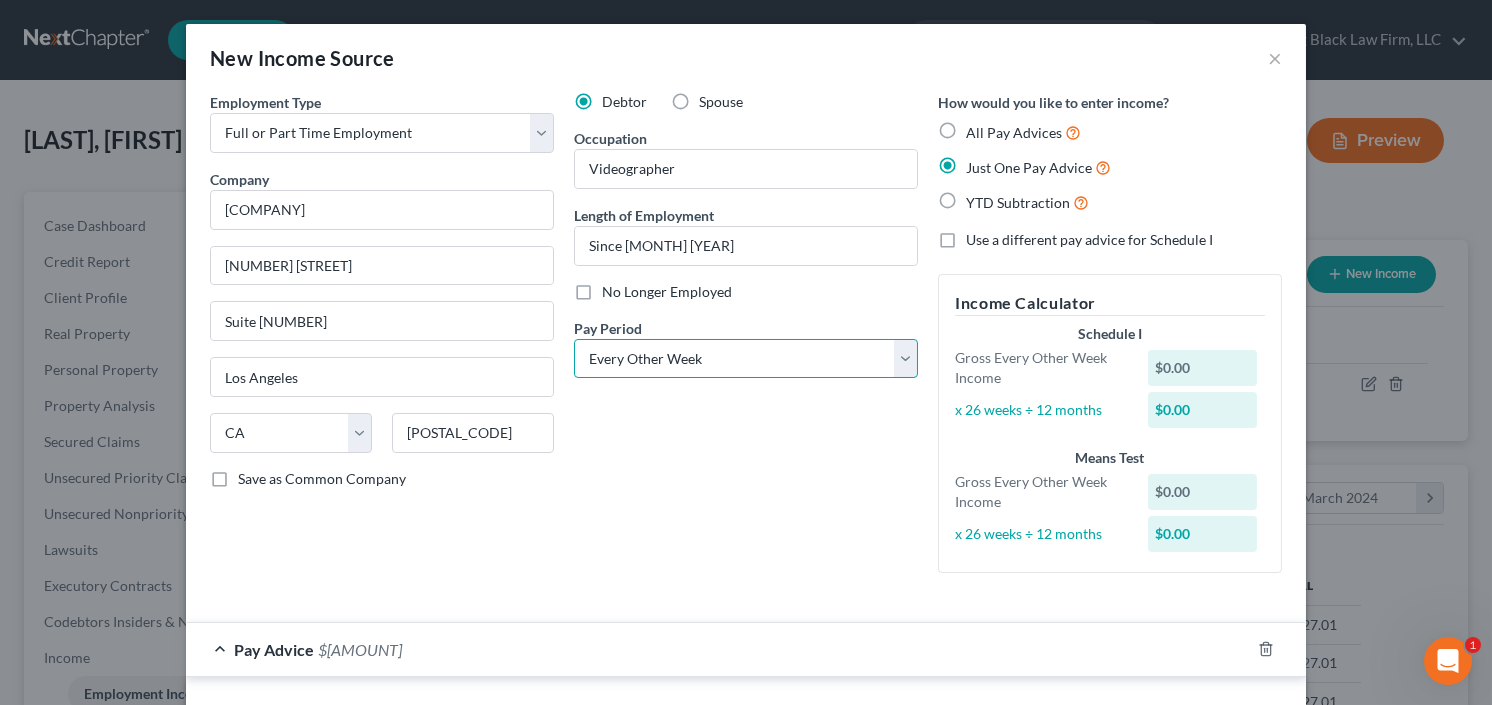click on "Select Monthly Twice Monthly Every Other Week Weekly" at bounding box center (746, 359) 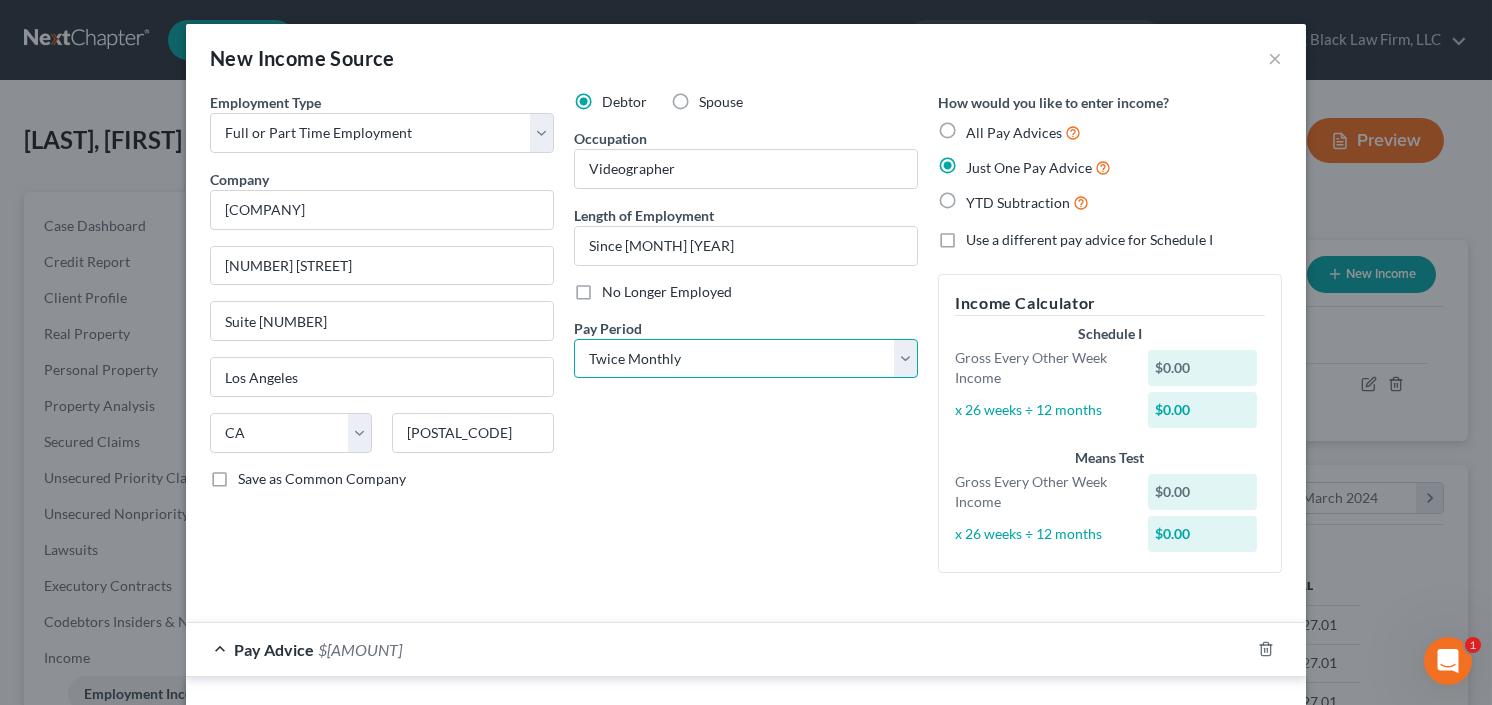 click on "Select Monthly Twice Monthly Every Other Week Weekly" at bounding box center (746, 359) 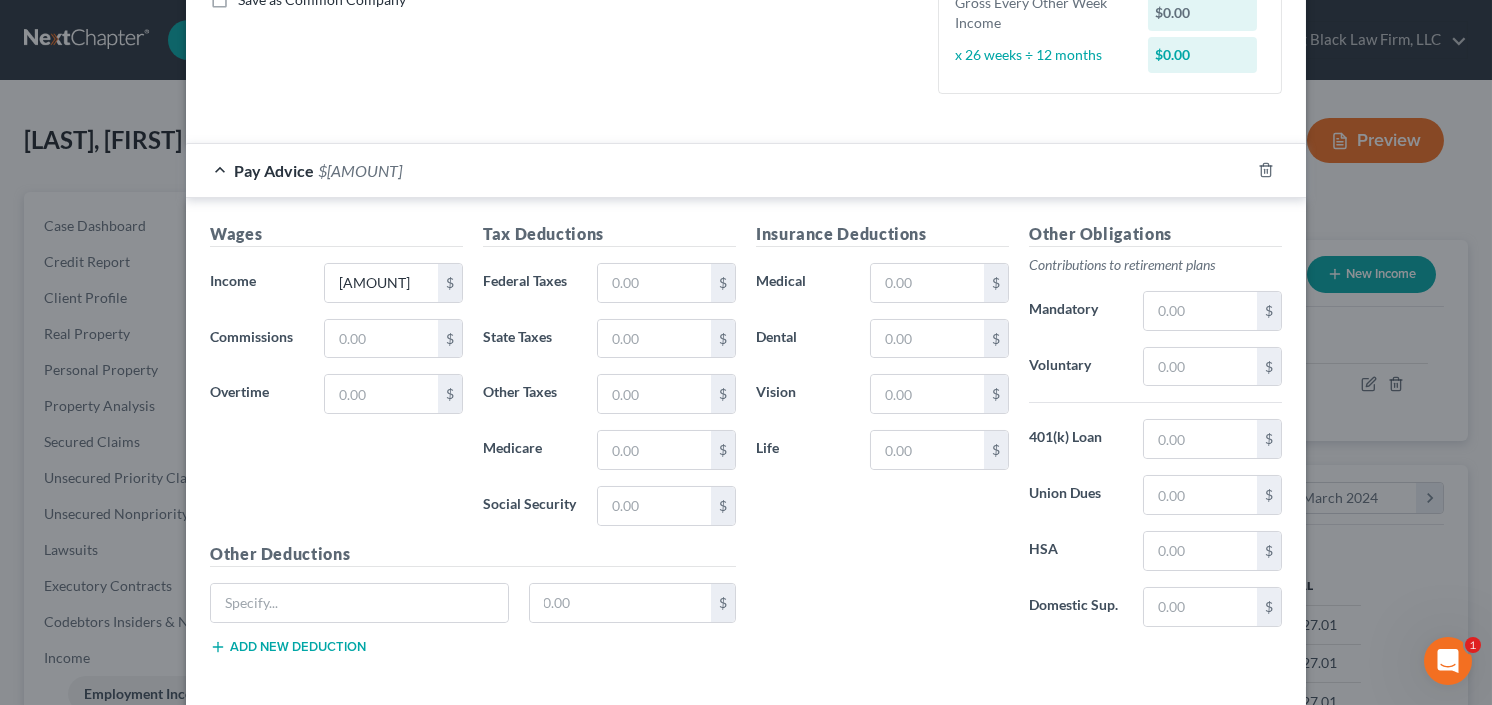 scroll, scrollTop: 480, scrollLeft: 0, axis: vertical 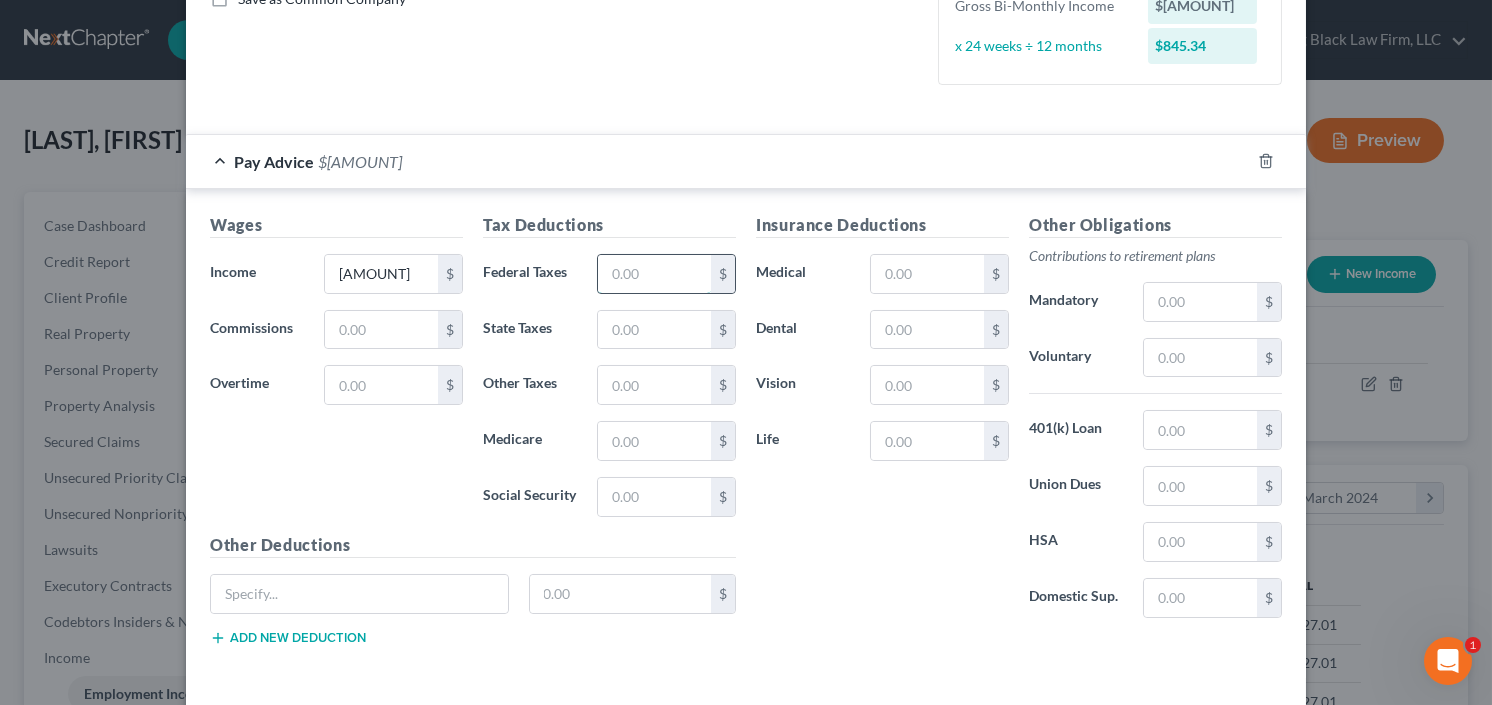 click at bounding box center [654, 274] 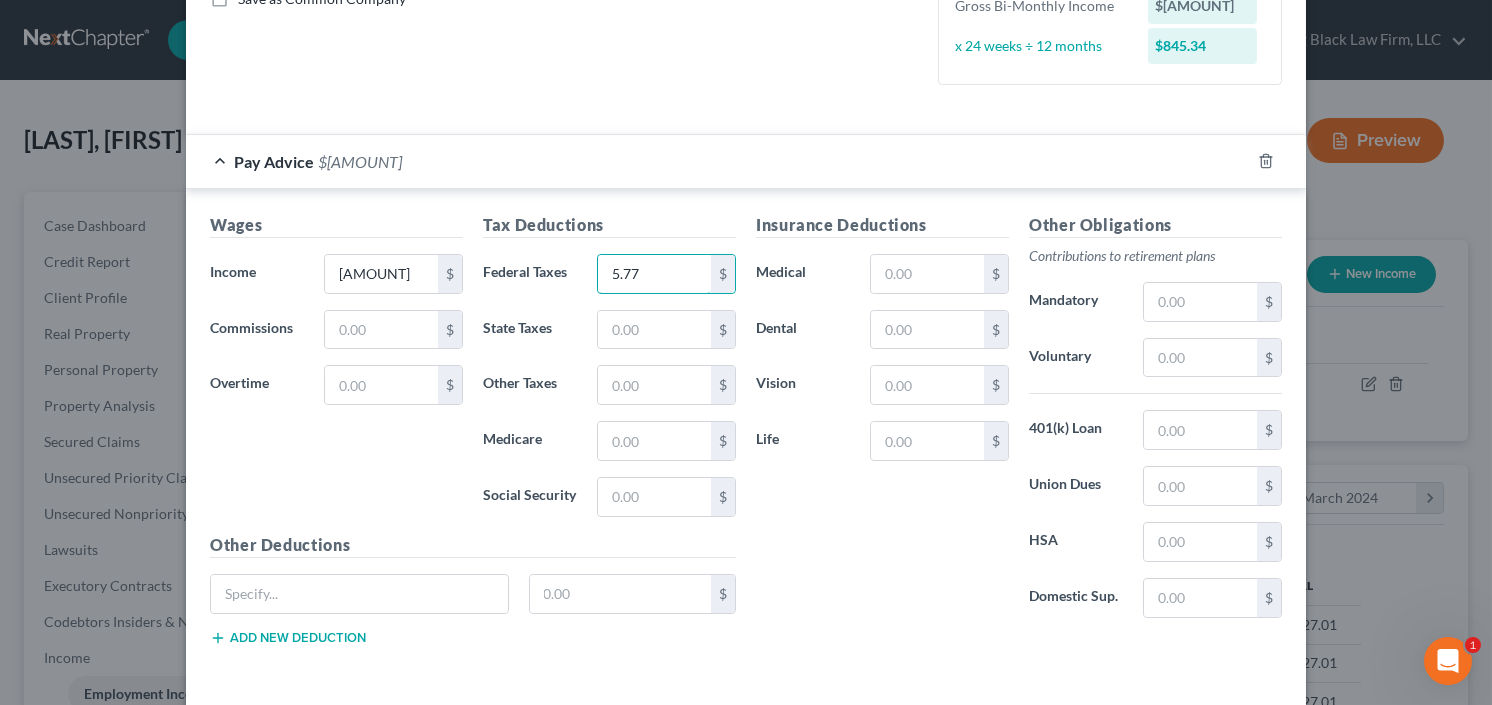 type on "5.77" 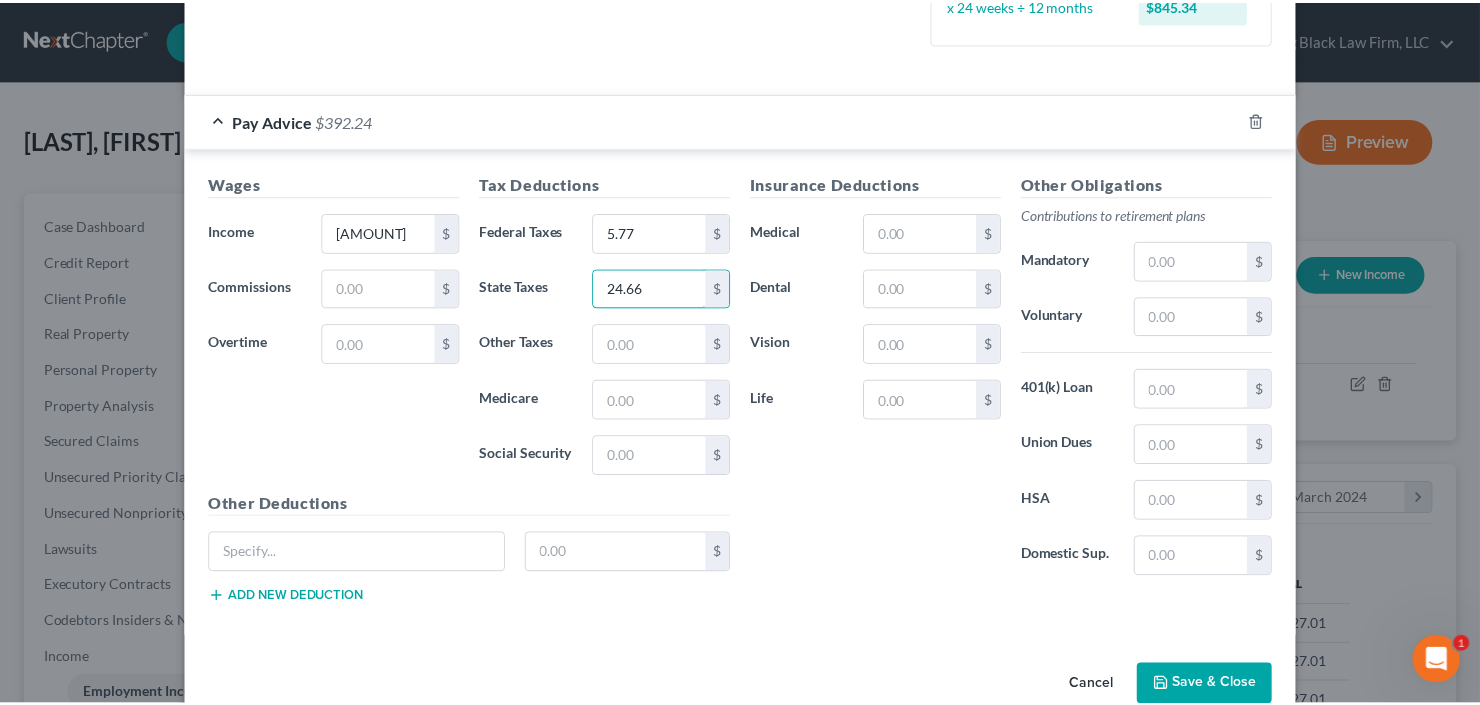 scroll, scrollTop: 557, scrollLeft: 0, axis: vertical 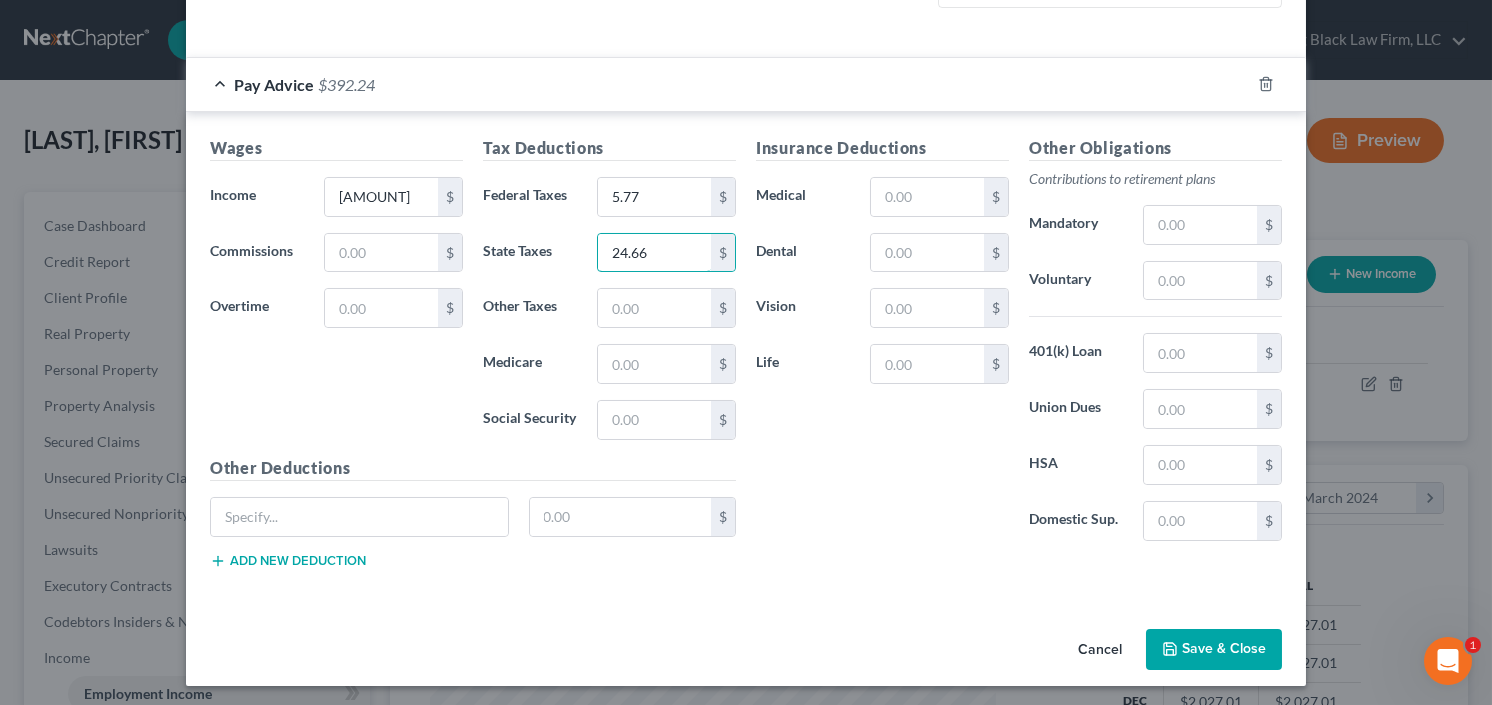 type on "24.66" 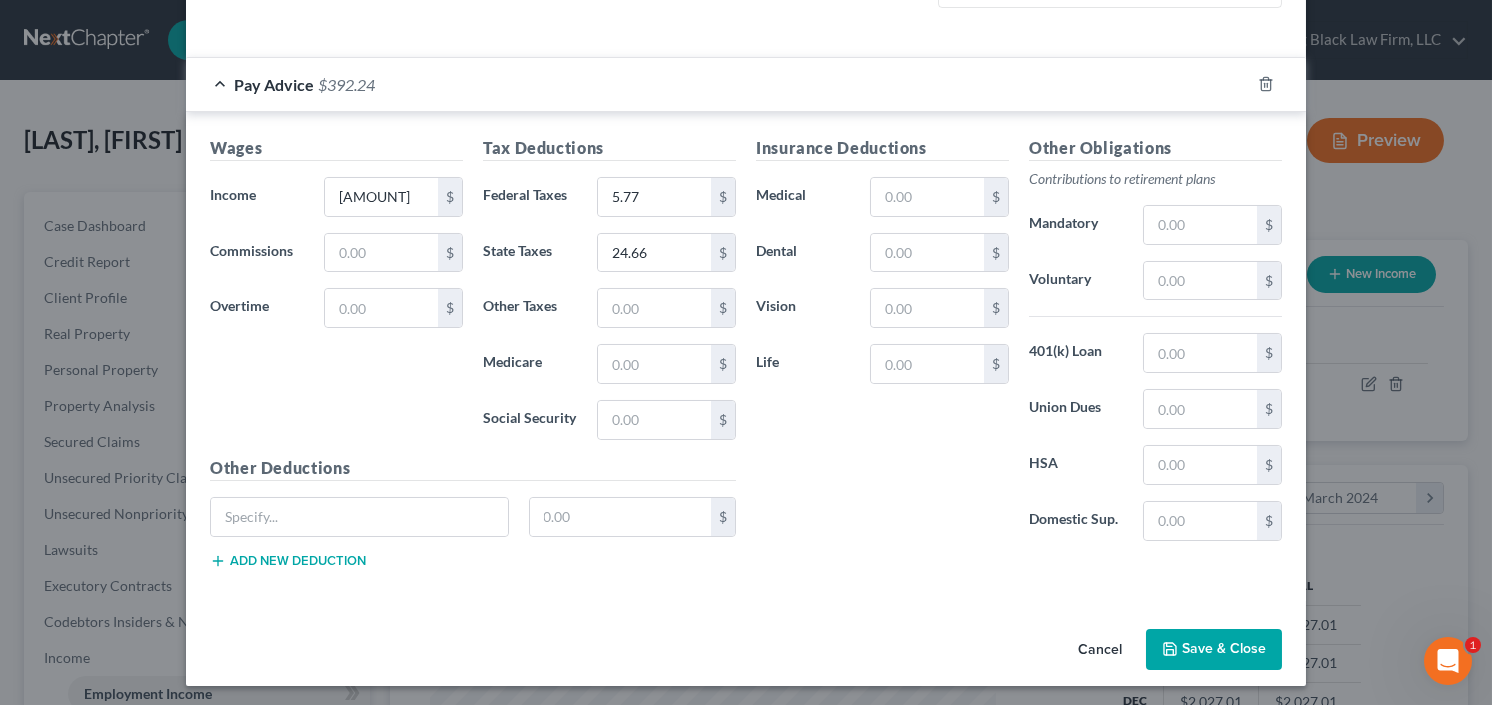 click on "Save & Close" at bounding box center (1214, 650) 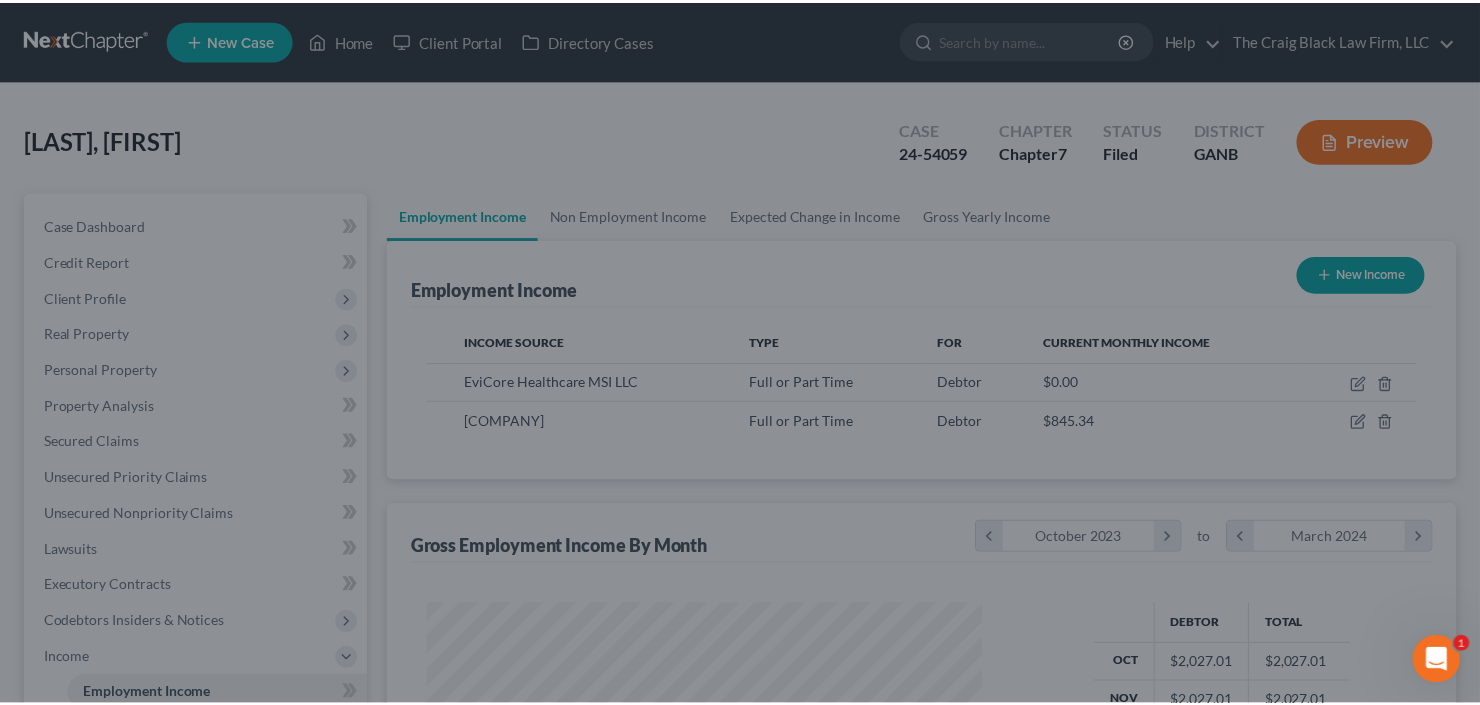 scroll, scrollTop: 357, scrollLeft: 600, axis: both 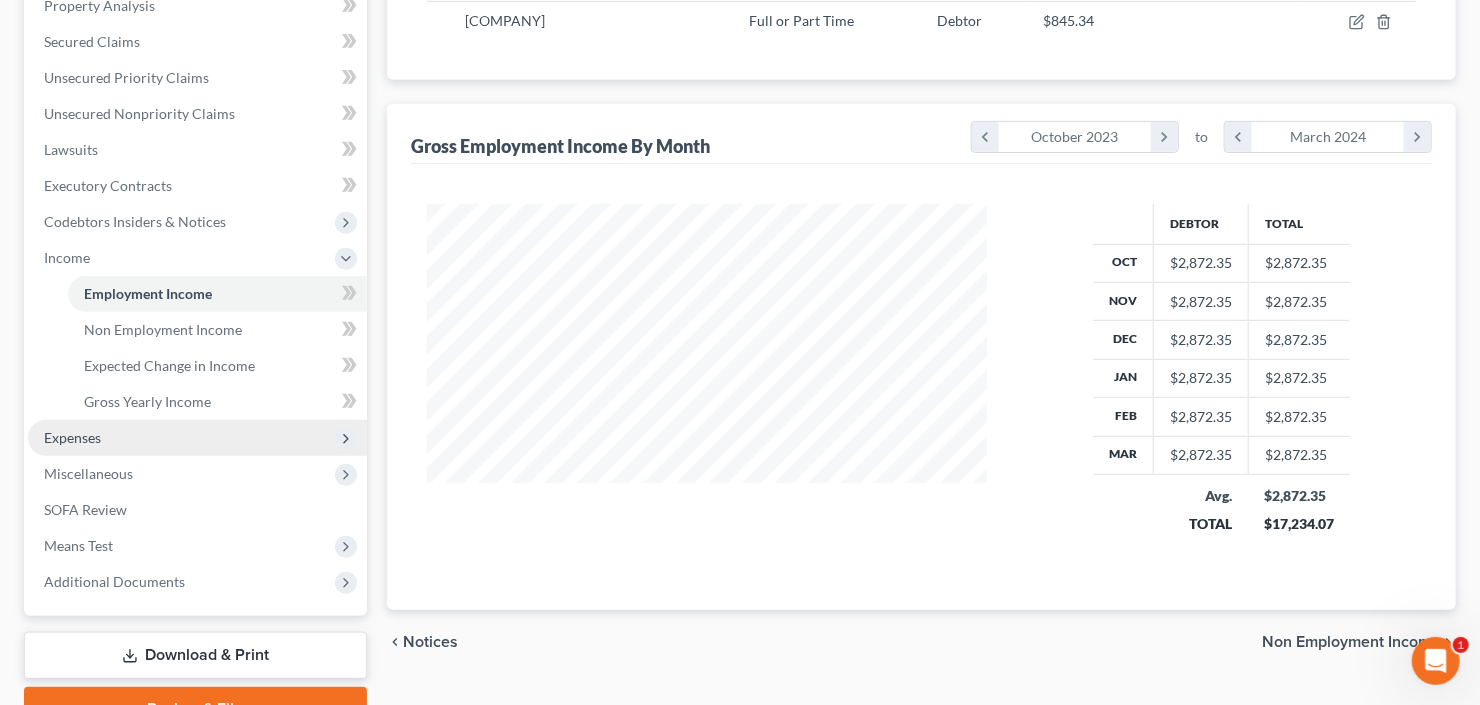 click on "Expenses" at bounding box center [197, 438] 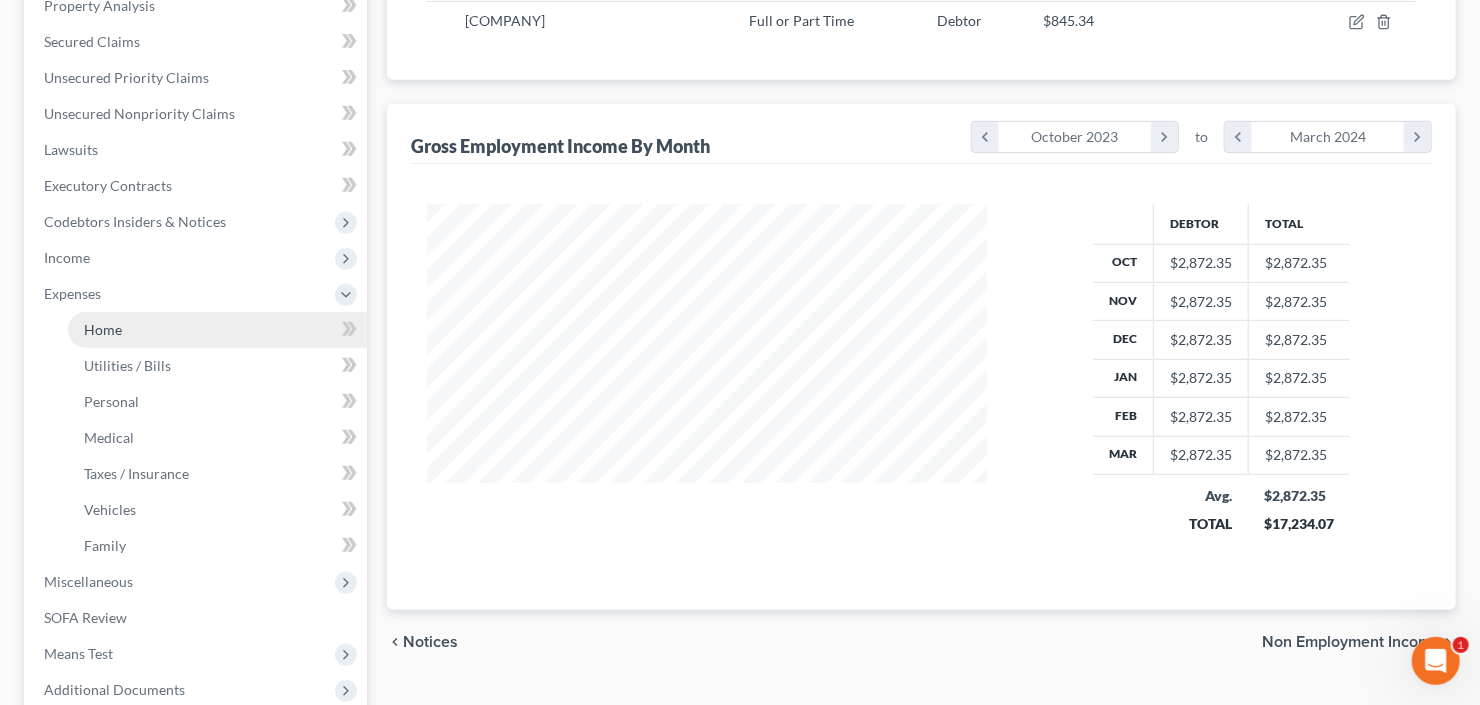 click on "Home" at bounding box center [217, 330] 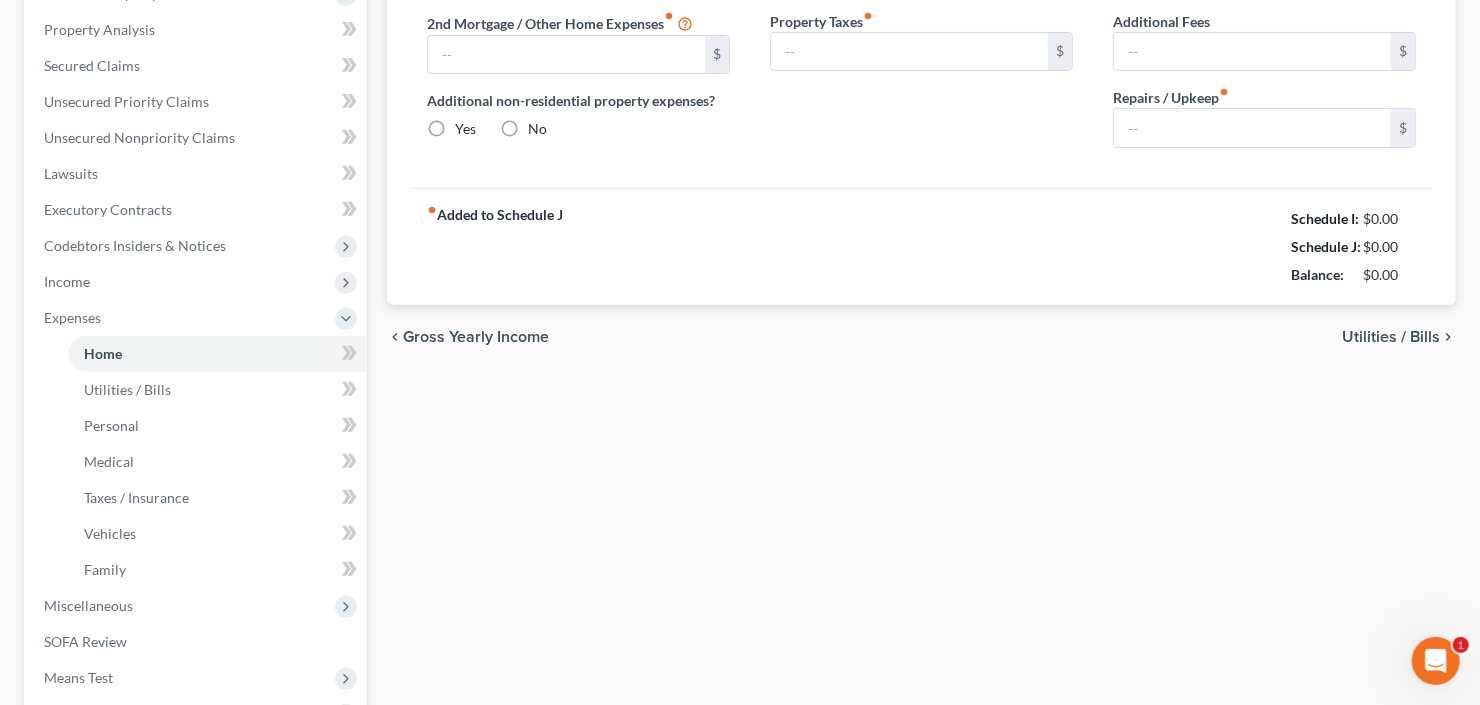 type on "650.00" 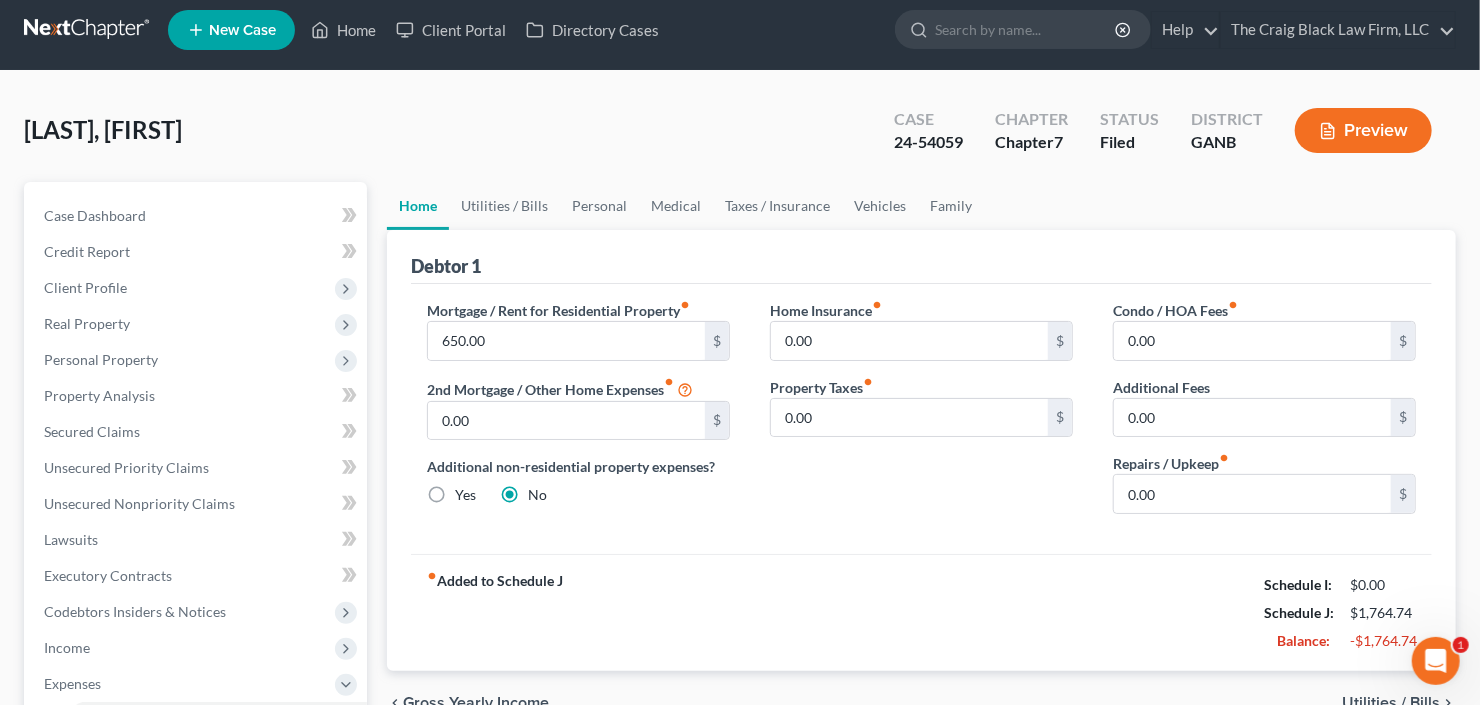 scroll, scrollTop: 0, scrollLeft: 0, axis: both 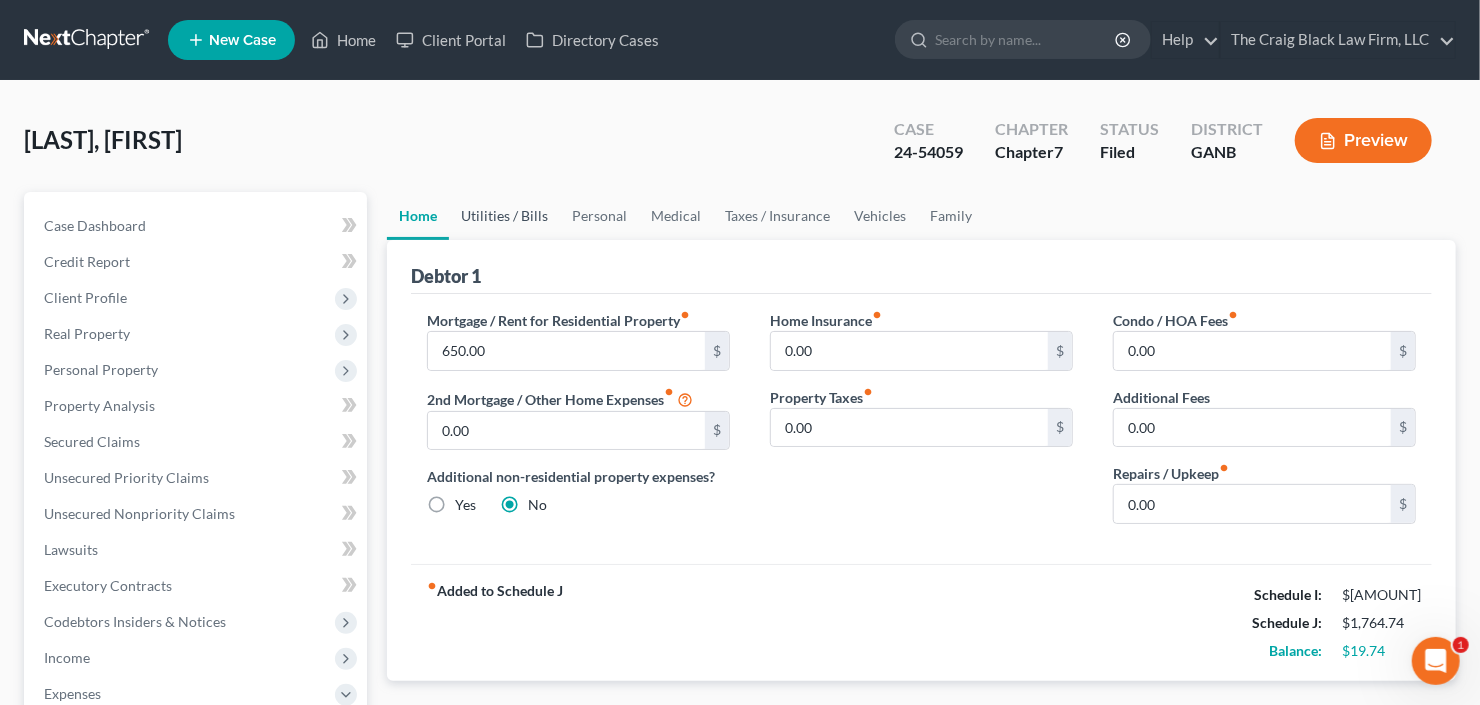 click on "Utilities / Bills" at bounding box center (504, 216) 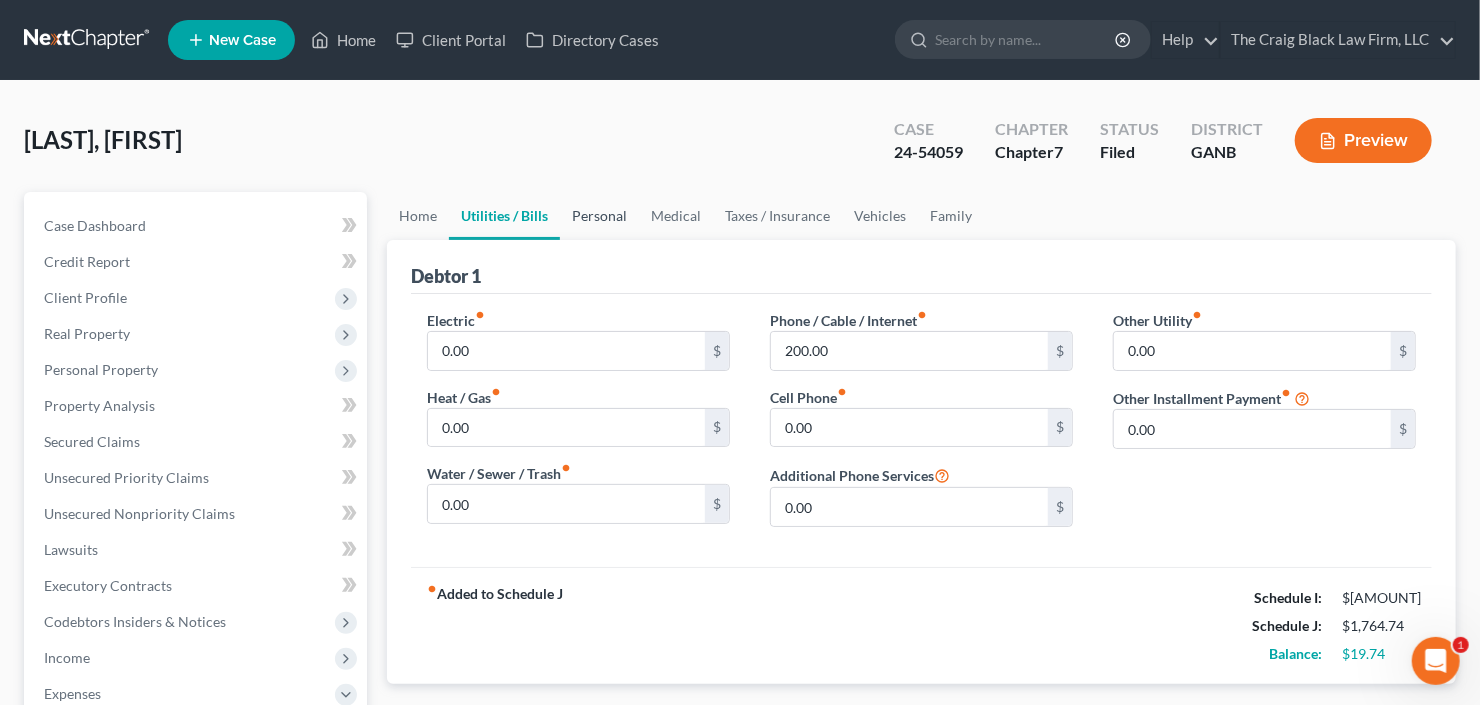 click on "Personal" at bounding box center (599, 216) 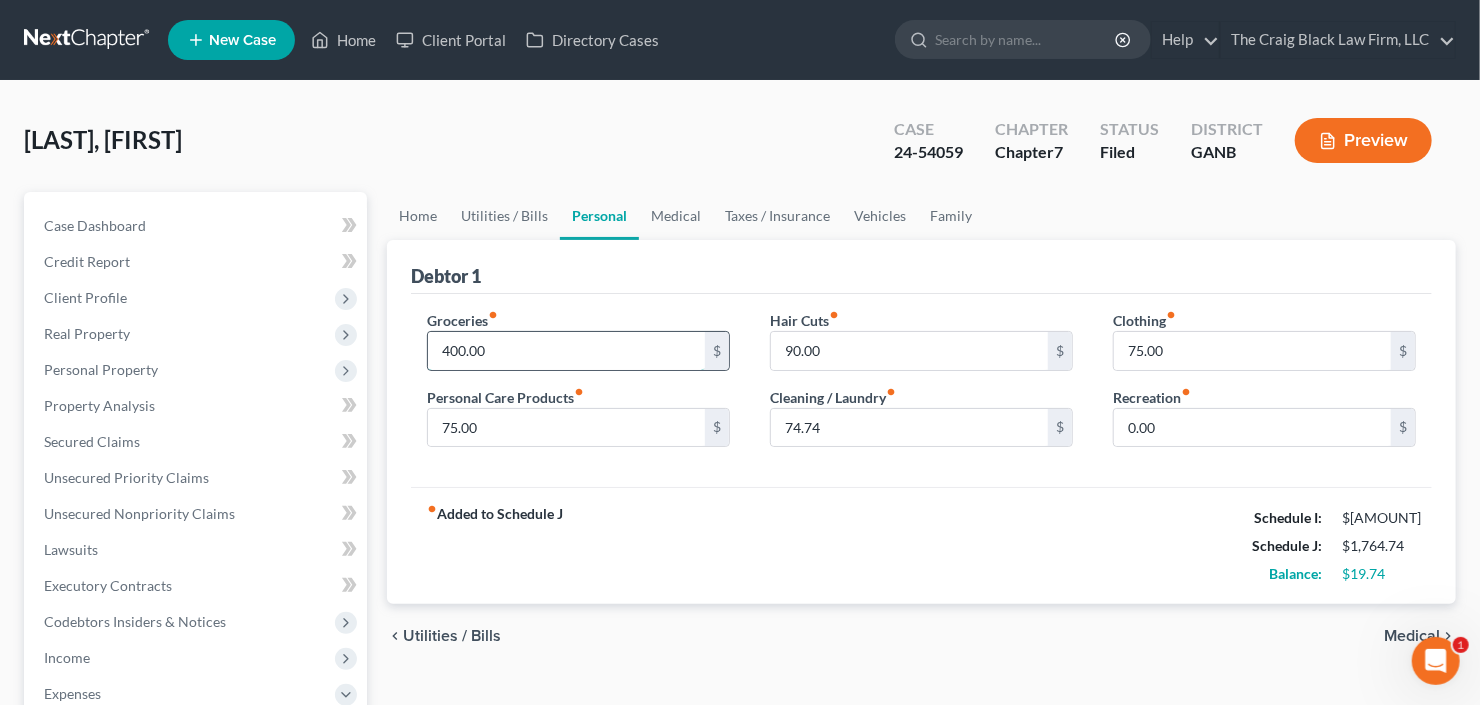 click on "400.00" at bounding box center (566, 351) 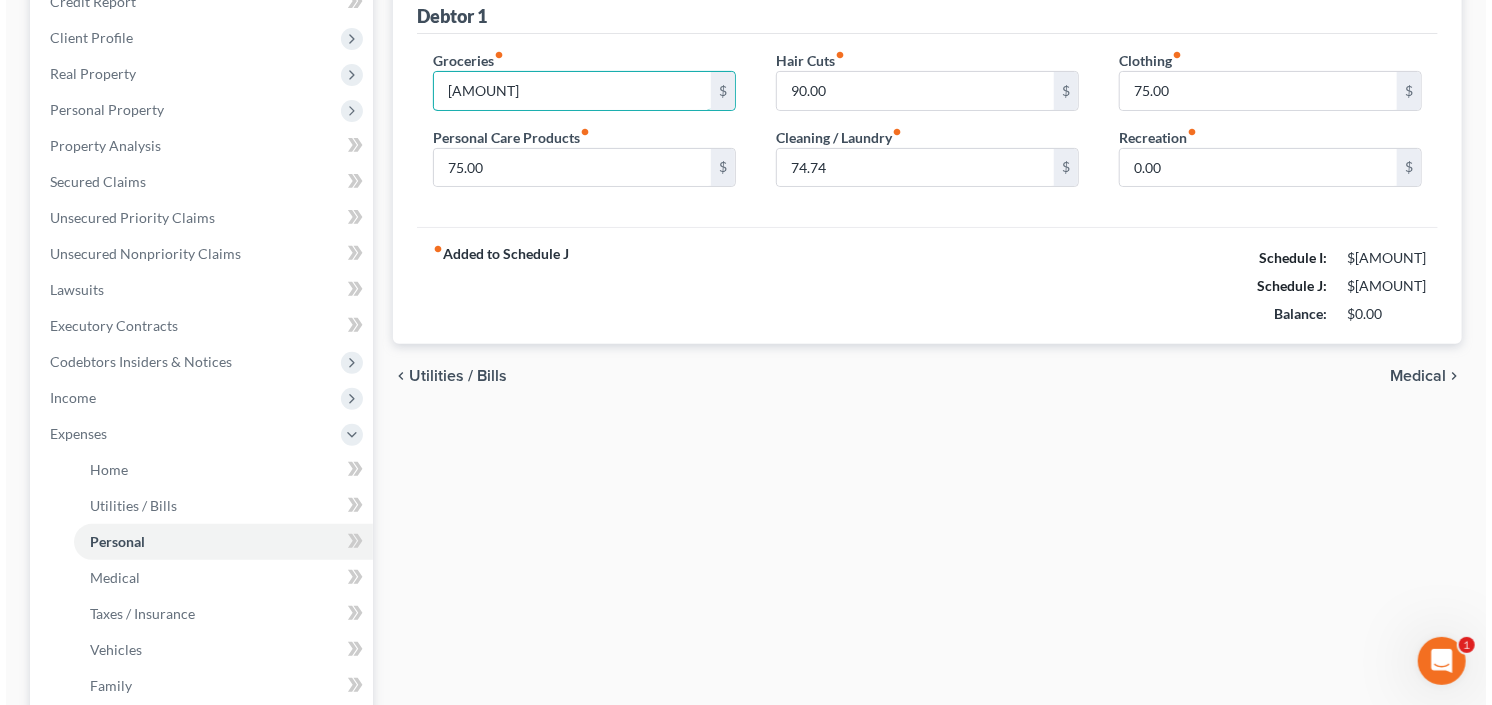 scroll, scrollTop: 607, scrollLeft: 0, axis: vertical 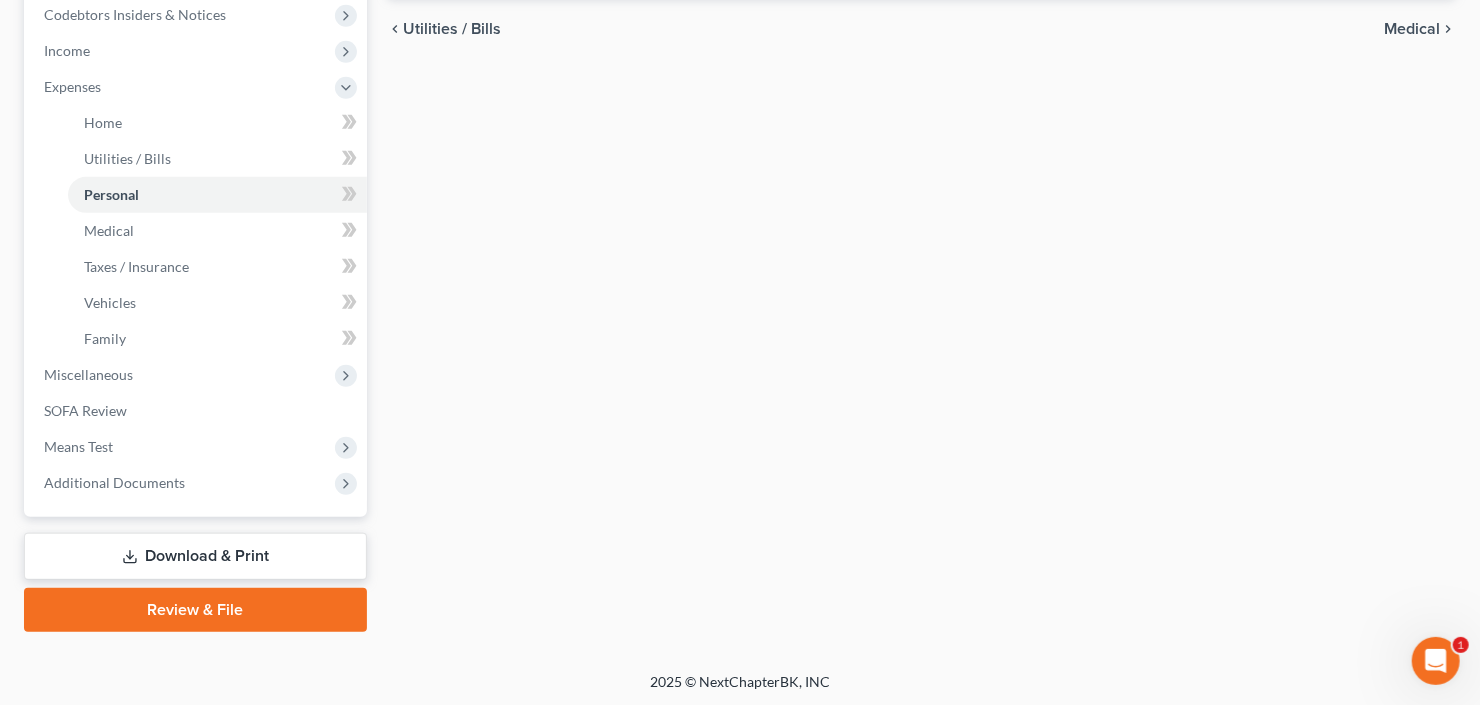 type on "419.74" 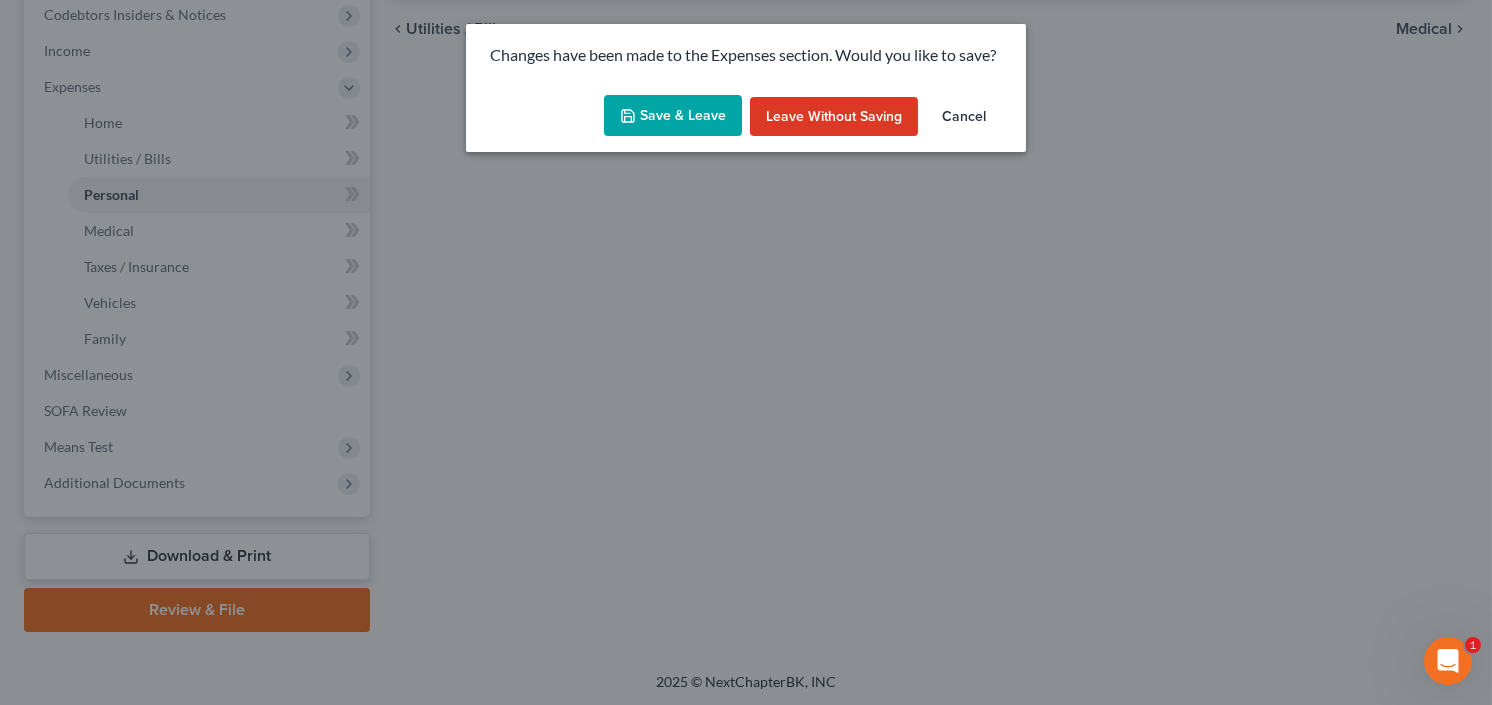 click on "Save & Leave" at bounding box center [673, 116] 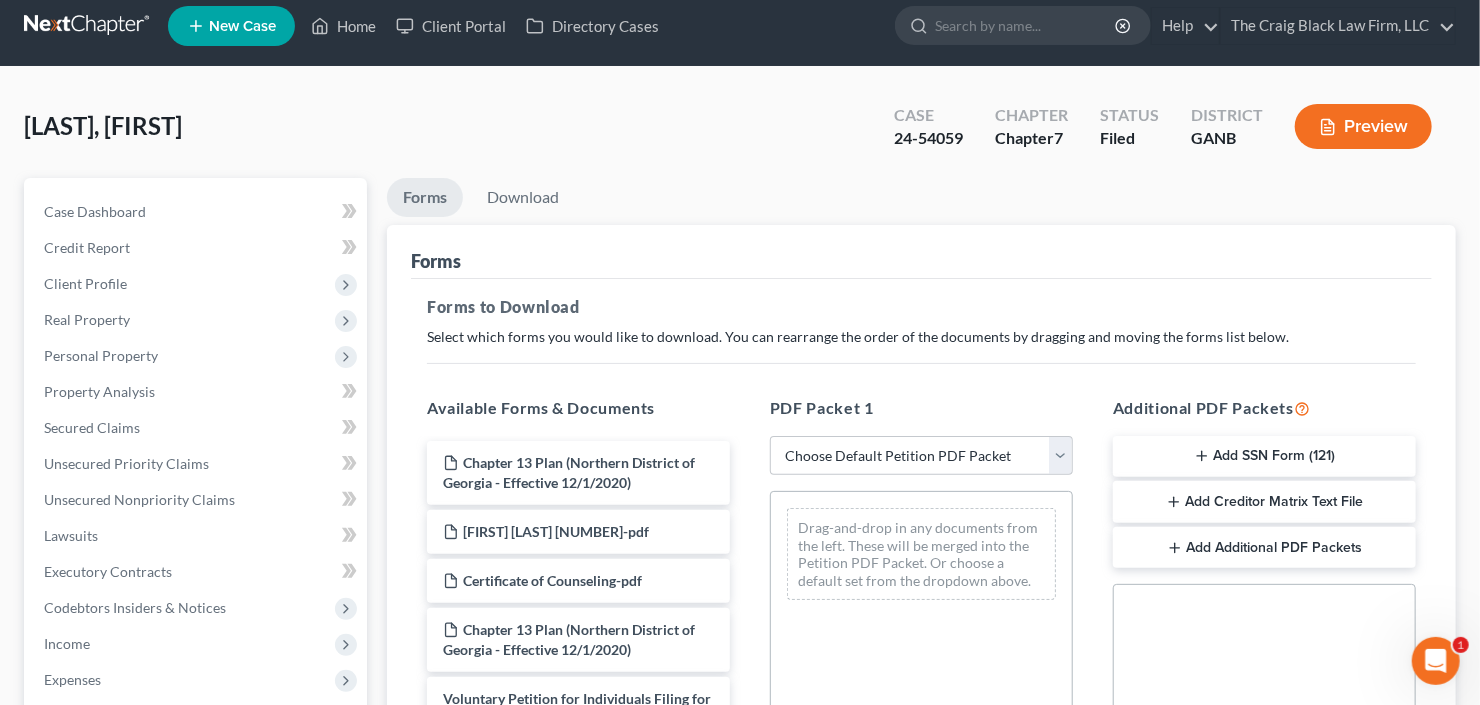 scroll, scrollTop: 0, scrollLeft: 0, axis: both 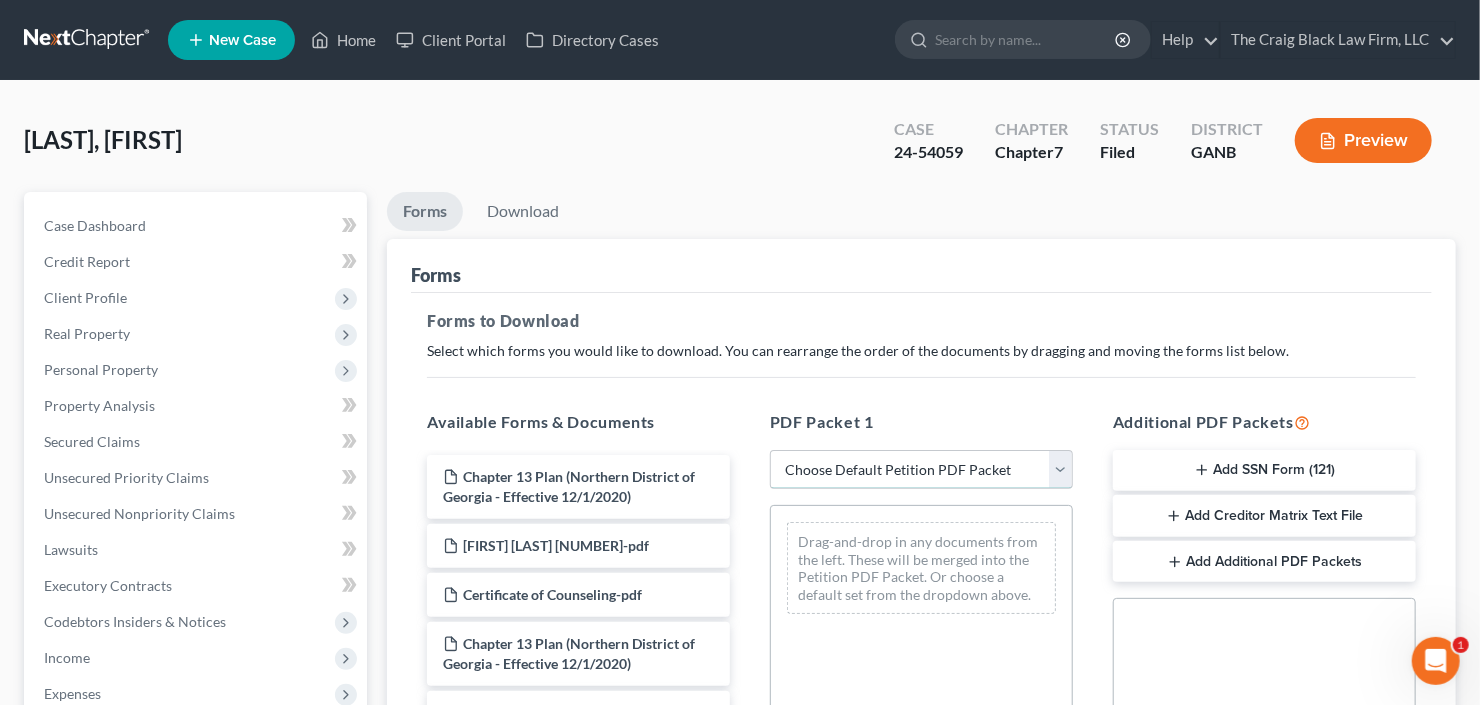 click on "Choose Default Petition PDF Packet Complete Bankruptcy Petition (all forms and schedules) Emergency Filing Forms (Petition and Creditor List Only) Amended Forms Signature Pages Only" at bounding box center (921, 470) 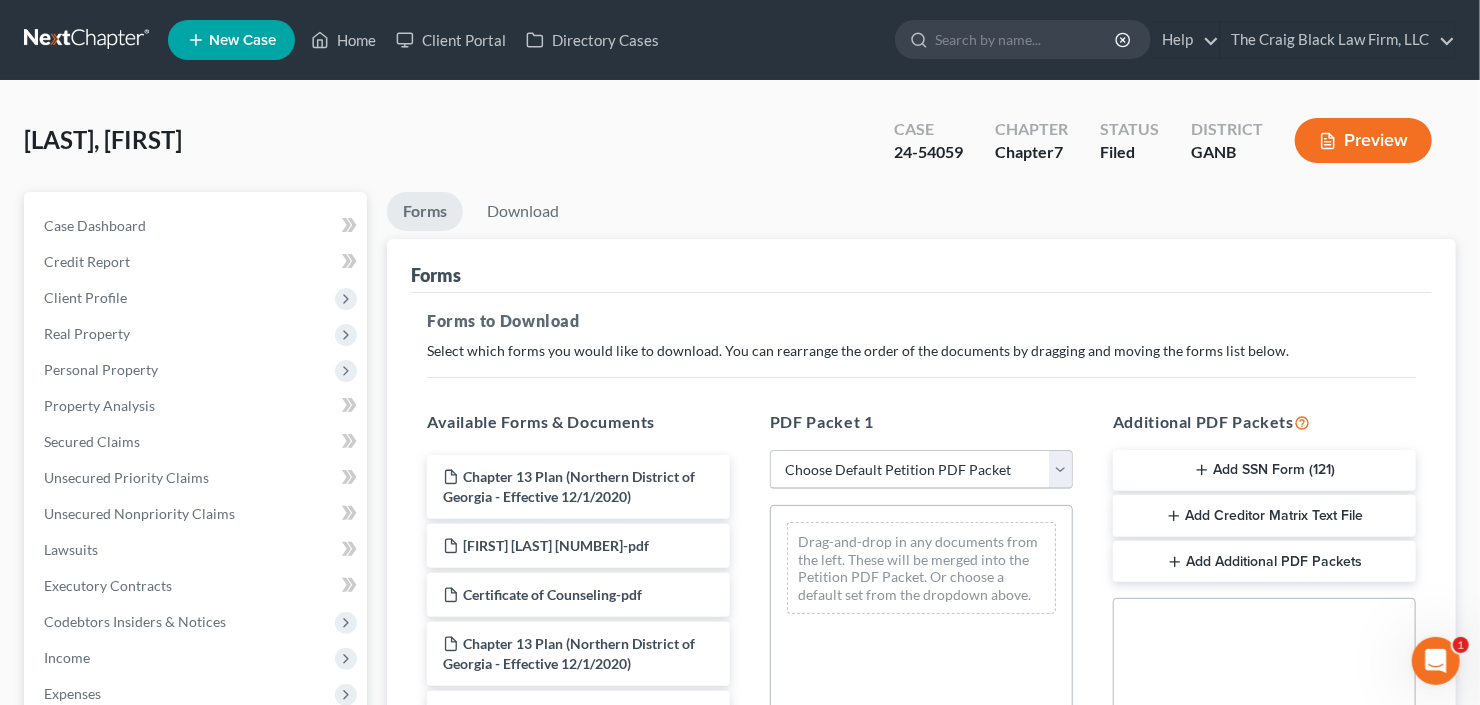 select on "2" 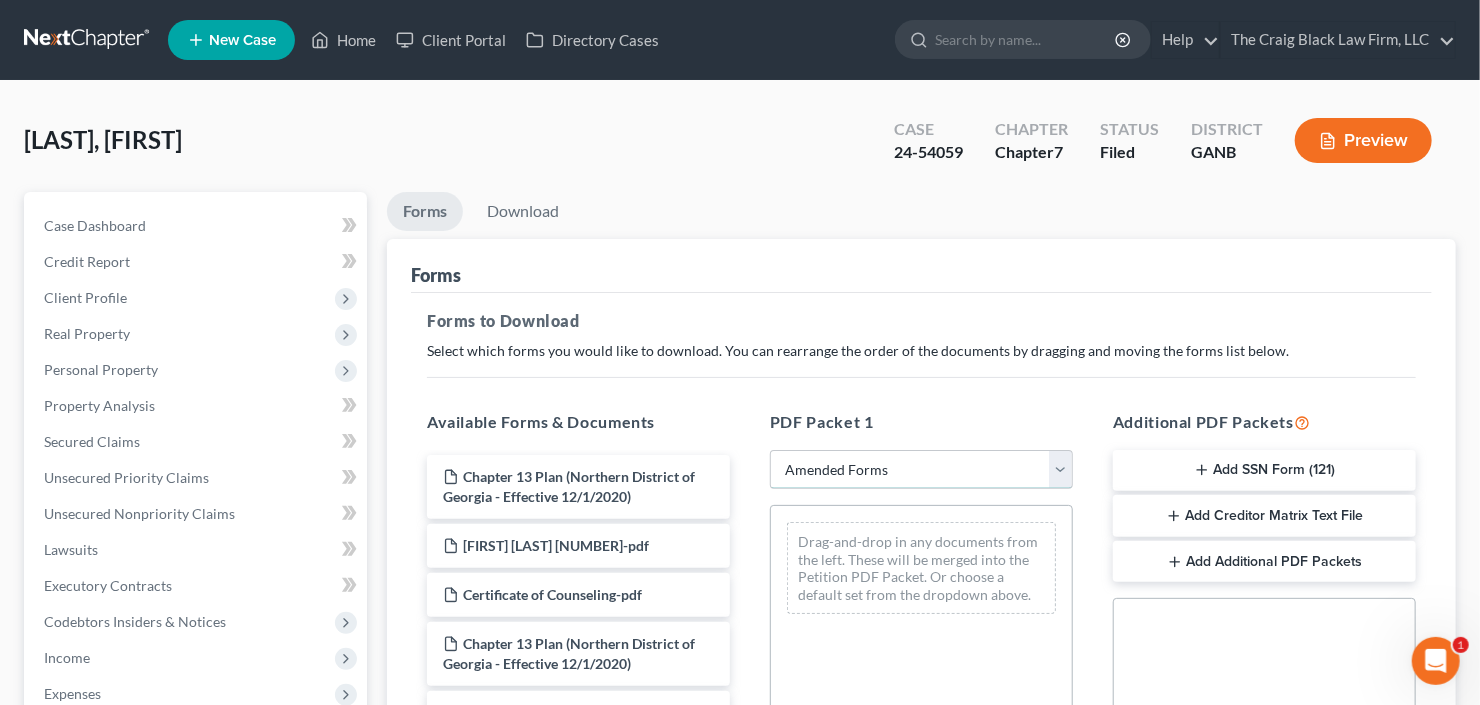 click on "Choose Default Petition PDF Packet Complete Bankruptcy Petition (all forms and schedules) Emergency Filing Forms (Petition and Creditor List Only) Amended Forms Signature Pages Only" at bounding box center [921, 470] 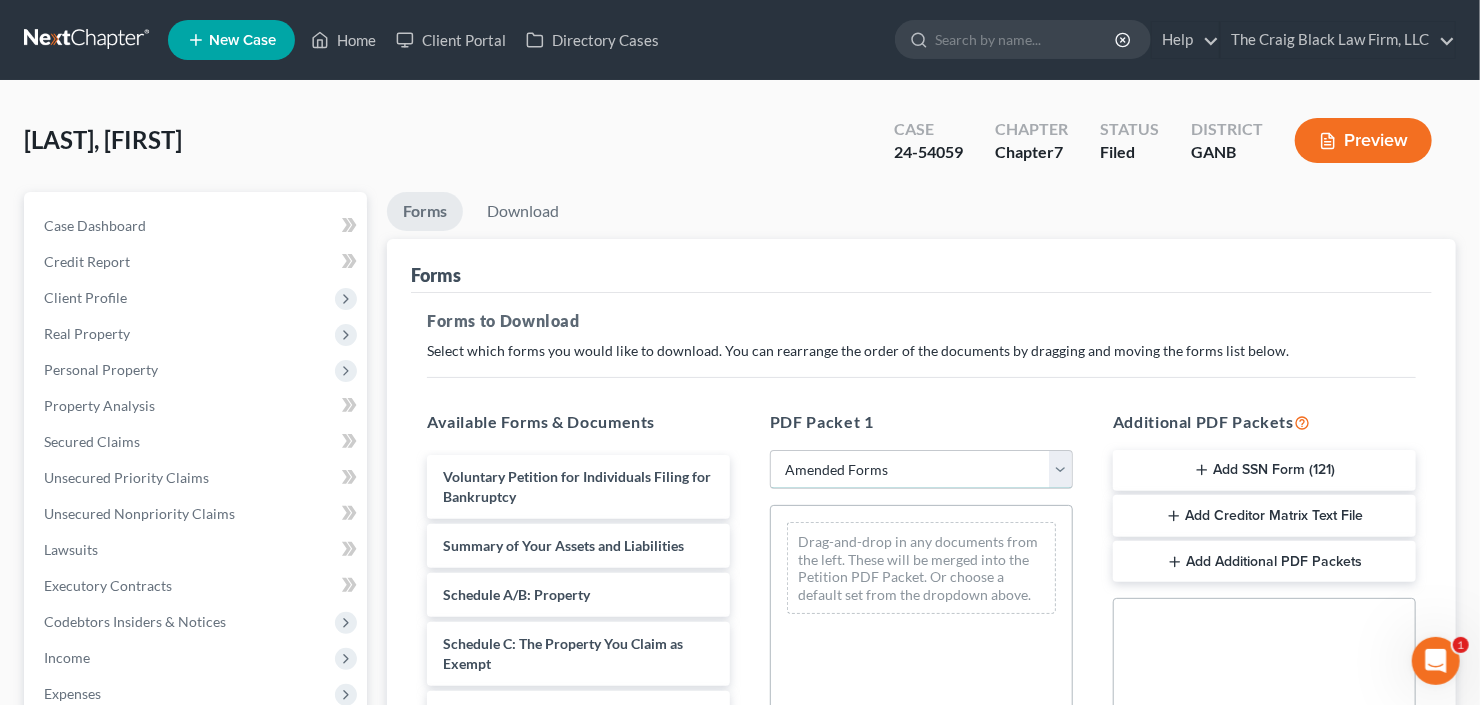 scroll, scrollTop: 160, scrollLeft: 0, axis: vertical 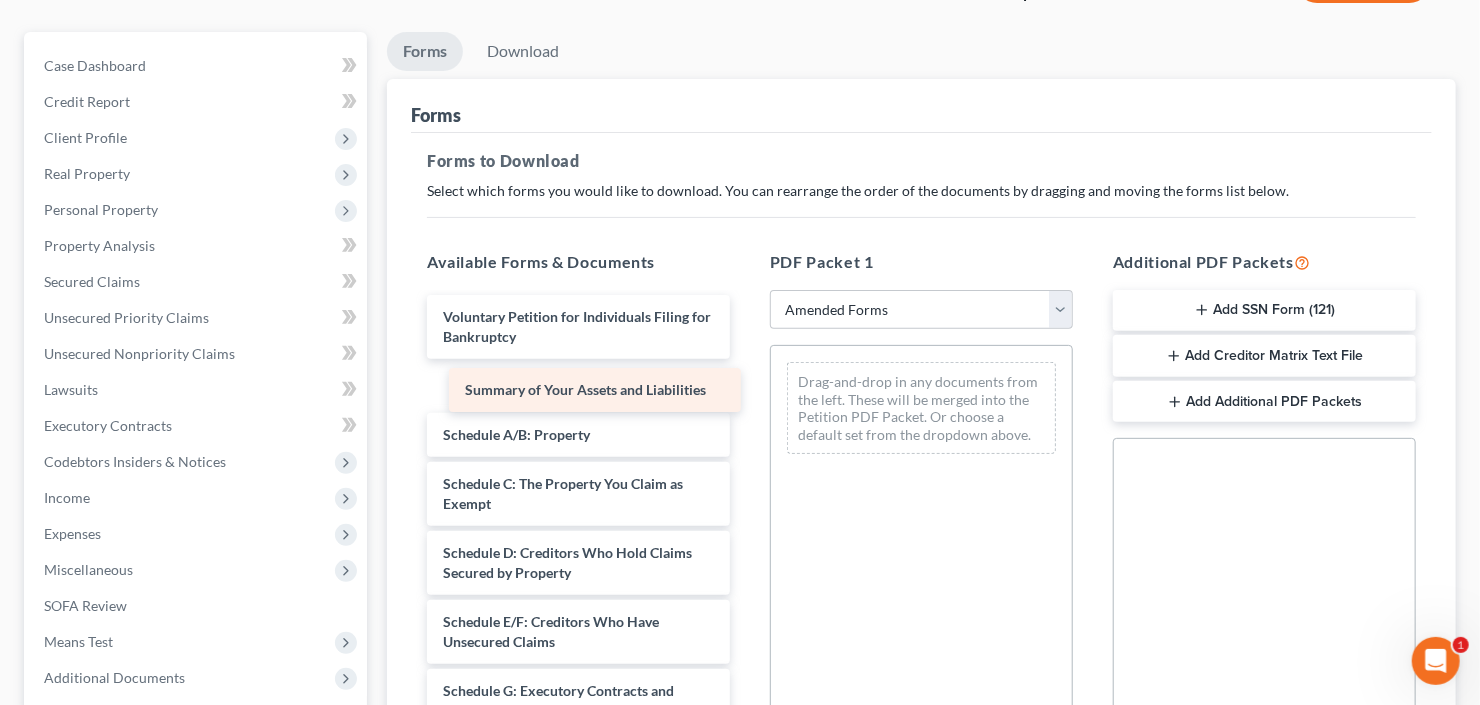 drag, startPoint x: 547, startPoint y: 391, endPoint x: 1048, endPoint y: 375, distance: 501.25543 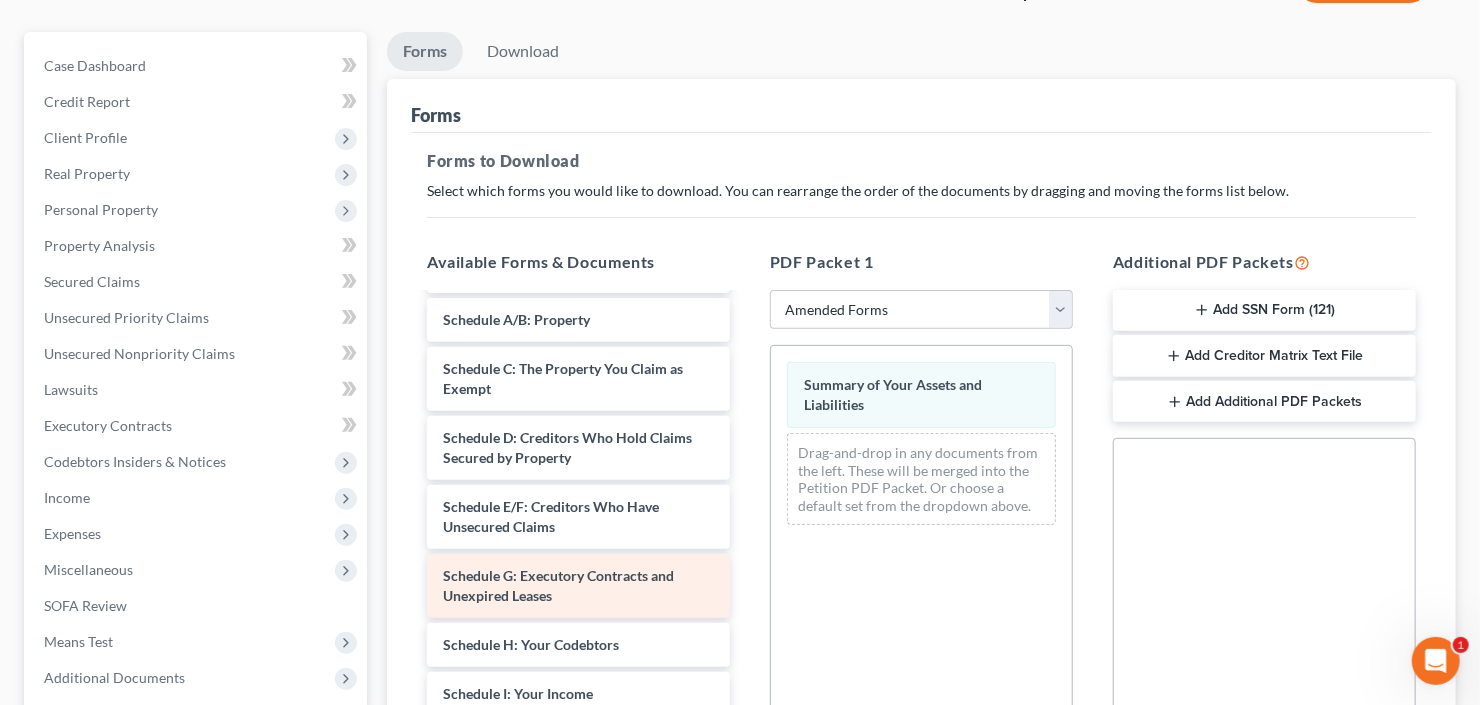 scroll, scrollTop: 160, scrollLeft: 0, axis: vertical 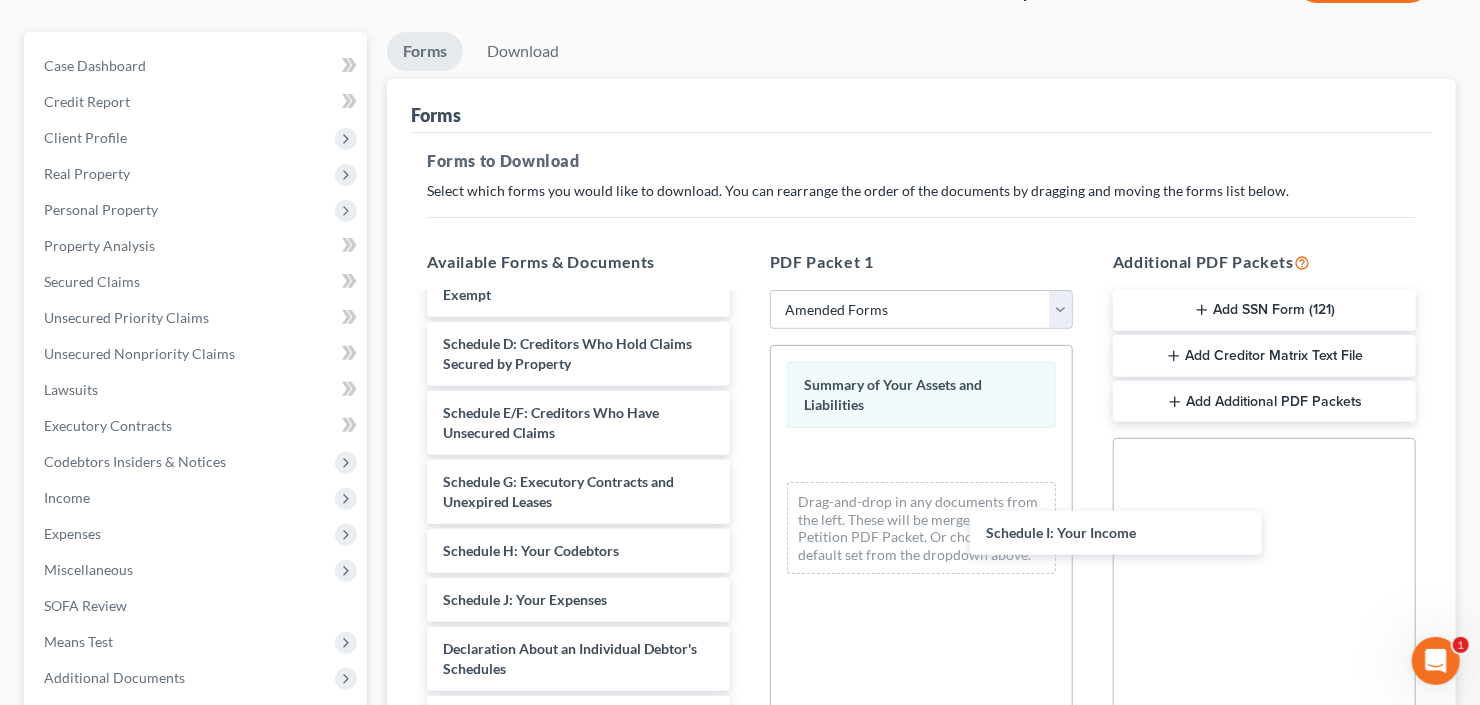 drag, startPoint x: 541, startPoint y: 612, endPoint x: 870, endPoint y: 547, distance: 335.3595 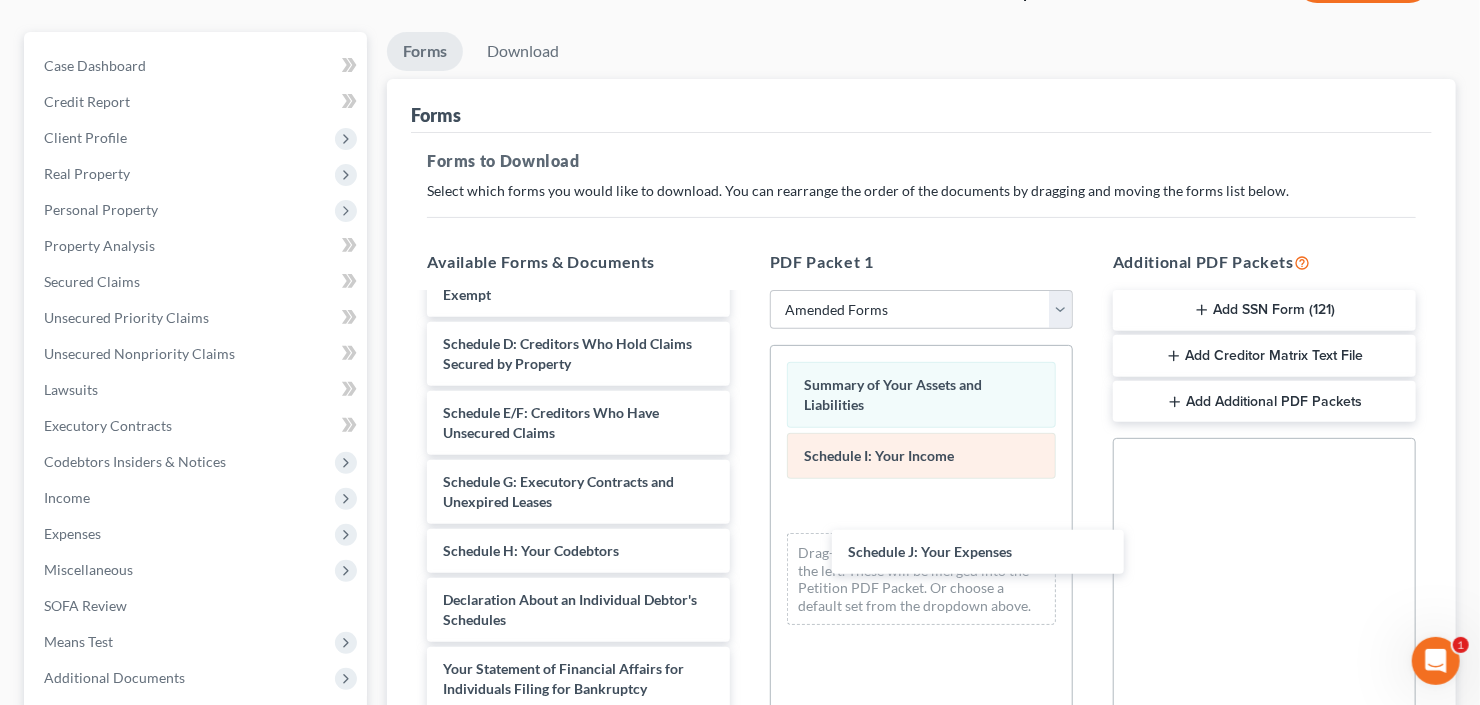 drag, startPoint x: 521, startPoint y: 600, endPoint x: 951, endPoint y: 474, distance: 448.08035 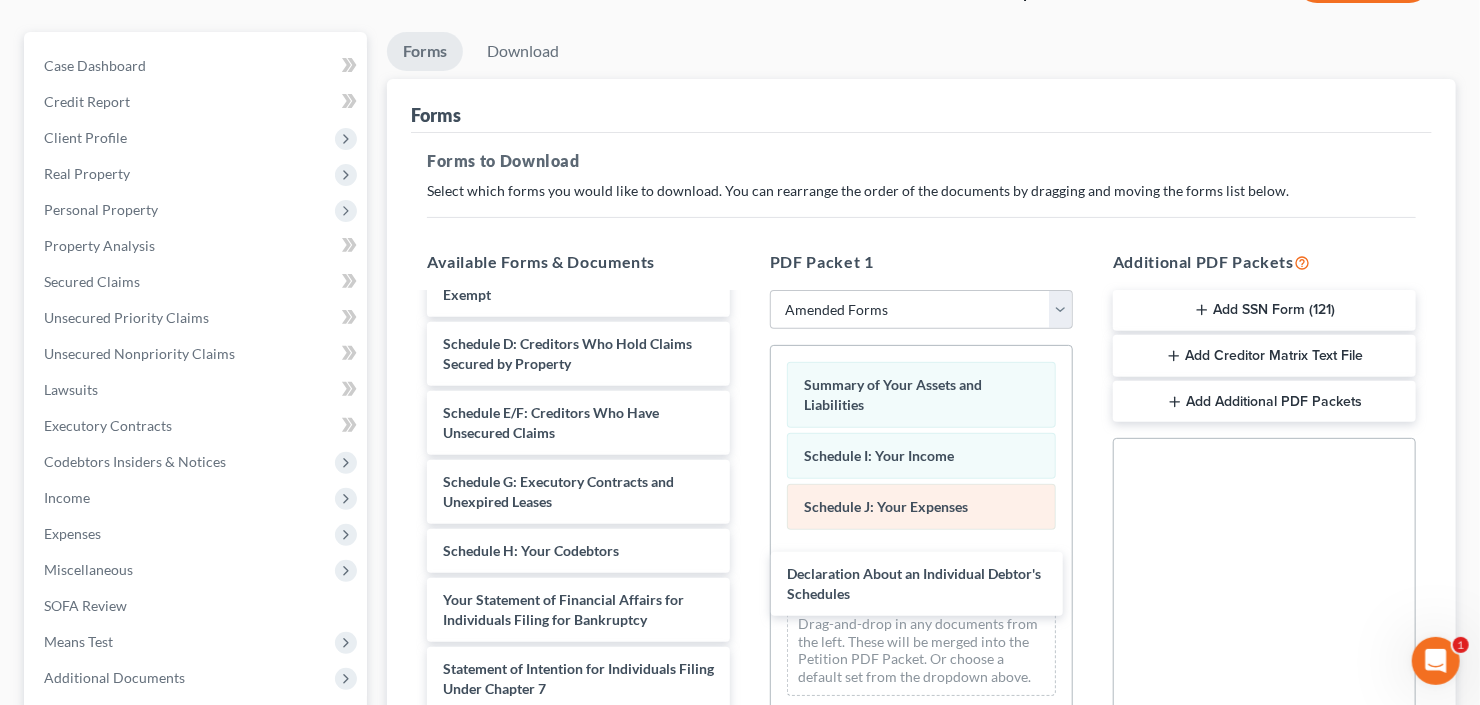 drag, startPoint x: 600, startPoint y: 596, endPoint x: 1033, endPoint y: 484, distance: 447.2505 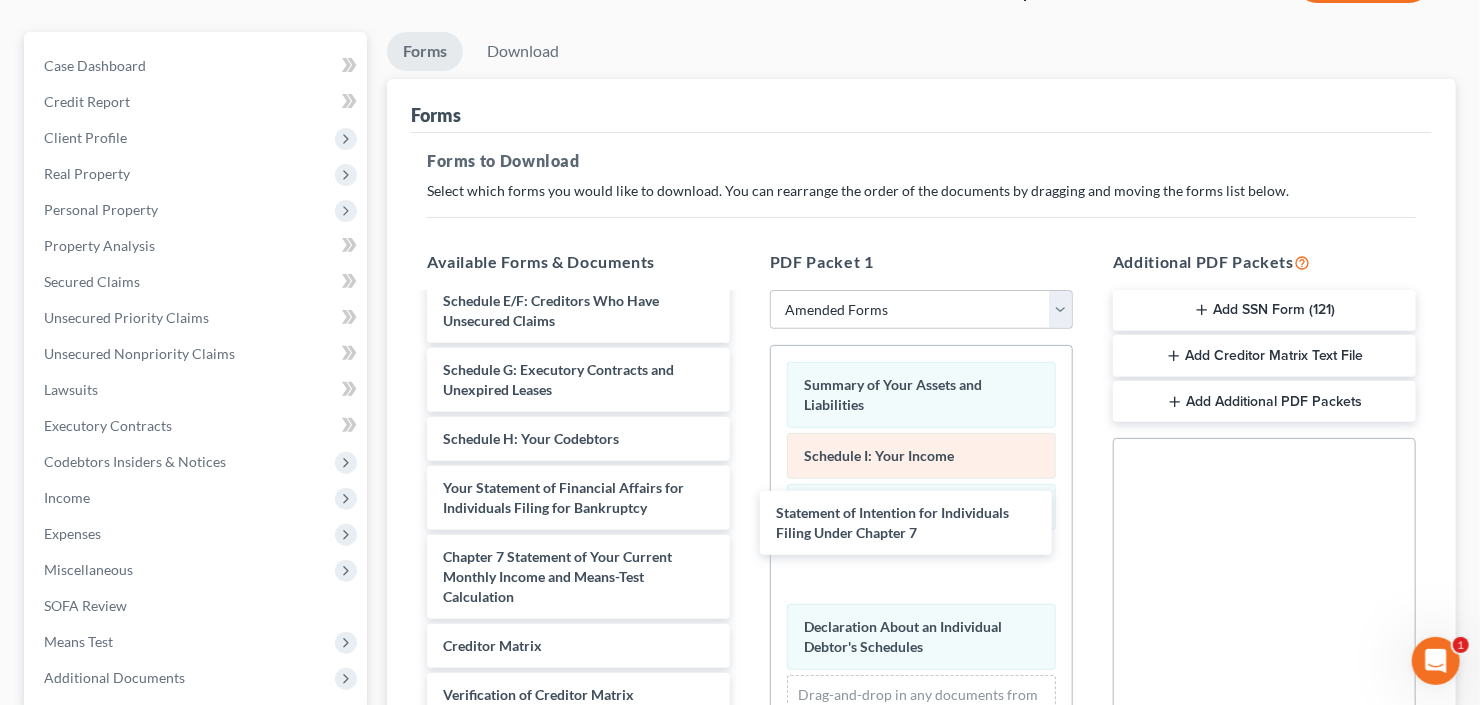 drag, startPoint x: 606, startPoint y: 521, endPoint x: 937, endPoint y: 467, distance: 335.37592 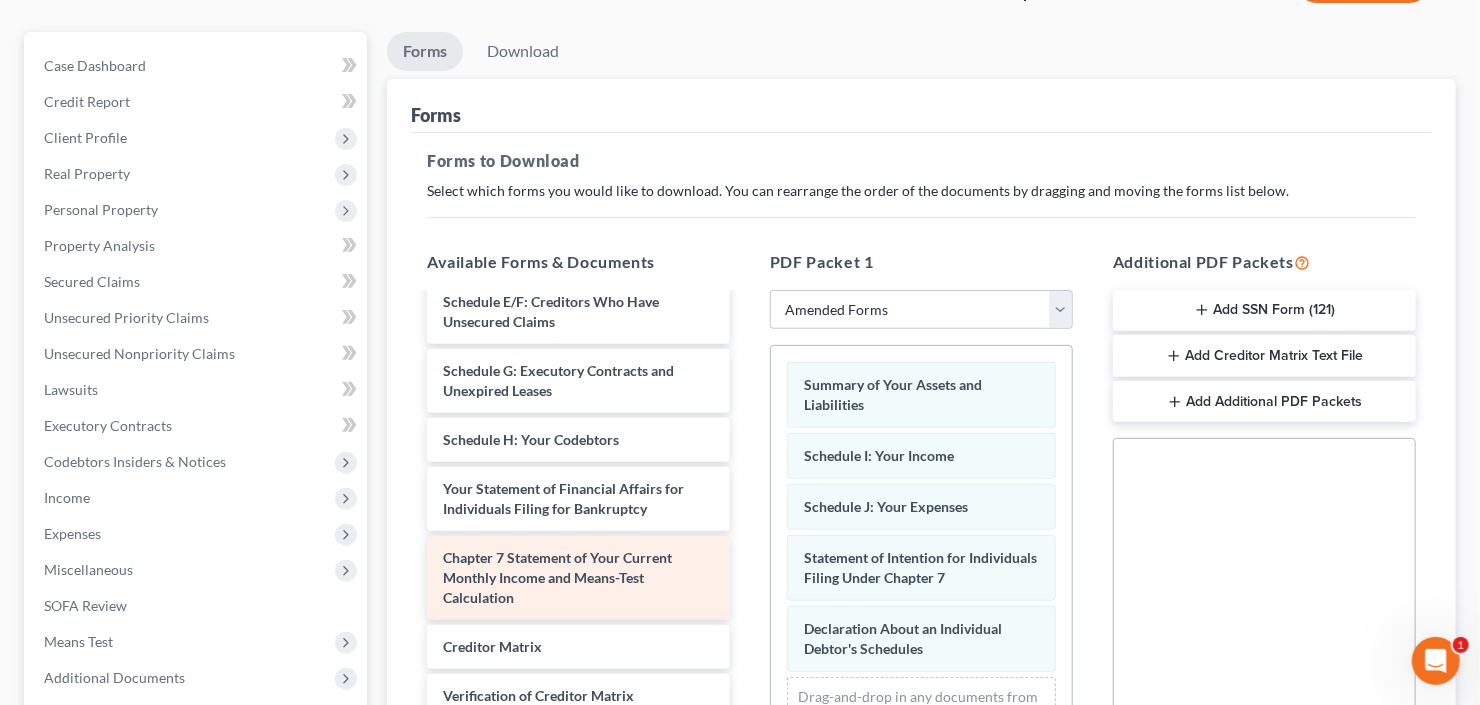 scroll, scrollTop: 271, scrollLeft: 0, axis: vertical 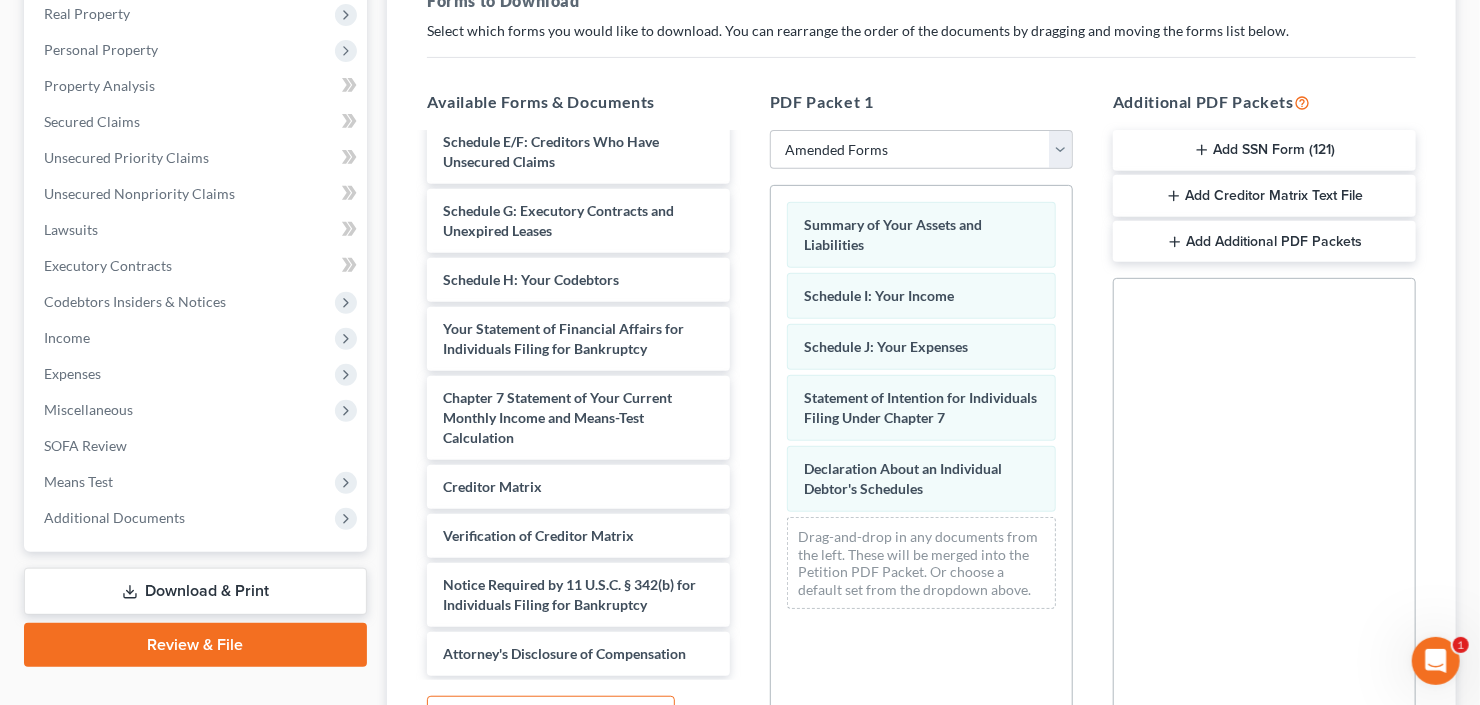 click on "Voluntary Petition for Individuals Filing for Bankruptcy Schedule A/B: Property Schedule C: The Property You Claim as Exempt Schedule D: Creditors Who Hold Claims Secured by Property Schedule E/F: Creditors Who Have Unsecured Claims Schedule G: Executory Contracts and Unexpired Leases Schedule H: Your Codebtors Your Statement of Financial Affairs for Individuals Filing for Bankruptcy Chapter 7 Statement of Your Current Monthly Income and Means-Test Calculation Creditor Matrix Verification of Creditor Matrix Notice Required by 11 U.S.C. § 342(b) for Individuals Filing for Bankruptcy Attorney's Disclosure of Compensation" at bounding box center [578, 270] 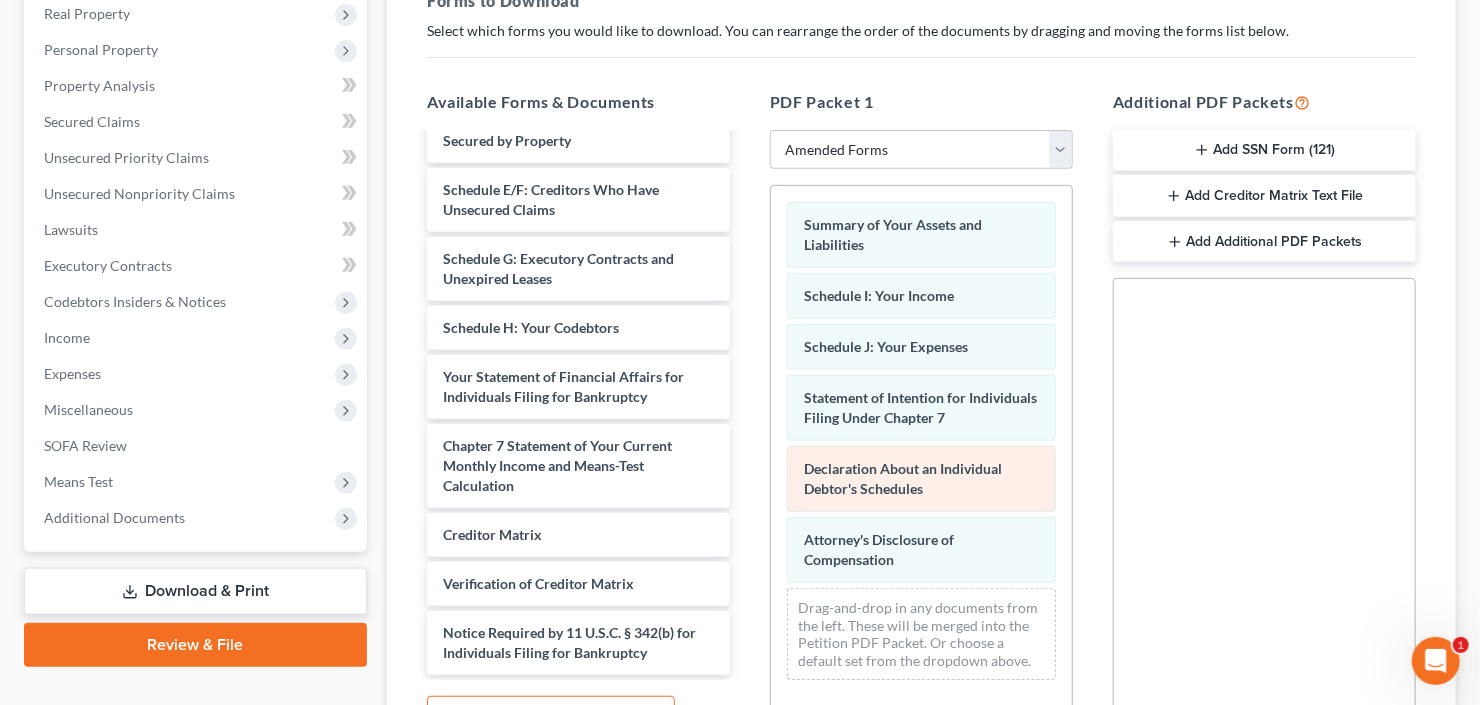 scroll, scrollTop: 222, scrollLeft: 0, axis: vertical 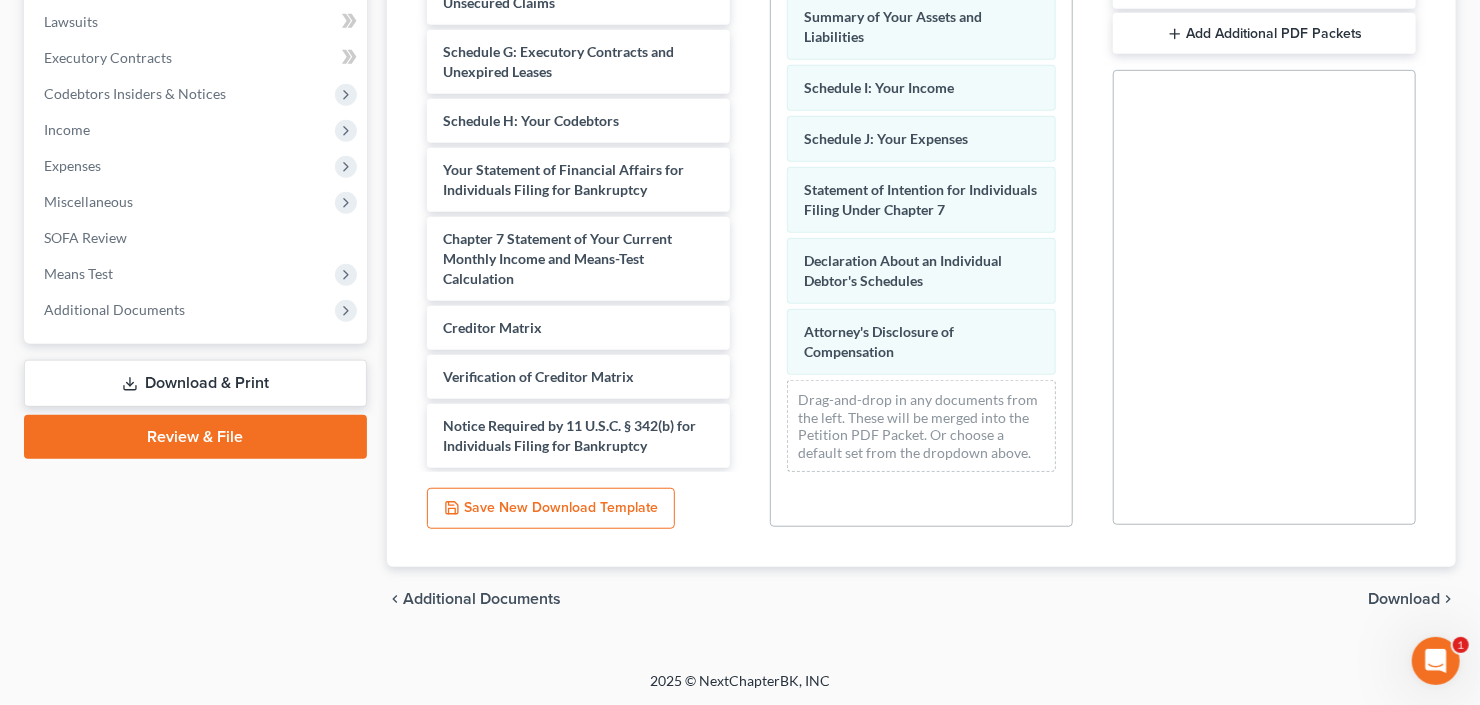 click on "Download" at bounding box center (1404, 599) 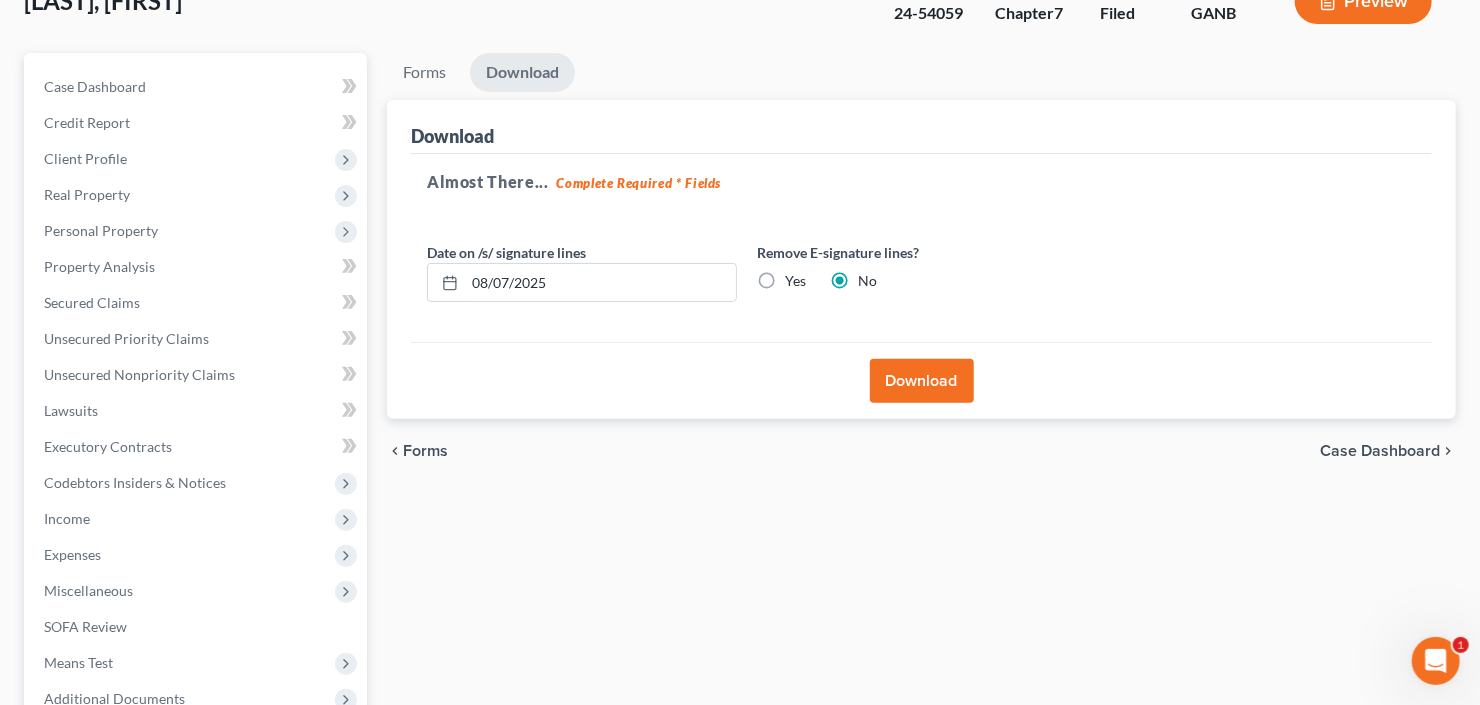 scroll, scrollTop: 34, scrollLeft: 0, axis: vertical 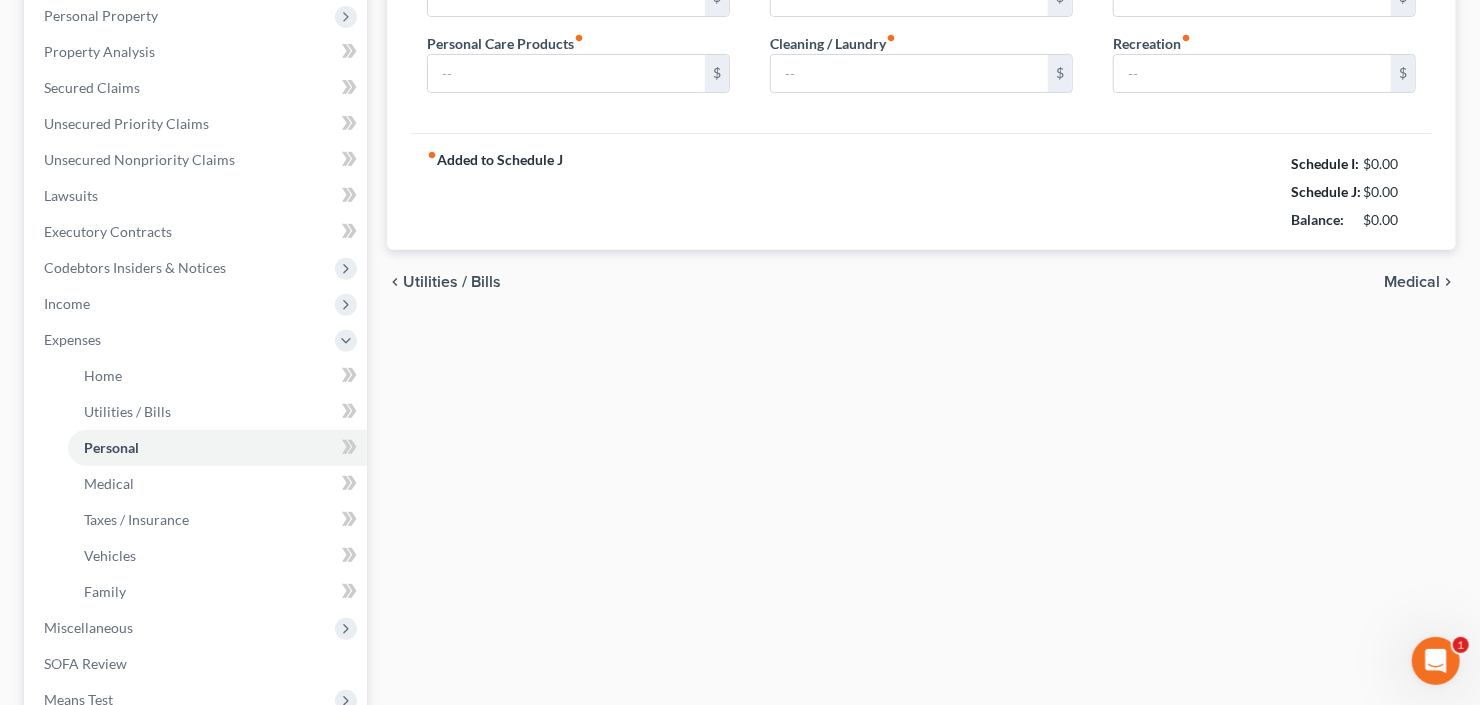 type on "419.74" 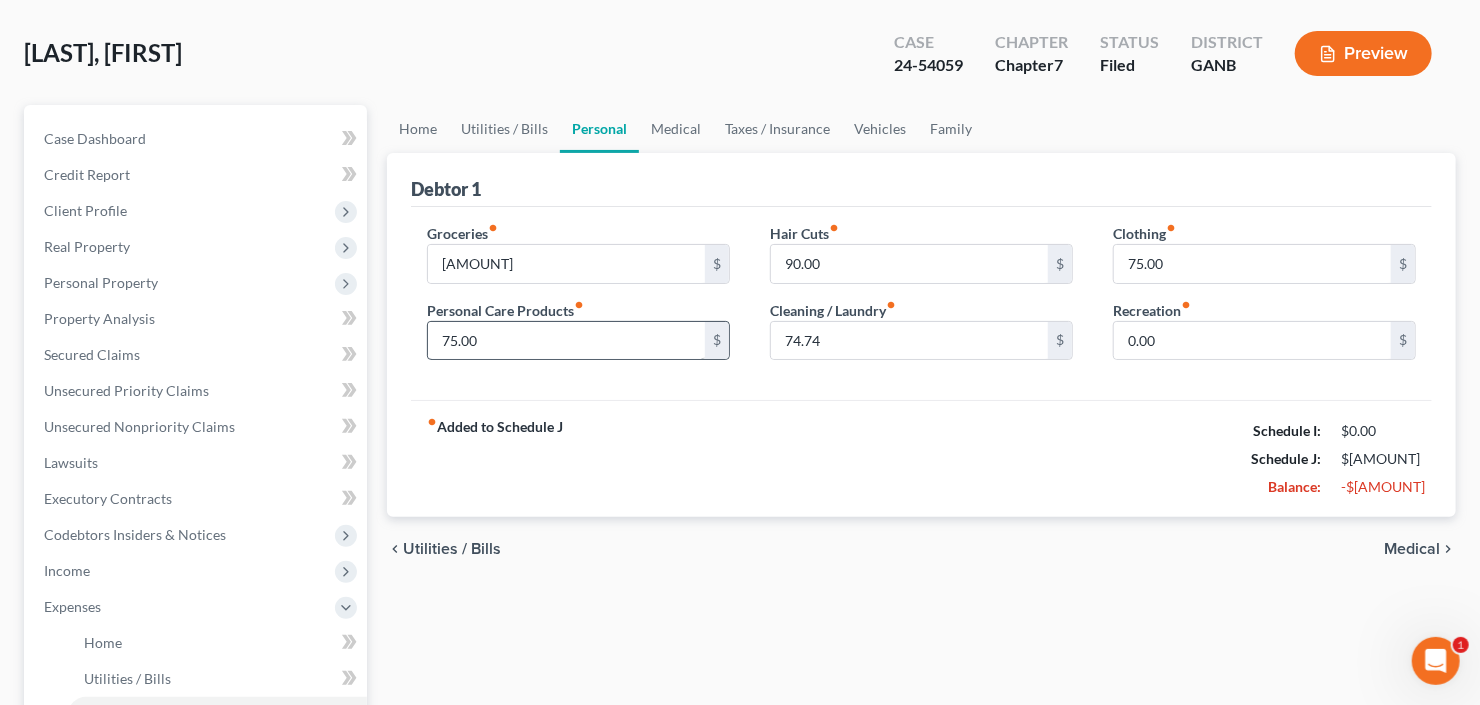 scroll, scrollTop: 0, scrollLeft: 0, axis: both 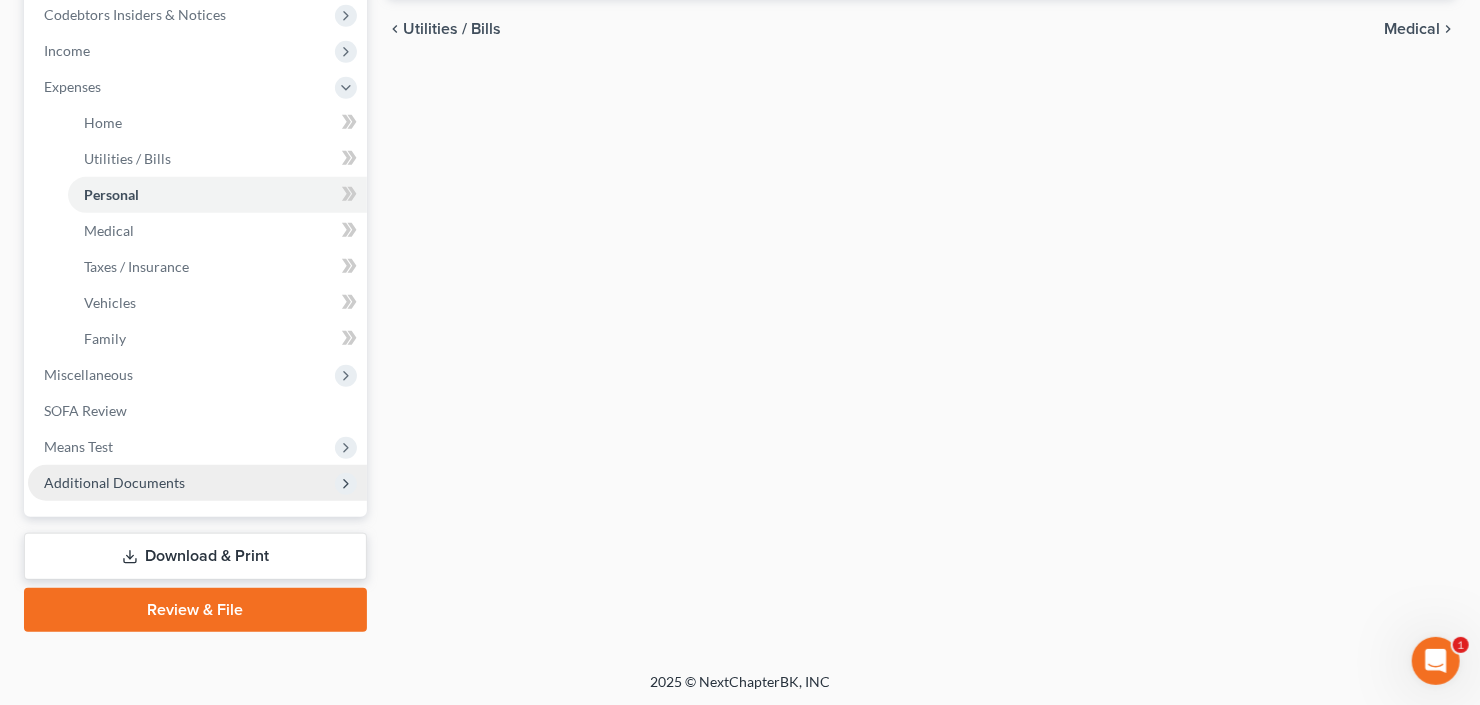 click on "Additional Documents" at bounding box center [114, 482] 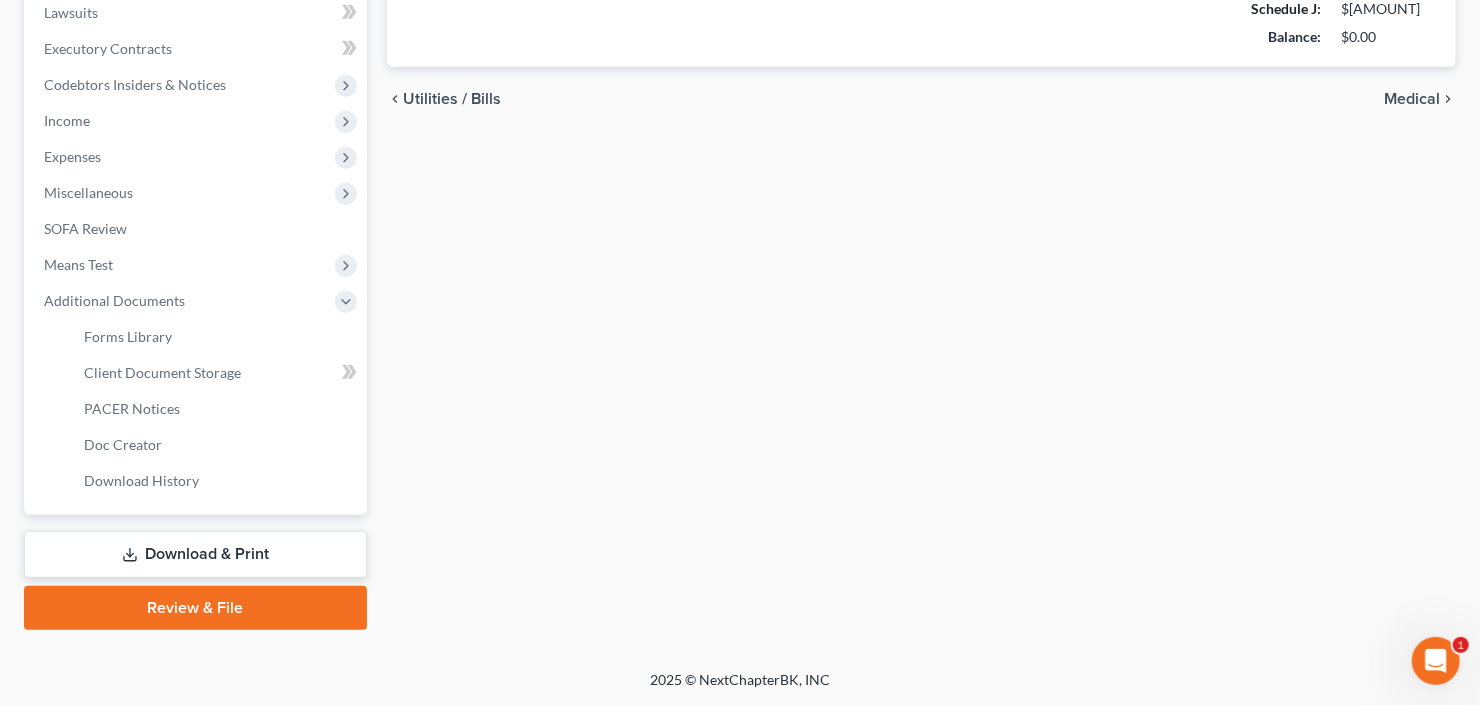 scroll, scrollTop: 535, scrollLeft: 0, axis: vertical 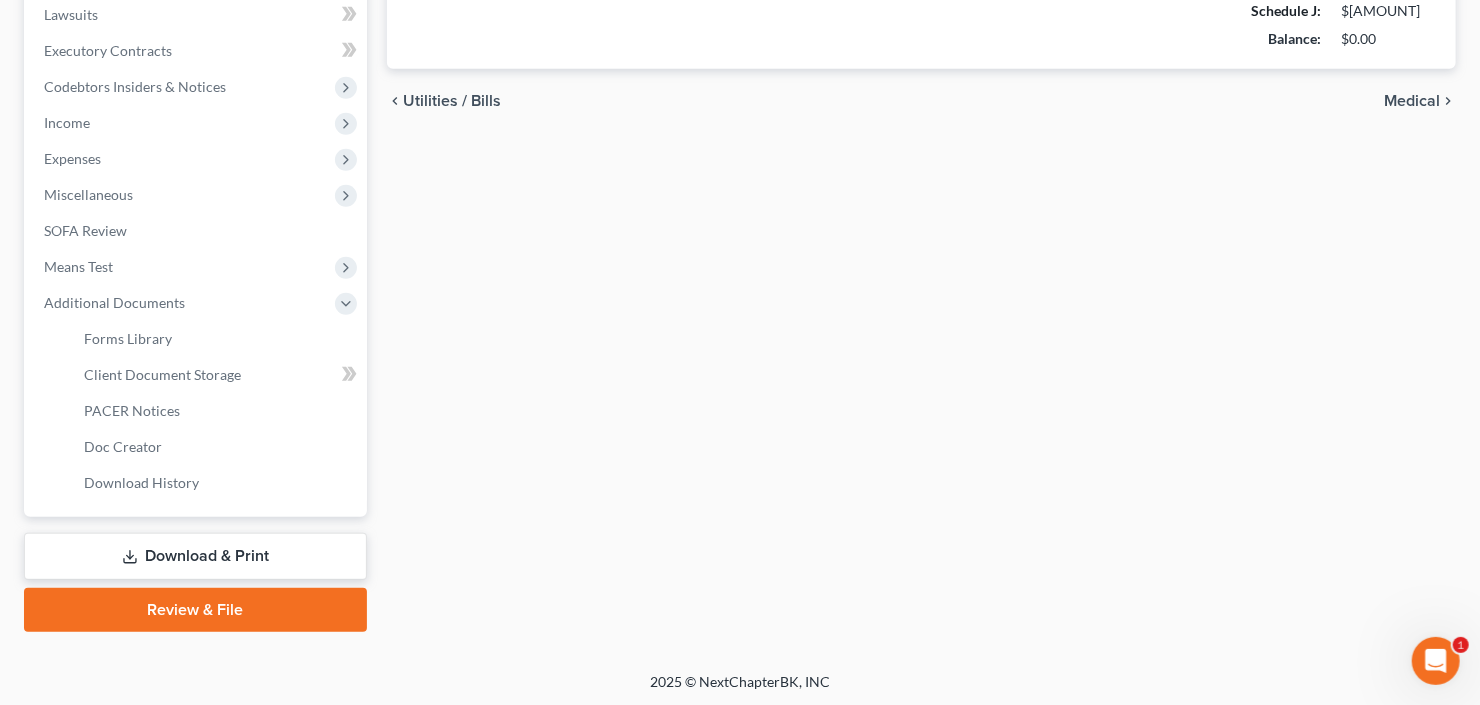 click on "Download & Print" at bounding box center [195, 556] 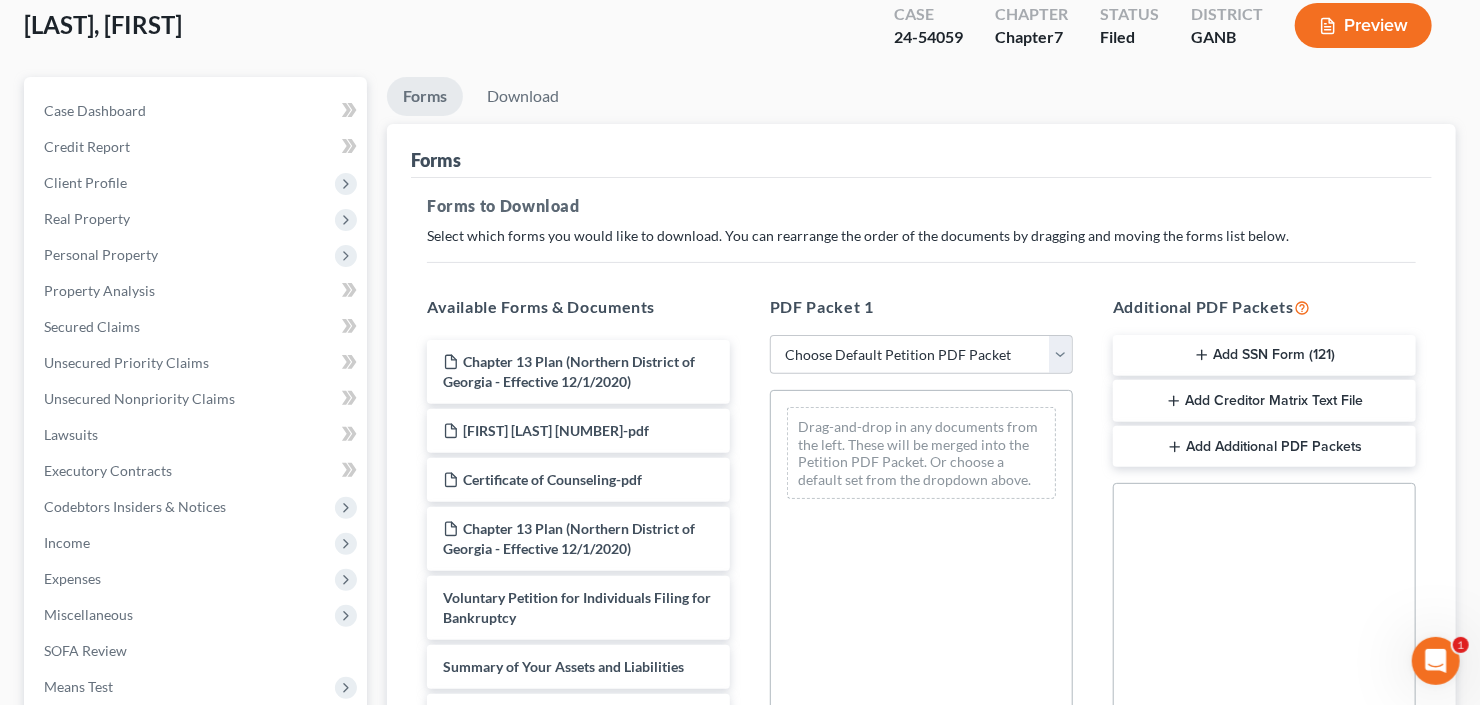scroll, scrollTop: 240, scrollLeft: 0, axis: vertical 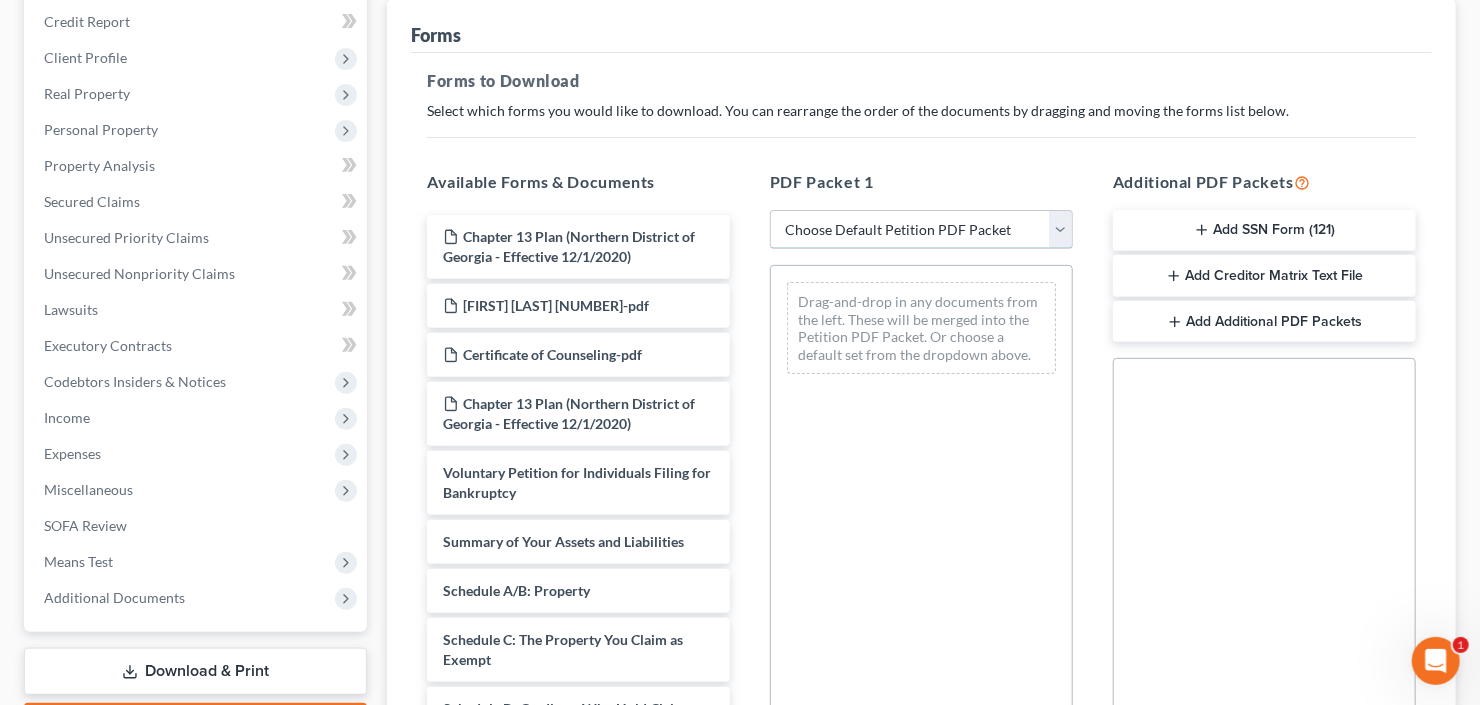 click on "Choose Default Petition PDF Packet Complete Bankruptcy Petition (all forms and schedules) Emergency Filing Forms (Petition and Creditor List Only) Amended Forms Signature Pages Only" at bounding box center [921, 230] 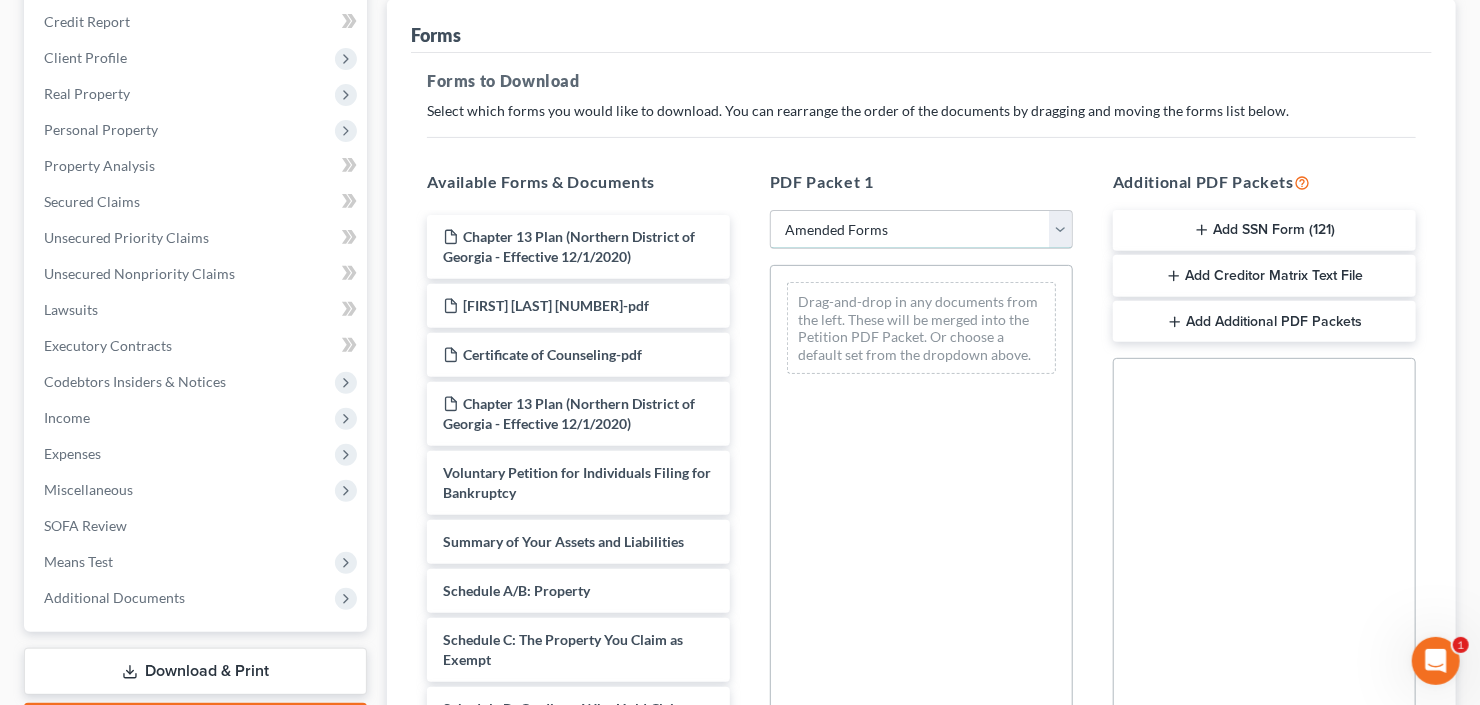 click on "Choose Default Petition PDF Packet Complete Bankruptcy Petition (all forms and schedules) Emergency Filing Forms (Petition and Creditor List Only) Amended Forms Signature Pages Only" at bounding box center (921, 230) 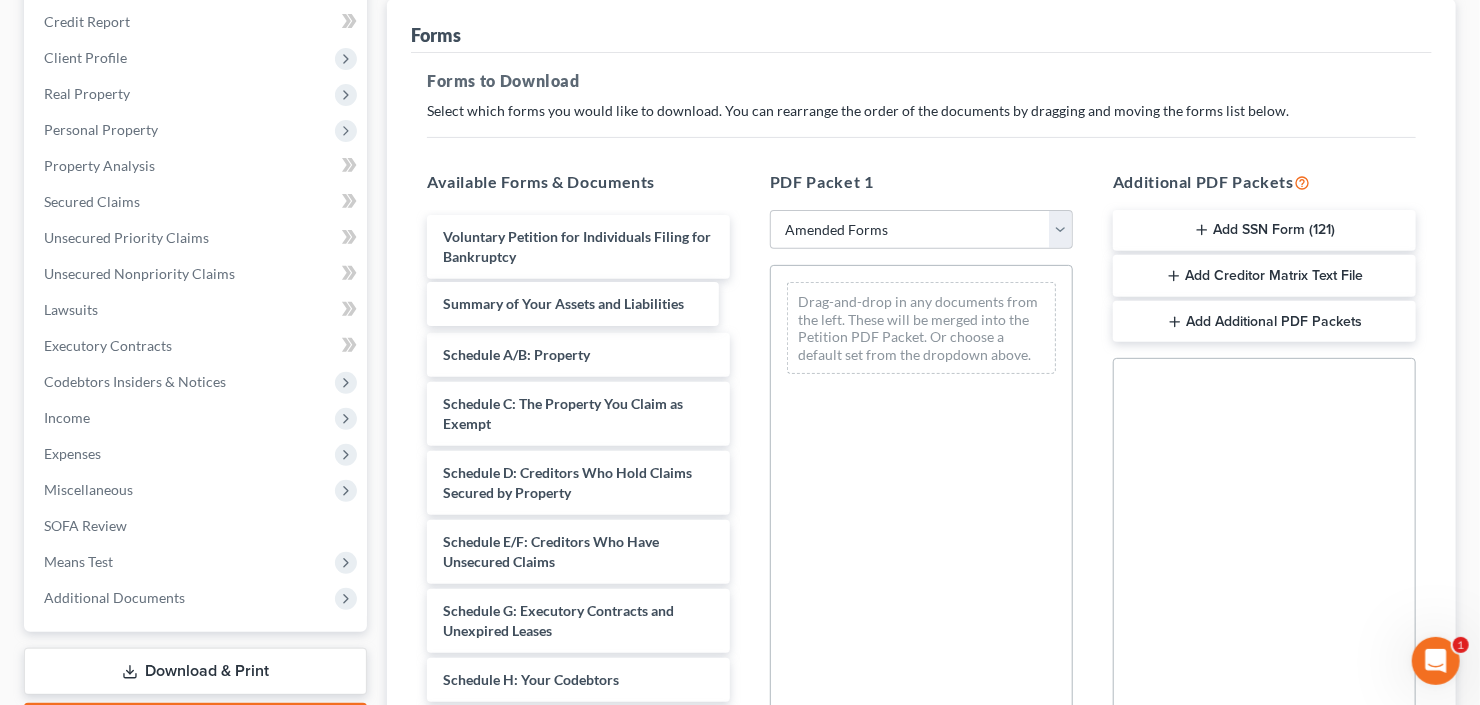 drag, startPoint x: 546, startPoint y: 310, endPoint x: 975, endPoint y: 321, distance: 429.141 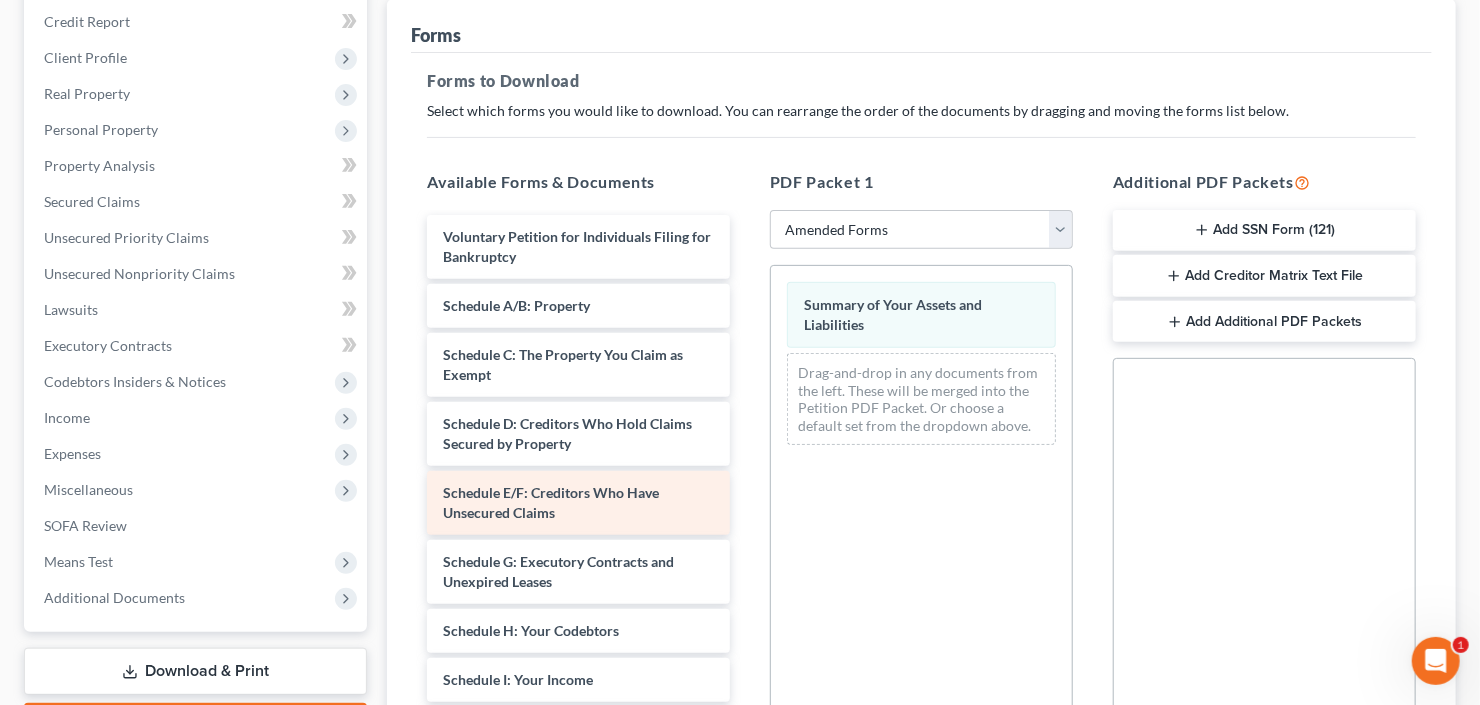 click on "Voluntary Petition for Individuals Filing for Bankruptcy Schedule A/B: Property Schedule C: The Property You Claim as Exempt Schedule D: Creditors Who Hold Claims Secured by Property Schedule E/F: Creditors Who Have Unsecured Claims Schedule G: Executory Contracts and Unexpired Leases Schedule H: Your Codebtors Schedule I: Your Income Schedule J: Your Expenses Declaration About an Individual Debtor's Schedules Your Statement of Financial Affairs for Individuals Filing for Bankruptcy Statement of Intention for Individuals Filing Under Chapter 7 Chapter 7 Statement of Your Current Monthly Income and Means-Test Calculation Creditor Matrix Verification of Creditor Matrix Notice Required by 11 U.S.C. § 342(b) for Individuals Filing for Bankruptcy Attorney's Disclosure of Compensation" at bounding box center [578, 739] 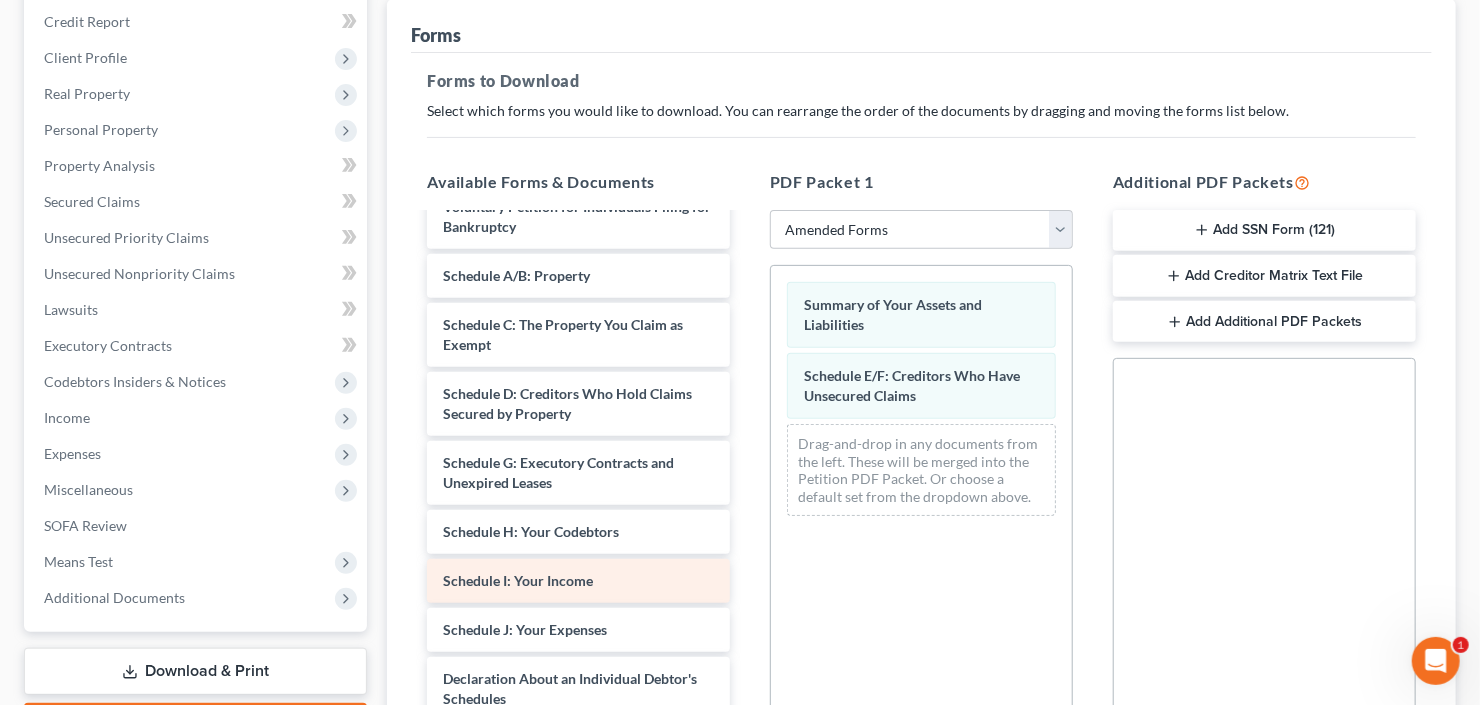 scroll, scrollTop: 80, scrollLeft: 0, axis: vertical 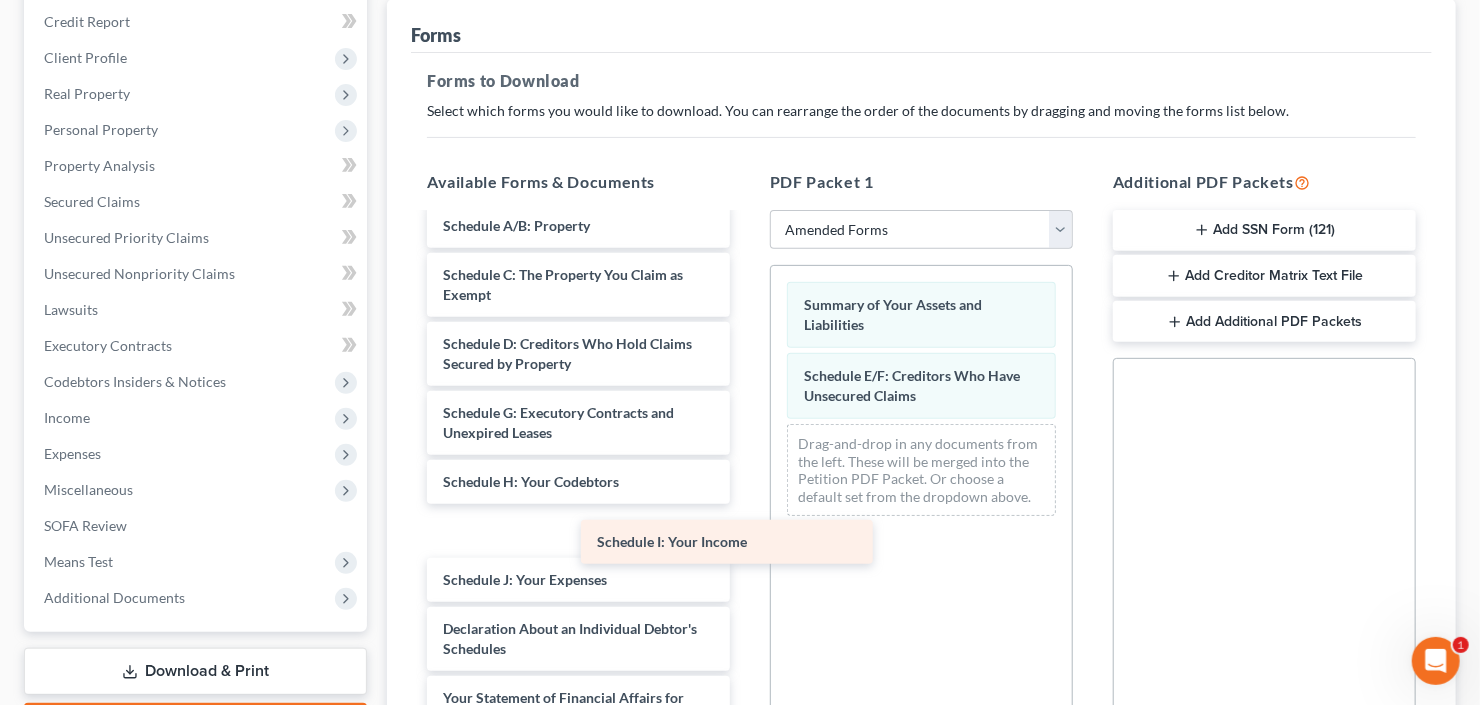drag, startPoint x: 570, startPoint y: 534, endPoint x: 917, endPoint y: 513, distance: 347.63486 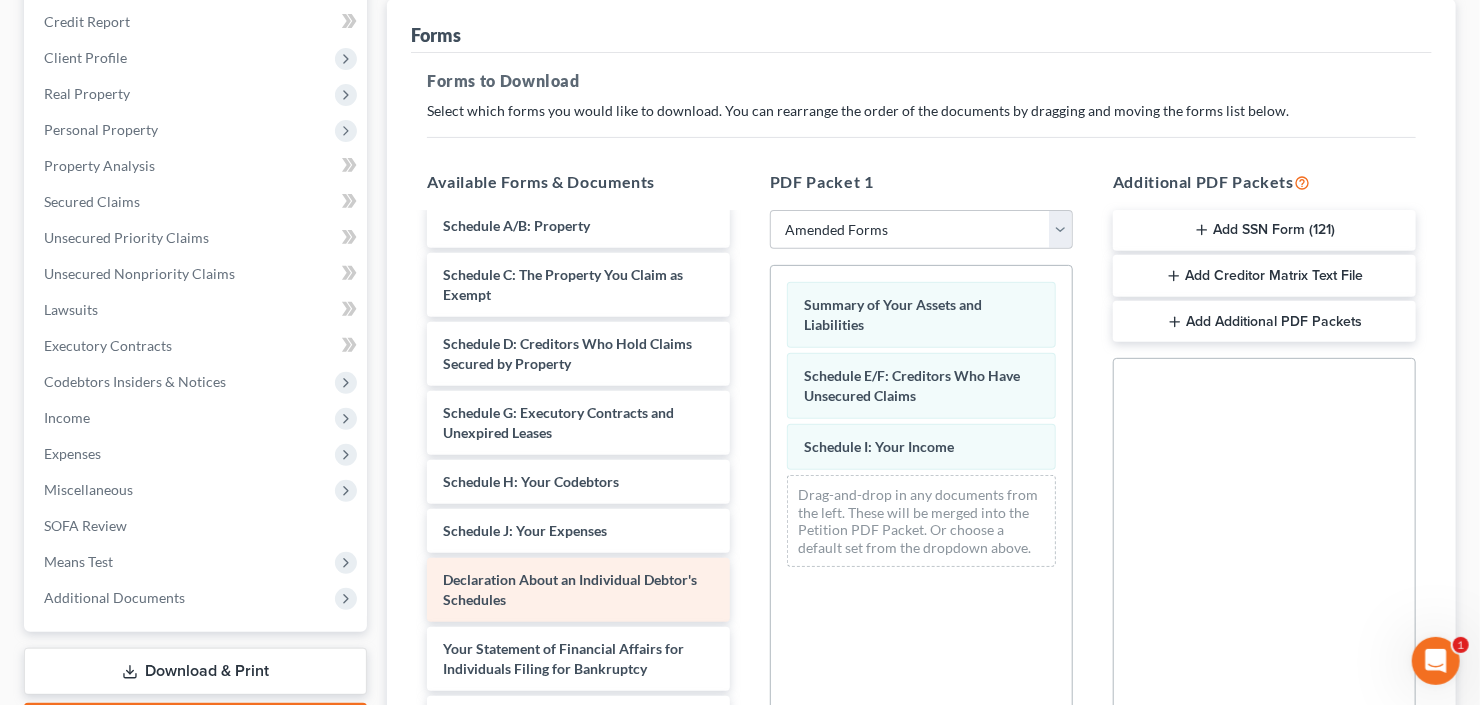 click on "Voluntary Petition for Individuals Filing for Bankruptcy Schedule A/B: Property Schedule C: The Property You Claim as Exempt Schedule D: Creditors Who Hold Claims Secured by Property Schedule G: Executory Contracts and Unexpired Leases Schedule H: Your Codebtors Schedule J: Your Expenses Declaration About an Individual Debtor's Schedules Your Statement of Financial Affairs for Individuals Filing for Bankruptcy Statement of Intention for Individuals Filing Under Chapter 7 Chapter 7 Statement of Your Current Monthly Income and Means-Test Calculation Creditor Matrix Verification of Creditor Matrix Notice Required by 11 U.S.C. § 342(b) for Individuals Filing for Bankruptcy Attorney's Disclosure of Compensation" at bounding box center (578, 600) 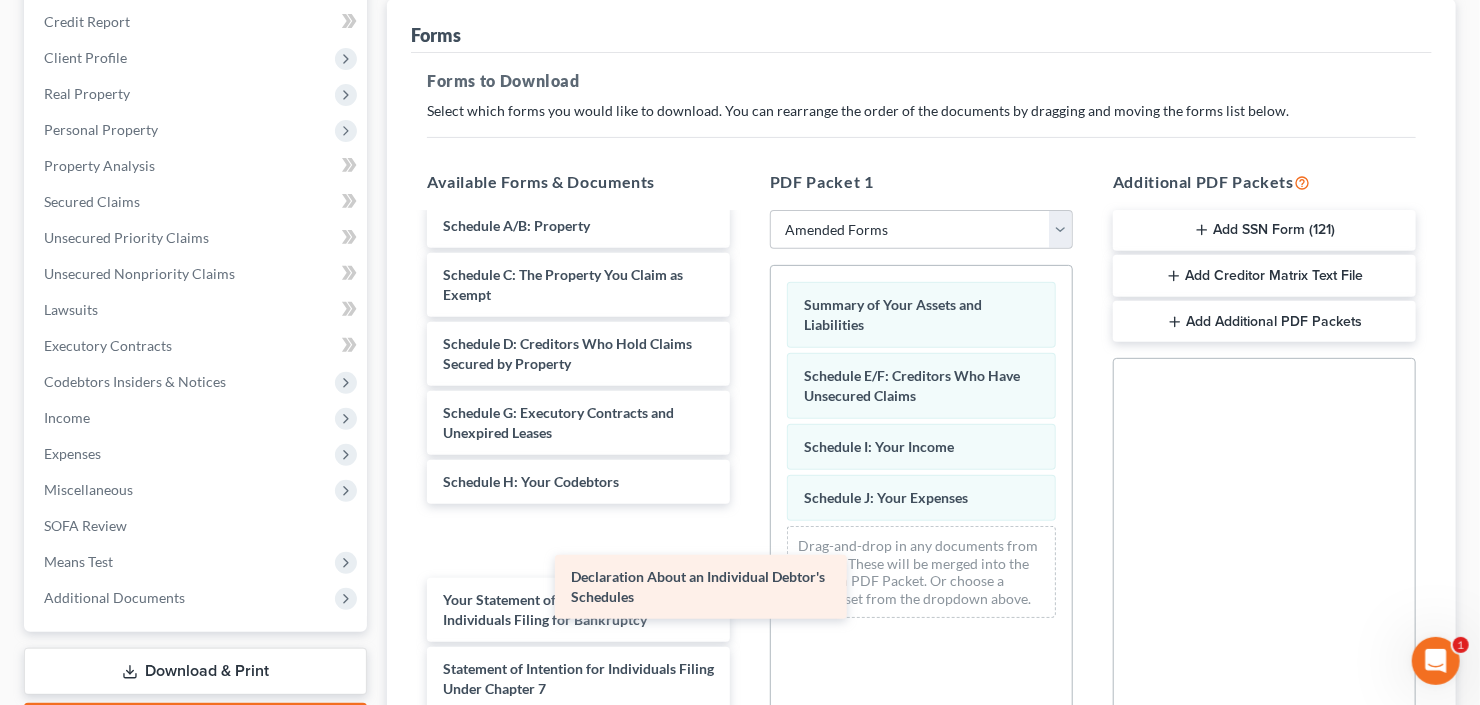drag, startPoint x: 550, startPoint y: 541, endPoint x: 878, endPoint y: 586, distance: 331.0725 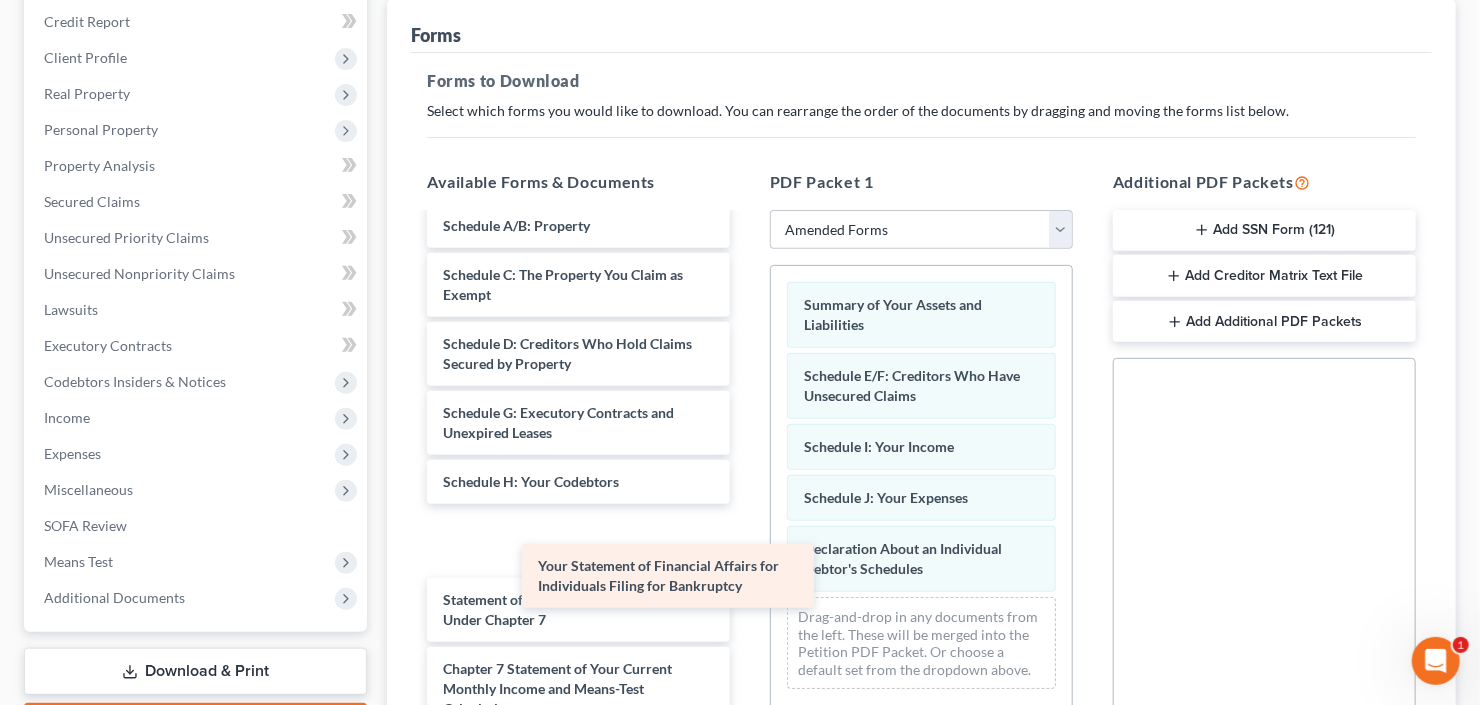 drag, startPoint x: 550, startPoint y: 554, endPoint x: 983, endPoint y: 636, distance: 440.69604 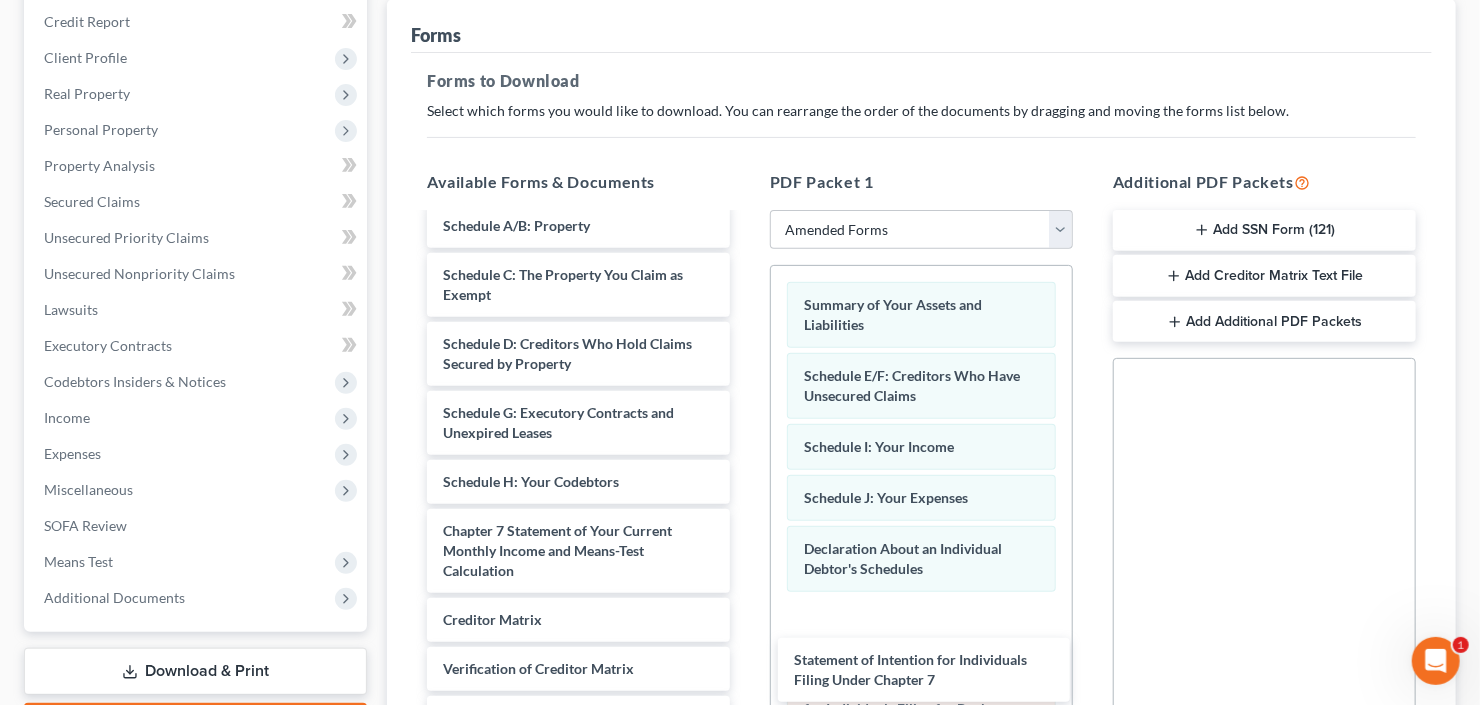 drag, startPoint x: 612, startPoint y: 547, endPoint x: 956, endPoint y: 672, distance: 366.00684 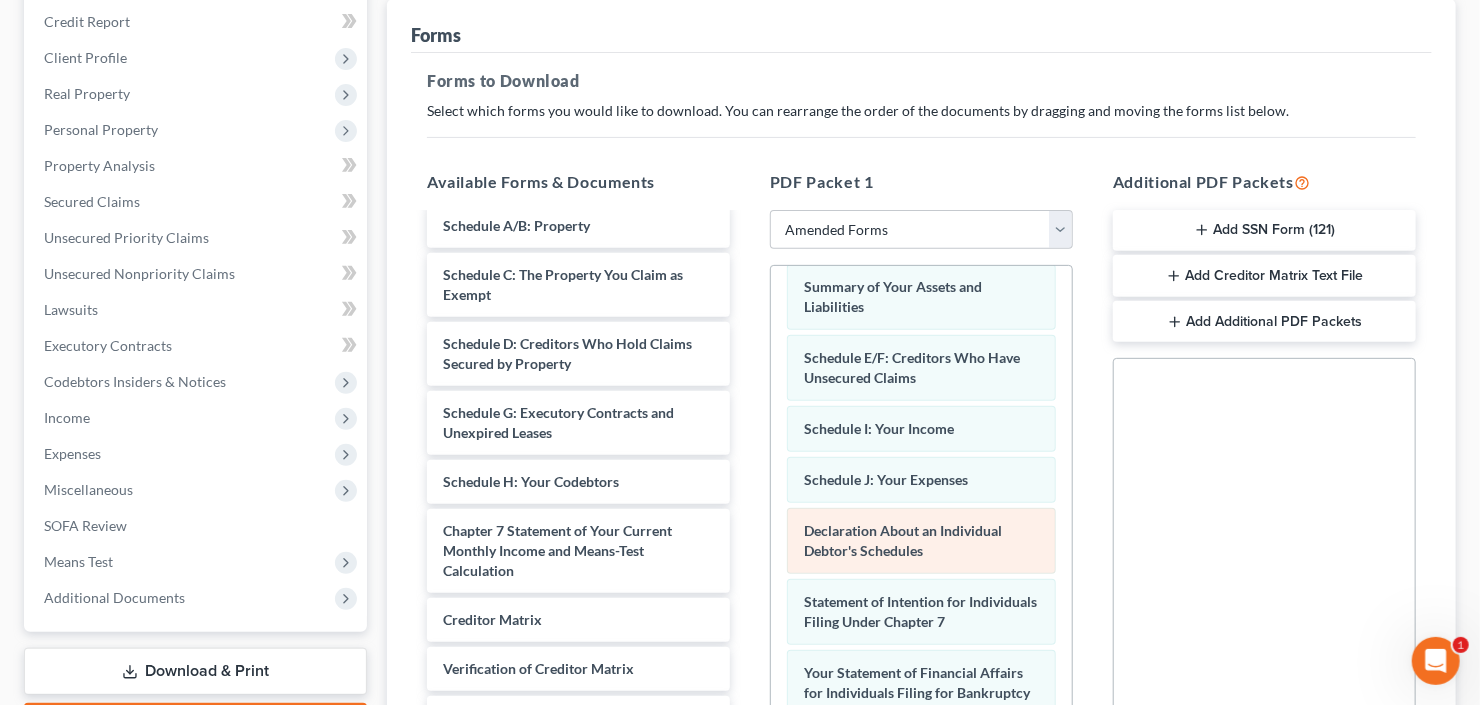 scroll, scrollTop: 28, scrollLeft: 0, axis: vertical 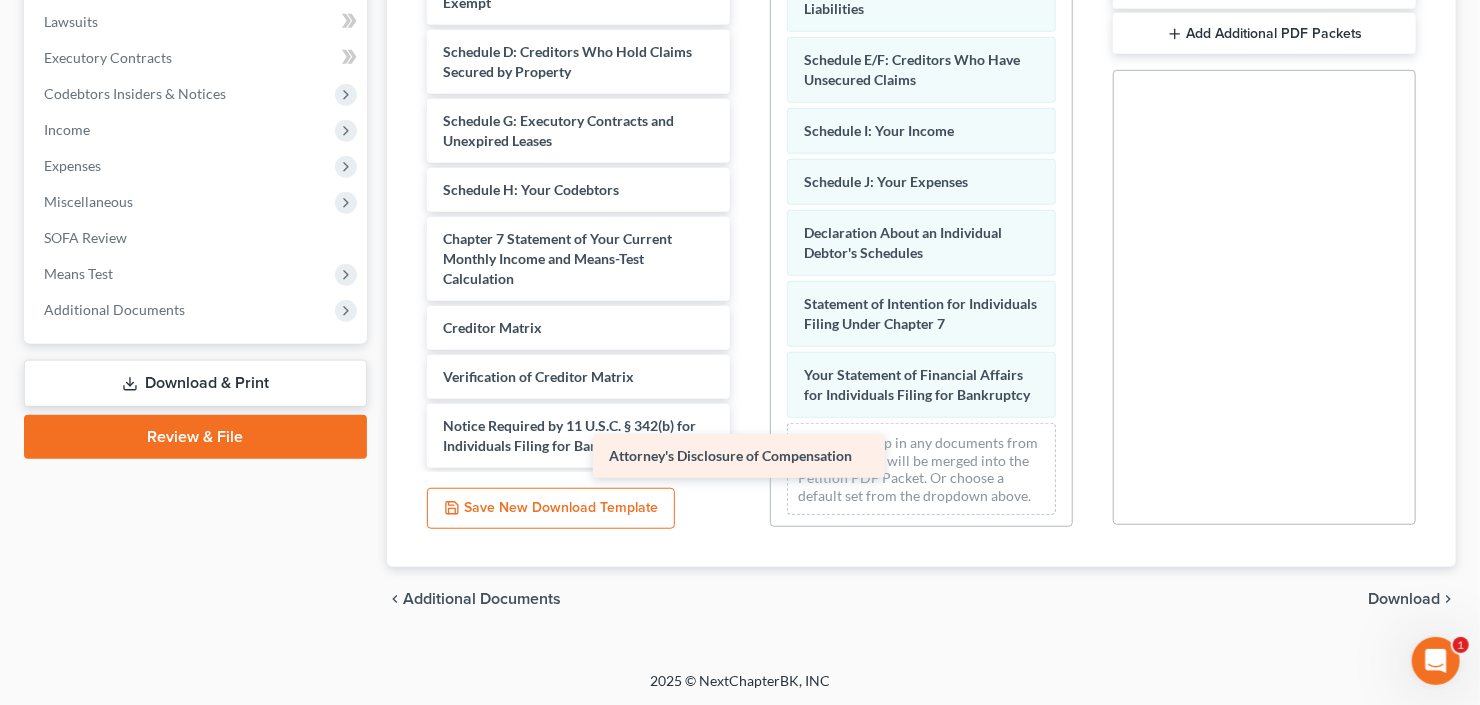 drag, startPoint x: 562, startPoint y: 447, endPoint x: 859, endPoint y: 459, distance: 297.24234 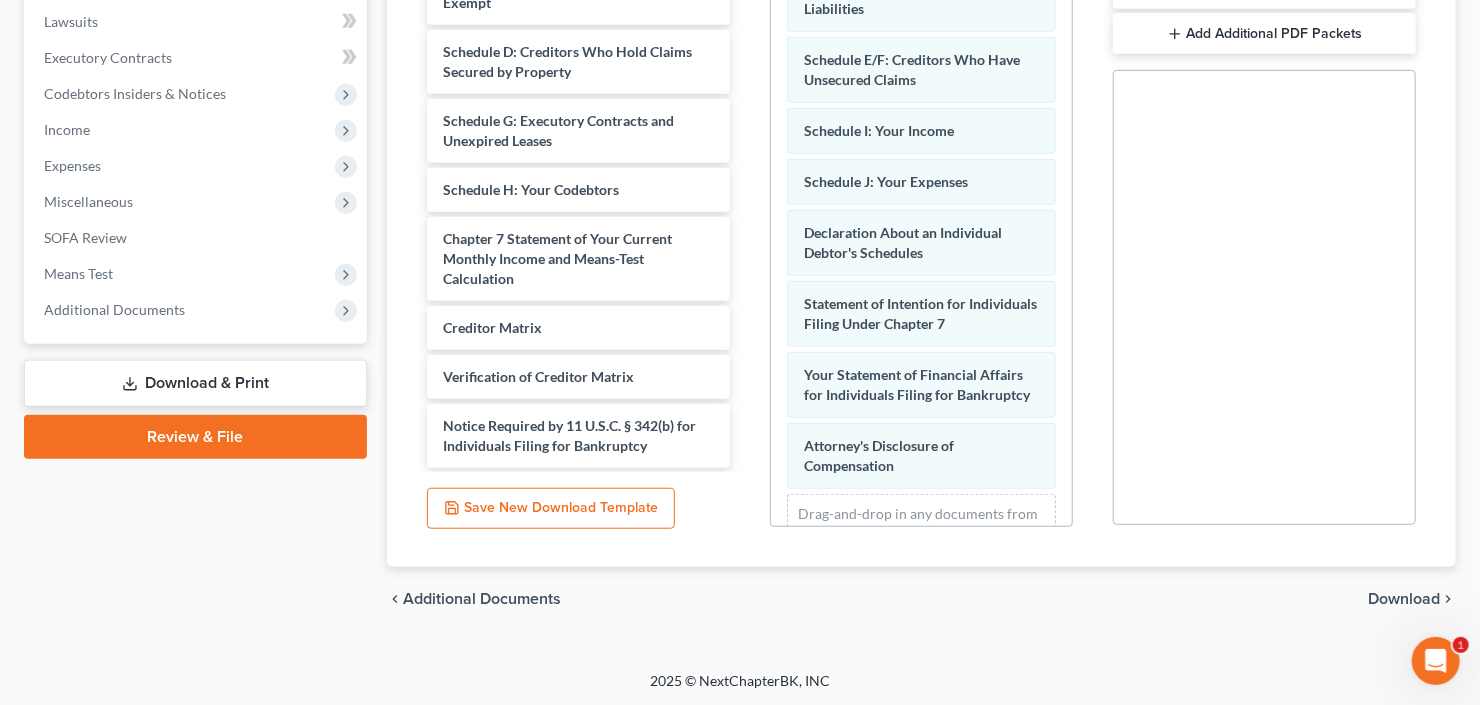 click on "Download" at bounding box center (1404, 599) 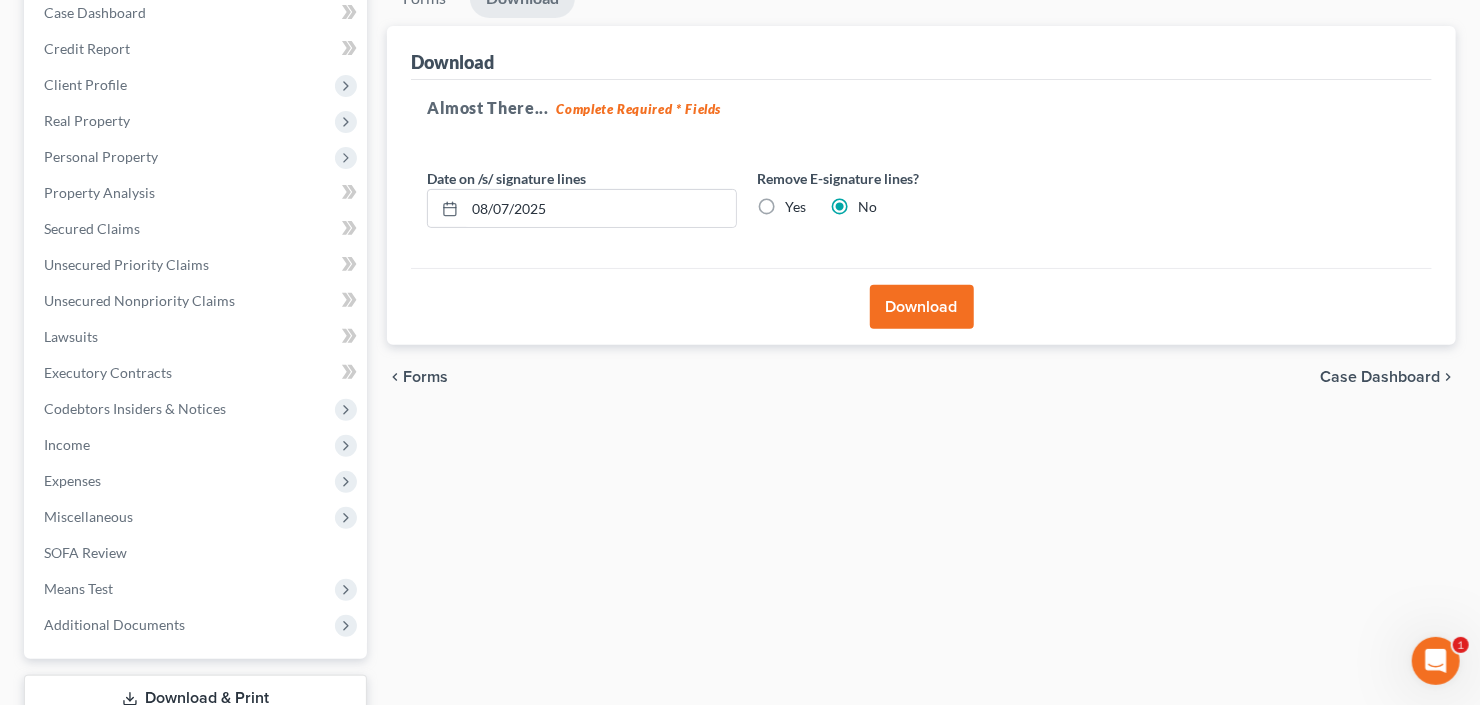 scroll, scrollTop: 0, scrollLeft: 0, axis: both 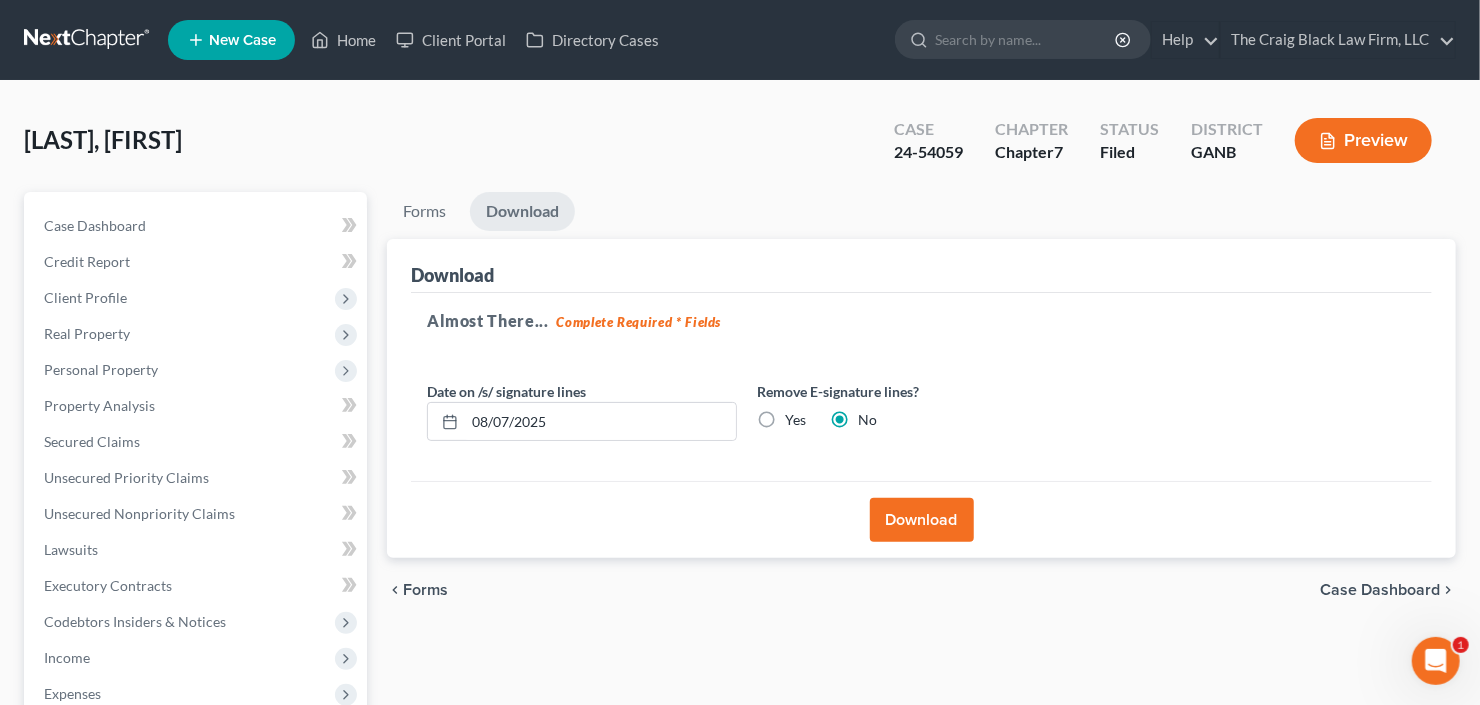click on "Download" at bounding box center [922, 520] 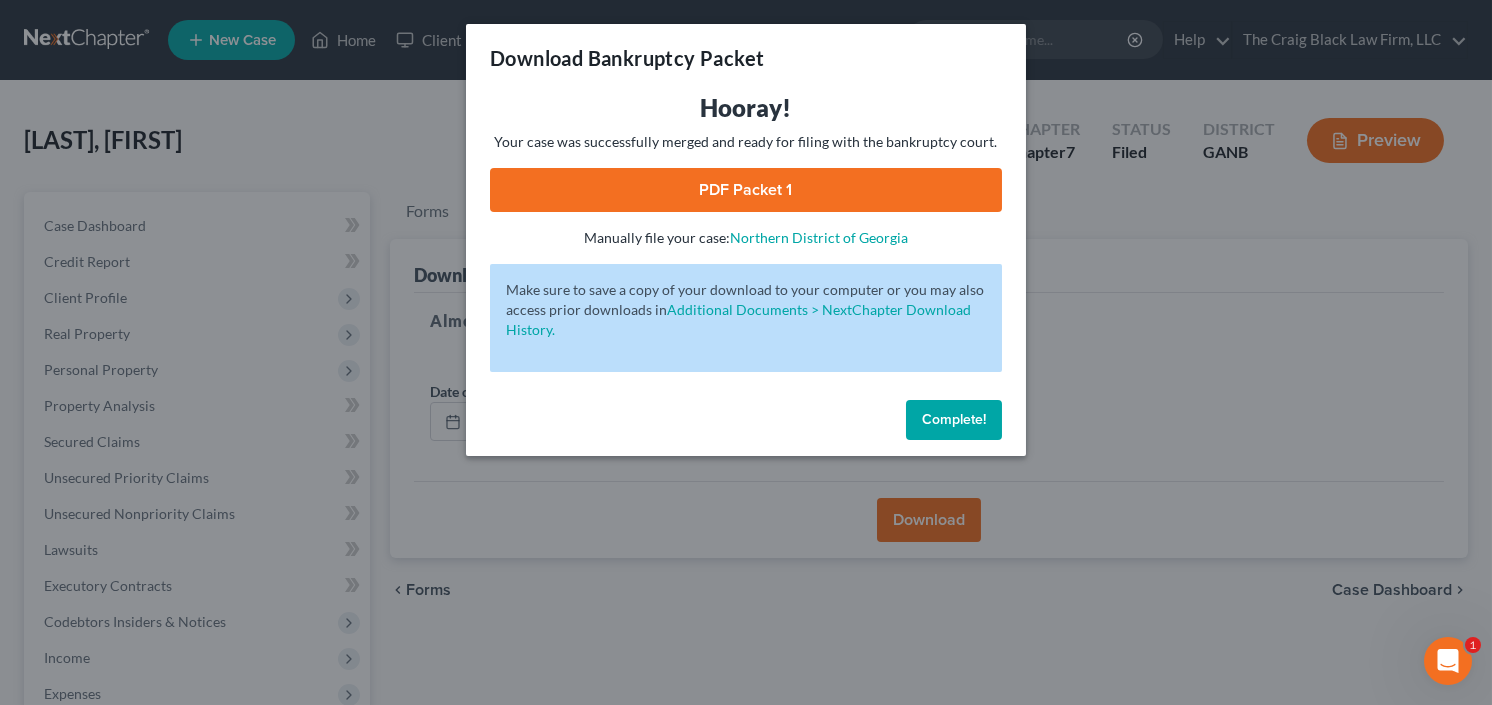 click on "PDF Packet 1" at bounding box center [746, 190] 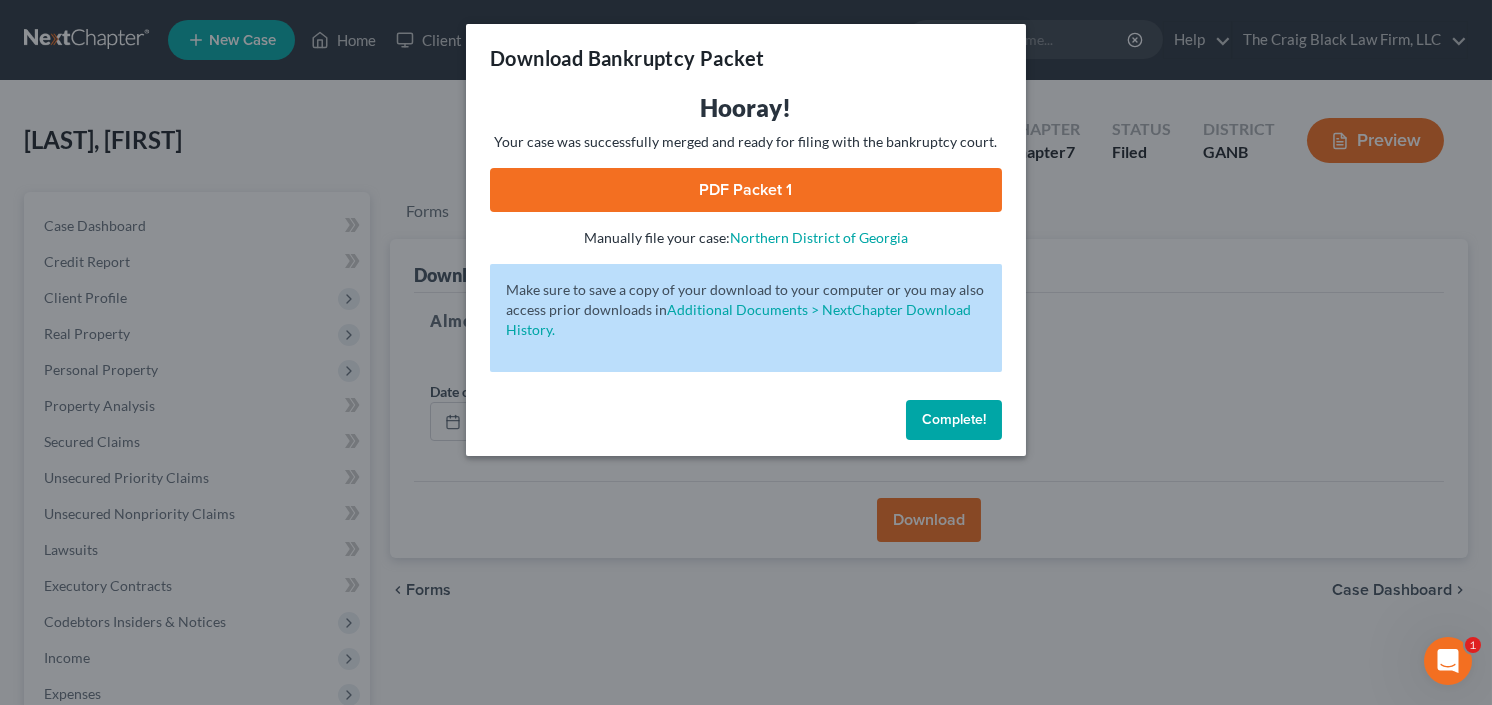 click on "Complete!" at bounding box center (954, 420) 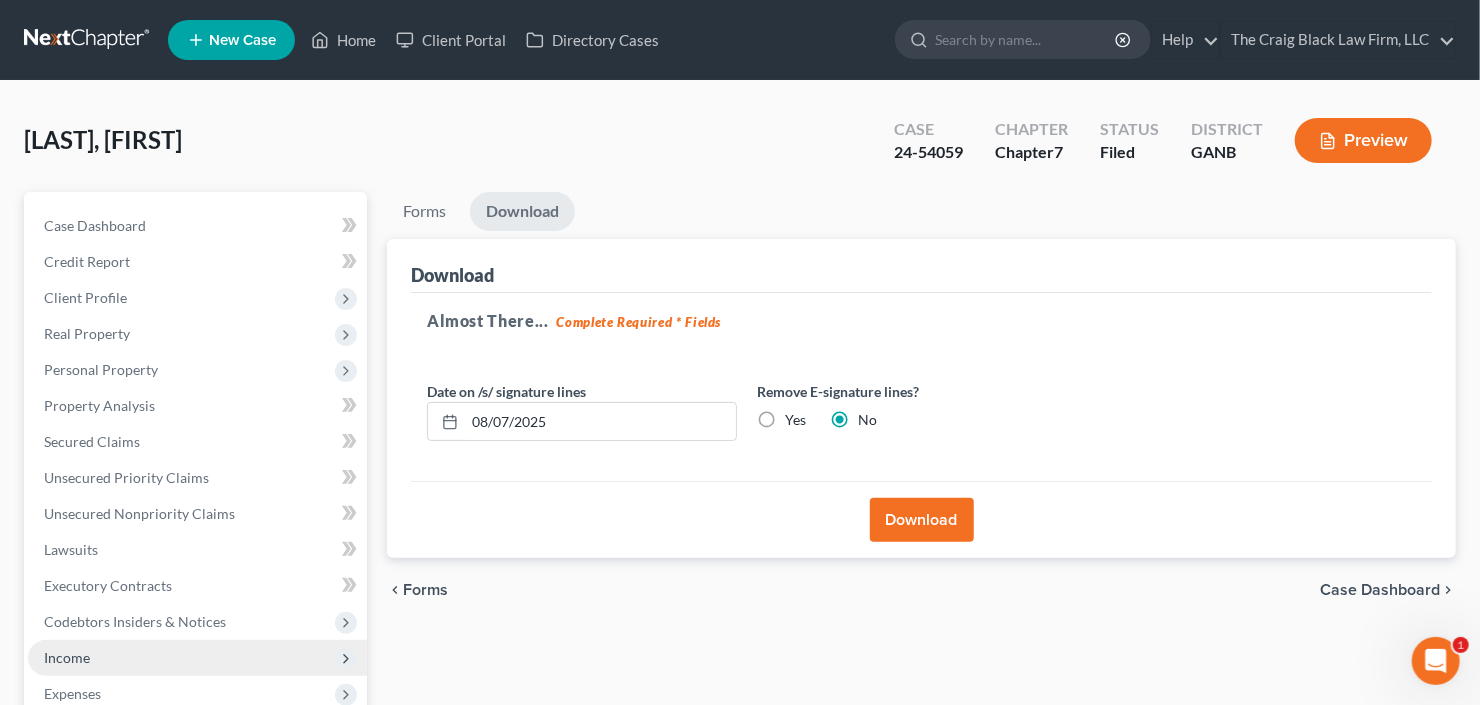 scroll, scrollTop: 320, scrollLeft: 0, axis: vertical 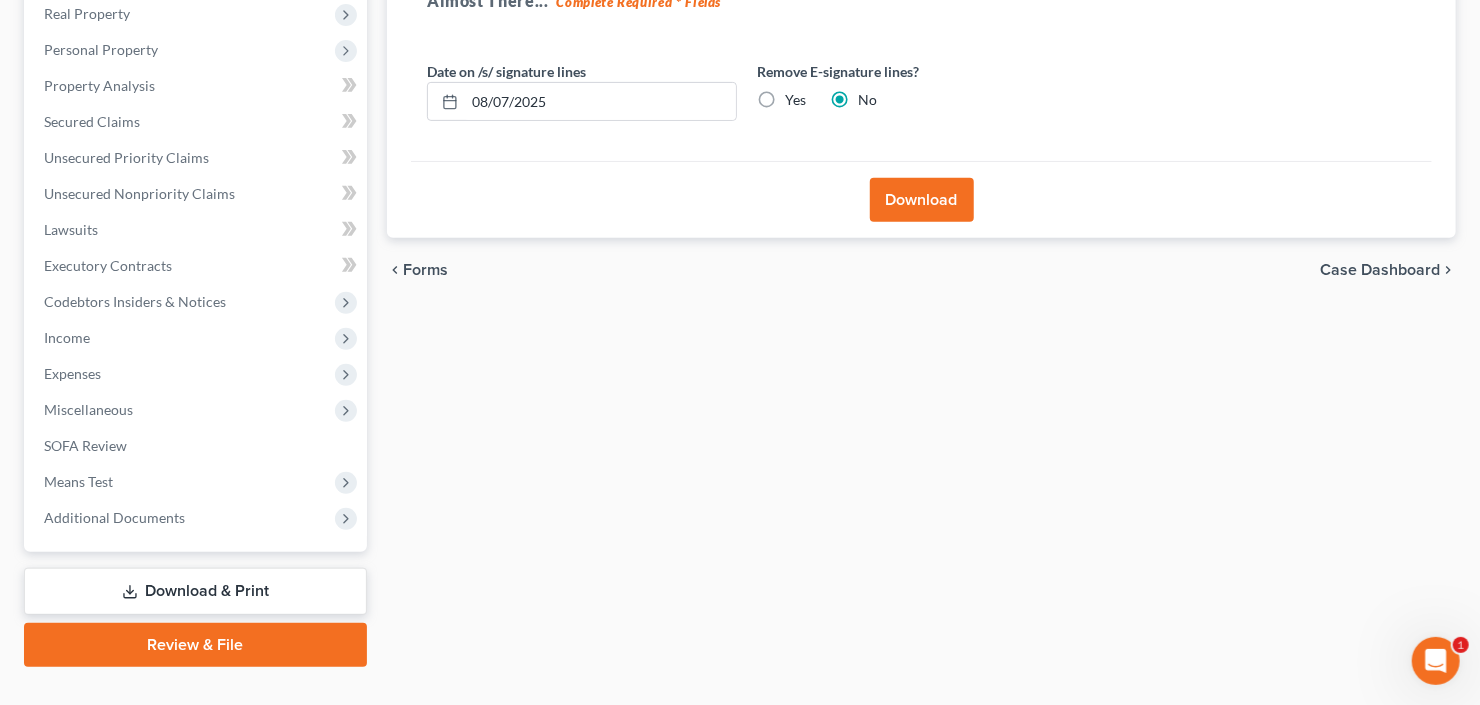 click on "Download & Print" at bounding box center (195, 591) 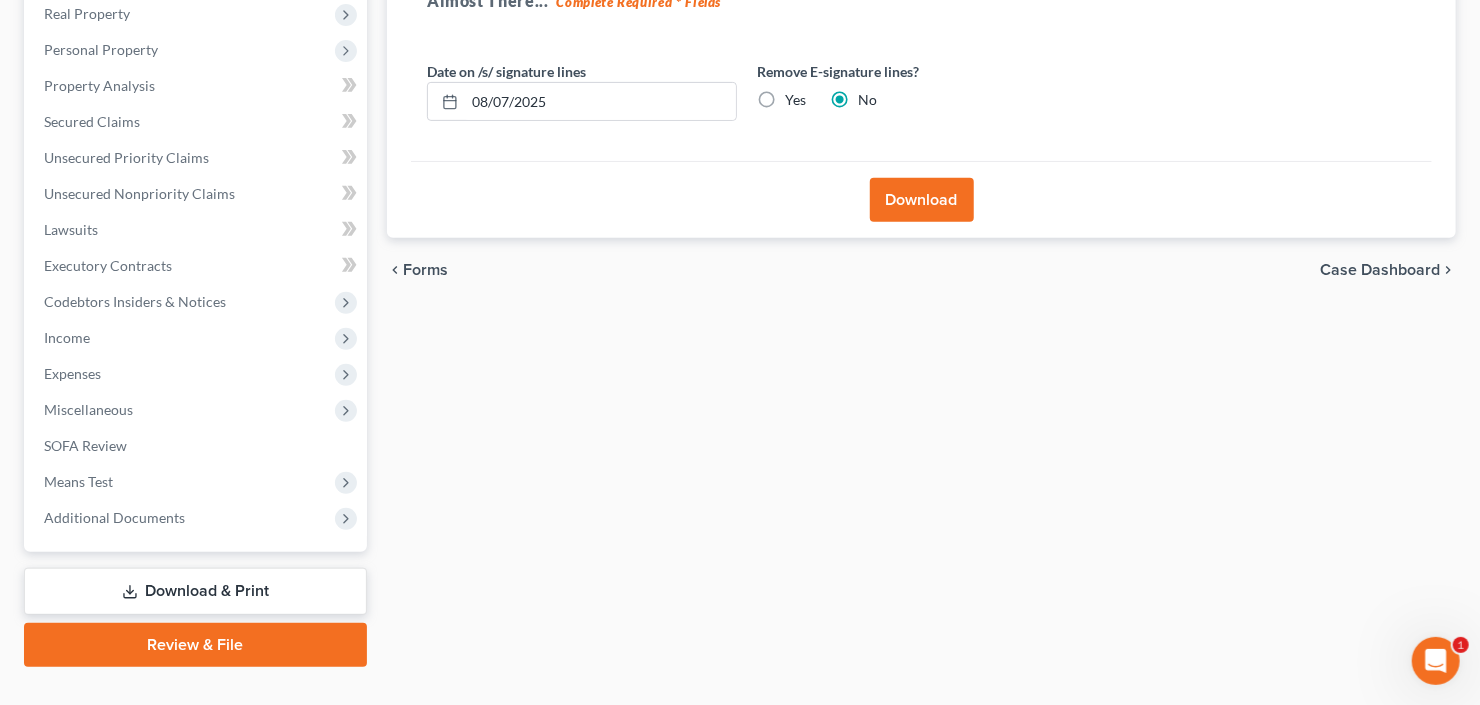 click on "Download" at bounding box center [922, 200] 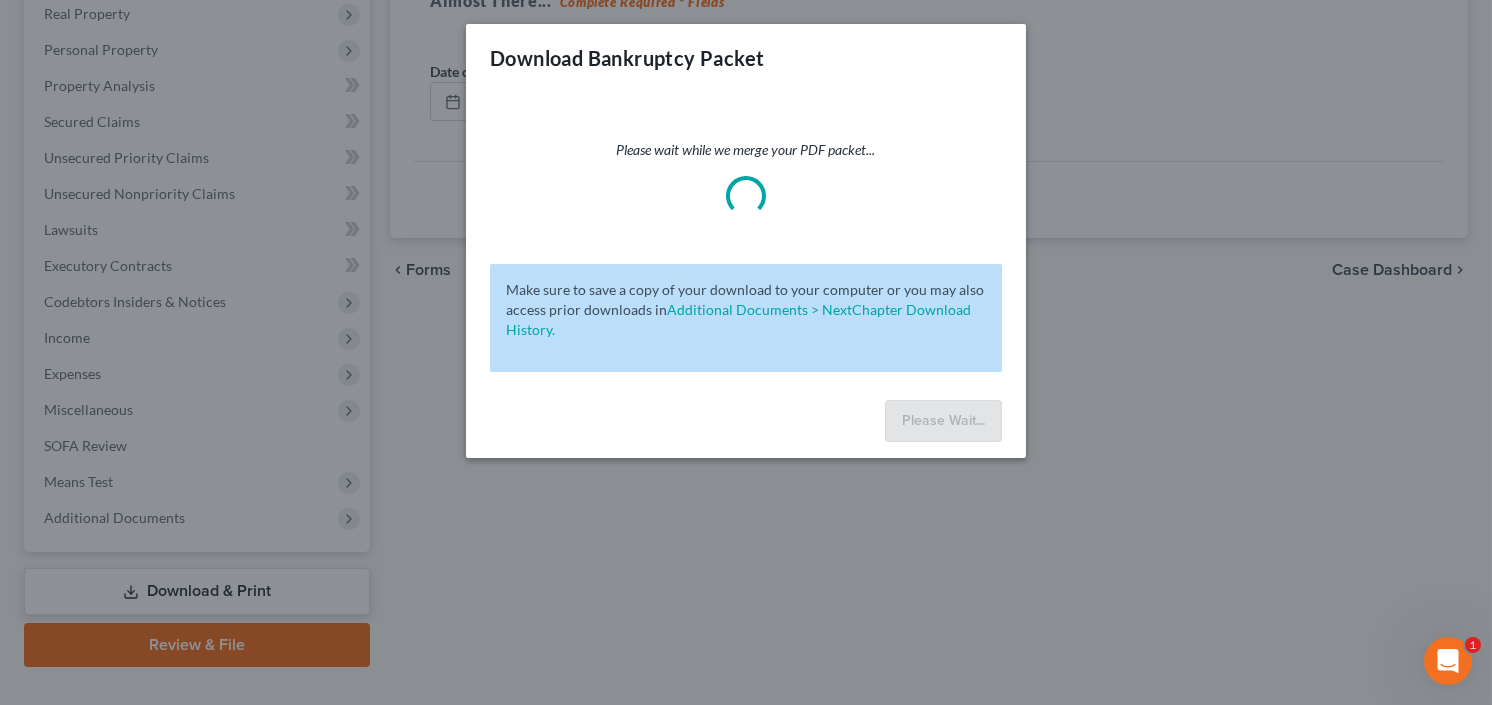 drag, startPoint x: 842, startPoint y: 422, endPoint x: 813, endPoint y: 532, distance: 113.758514 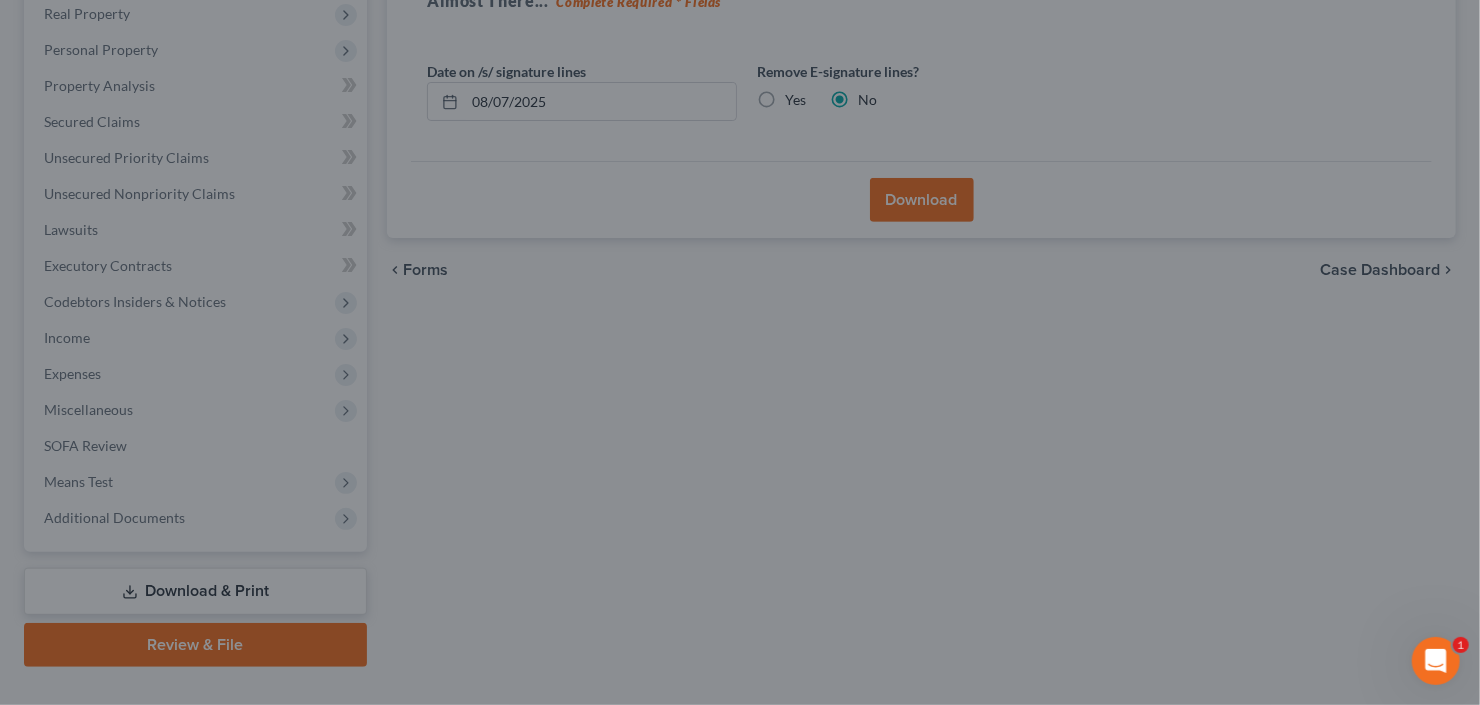 click at bounding box center (740, 352) 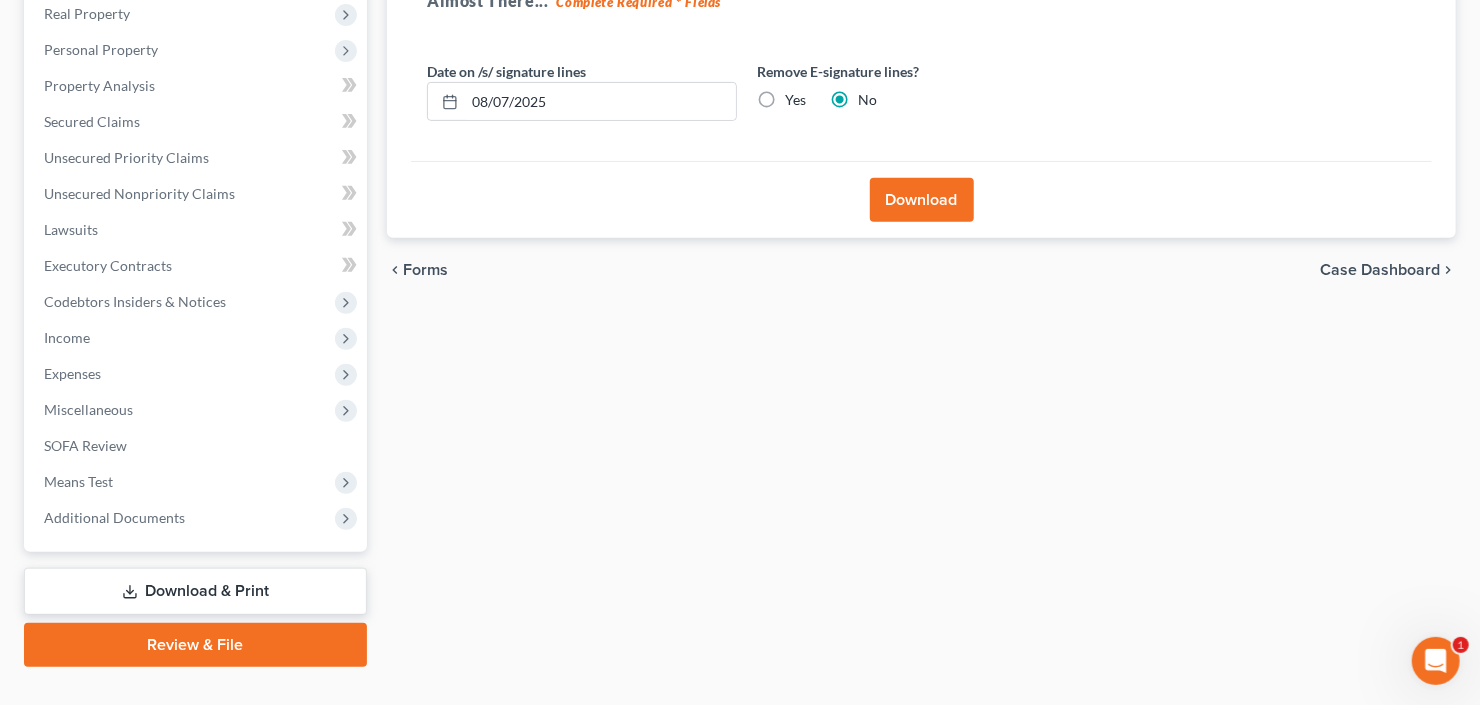 click on "Review & File" at bounding box center [195, 645] 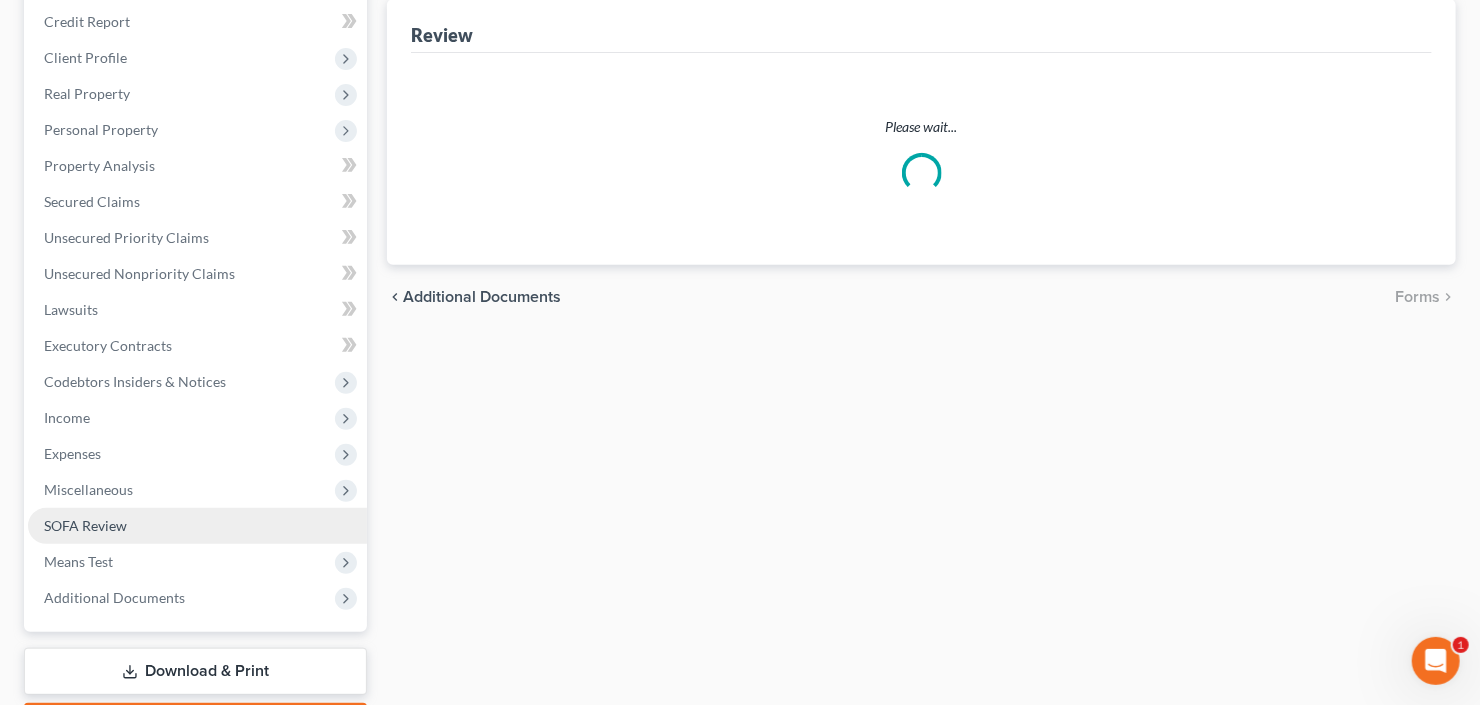 click on "Case Dashboard
Payments
Invoices
Payments
Payments
Credit Report
Client Profile" at bounding box center (197, 292) 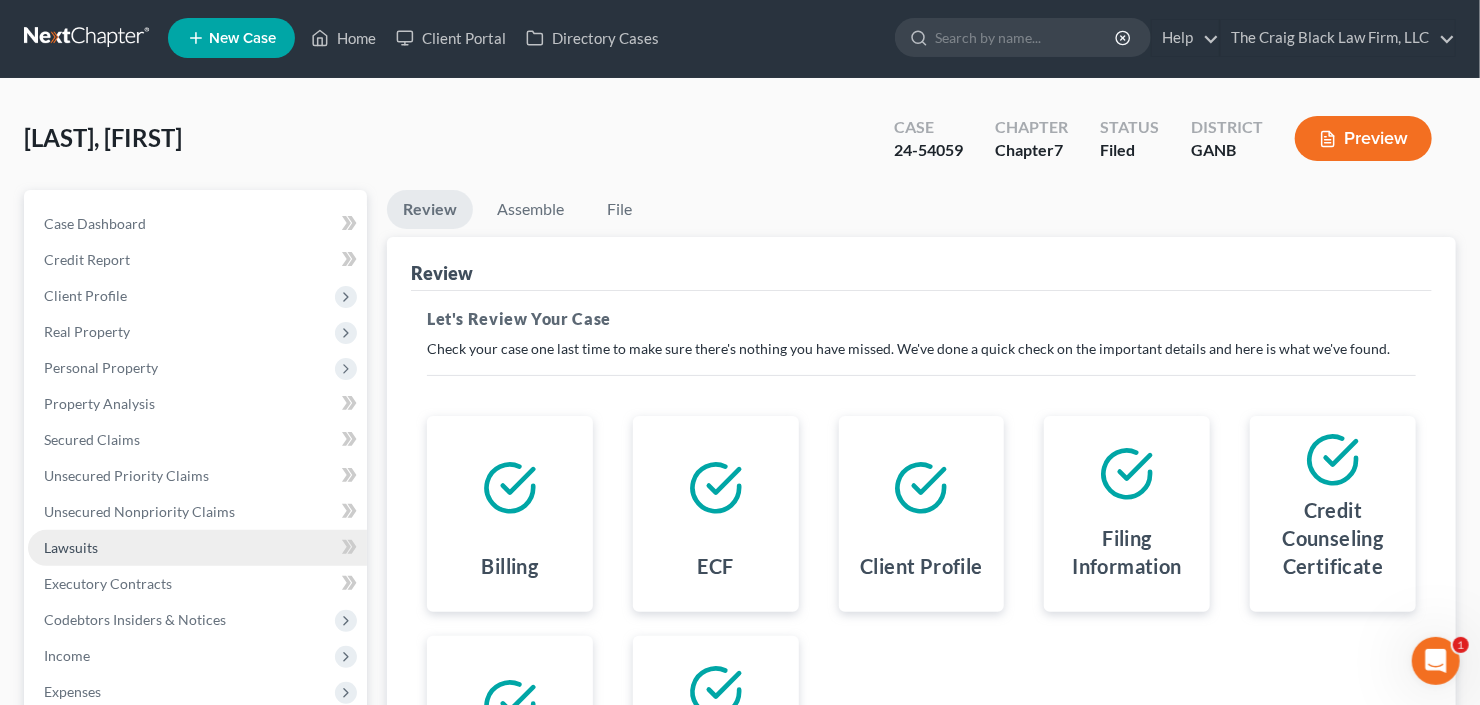 scroll, scrollTop: 0, scrollLeft: 0, axis: both 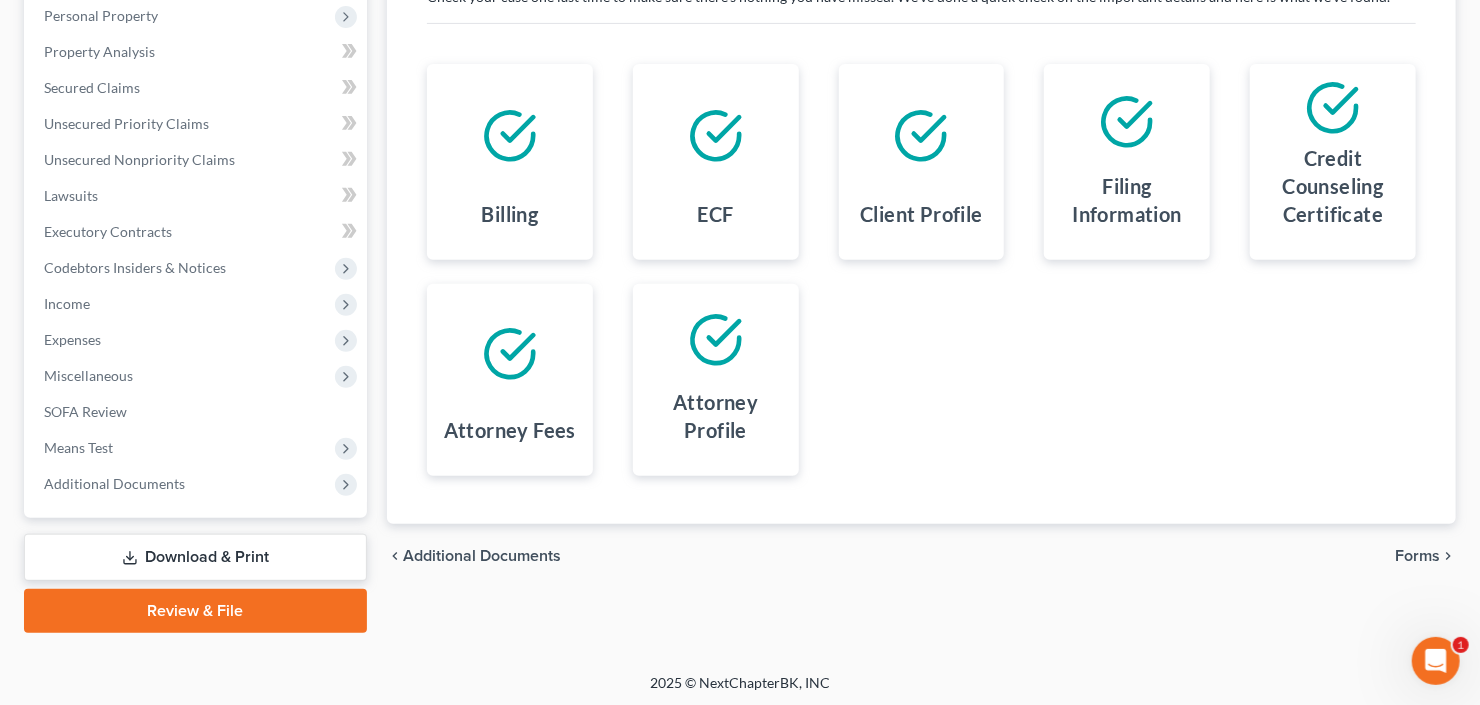 click on "Download & Print" at bounding box center [195, 557] 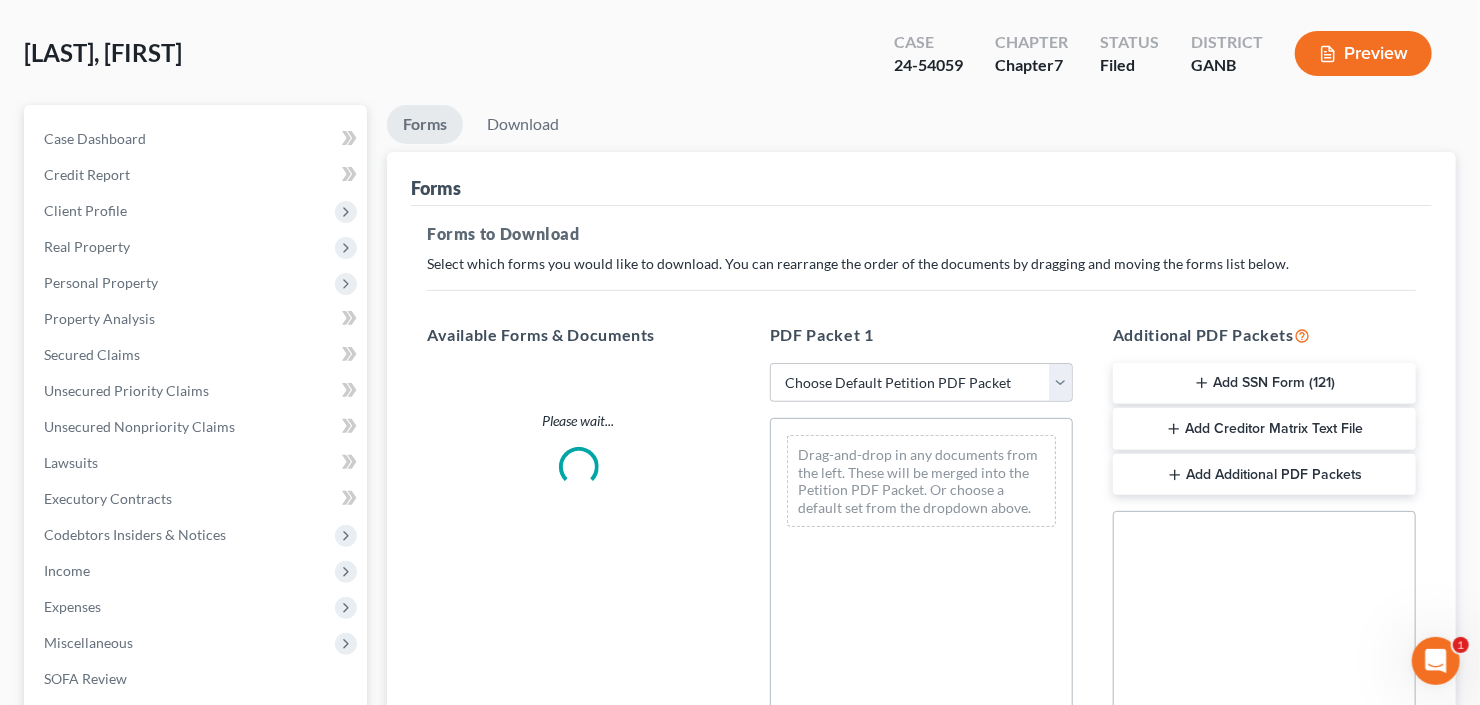 scroll, scrollTop: 0, scrollLeft: 0, axis: both 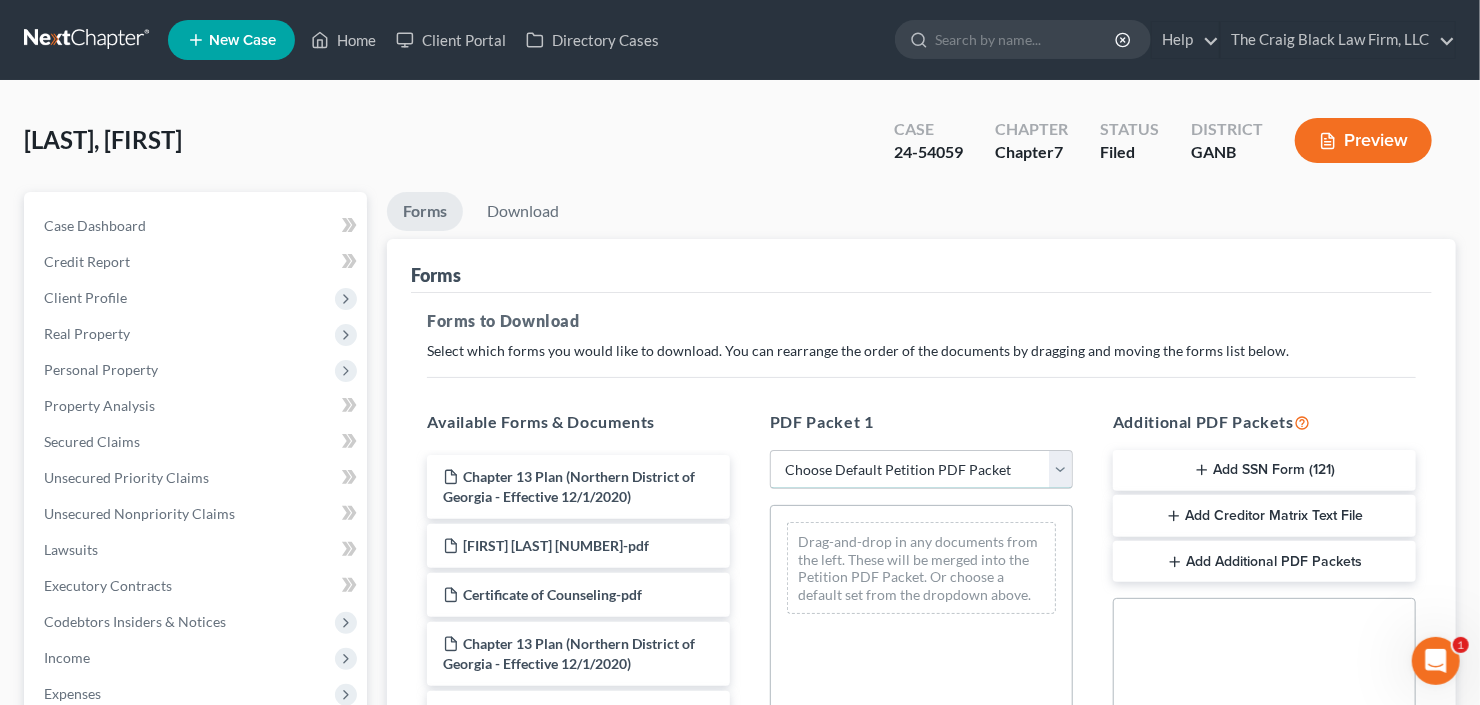 click on "Choose Default Petition PDF Packet Complete Bankruptcy Petition (all forms and schedules) Emergency Filing Forms (Petition and Creditor List Only) Amended Forms Signature Pages Only" at bounding box center (921, 470) 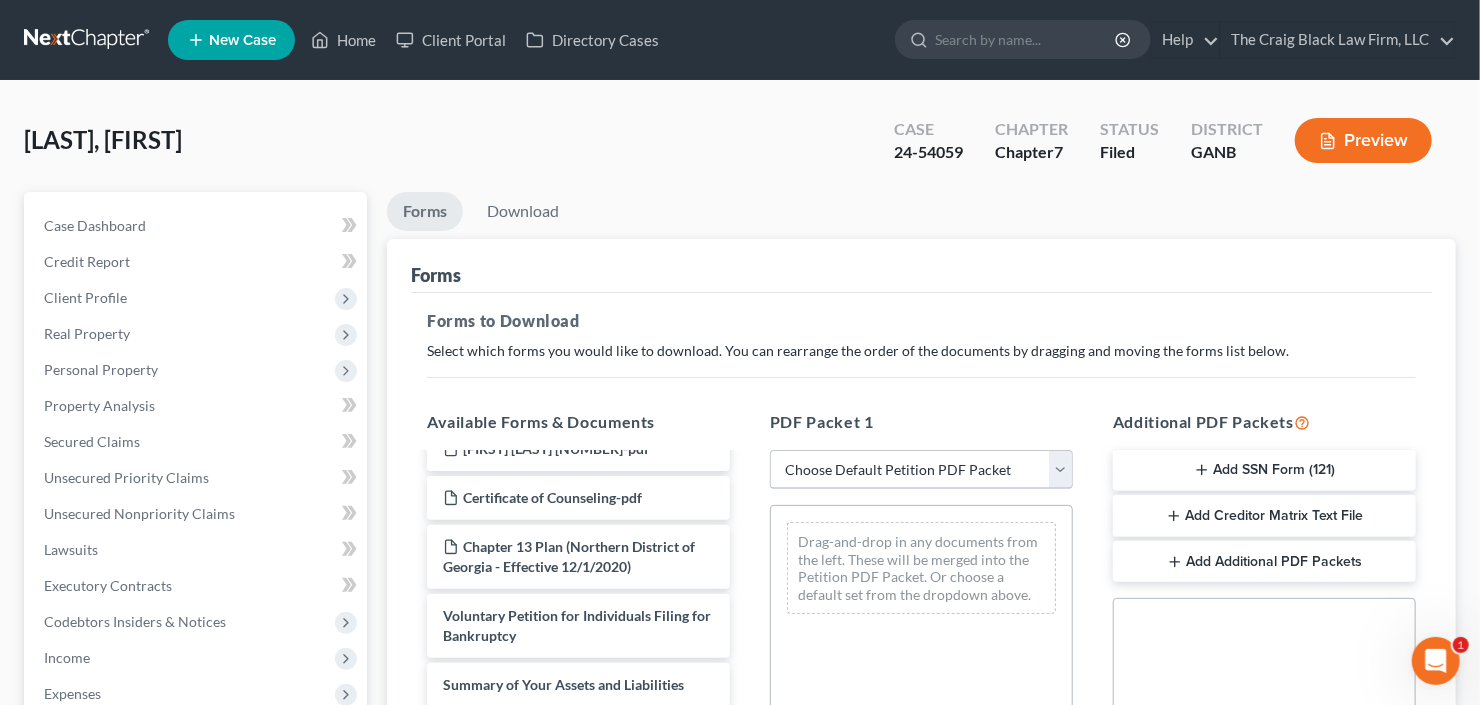 scroll, scrollTop: 160, scrollLeft: 0, axis: vertical 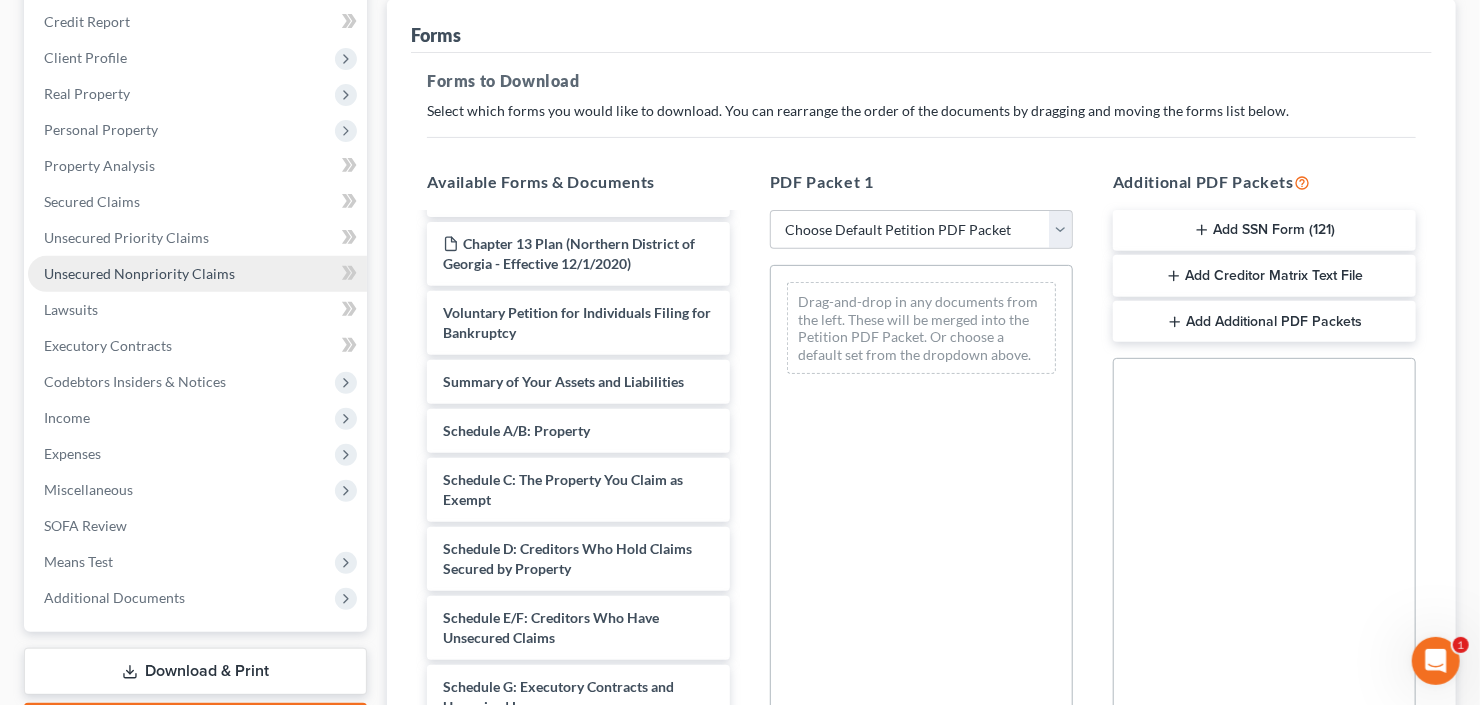 click on "Unsecured Nonpriority Claims" at bounding box center [139, 273] 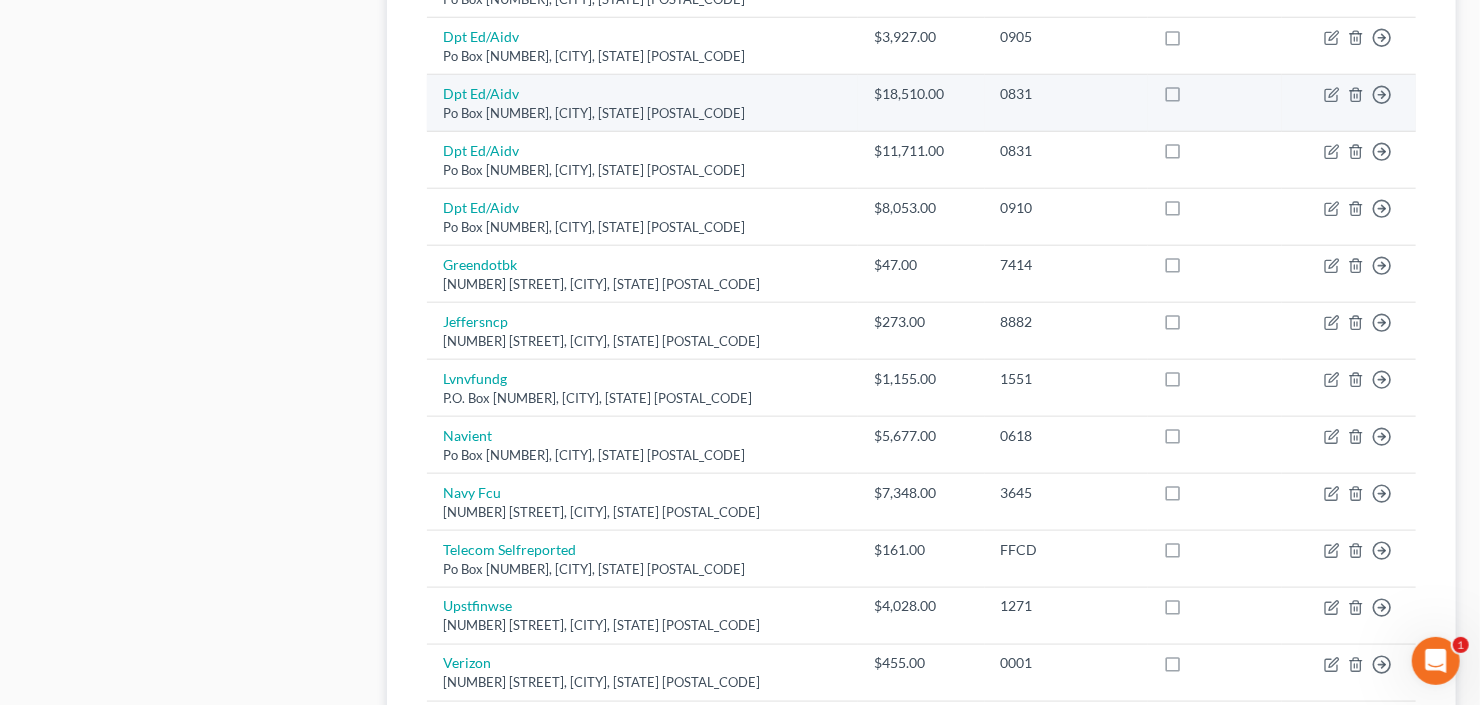 scroll, scrollTop: 1200, scrollLeft: 0, axis: vertical 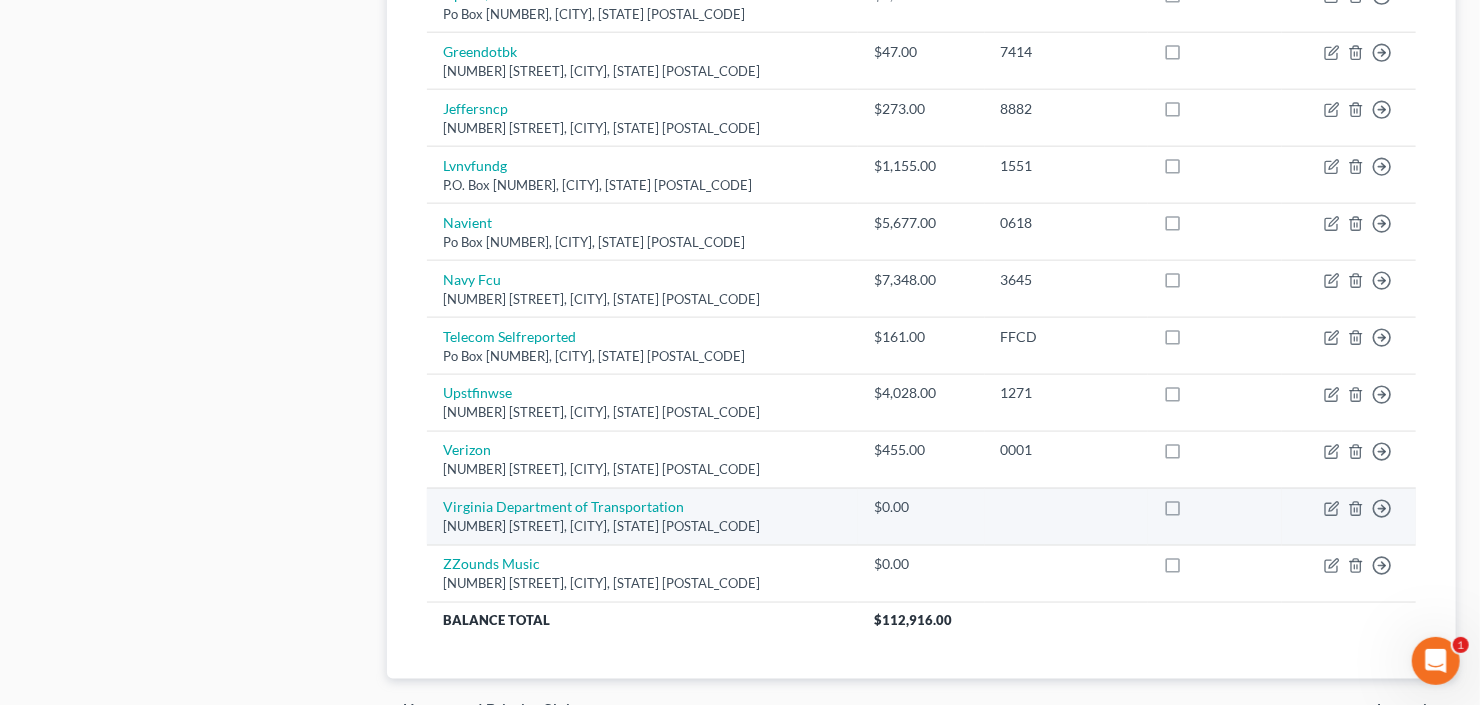 click at bounding box center [1192, 512] 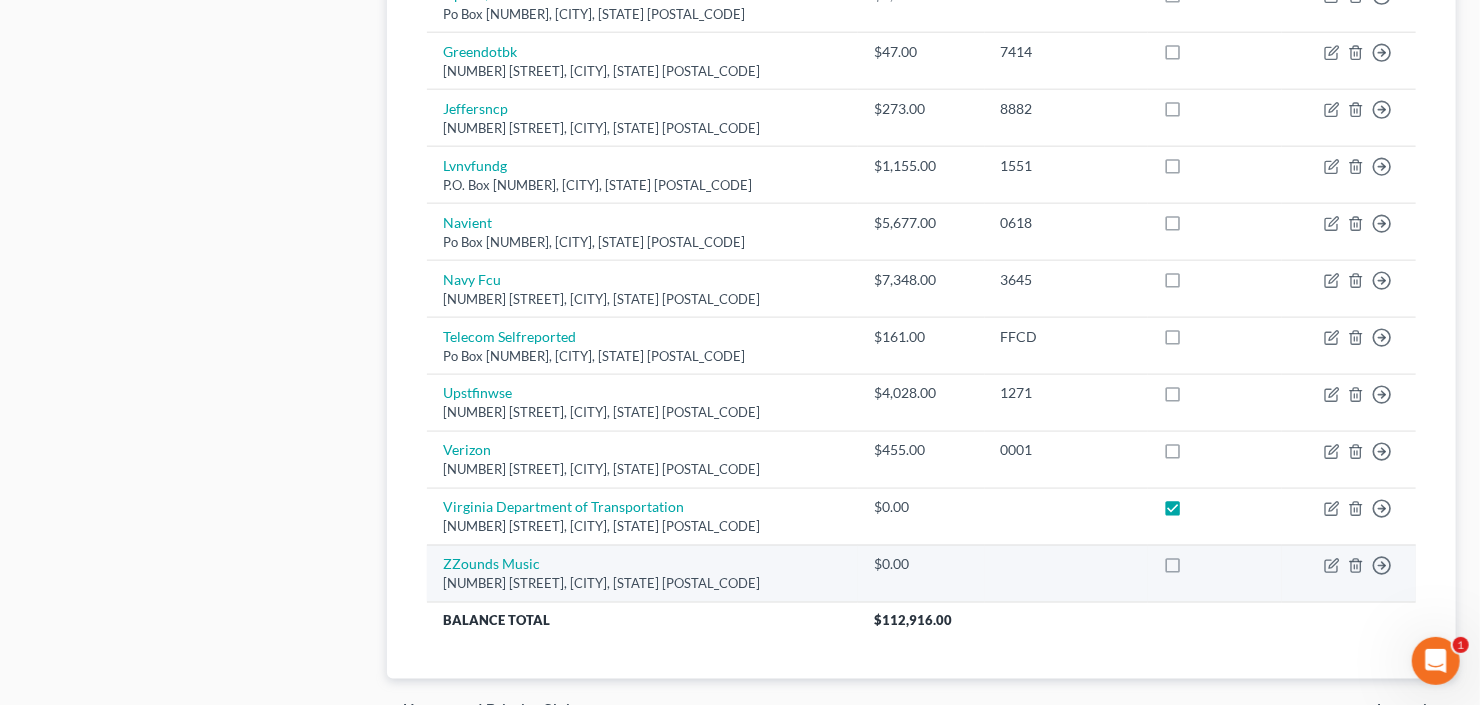 click at bounding box center (1192, 569) 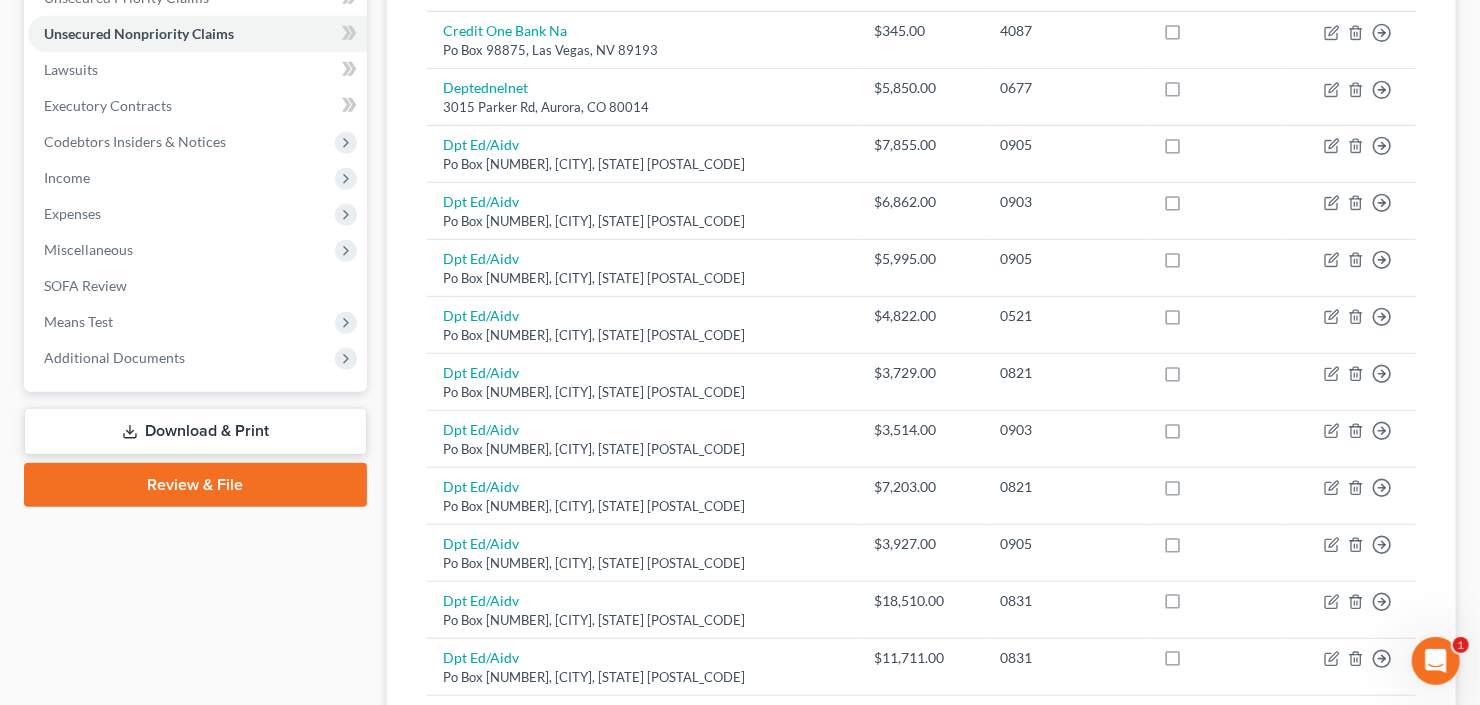 click on "Download & Print" at bounding box center (195, 431) 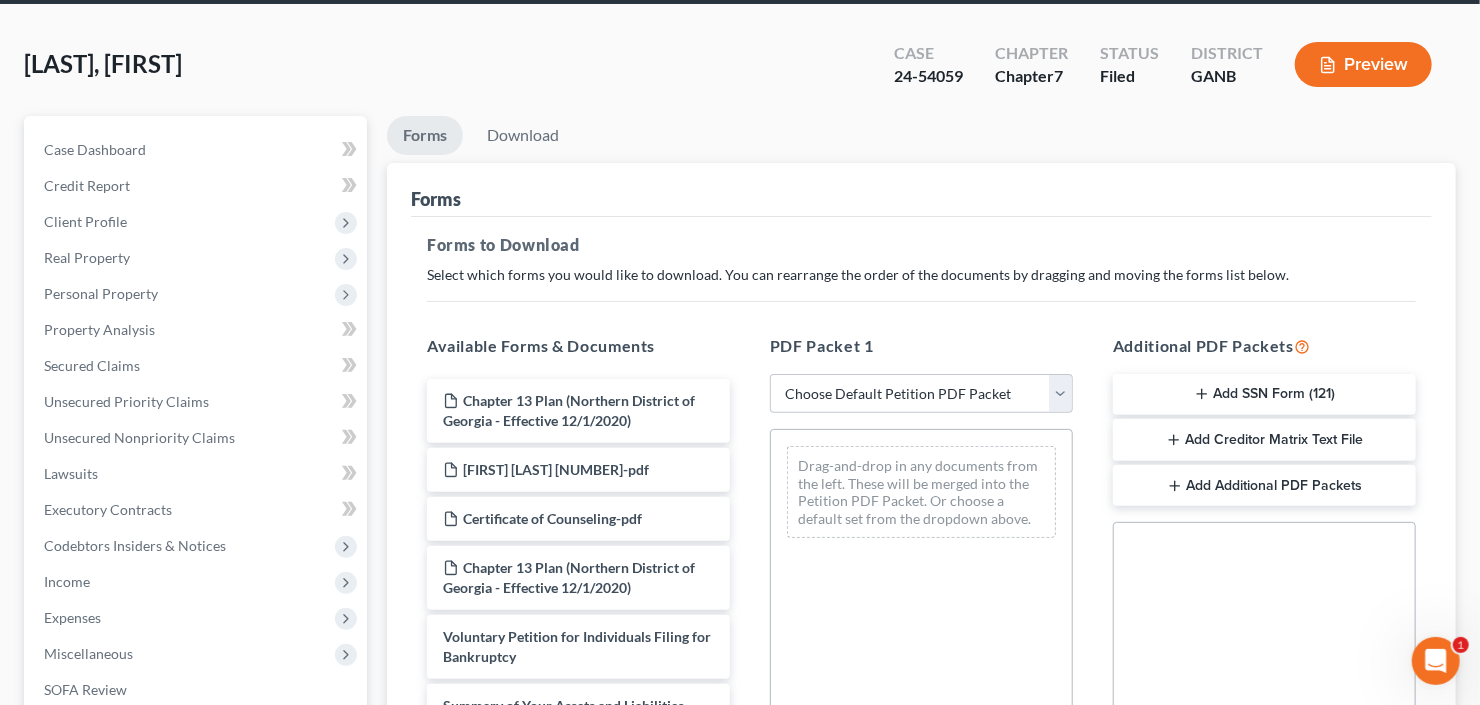 scroll, scrollTop: 0, scrollLeft: 0, axis: both 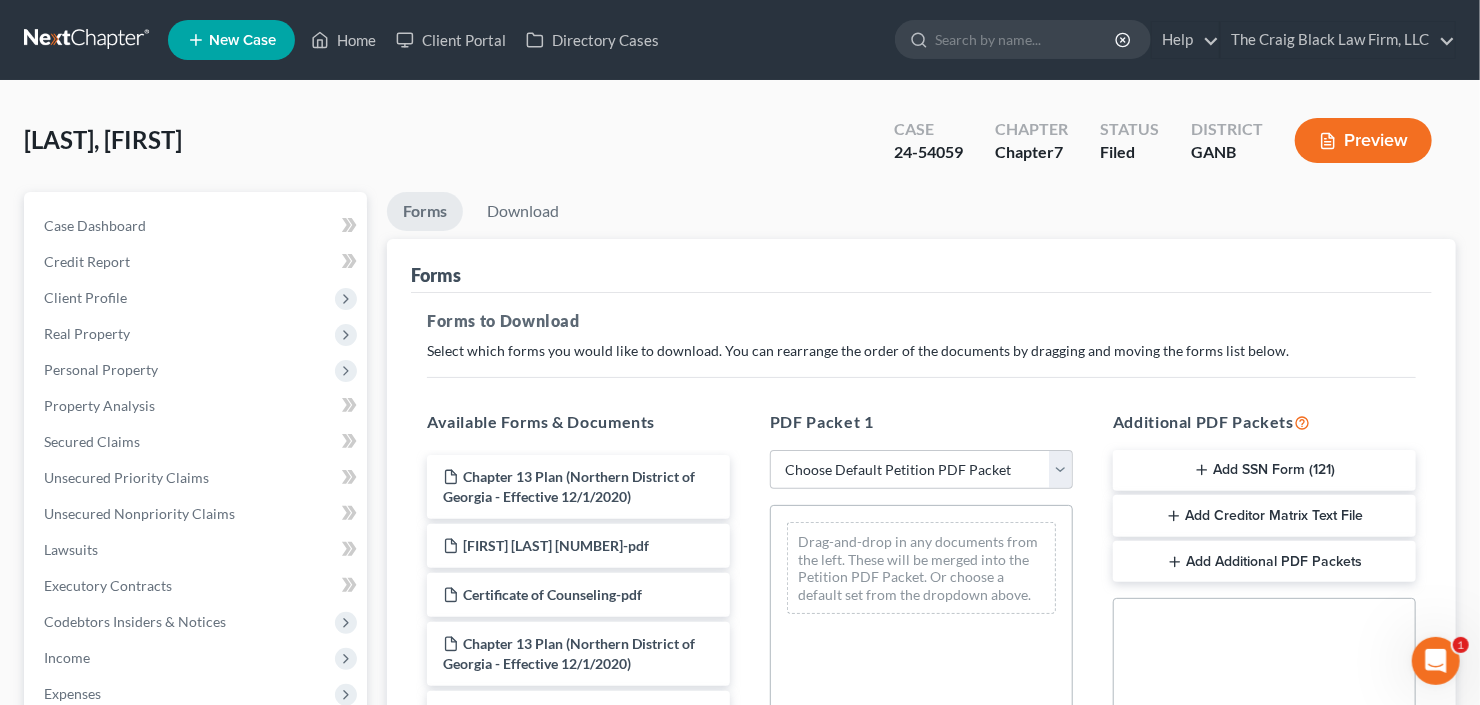 click on "Add Creditor Matrix Text File" at bounding box center [1264, 516] 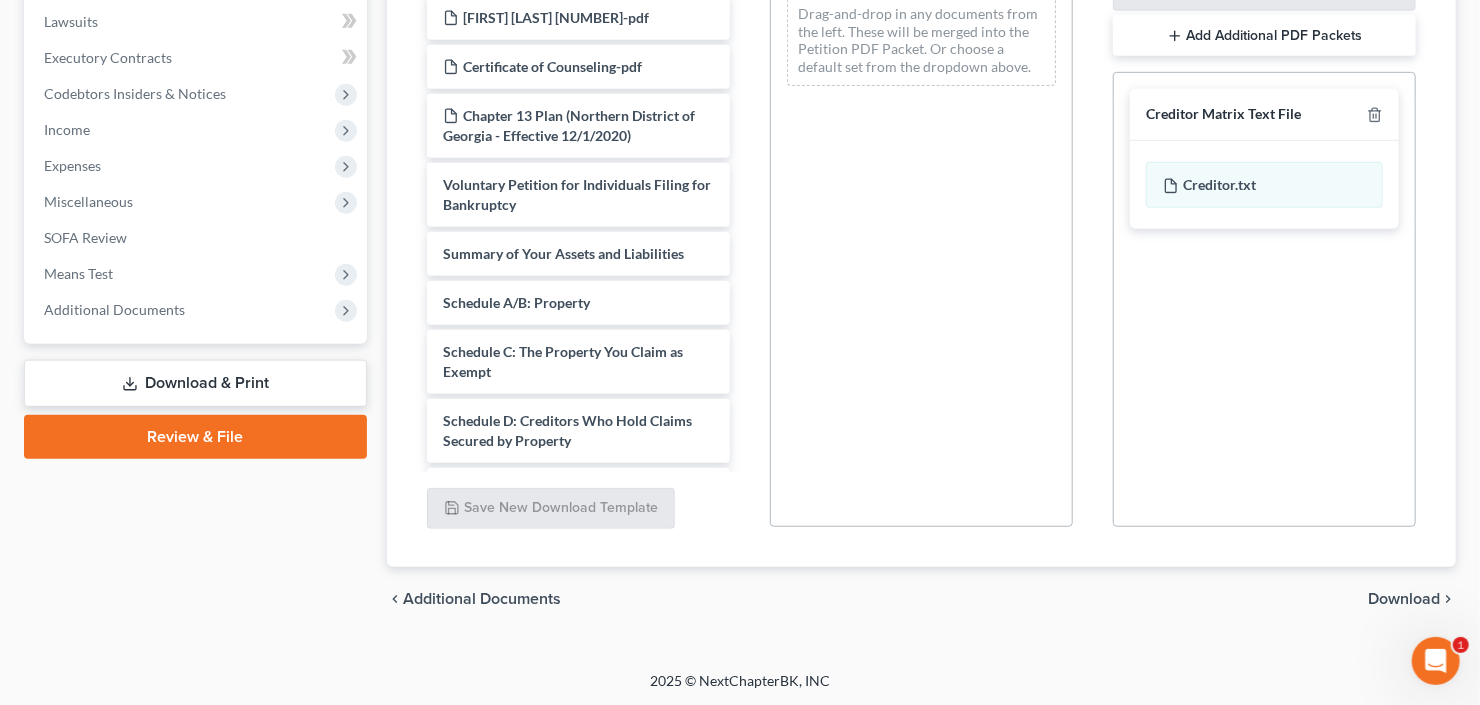 click on "Download" at bounding box center (1404, 599) 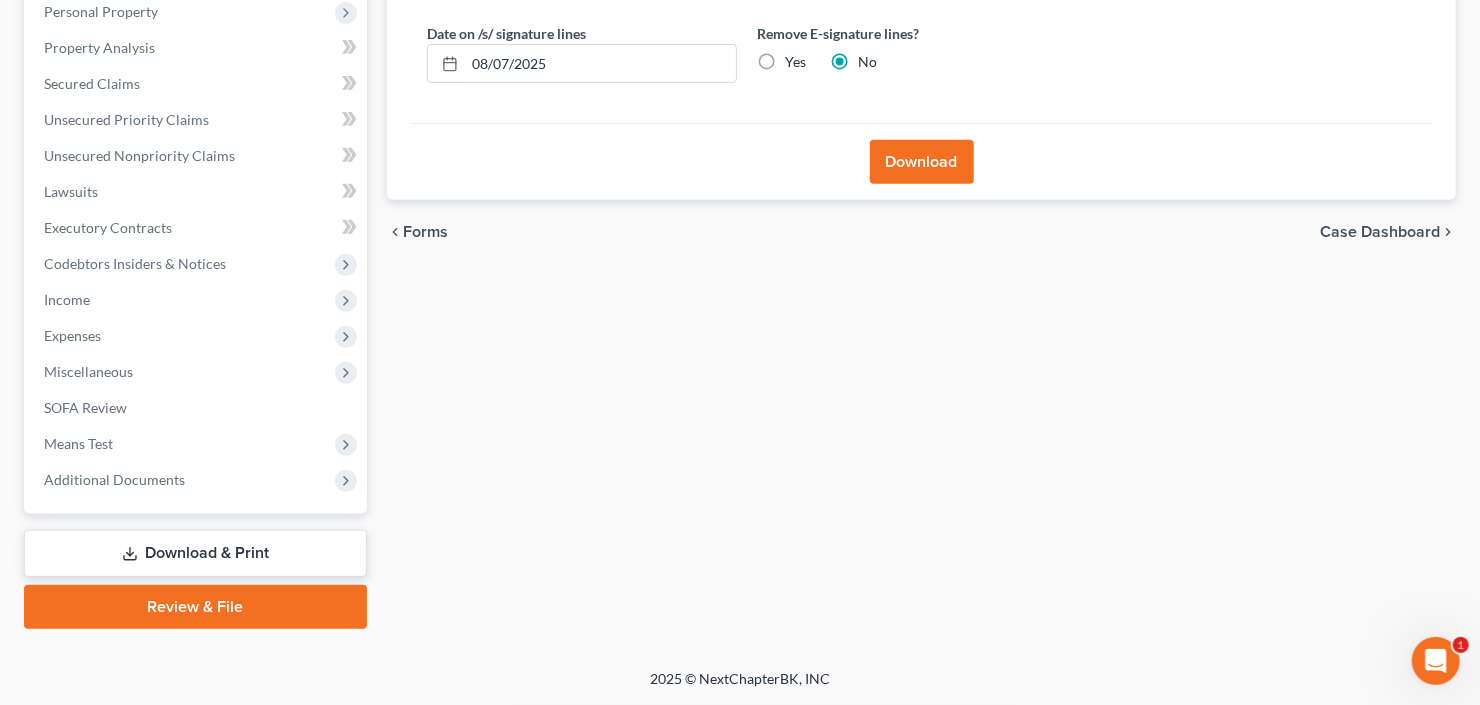 scroll, scrollTop: 354, scrollLeft: 0, axis: vertical 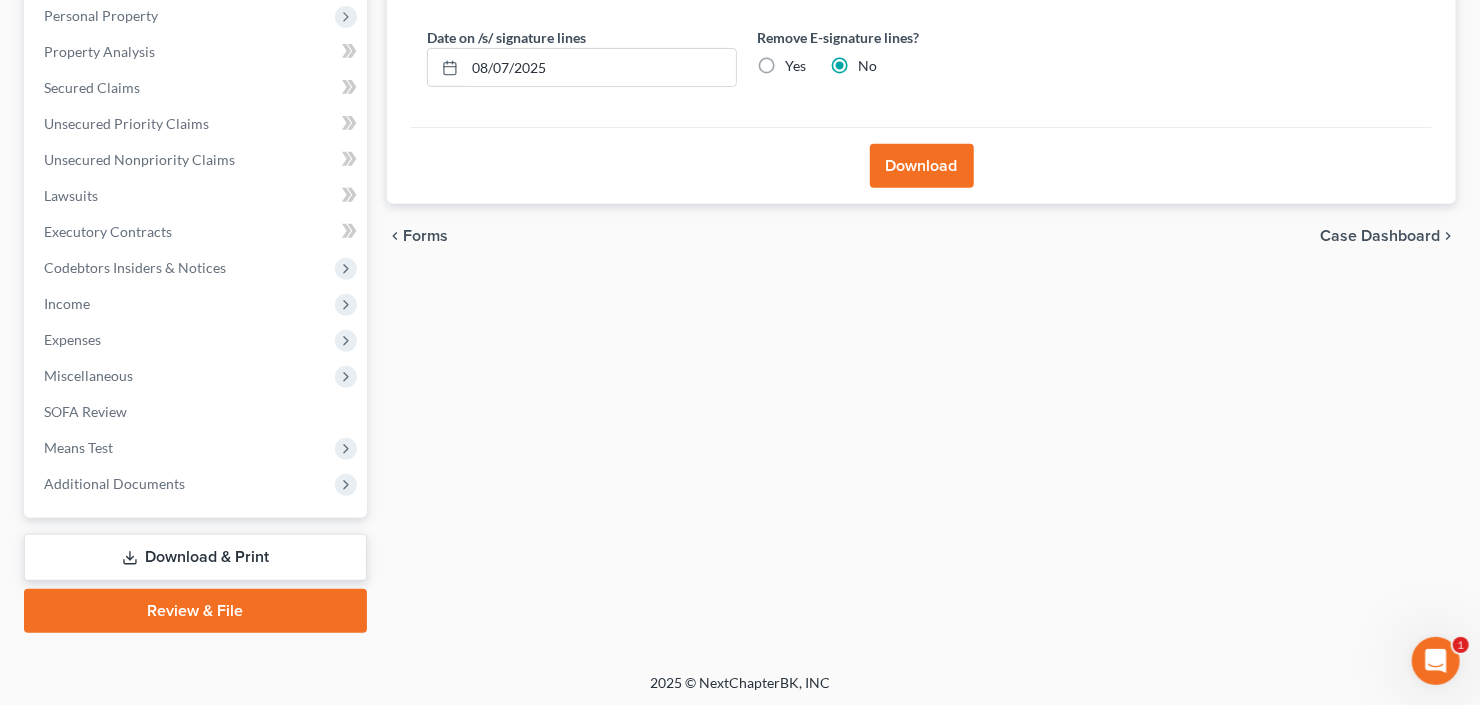 click on "Download" at bounding box center (922, 166) 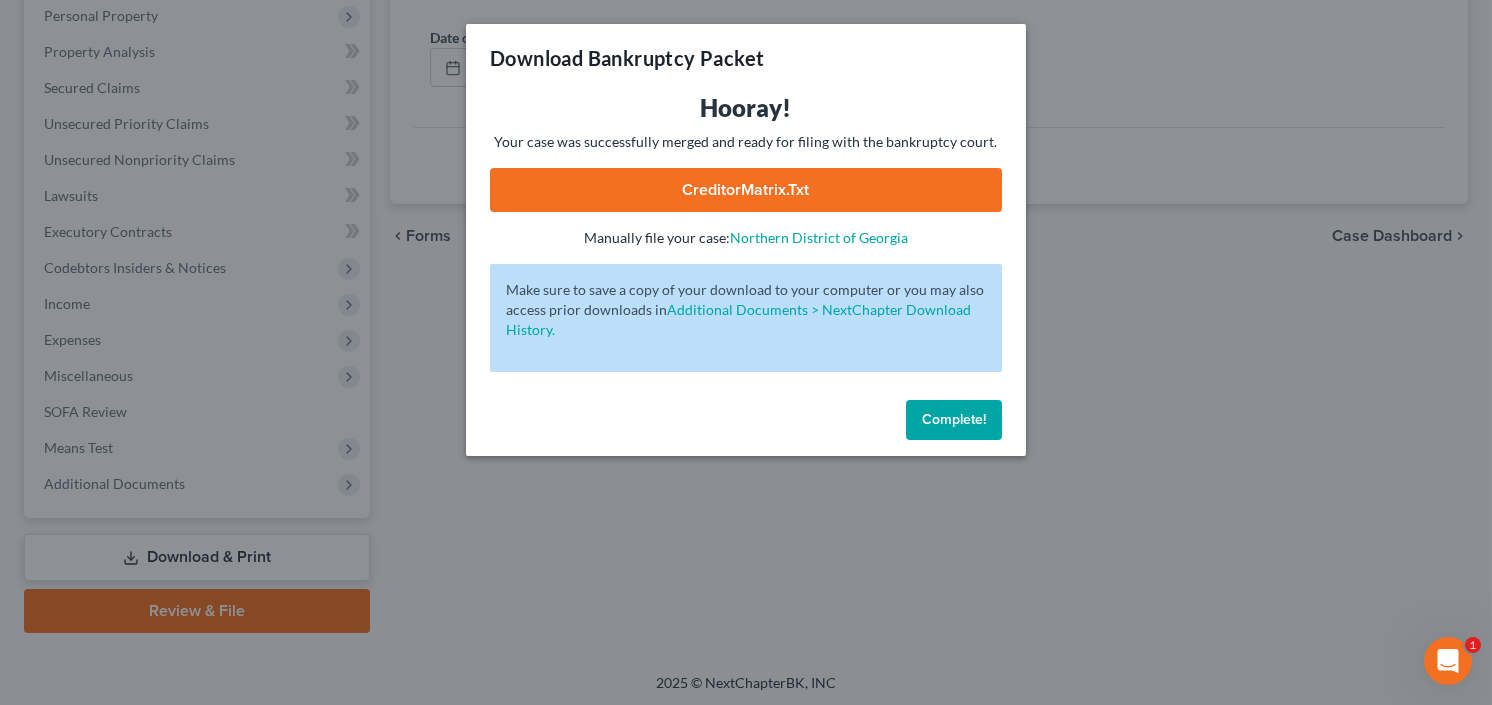 click on "CreditorMatrix.txt" at bounding box center (746, 190) 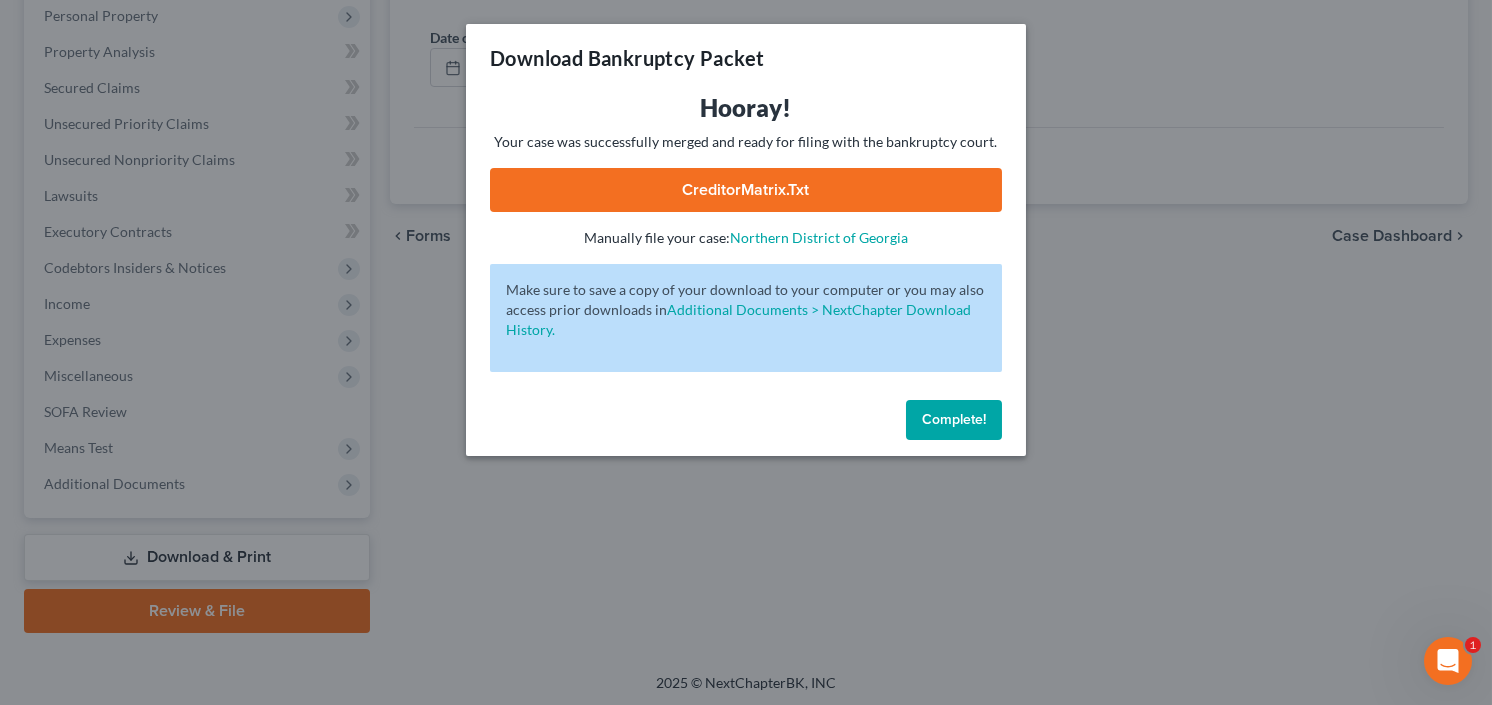 click on "Complete!" at bounding box center (954, 419) 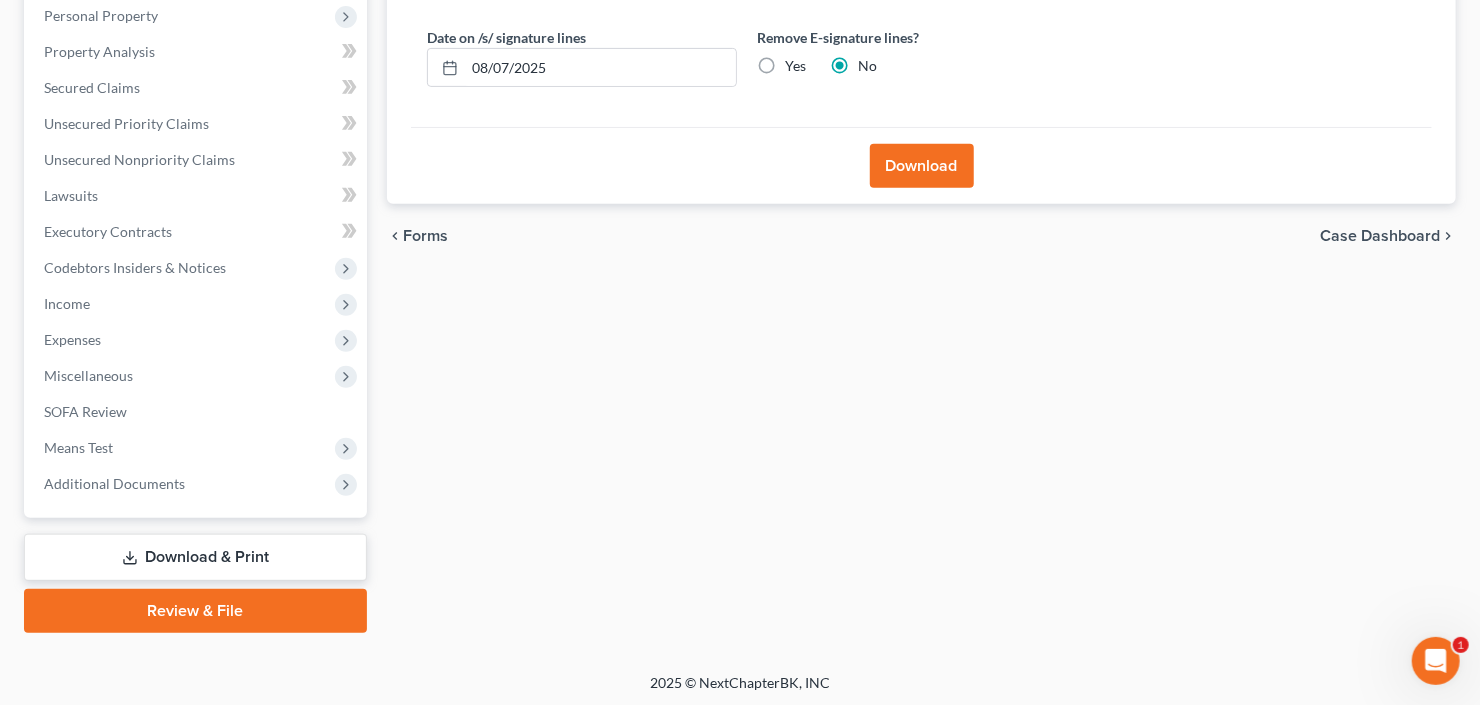 click on "Download & Print" at bounding box center [195, 557] 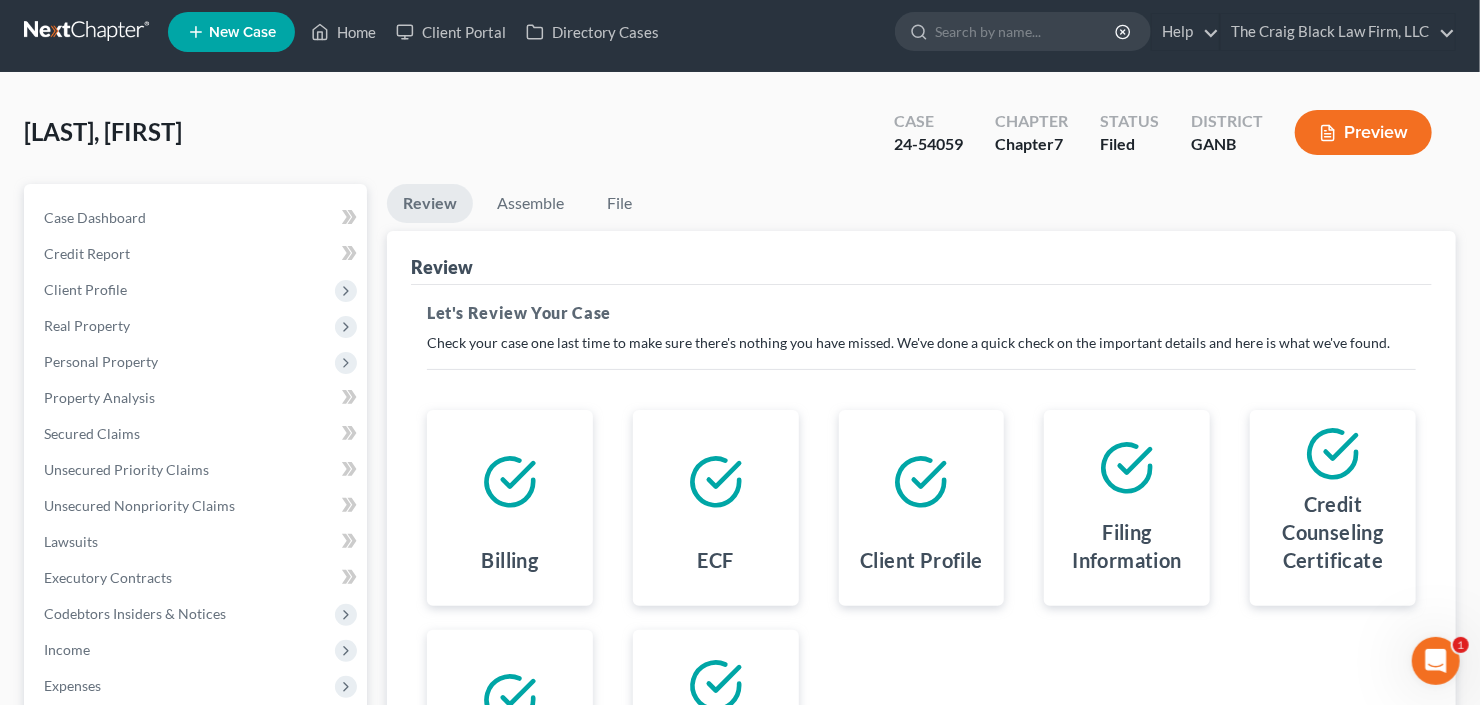 scroll, scrollTop: 0, scrollLeft: 0, axis: both 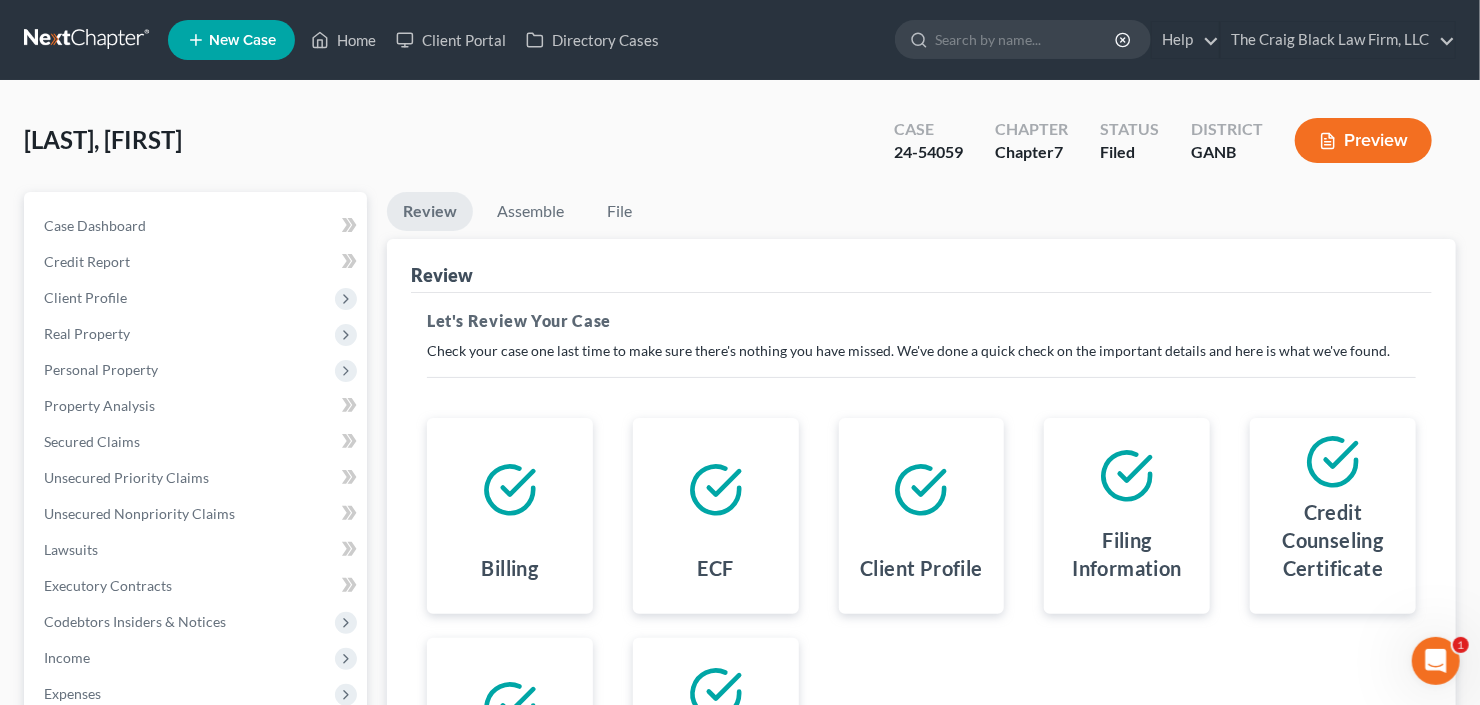 click on "Rhame, David Upgraded Case 24-54059 Chapter Chapter  7 Status Filed District GANB Preview" at bounding box center (740, 148) 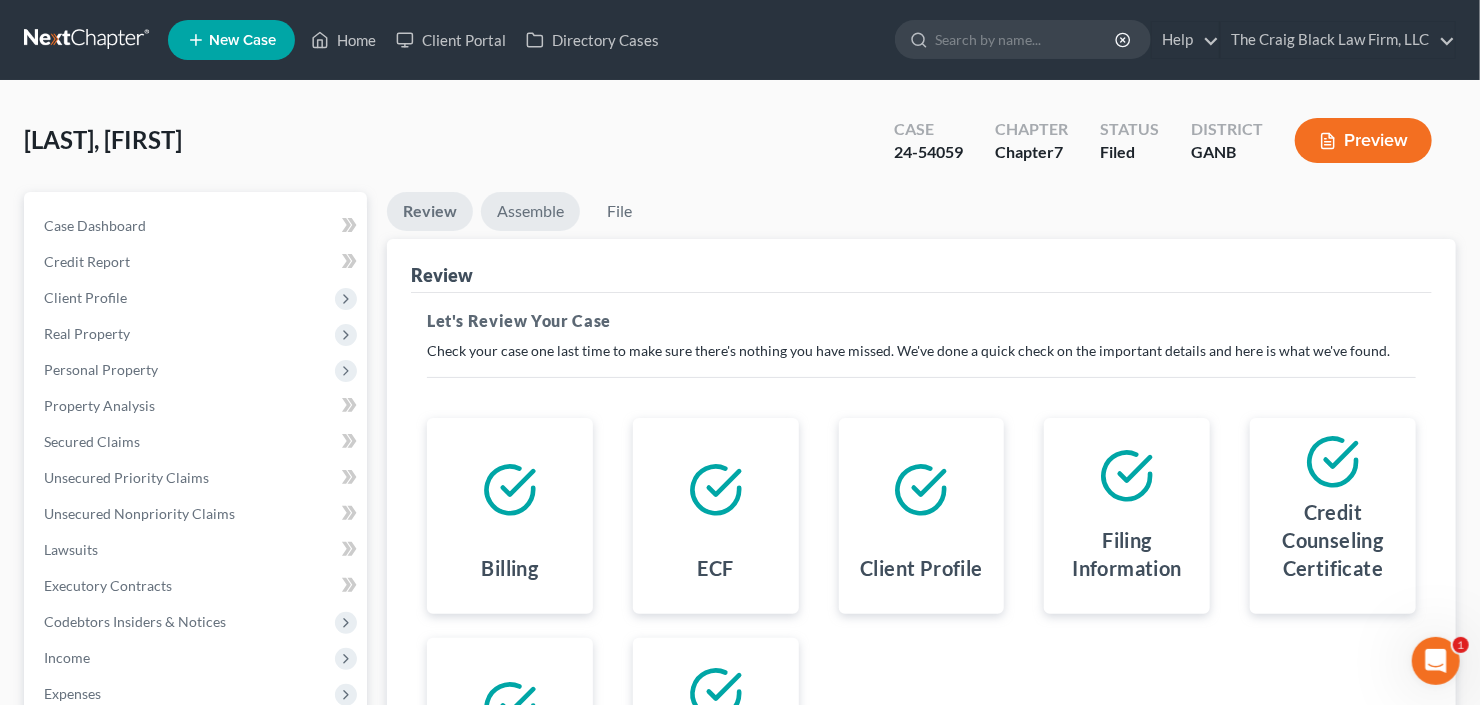 click on "Assemble" at bounding box center [530, 211] 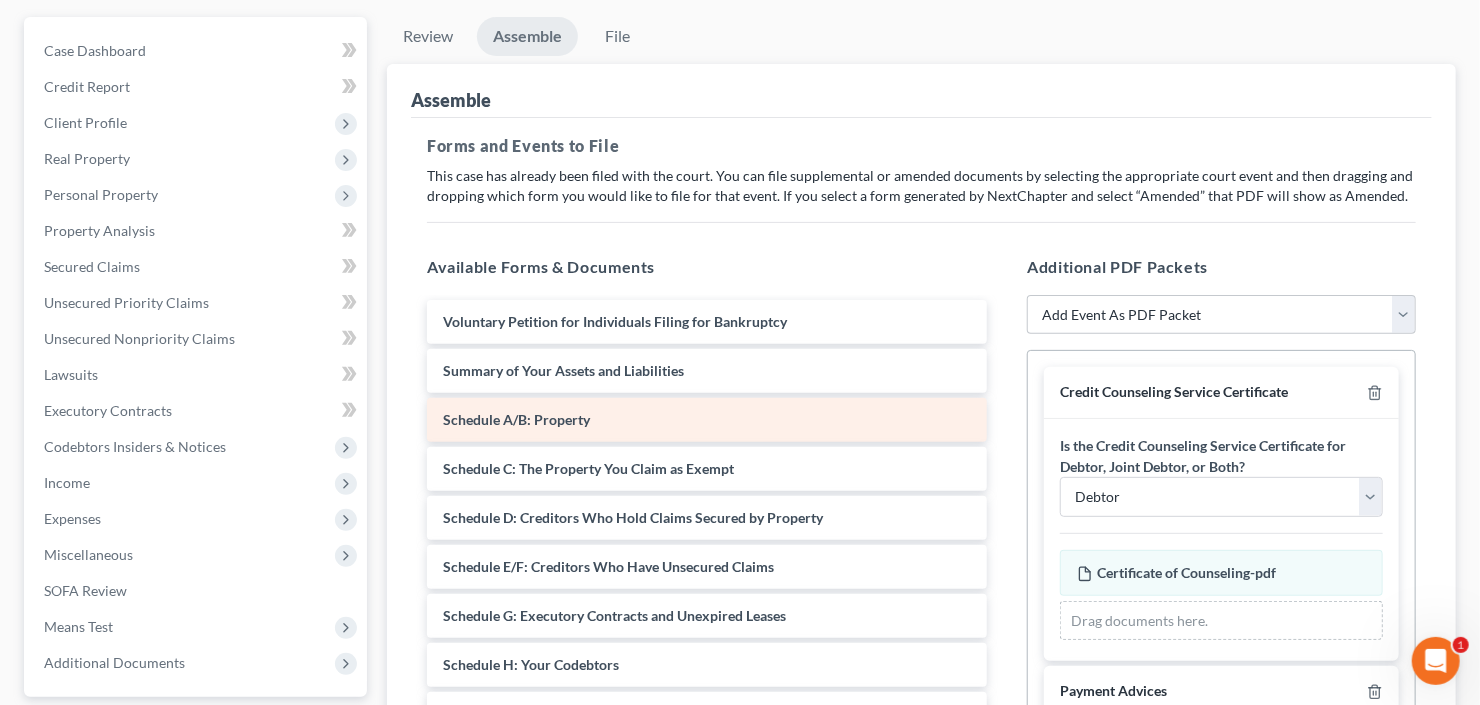 scroll, scrollTop: 320, scrollLeft: 0, axis: vertical 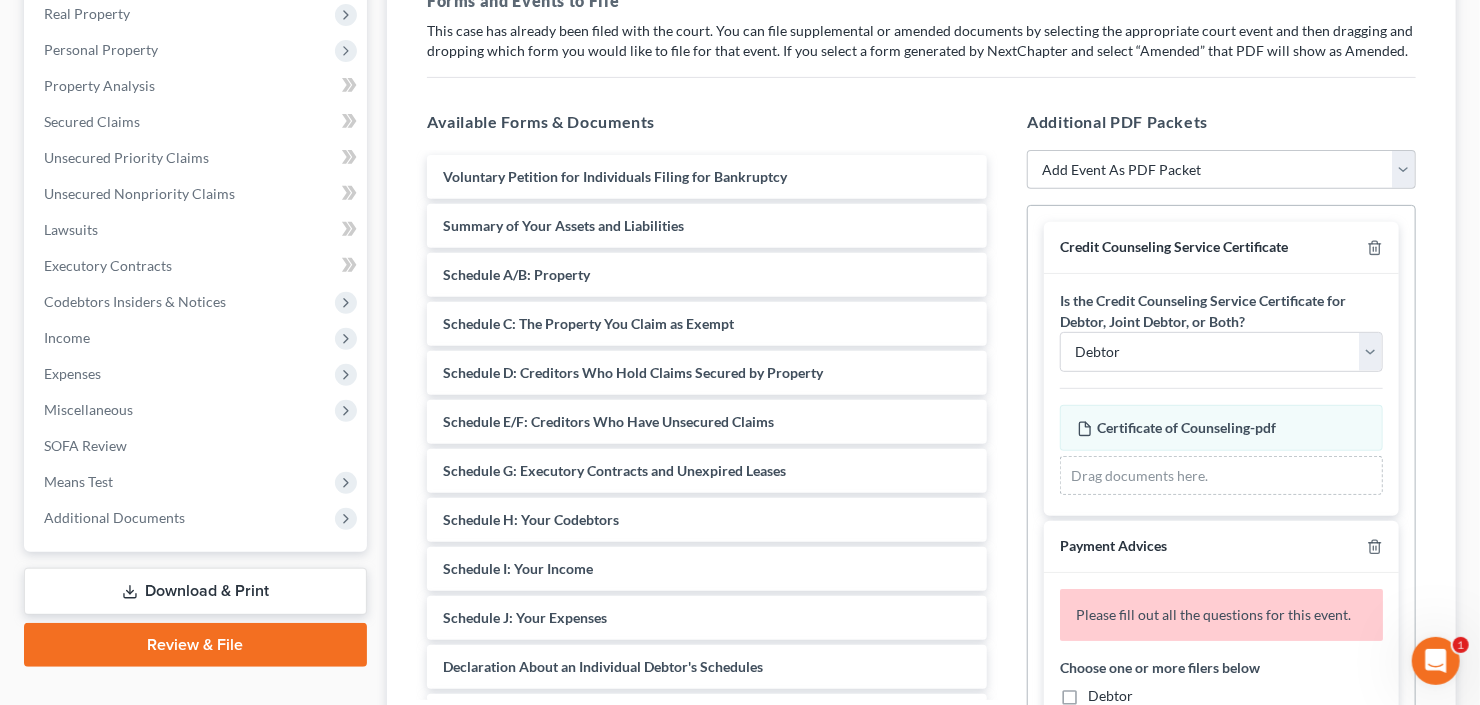 click on "Download & Print" at bounding box center [195, 591] 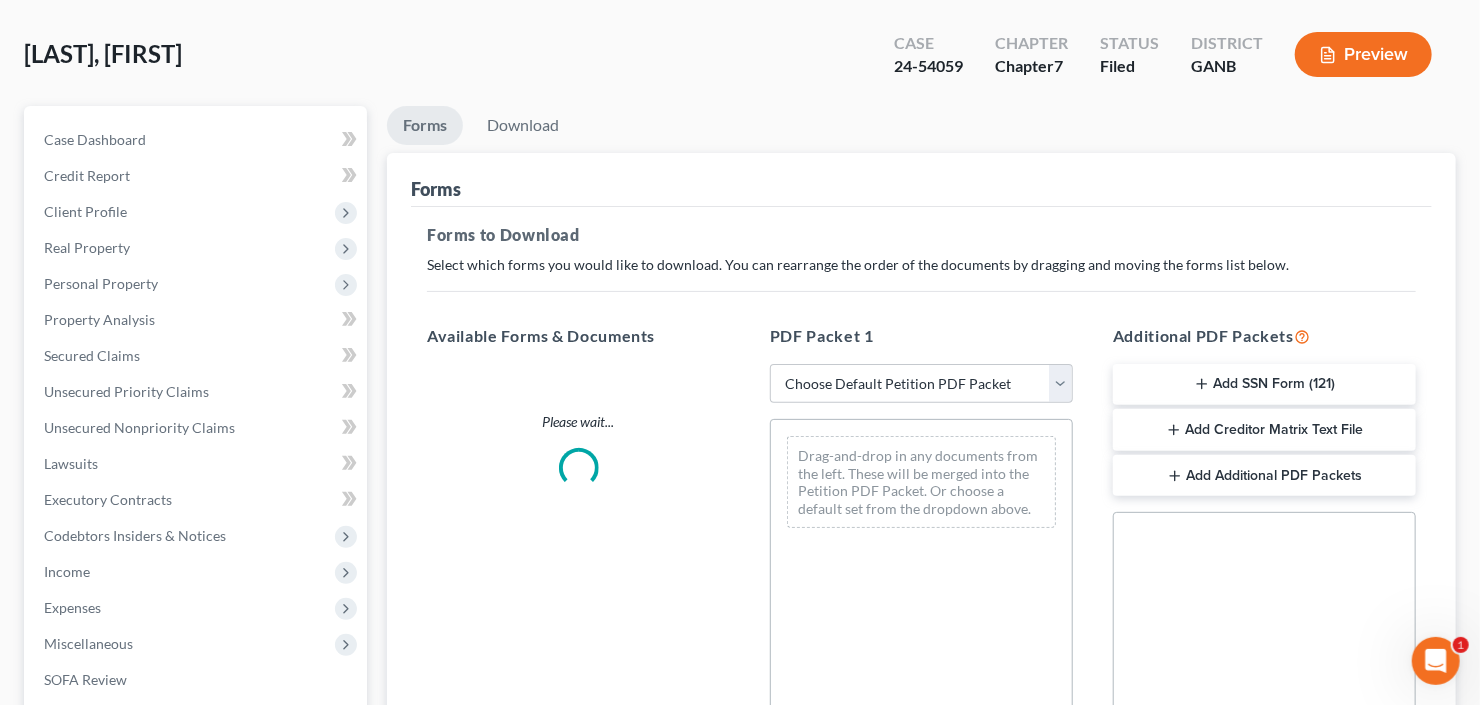 scroll, scrollTop: 0, scrollLeft: 0, axis: both 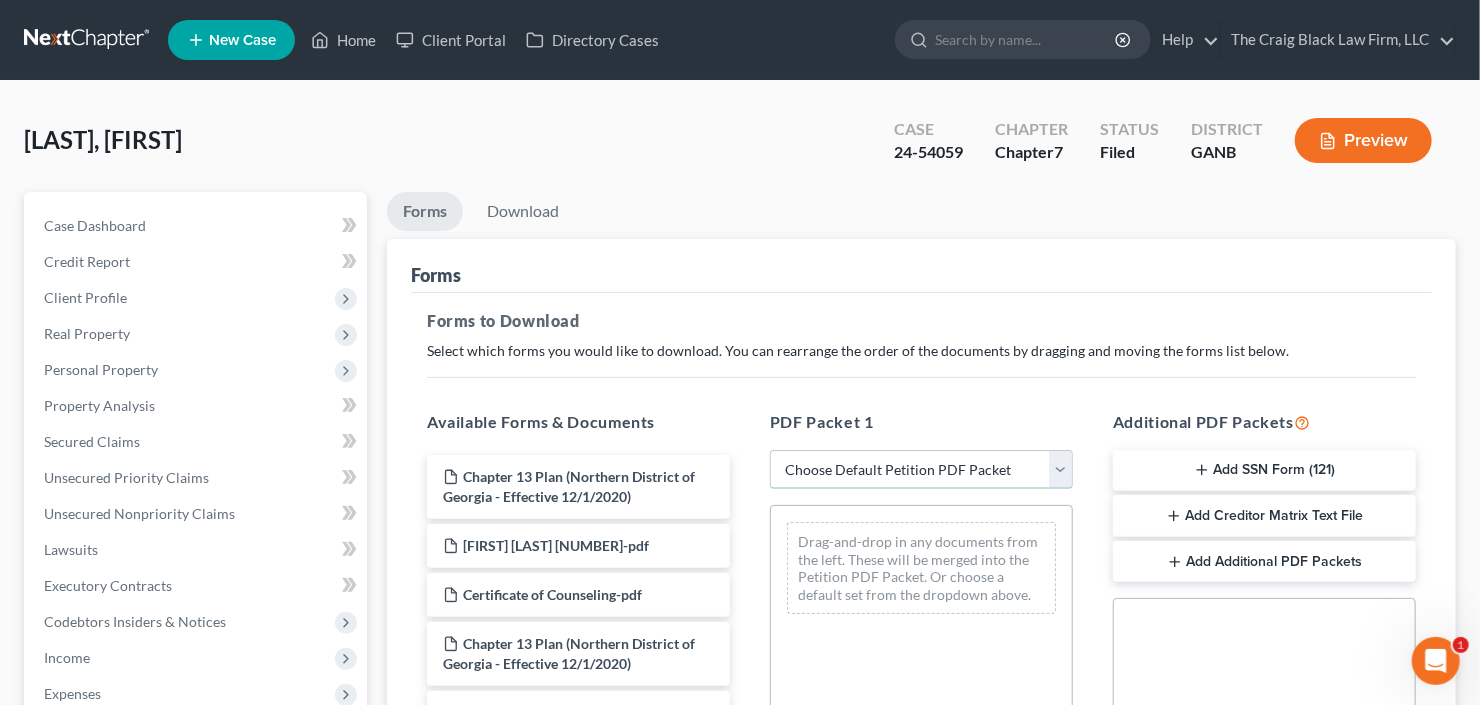 click on "Choose Default Petition PDF Packet Complete Bankruptcy Petition (all forms and schedules) Emergency Filing Forms (Petition and Creditor List Only) Amended Forms Signature Pages Only" at bounding box center (921, 470) 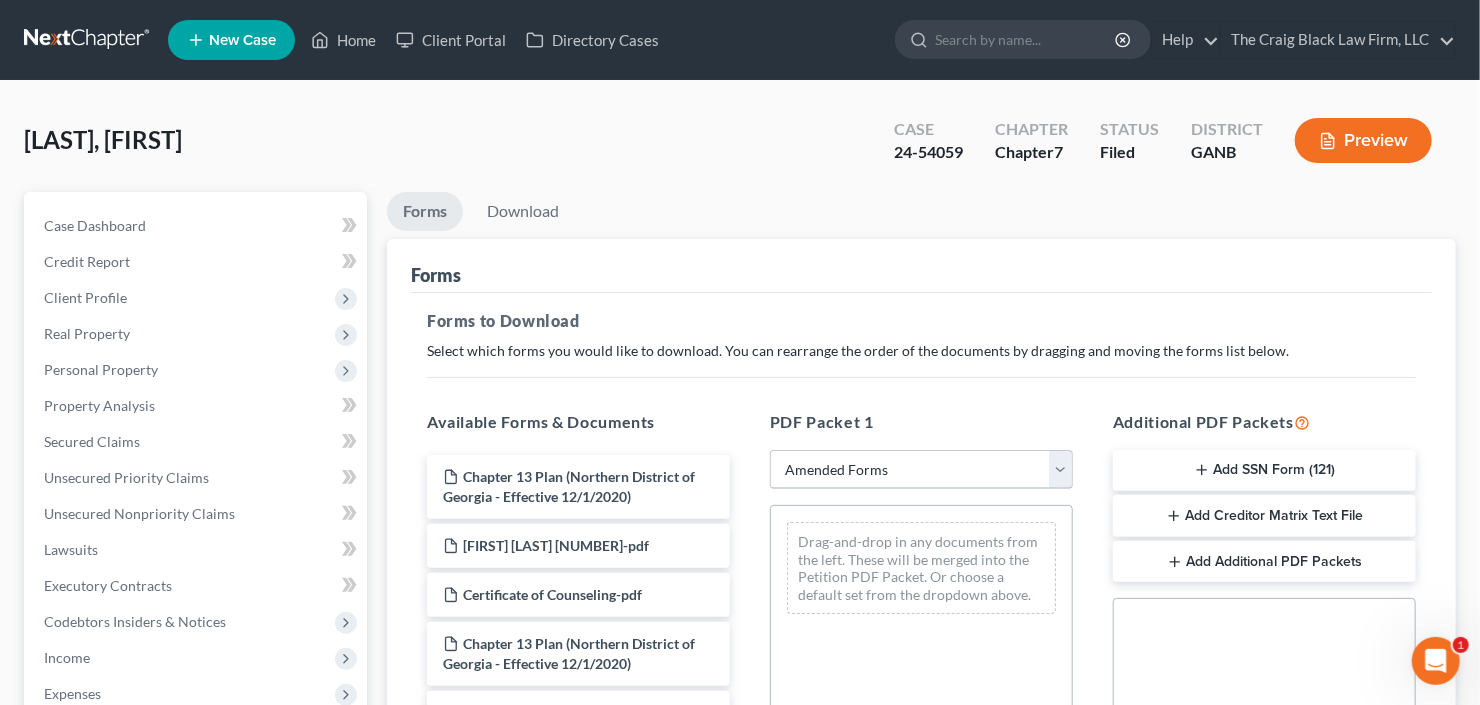 click on "Choose Default Petition PDF Packet Complete Bankruptcy Petition (all forms and schedules) Emergency Filing Forms (Petition and Creditor List Only) Amended Forms Signature Pages Only" at bounding box center [921, 470] 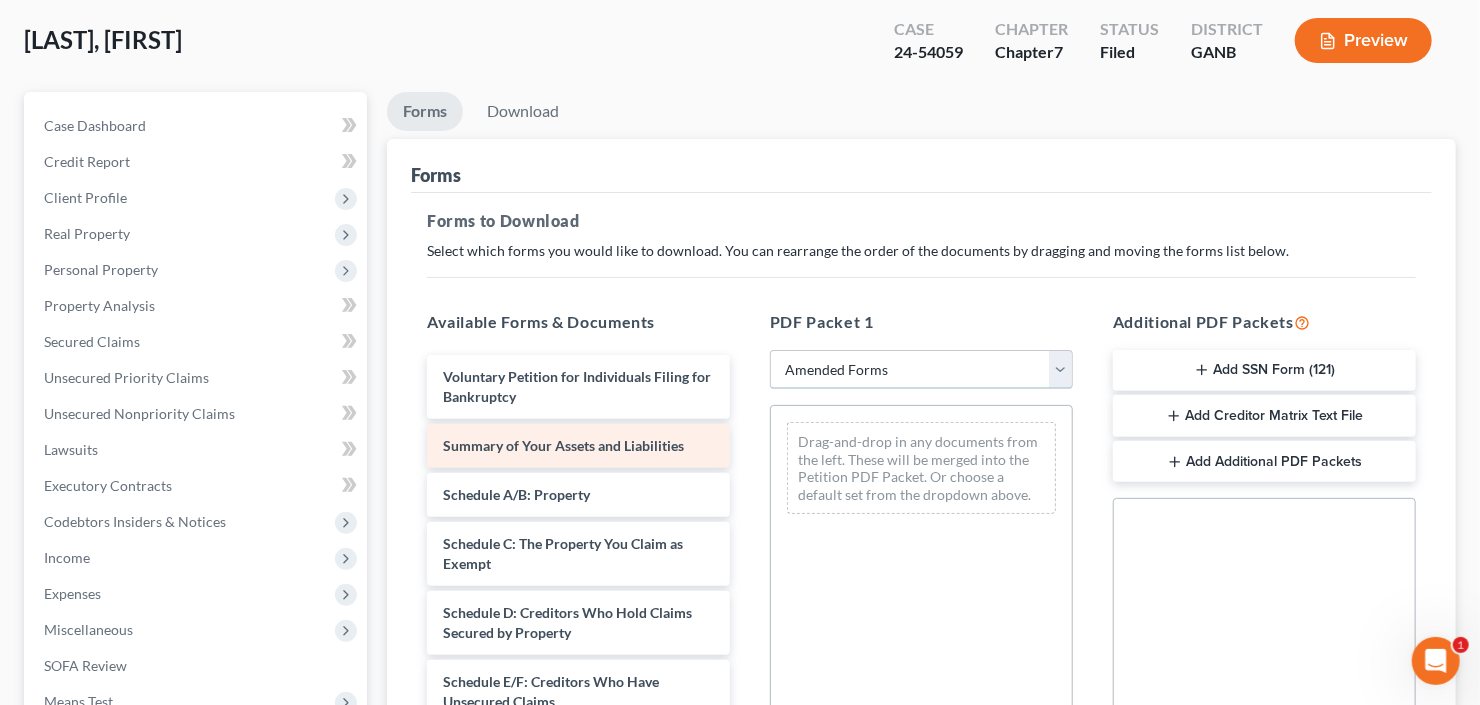 scroll, scrollTop: 160, scrollLeft: 0, axis: vertical 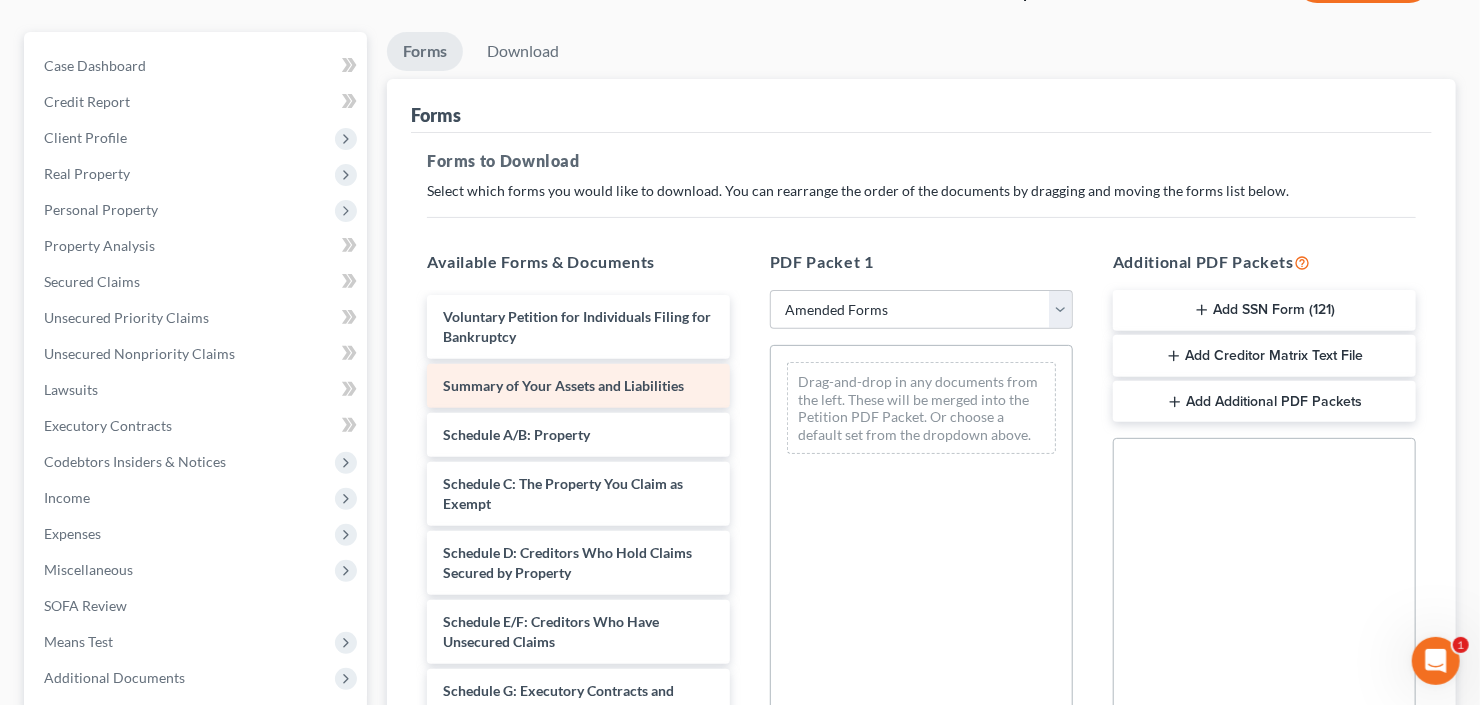 click on "Voluntary Petition for Individuals Filing for Bankruptcy Summary of Your Assets and Liabilities Schedule A/B: Property Schedule C: The Property You Claim as Exempt Schedule D: Creditors Who Hold Claims Secured by Property Schedule E/F: Creditors Who Have Unsecured Claims Schedule G: Executory Contracts and Unexpired Leases Schedule H: Your Codebtors Schedule I: Your Income Schedule J: Your Expenses Declaration About an Individual Debtor's Schedules Your Statement of Financial Affairs for Individuals Filing for Bankruptcy Statement of Intention for Individuals Filing Under Chapter 7 Chapter 7 Statement of Your Current Monthly Income and Means-Test Calculation Creditor Matrix Verification of Creditor Matrix Notice Required by 11 U.S.C. § 342(b) for Individuals Filing for Bankruptcy Attorney's Disclosure of Compensation" at bounding box center (578, 843) 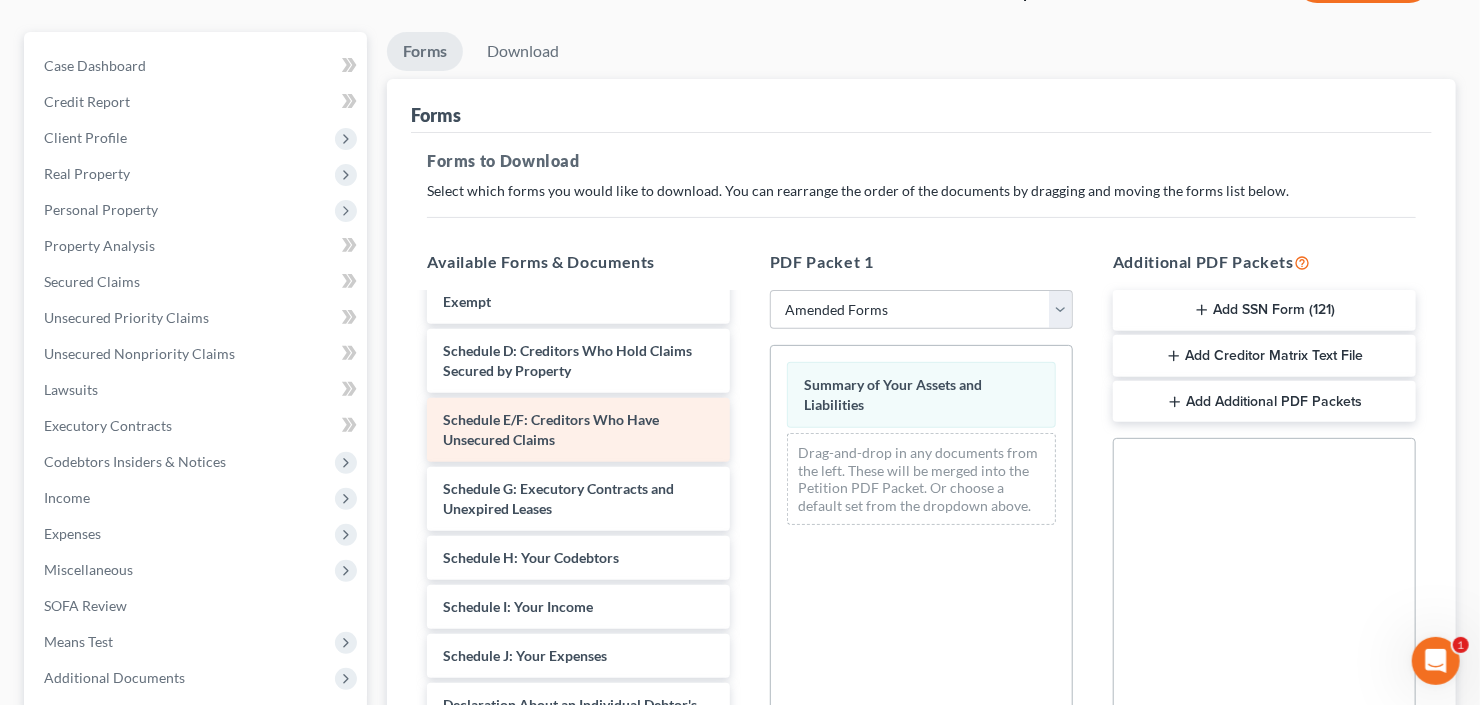 scroll, scrollTop: 160, scrollLeft: 0, axis: vertical 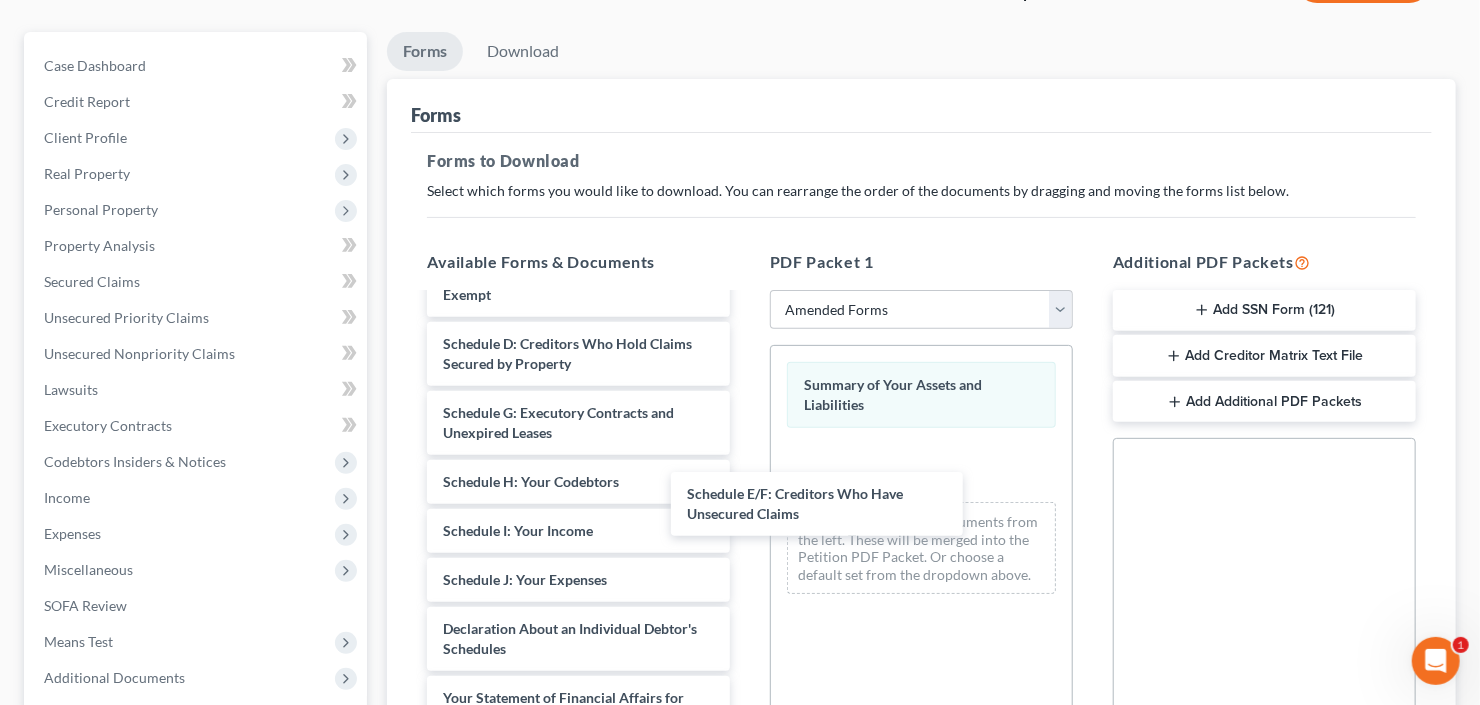 drag, startPoint x: 549, startPoint y: 432, endPoint x: 713, endPoint y: 503, distance: 178.70926 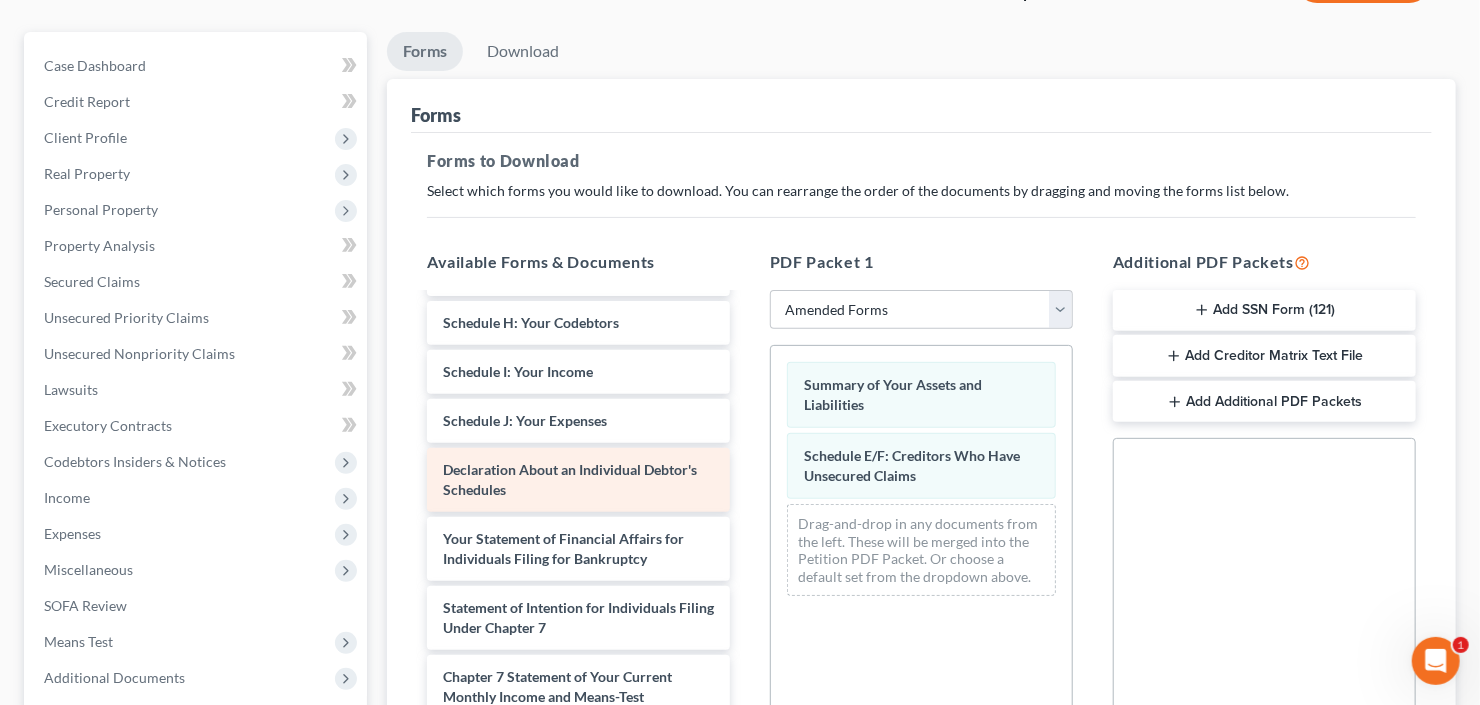 scroll, scrollTop: 320, scrollLeft: 0, axis: vertical 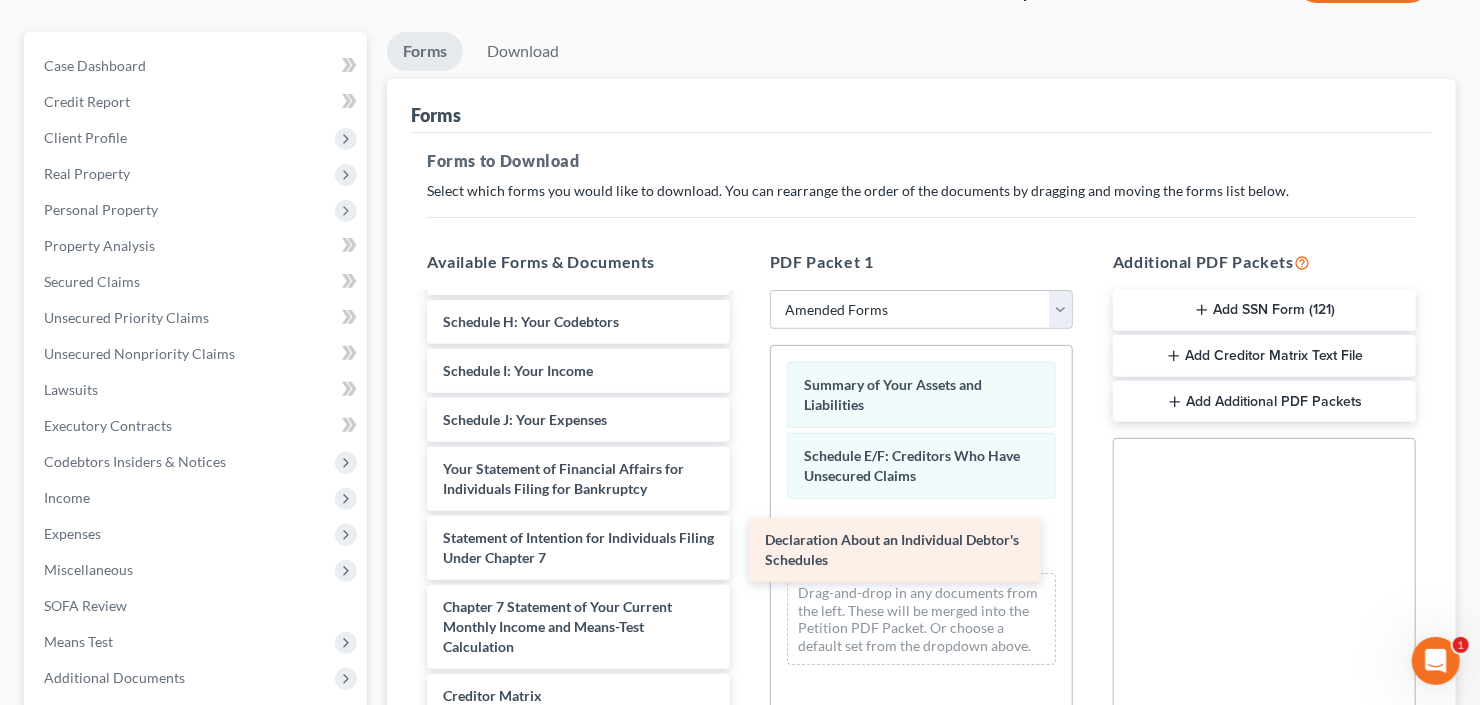 drag, startPoint x: 528, startPoint y: 484, endPoint x: 943, endPoint y: 543, distance: 419.173 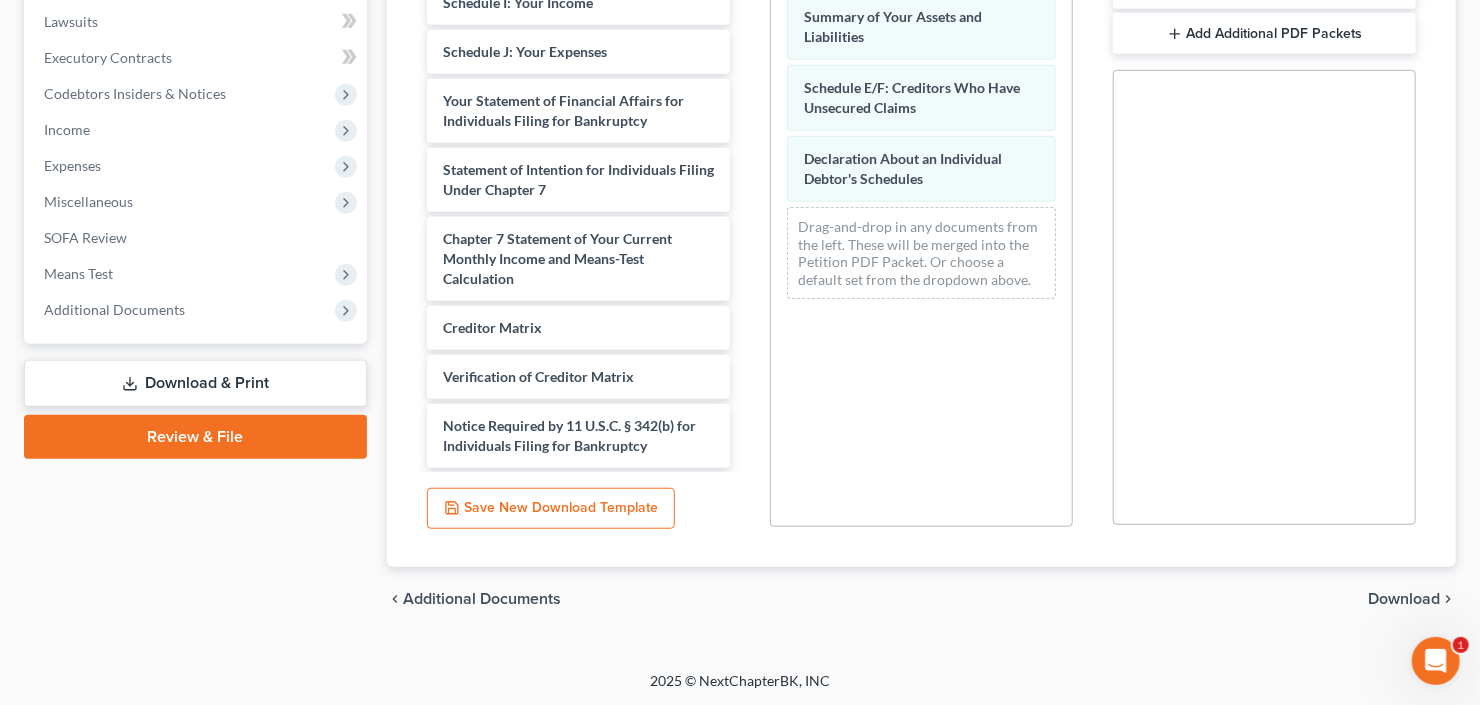 click on "Download" at bounding box center (1404, 599) 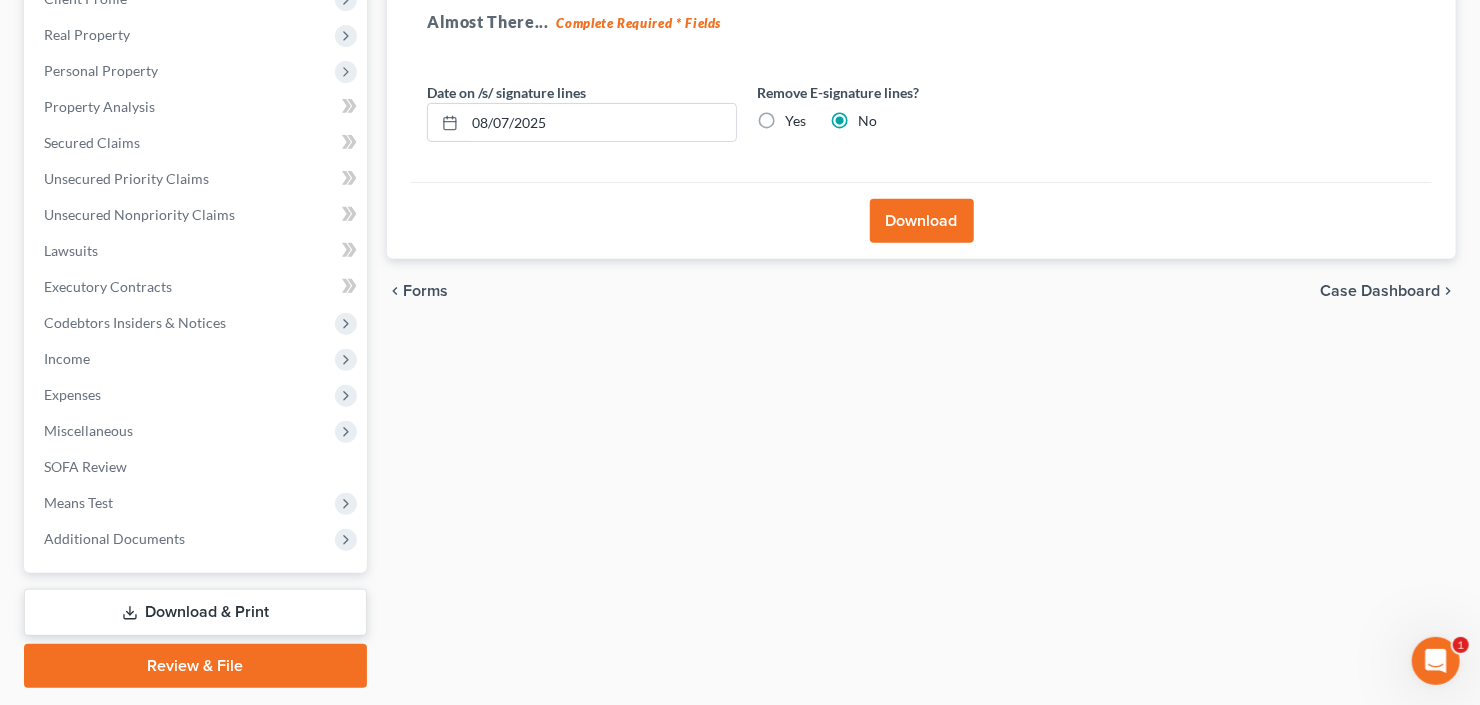 scroll, scrollTop: 194, scrollLeft: 0, axis: vertical 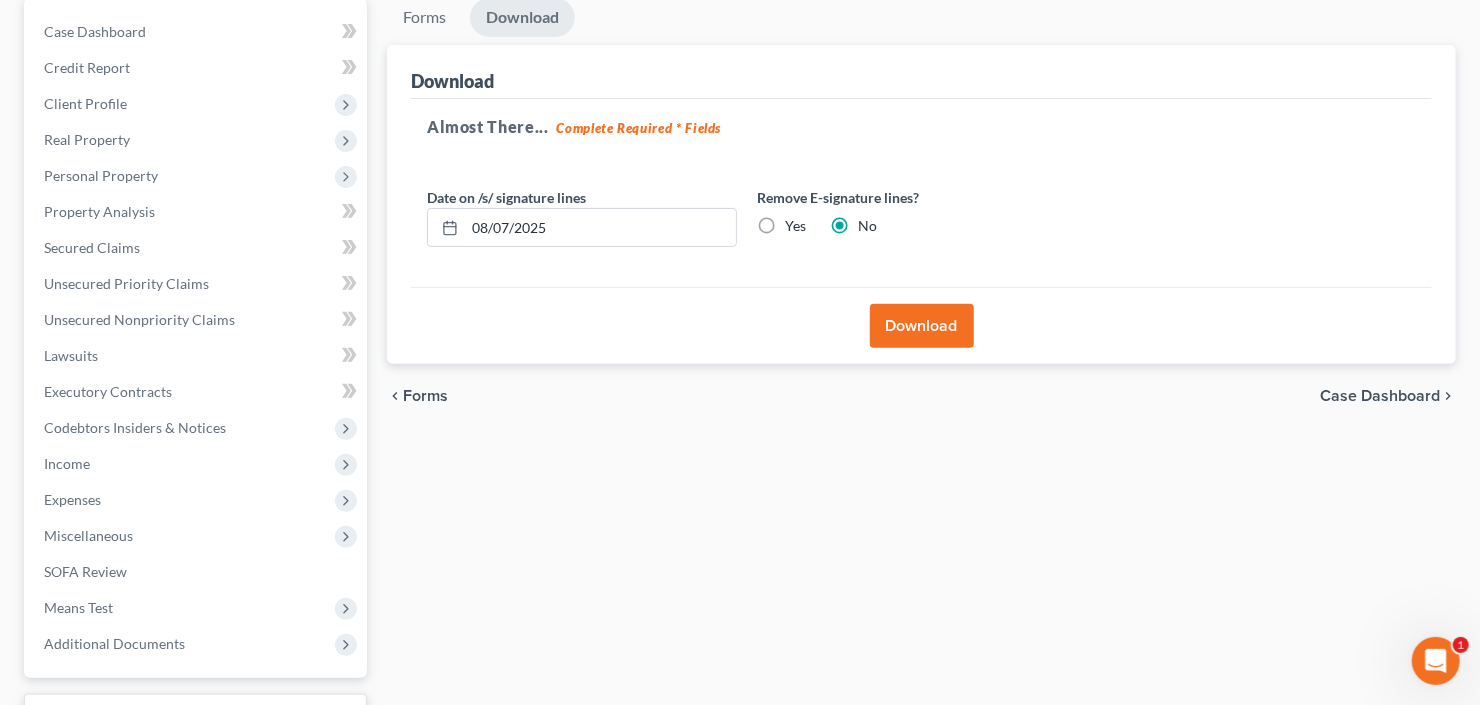 click on "Download" at bounding box center [922, 326] 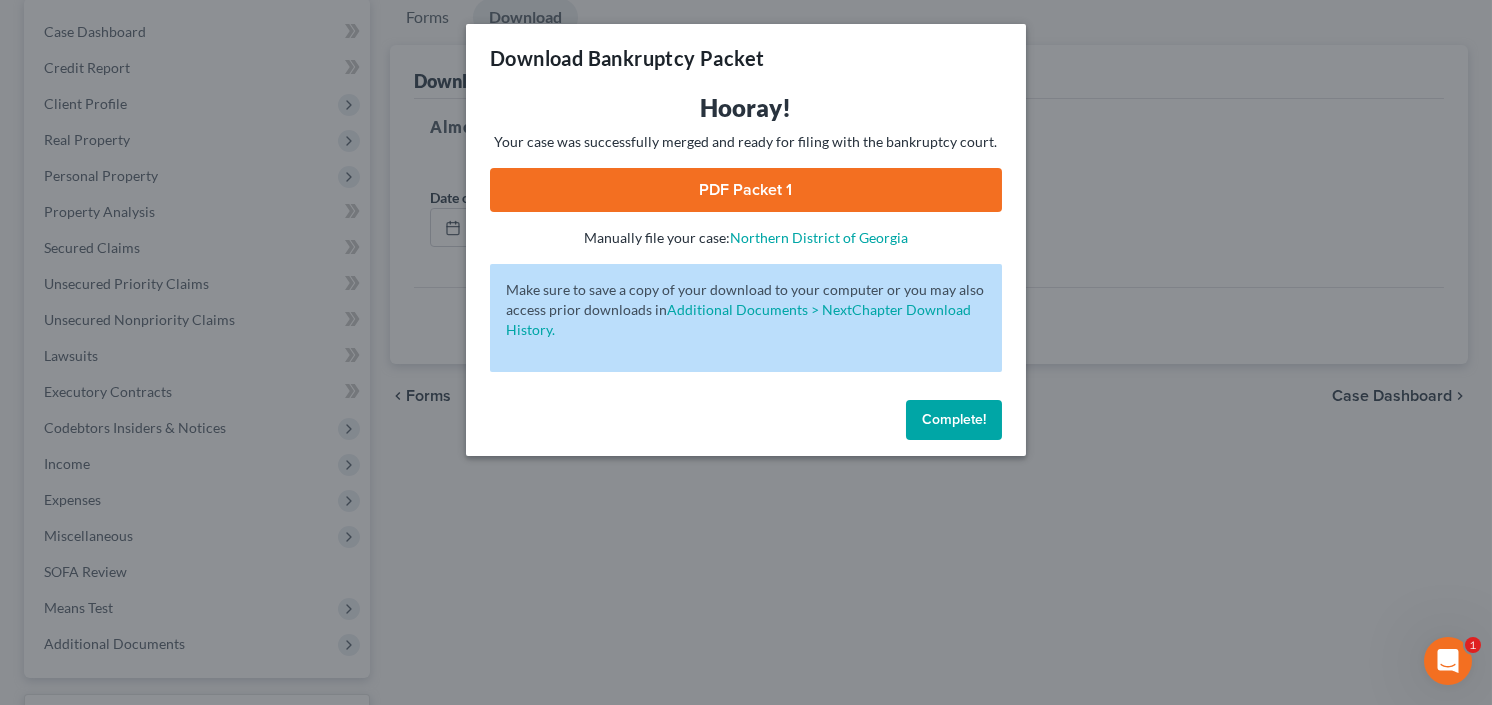 click on "PDF Packet 1" at bounding box center [746, 190] 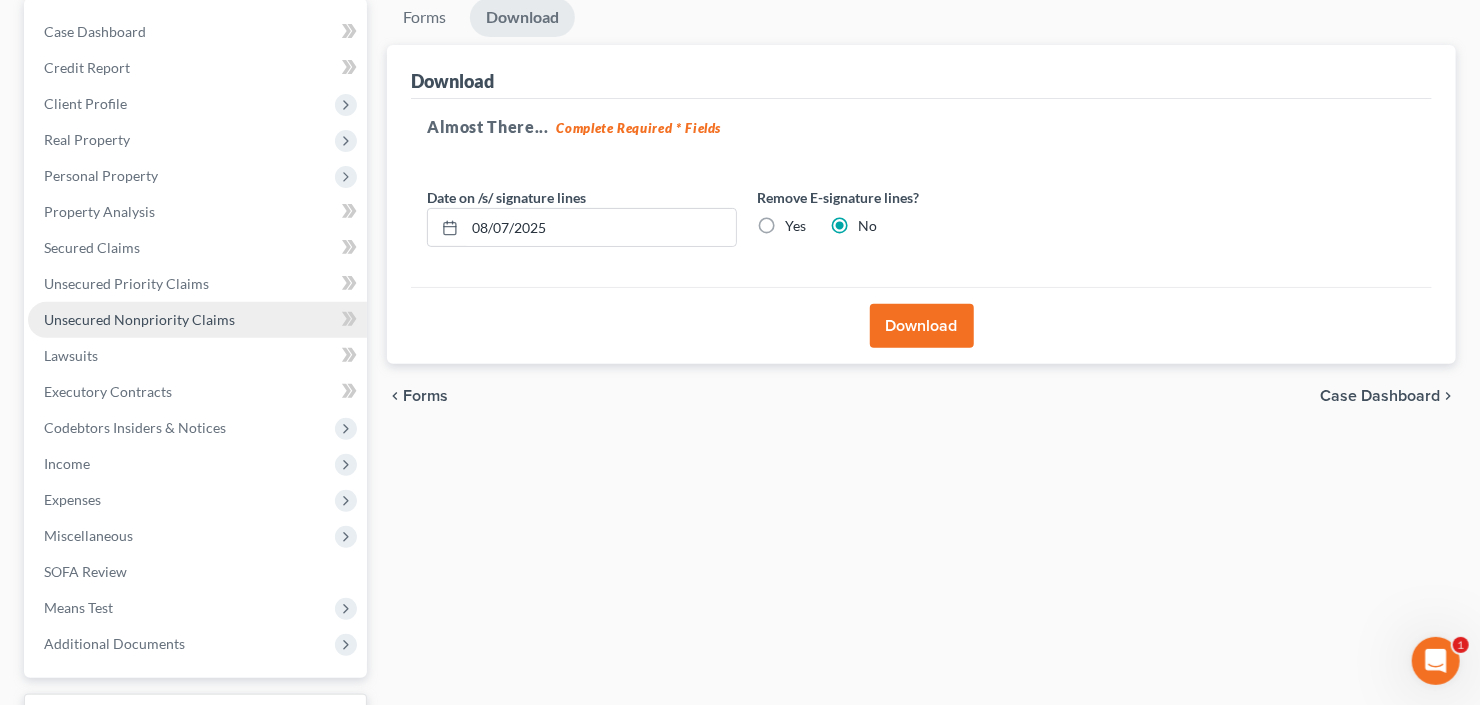 click on "Unsecured Nonpriority Claims" at bounding box center (139, 319) 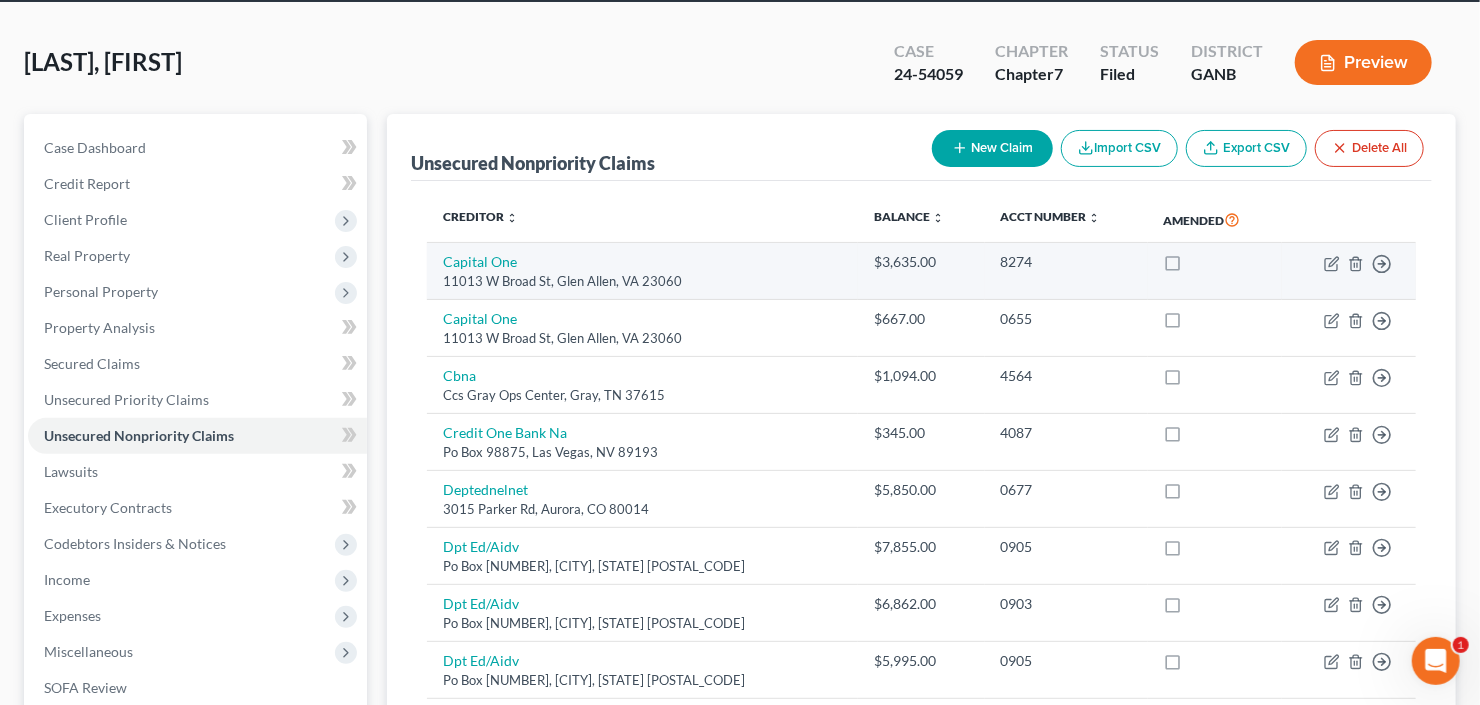 scroll, scrollTop: 160, scrollLeft: 0, axis: vertical 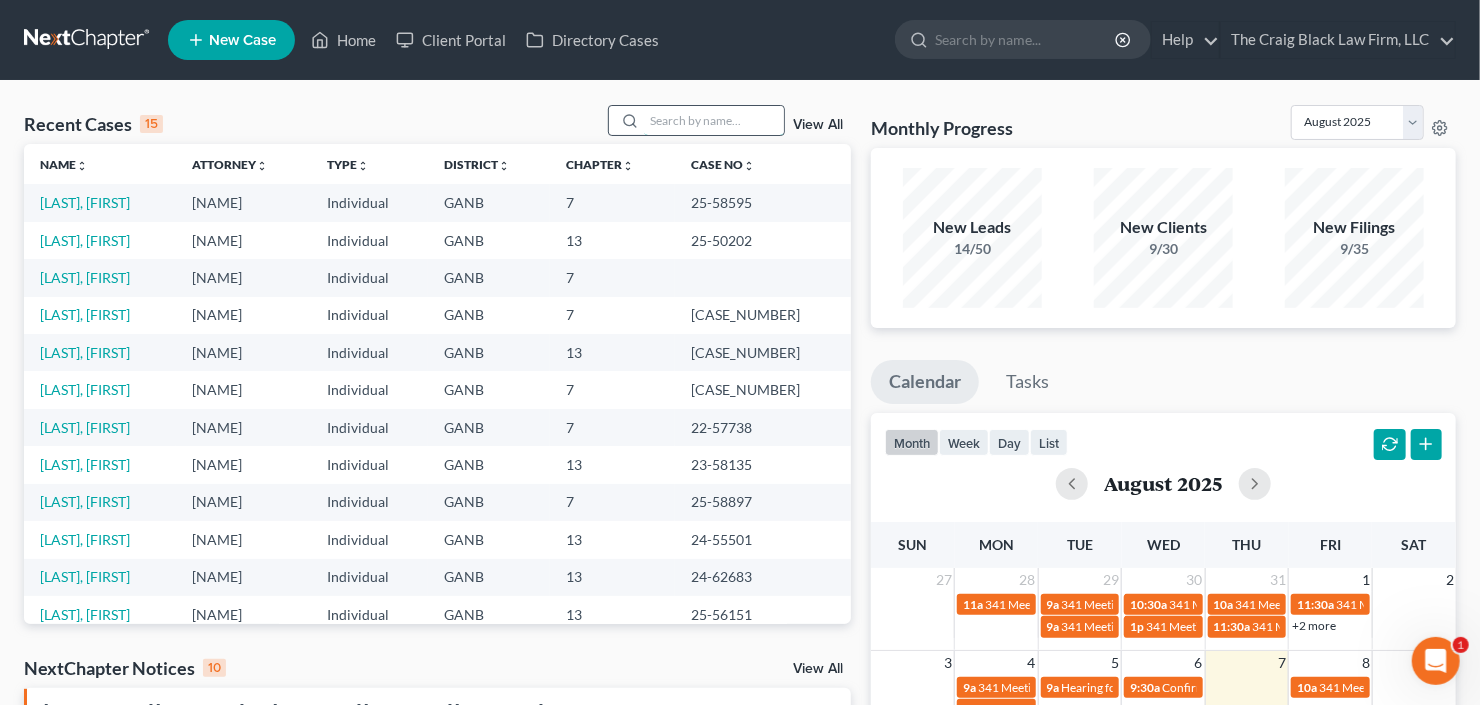 click at bounding box center (714, 120) 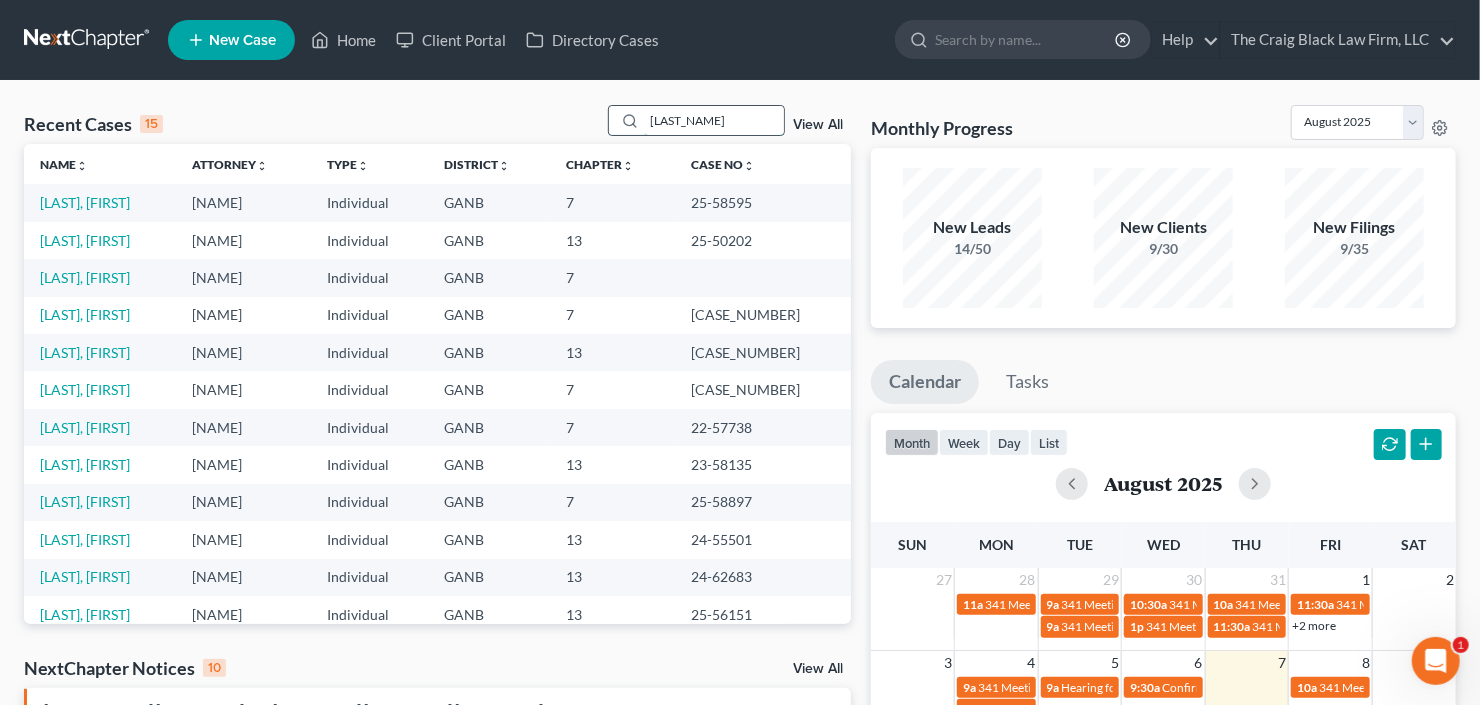 type on "rhame" 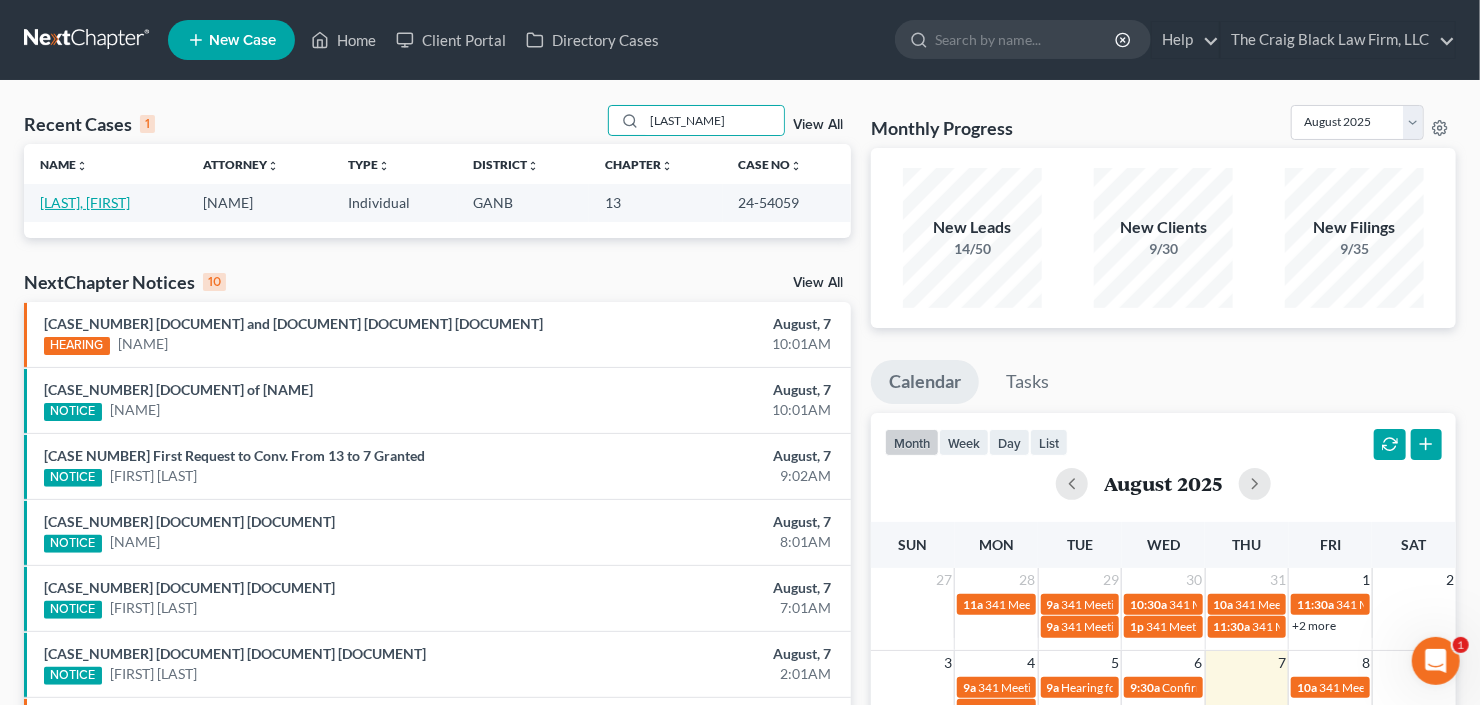 click on "Rhame, David" at bounding box center (85, 202) 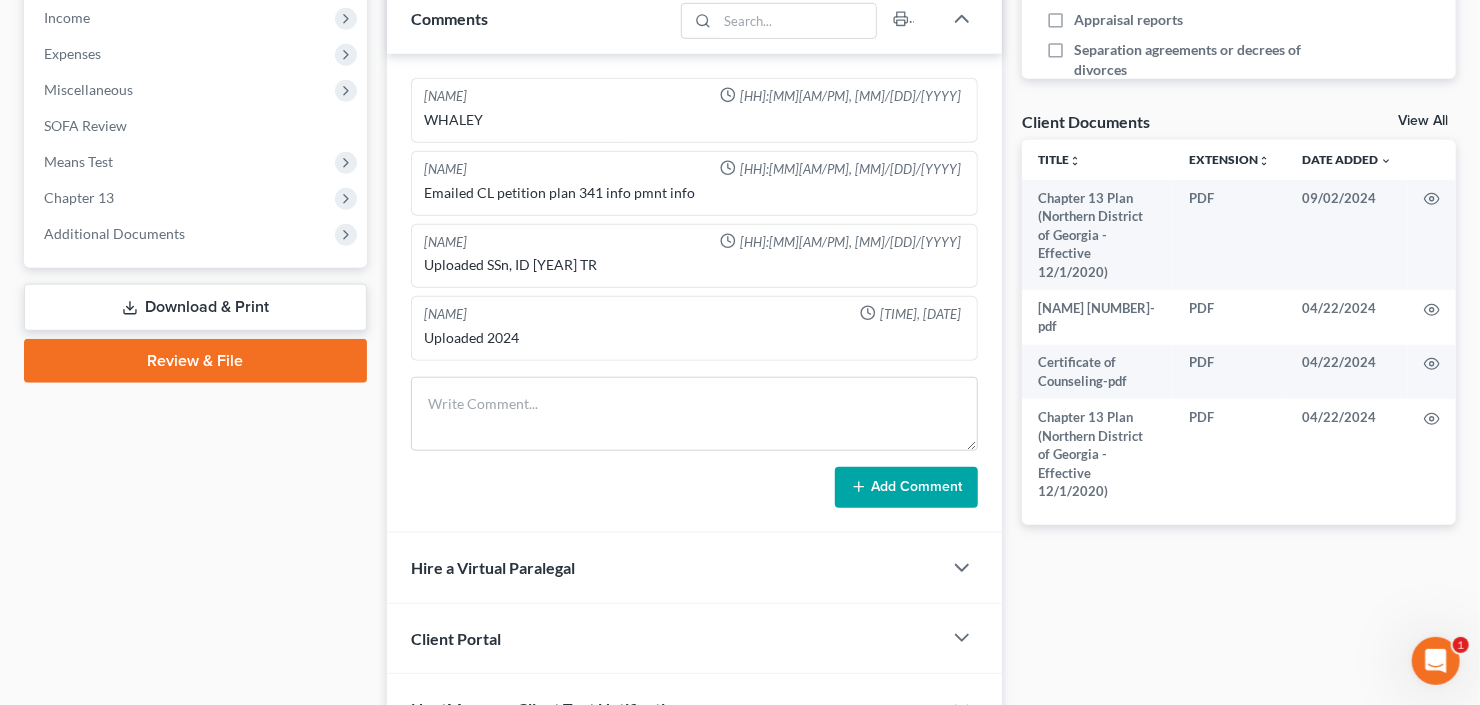 scroll, scrollTop: 320, scrollLeft: 0, axis: vertical 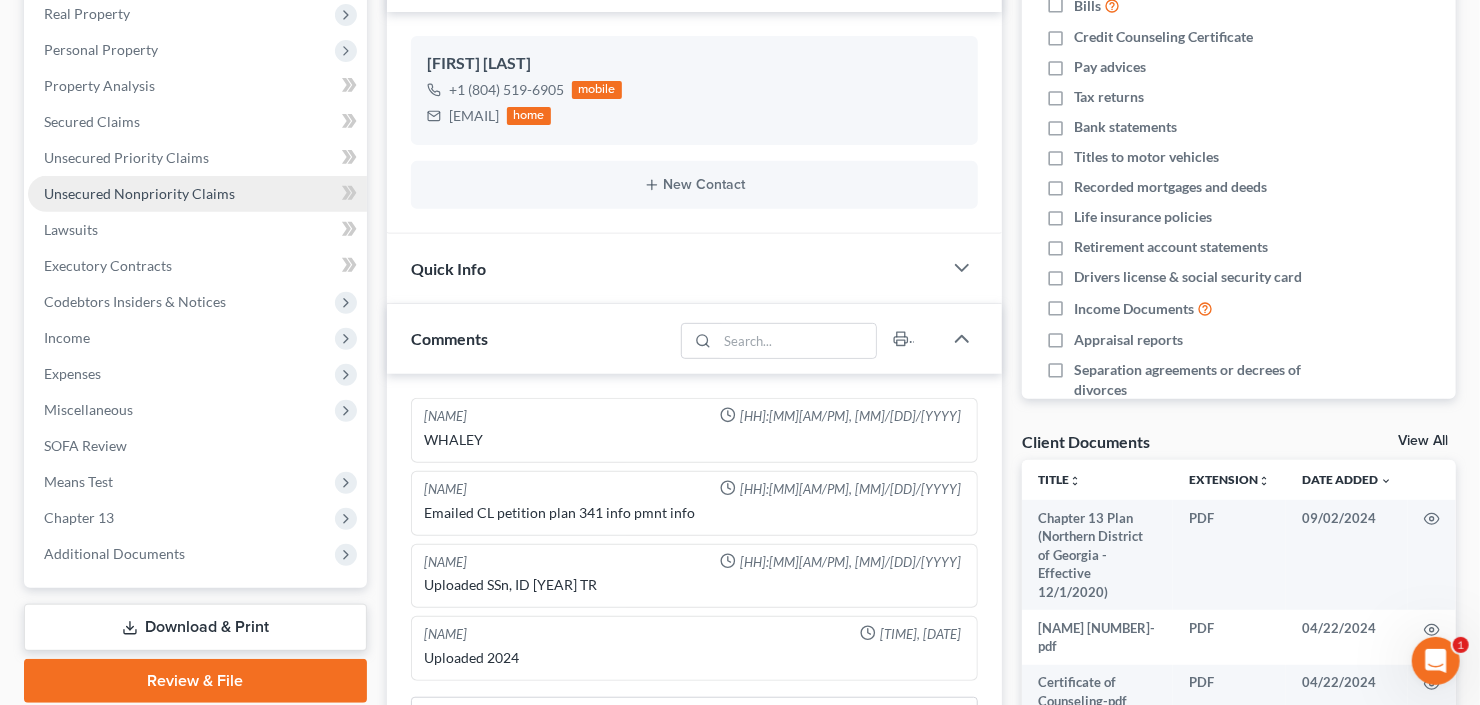 click on "Unsecured Nonpriority Claims" at bounding box center (197, 194) 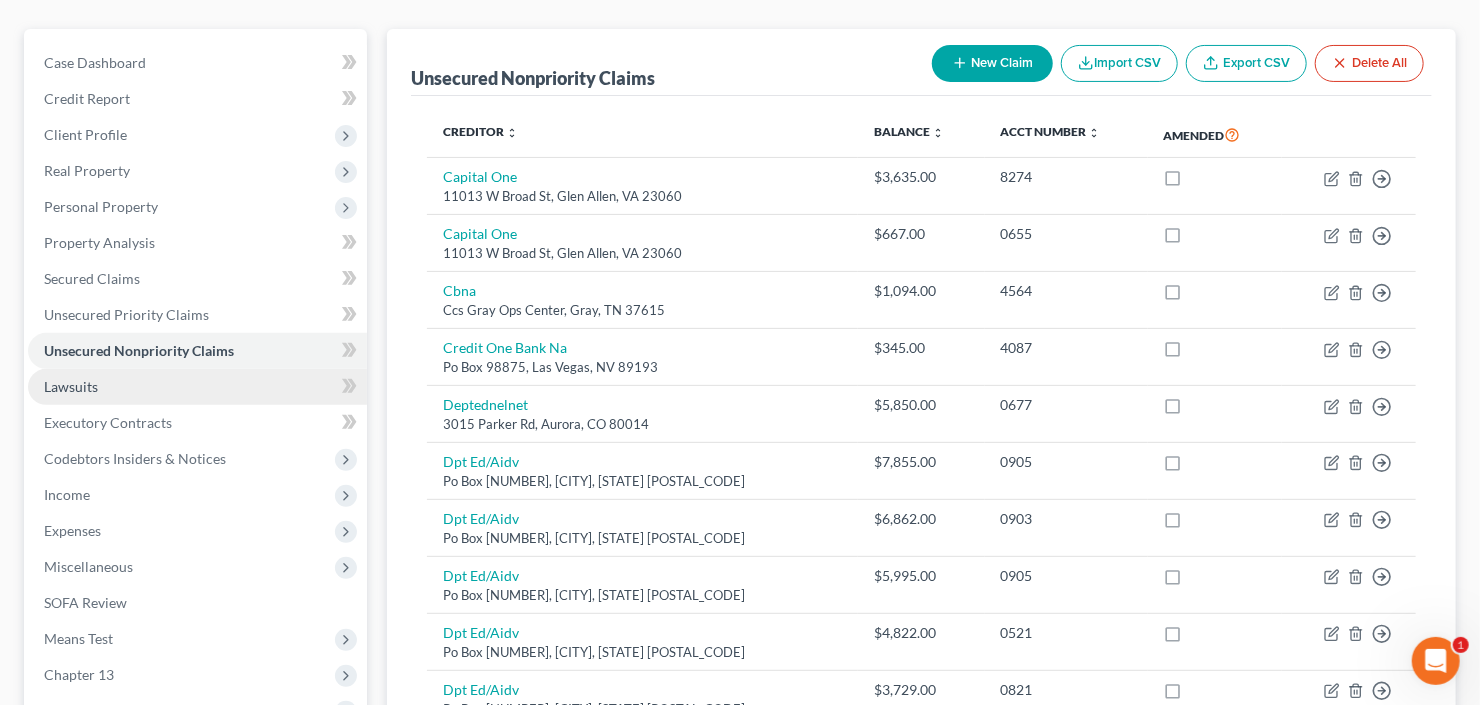 scroll, scrollTop: 80, scrollLeft: 0, axis: vertical 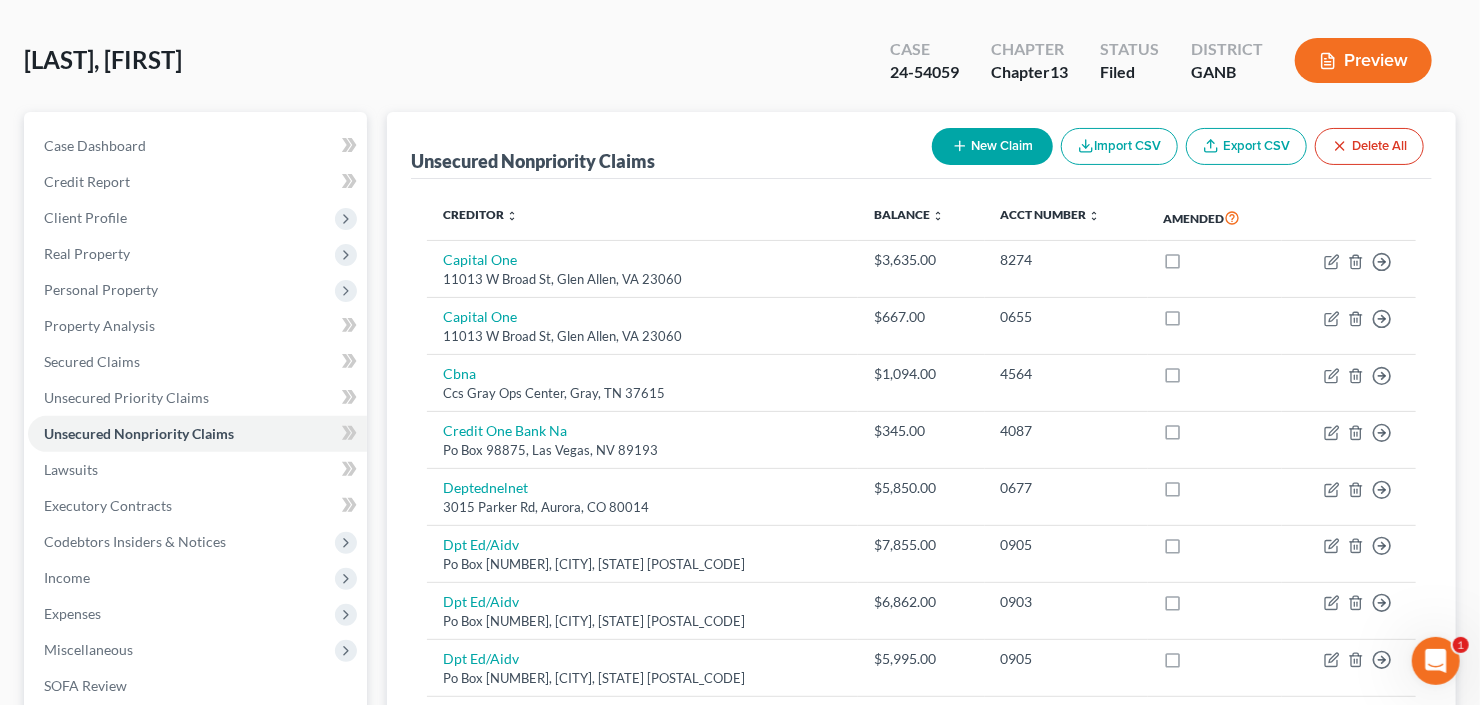 drag, startPoint x: 153, startPoint y: 224, endPoint x: 155, endPoint y: 241, distance: 17.117243 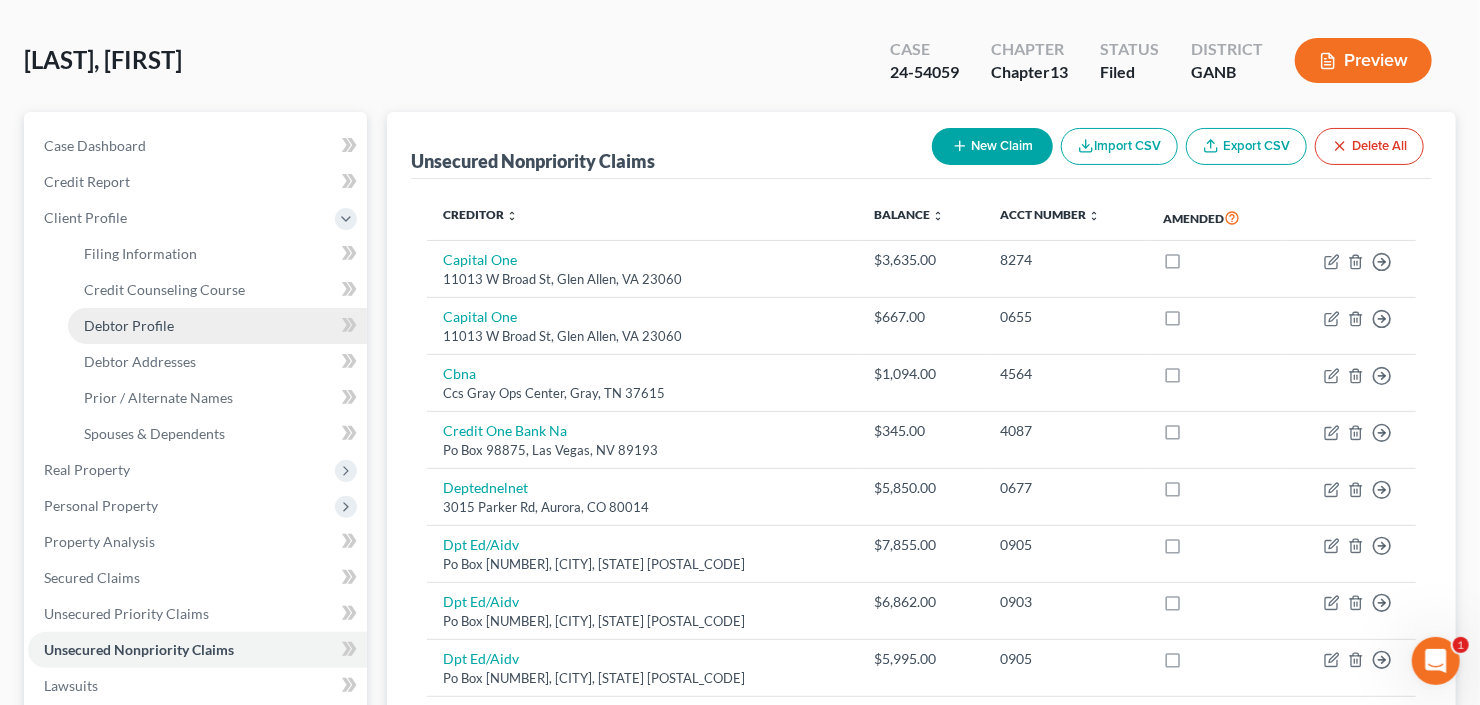 click on "Debtor Profile" at bounding box center [129, 325] 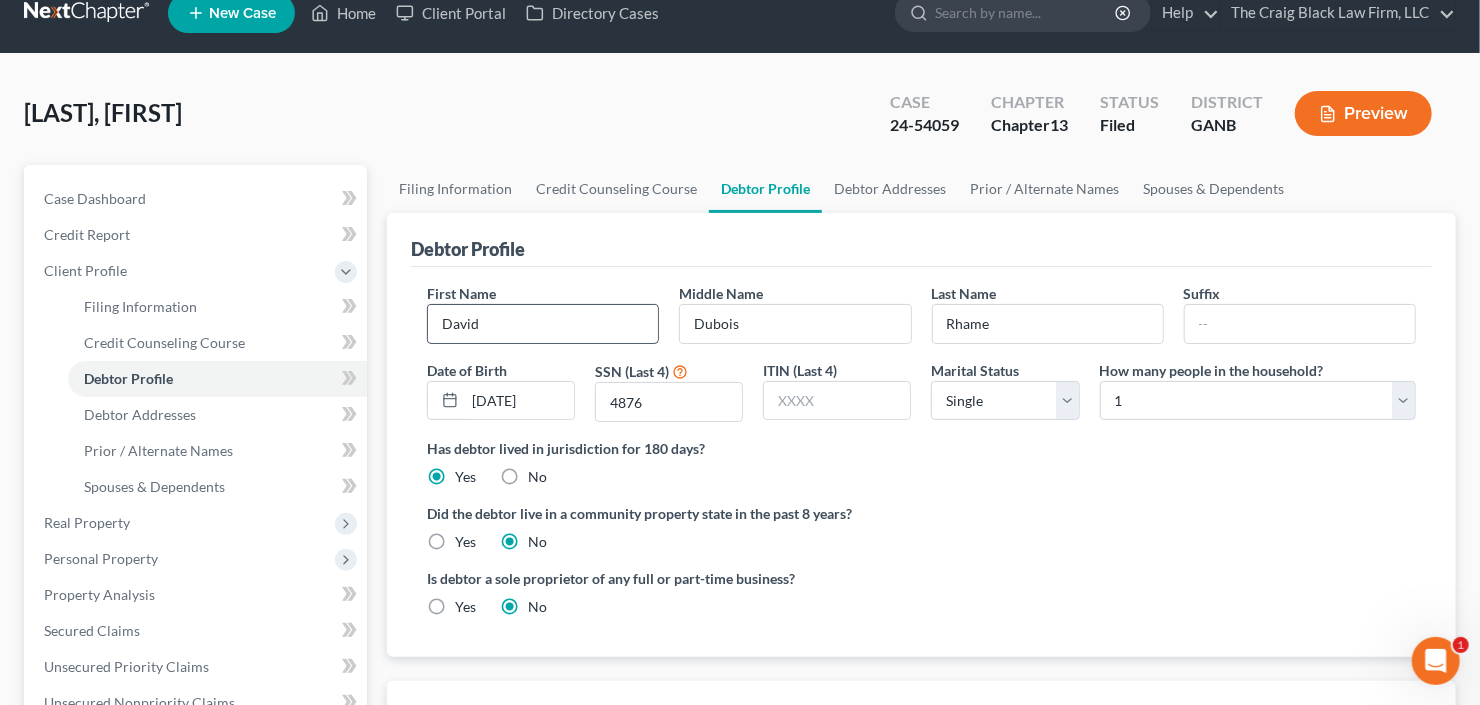scroll, scrollTop: 0, scrollLeft: 0, axis: both 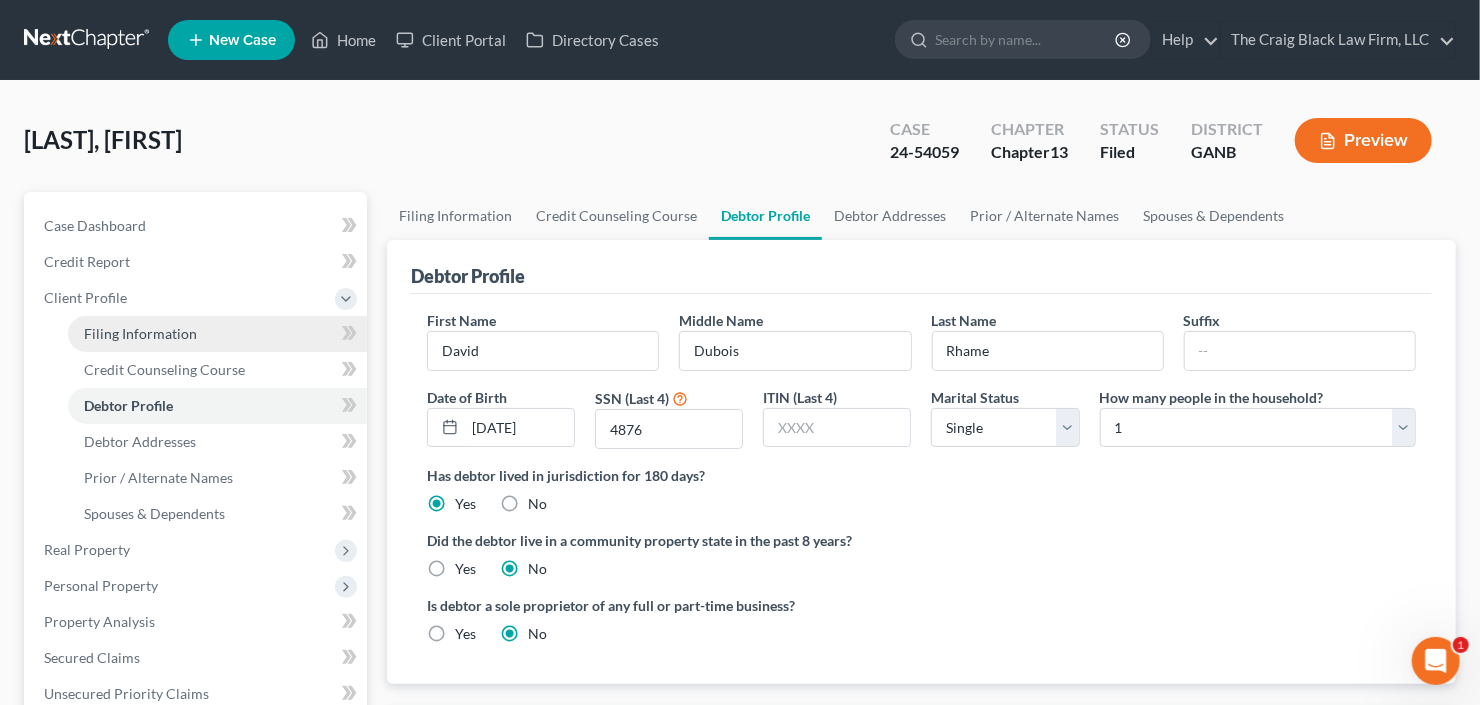 click on "Filing Information" at bounding box center (140, 333) 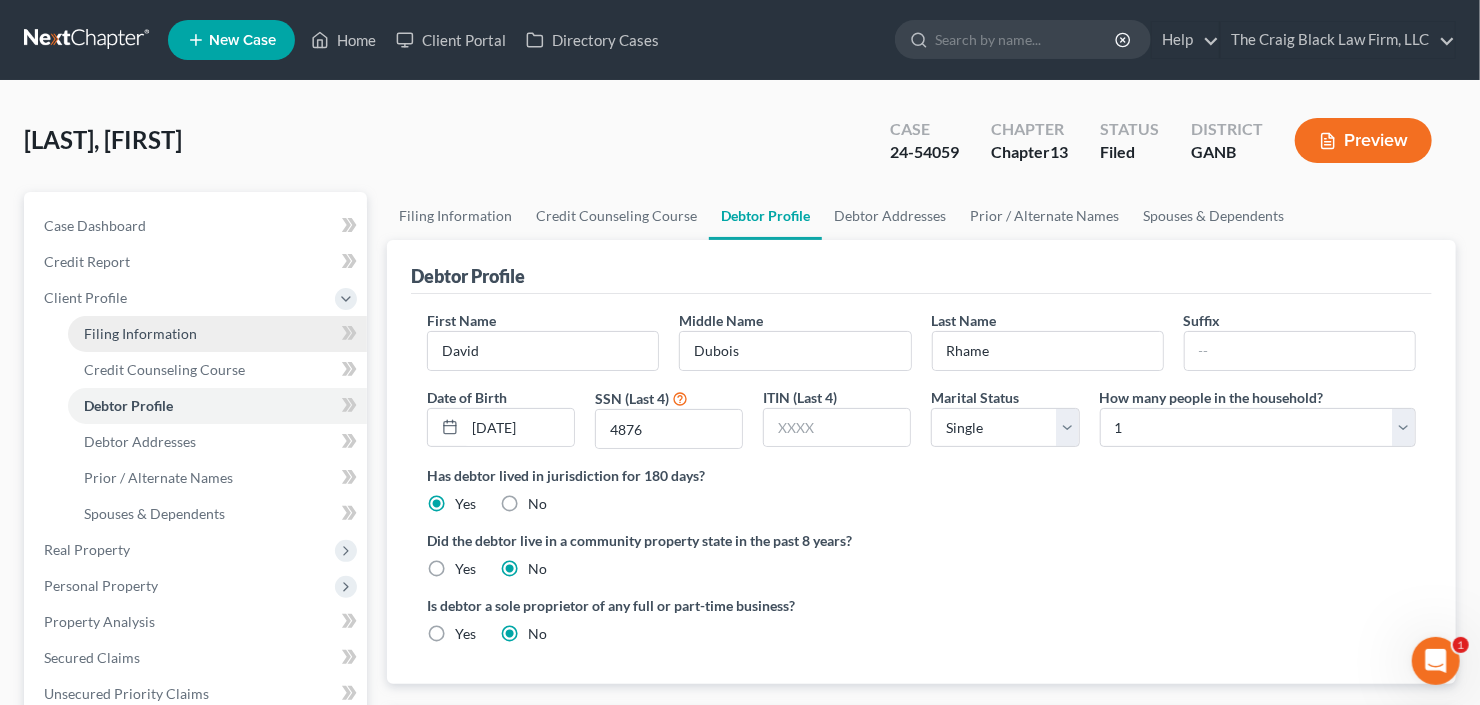 select on "1" 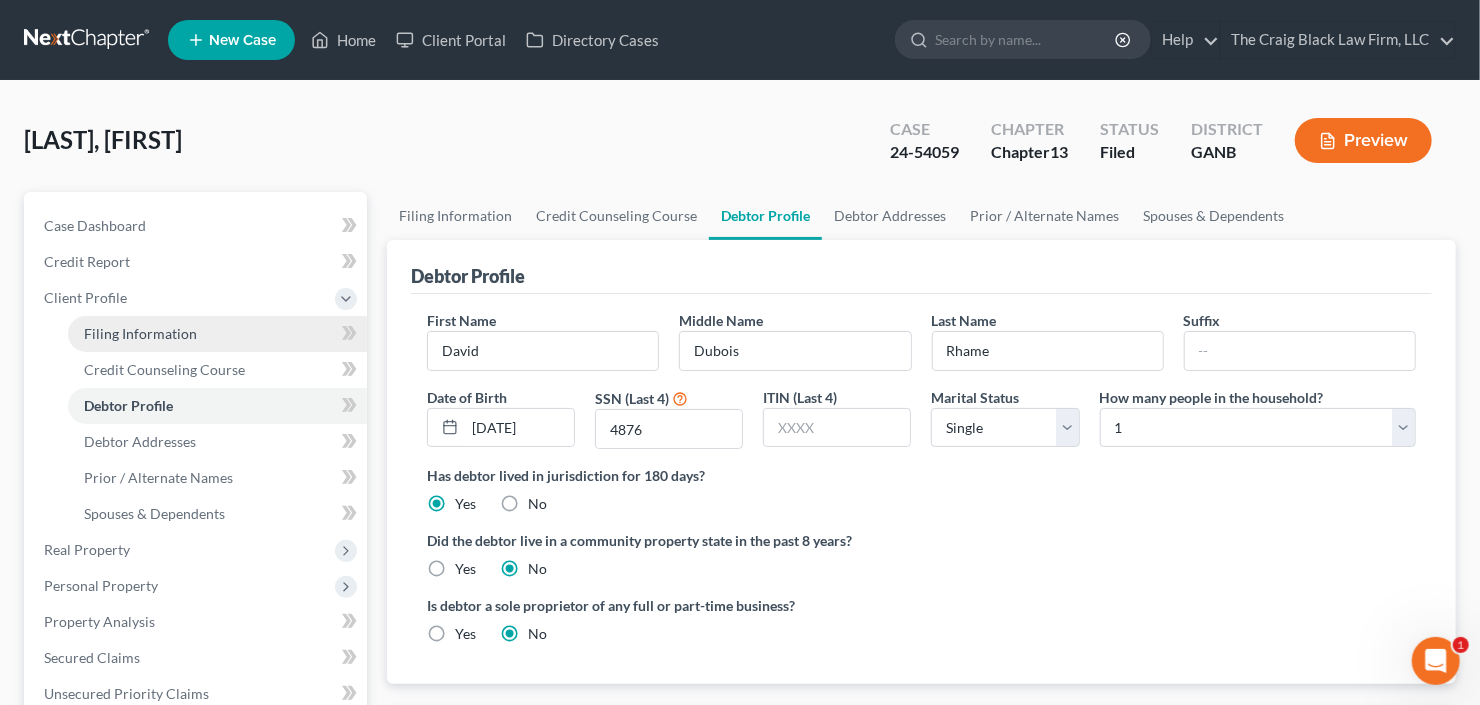 select on "0" 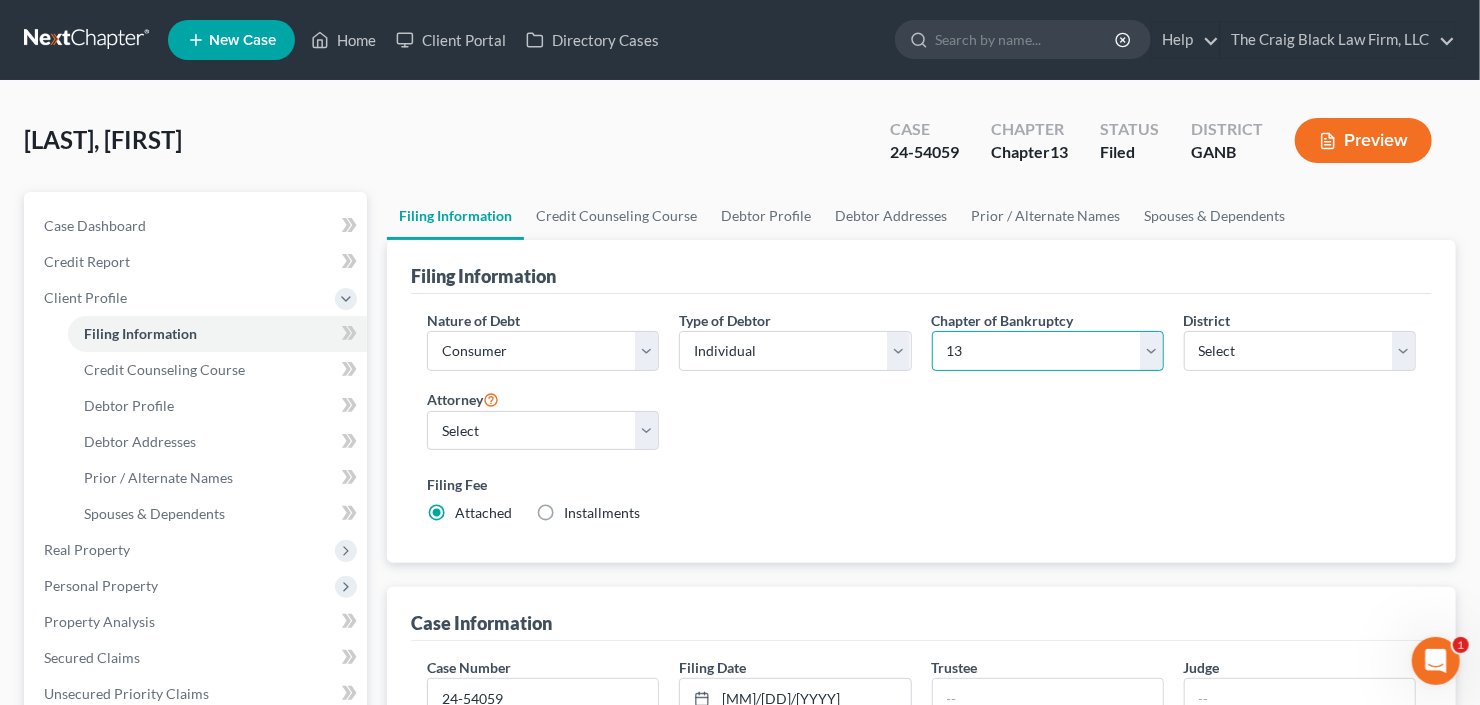 click on "Select 7 11 12 13" at bounding box center [1048, 351] 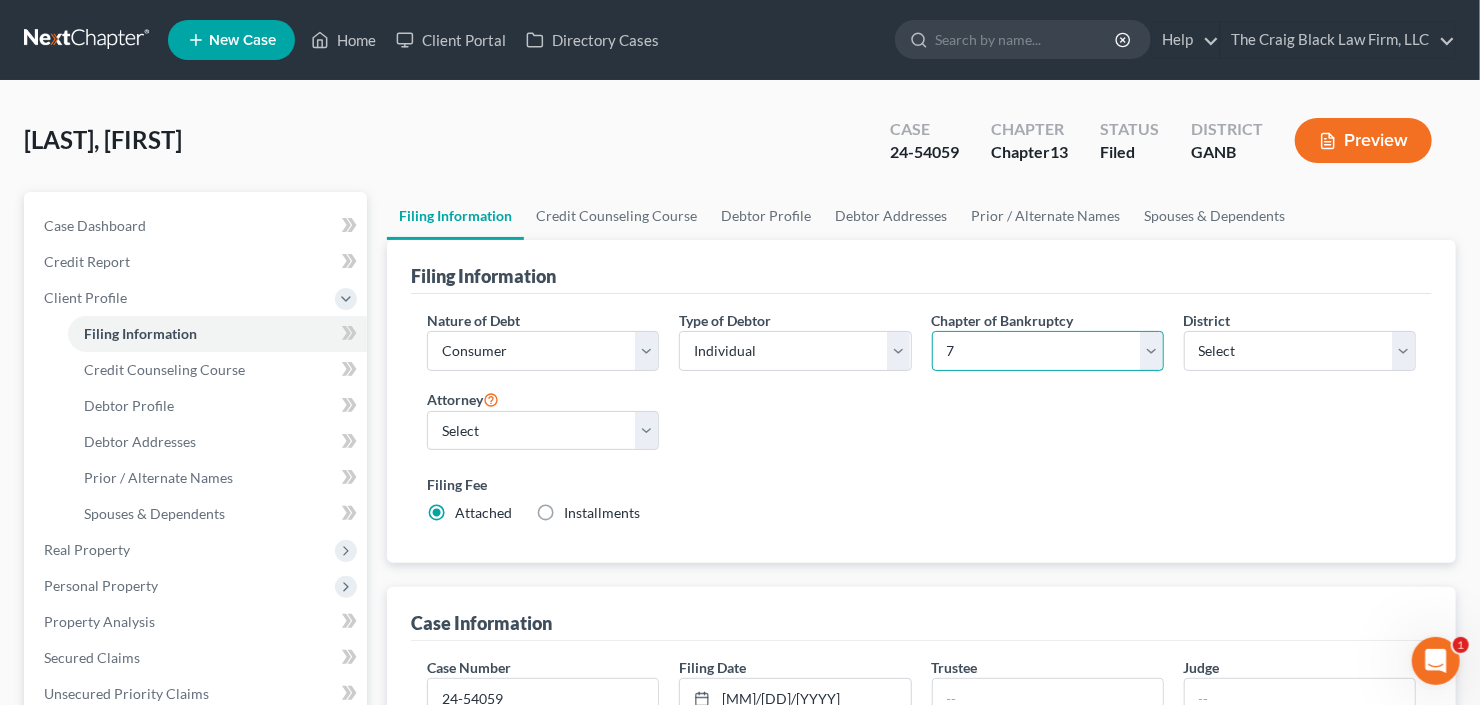 click on "Select 7 11 12 13" at bounding box center (1048, 351) 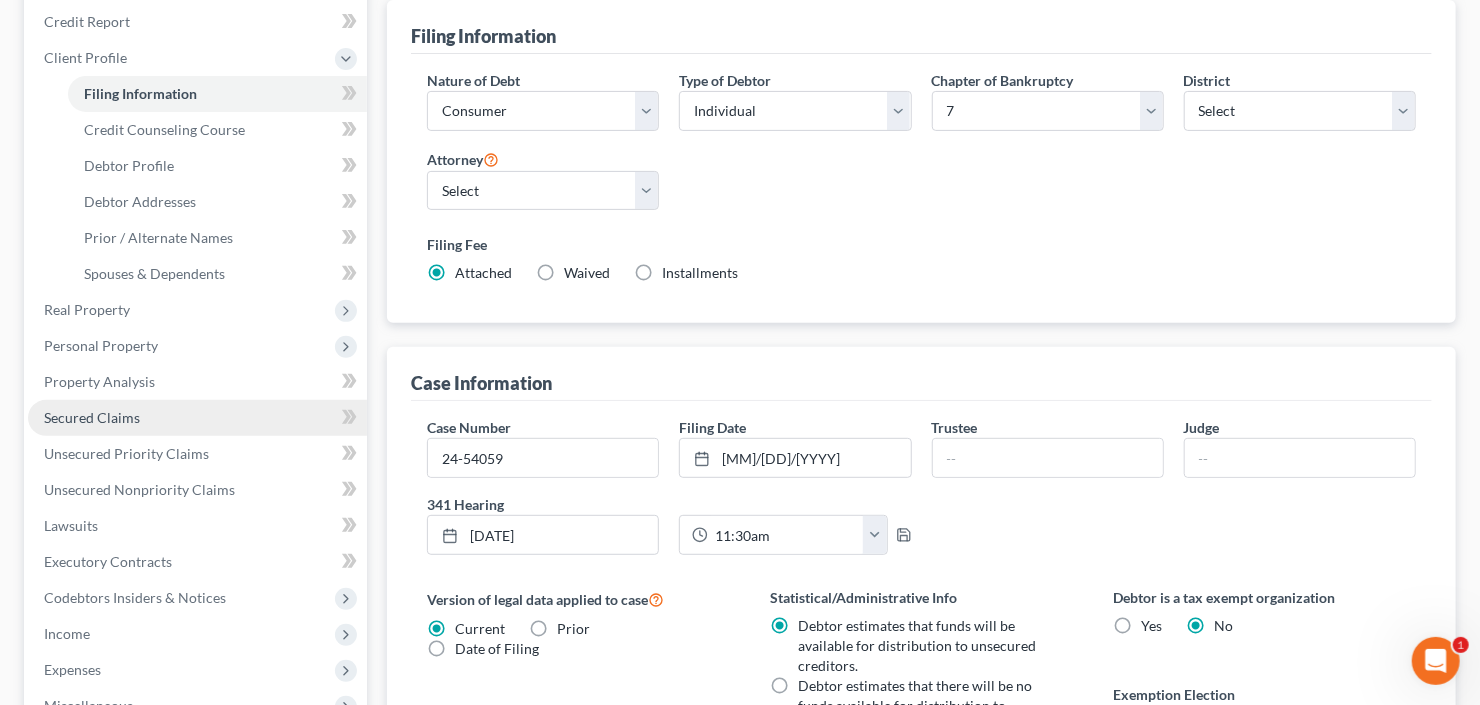 click on "Secured Claims" at bounding box center (92, 417) 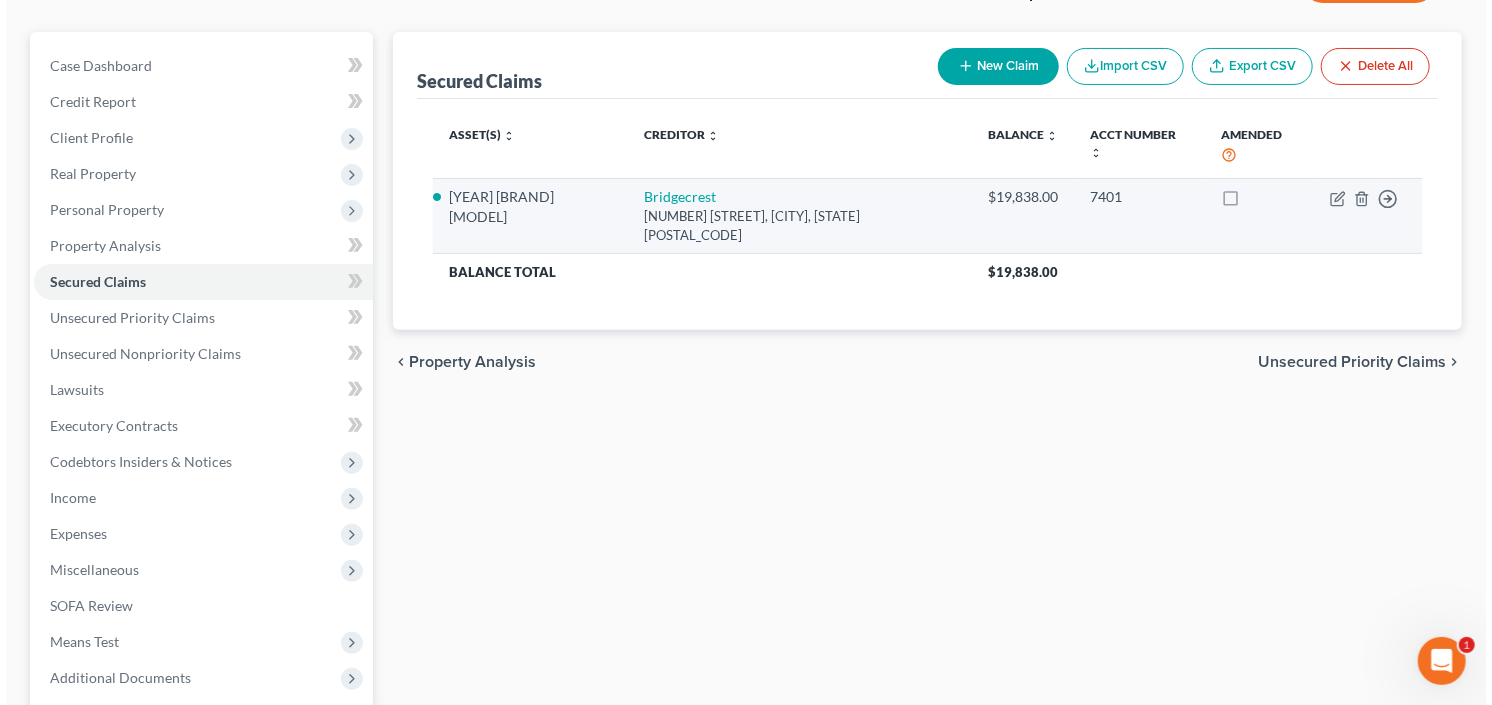 scroll, scrollTop: 0, scrollLeft: 0, axis: both 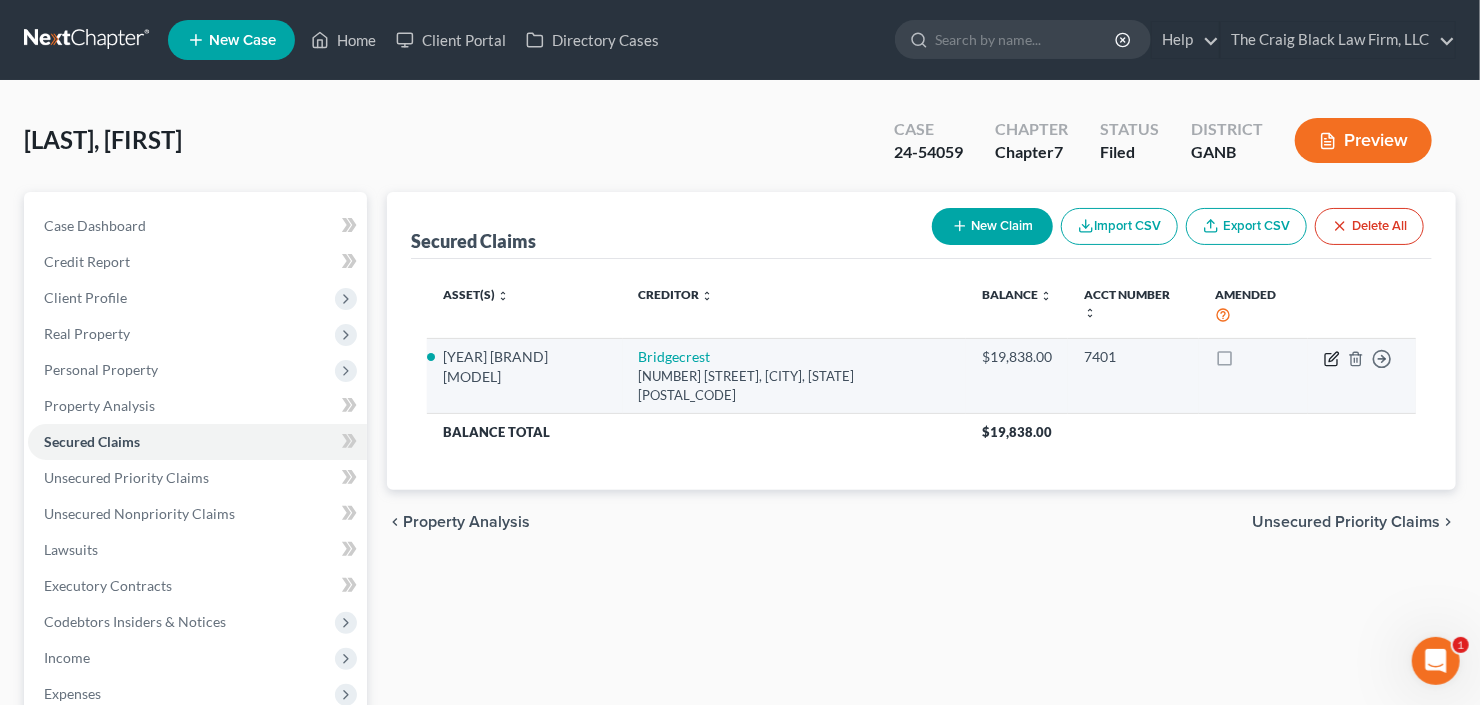 click 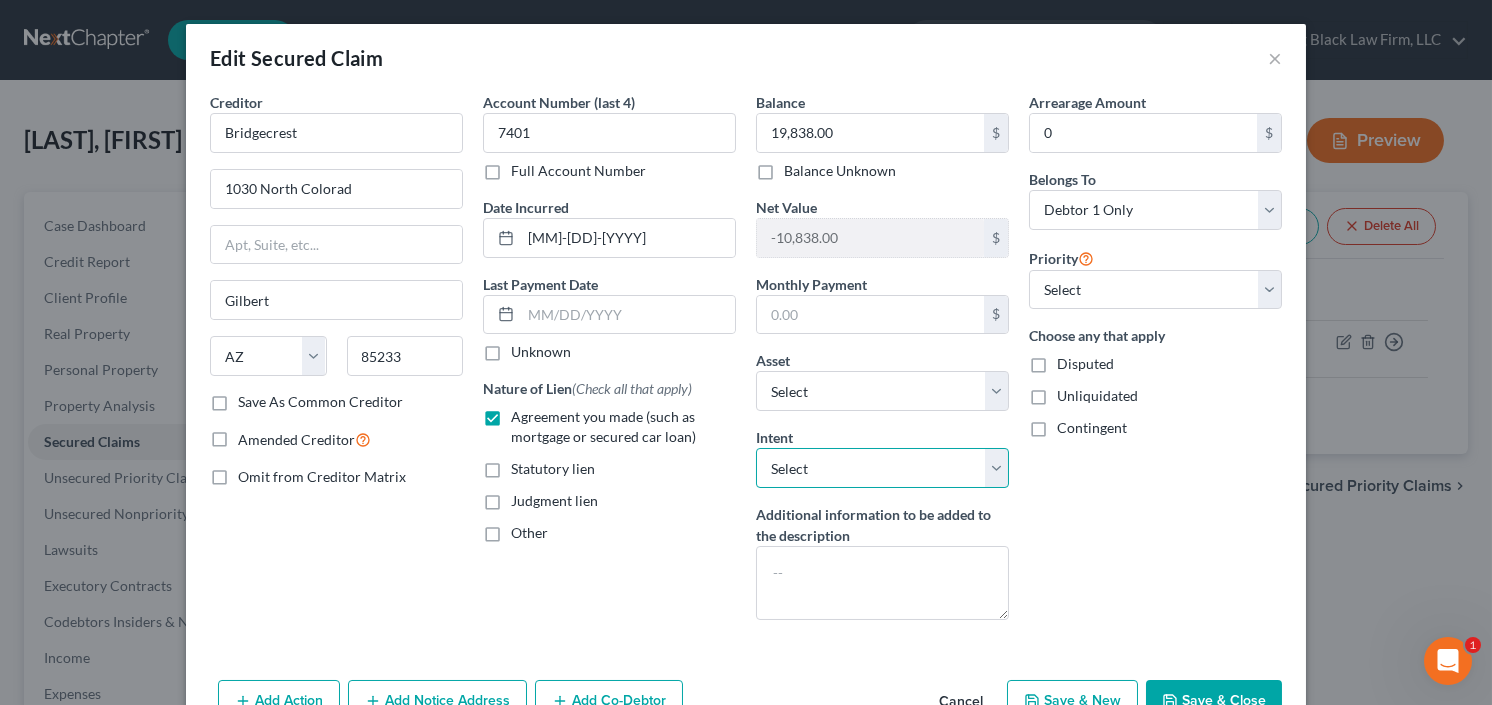 click on "Select Surrender Redeem Reaffirm Avoid Other" at bounding box center (882, 468) 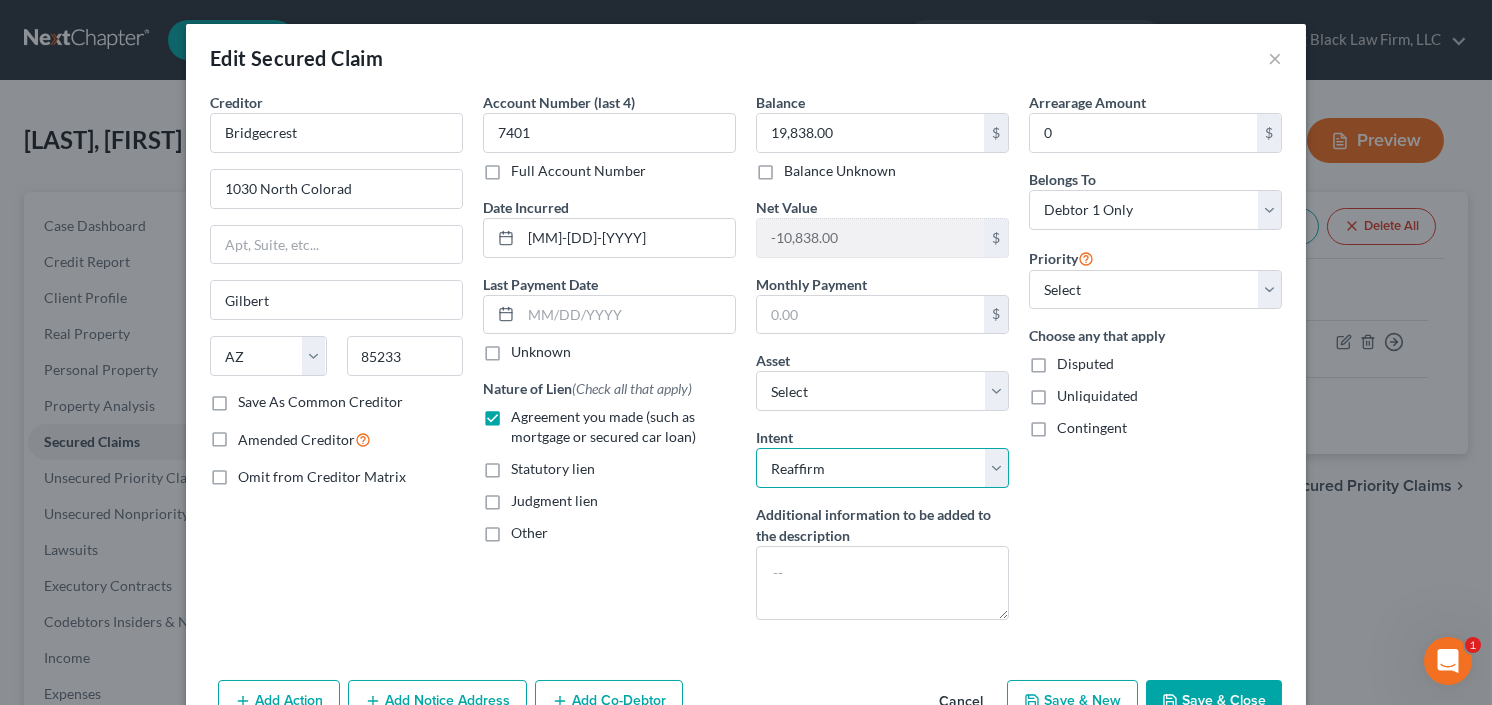 click on "Select Surrender Redeem Reaffirm Avoid Other" at bounding box center (882, 468) 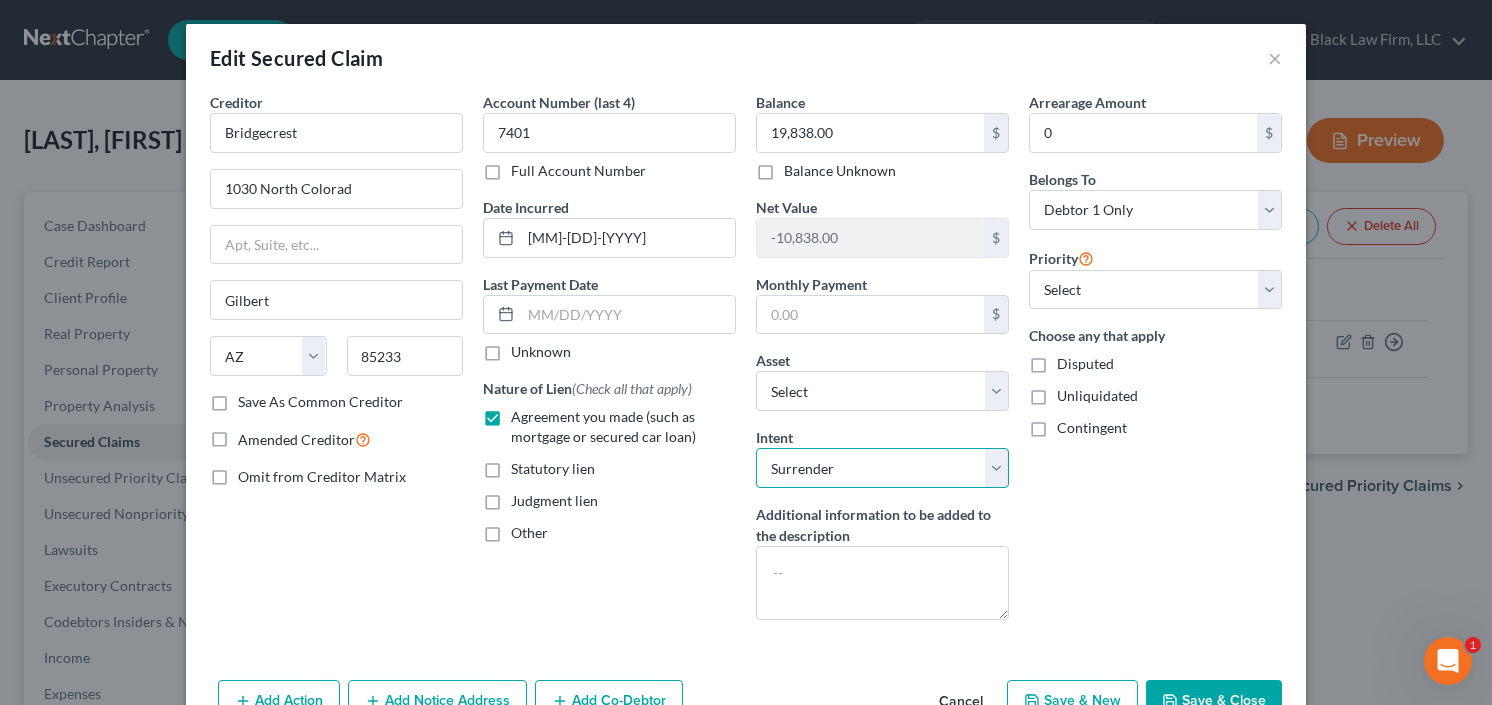 click on "Select Surrender Redeem Reaffirm Avoid Other" at bounding box center (882, 468) 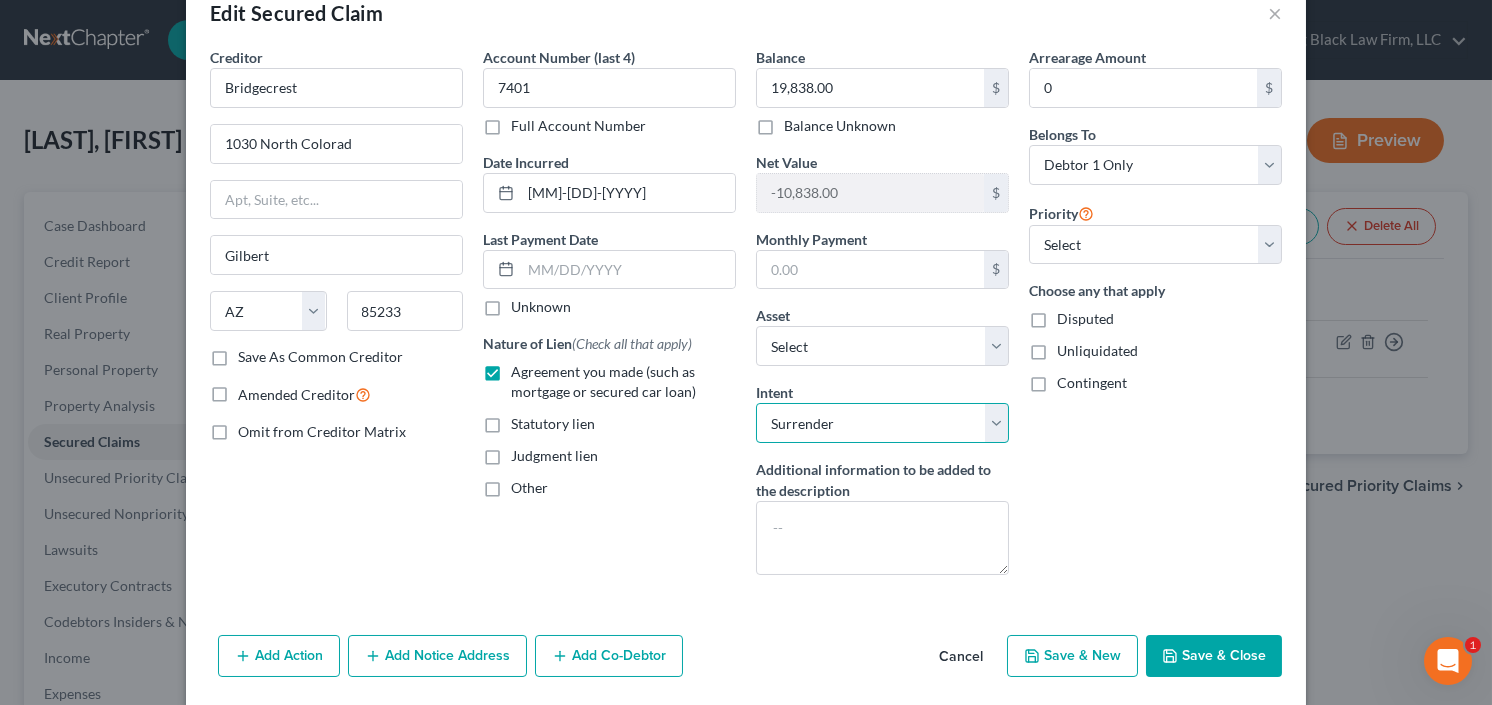scroll, scrollTop: 69, scrollLeft: 0, axis: vertical 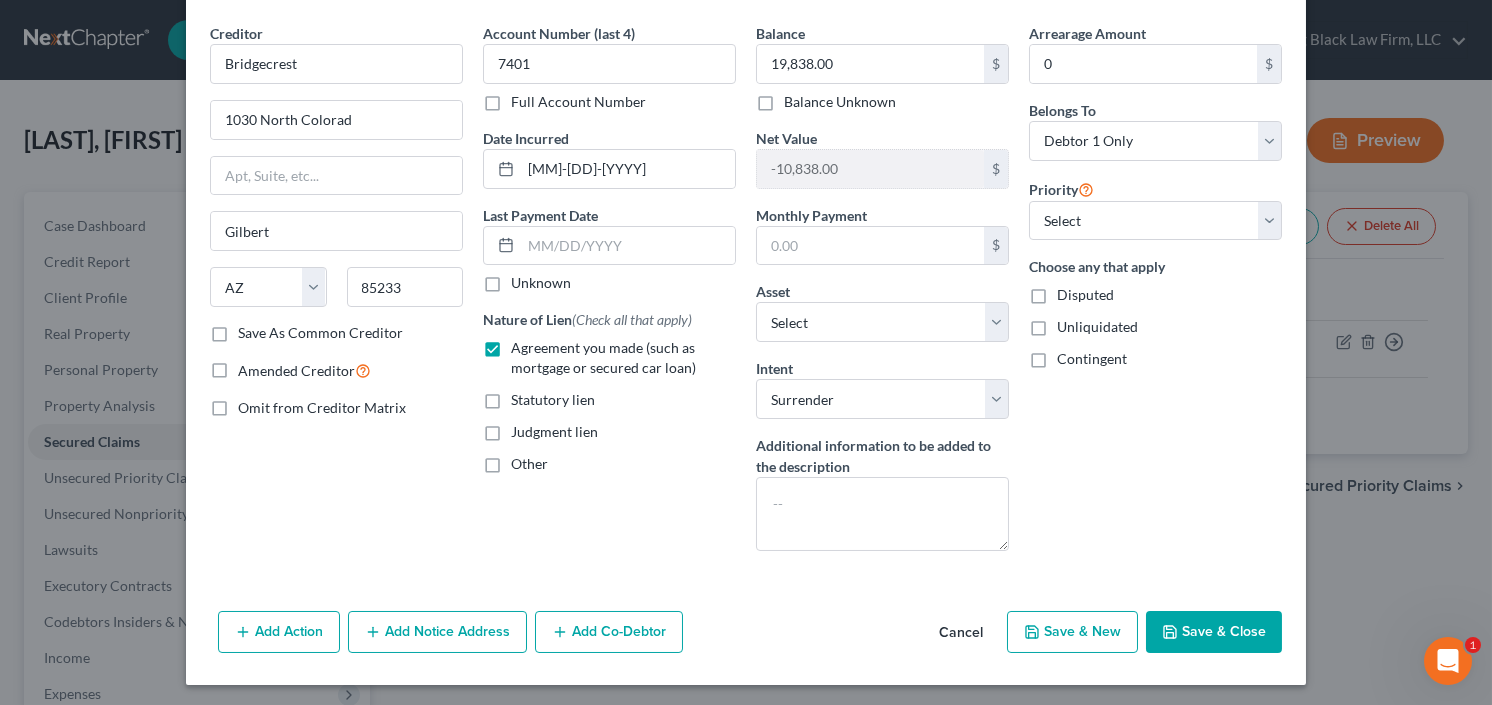 click on "Save & Close" at bounding box center [1214, 632] 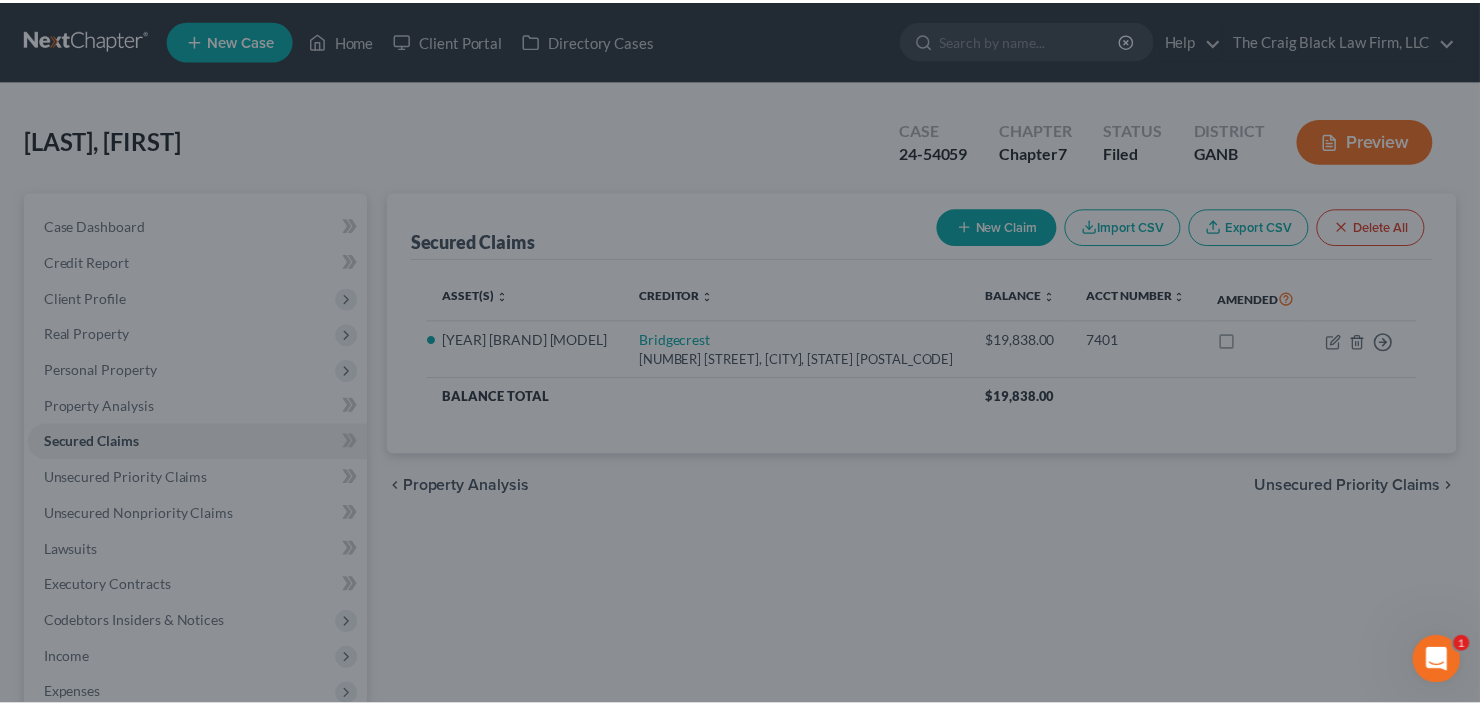 scroll, scrollTop: 0, scrollLeft: 0, axis: both 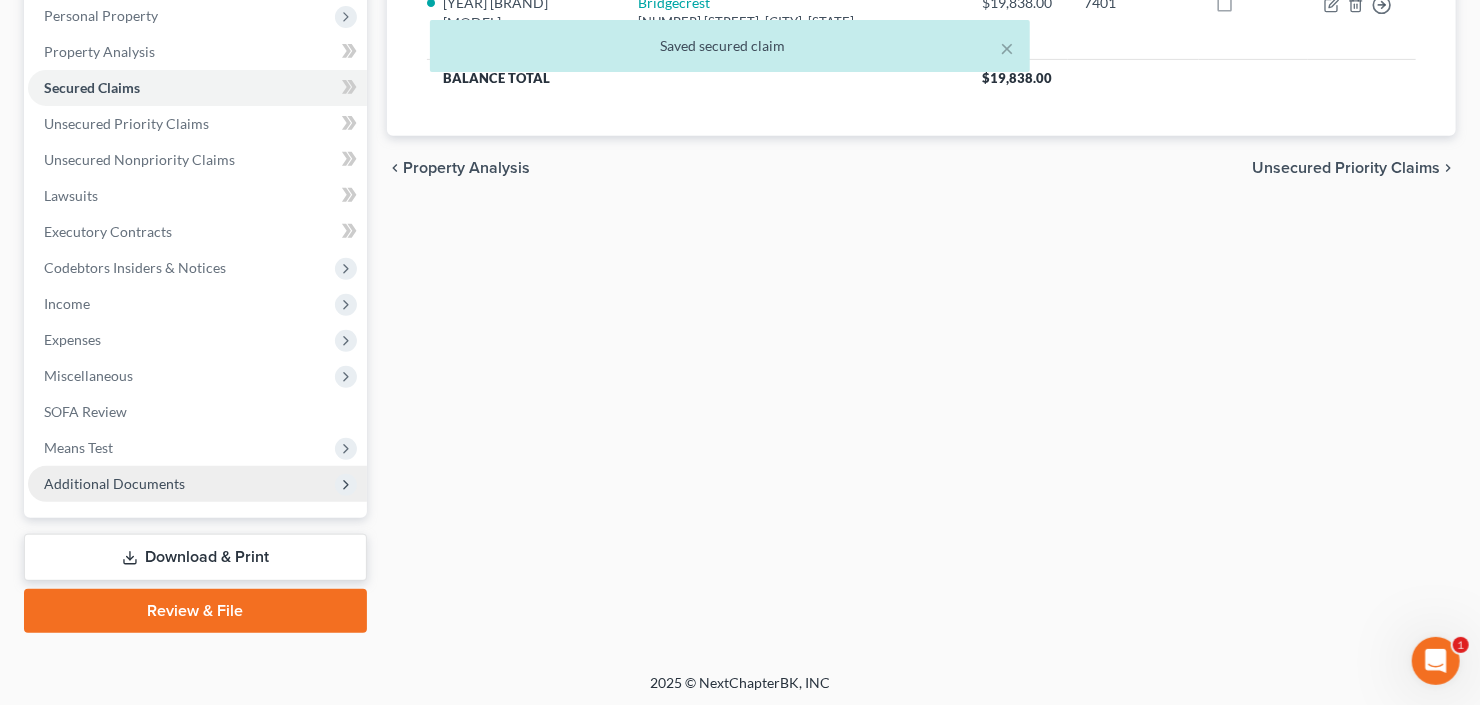 click on "Additional Documents" at bounding box center [114, 483] 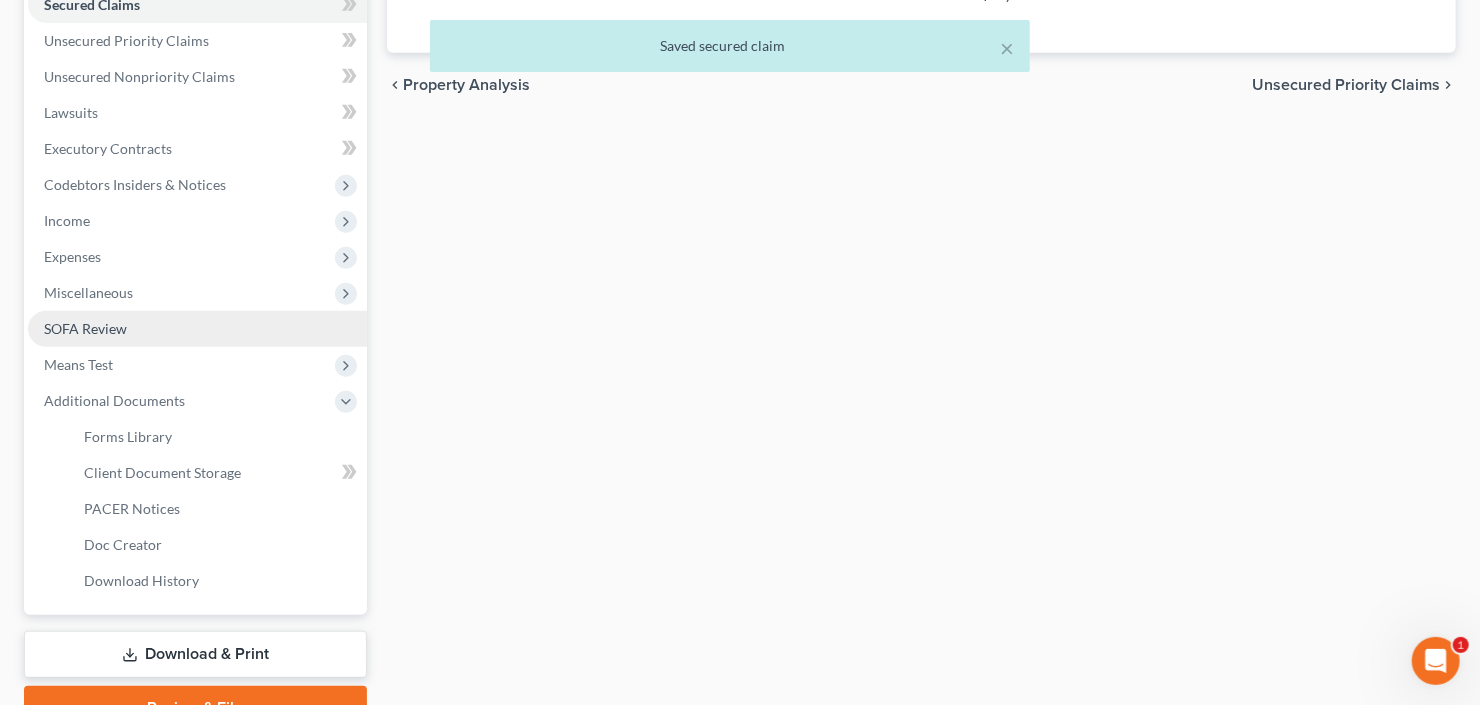 scroll, scrollTop: 514, scrollLeft: 0, axis: vertical 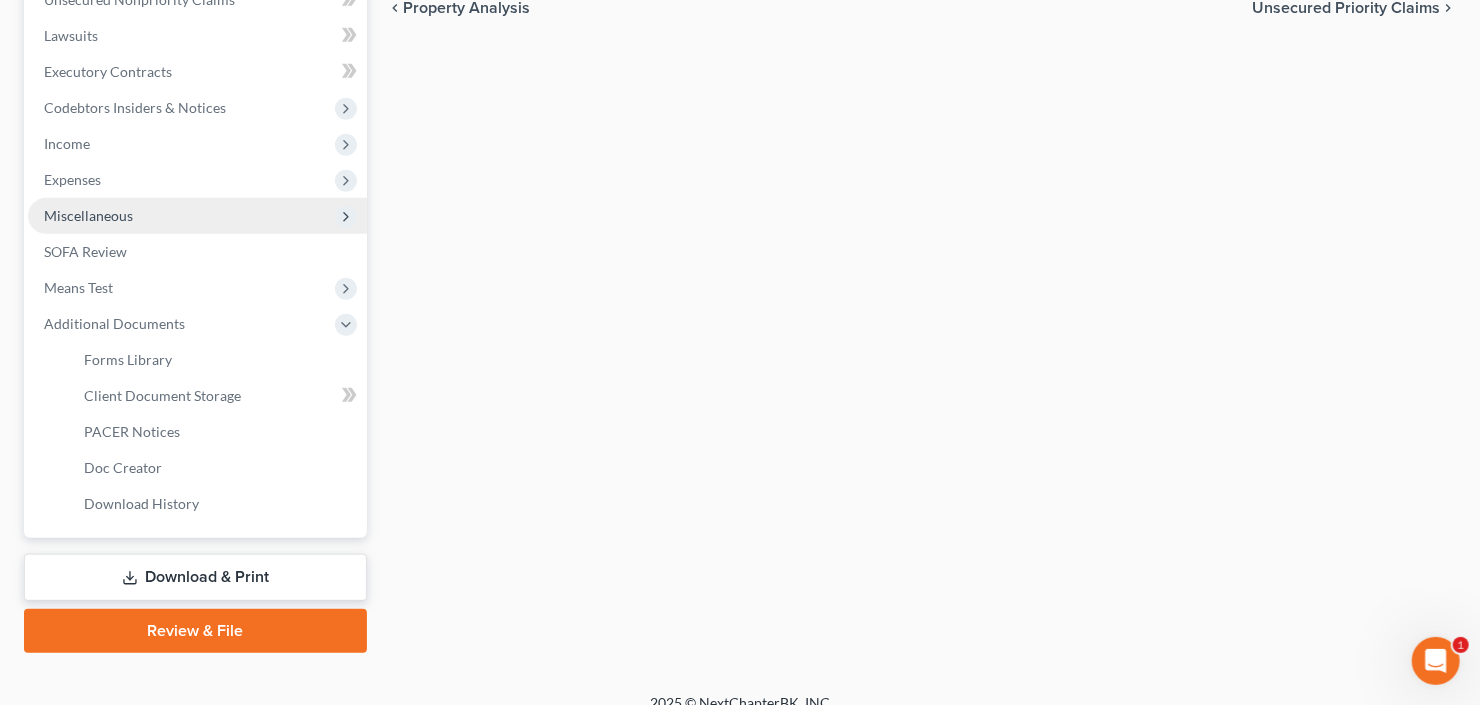 click on "Miscellaneous" at bounding box center [197, 216] 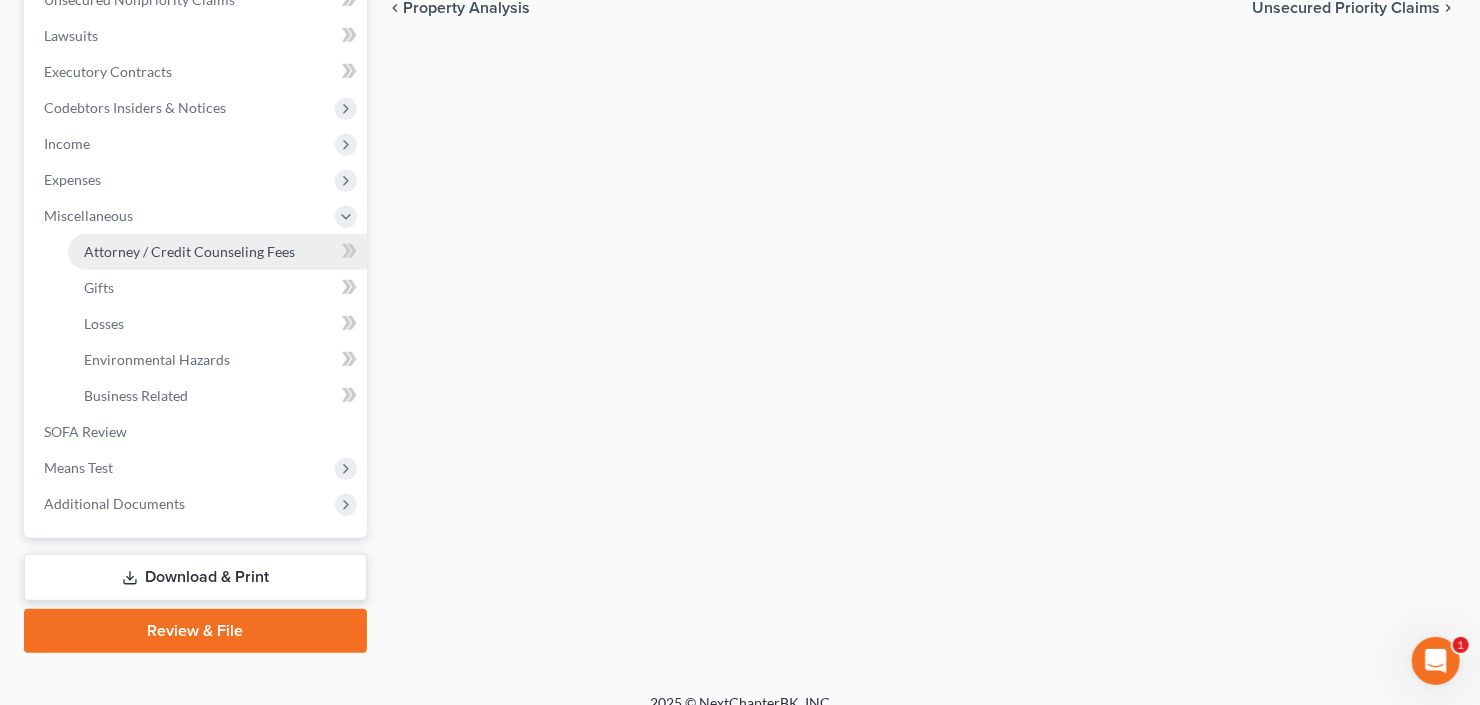 click on "Attorney / Credit Counseling Fees" at bounding box center (189, 251) 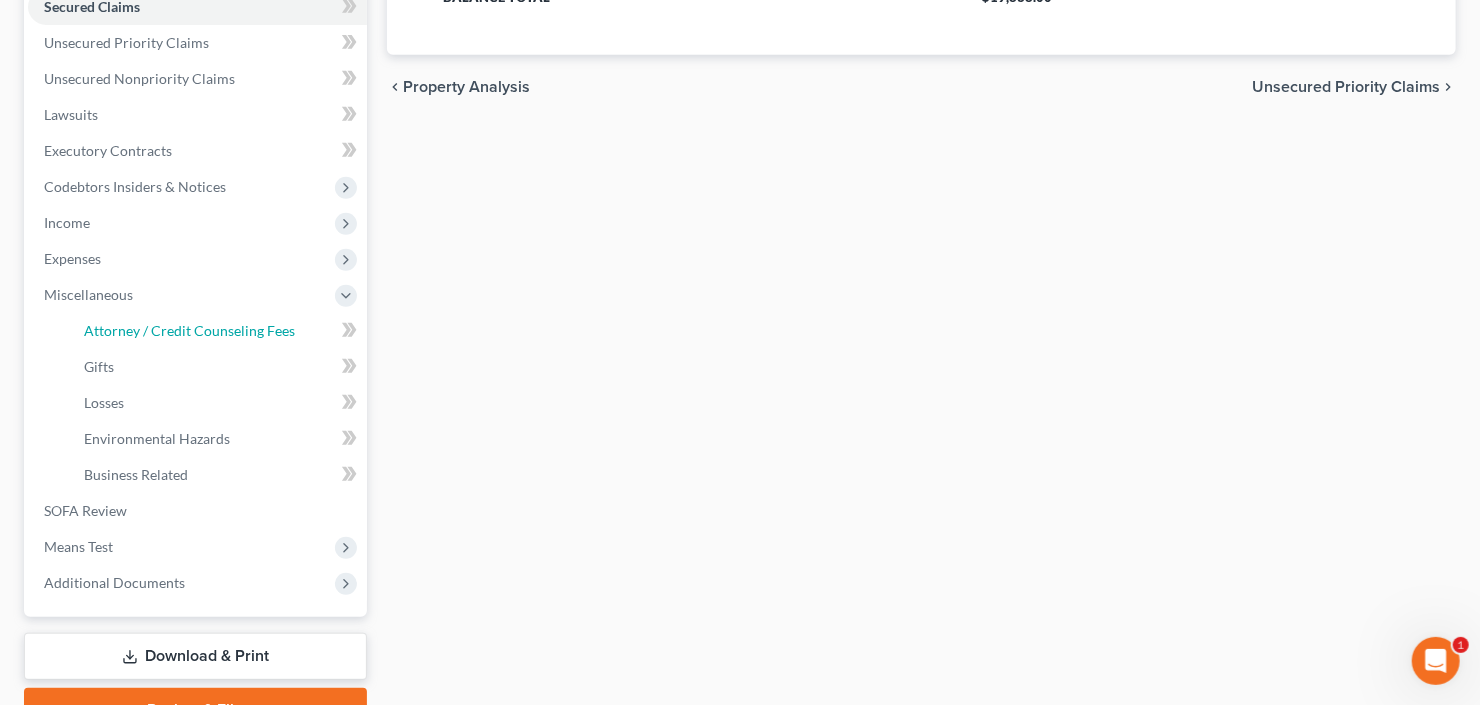 select on "2" 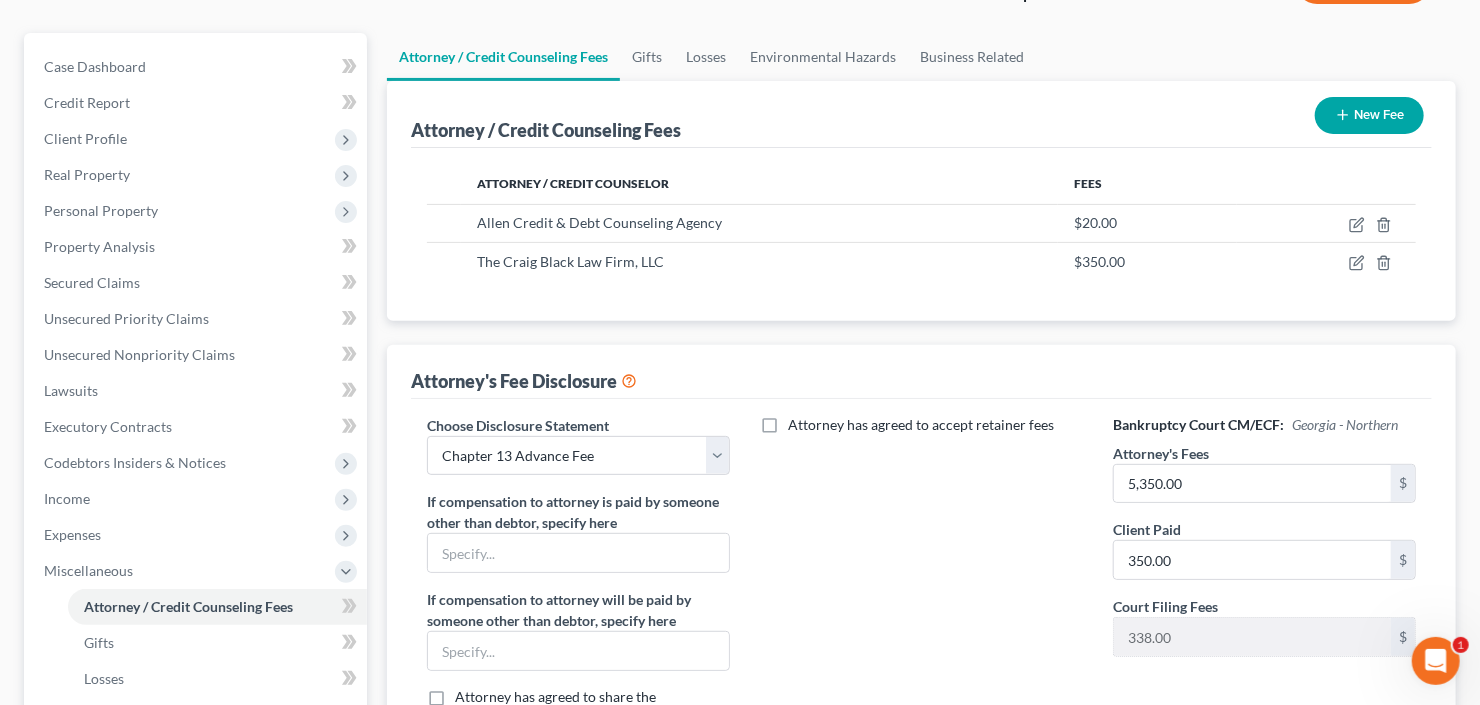 scroll, scrollTop: 160, scrollLeft: 0, axis: vertical 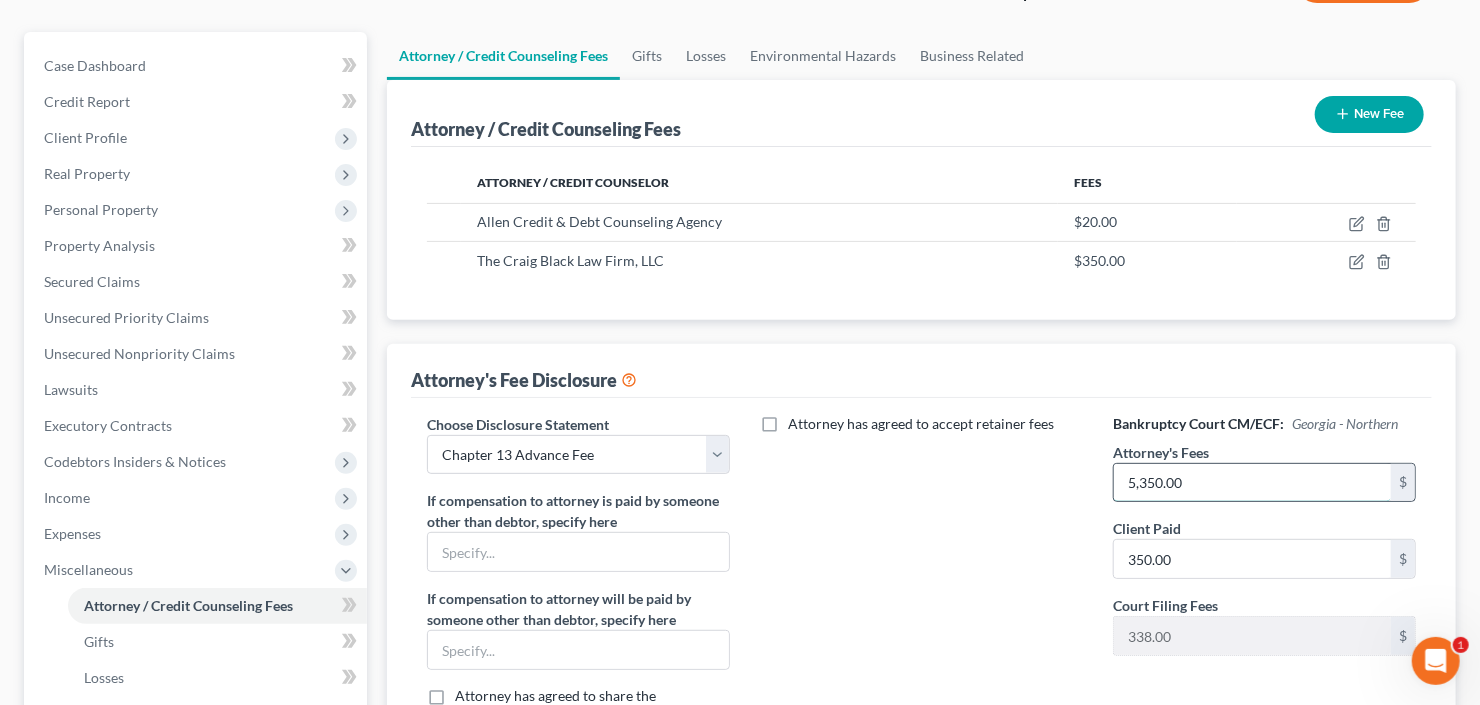 click on "5,350.00" at bounding box center (1252, 483) 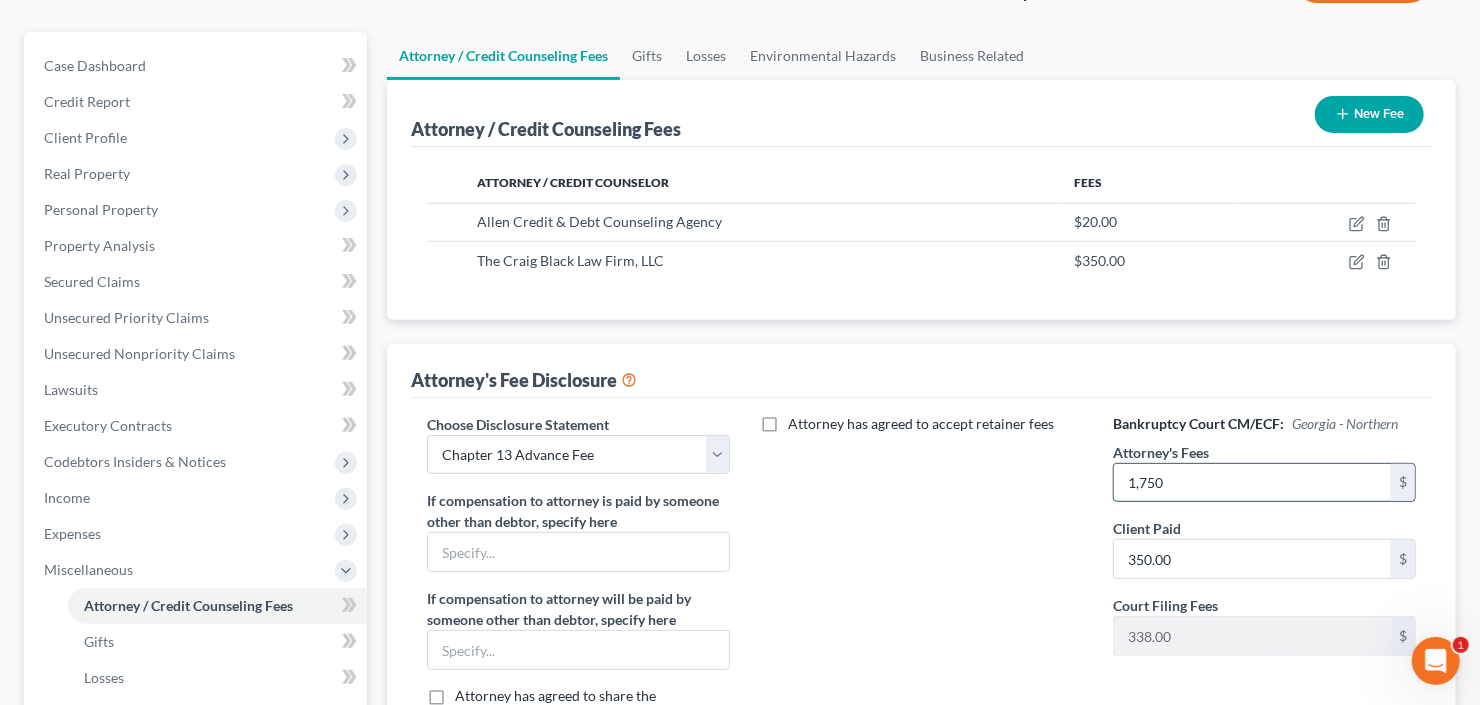 type on "1,750" 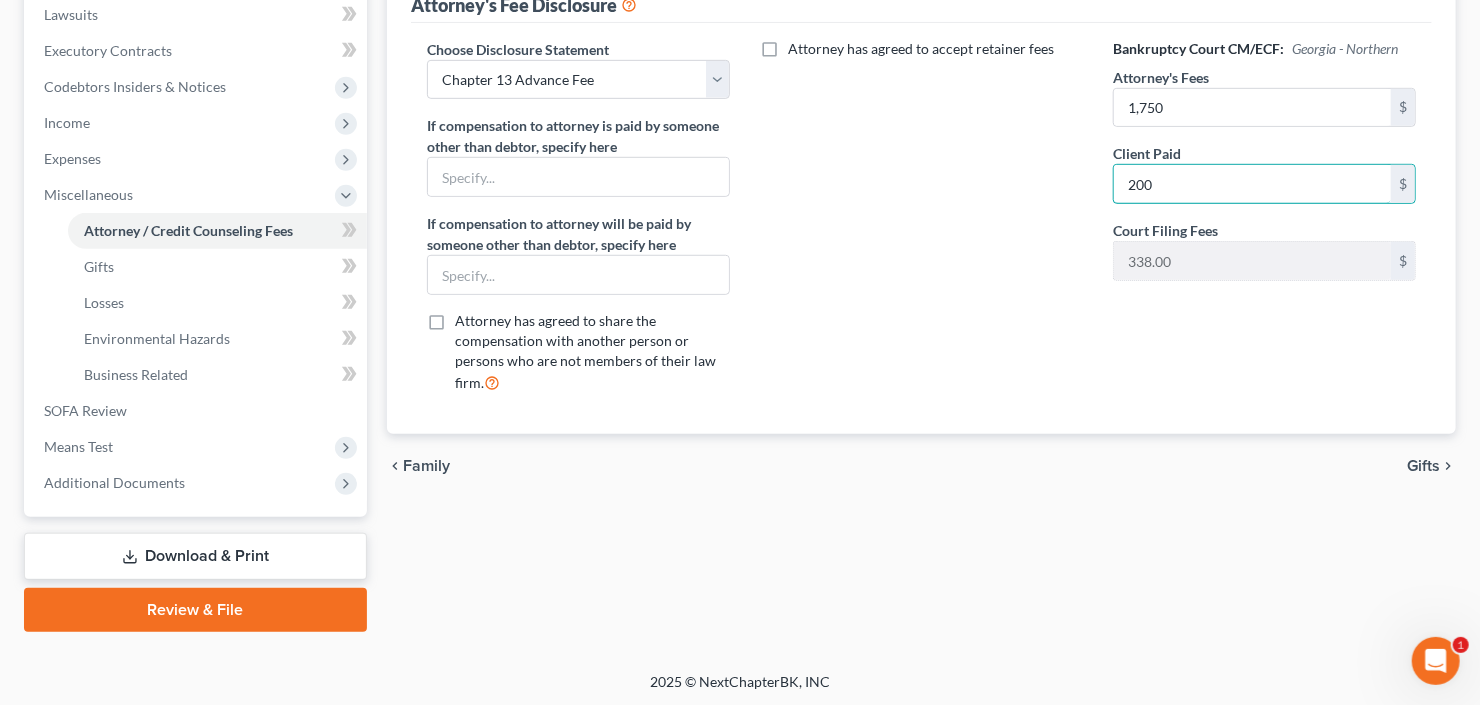type on "200" 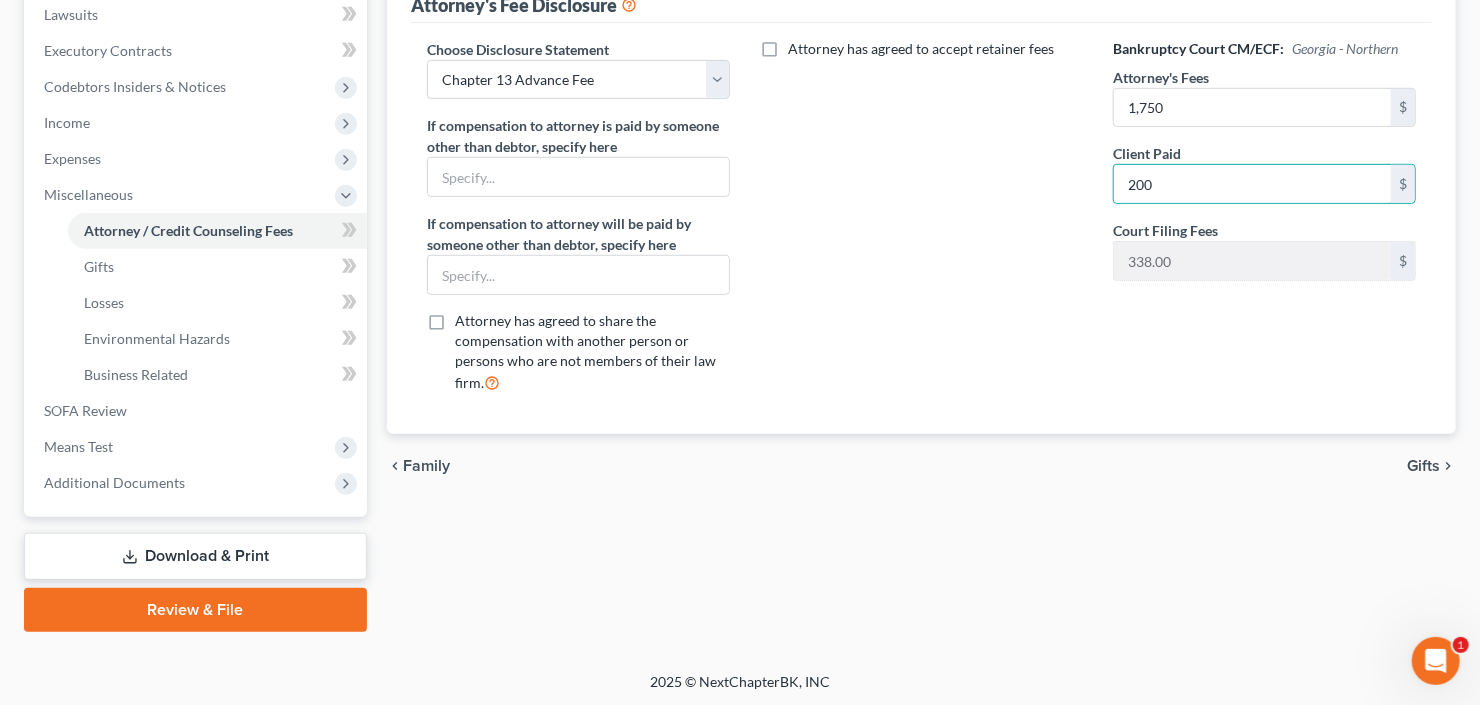 click on "Download & Print" at bounding box center (195, 556) 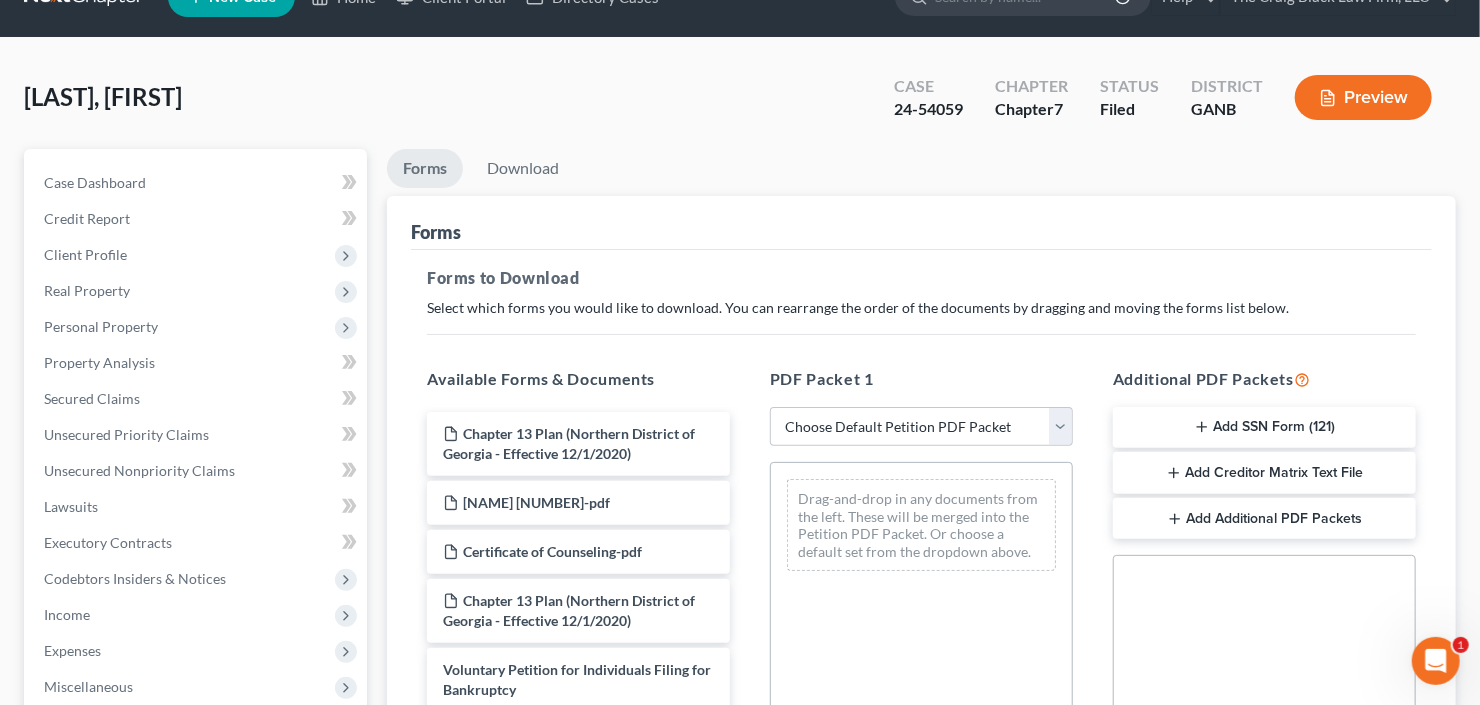 scroll, scrollTop: 0, scrollLeft: 0, axis: both 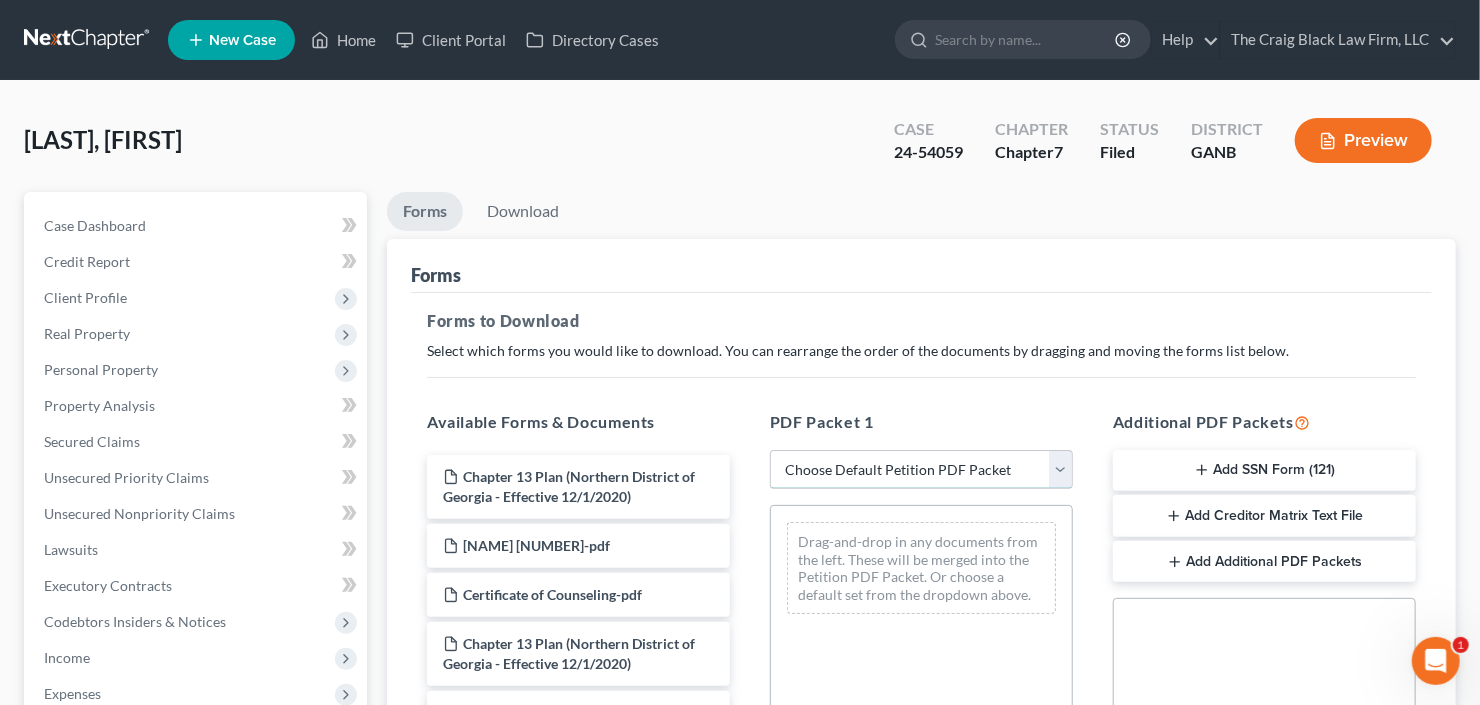 click on "Choose Default Petition PDF Packet Complete Bankruptcy Petition (all forms and schedules) Emergency Filing Forms (Petition and Creditor List Only) Amended Forms Signature Pages Only" at bounding box center (921, 470) 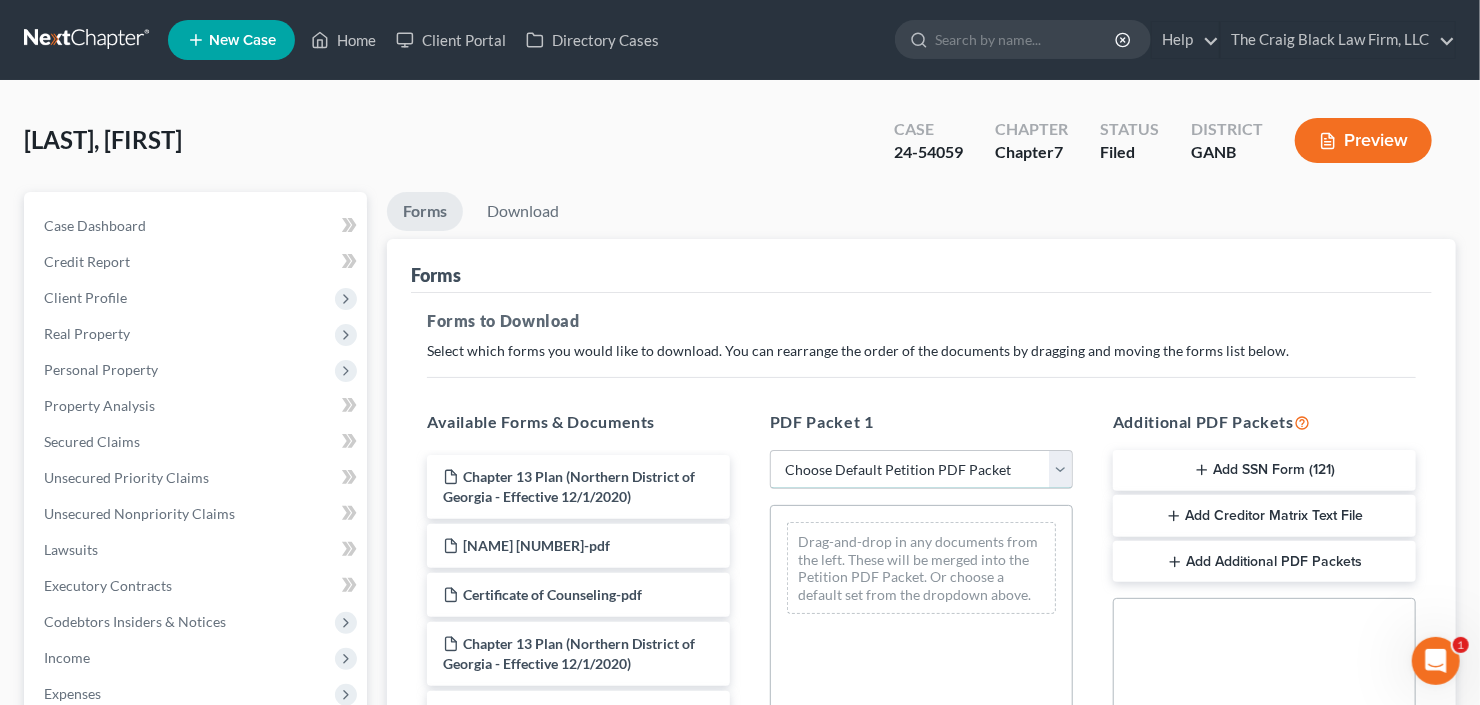 select on "2" 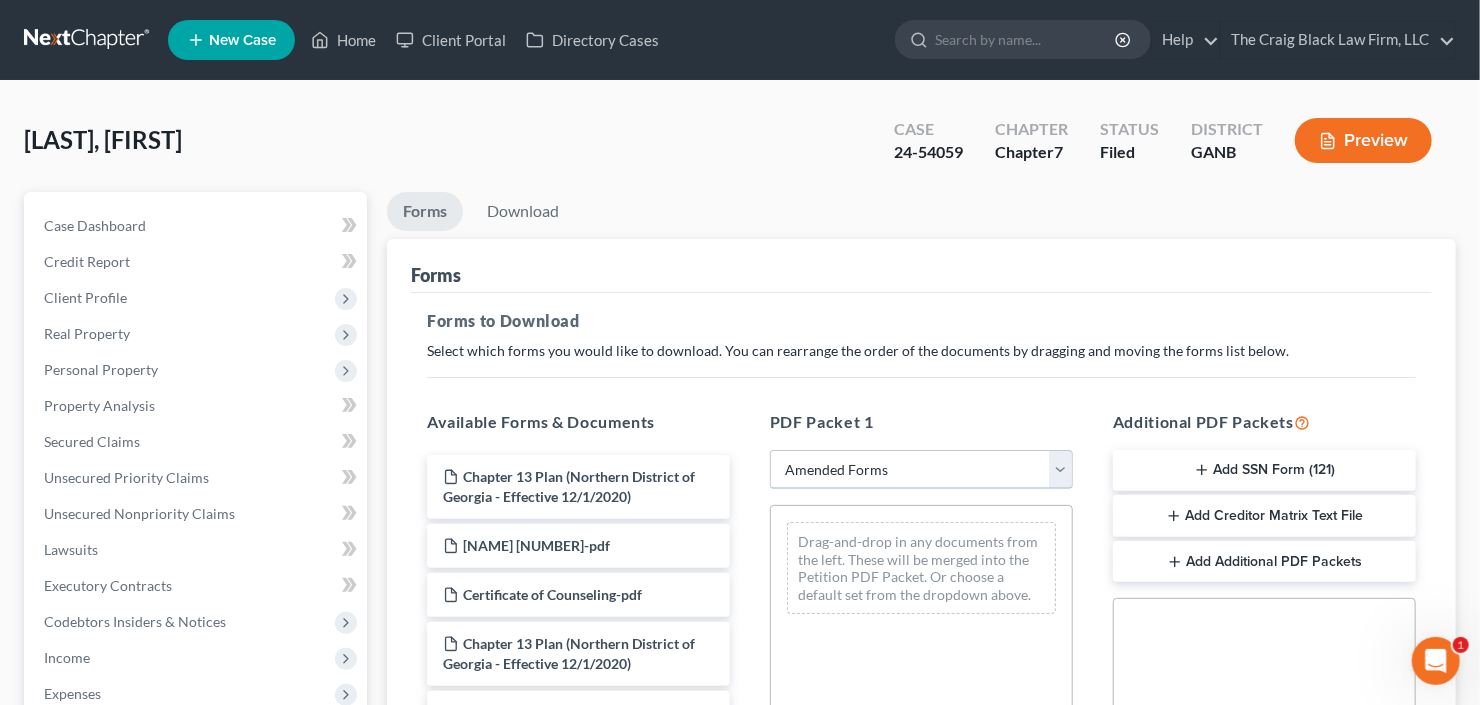 click on "Choose Default Petition PDF Packet Complete Bankruptcy Petition (all forms and schedules) Emergency Filing Forms (Petition and Creditor List Only) Amended Forms Signature Pages Only" at bounding box center [921, 470] 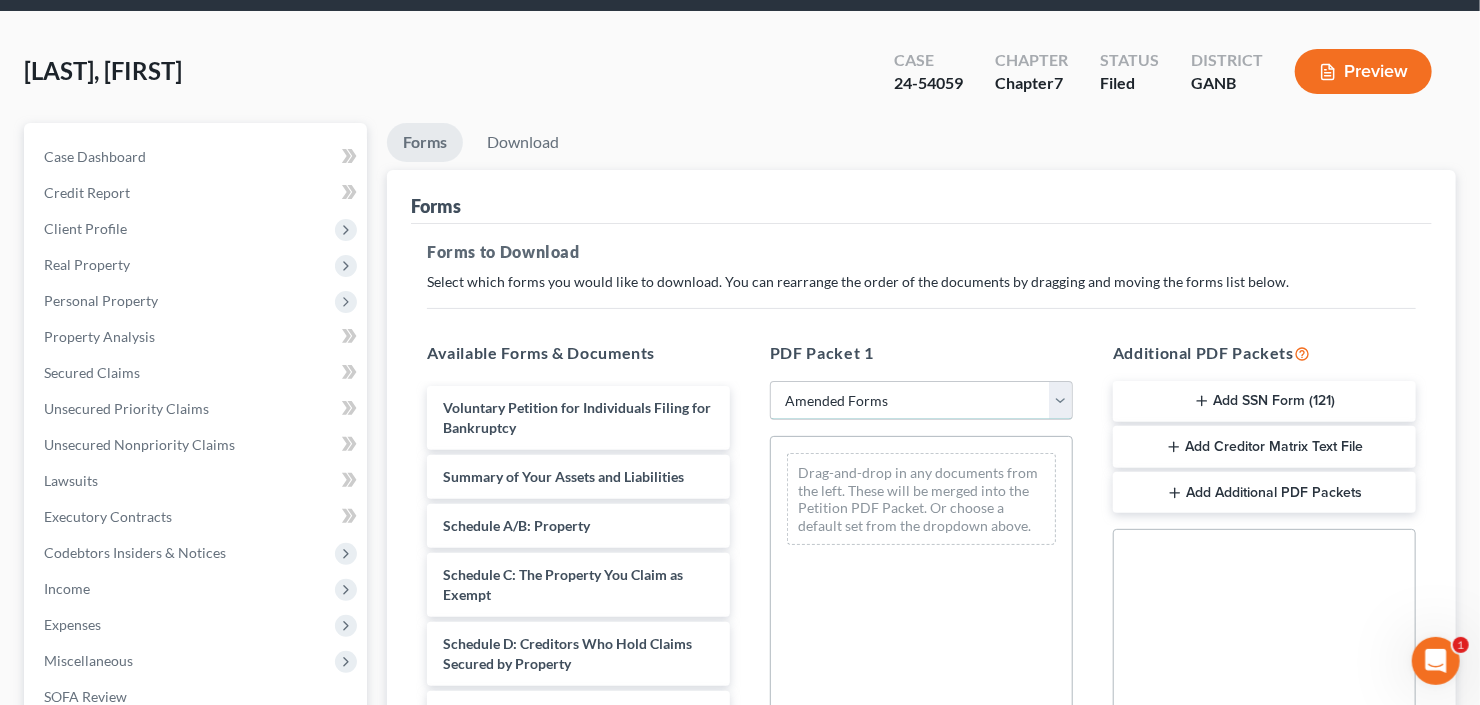 scroll, scrollTop: 160, scrollLeft: 0, axis: vertical 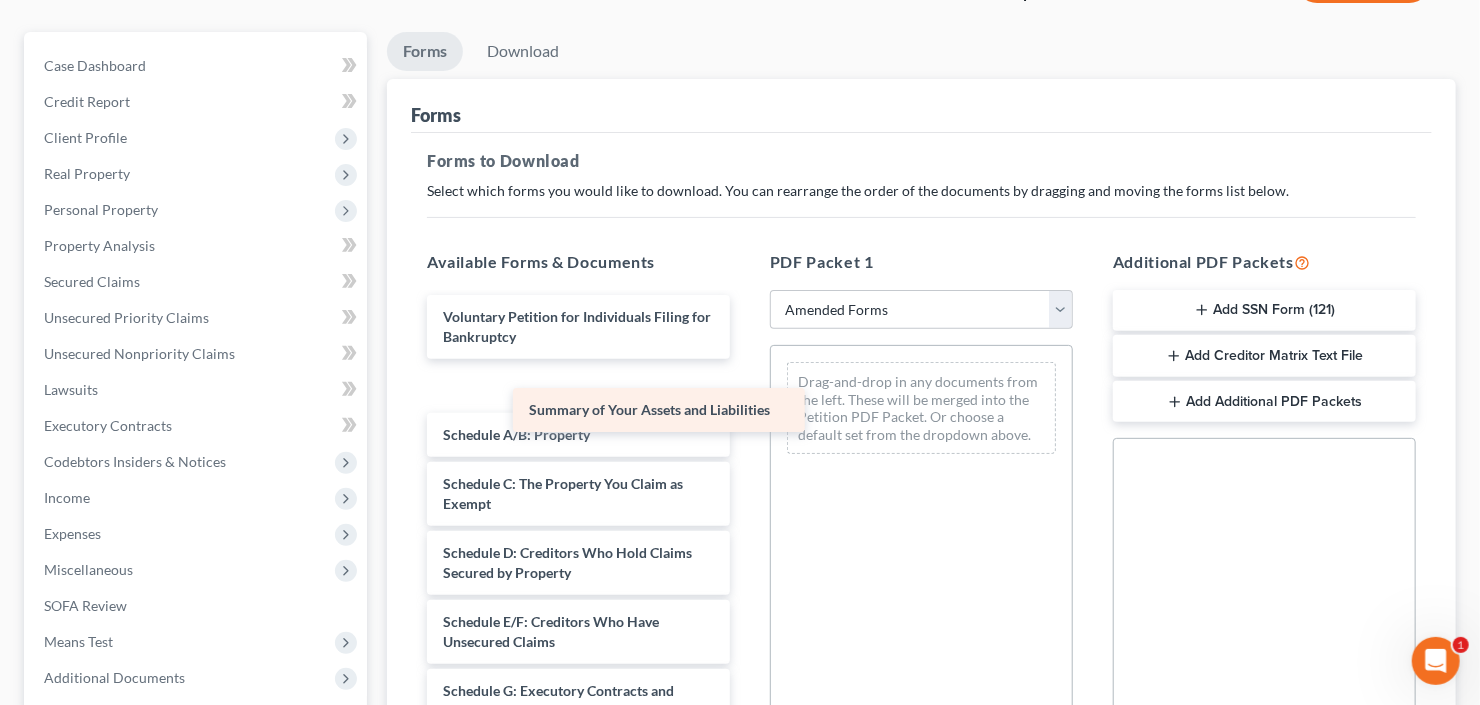drag, startPoint x: 583, startPoint y: 379, endPoint x: 1116, endPoint y: 382, distance: 533.0084 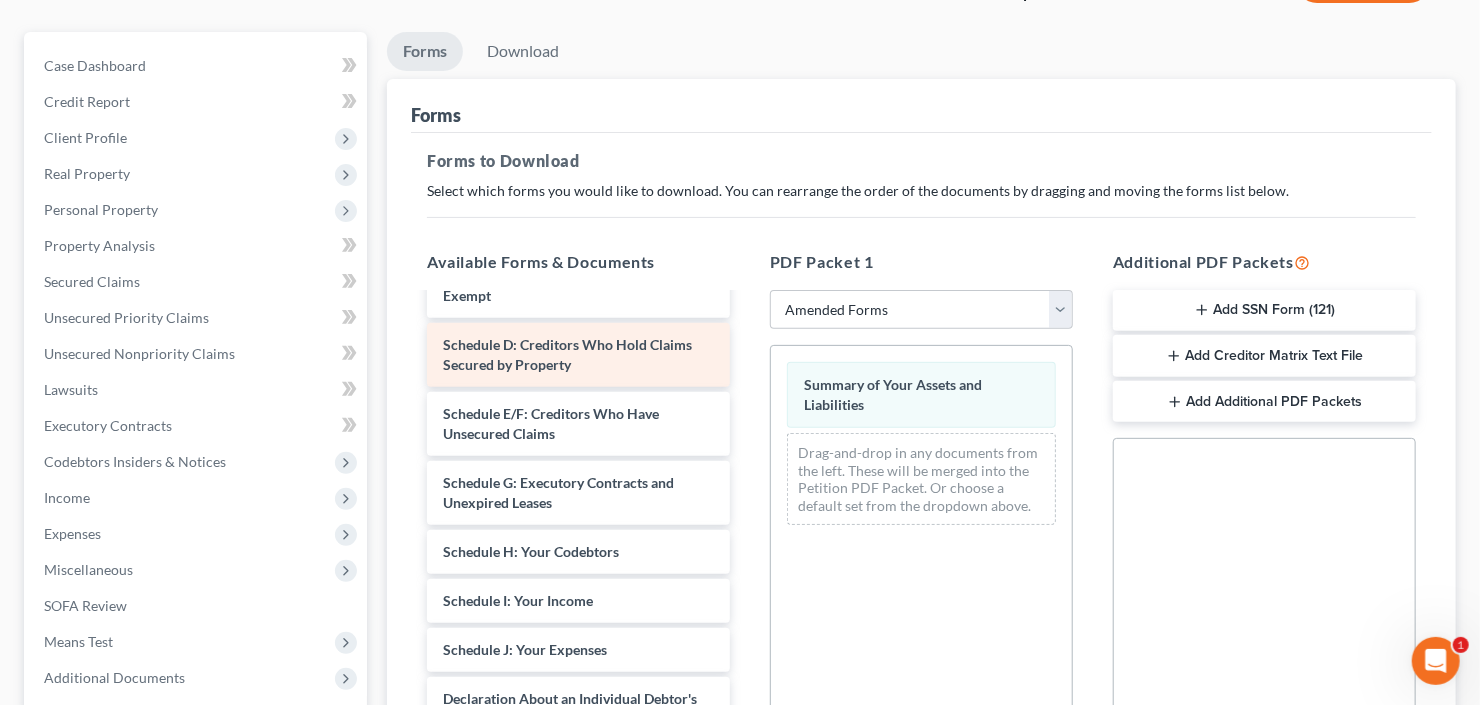 scroll, scrollTop: 160, scrollLeft: 0, axis: vertical 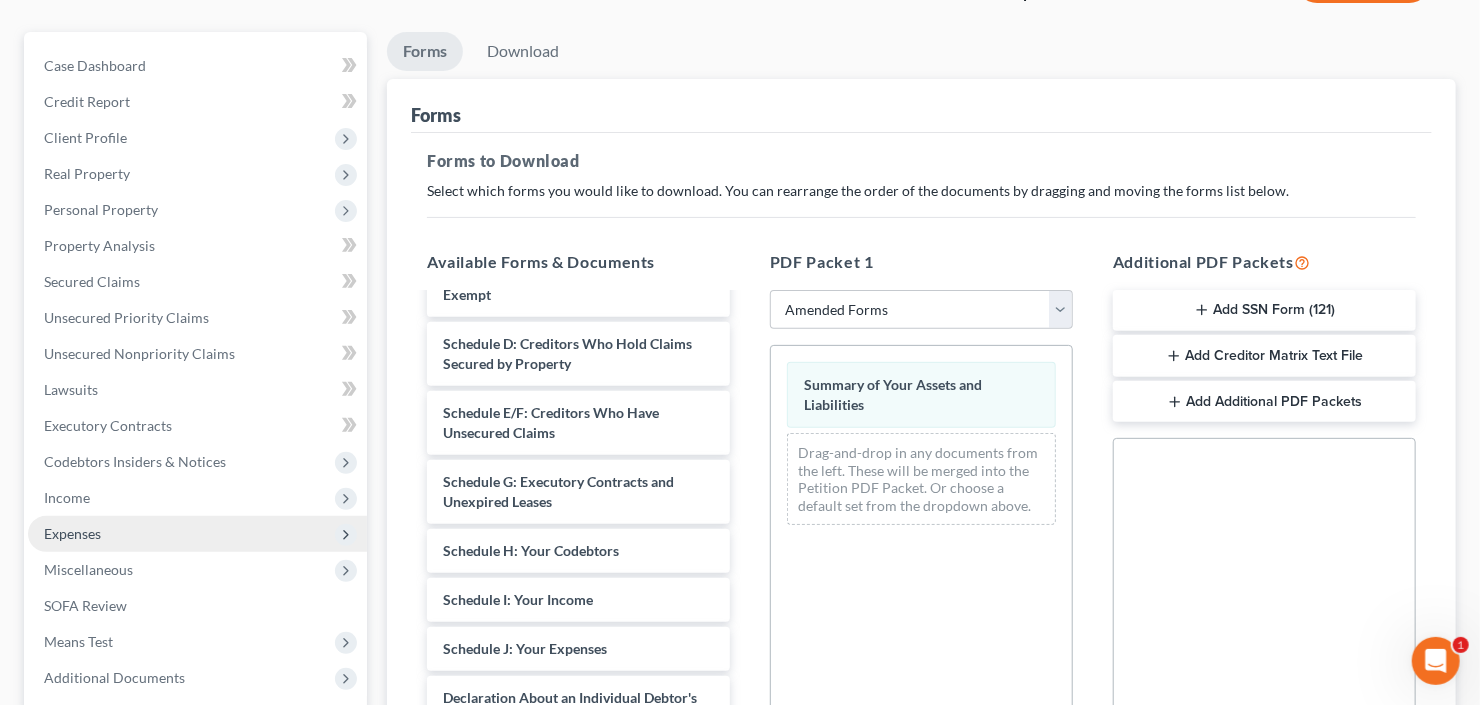 click on "Expenses" at bounding box center [197, 534] 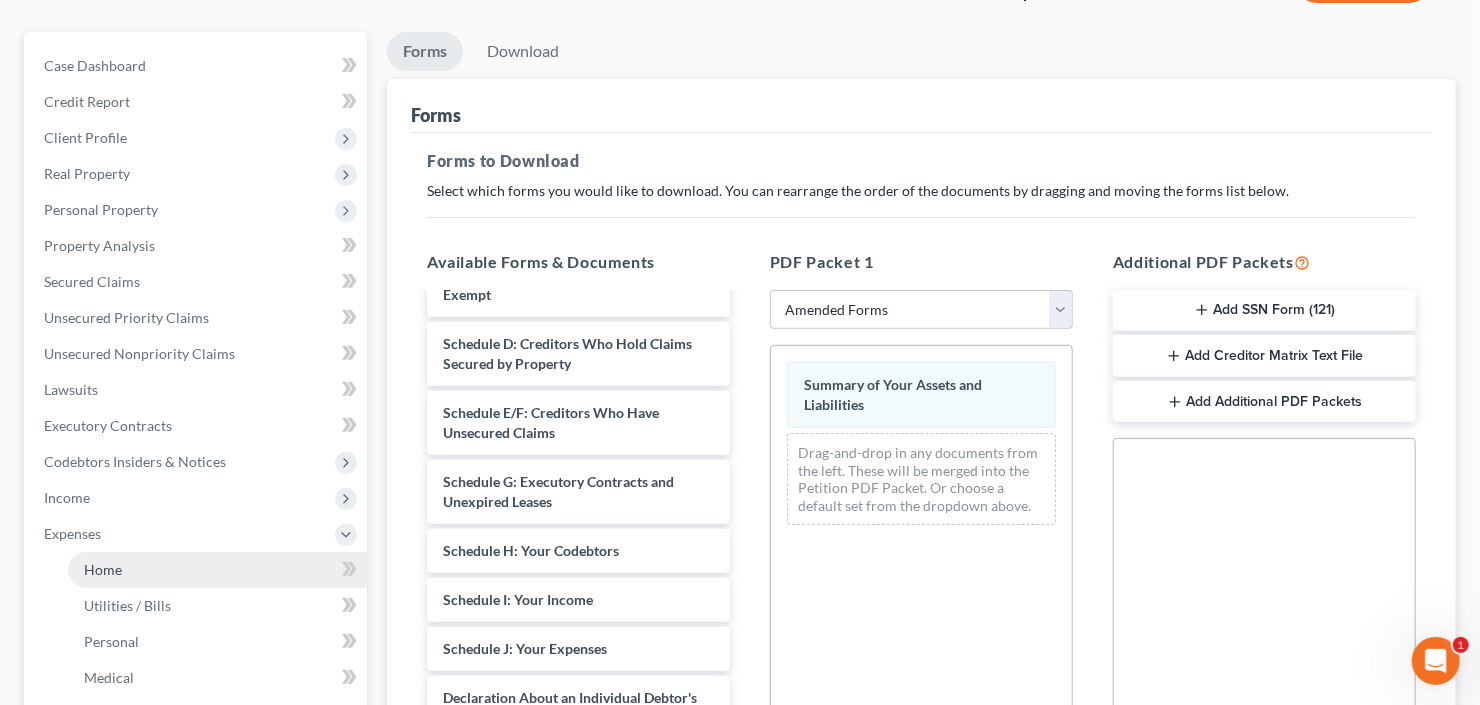click on "Home" at bounding box center [217, 570] 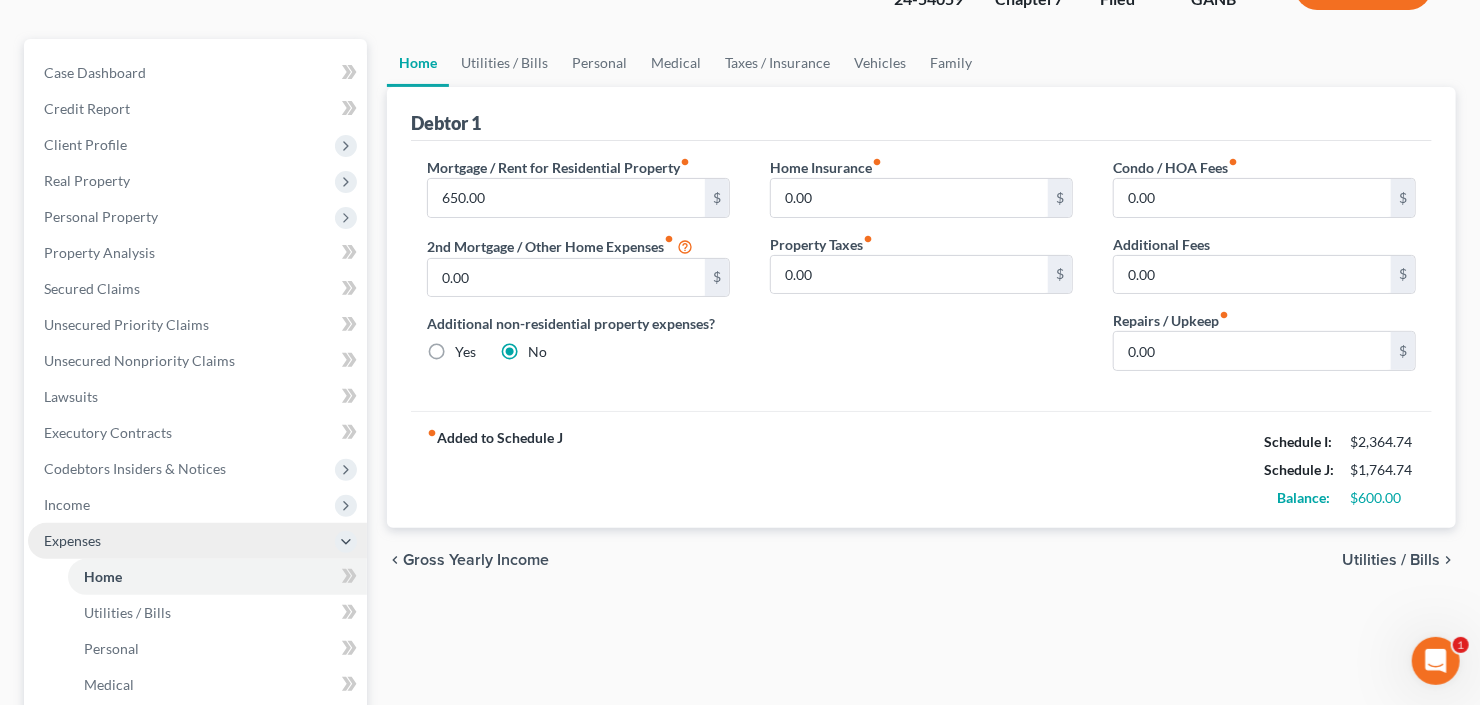 scroll, scrollTop: 240, scrollLeft: 0, axis: vertical 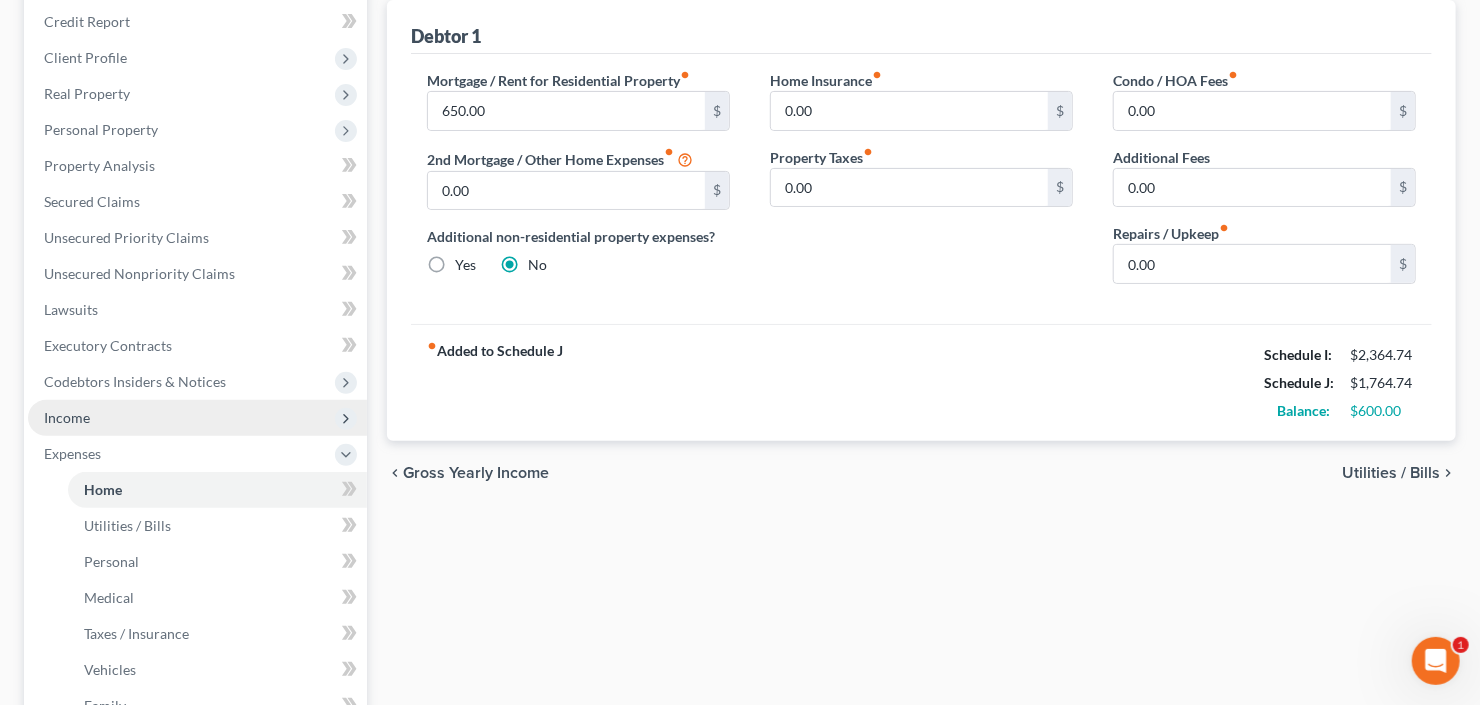 click on "Income" at bounding box center [197, 418] 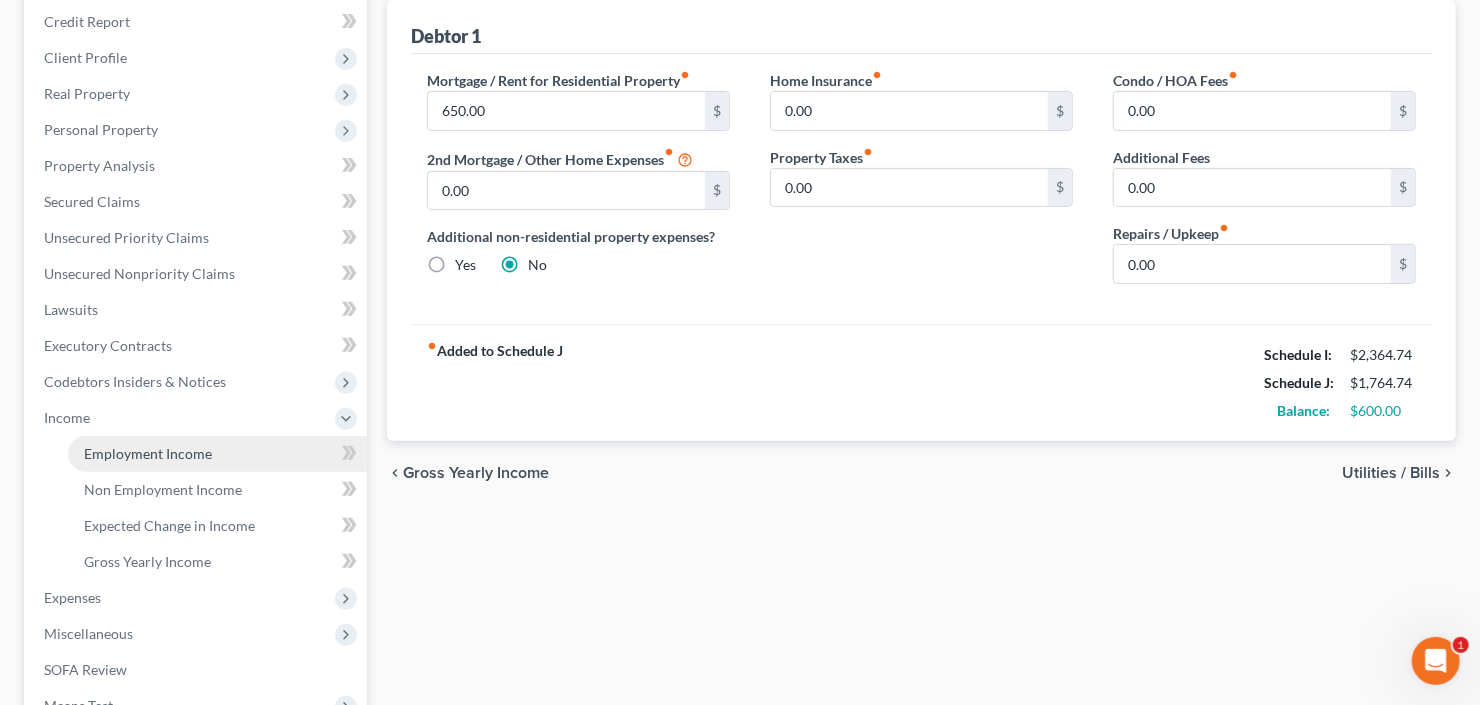 click on "Employment Income" at bounding box center [148, 453] 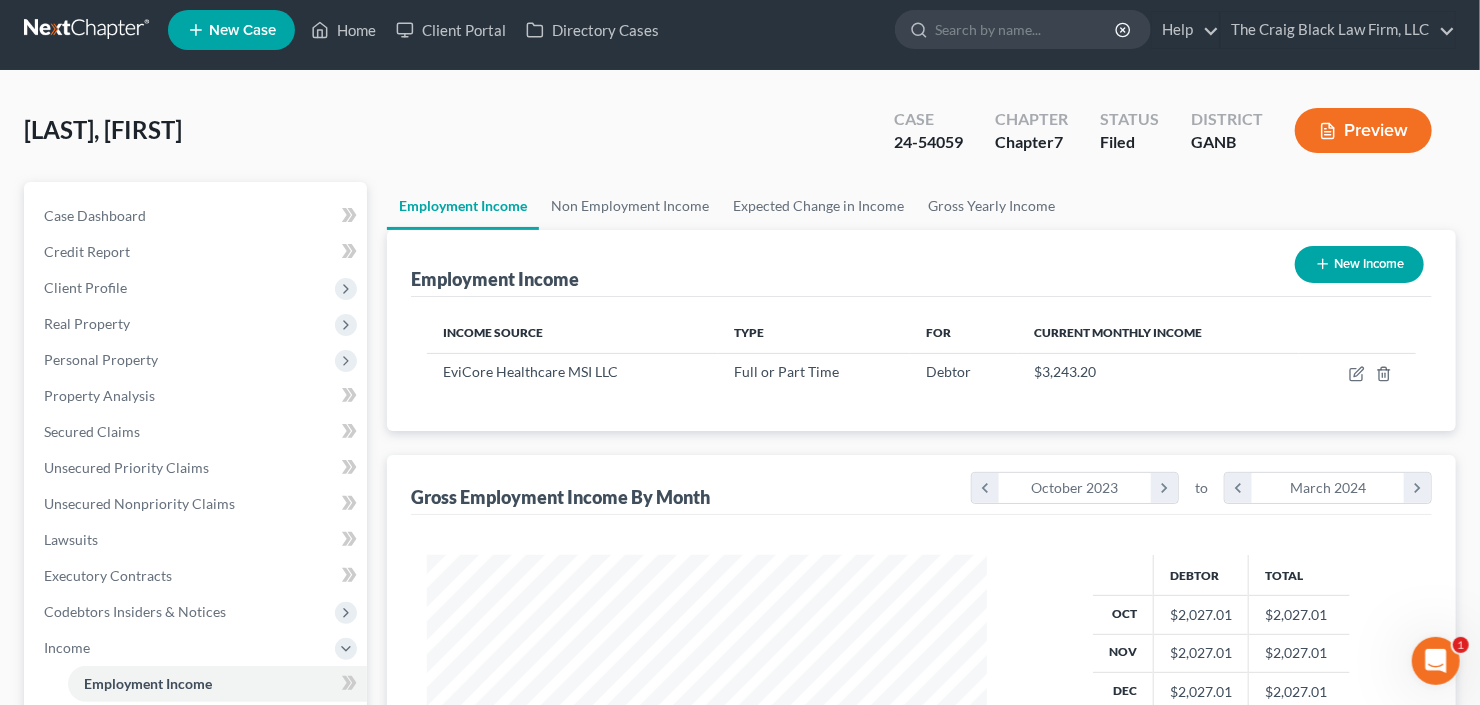 scroll, scrollTop: 0, scrollLeft: 0, axis: both 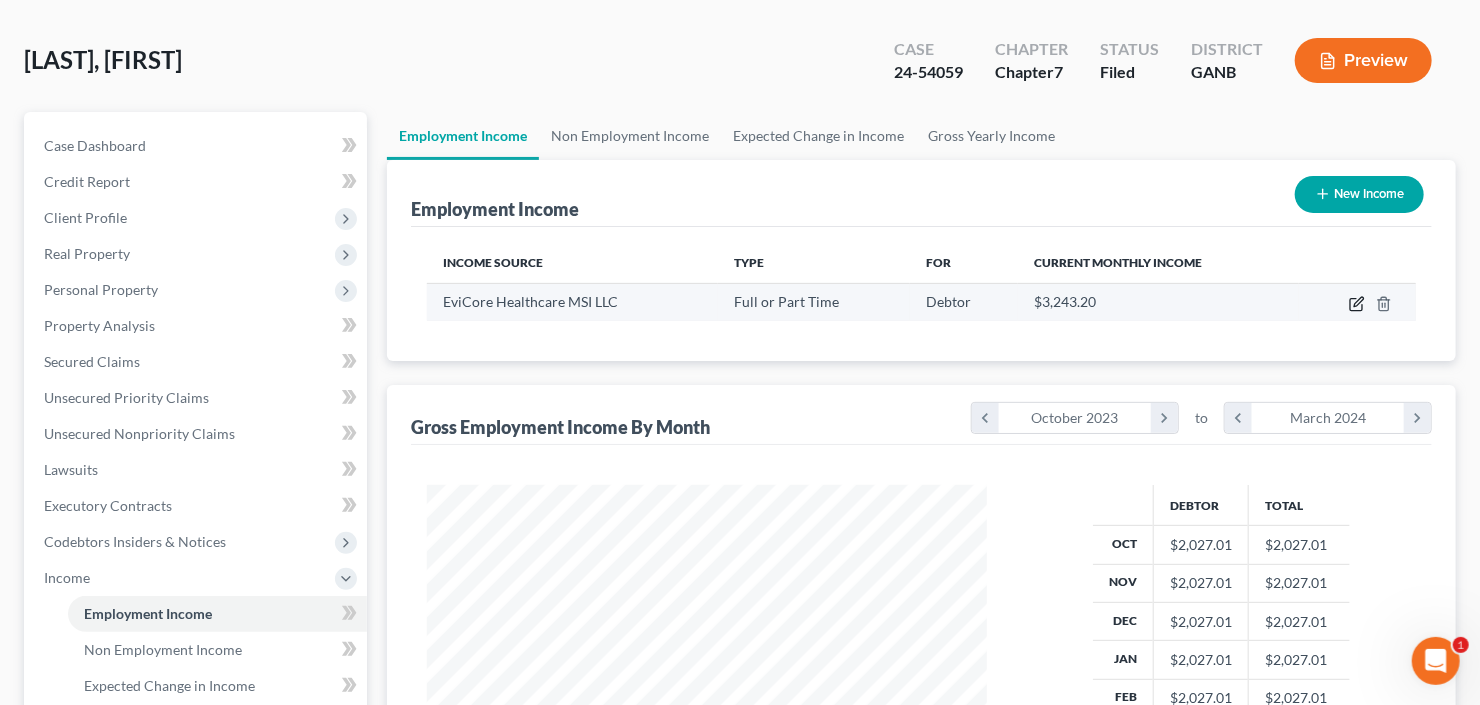 click 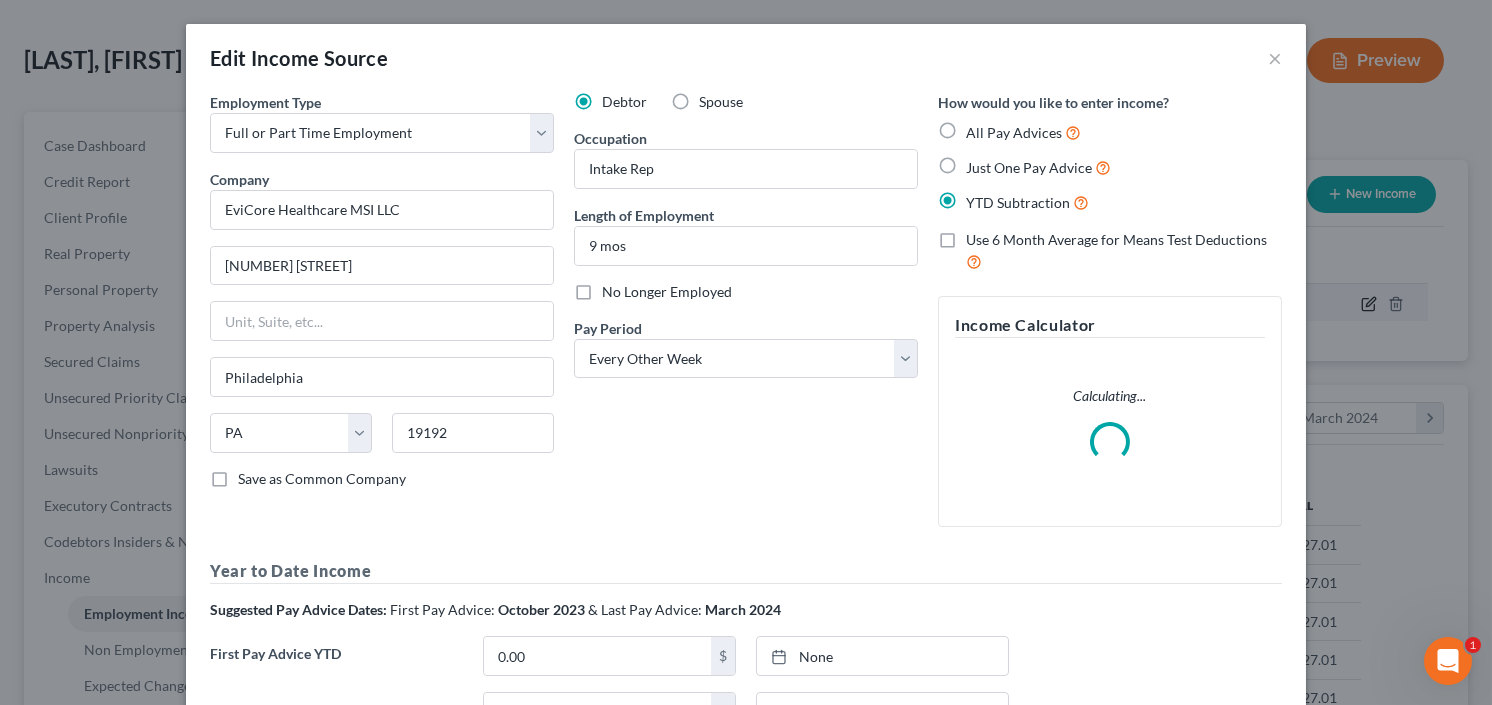 scroll, scrollTop: 999643, scrollLeft: 999394, axis: both 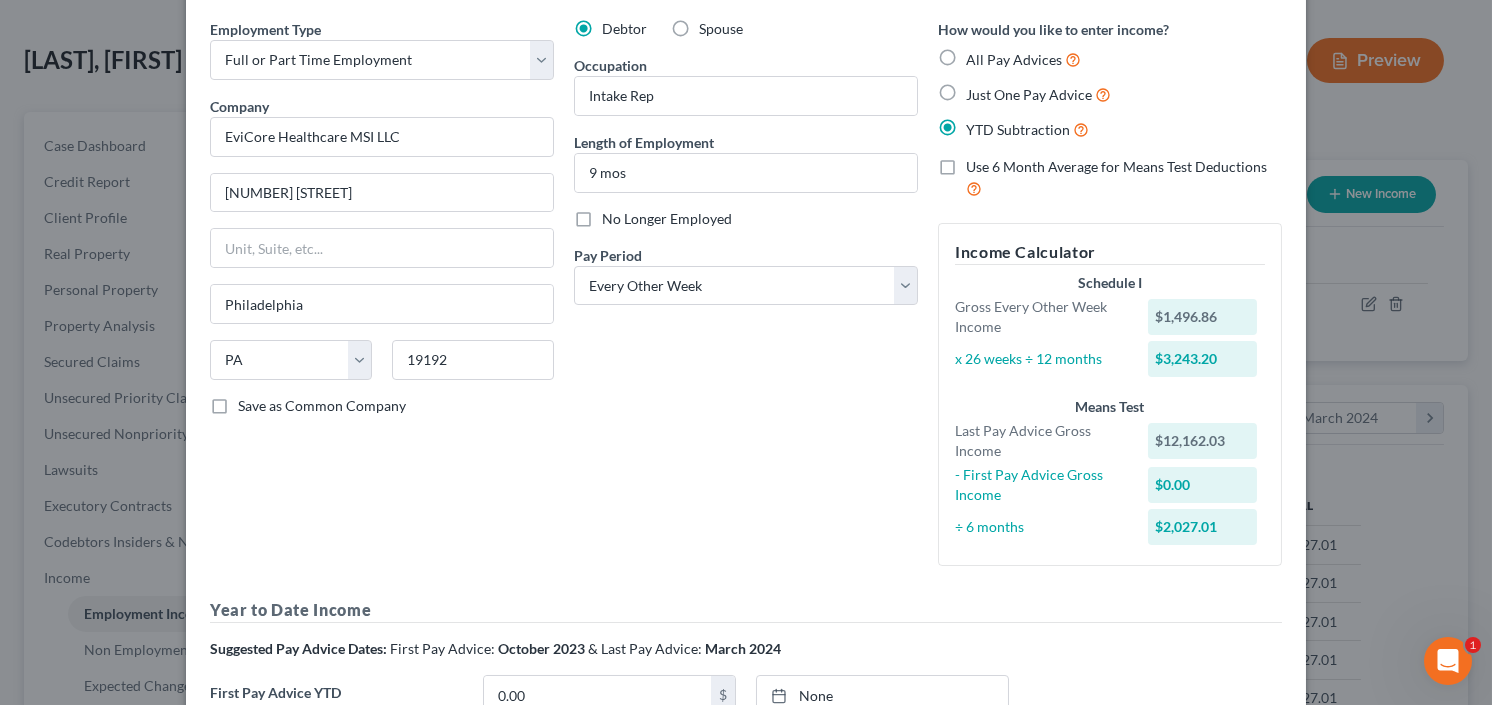 click on "No Longer Employed" at bounding box center (667, 219) 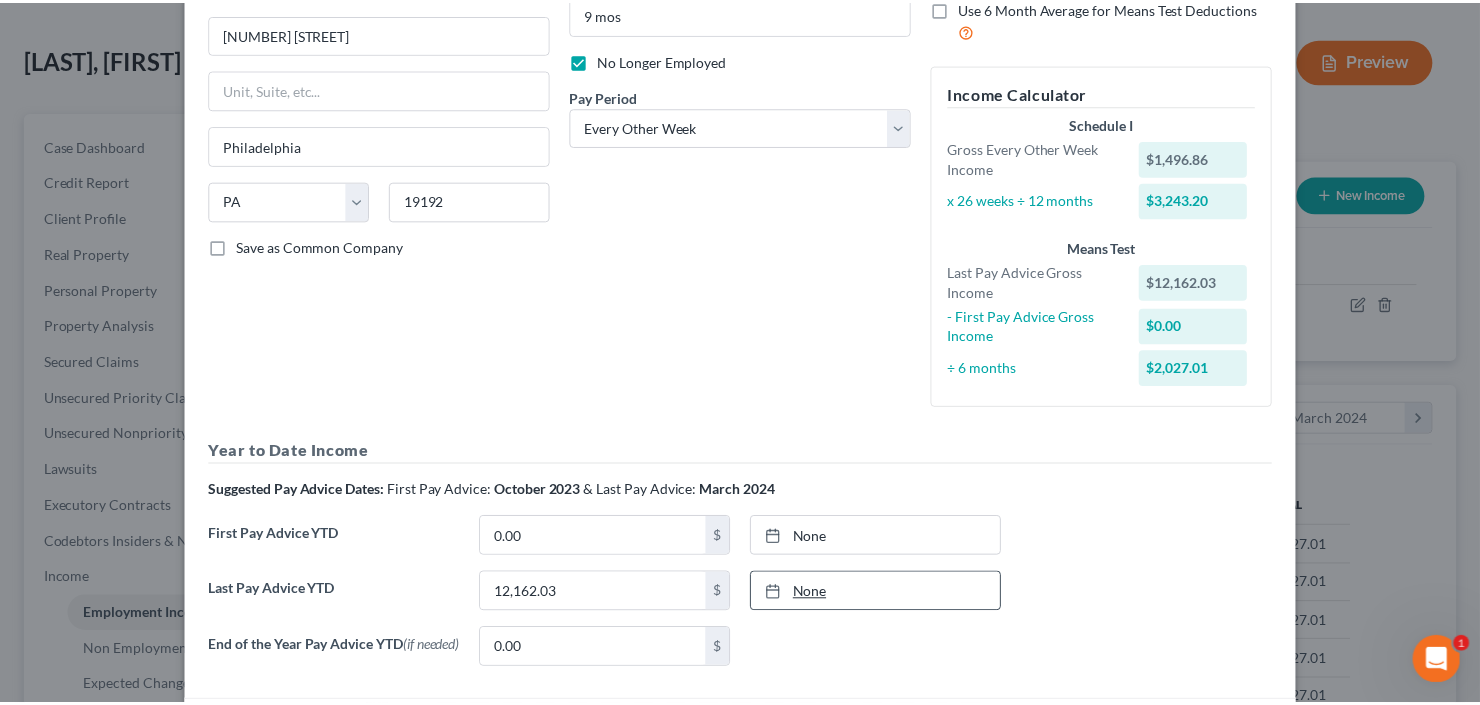 scroll, scrollTop: 393, scrollLeft: 0, axis: vertical 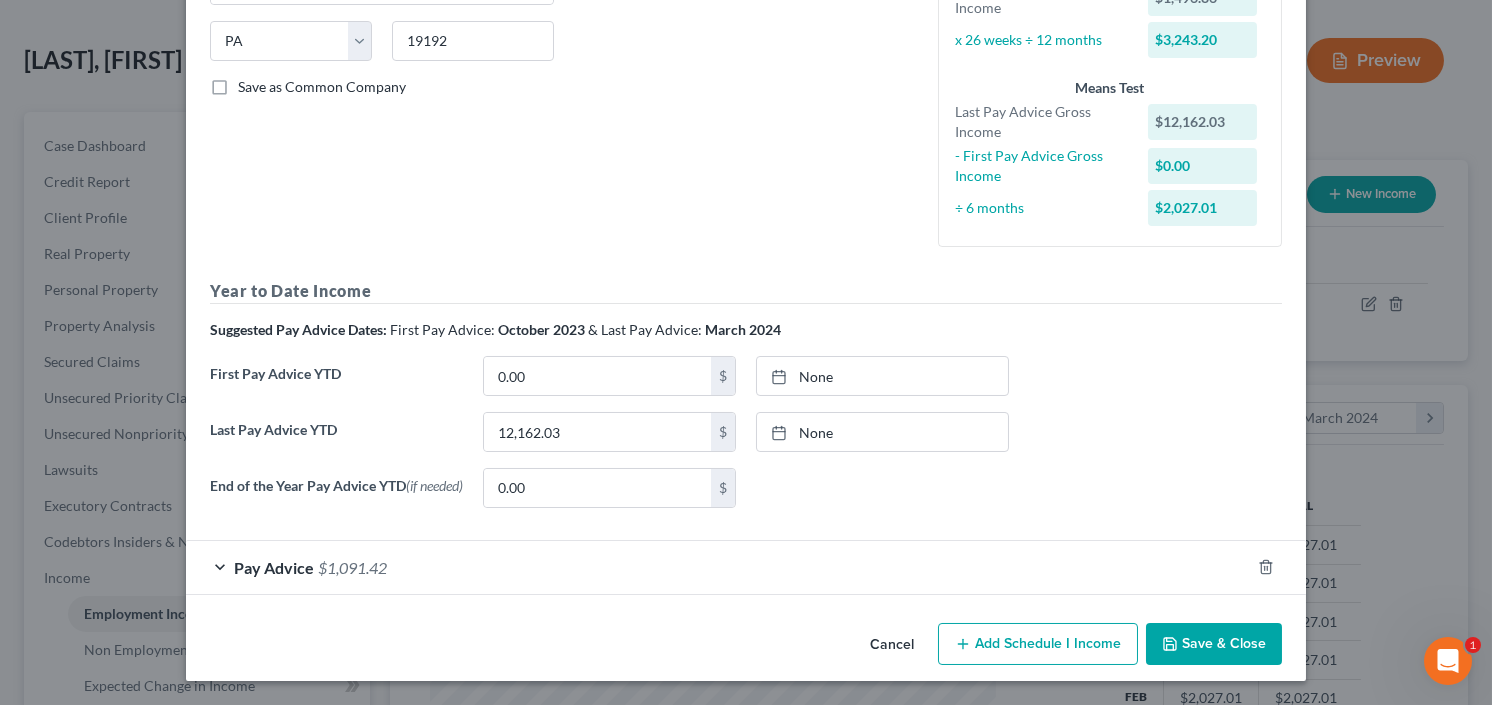 click on "Save & Close" at bounding box center [1214, 644] 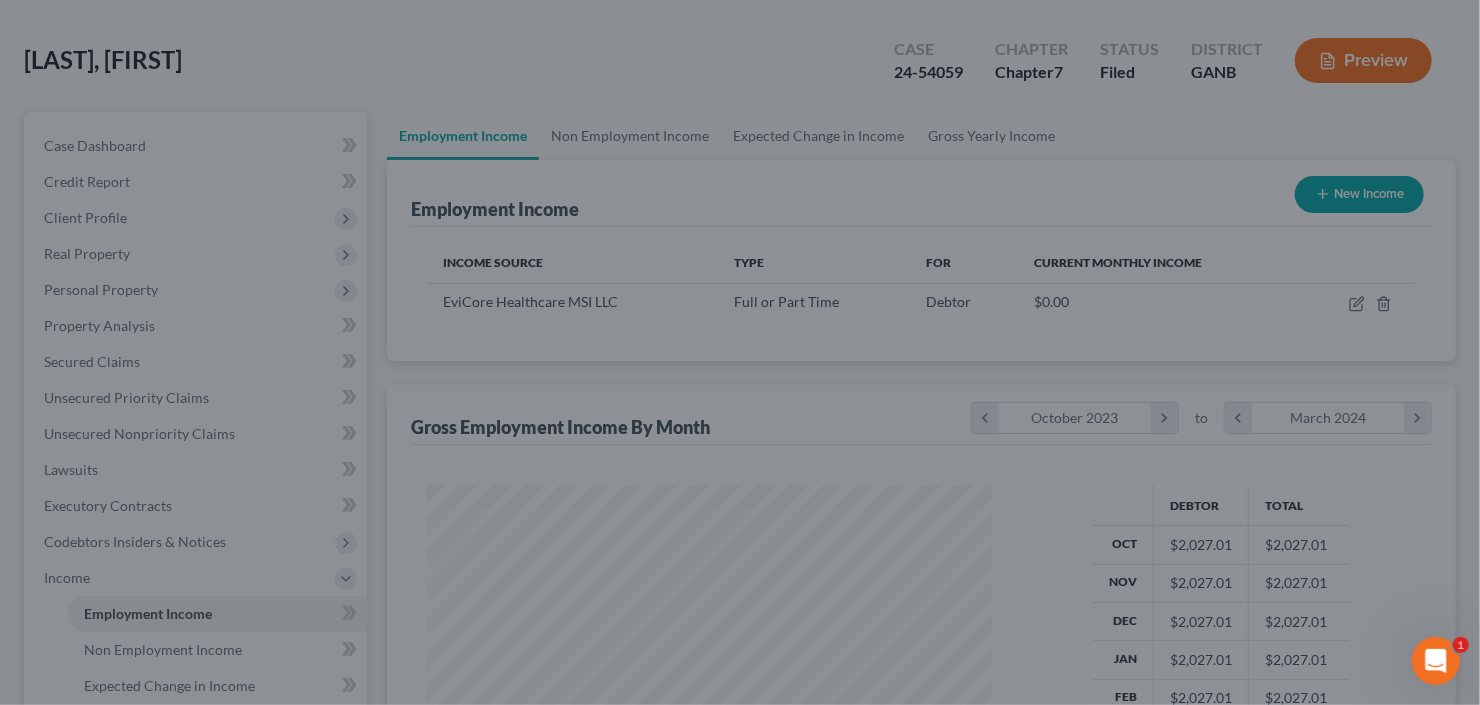 scroll, scrollTop: 357, scrollLeft: 600, axis: both 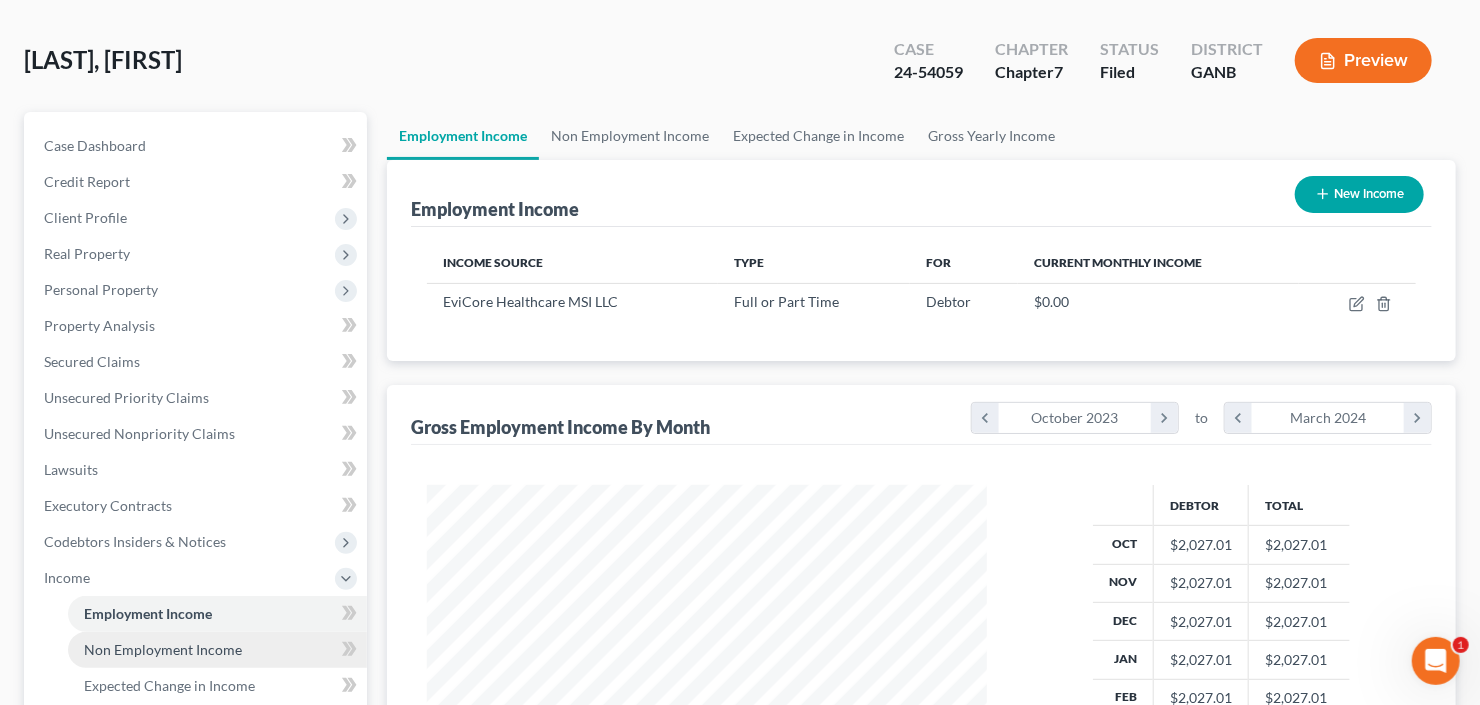 click on "Non Employment Income" at bounding box center [163, 649] 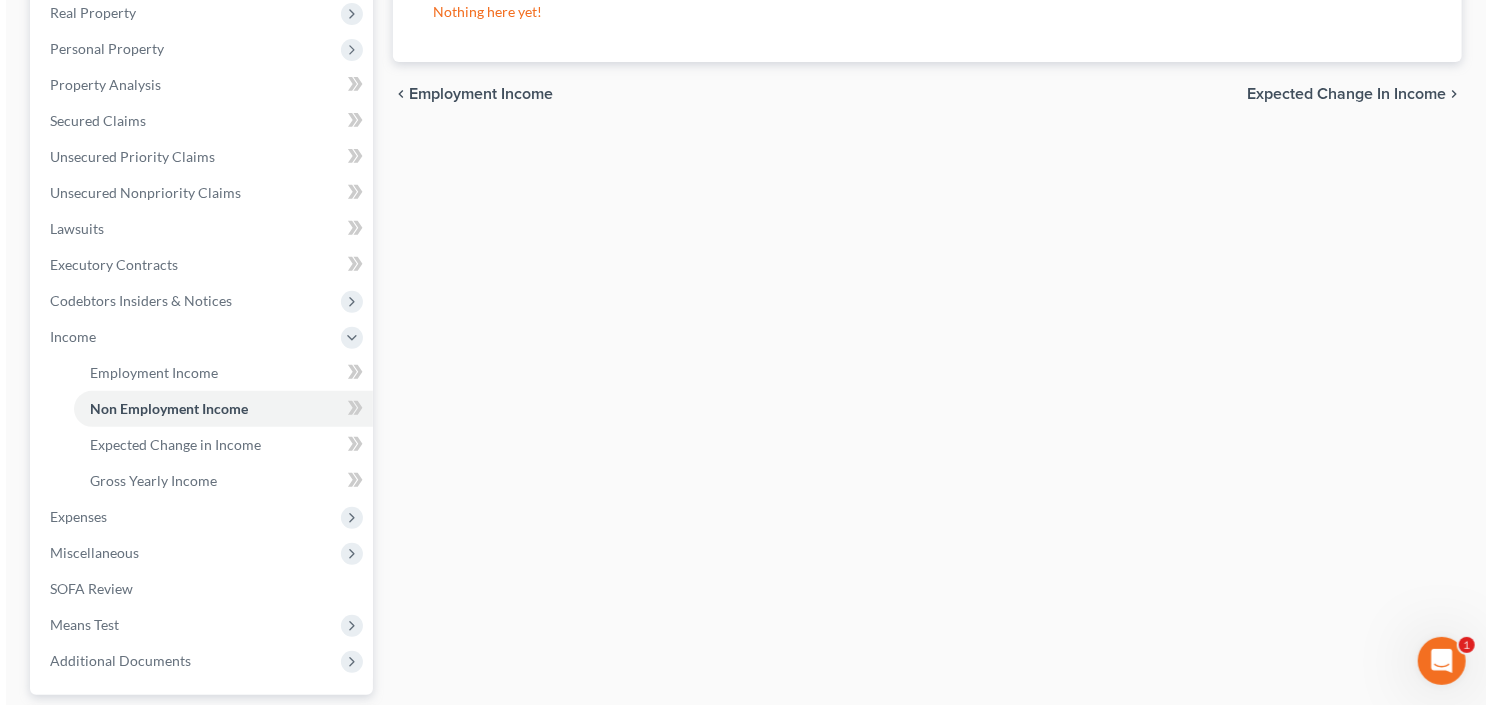 scroll, scrollTop: 80, scrollLeft: 0, axis: vertical 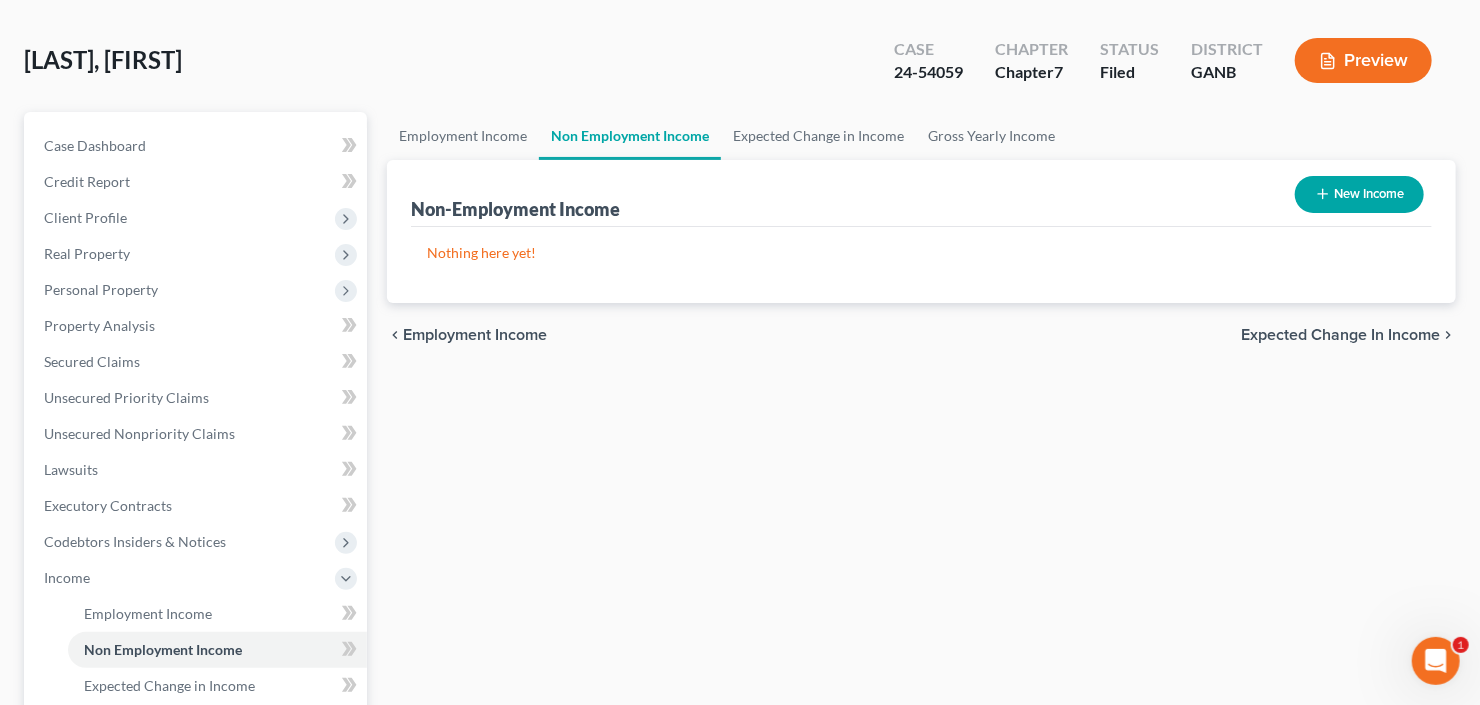 click on "New Income" at bounding box center (1359, 194) 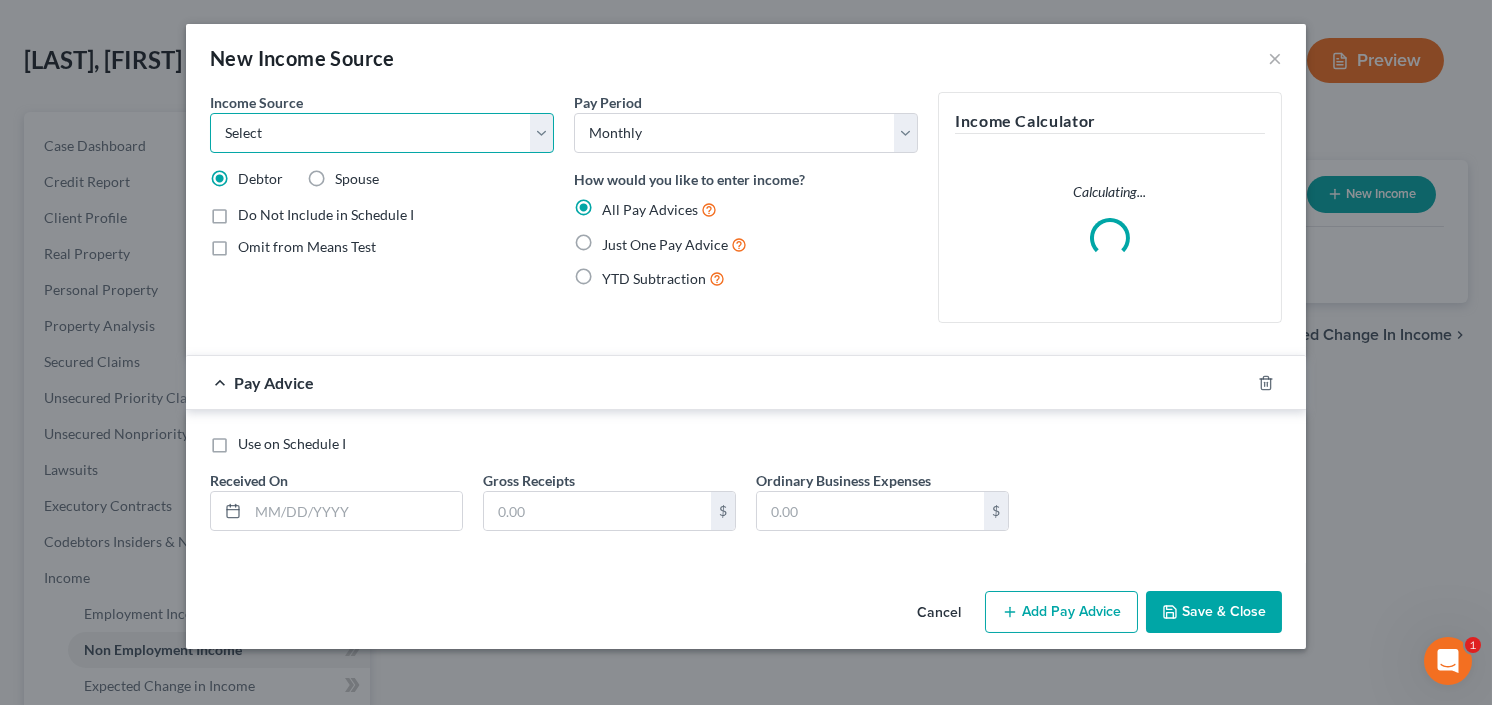 click on "Select Unemployment Disability (from employer) Pension Retirement Social Security / Social Security Disability Other Government Assistance Interests, Dividends or Royalties Child / Family Support Contributions to Household Property / Rental Business, Professional or Farm Alimony / Maintenance Payments Military Disability Benefits Other Monthly Income" at bounding box center [382, 133] 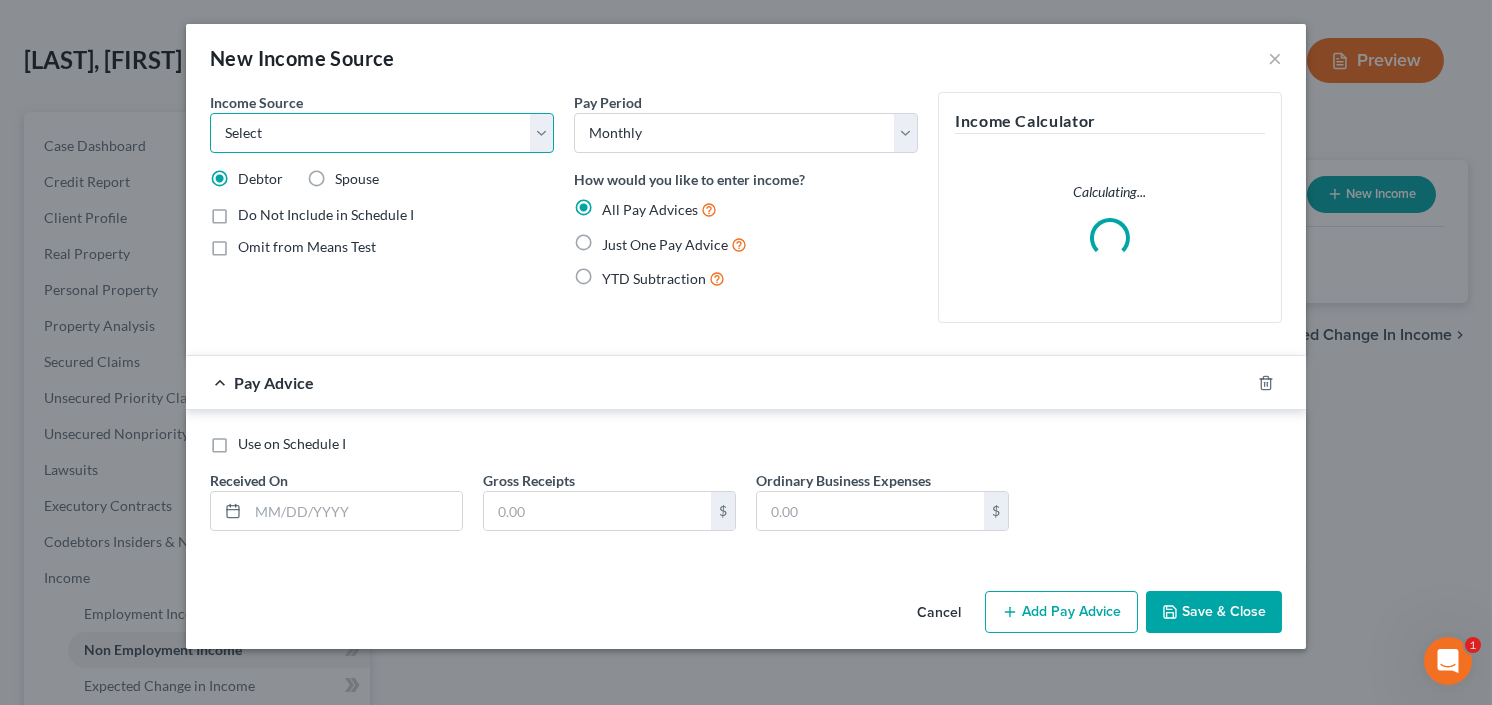 select on "13" 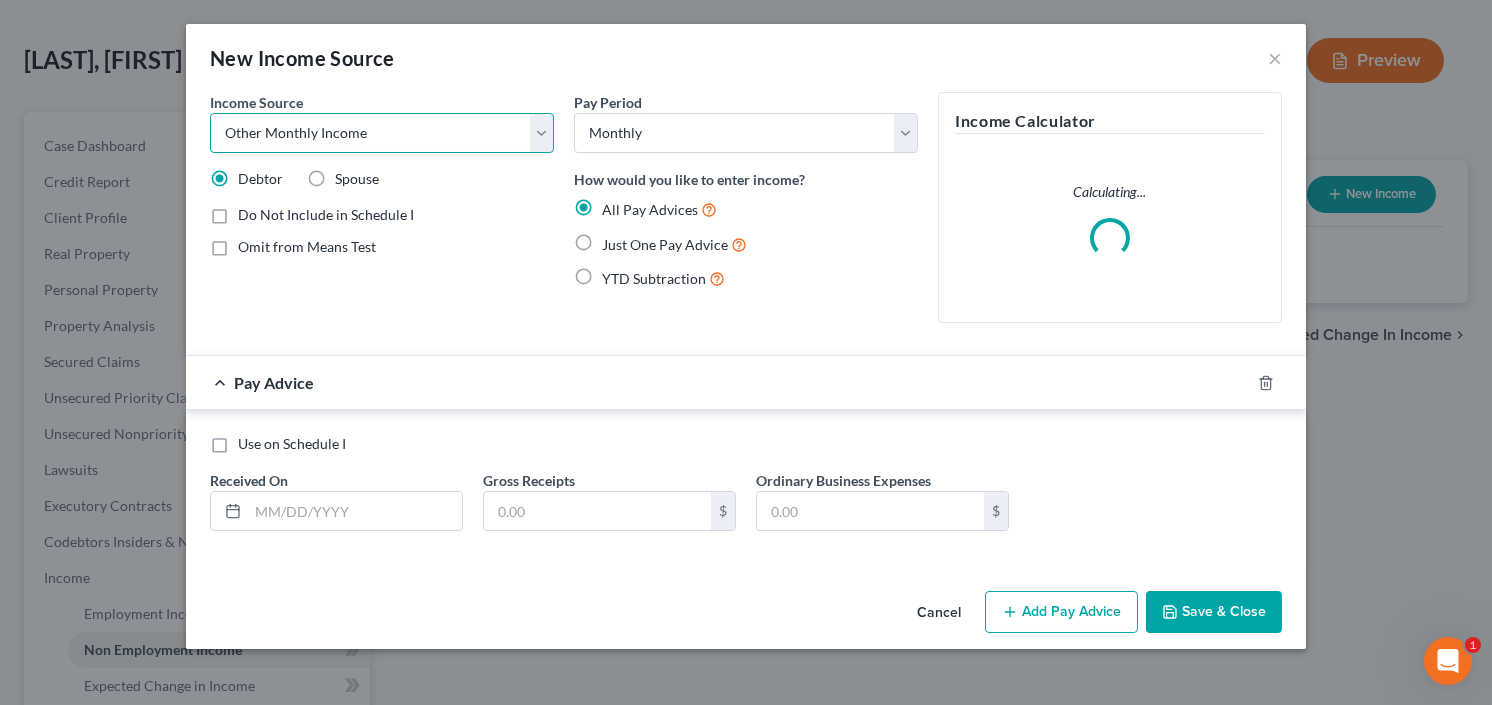 click on "Select Unemployment Disability (from employer) Pension Retirement Social Security / Social Security Disability Other Government Assistance Interests, Dividends or Royalties Child / Family Support Contributions to Household Property / Rental Business, Professional or Farm Alimony / Maintenance Payments Military Disability Benefits Other Monthly Income" at bounding box center [382, 133] 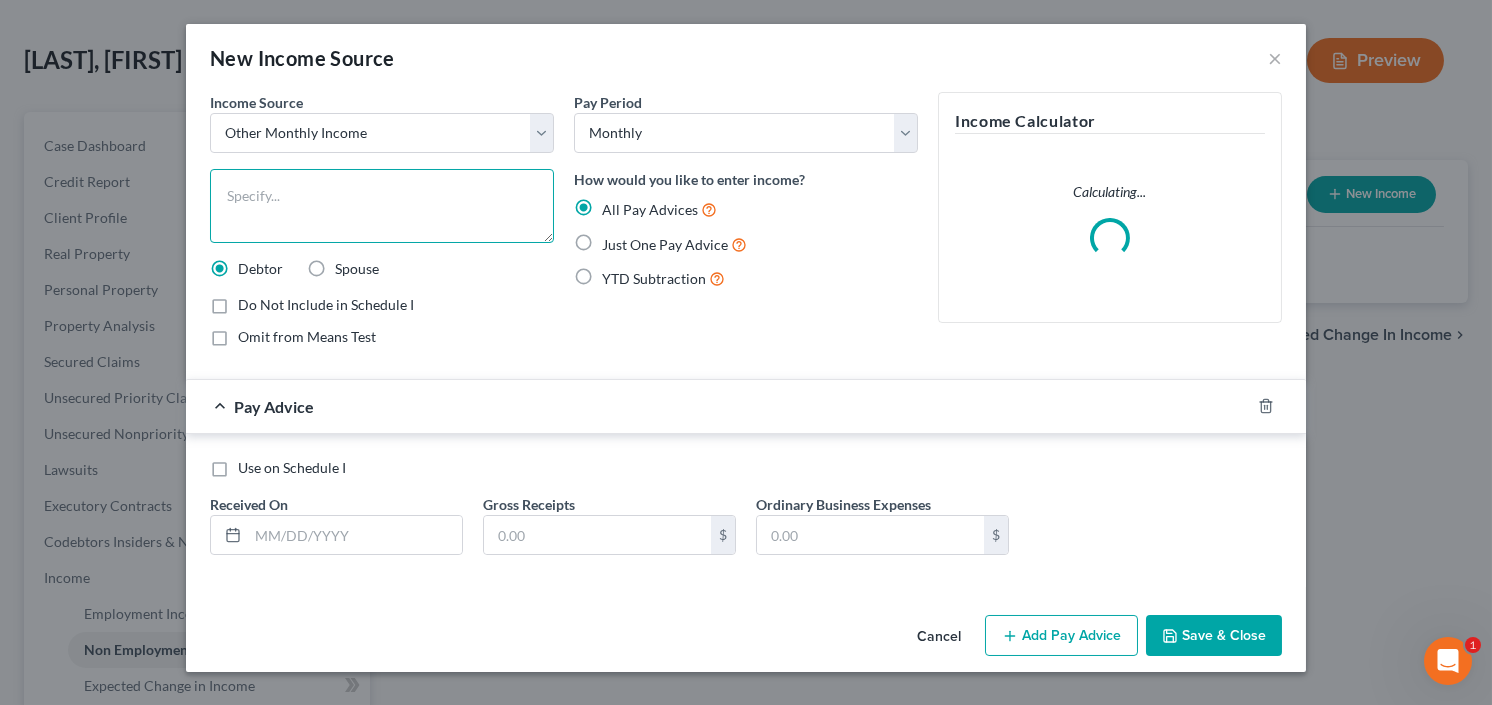 click at bounding box center (382, 206) 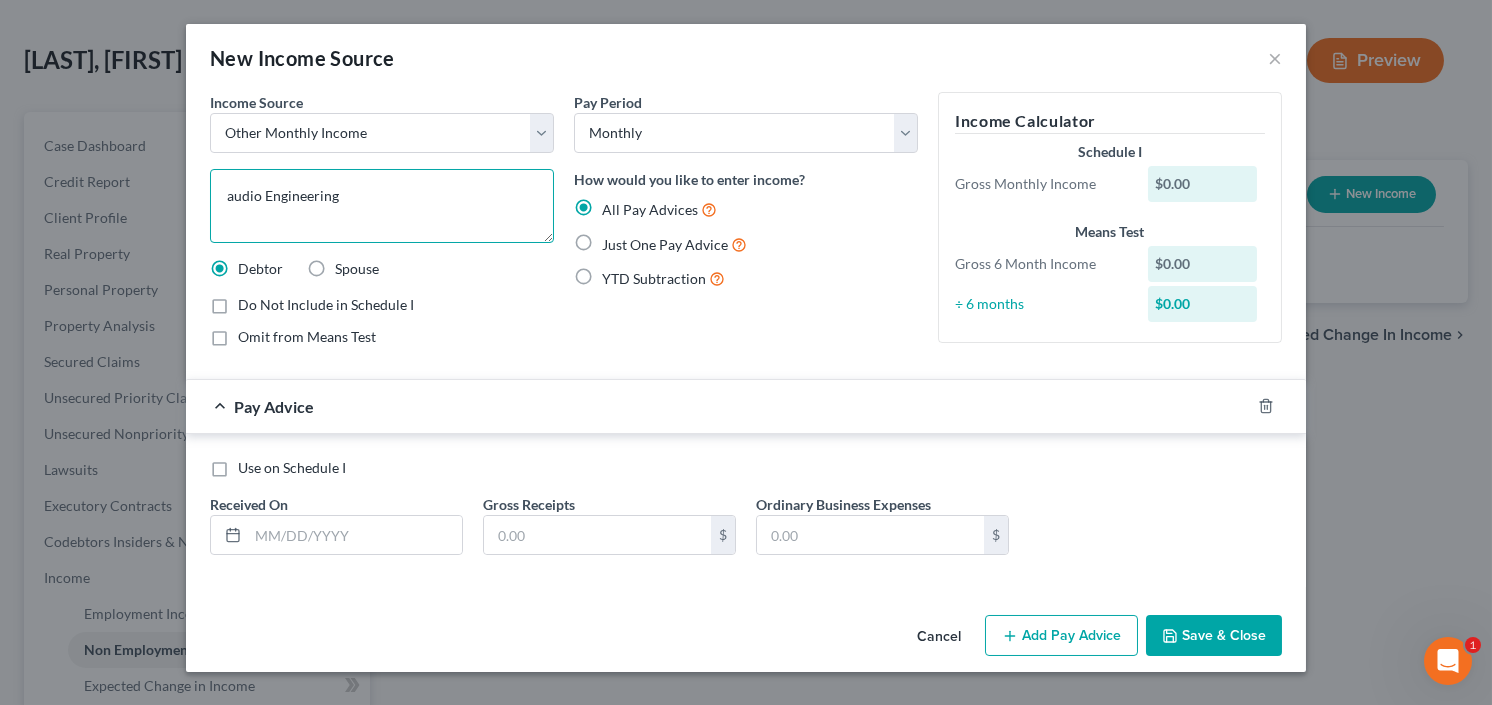 click on "audio Engineering" at bounding box center (382, 206) 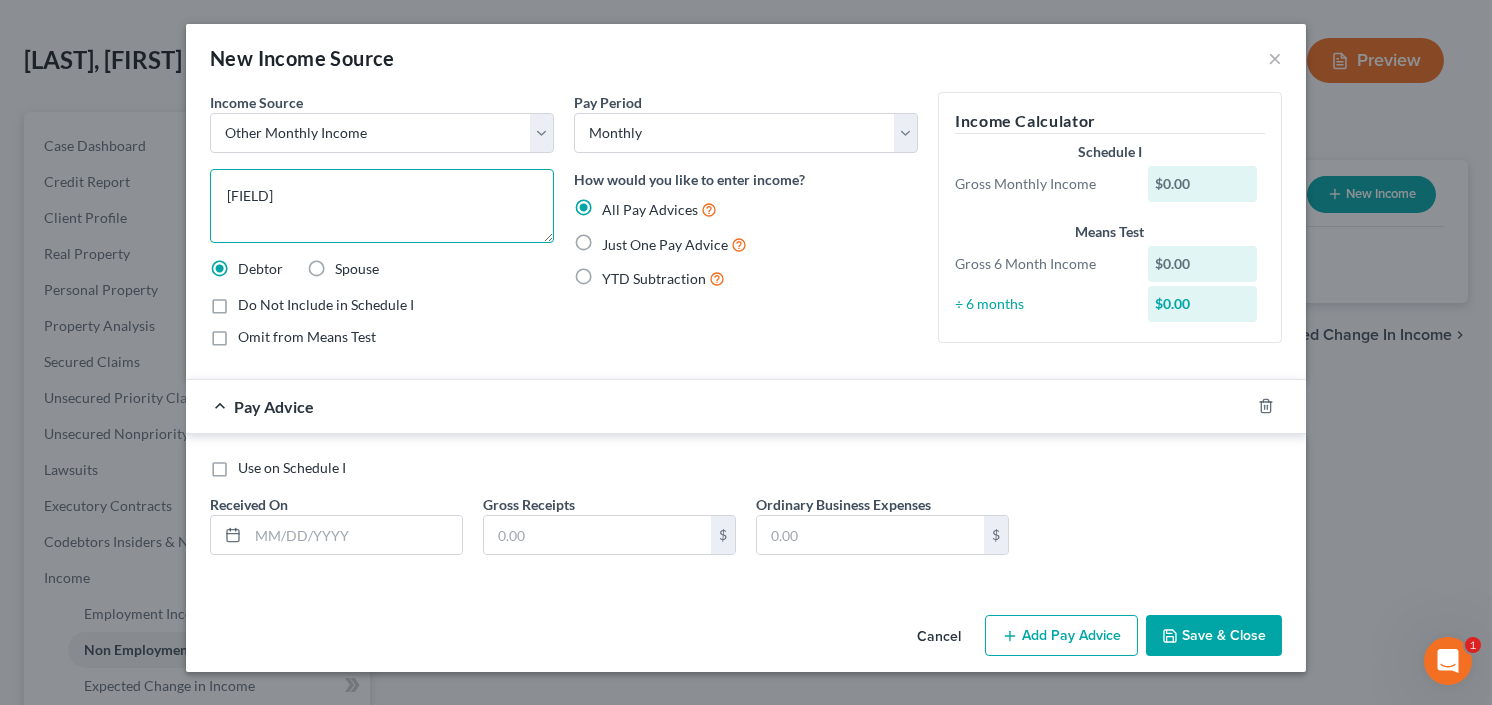 type on "Audio Engineering" 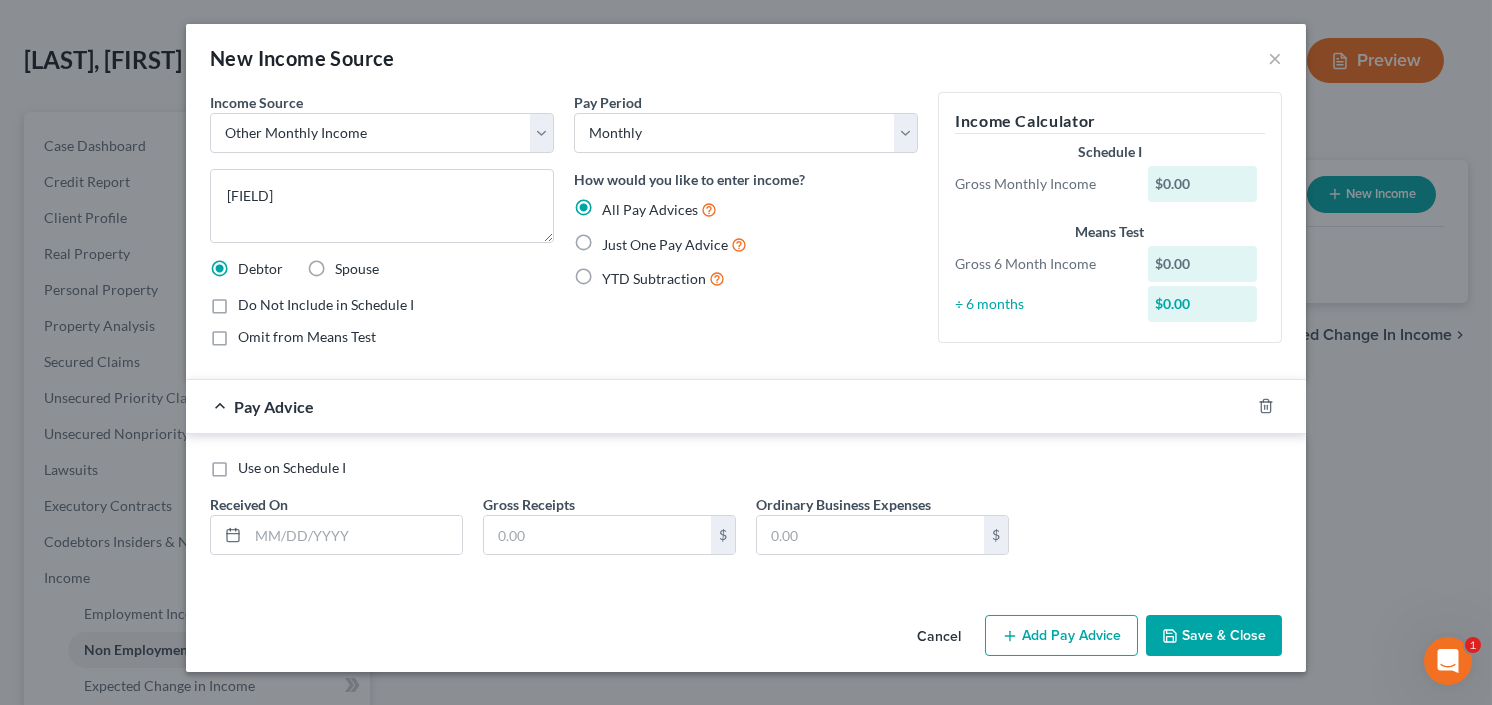 click on "Just One Pay Advice" at bounding box center [674, 244] 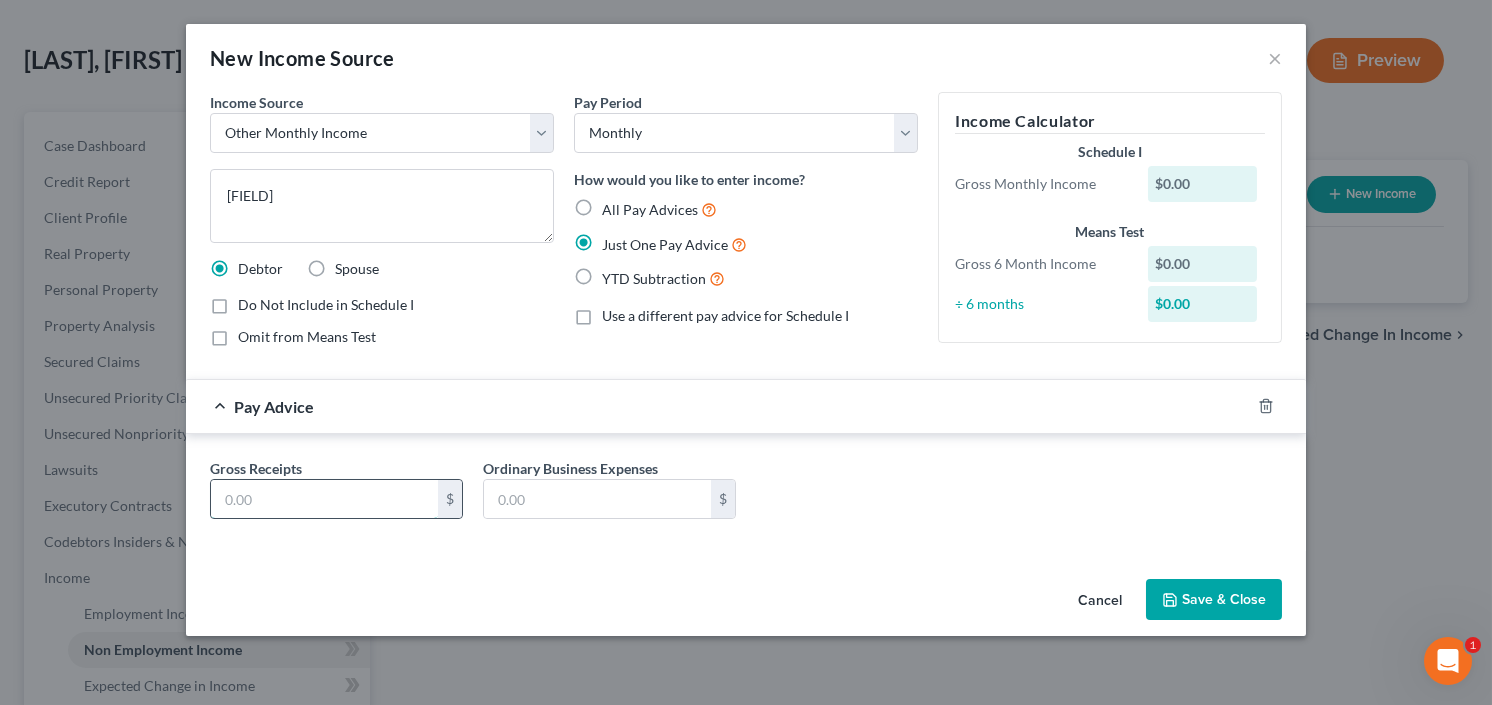 click at bounding box center [324, 499] 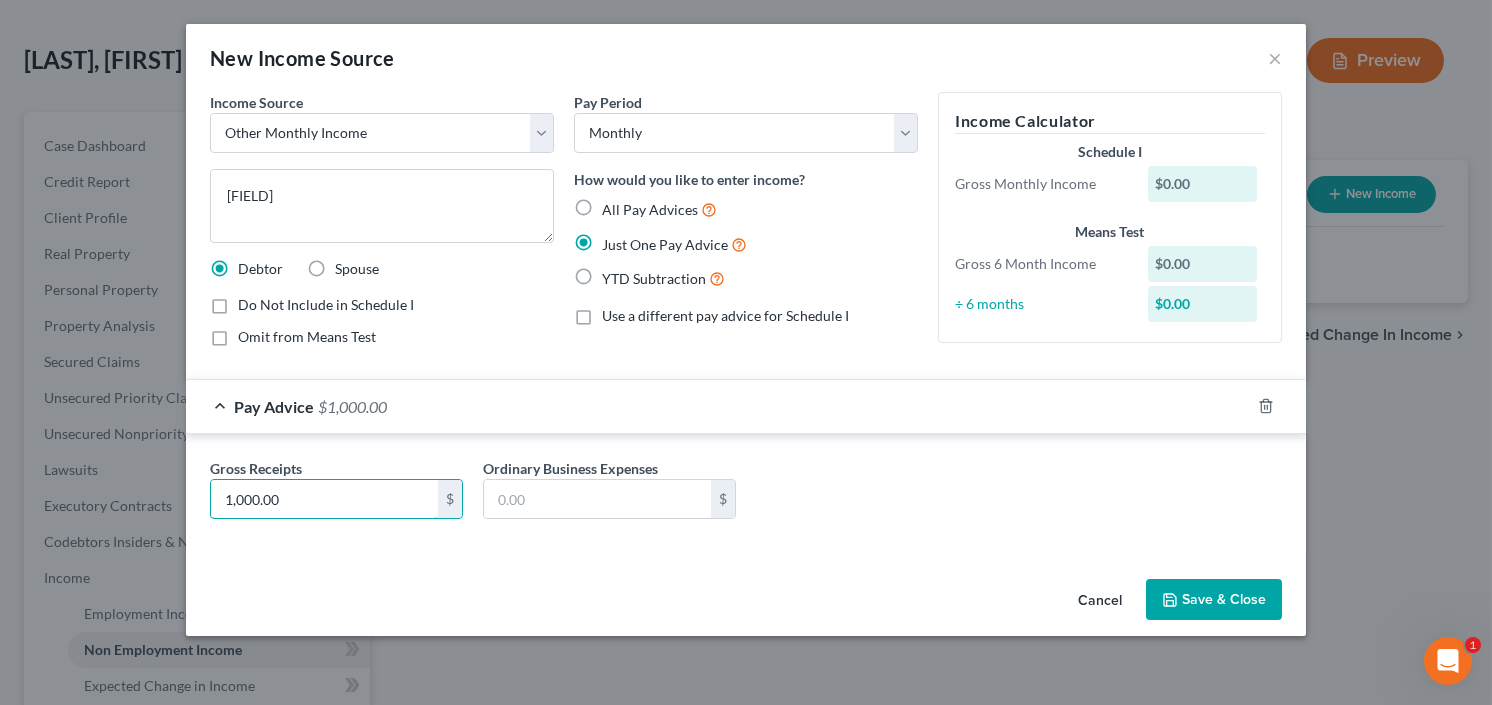 type on "1,000.00" 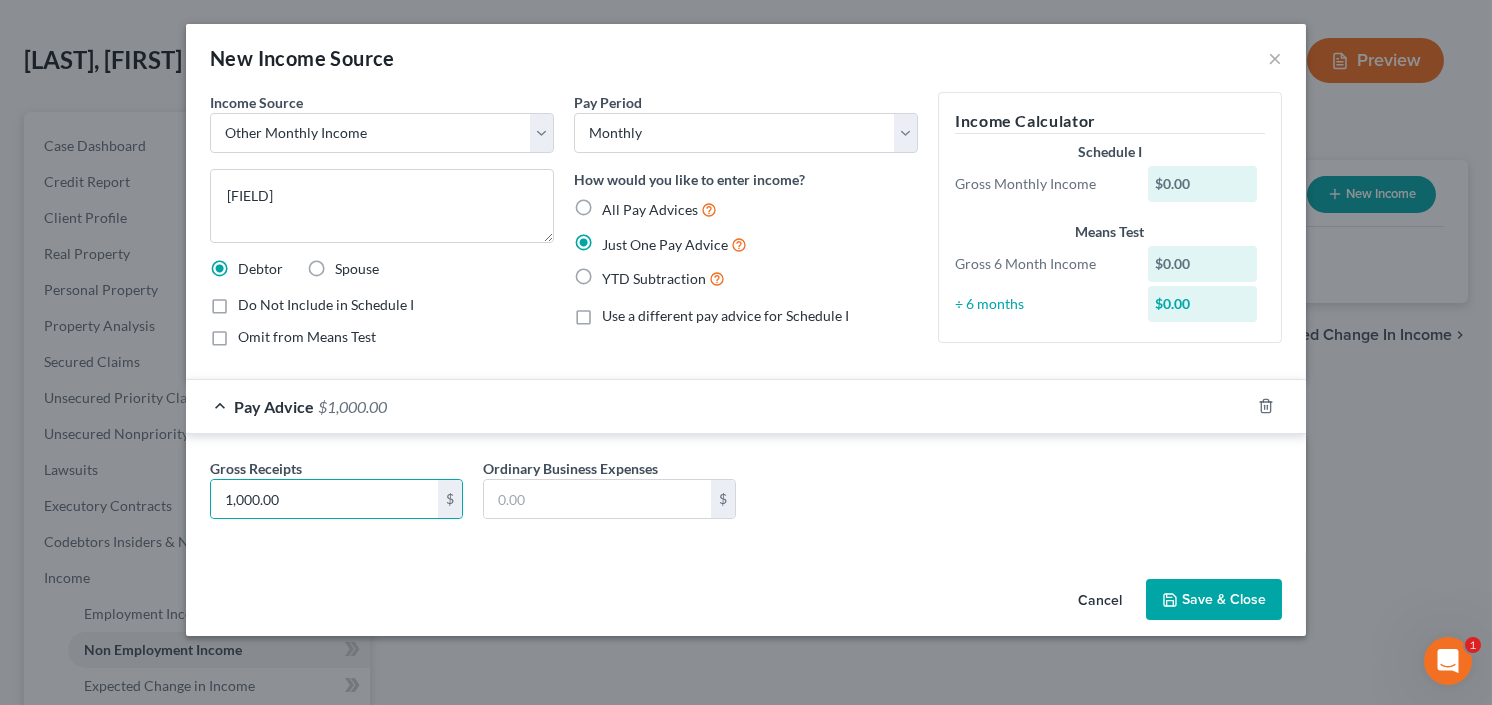 click on "Save & Close" at bounding box center (1214, 600) 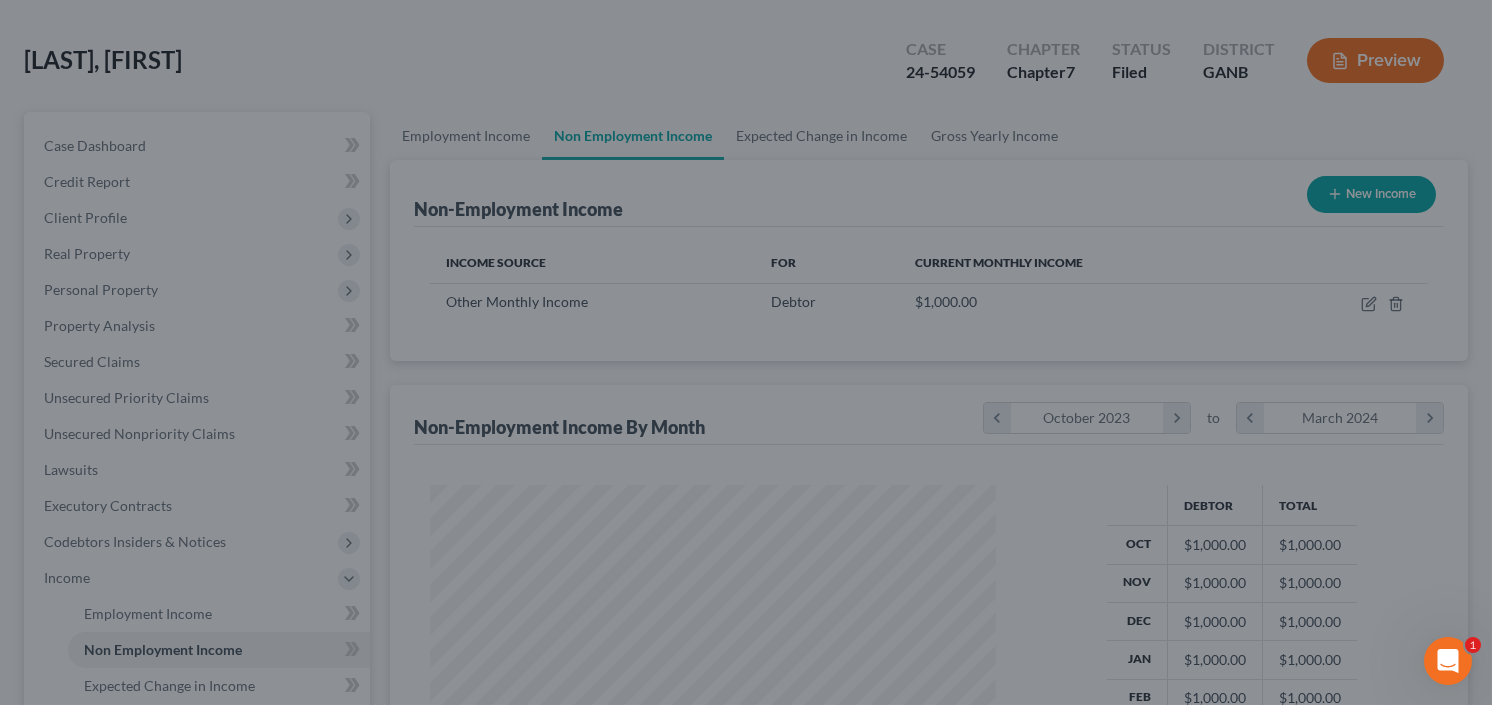 scroll, scrollTop: 999643, scrollLeft: 999399, axis: both 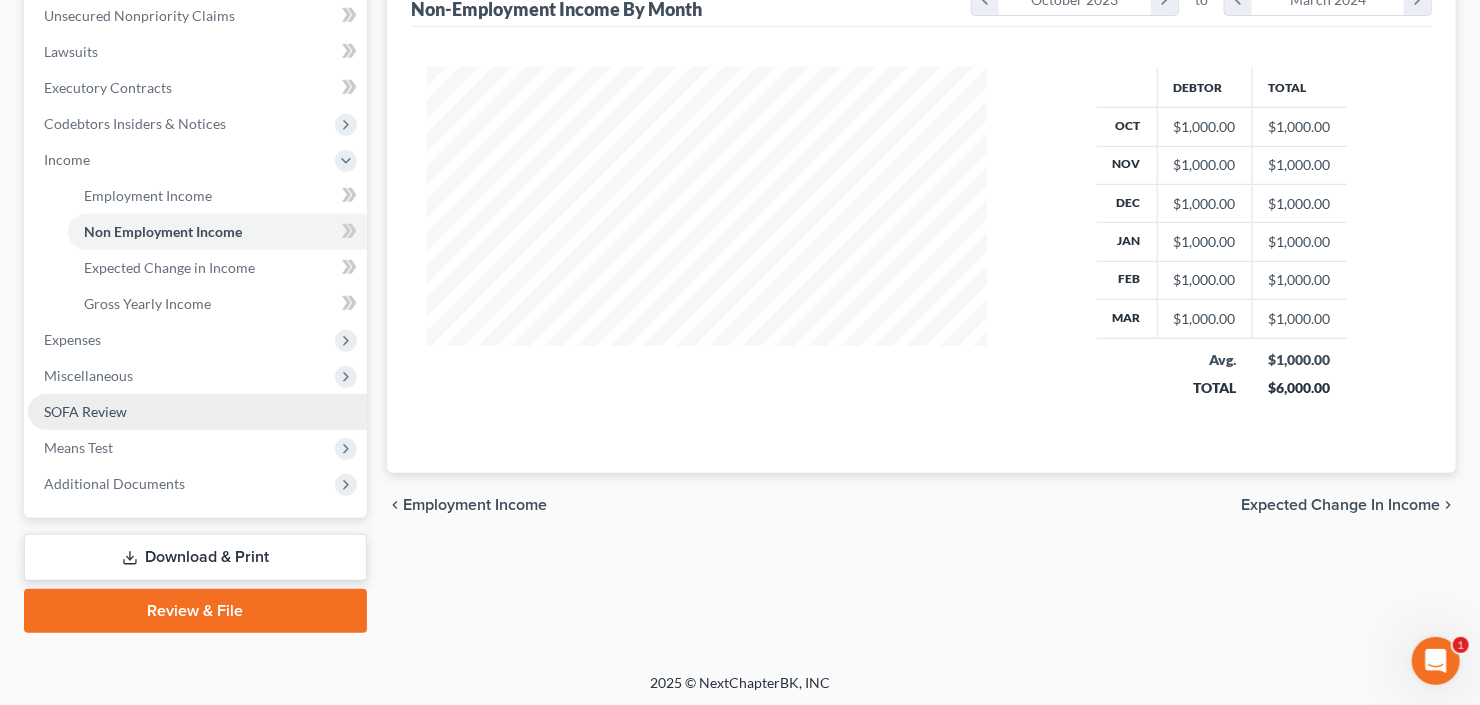 click on "SOFA Review" at bounding box center (197, 412) 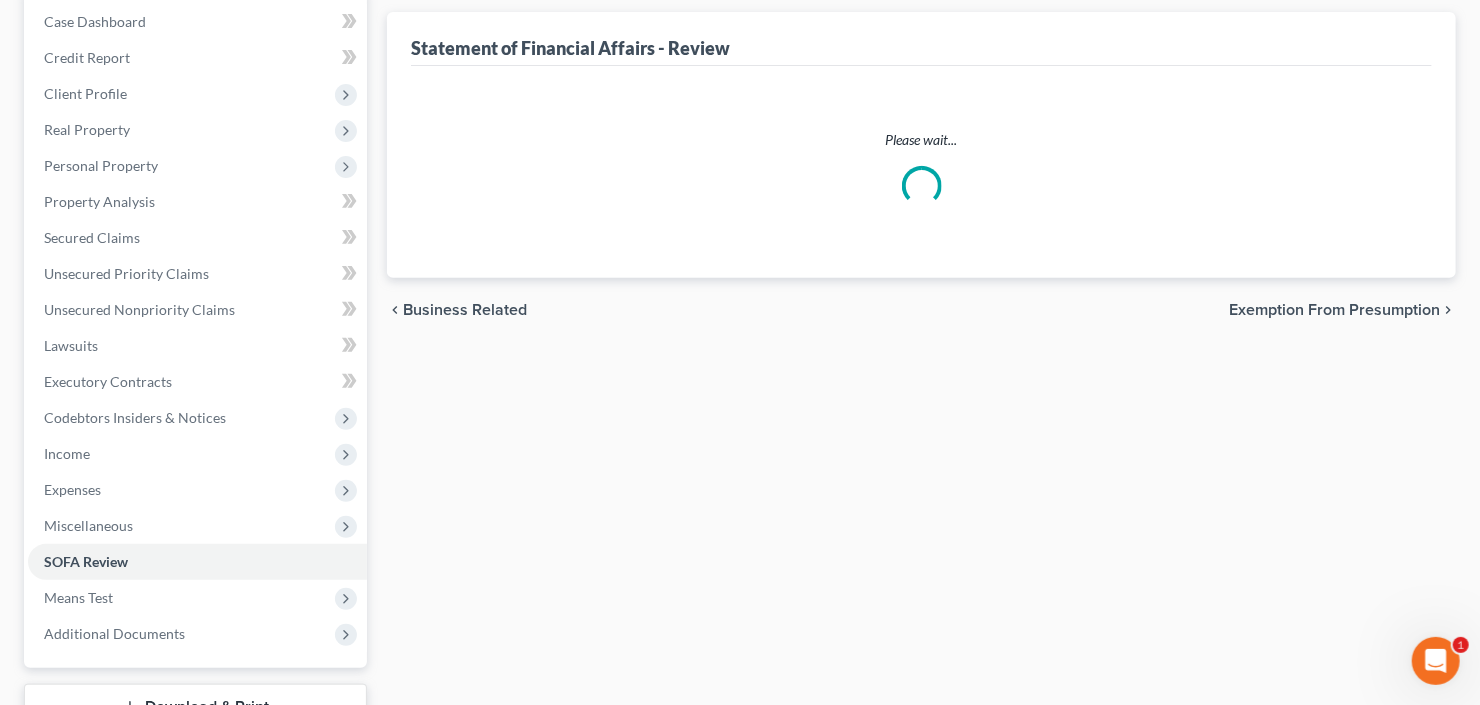scroll, scrollTop: 0, scrollLeft: 0, axis: both 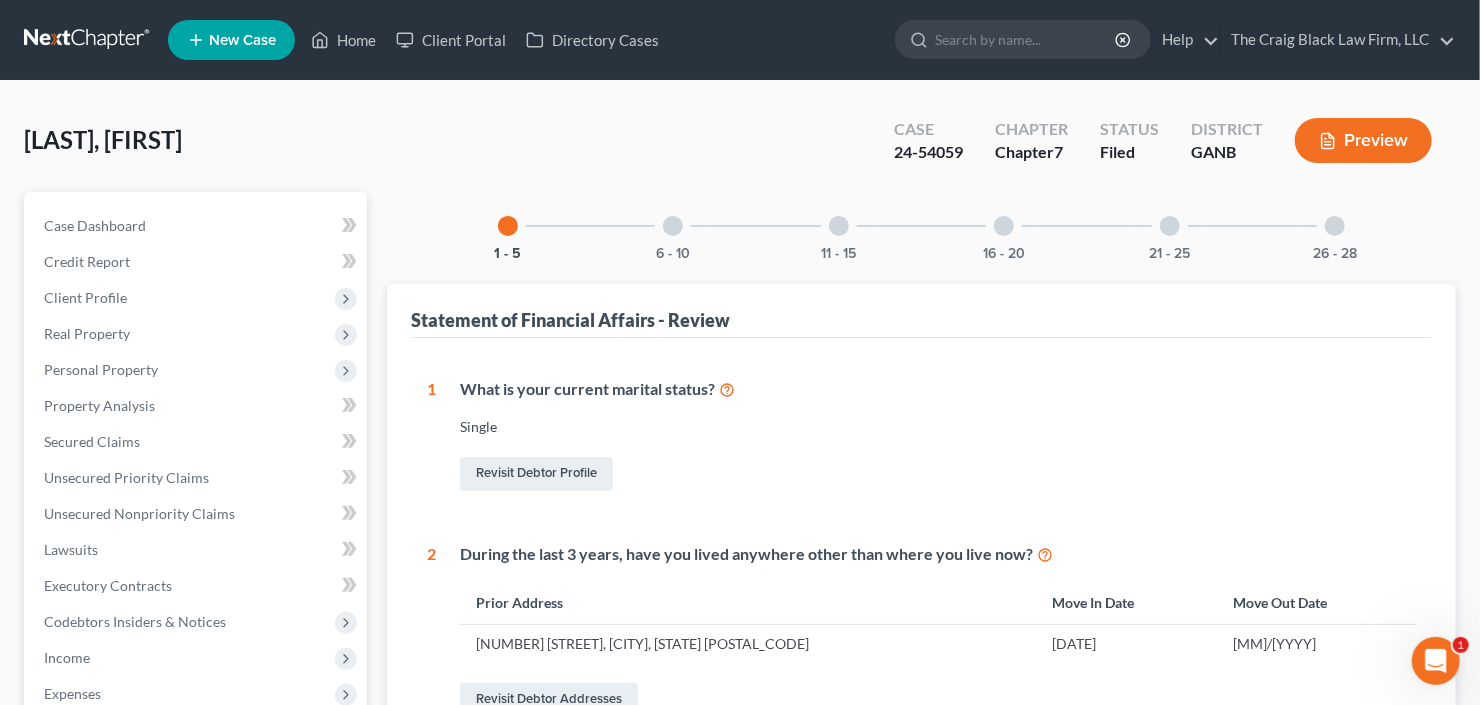 click on "26 - 28" at bounding box center [1335, 226] 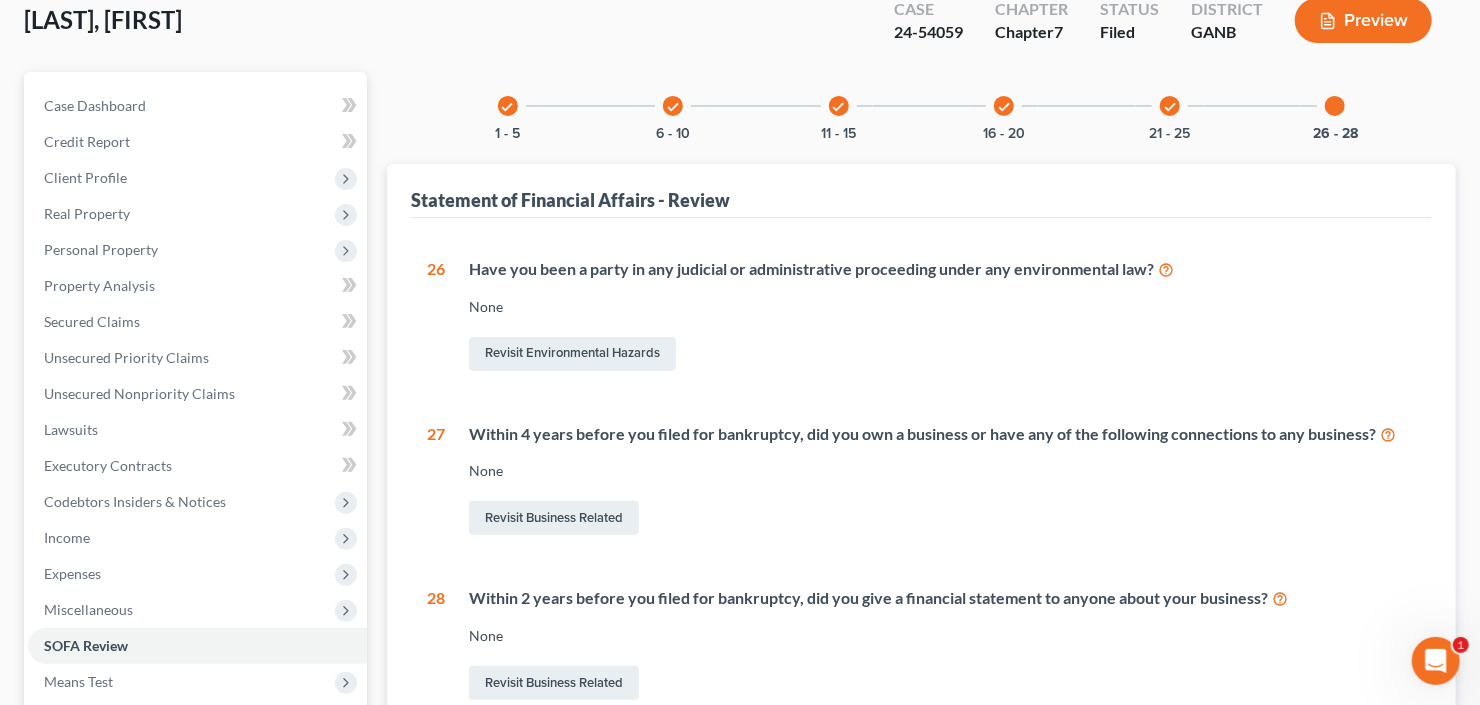 scroll, scrollTop: 240, scrollLeft: 0, axis: vertical 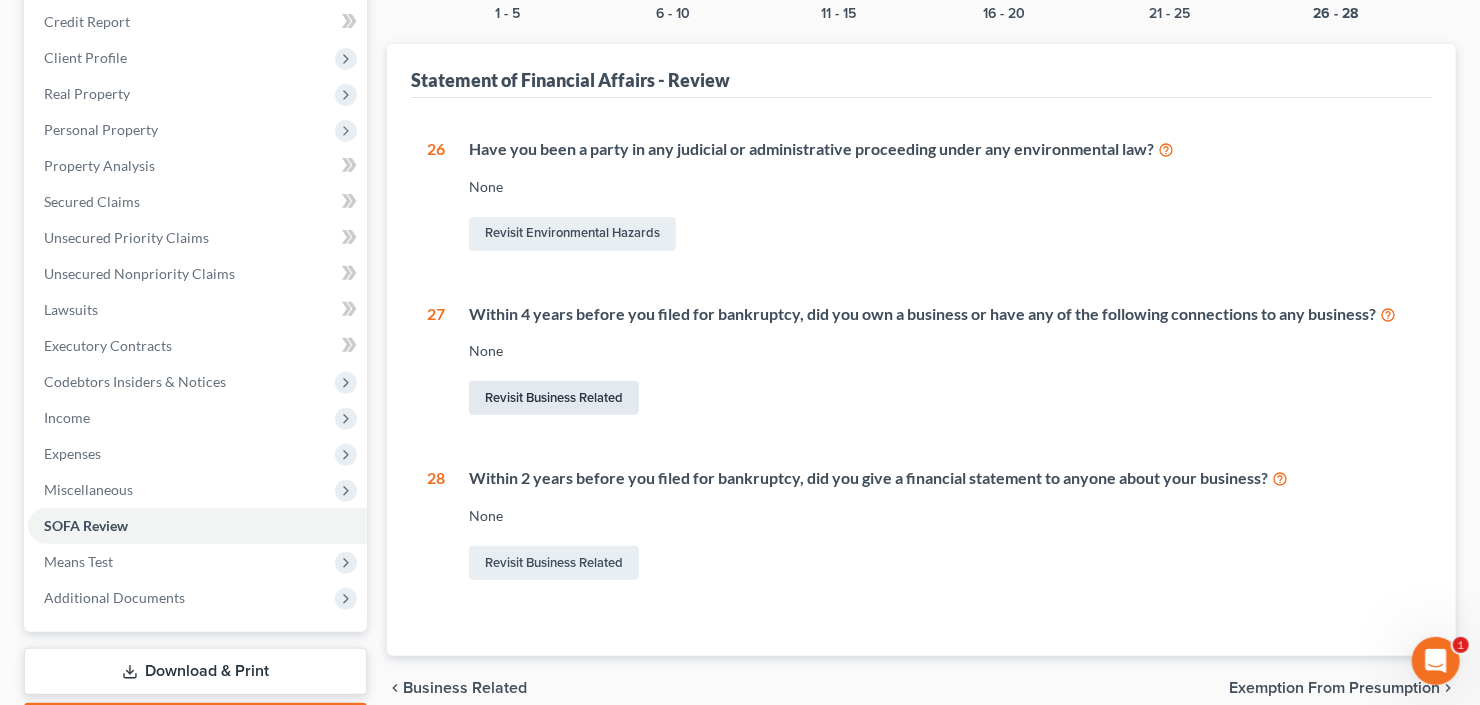 click on "Revisit Business Related" at bounding box center [554, 398] 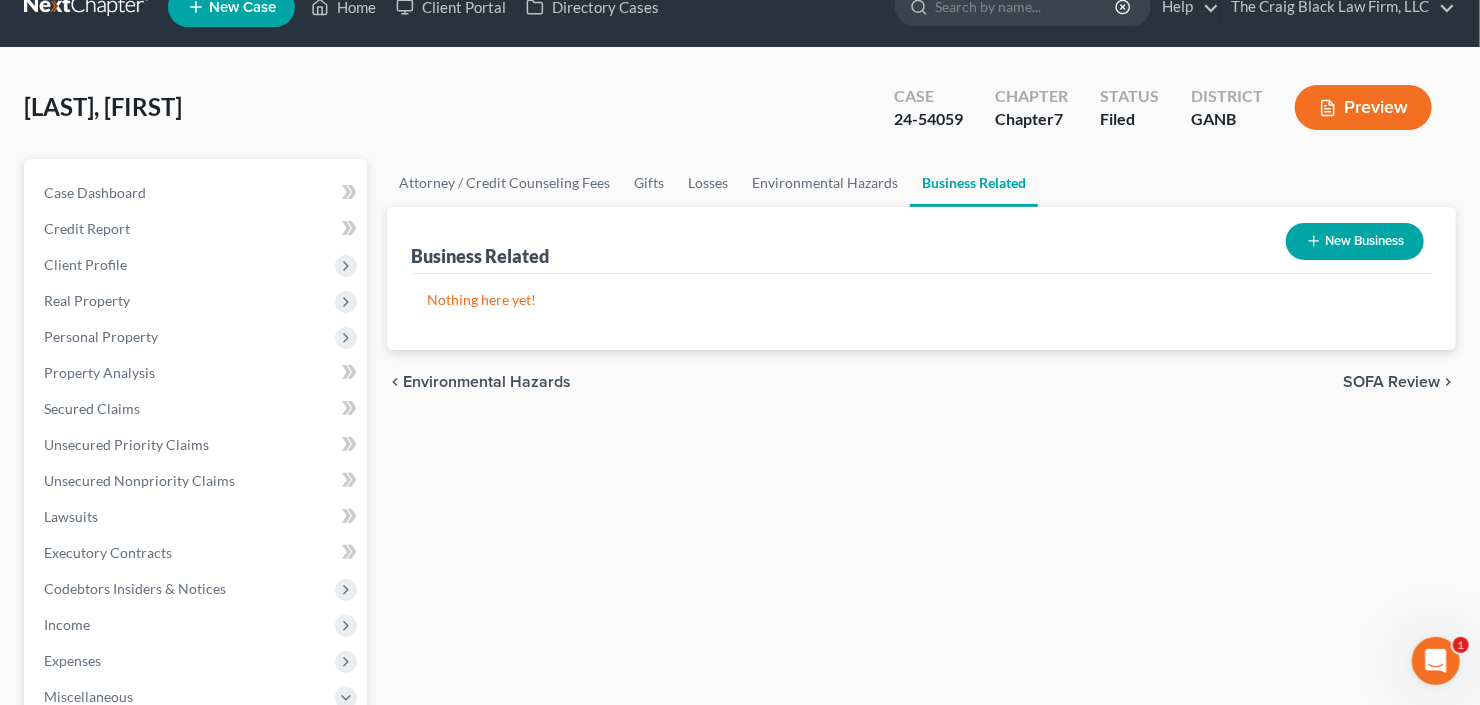 scroll, scrollTop: 0, scrollLeft: 0, axis: both 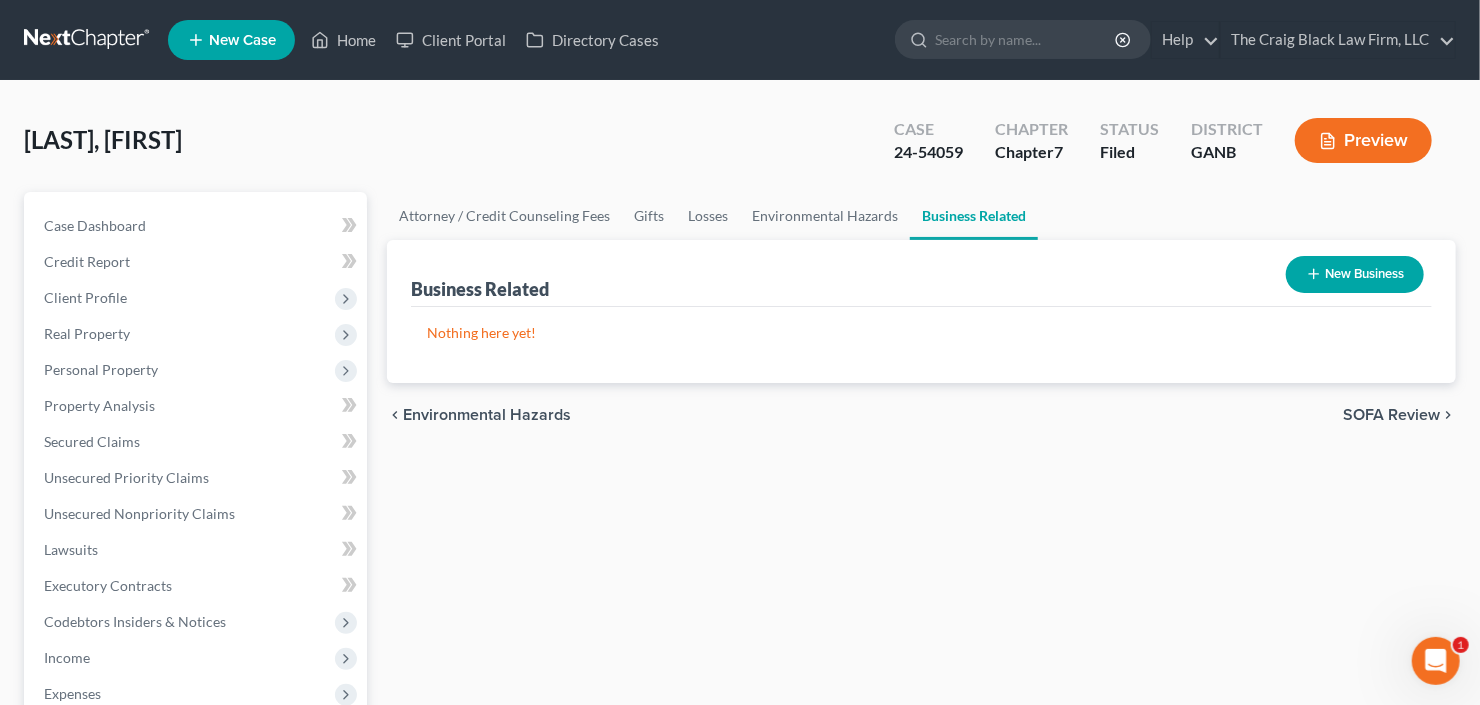 click on "New Business" at bounding box center [1355, 274] 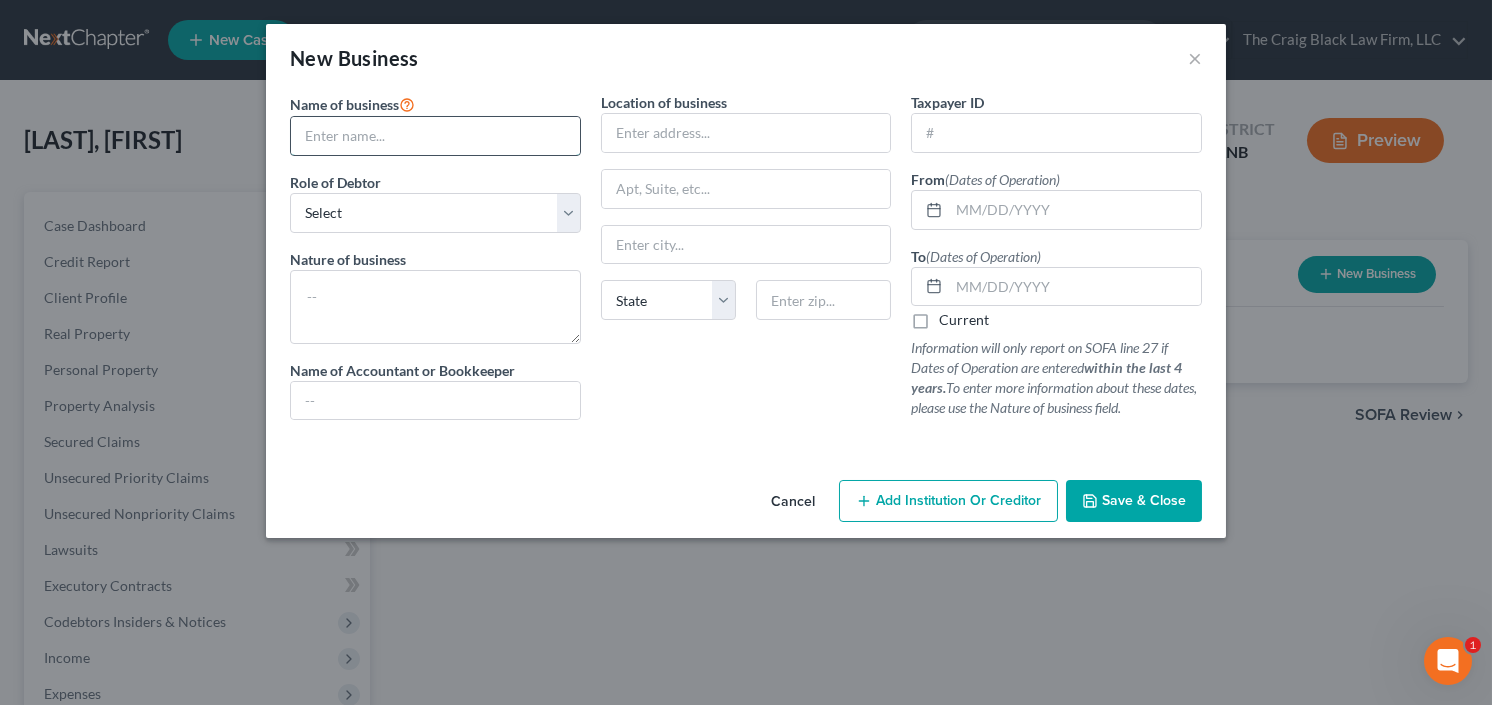 click at bounding box center (435, 136) 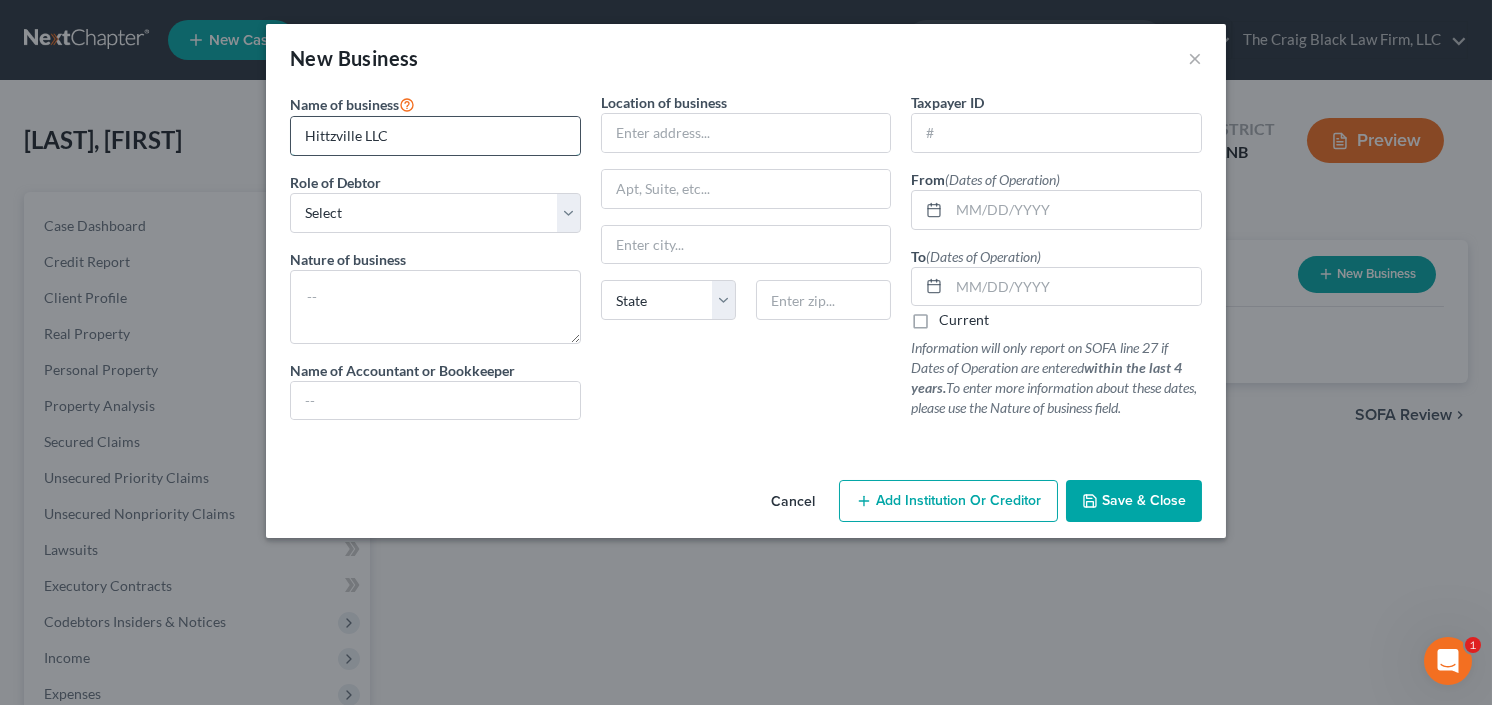 type on "Hittzville LLC" 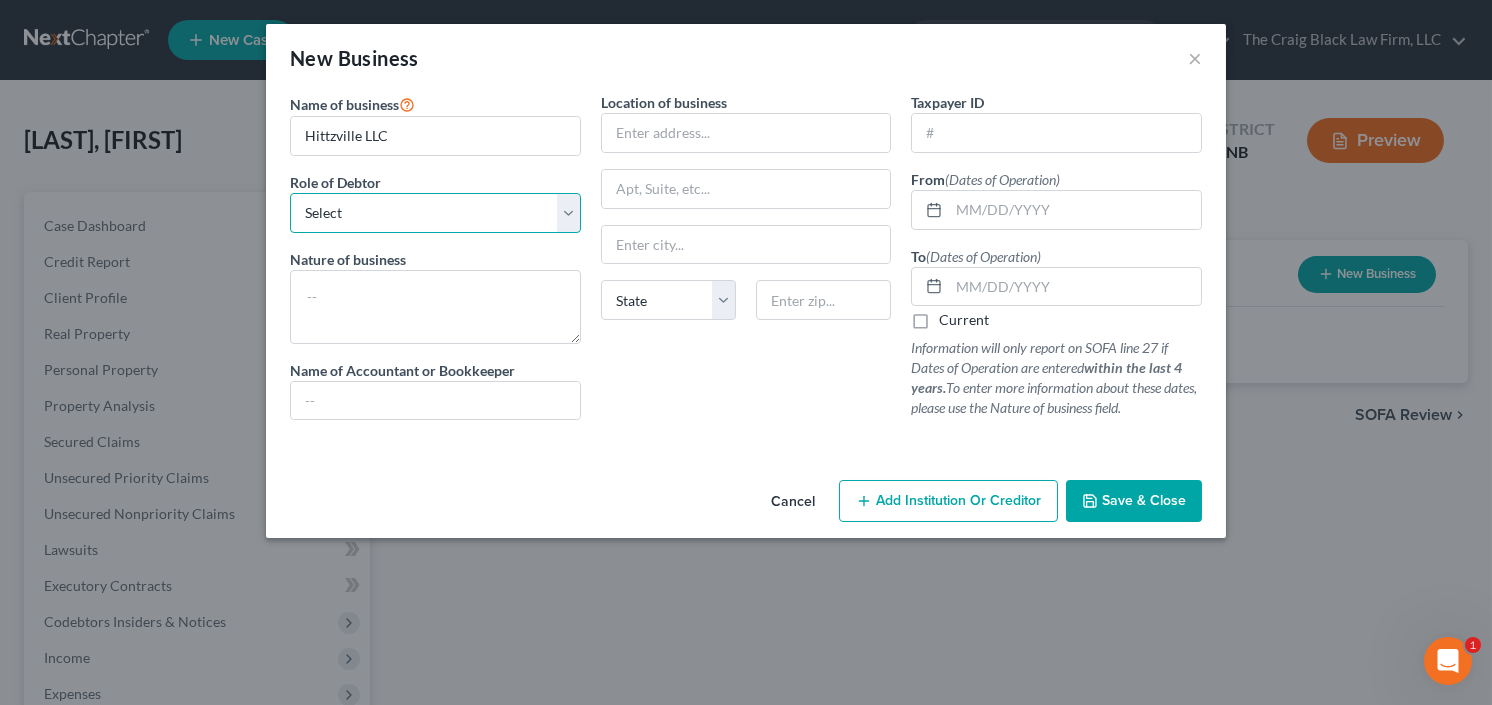 click on "Select A member of a limited liability company (LLC) or limited liability partnership (LLP) An officer, director, or managing executive of a corporation An owner of at least 5% of the voting or equity securities of a corporation A partner in a partnership A sole proprietor or self-employed in a trade, profession, or other activity, either full-time or part-time" at bounding box center (435, 213) 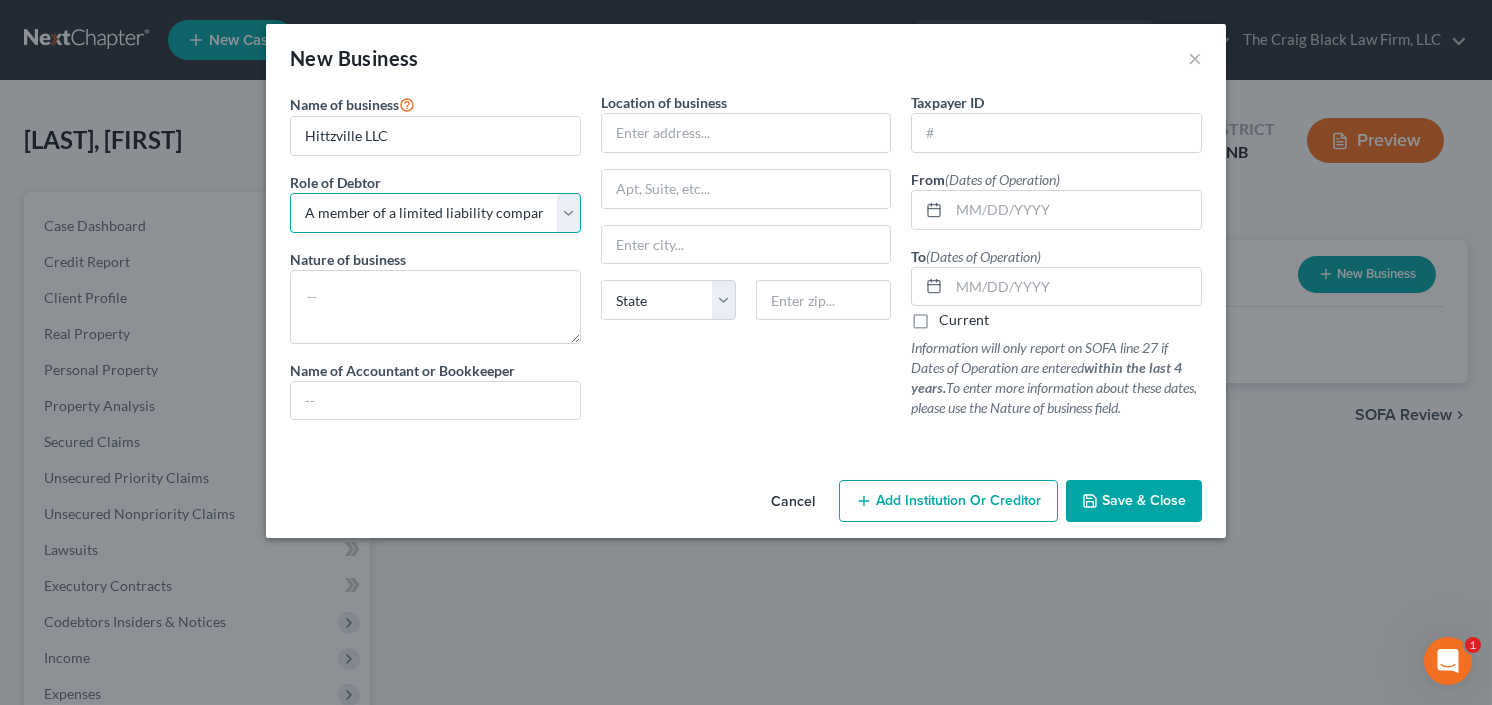 click on "Select A member of a limited liability company (LLC) or limited liability partnership (LLP) An officer, director, or managing executive of a corporation An owner of at least 5% of the voting or equity securities of a corporation A partner in a partnership A sole proprietor or self-employed in a trade, profession, or other activity, either full-time or part-time" at bounding box center (435, 213) 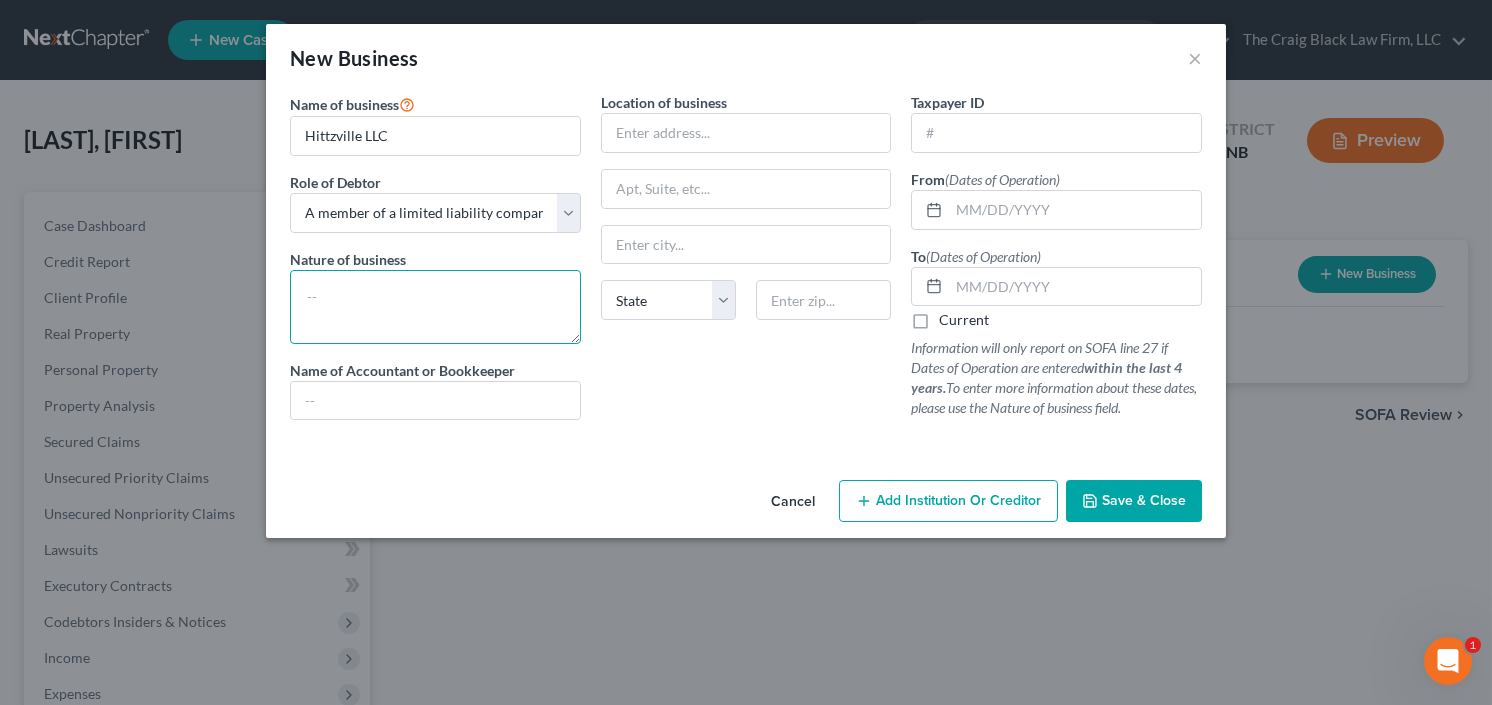 click at bounding box center (435, 307) 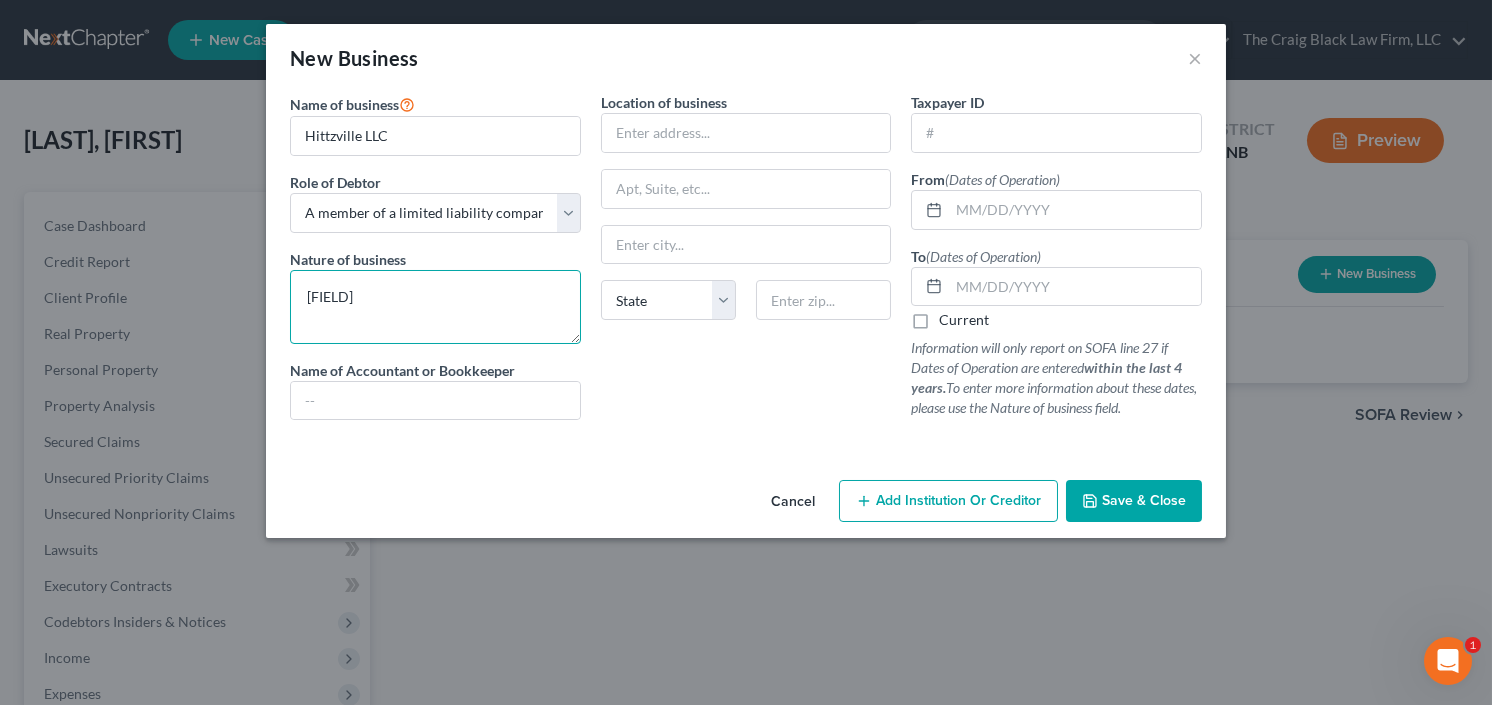 type on "audio recoding" 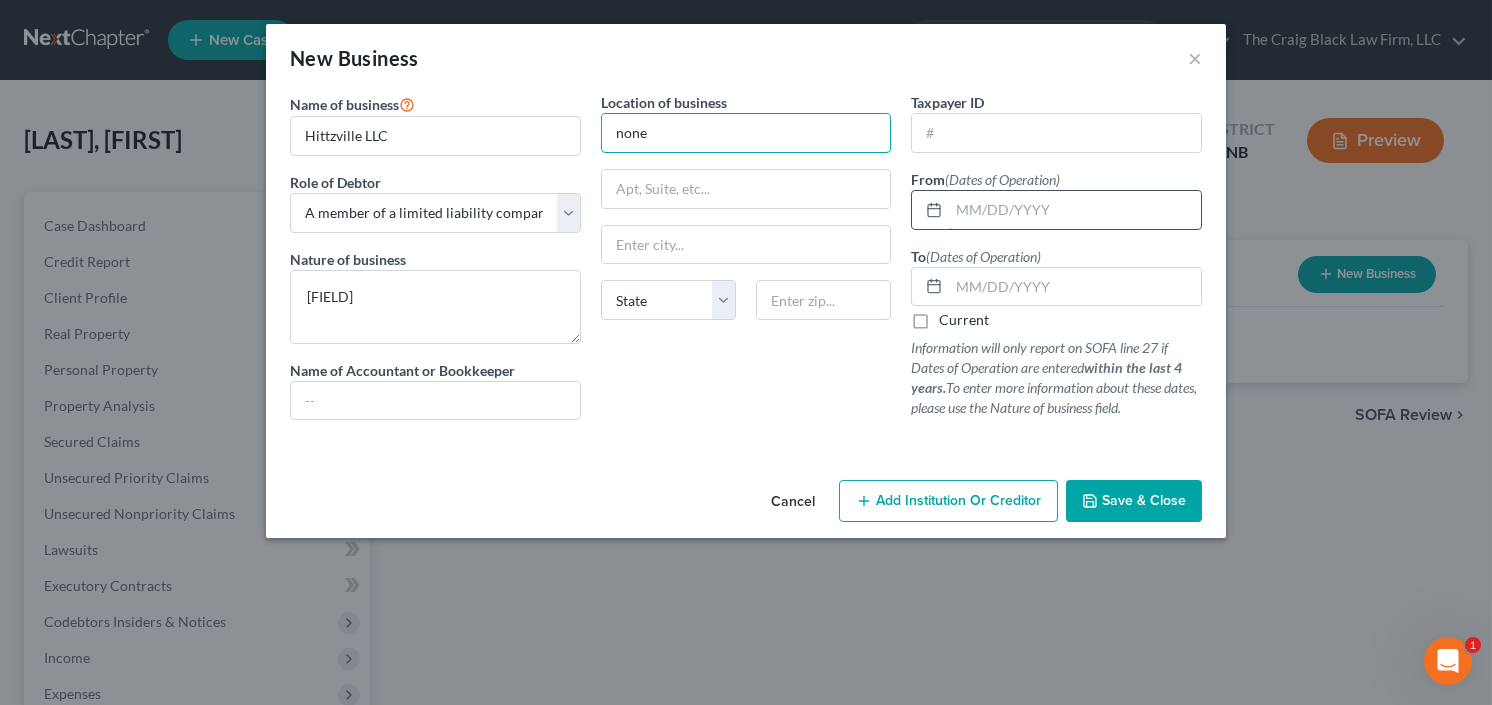 type on "none" 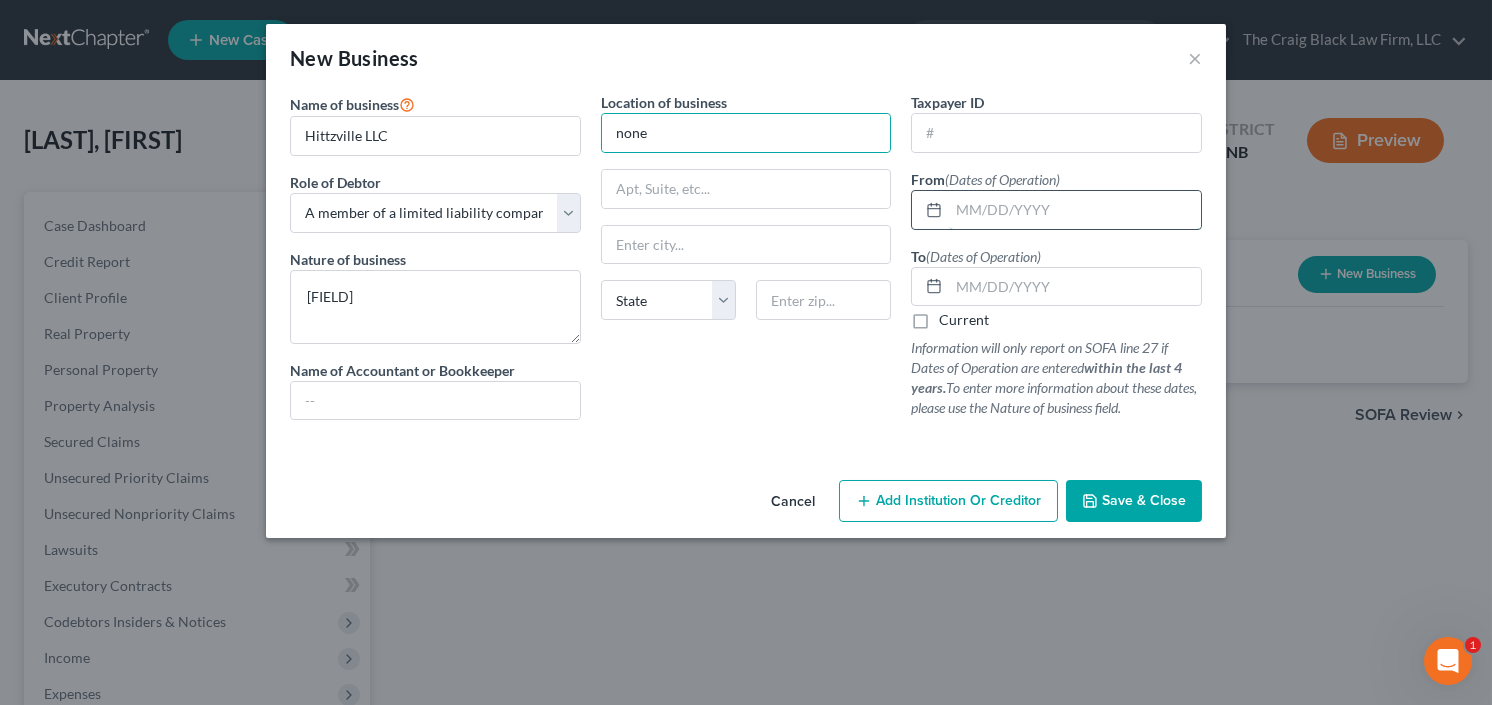 click at bounding box center [1075, 210] 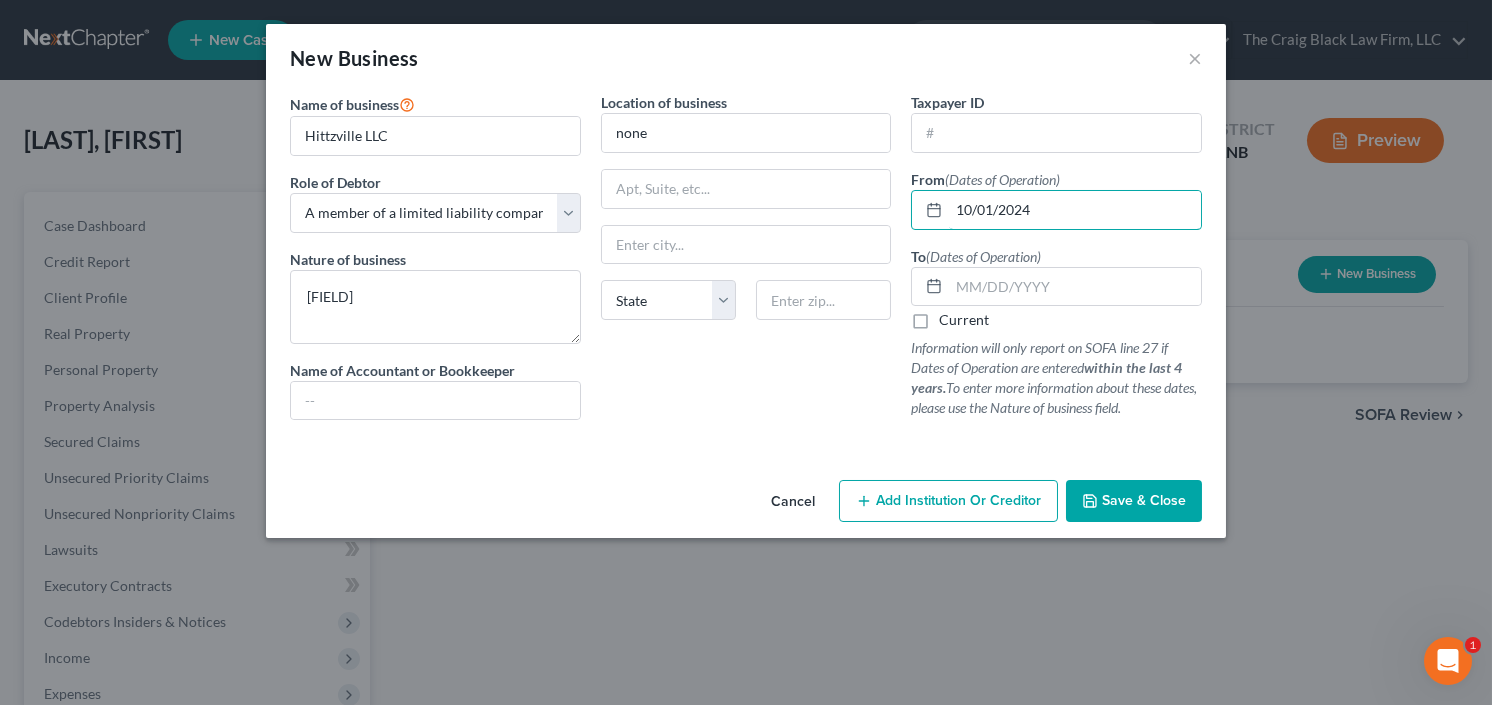 type on "10/01/2024" 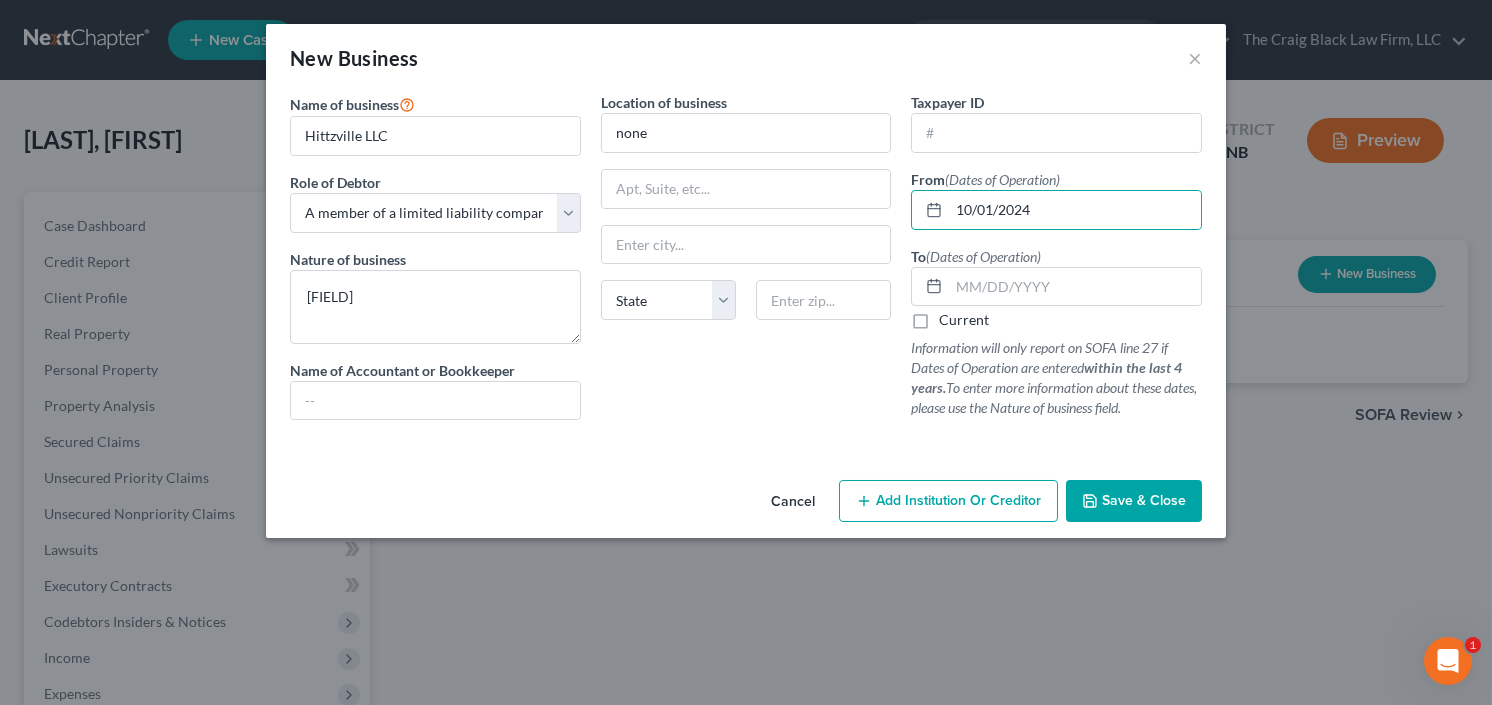 click on "Current" at bounding box center (964, 320) 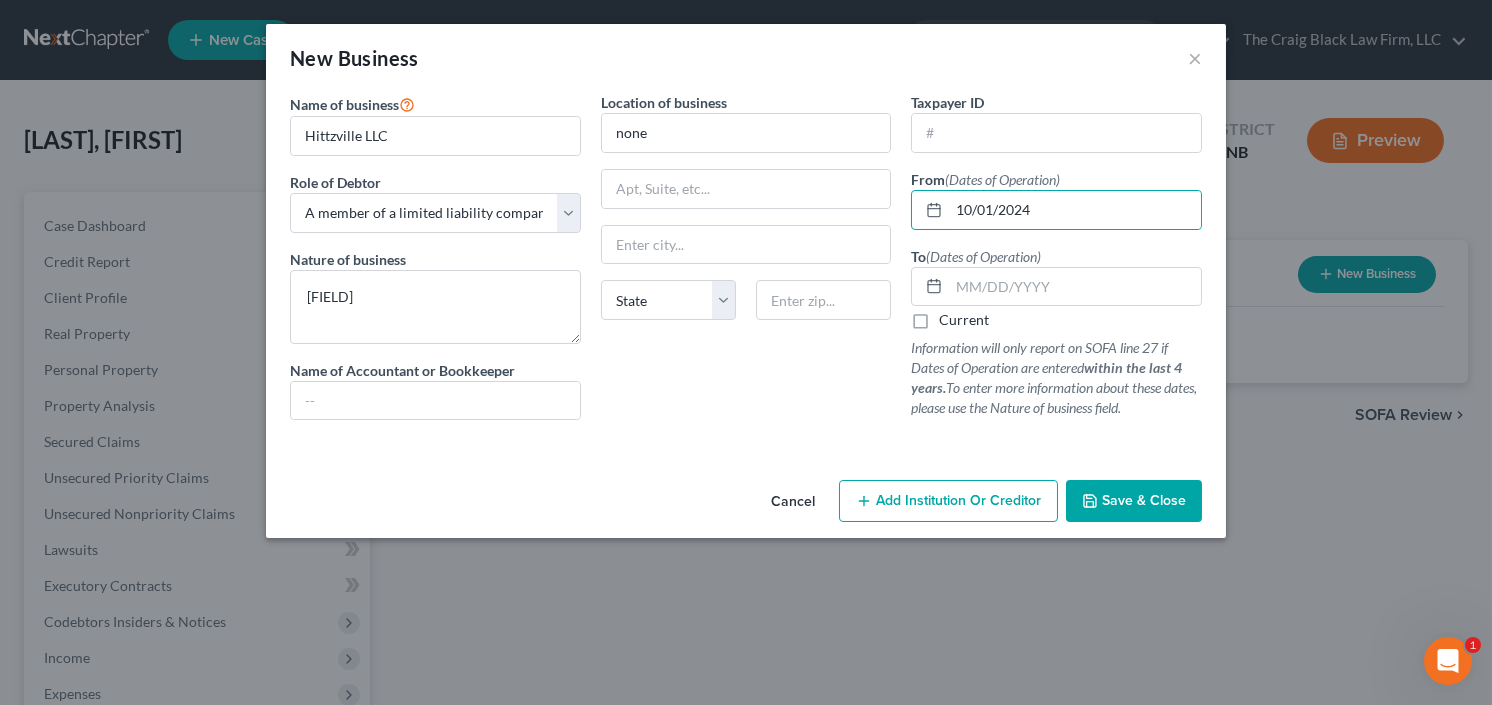 click on "Current" at bounding box center [953, 316] 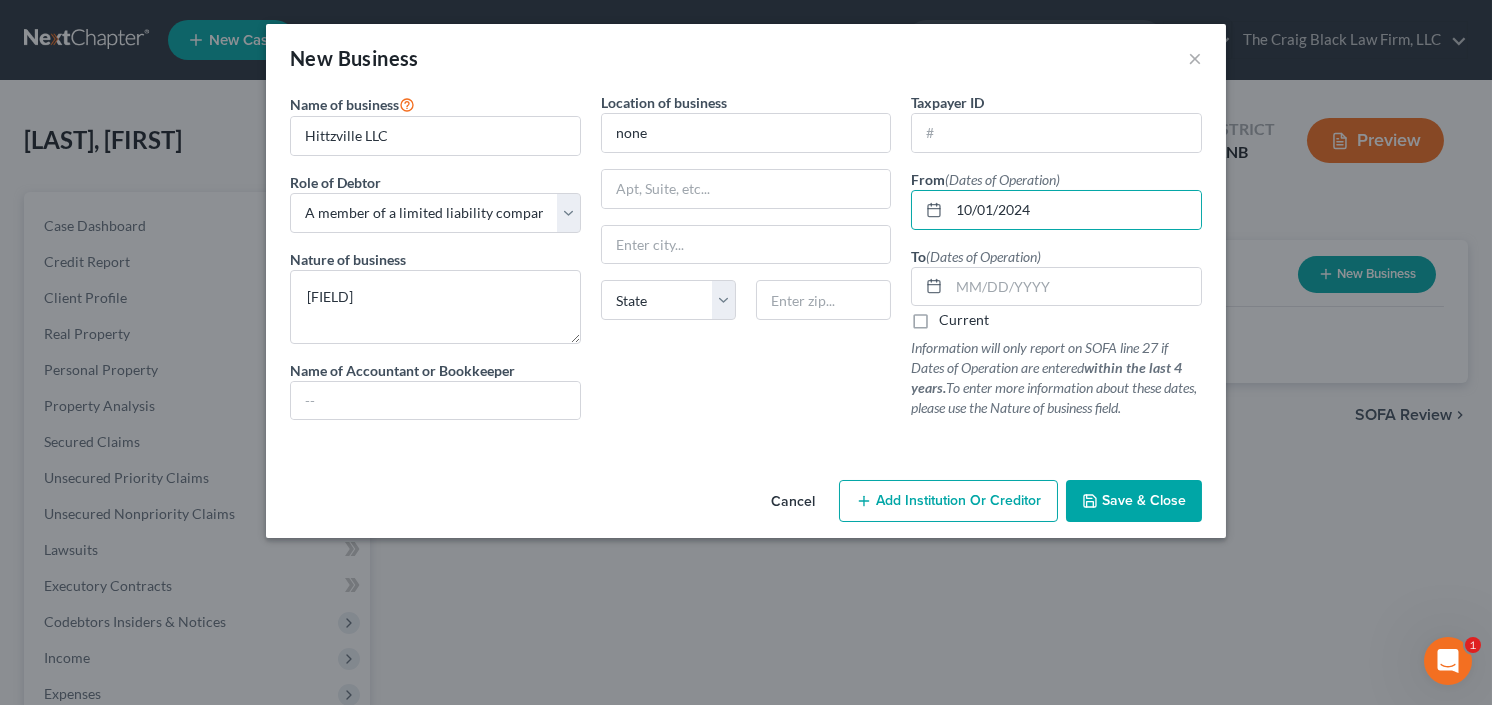 checkbox on "true" 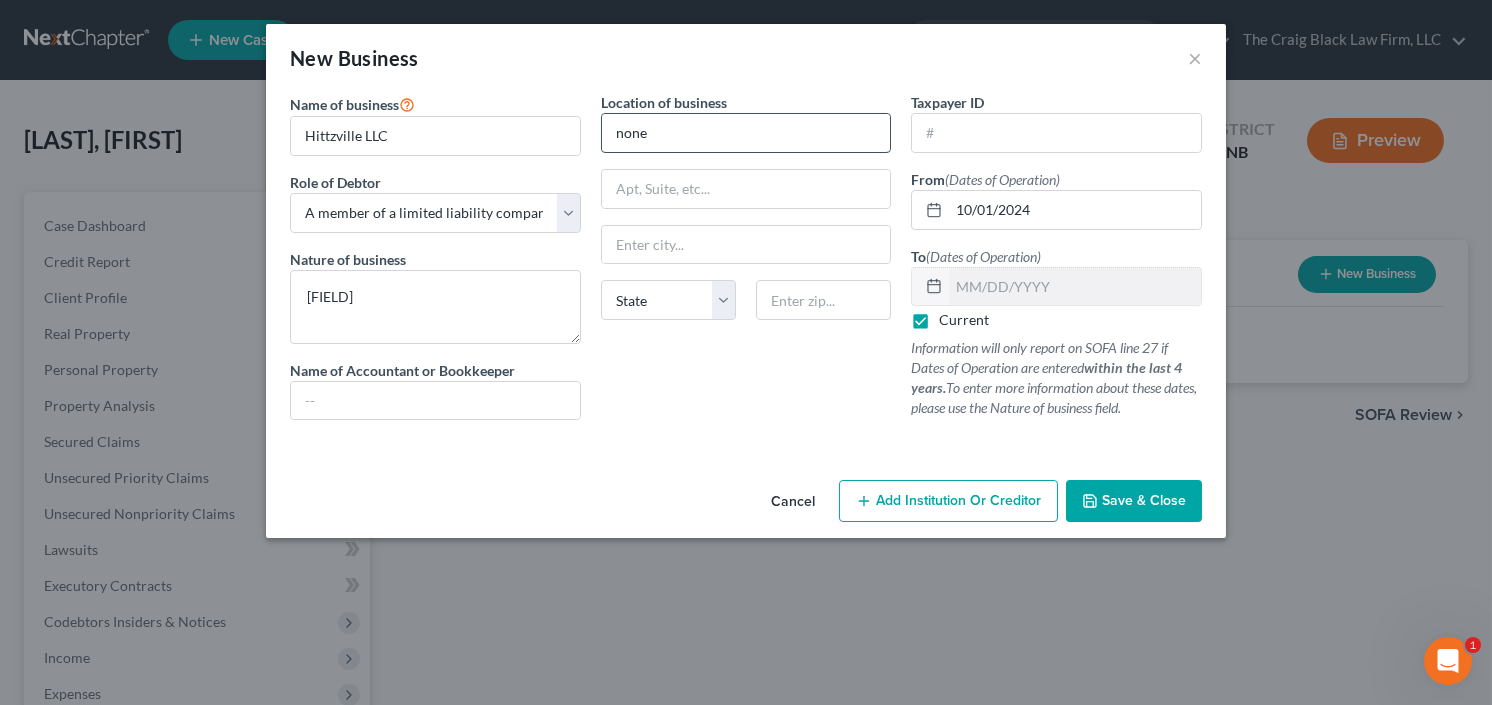 click on "none" at bounding box center [746, 133] 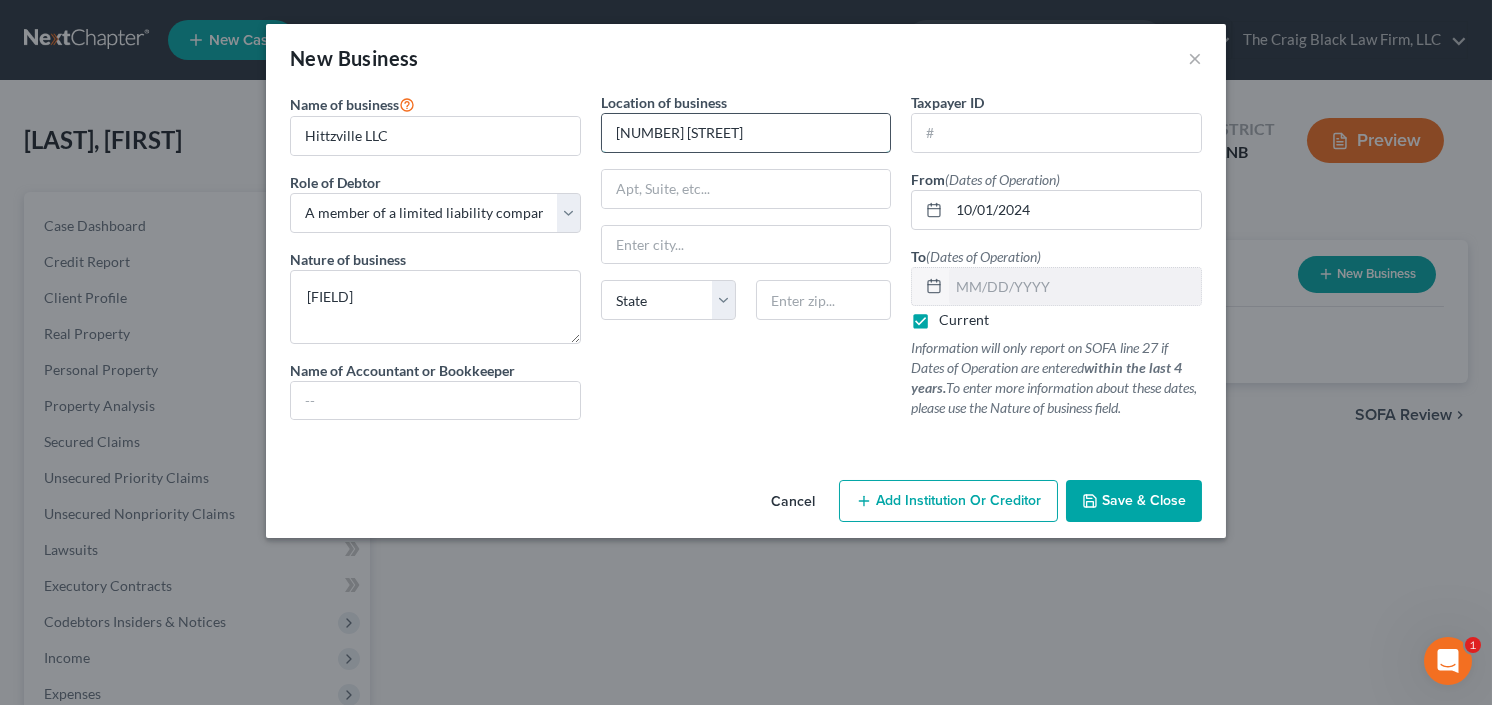 type on "7421 Brook Rd" 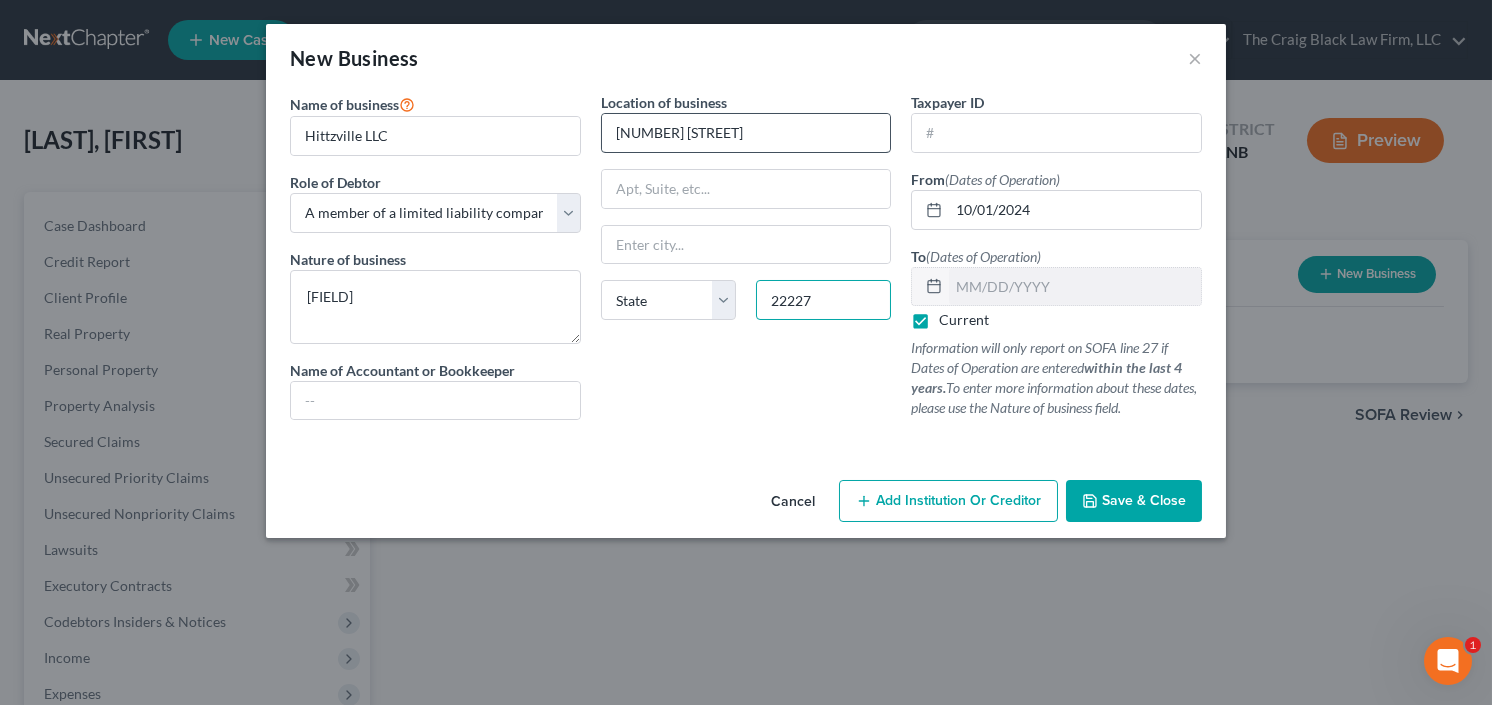 type on "22227" 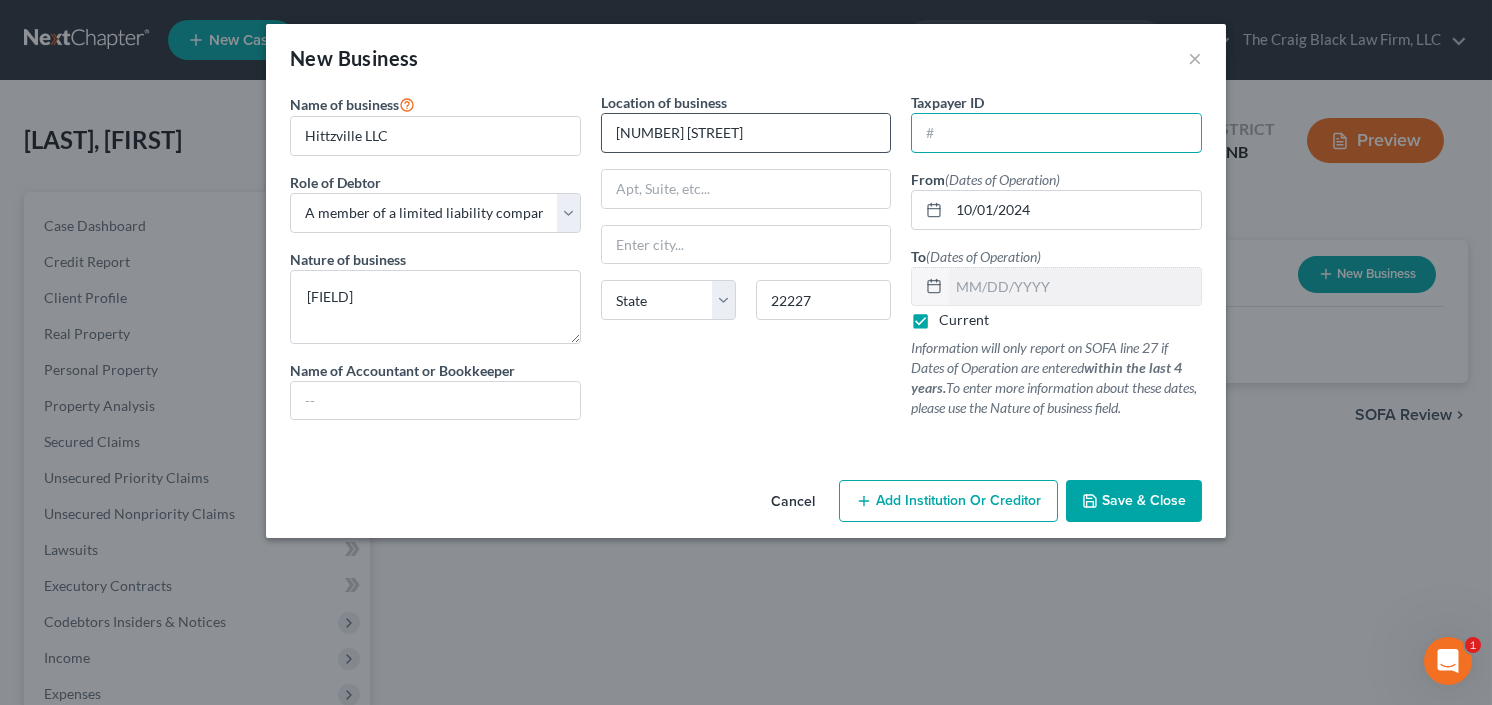 type on "Arlington" 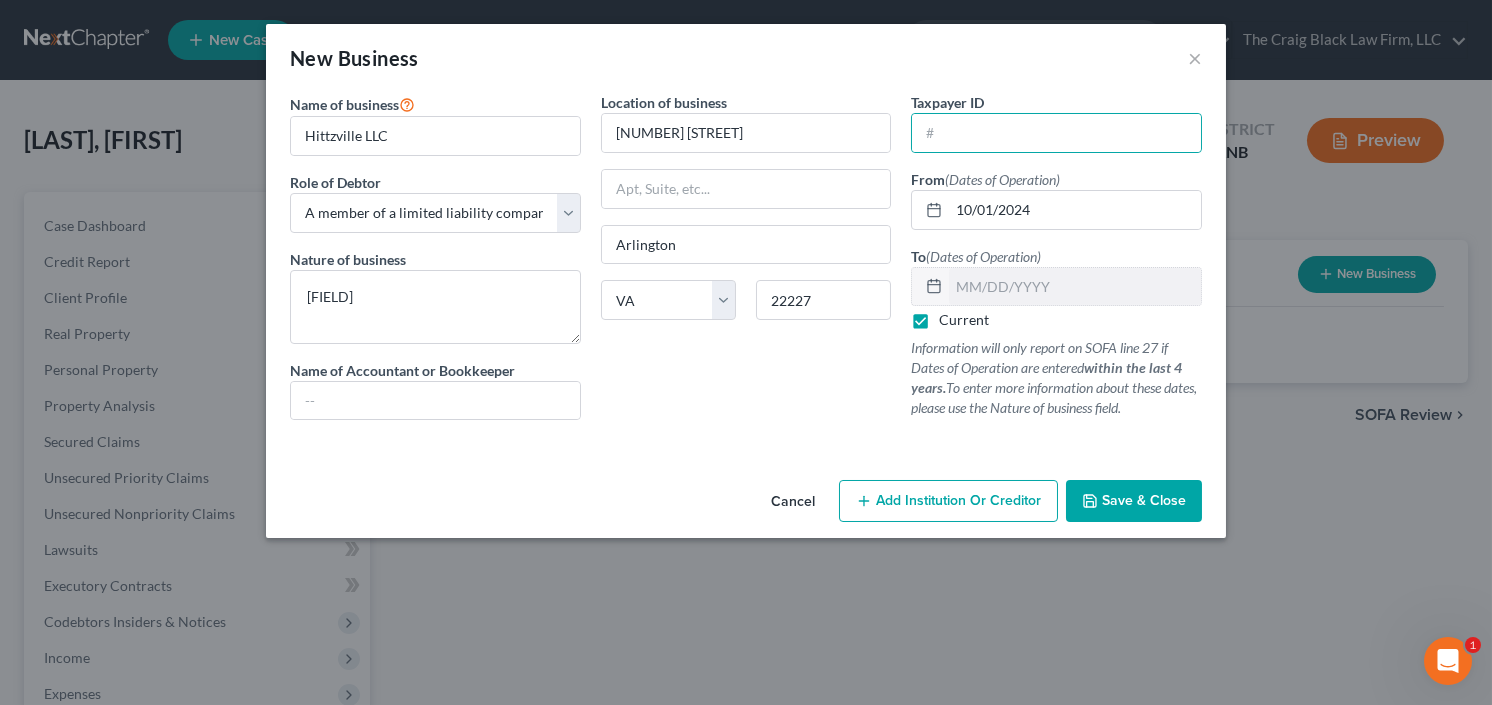 click on "Save & Close" at bounding box center (1144, 500) 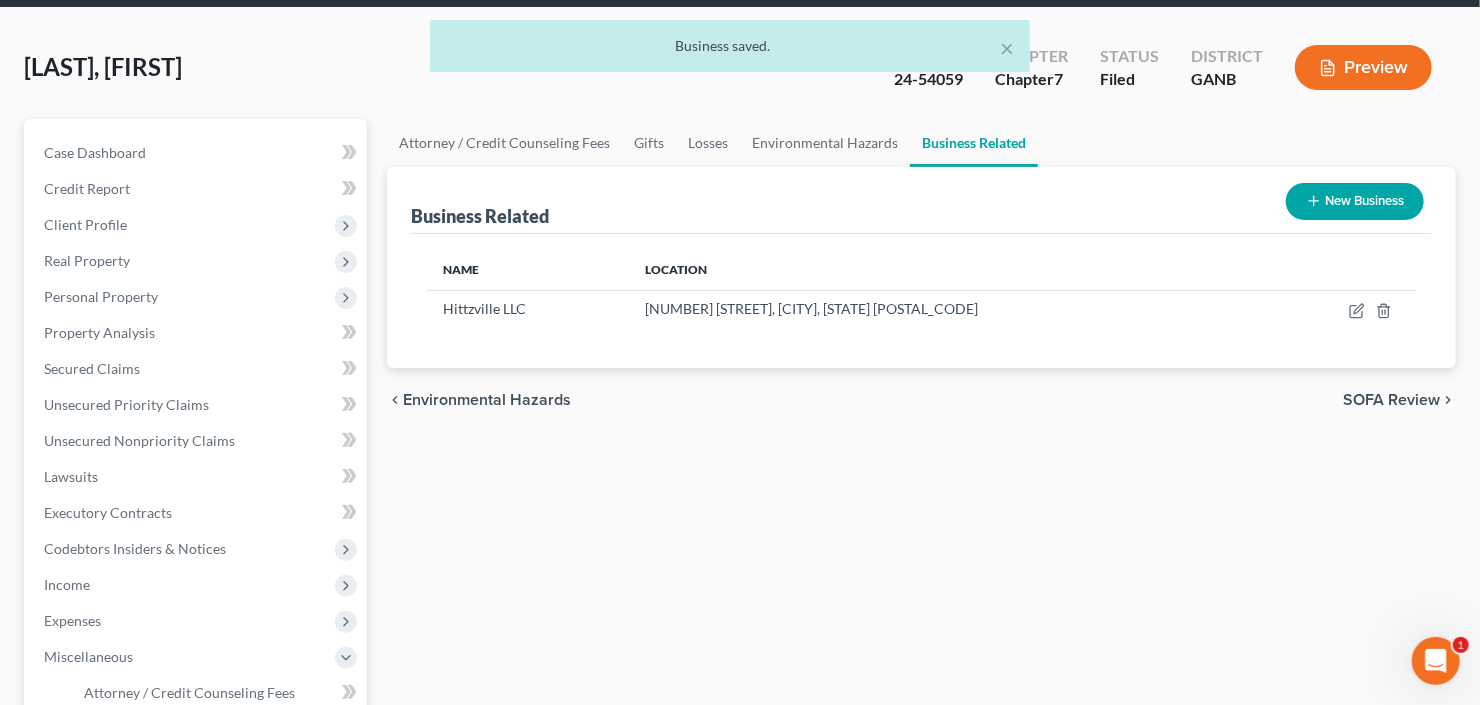 scroll, scrollTop: 400, scrollLeft: 0, axis: vertical 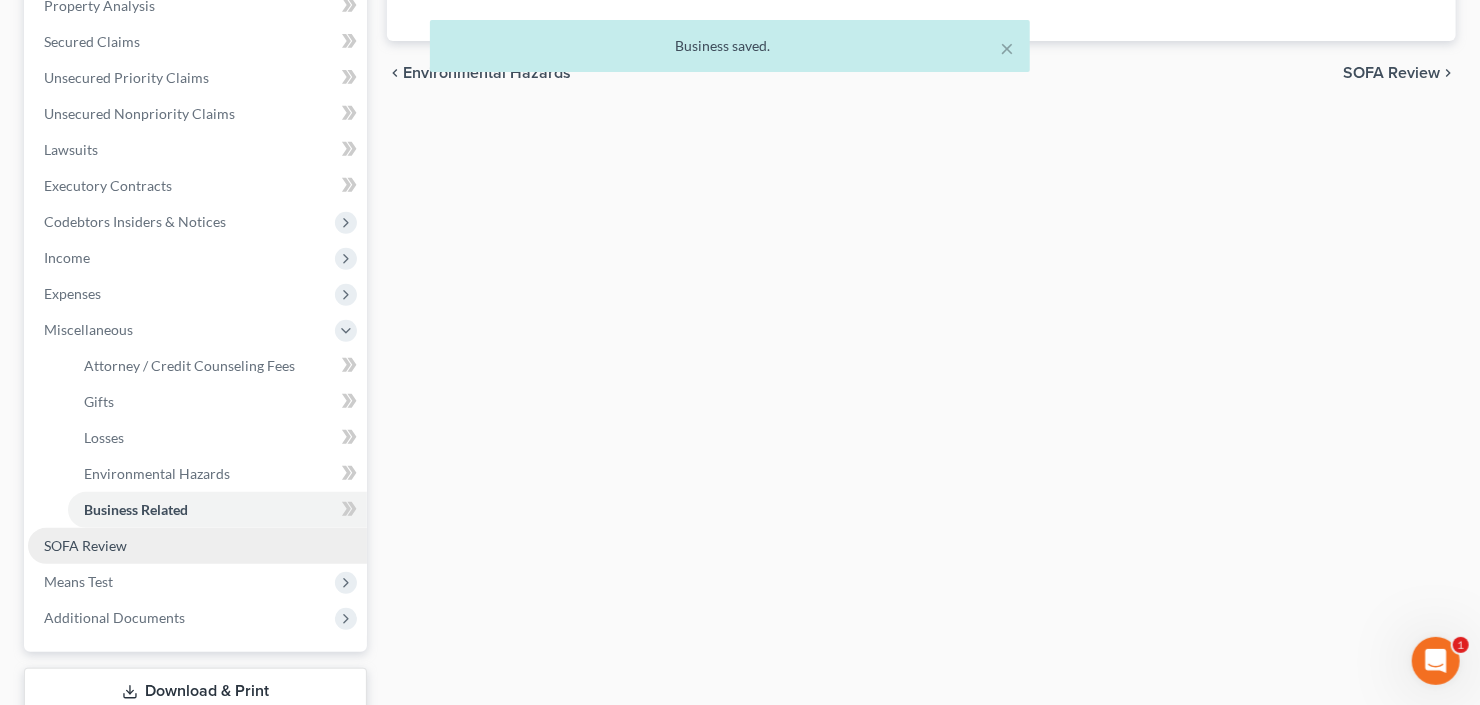 drag, startPoint x: 119, startPoint y: 613, endPoint x: 129, endPoint y: 542, distance: 71.70077 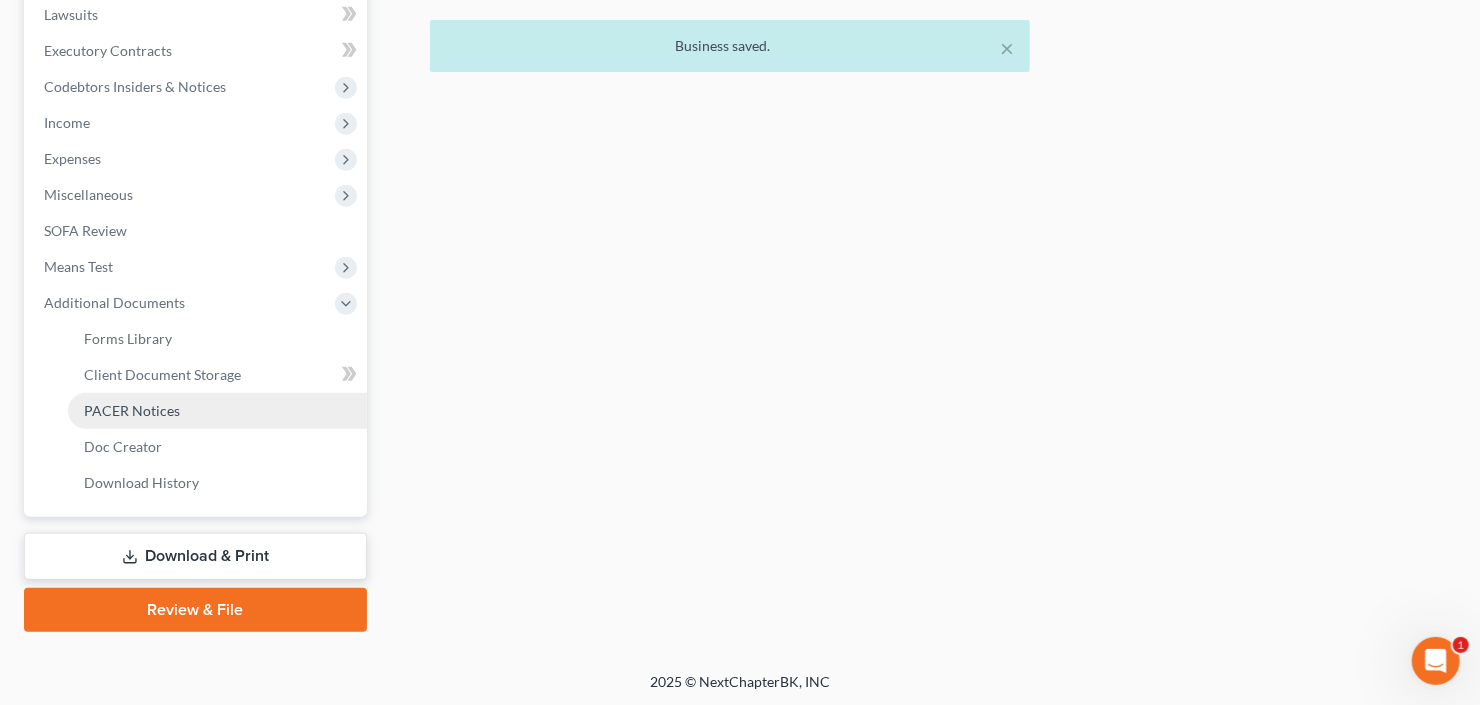 click on "PACER Notices" at bounding box center [217, 411] 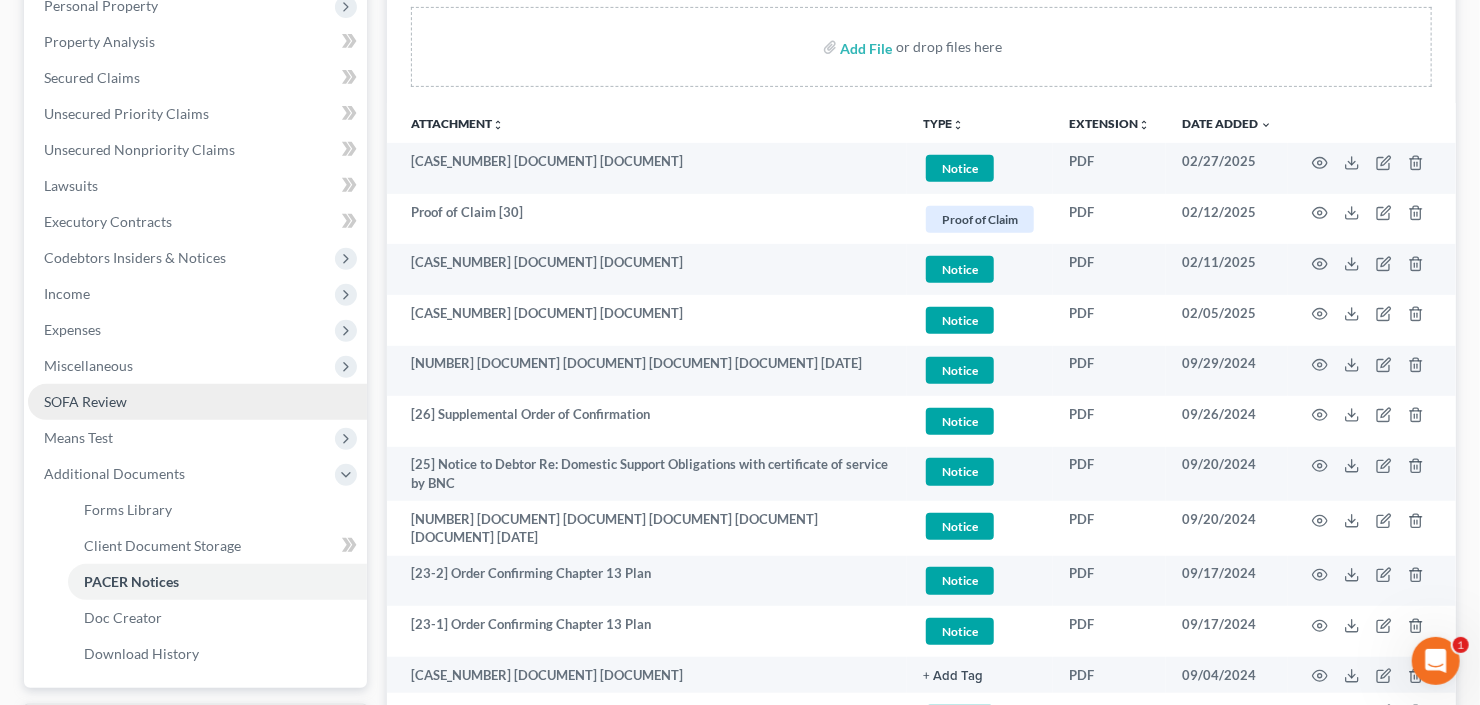 scroll, scrollTop: 431, scrollLeft: 0, axis: vertical 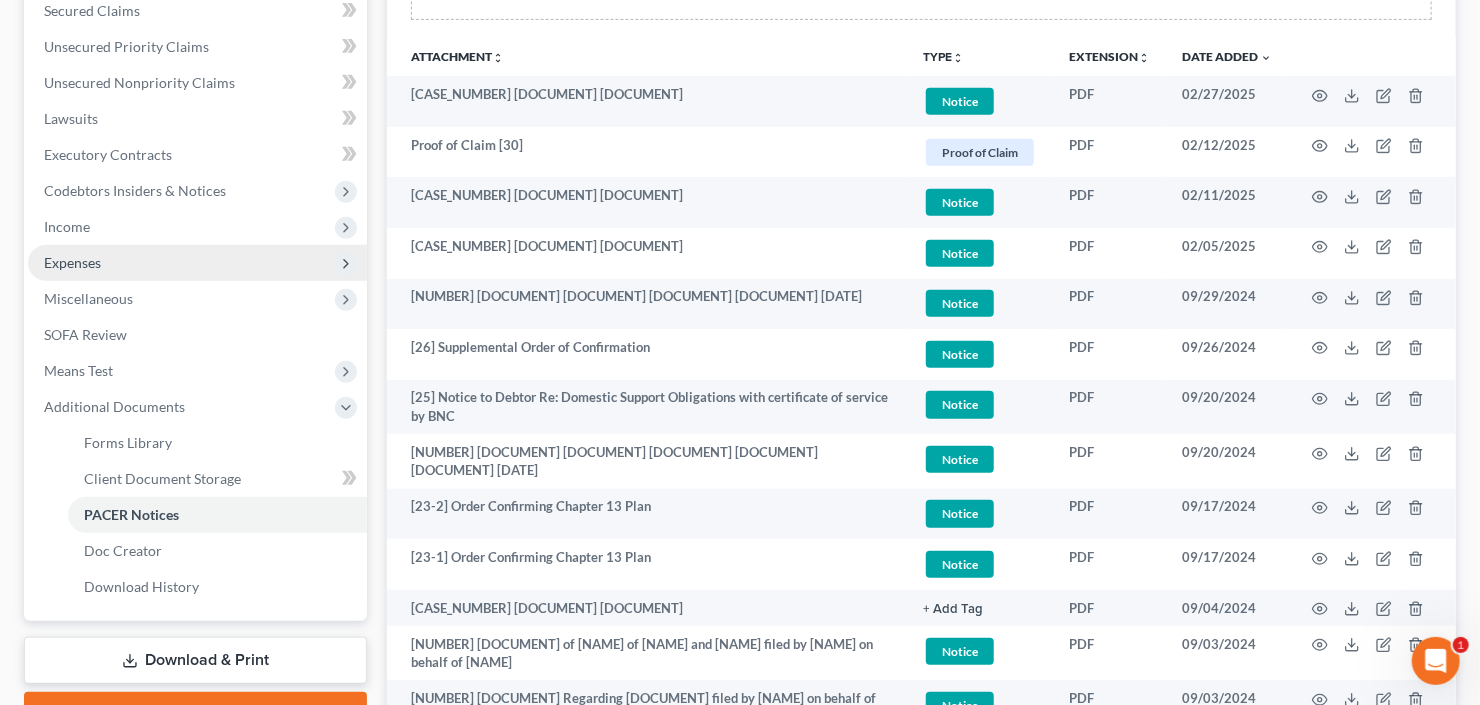 click on "Expenses" at bounding box center [197, 263] 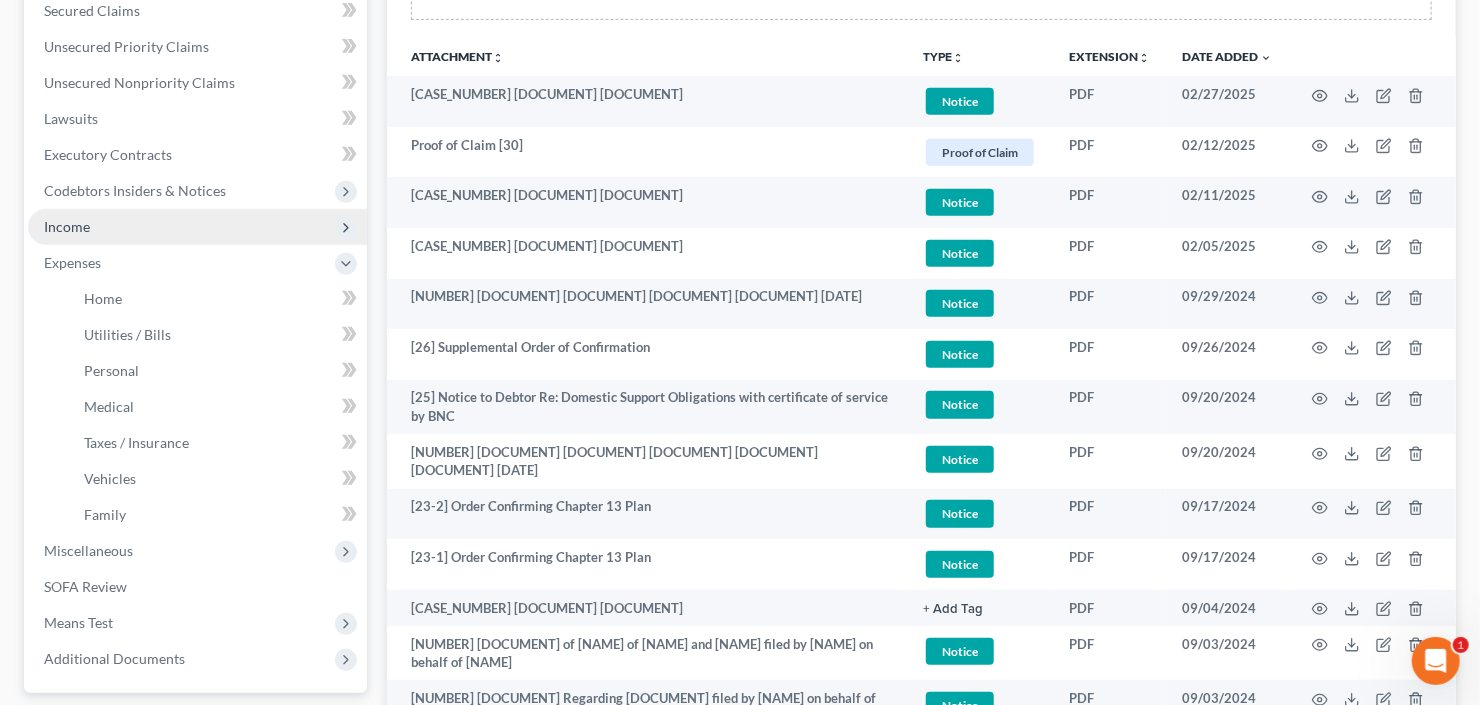 click on "Income" at bounding box center [197, 227] 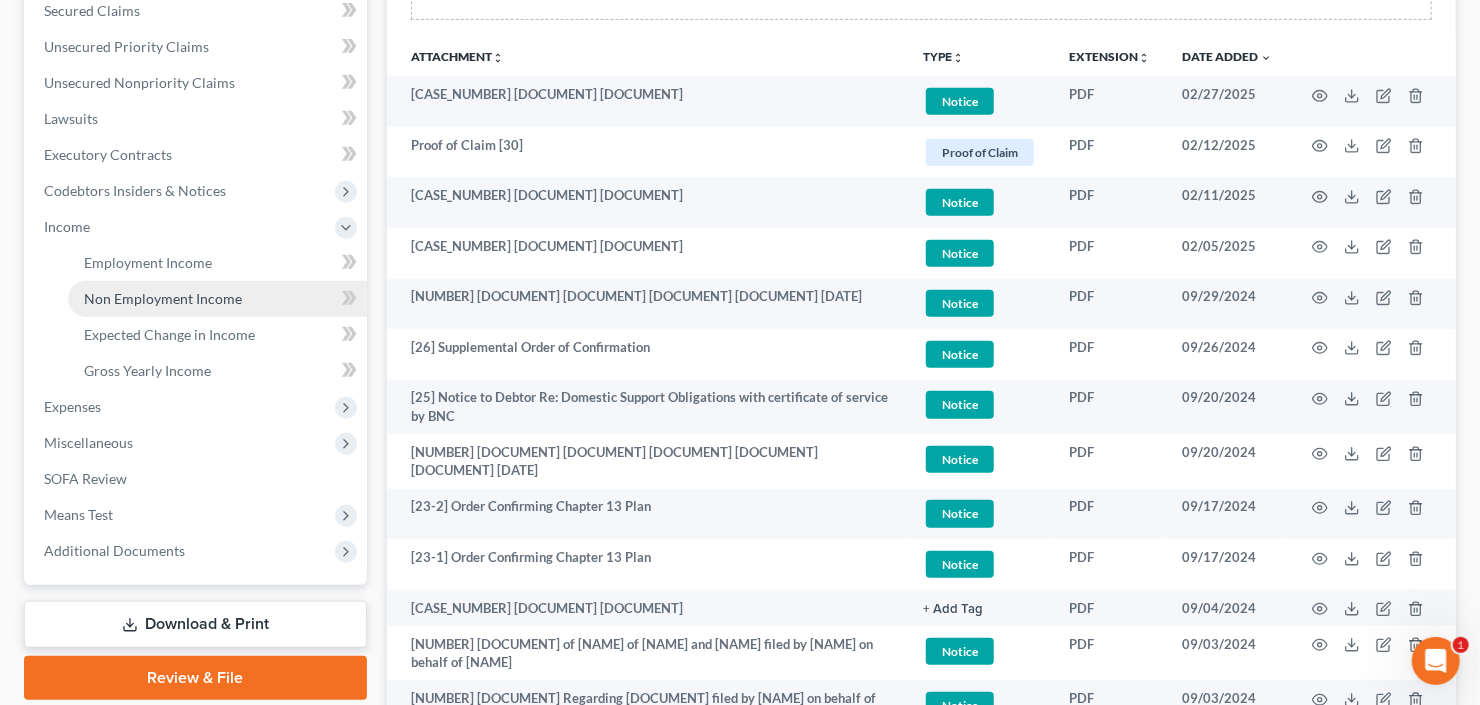 click on "Non Employment Income" at bounding box center [163, 298] 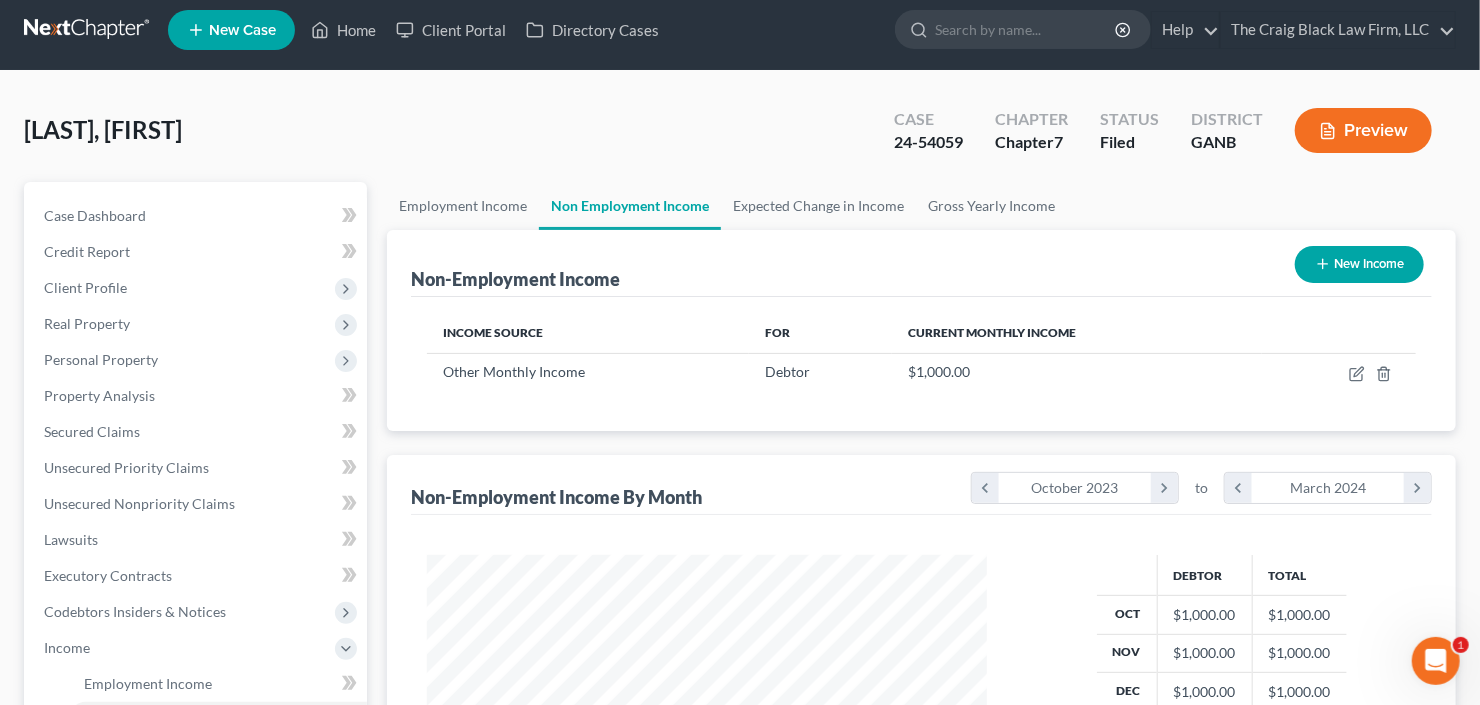 scroll, scrollTop: 0, scrollLeft: 0, axis: both 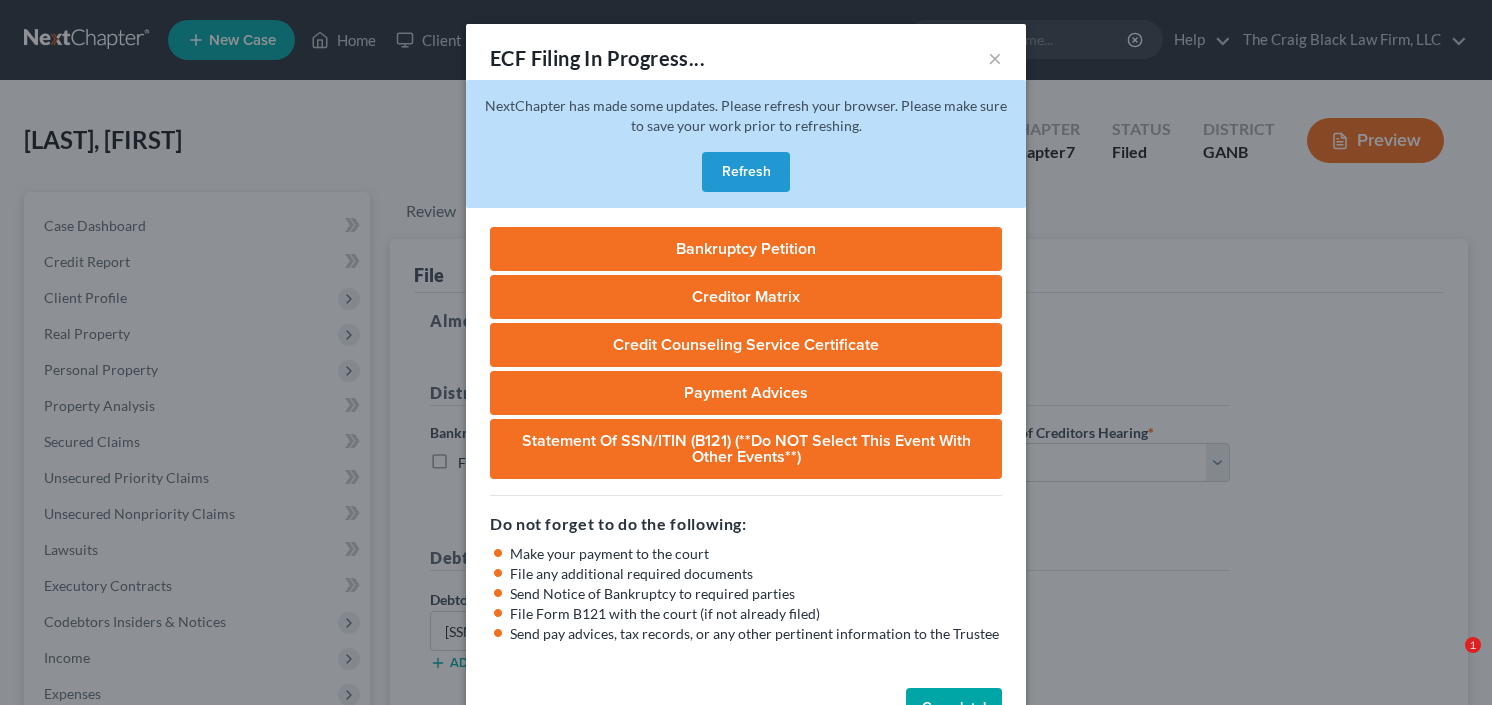 select on "0" 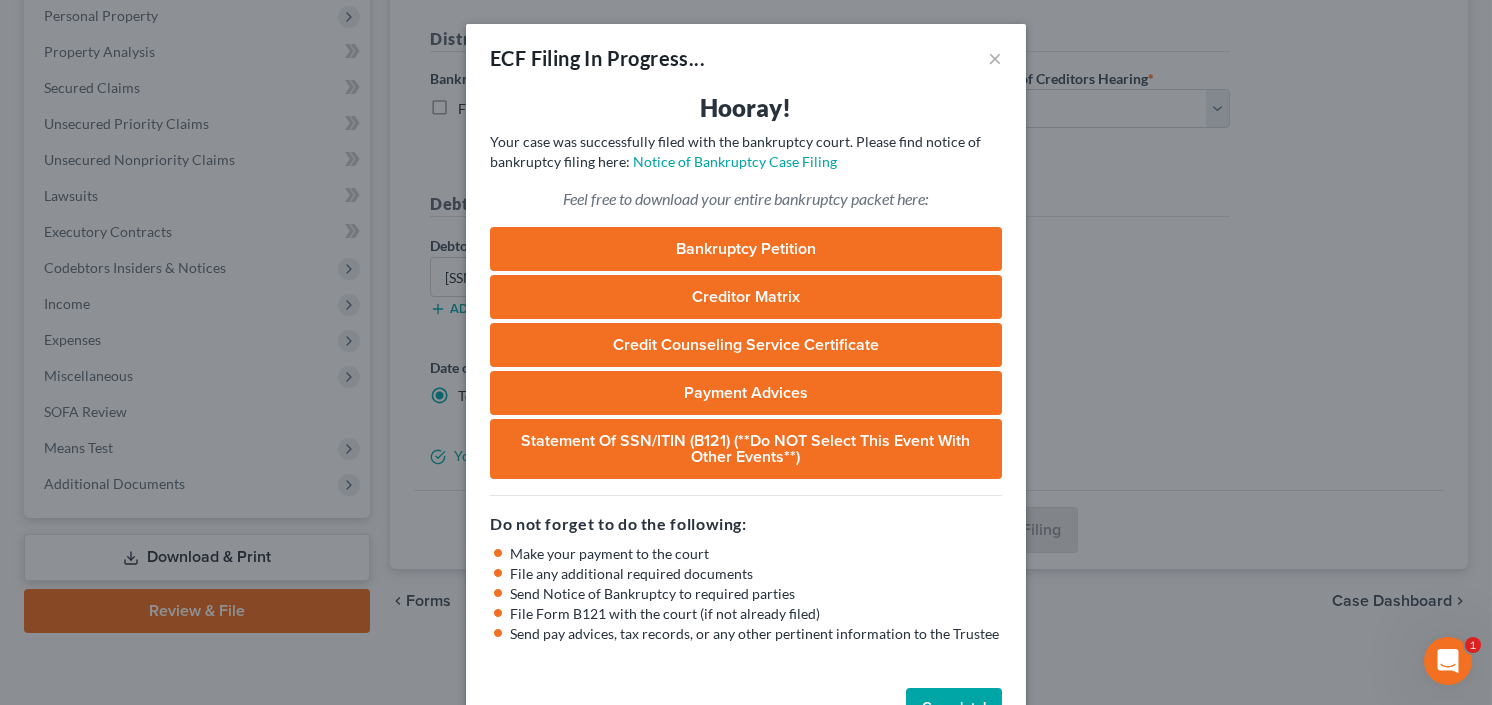 scroll, scrollTop: 0, scrollLeft: 0, axis: both 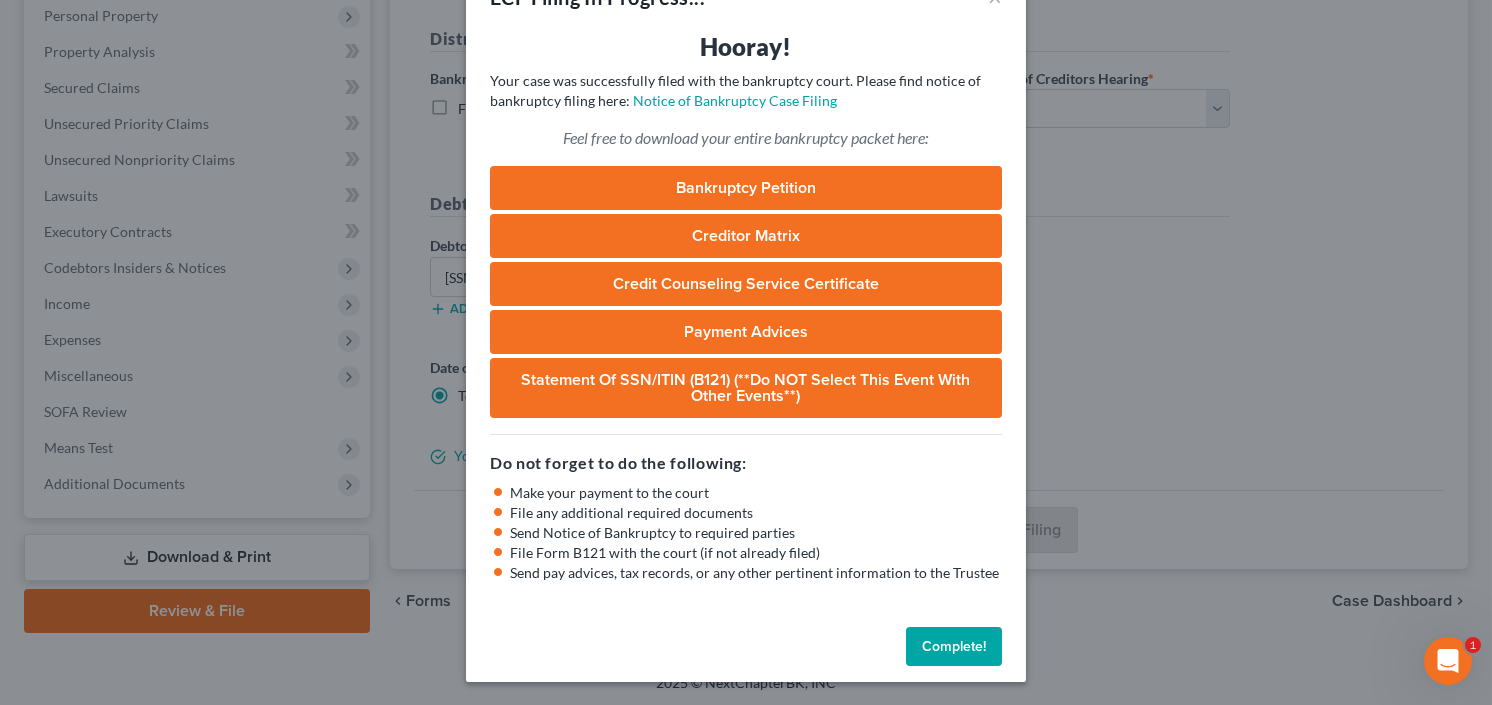 click on "Complete!" at bounding box center [954, 647] 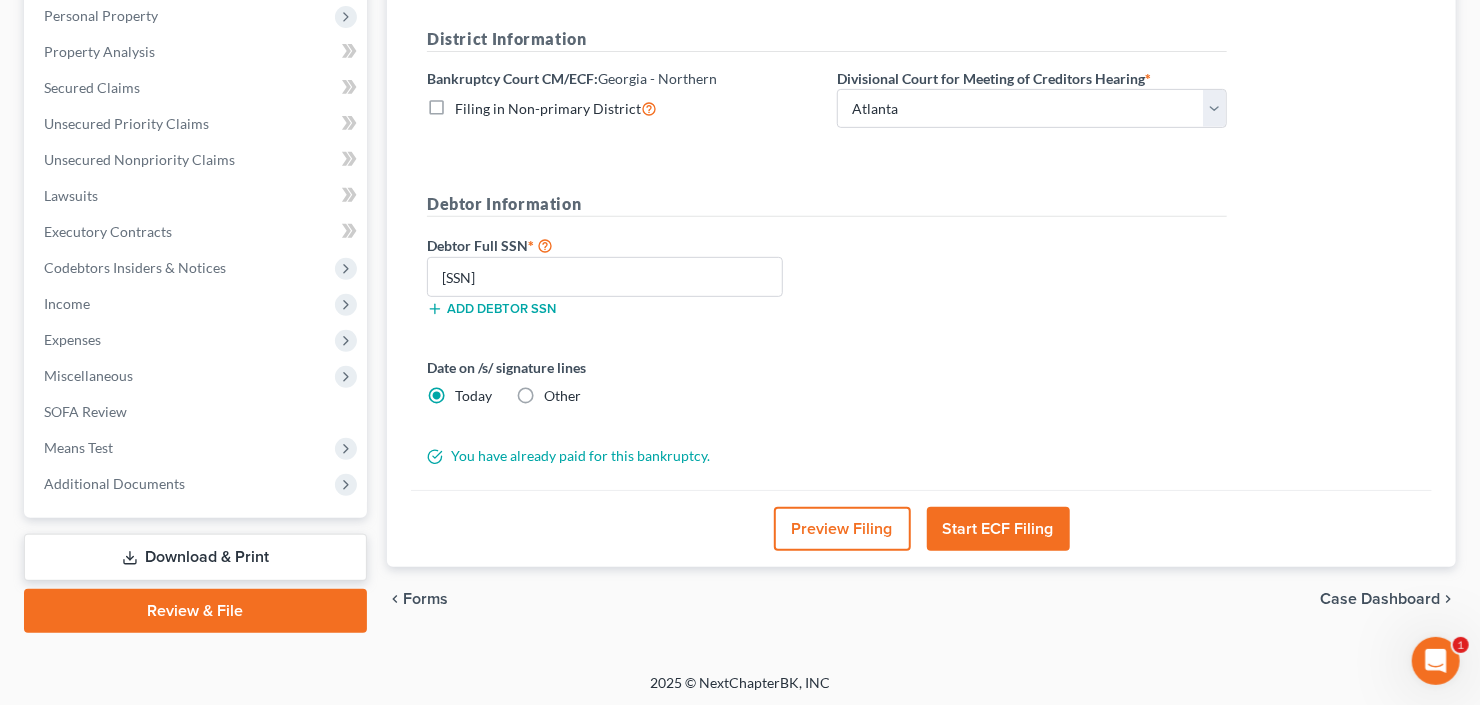scroll, scrollTop: 0, scrollLeft: 0, axis: both 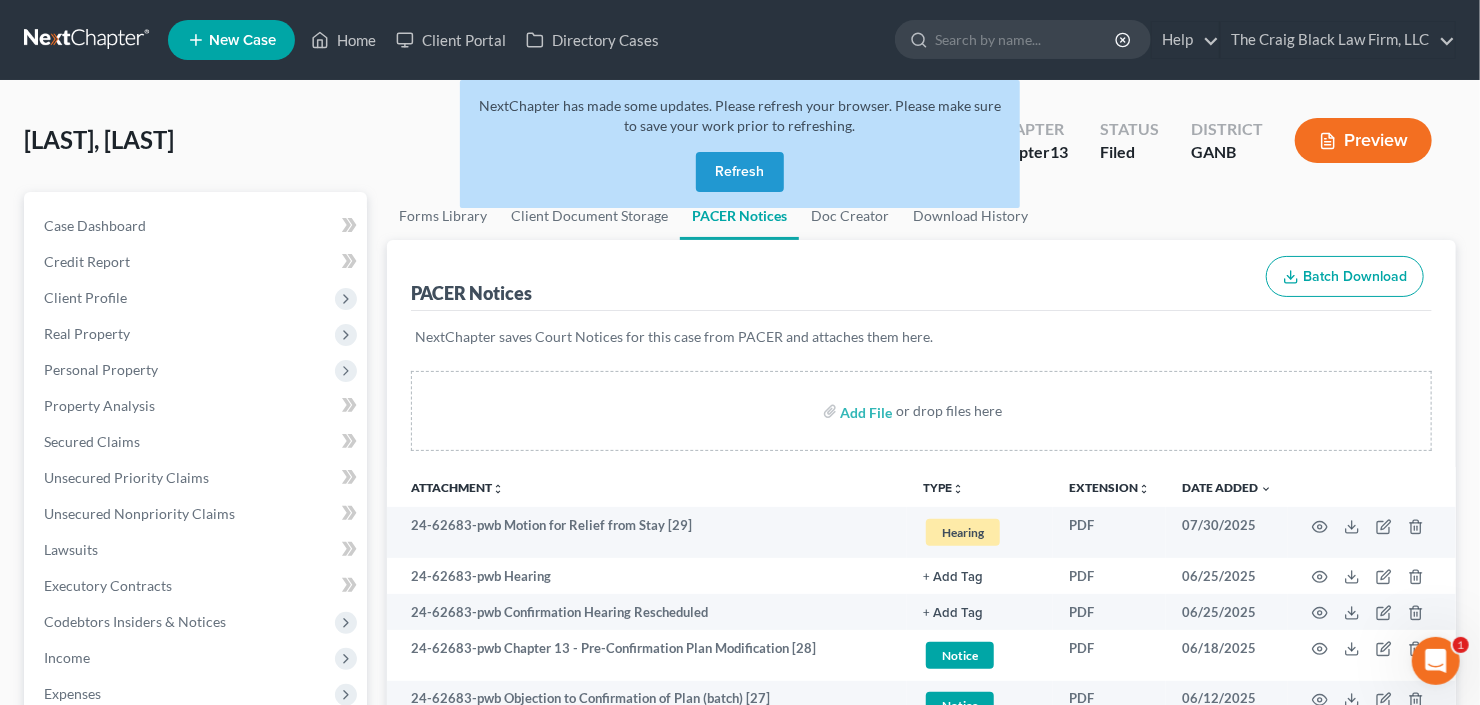 click on "Refresh" at bounding box center [740, 172] 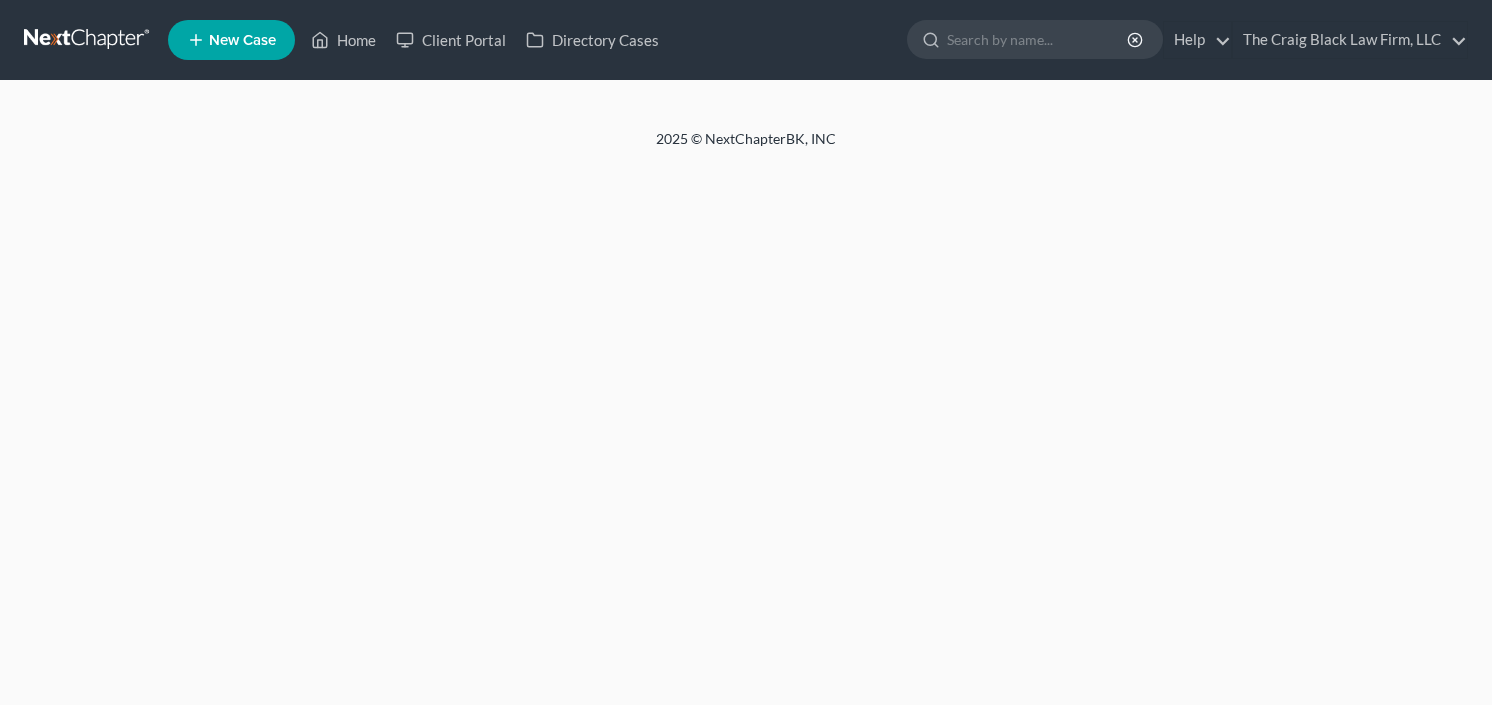 scroll, scrollTop: 0, scrollLeft: 0, axis: both 